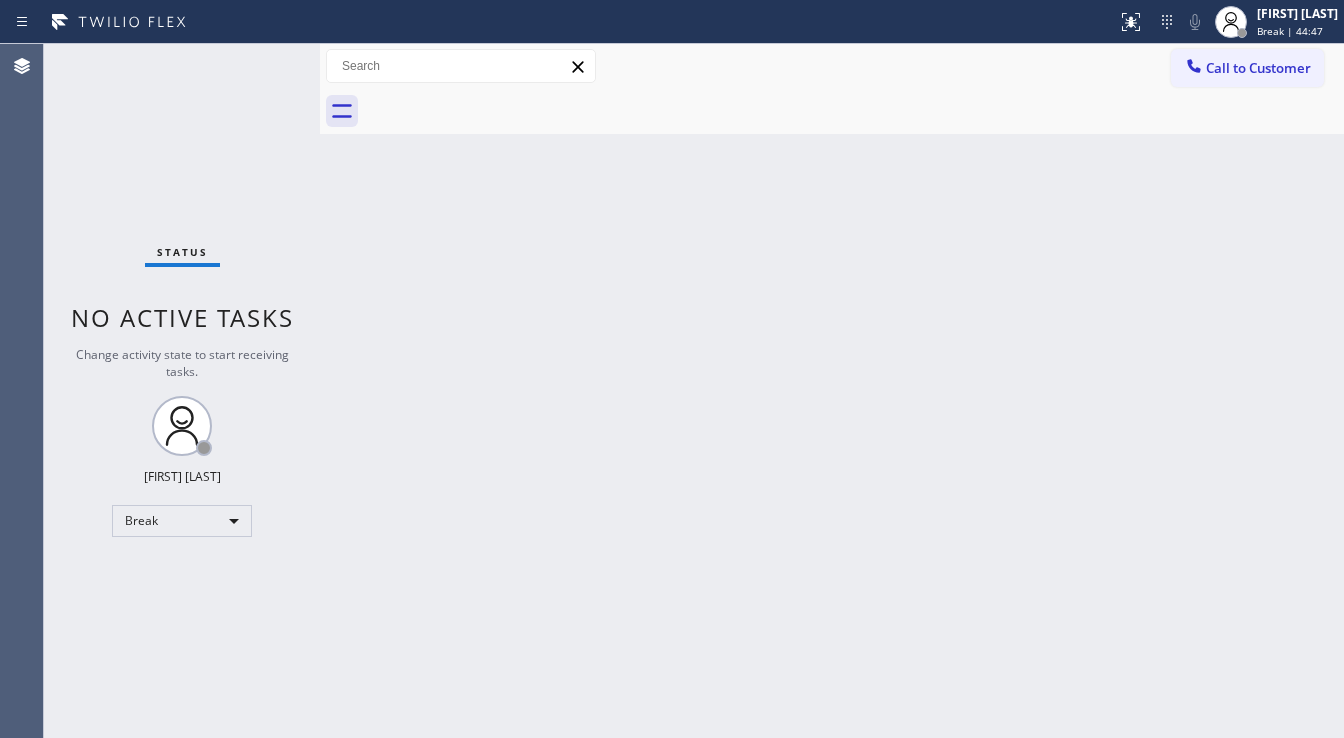 scroll, scrollTop: 0, scrollLeft: 0, axis: both 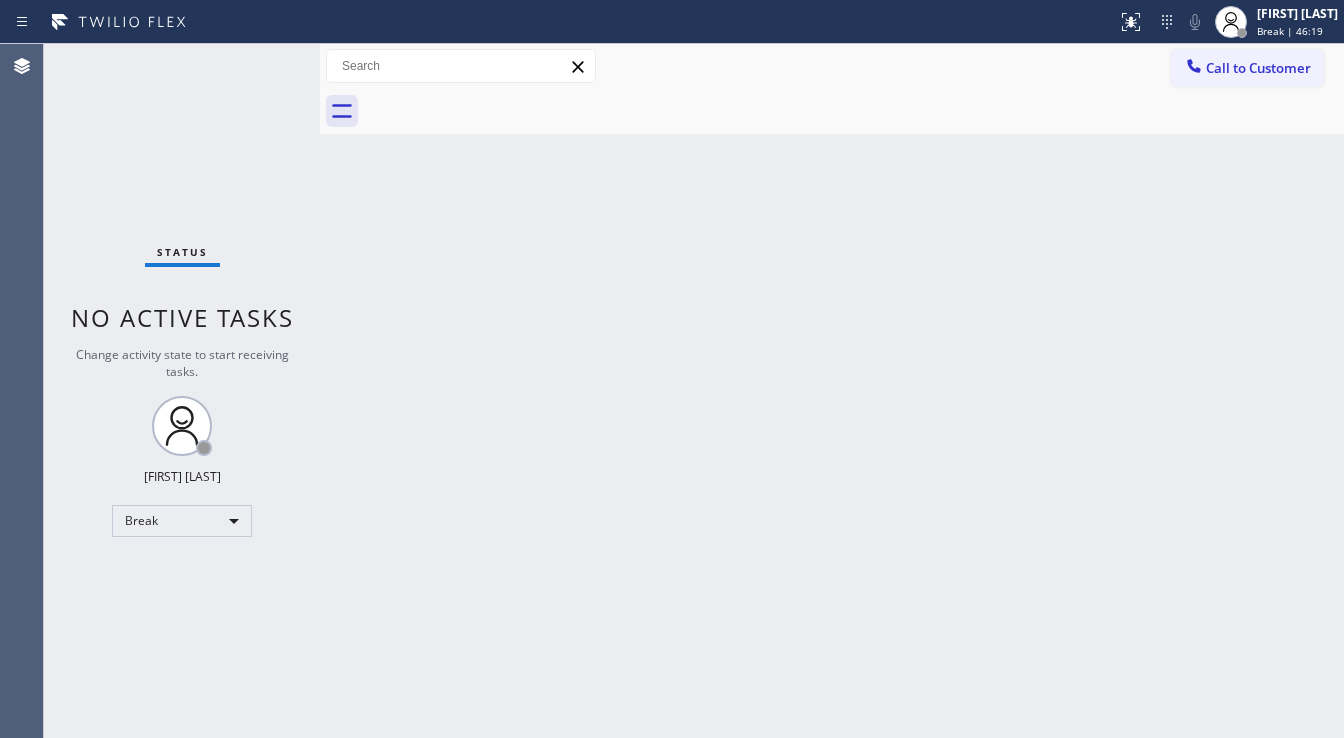 click on "Status   No active tasks     Change activity state to start receiving tasks.   [FIRST] [LAST] Break" at bounding box center [182, 391] 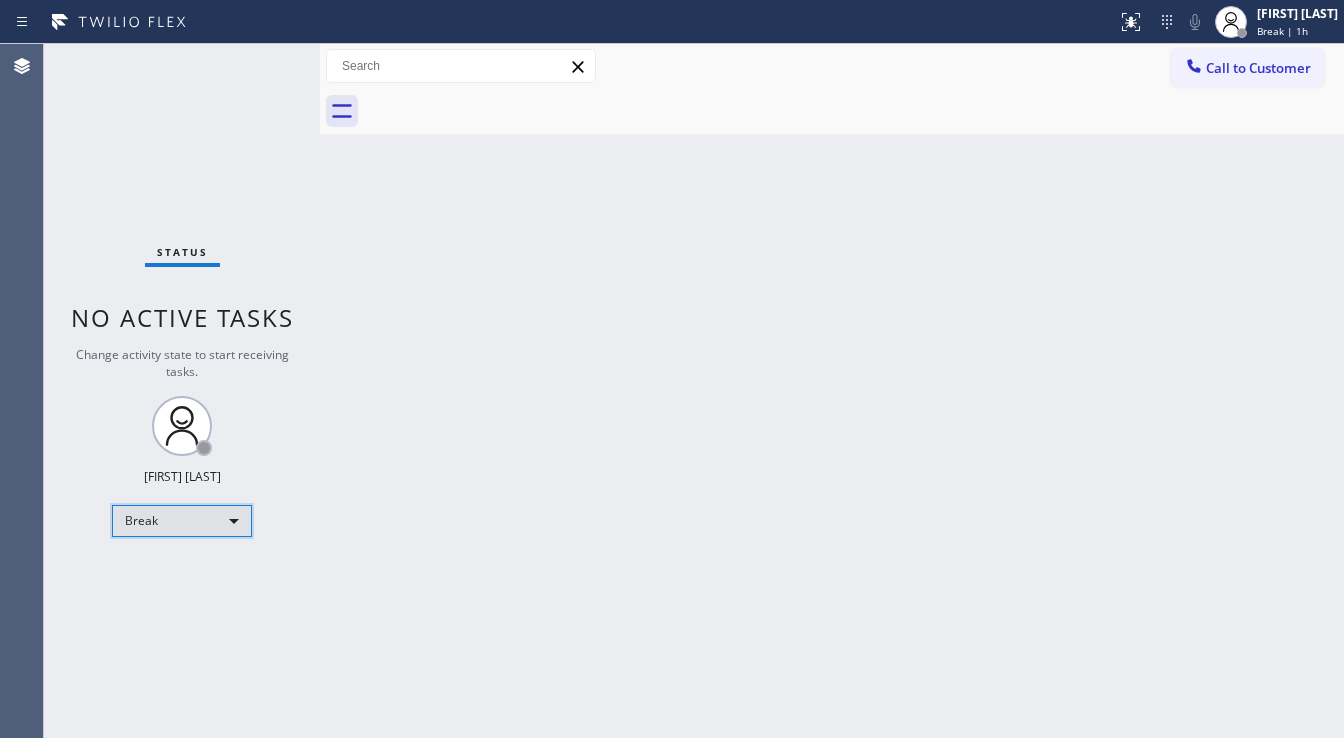 click on "Break" at bounding box center [182, 521] 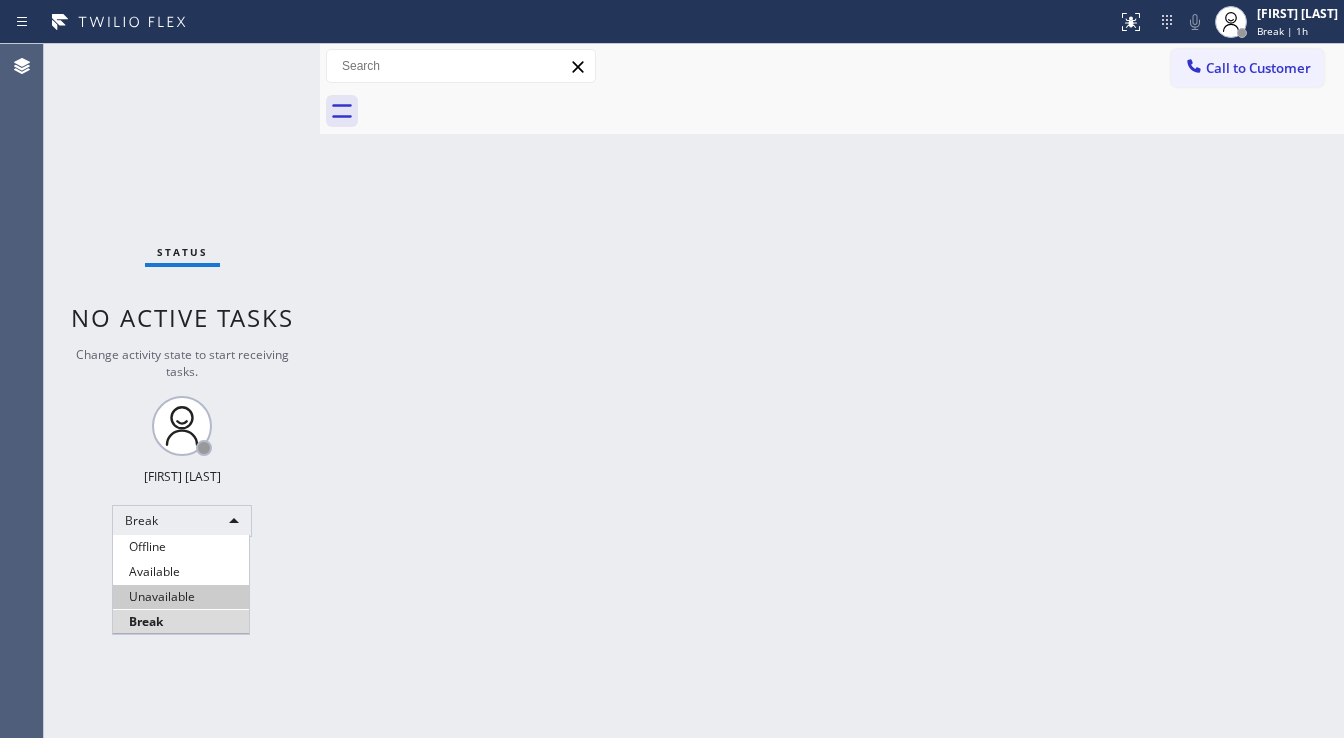 click on "Available" at bounding box center [181, 572] 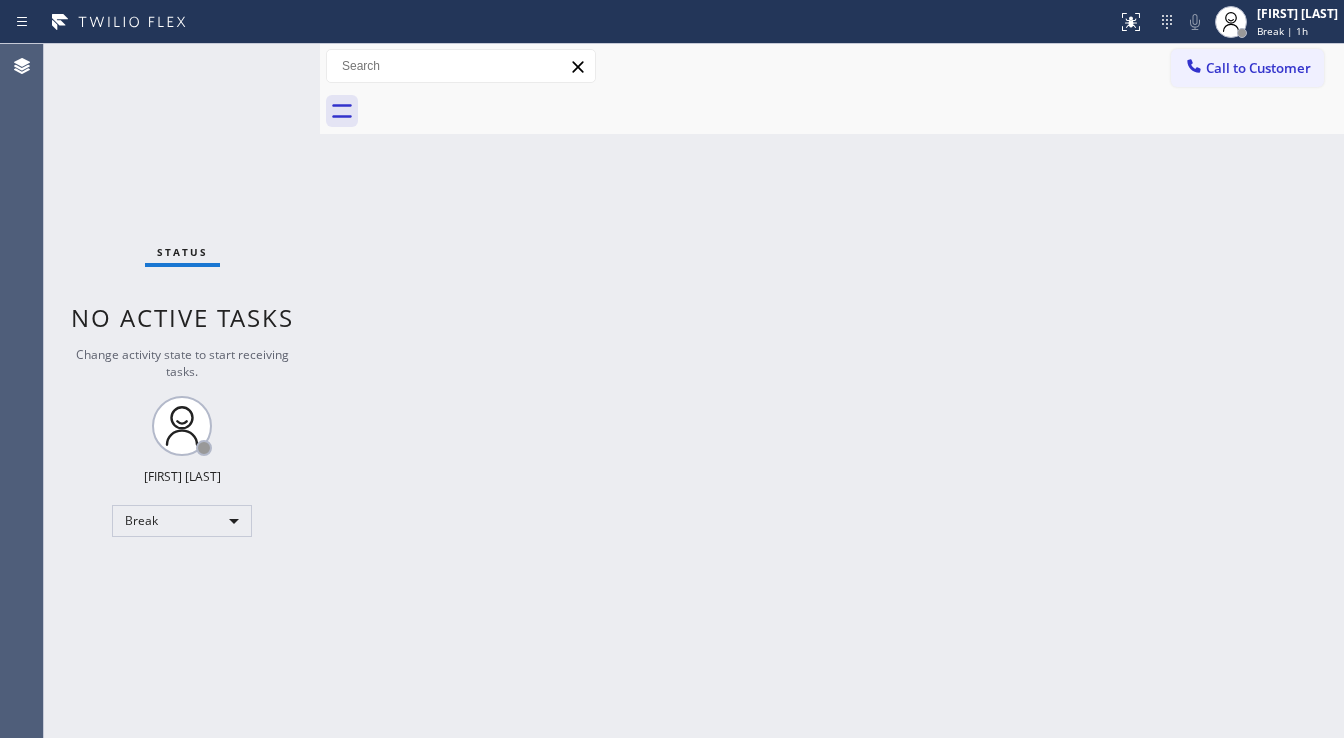 drag, startPoint x: 442, startPoint y: 529, endPoint x: 369, endPoint y: 492, distance: 81.84131 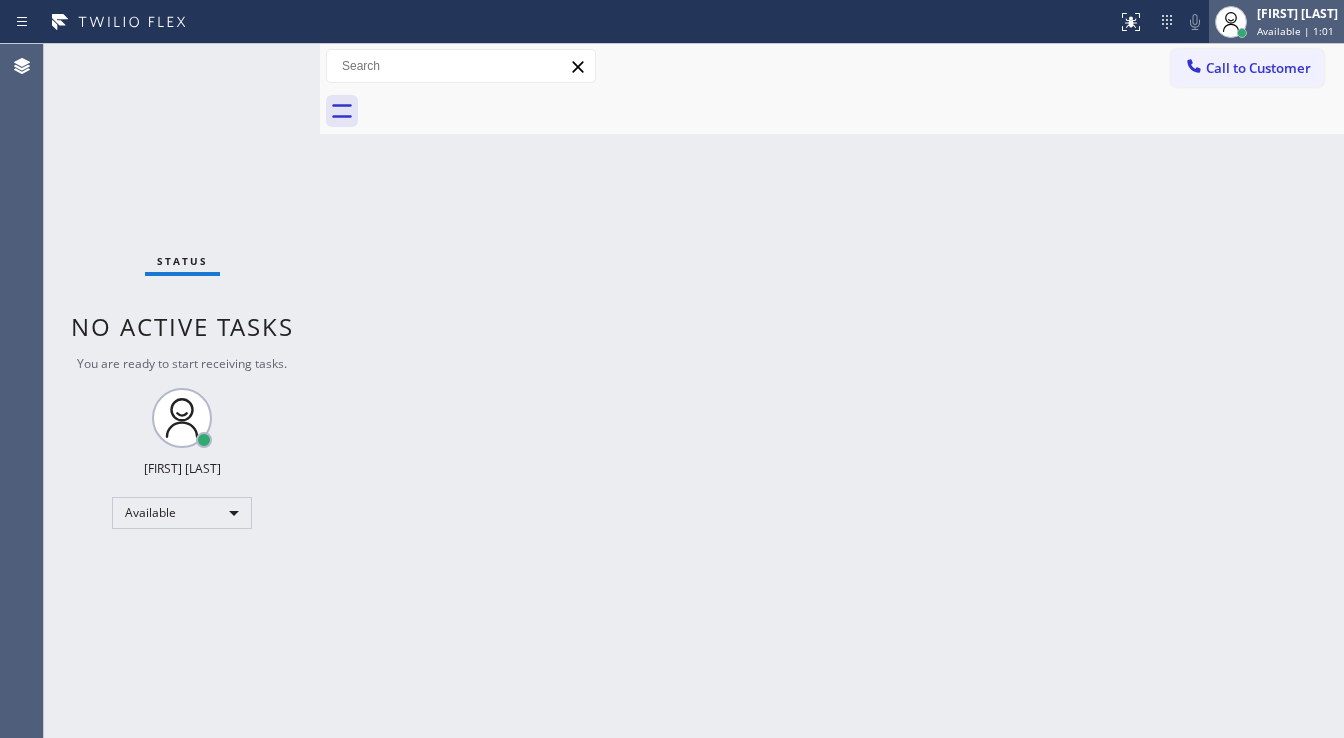 click on "Available | 1:01" at bounding box center (1295, 31) 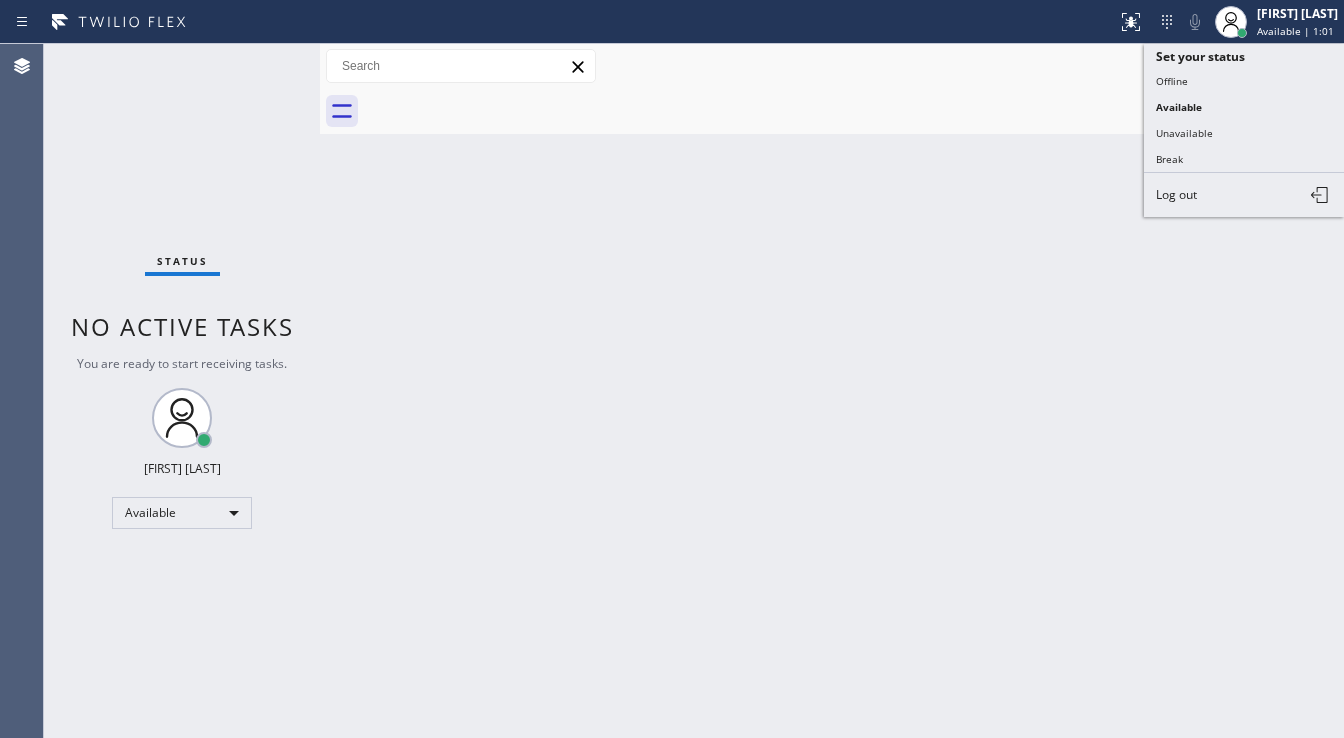 click on "Unavailable" at bounding box center (1244, 133) 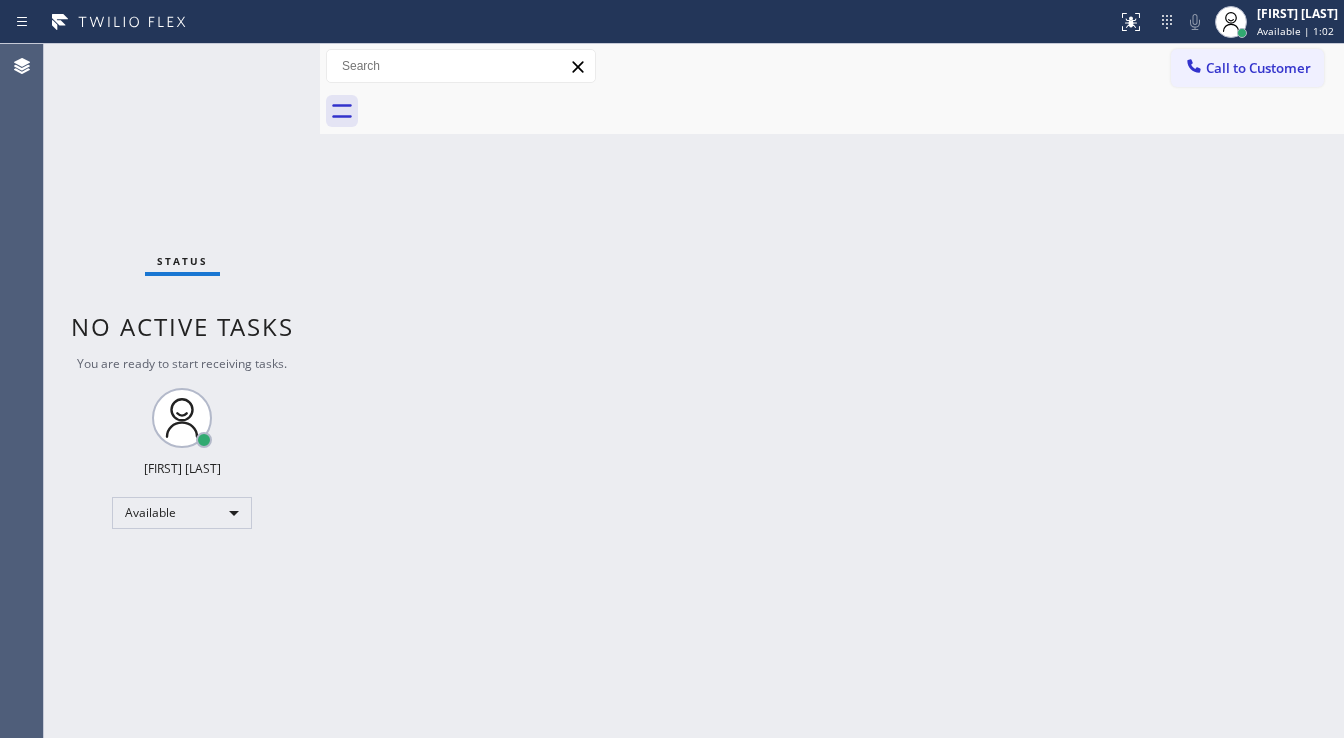 click on "Back to Dashboard Change Sender ID Customers Technicians Select a contact Outbound call Technician Search Technician Your caller id phone number Your caller id phone number Call Technician info Name   Phone none Address none Change Sender ID HVAC +[PHONE] 5 Star Appliance +[PHONE] Appliance Repair +[PHONE] Plumbing +[PHONE] Air Duct Cleaning +[PHONE]  Electricians +[PHONE] Cancel Change Check personal SMS Reset Change No tabs Call to Customer Outbound call Location GE Monogram Inc Repair [CITY] Your caller id phone number ([PHONE]) Customer number Call Outbound call Technician Search Technician Your caller id phone number Your caller id phone number Call" at bounding box center (832, 391) 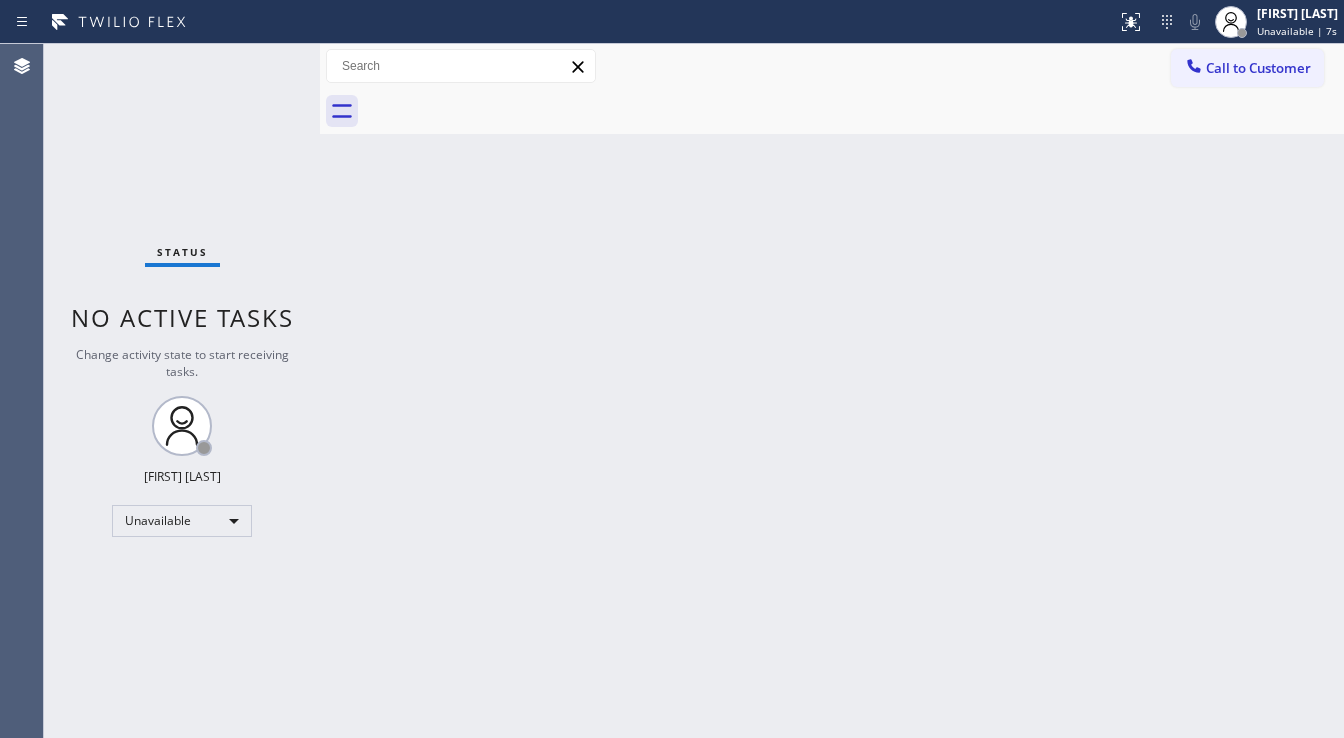 click at bounding box center (558, 22) 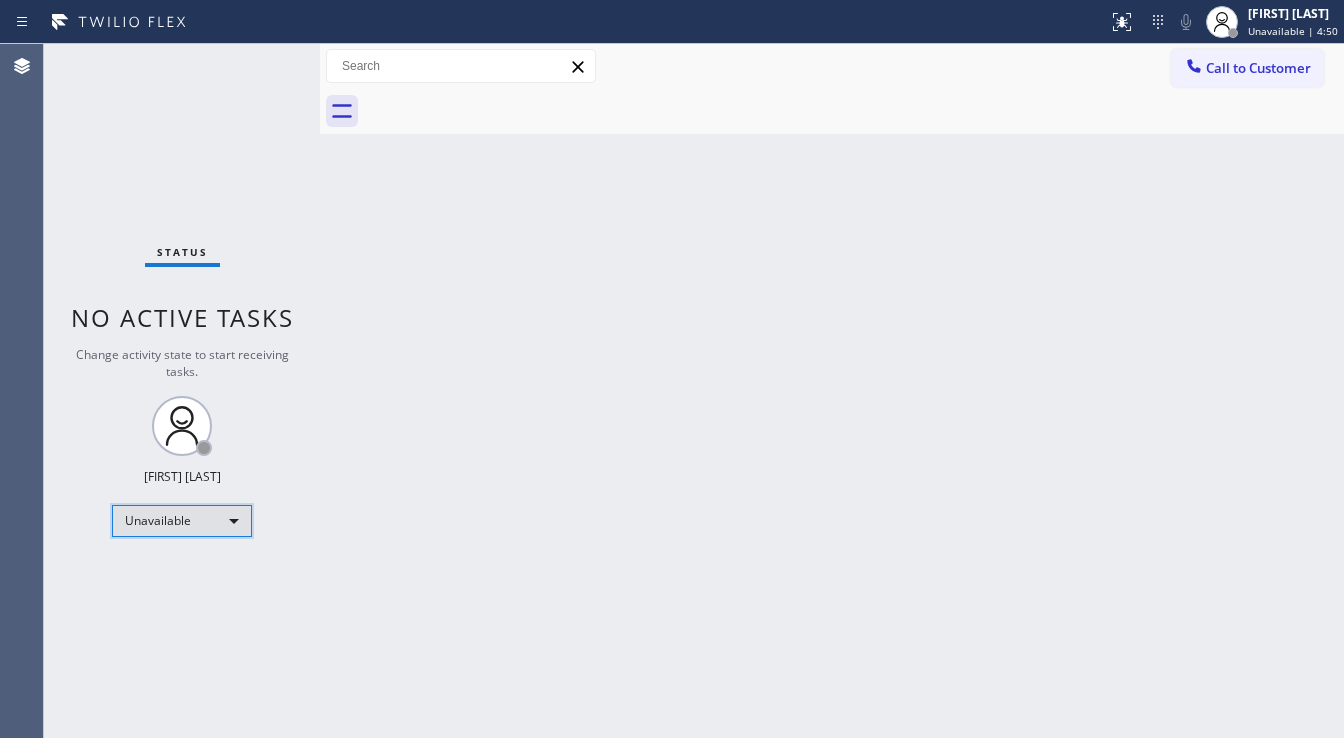click on "Unavailable" at bounding box center [182, 521] 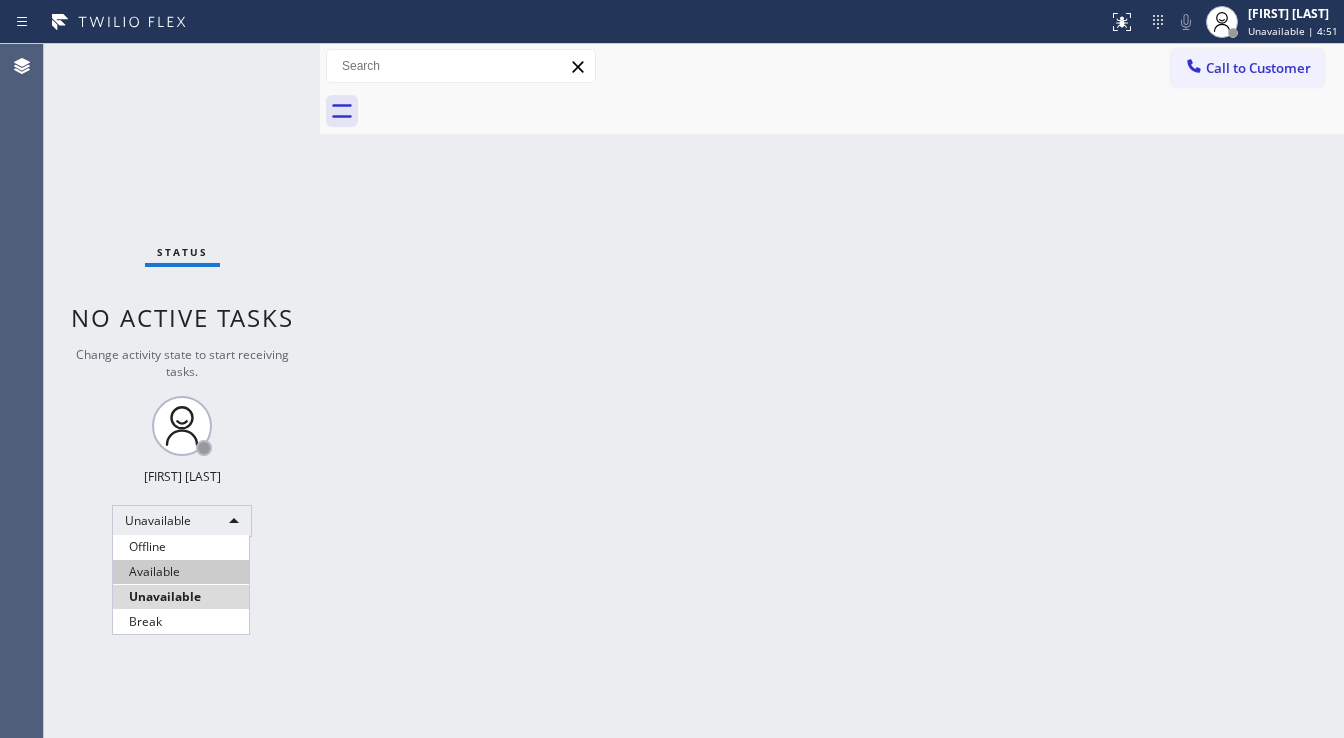 click on "Available" at bounding box center (181, 572) 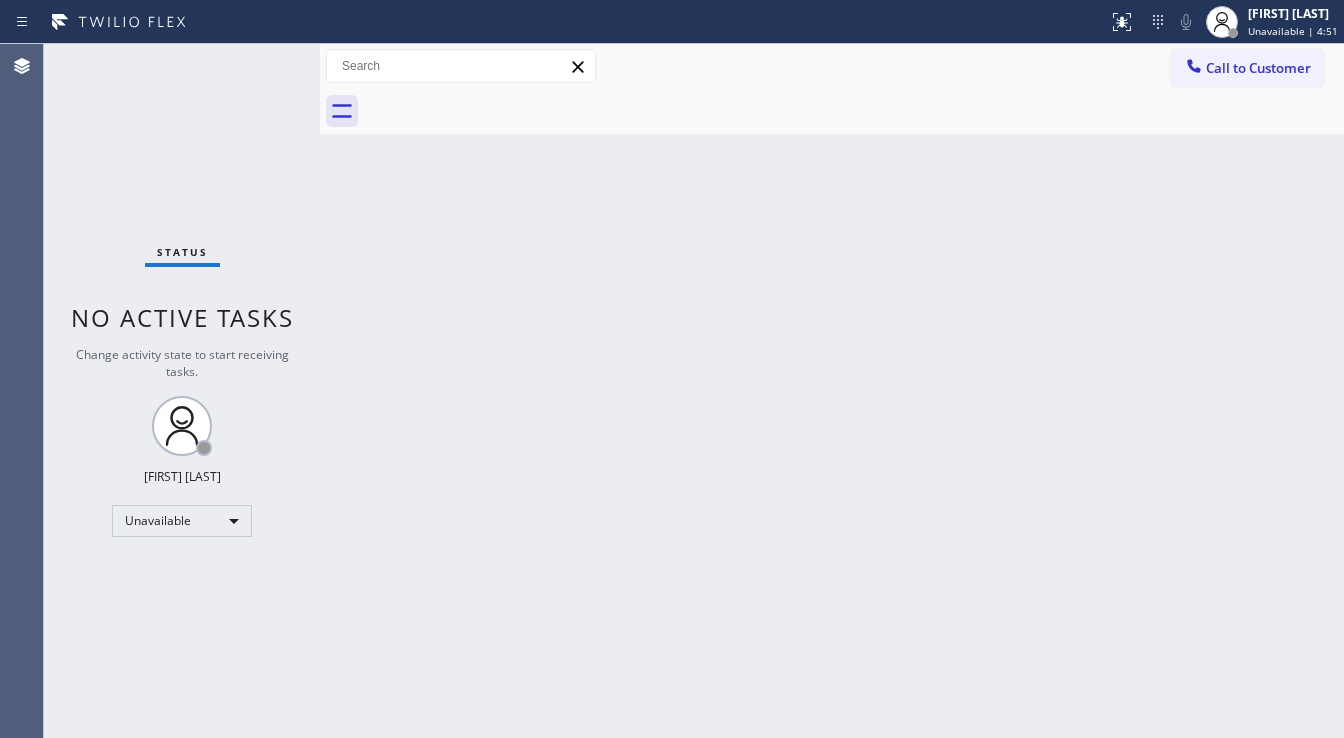 drag, startPoint x: 461, startPoint y: 571, endPoint x: 540, endPoint y: 652, distance: 113.14592 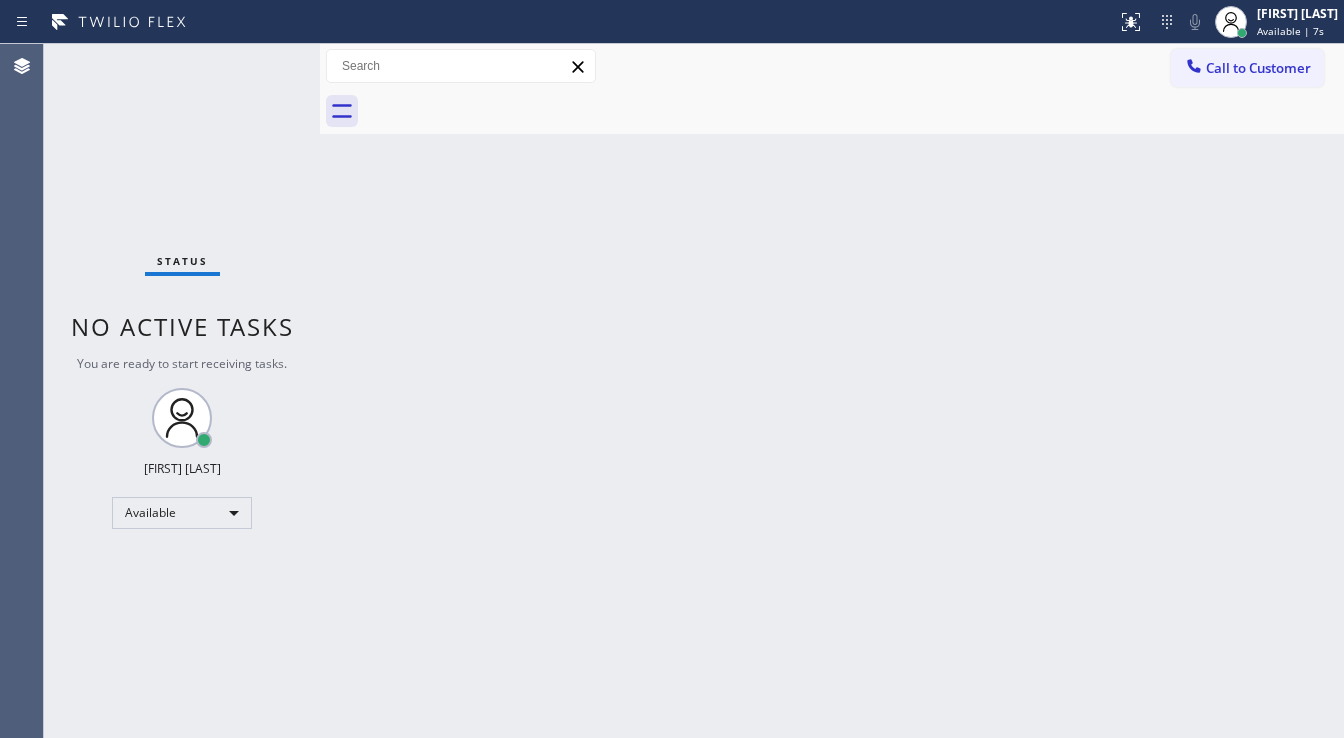 click on "Back to Dashboard Change Sender ID Customers Technicians Select a contact Outbound call Technician Search Technician Your caller id phone number Your caller id phone number Call Technician info Name   Phone none Address none Change Sender ID HVAC +[PHONE] 5 Star Appliance +[PHONE] Appliance Repair +[PHONE] Plumbing +[PHONE] Air Duct Cleaning +[PHONE]  Electricians +[PHONE] Cancel Change Check personal SMS Reset Change No tabs Call to Customer Outbound call Location GE Monogram Inc Repair [CITY] Your caller id phone number ([PHONE]) Customer number Call Outbound call Technician Search Technician Your caller id phone number Your caller id phone number Call" at bounding box center [832, 391] 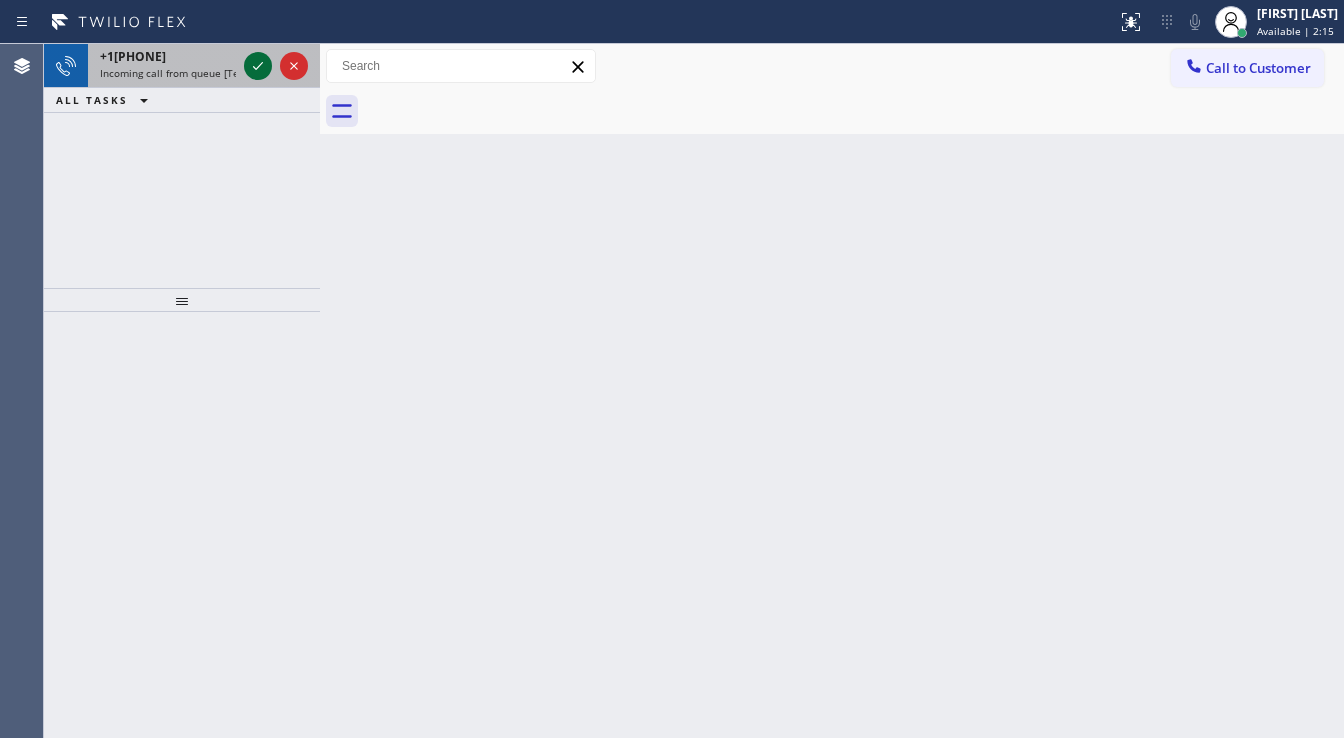 click at bounding box center (258, 66) 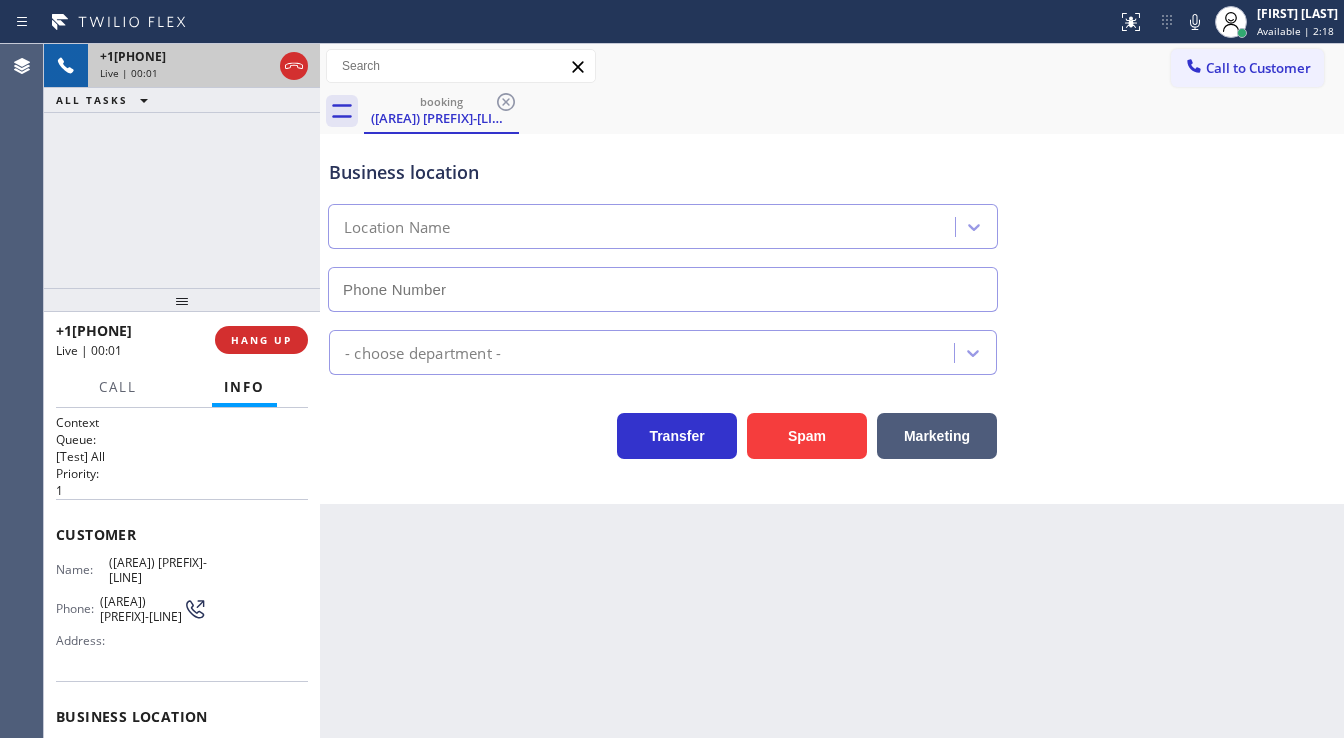type on "([AREA]) [PREFIX]-[LINE]" 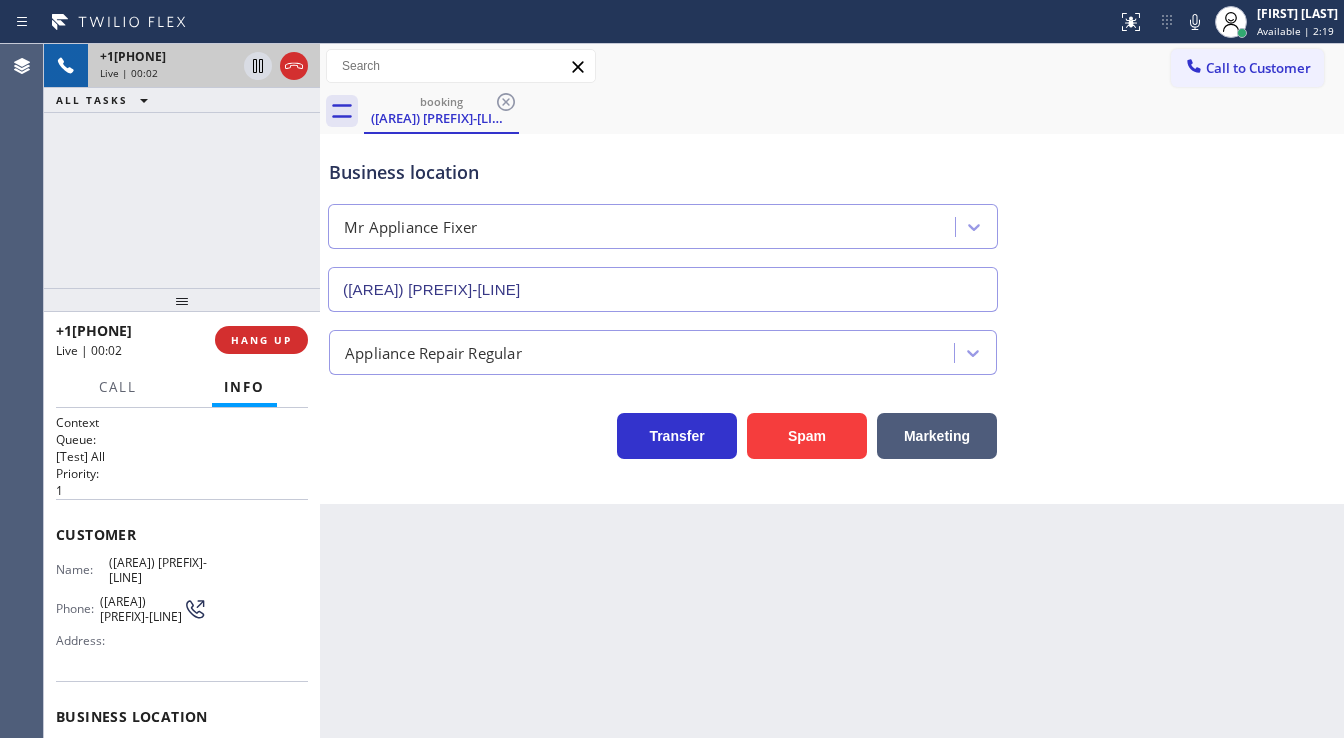 click on "+1[PHONE] Live | 00:02 ALL TASKS ALL TASKS ACTIVE TASKS TASKS IN WRAP UP" at bounding box center [182, 166] 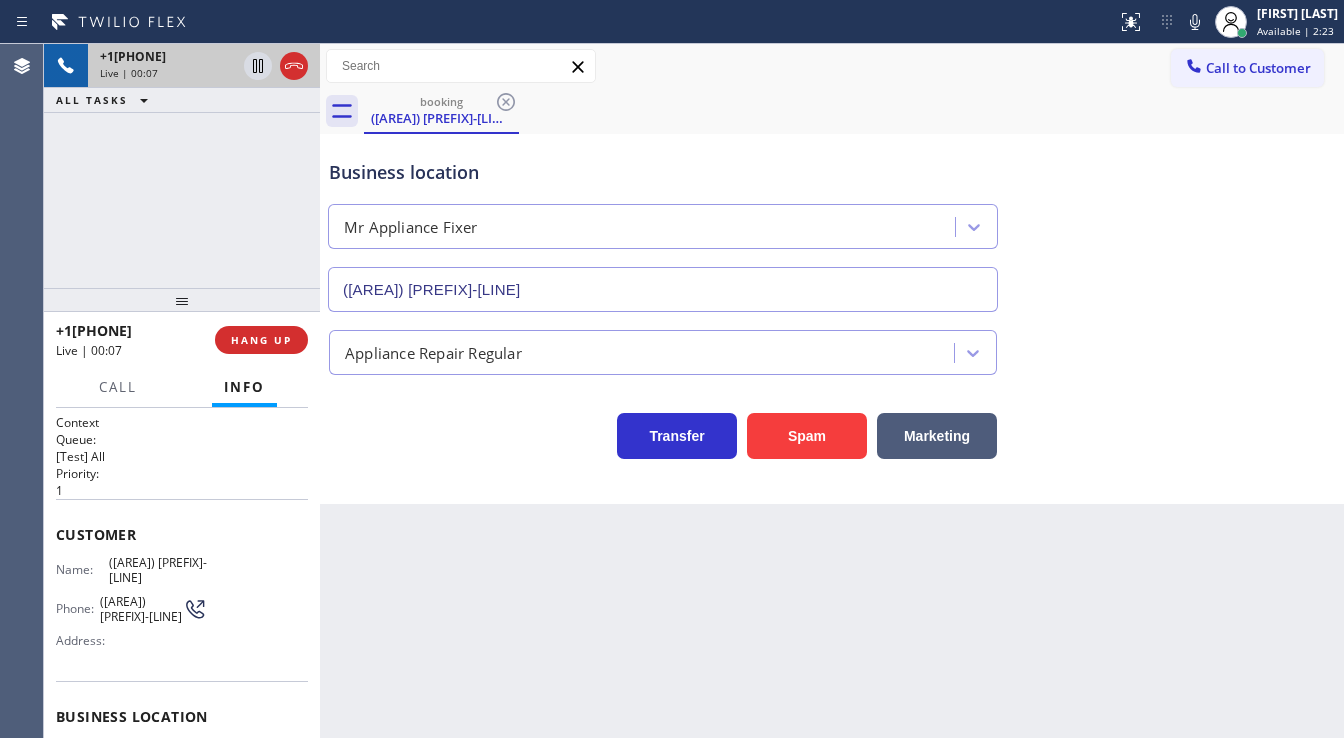 drag, startPoint x: 90, startPoint y: 264, endPoint x: 142, endPoint y: 238, distance: 58.137768 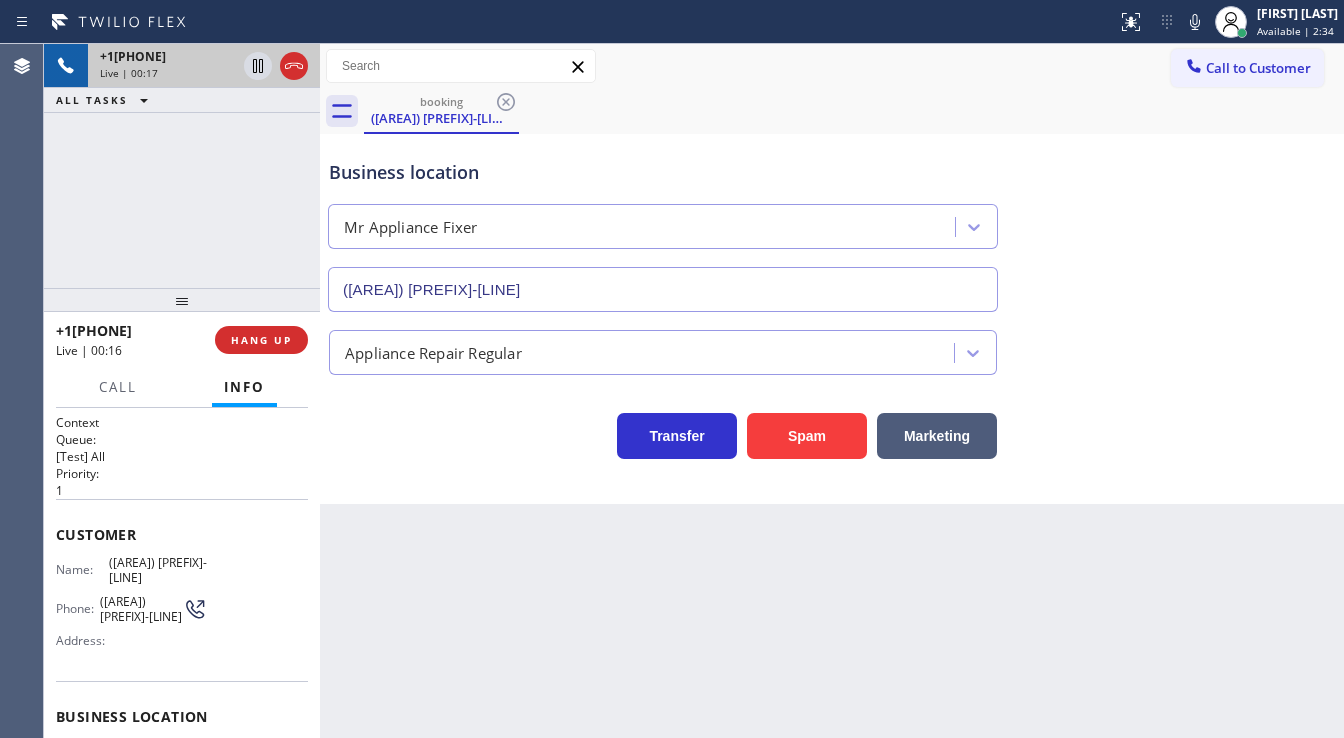 click on "Customer" at bounding box center (182, 534) 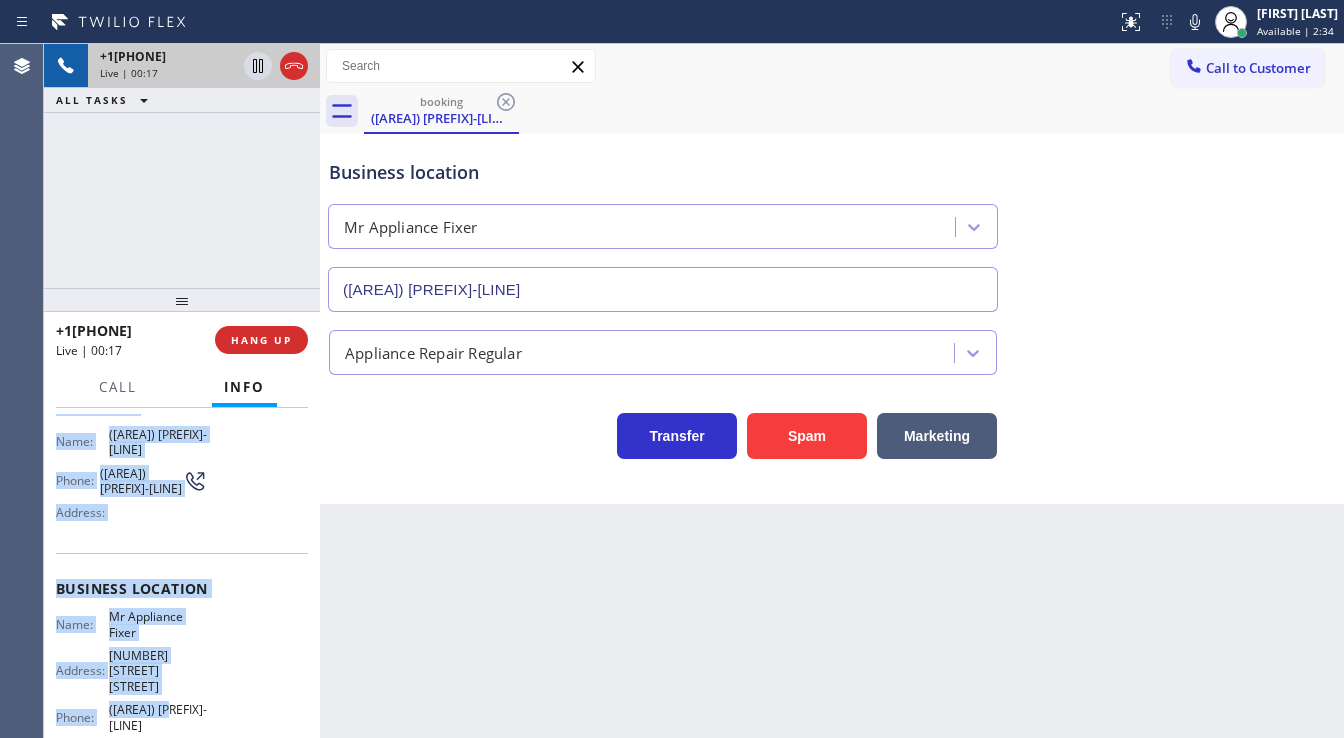 scroll, scrollTop: 261, scrollLeft: 0, axis: vertical 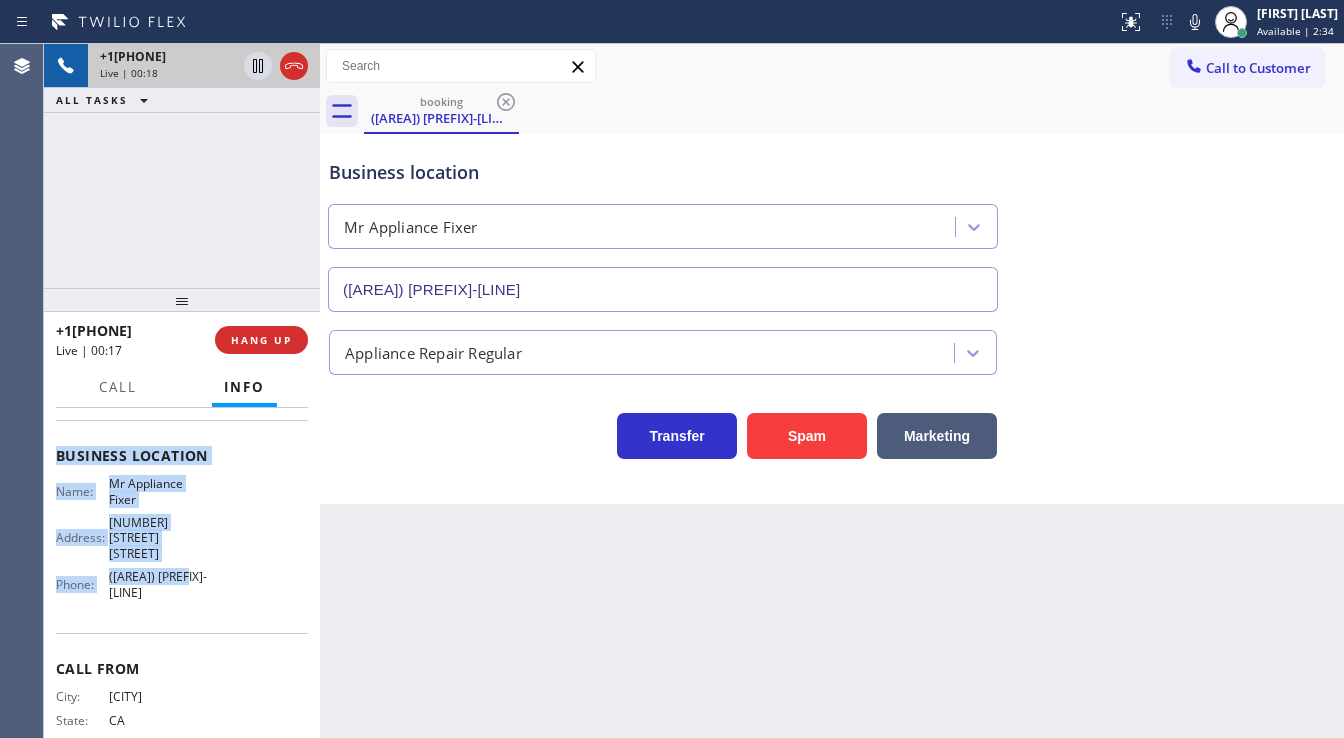 drag, startPoint x: 81, startPoint y: 528, endPoint x: 220, endPoint y: 564, distance: 143.58621 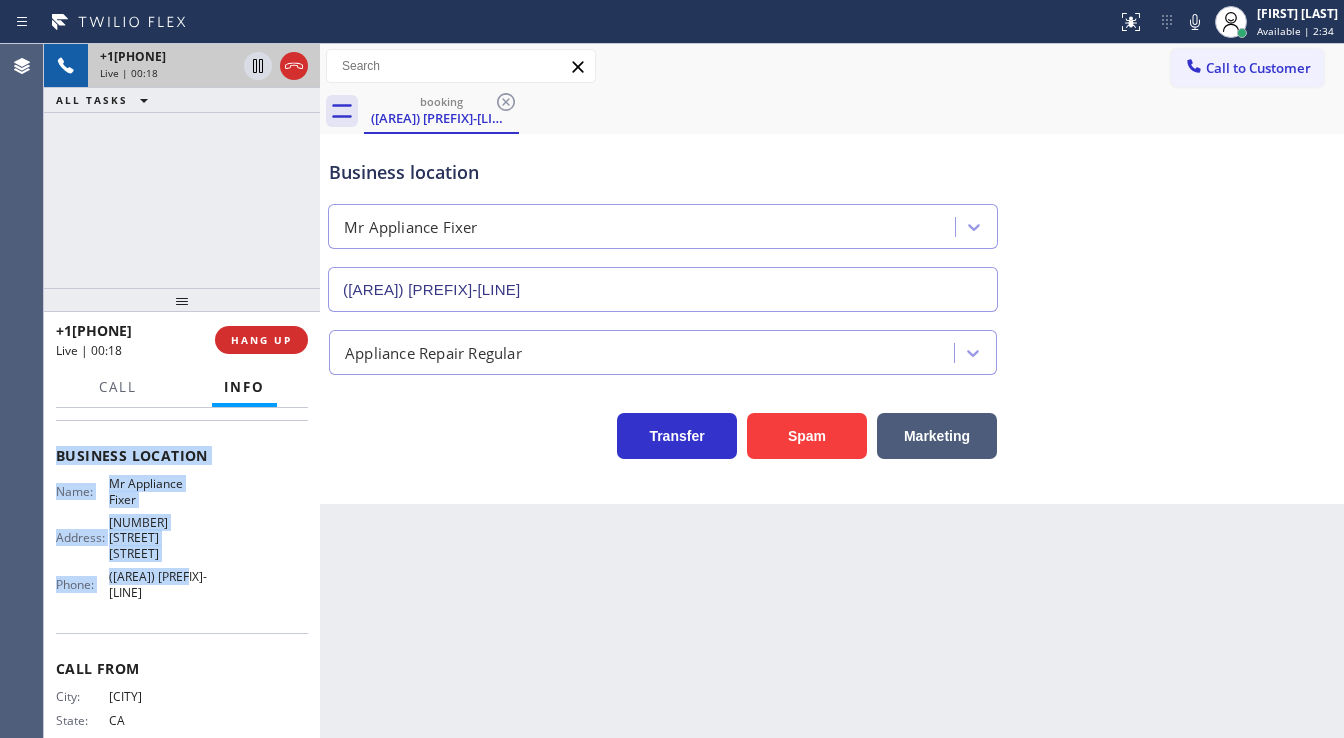 copy on "Customer Name: ([PHONE]) Phone: ([PHONE]) Address: Business location Name: Mr Appliance Fixer Address: [NUMBER] [STREET]  Phone: ([PHONE])" 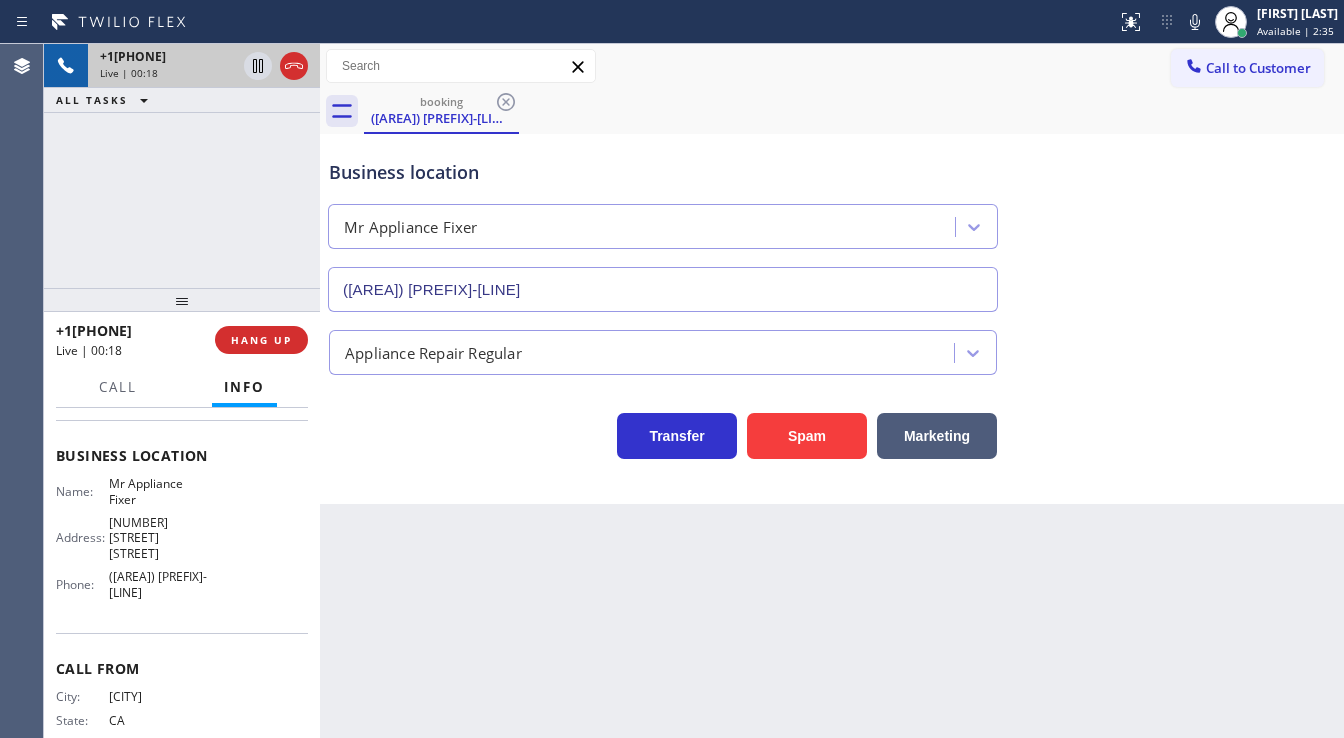 click on "+1[PHONE] Live | 00:18 ALL TASKS ALL TASKS ACTIVE TASKS TASKS IN WRAP UP" at bounding box center (182, 166) 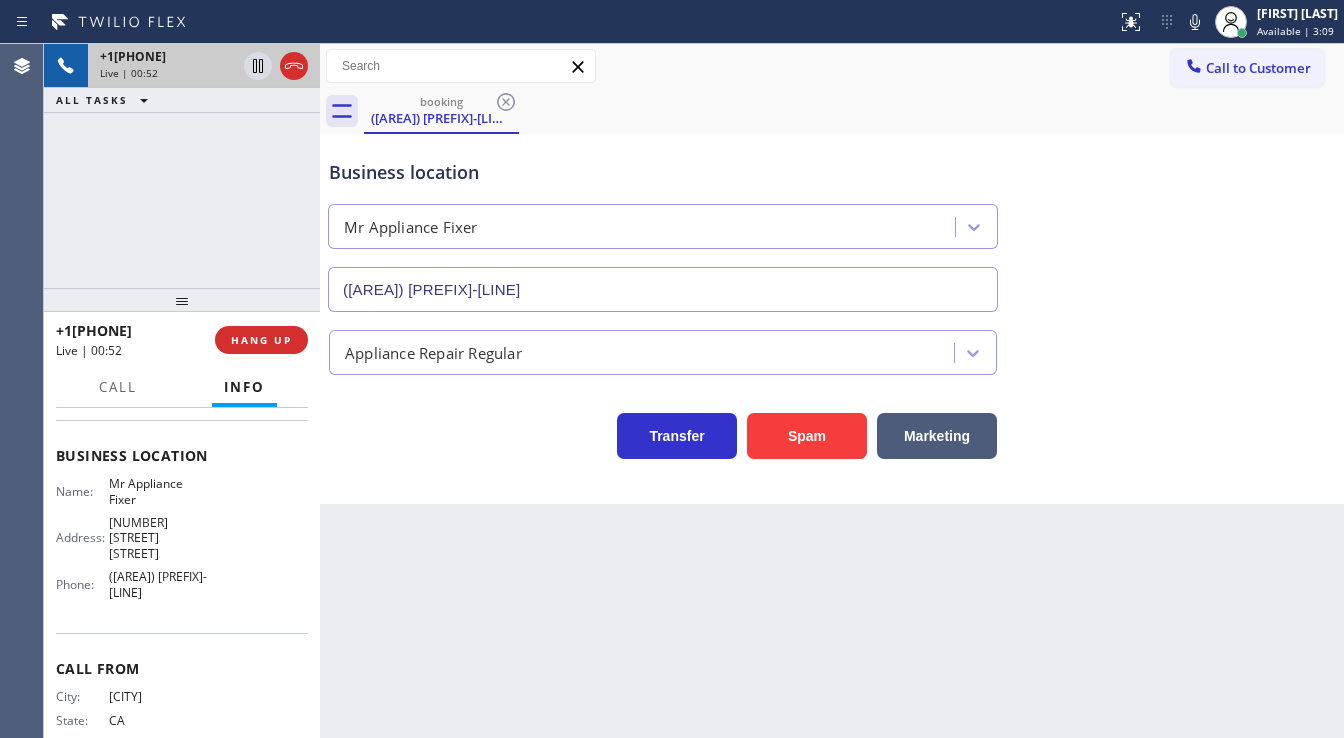 click on "+1[PHONE] Live | 00:52 ALL TASKS ALL TASKS ACTIVE TASKS TASKS IN WRAP UP" at bounding box center [182, 166] 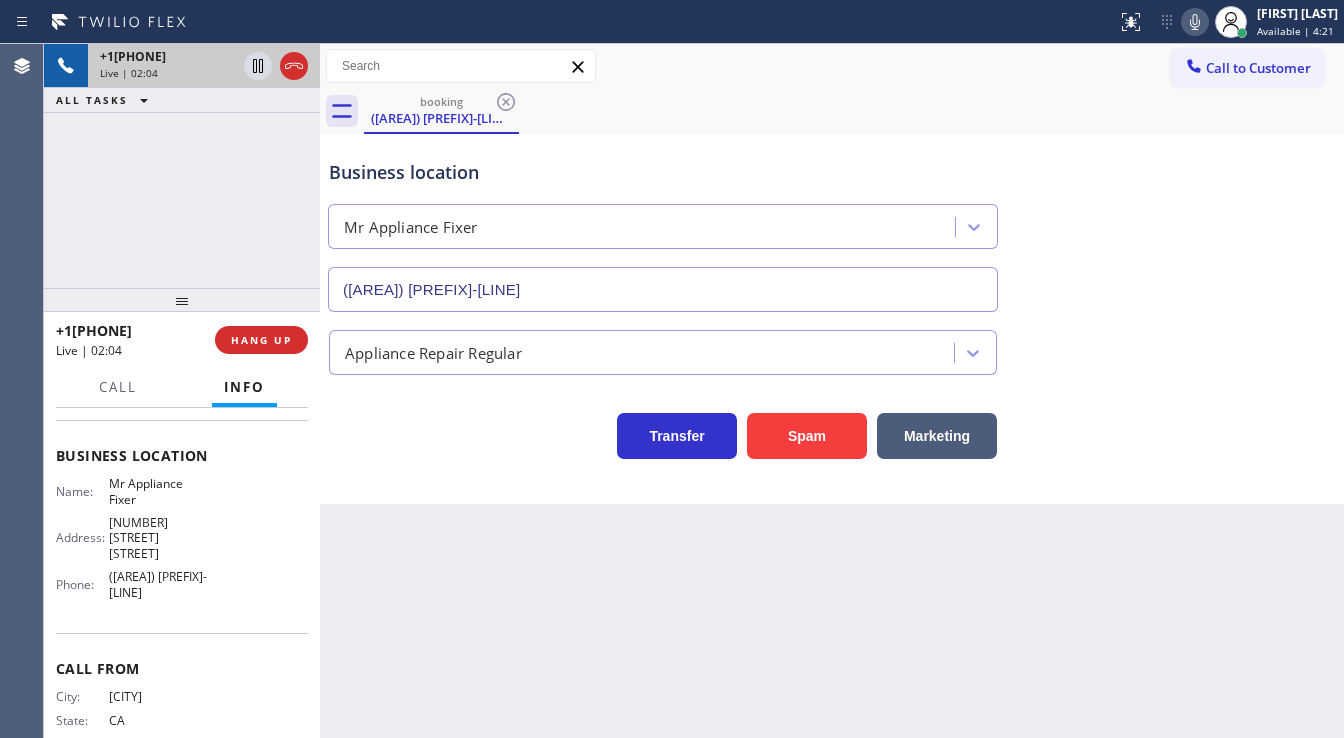 click 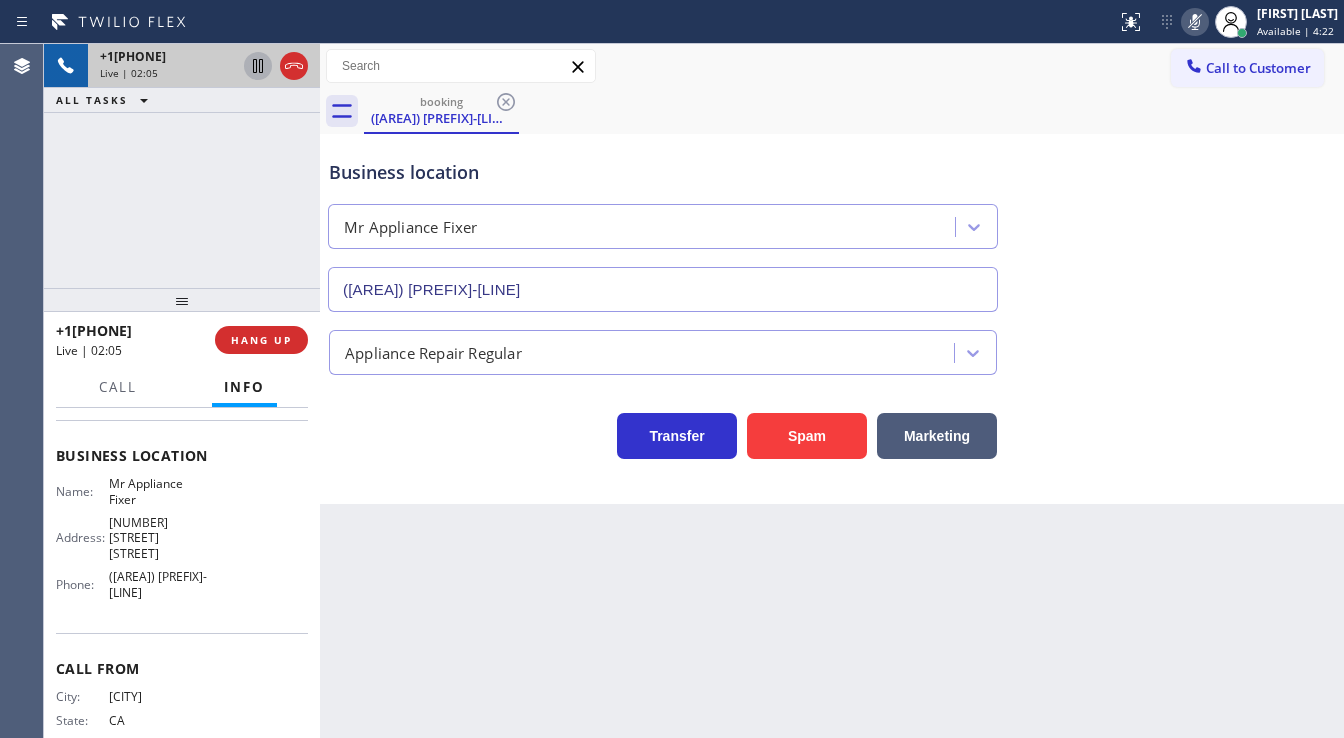 click 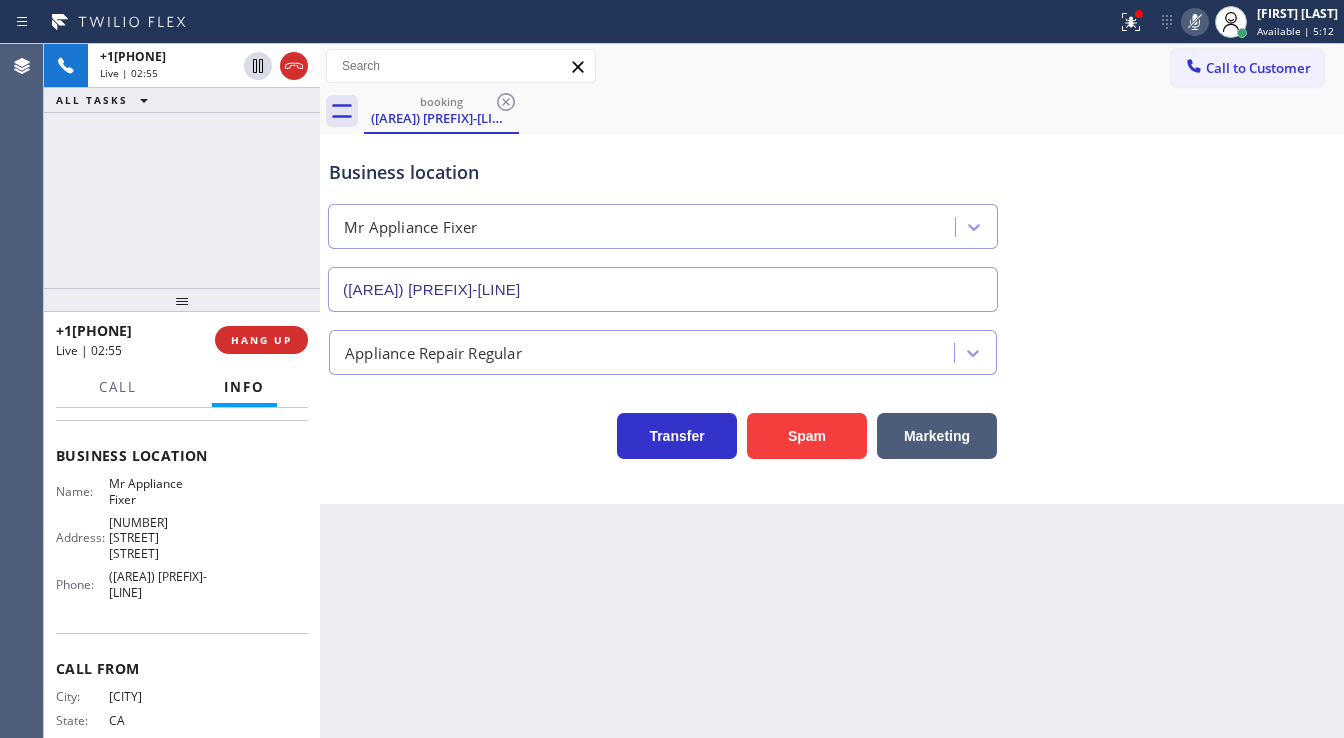 click 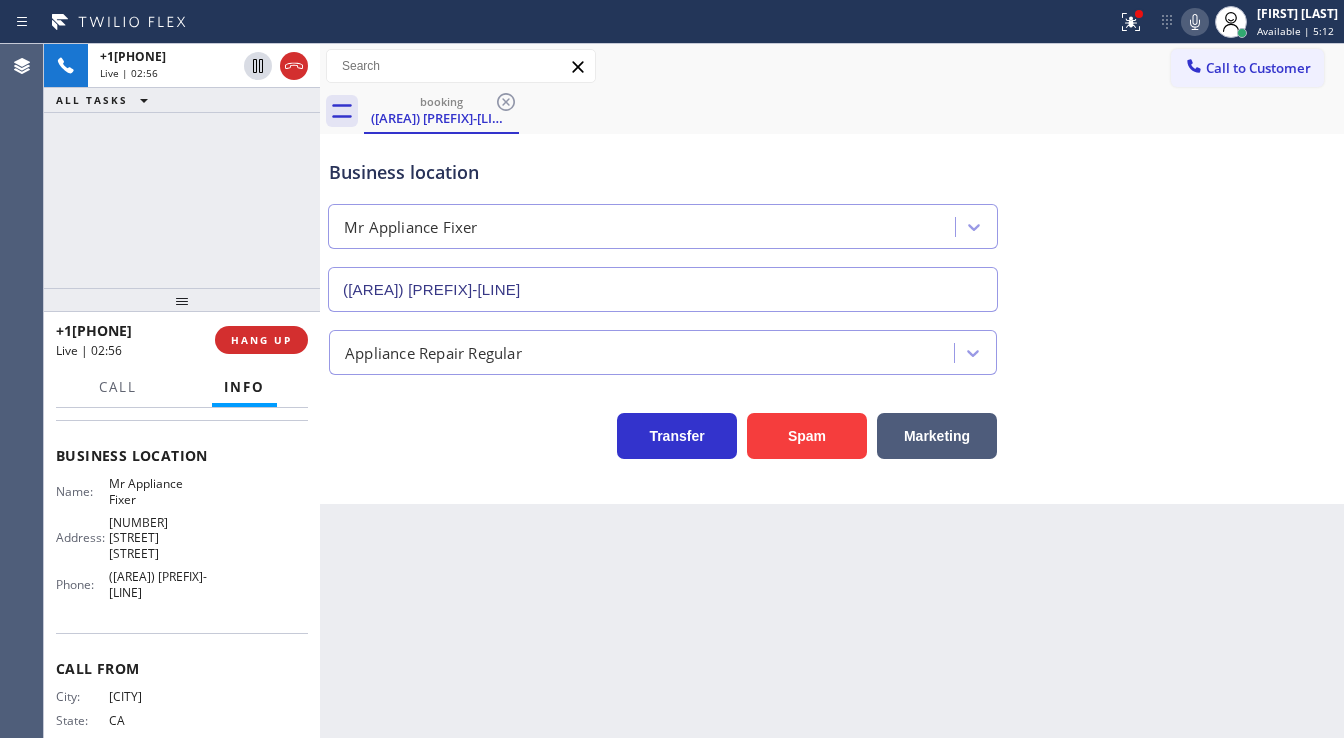 drag, startPoint x: 1137, startPoint y: 26, endPoint x: 1125, endPoint y: 160, distance: 134.53624 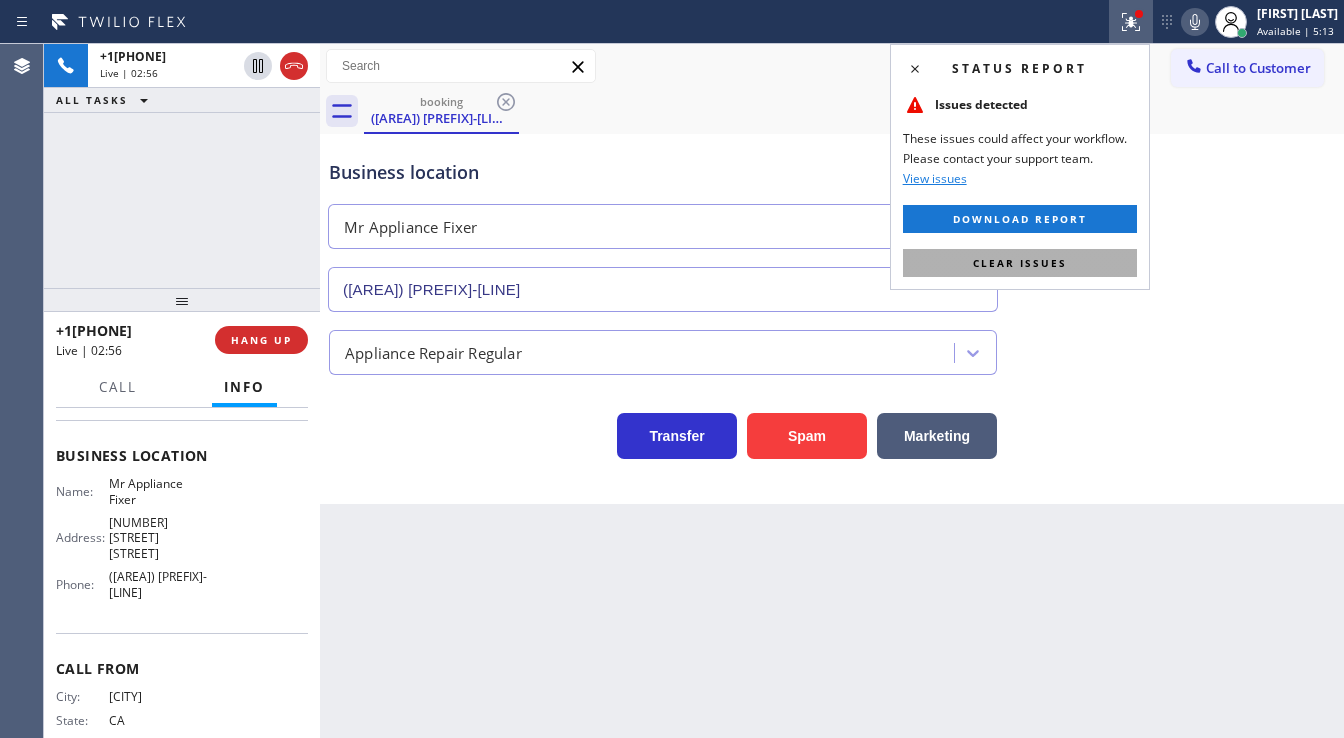 click on "Clear issues" at bounding box center (1020, 263) 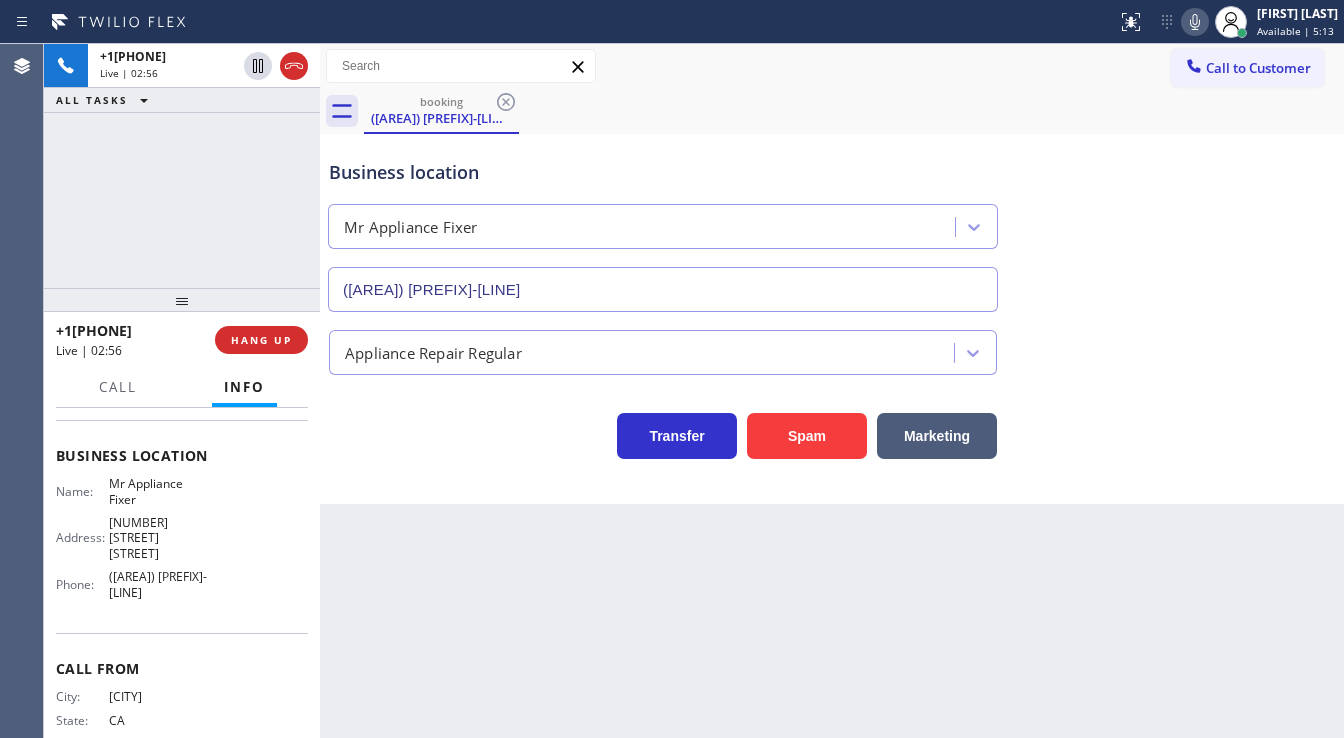click on "Business location Mr Appliance Fixer ([PHONE])" at bounding box center (832, 221) 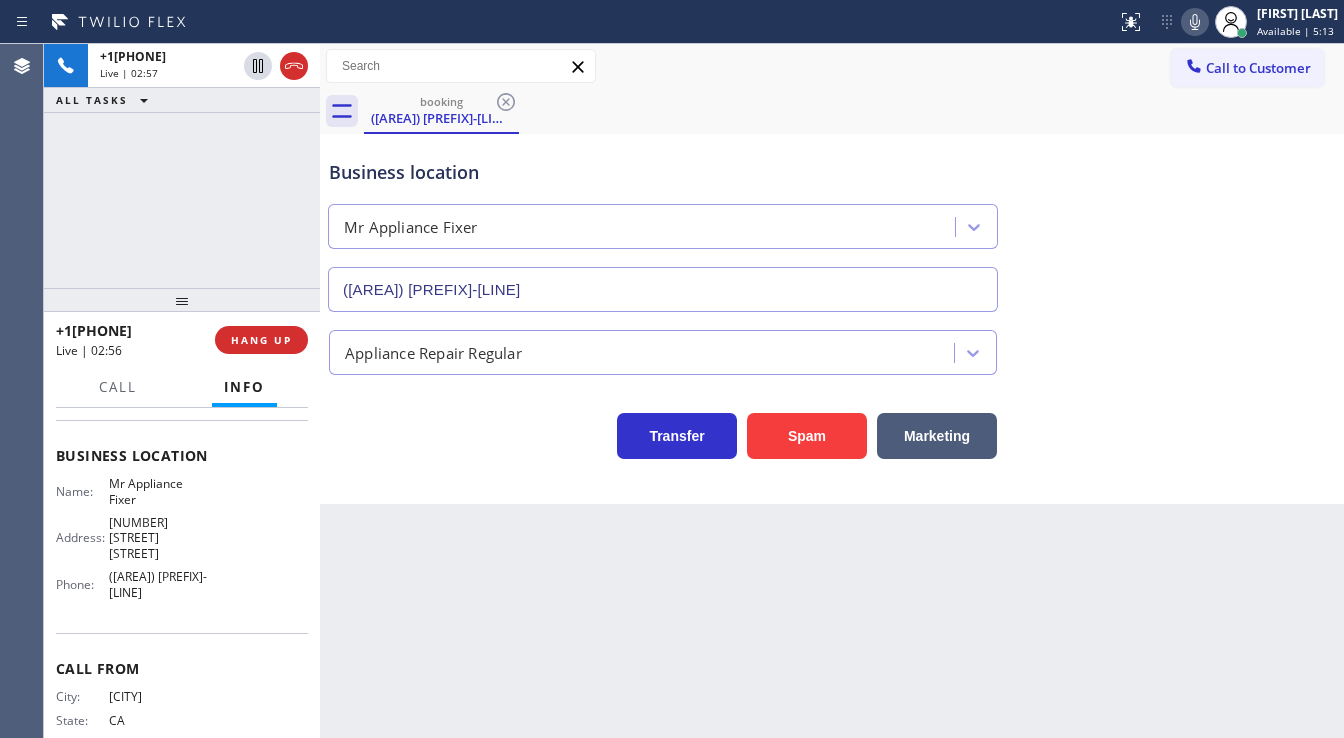 click on "[PHONE] Live | 02:57 ALL TASKS ALL TASKS ACTIVE TASKS TASKS IN WRAP UP" at bounding box center [182, 166] 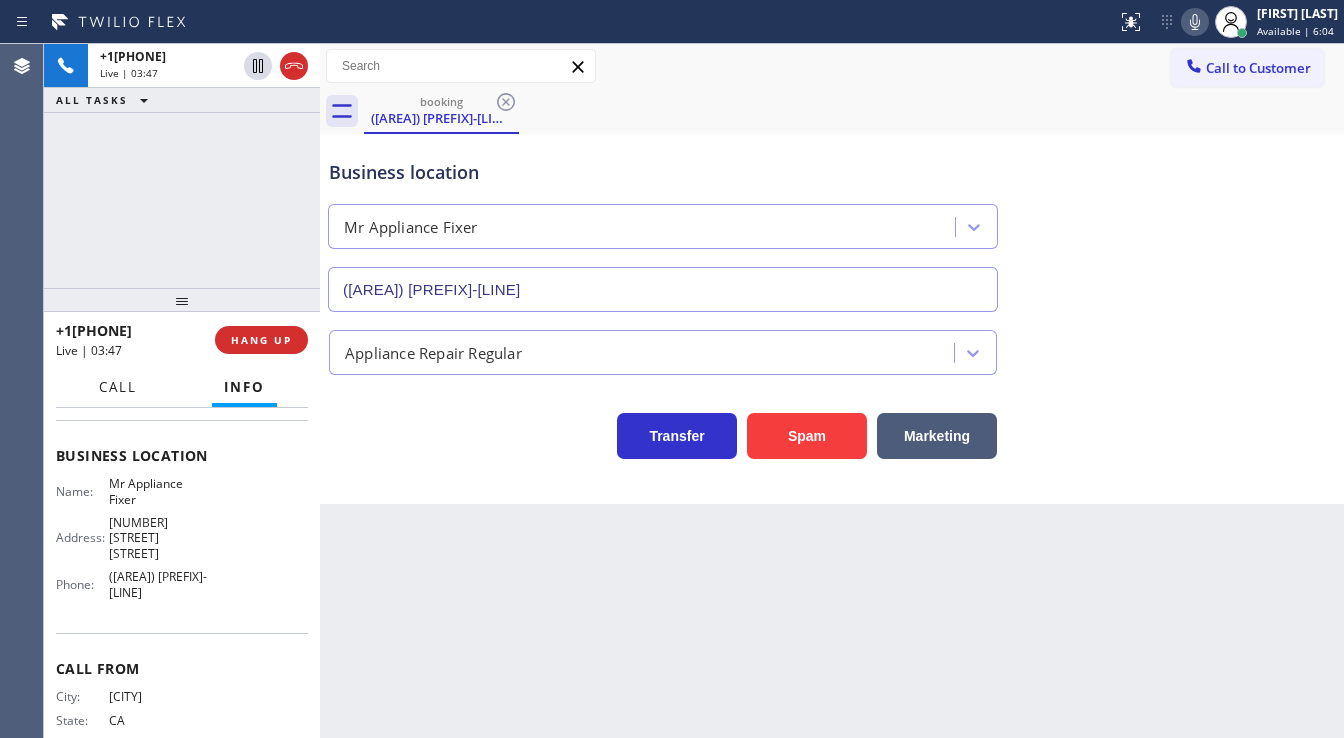 click on "Call" at bounding box center (118, 387) 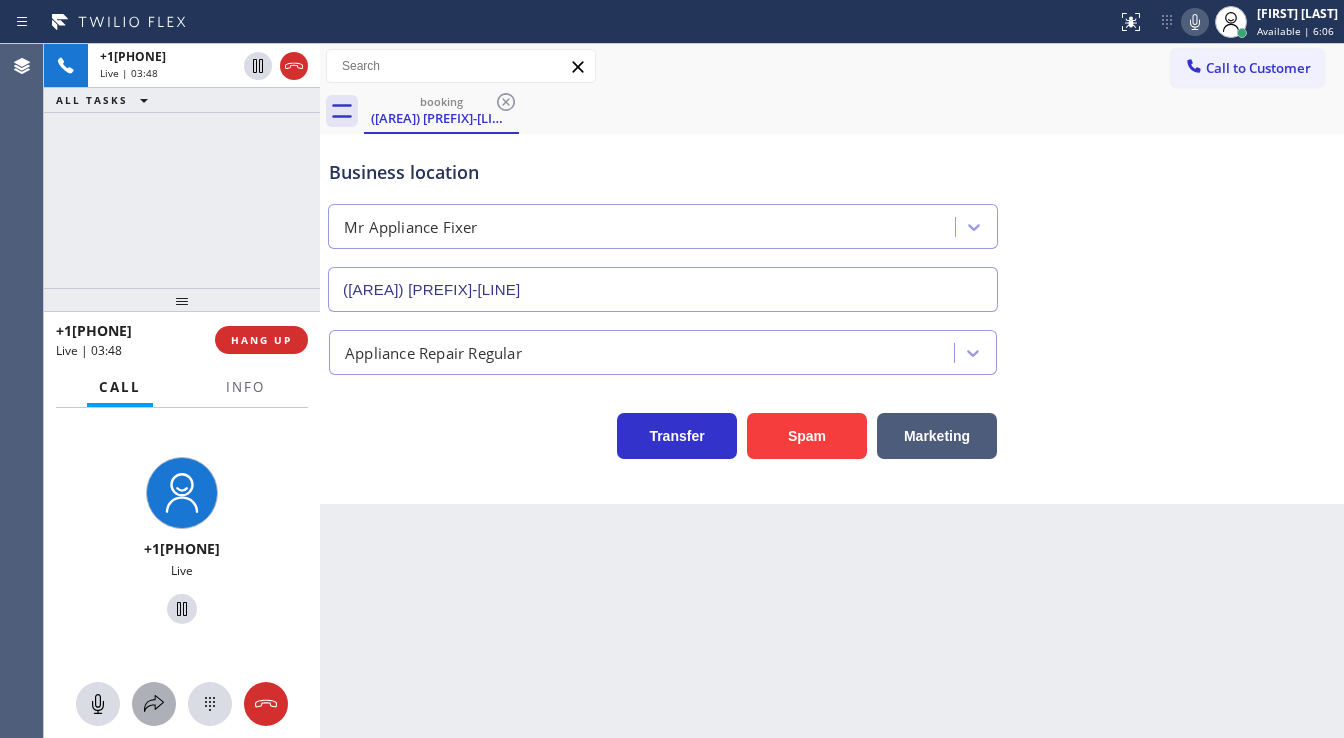 click at bounding box center [154, 704] 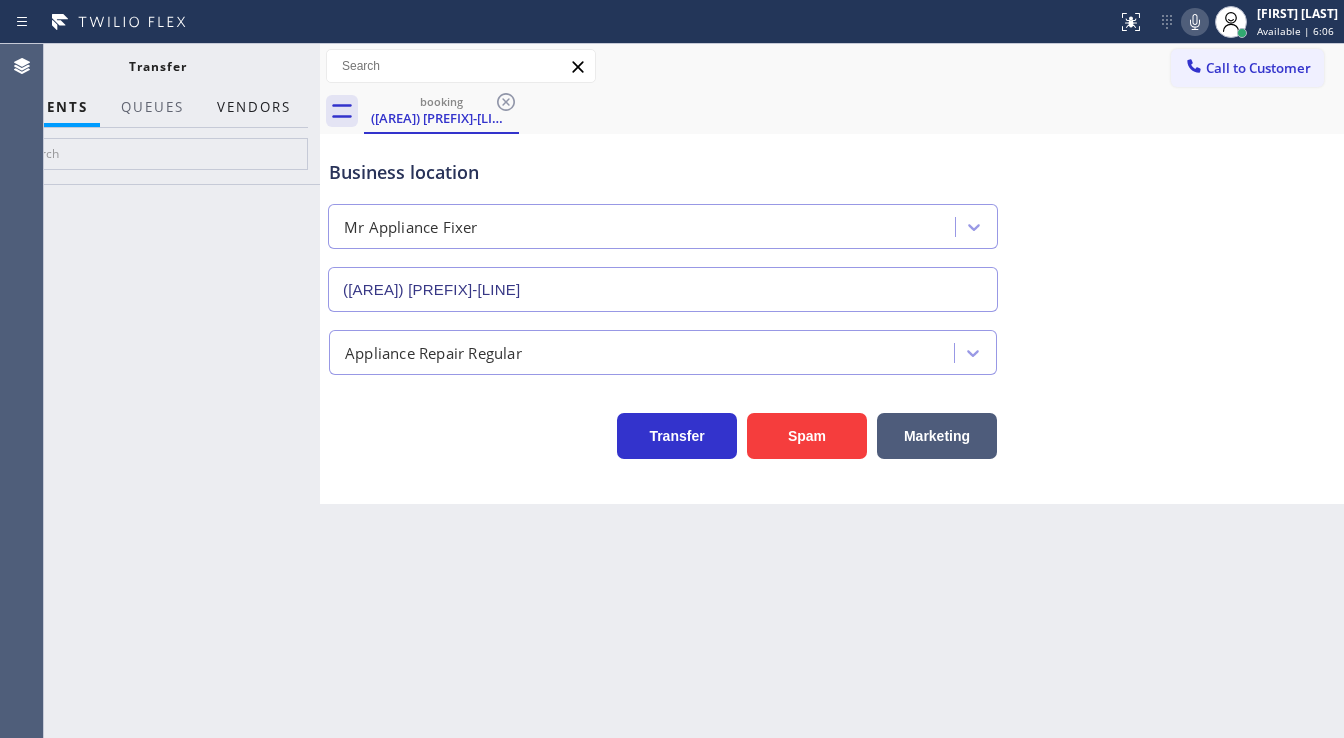 click on "Vendors" at bounding box center [254, 107] 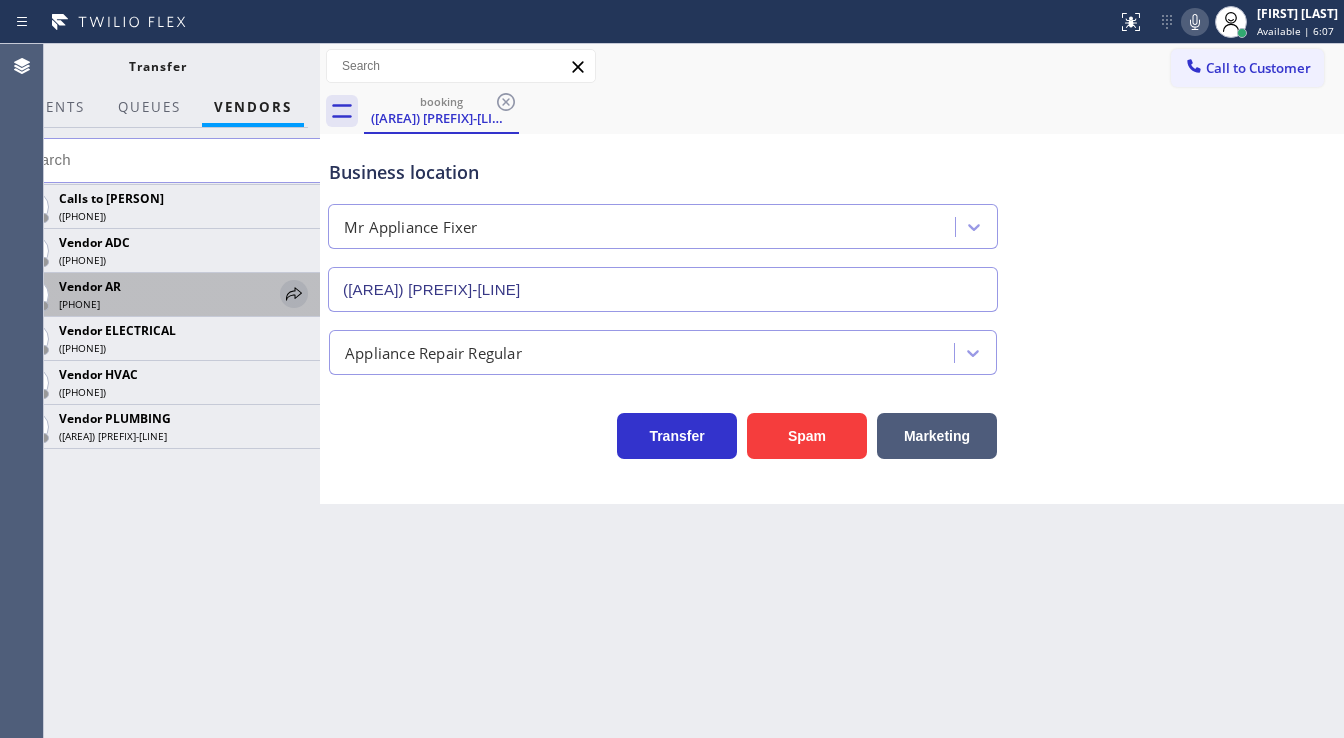 click 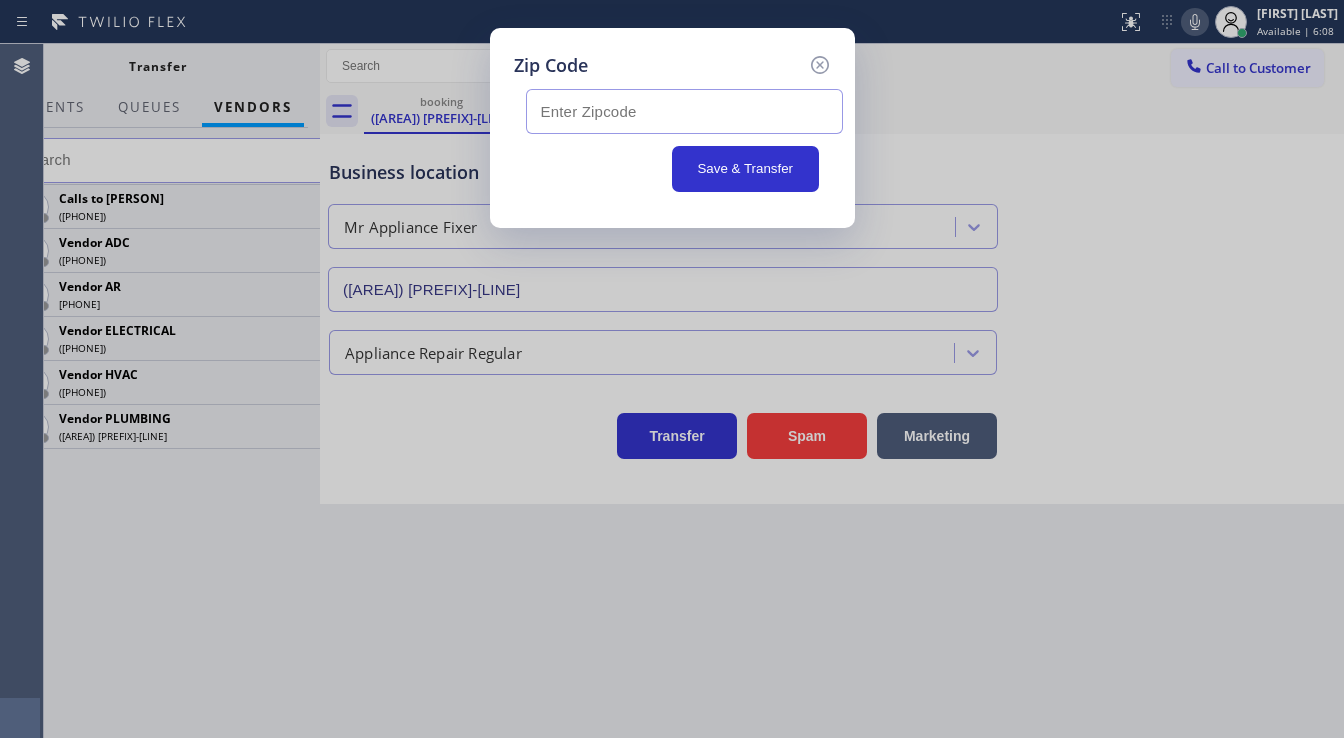 click at bounding box center (684, 111) 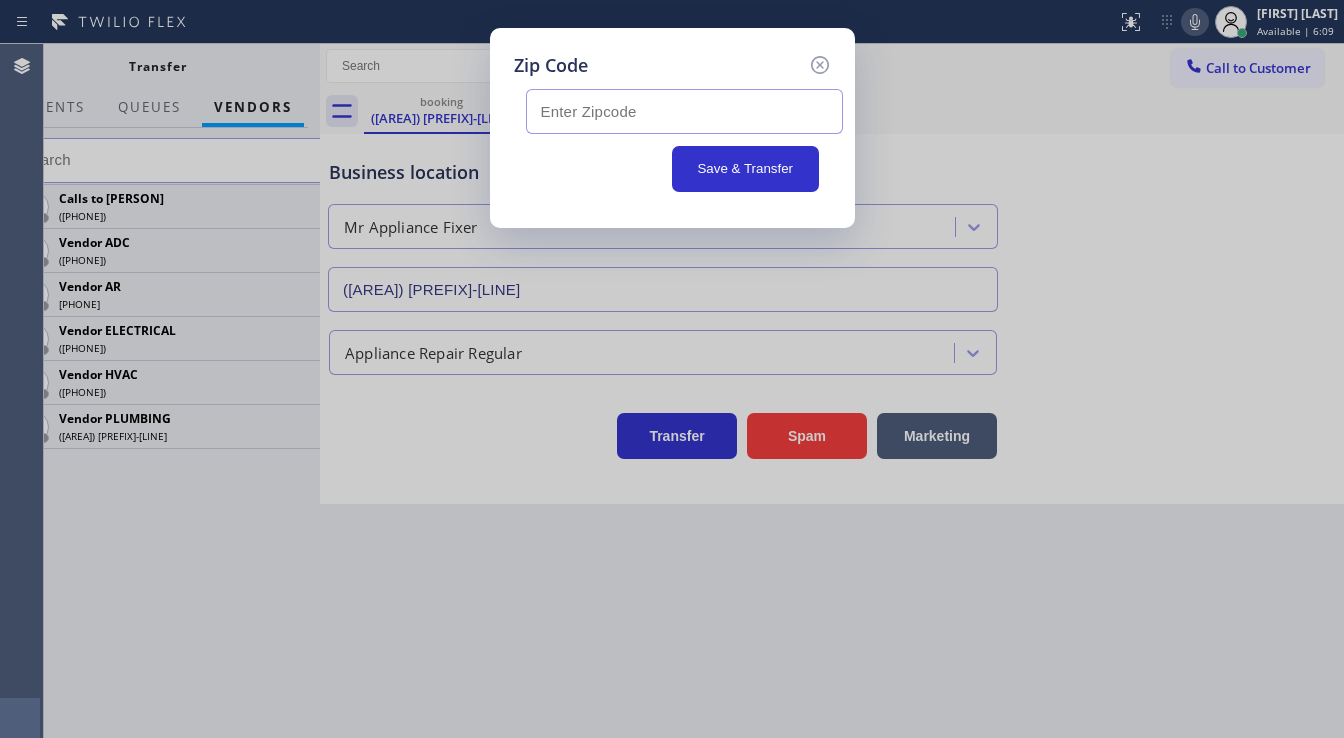 paste on "94588" 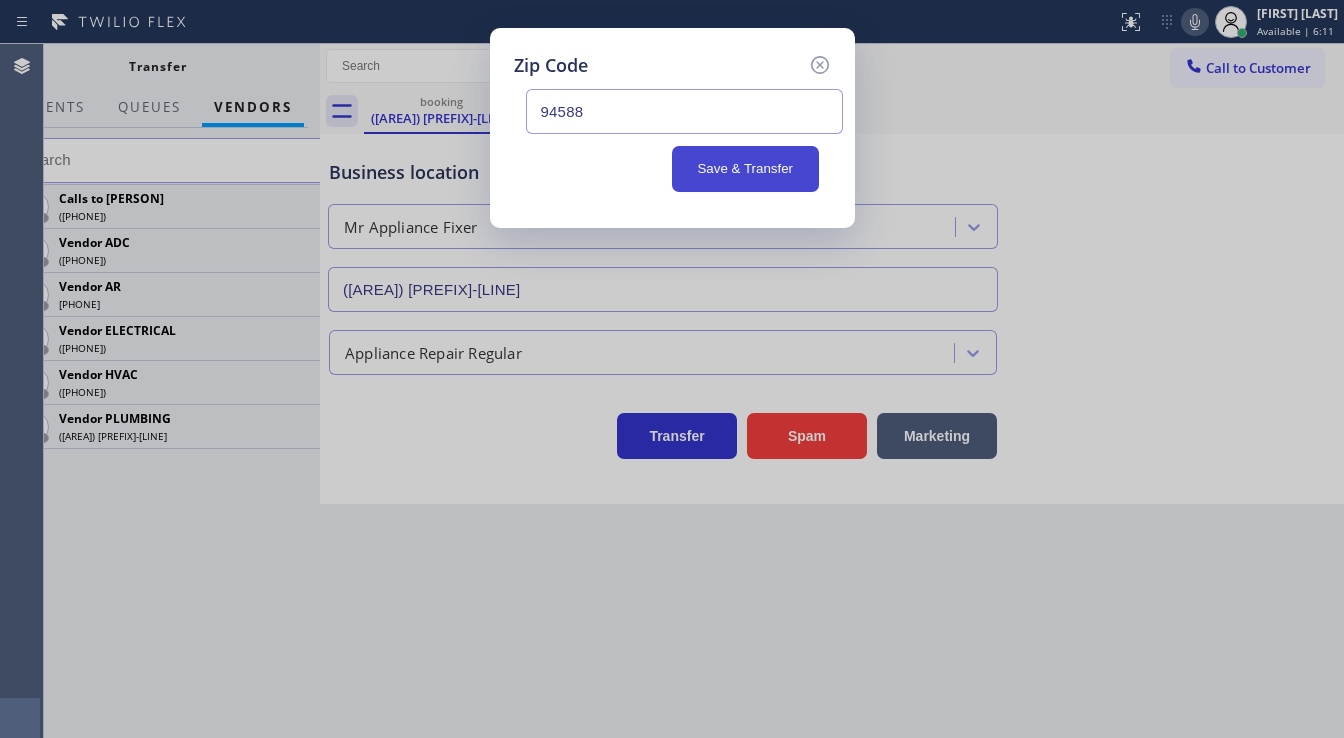 type on "94588" 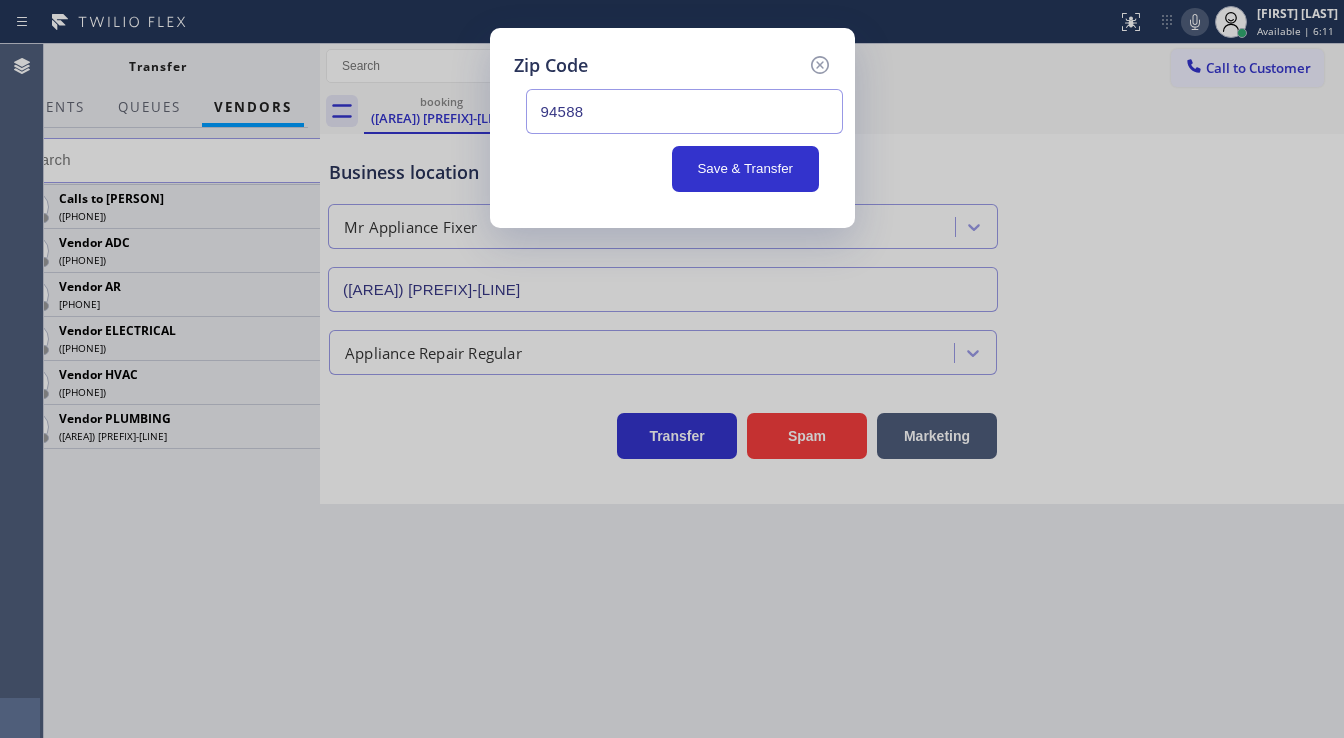 drag, startPoint x: 712, startPoint y: 166, endPoint x: 542, endPoint y: 132, distance: 173.36667 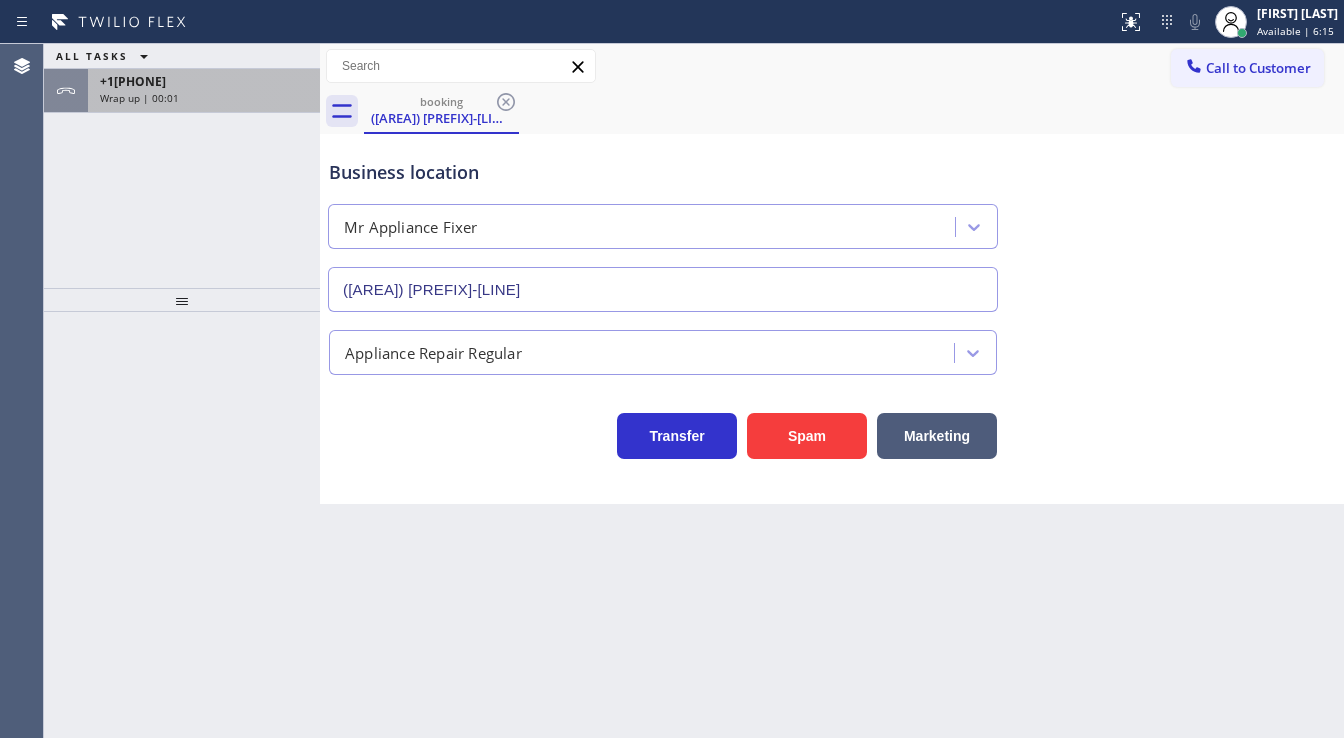 click on "Wrap up | 00:01" at bounding box center (204, 98) 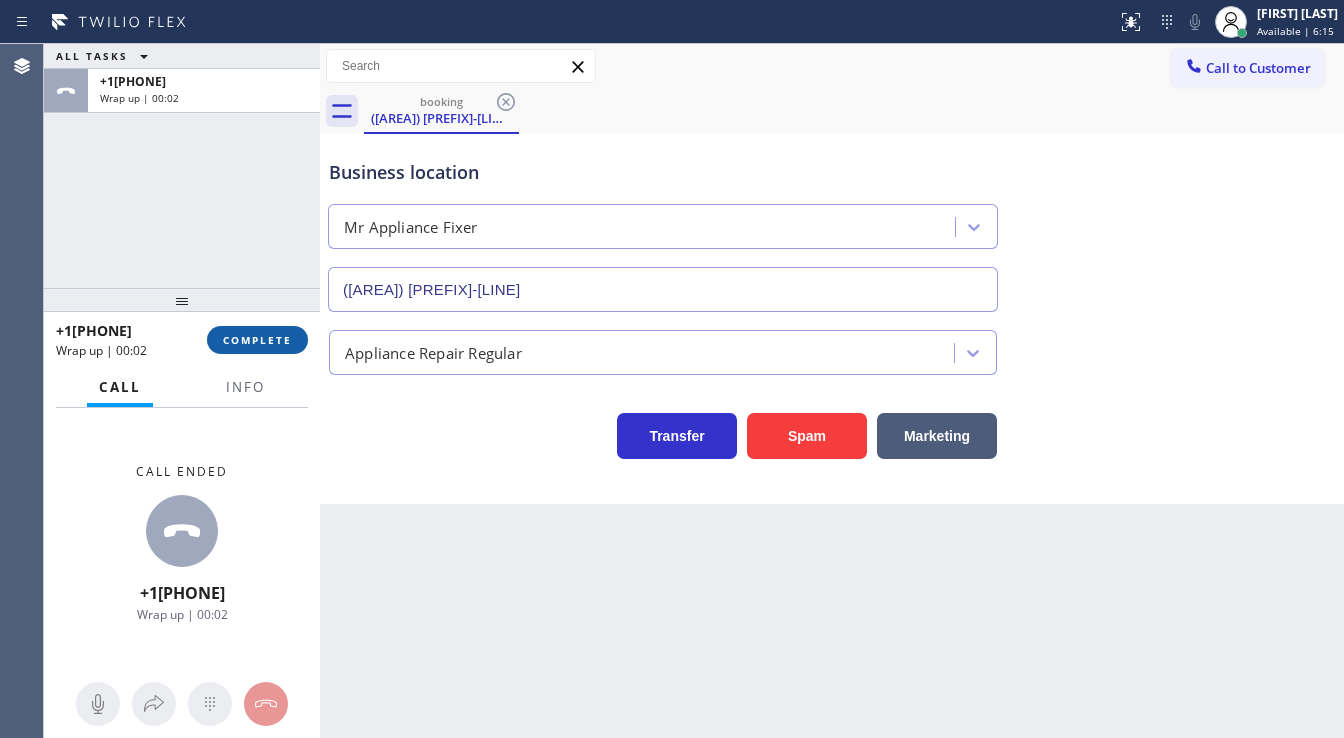 click on "COMPLETE" at bounding box center (257, 340) 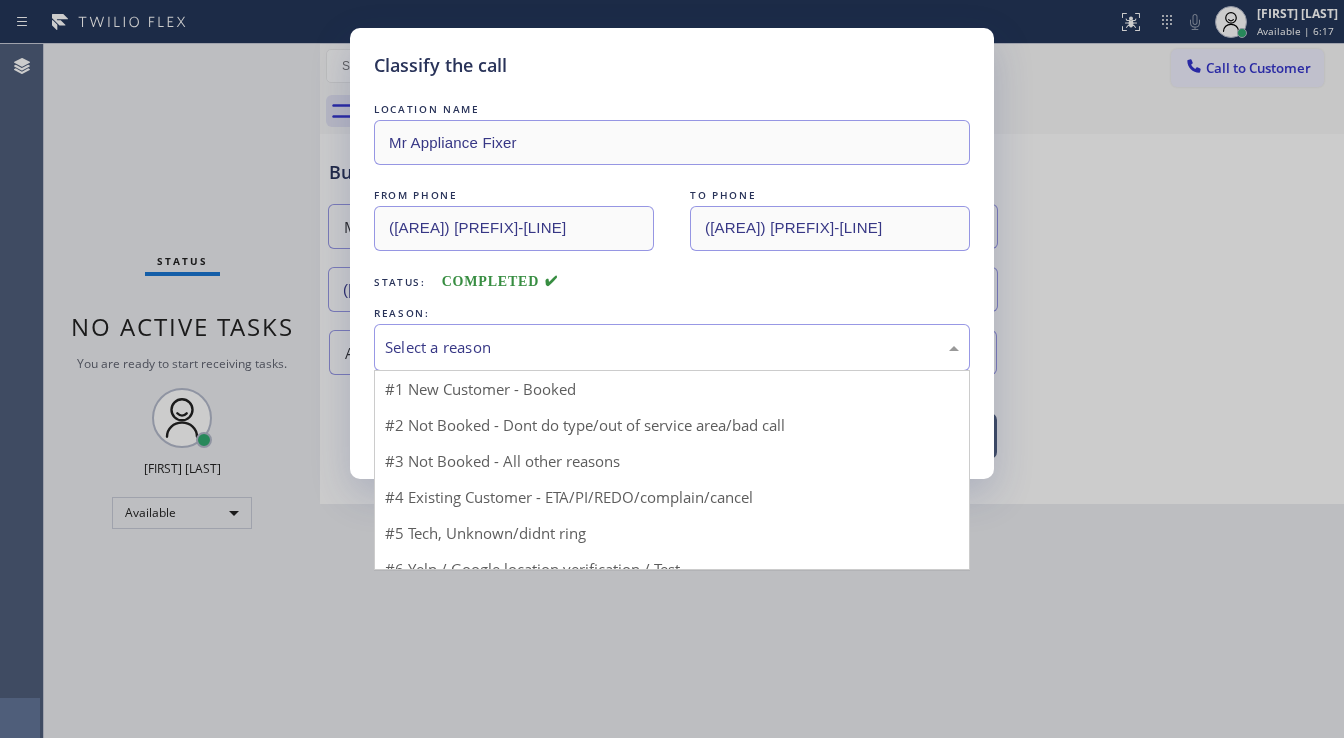 click on "Select a reason" at bounding box center [672, 347] 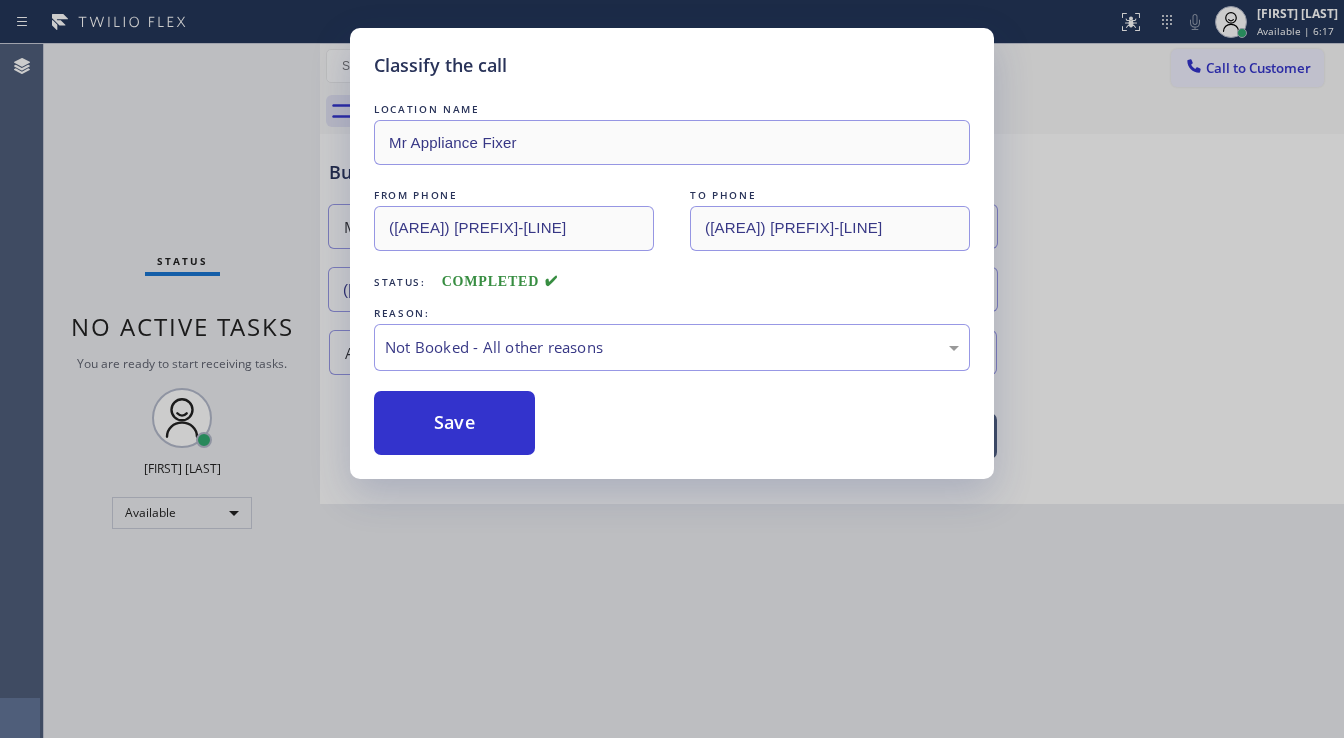 click on "Save" at bounding box center [454, 423] 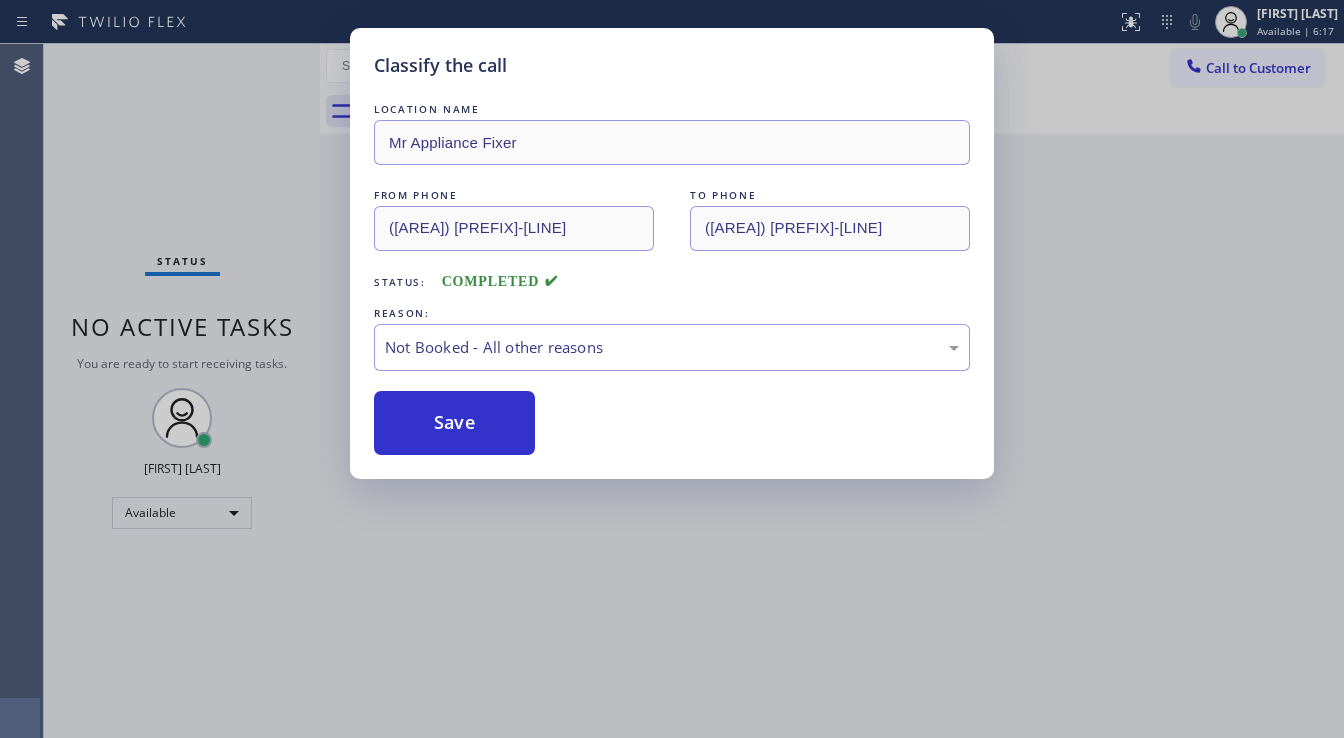 click on "Save" at bounding box center [454, 423] 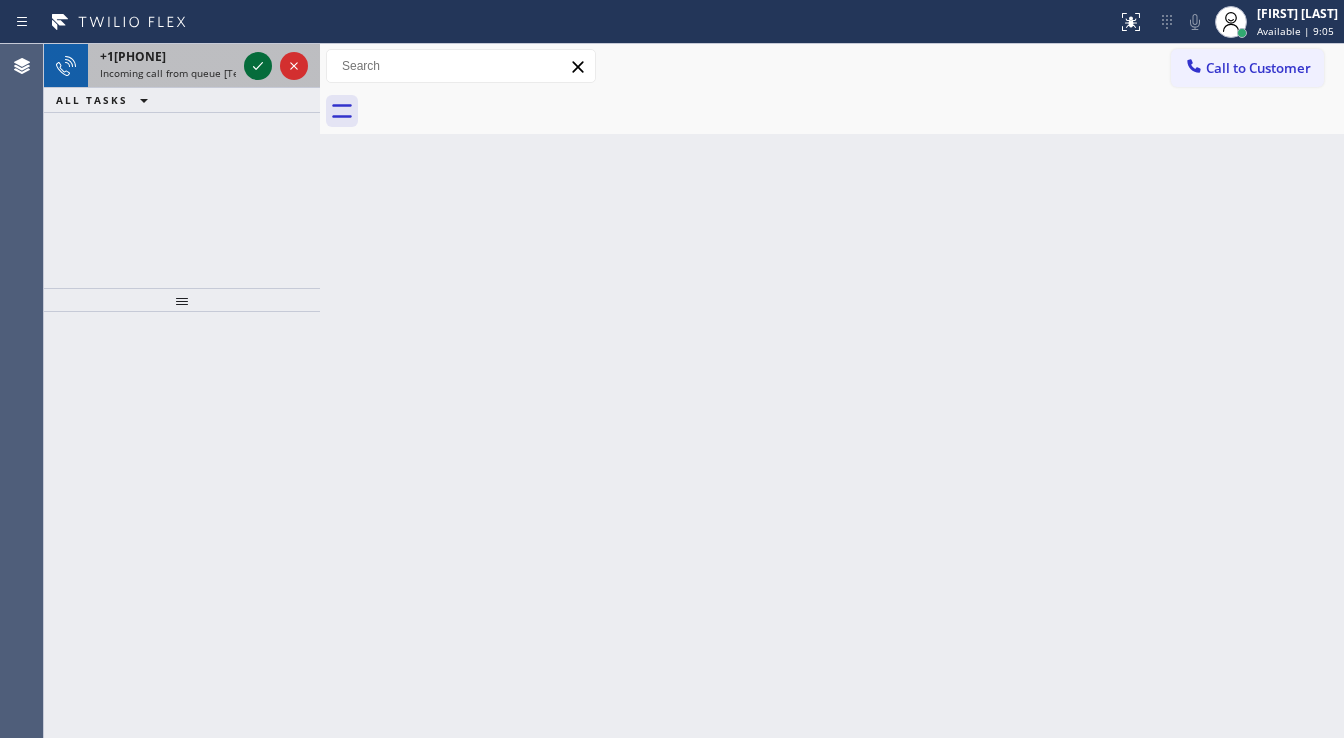 click 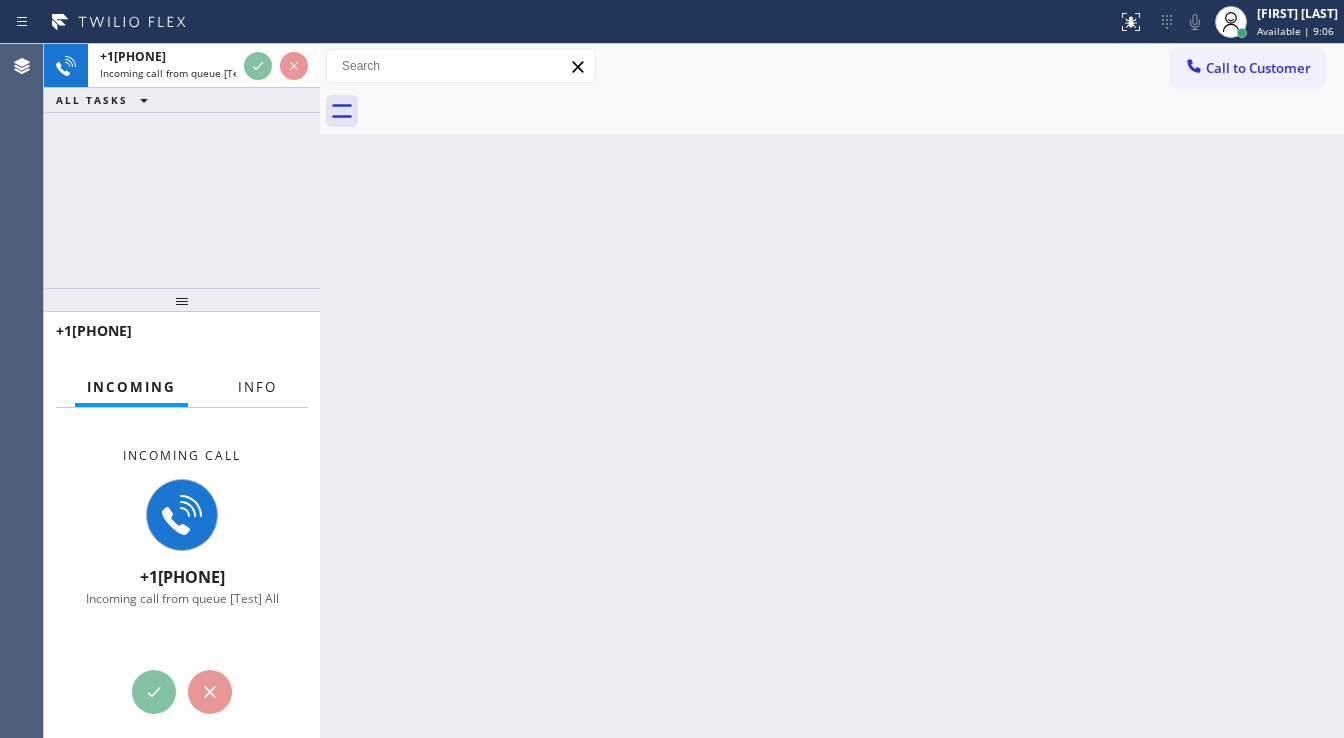 click on "Info" at bounding box center [257, 387] 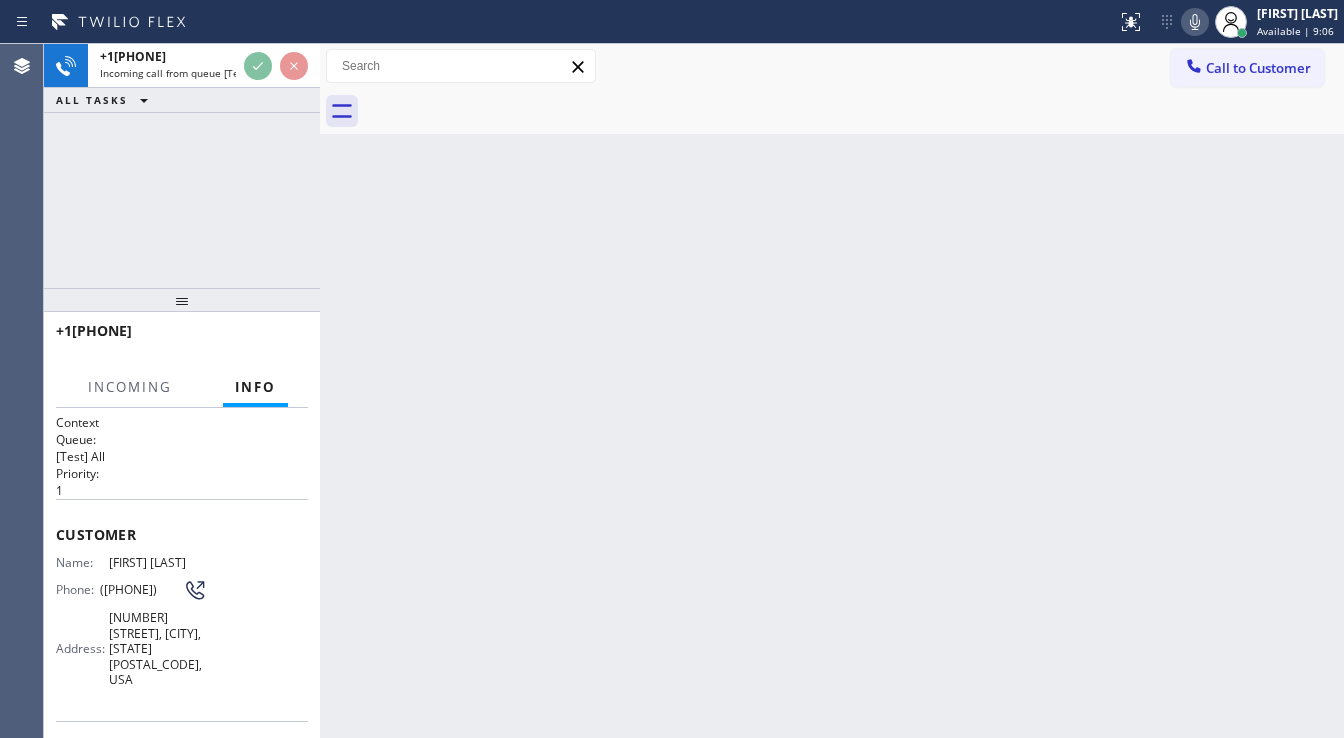 click on "+1[PHONE] Incoming call from queue [Test] All ALL TASKS ALL TASKS ACTIVE TASKS TASKS IN WRAP UP" at bounding box center (182, 166) 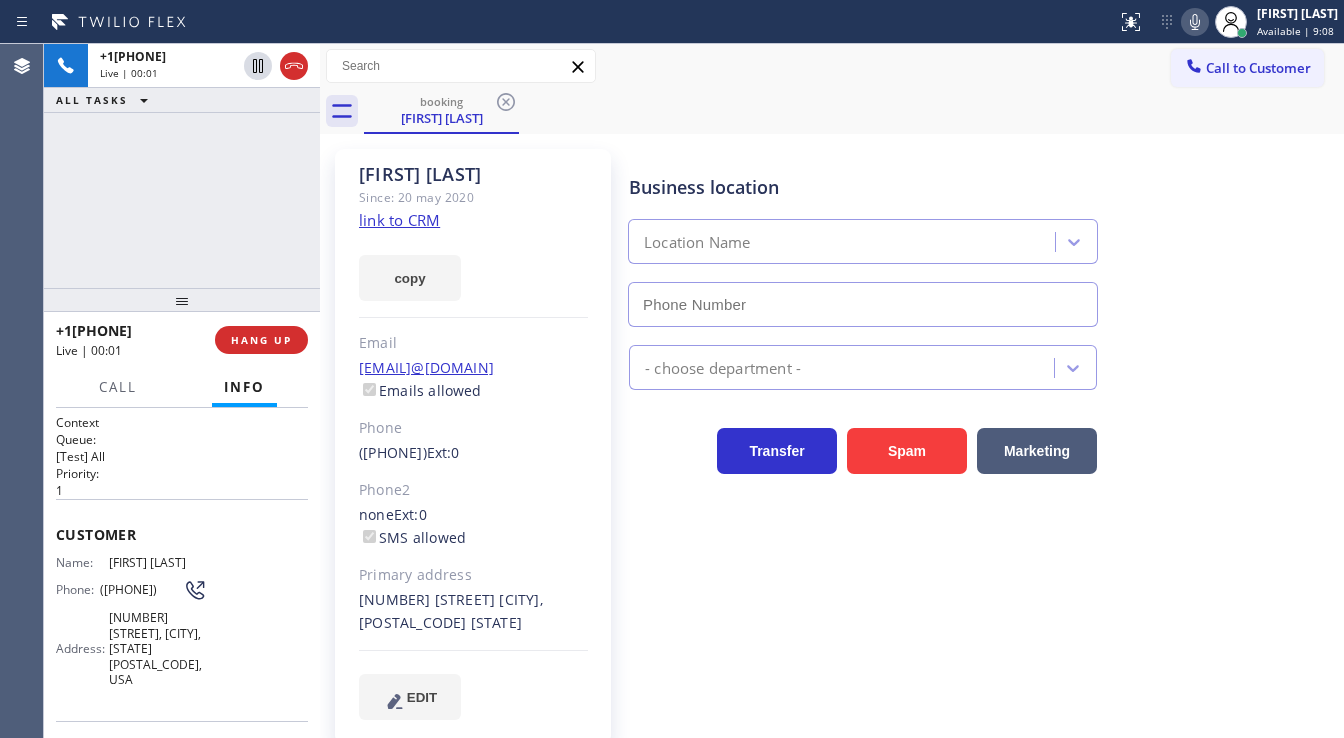 type on "([PHONE])" 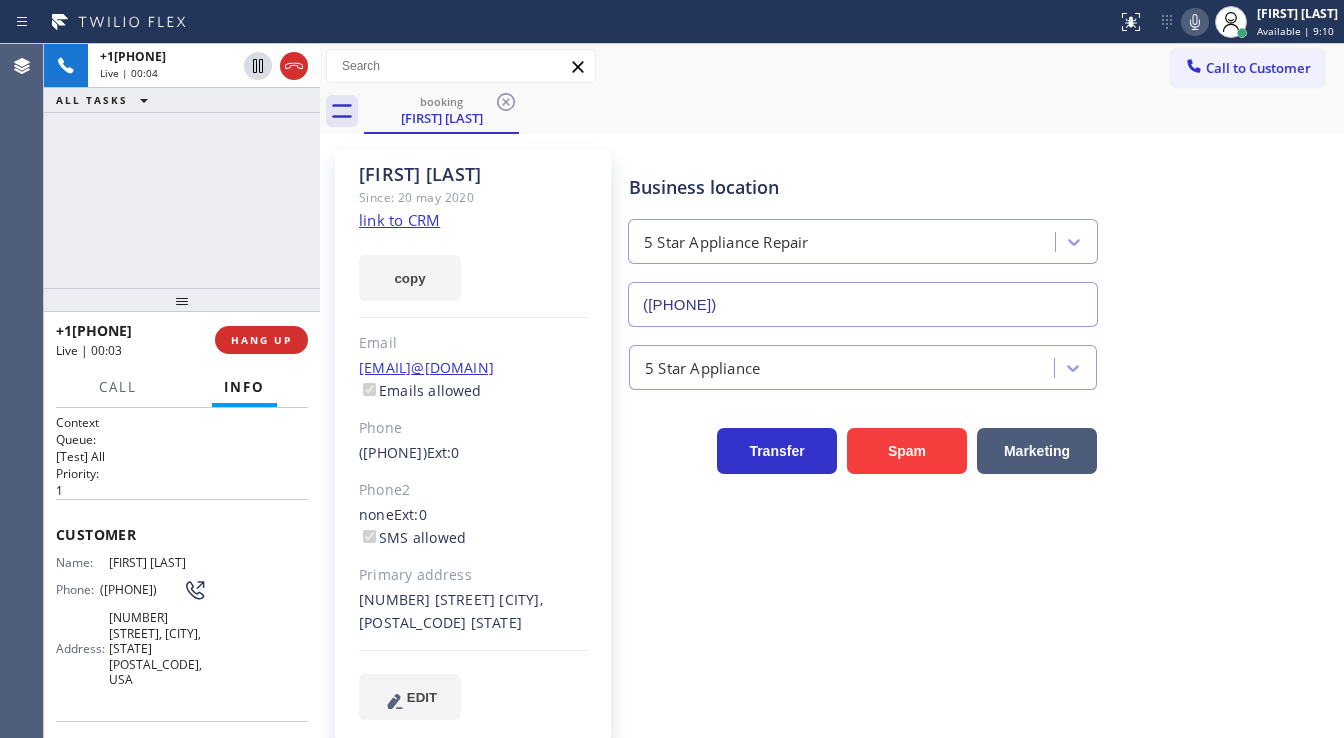 click on "copy" at bounding box center (473, 266) 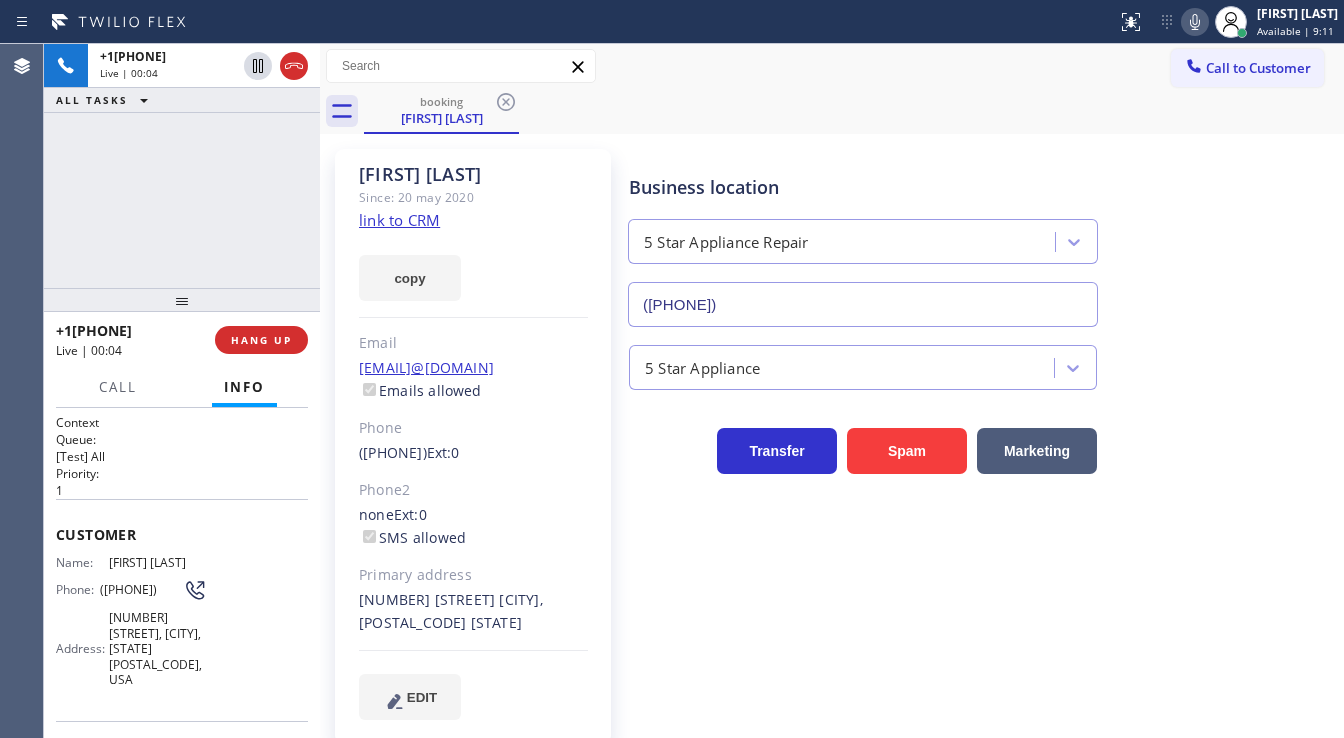 click on "link to CRM" 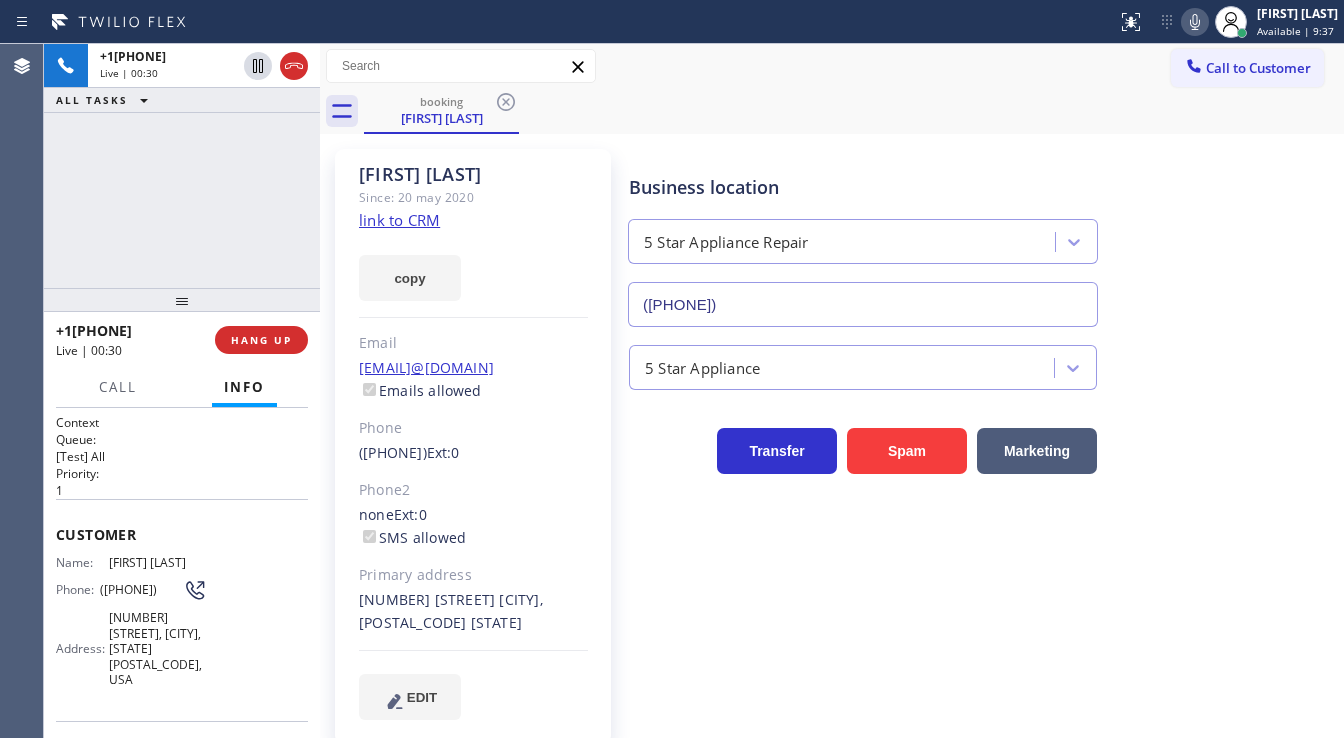 click on "+1[PHONE] Live | 00:30 ALL TASKS ALL TASKS ACTIVE TASKS TASKS IN WRAP UP" at bounding box center (182, 166) 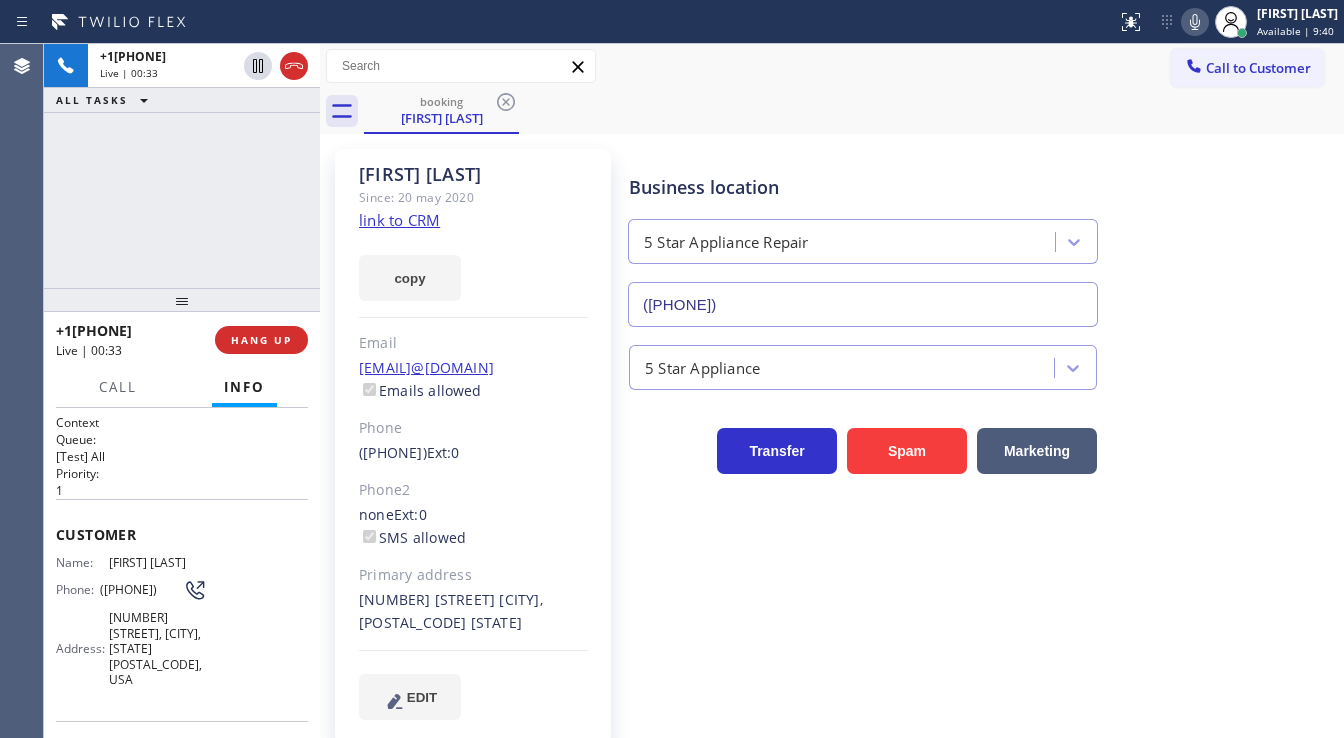 click on "Agent Desktop" at bounding box center [21, 391] 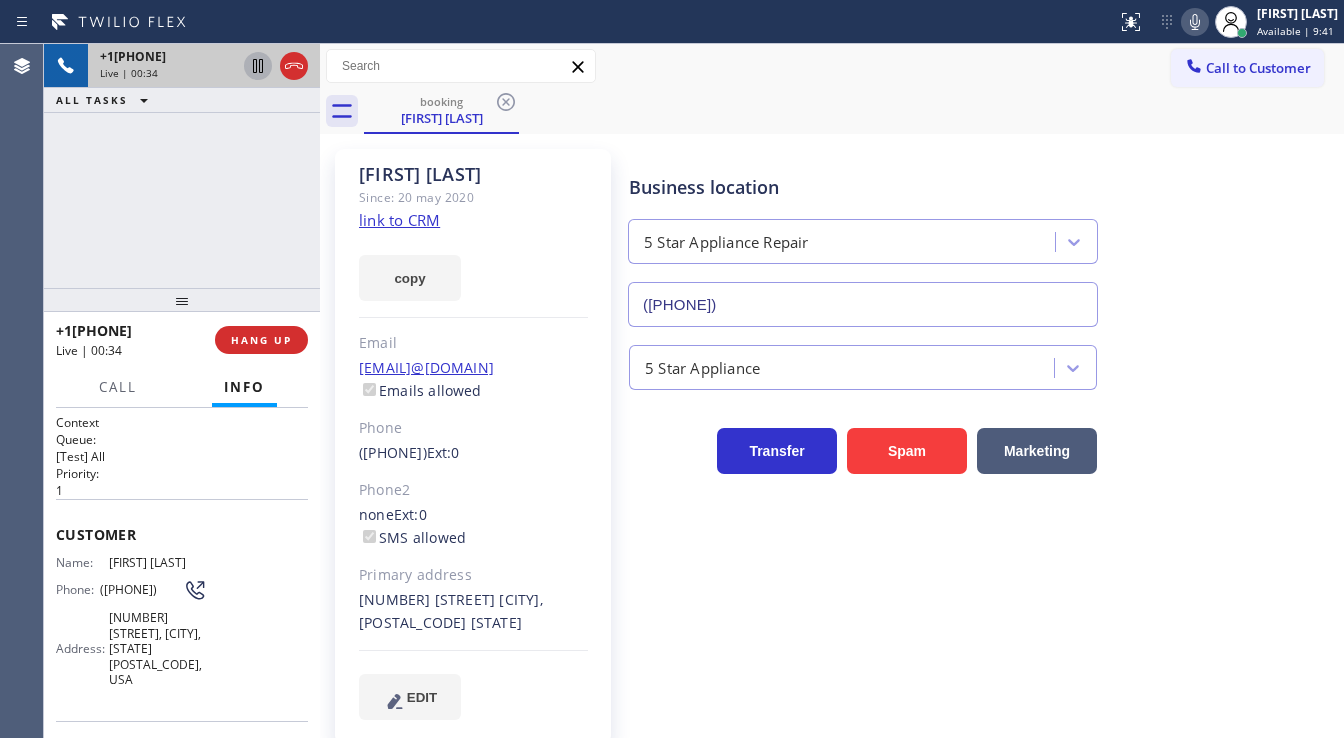 click 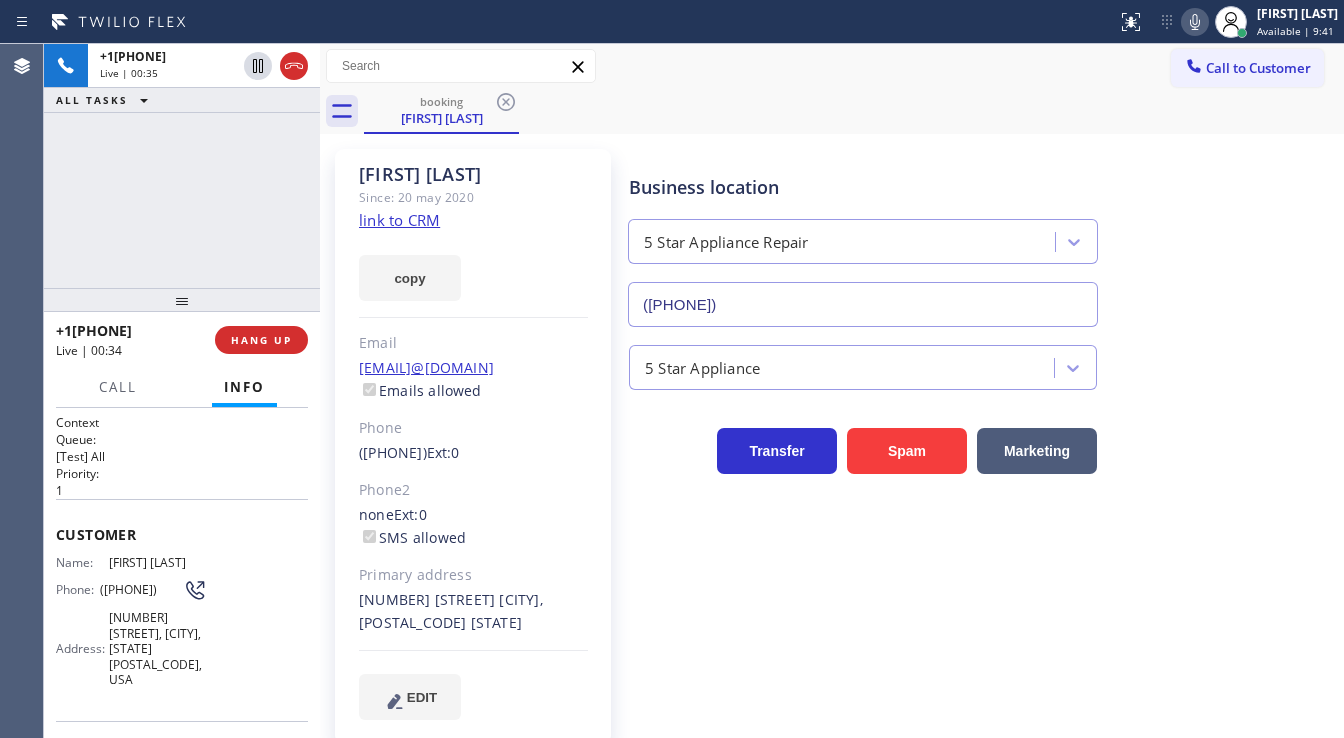 click 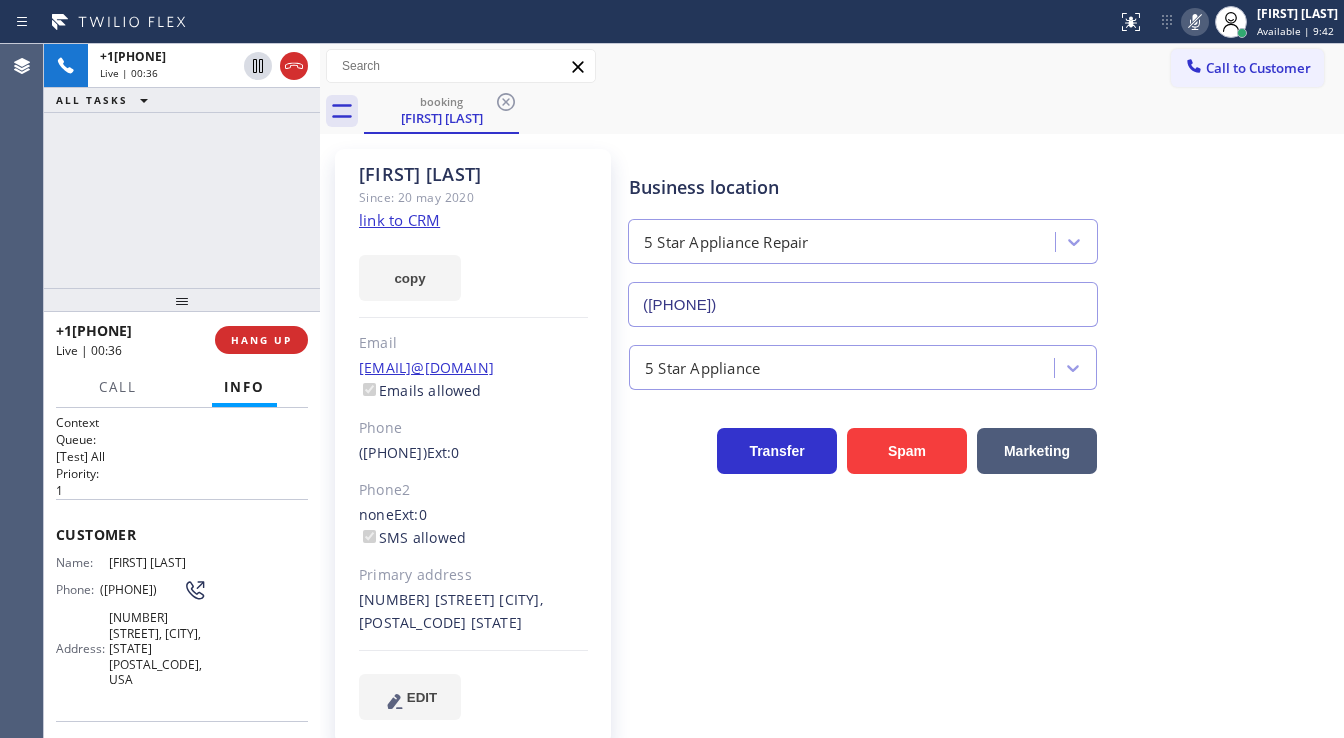 click on "booking [FIRST] [LAST]" at bounding box center [854, 111] 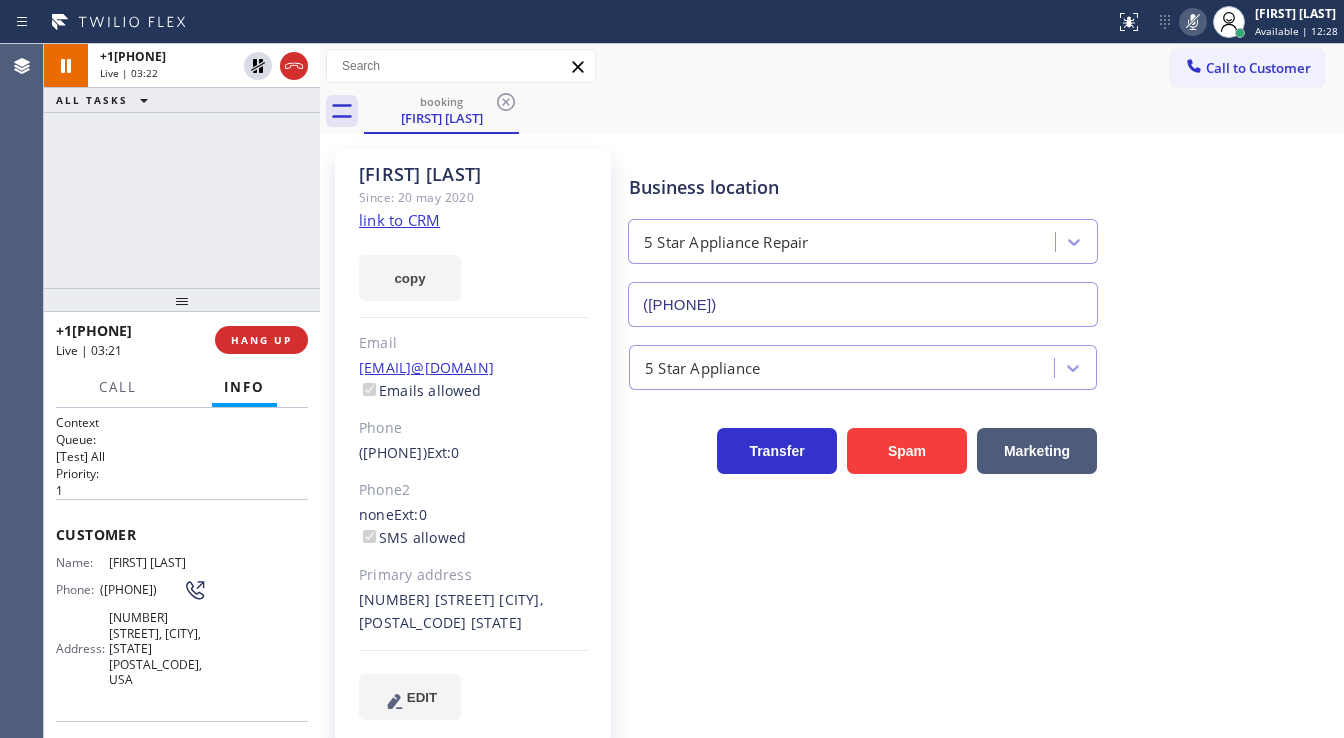 click on "+1[PHONE] Live | 03:22 ALL TASKS ALL TASKS ACTIVE TASKS TASKS IN WRAP UP" at bounding box center (182, 166) 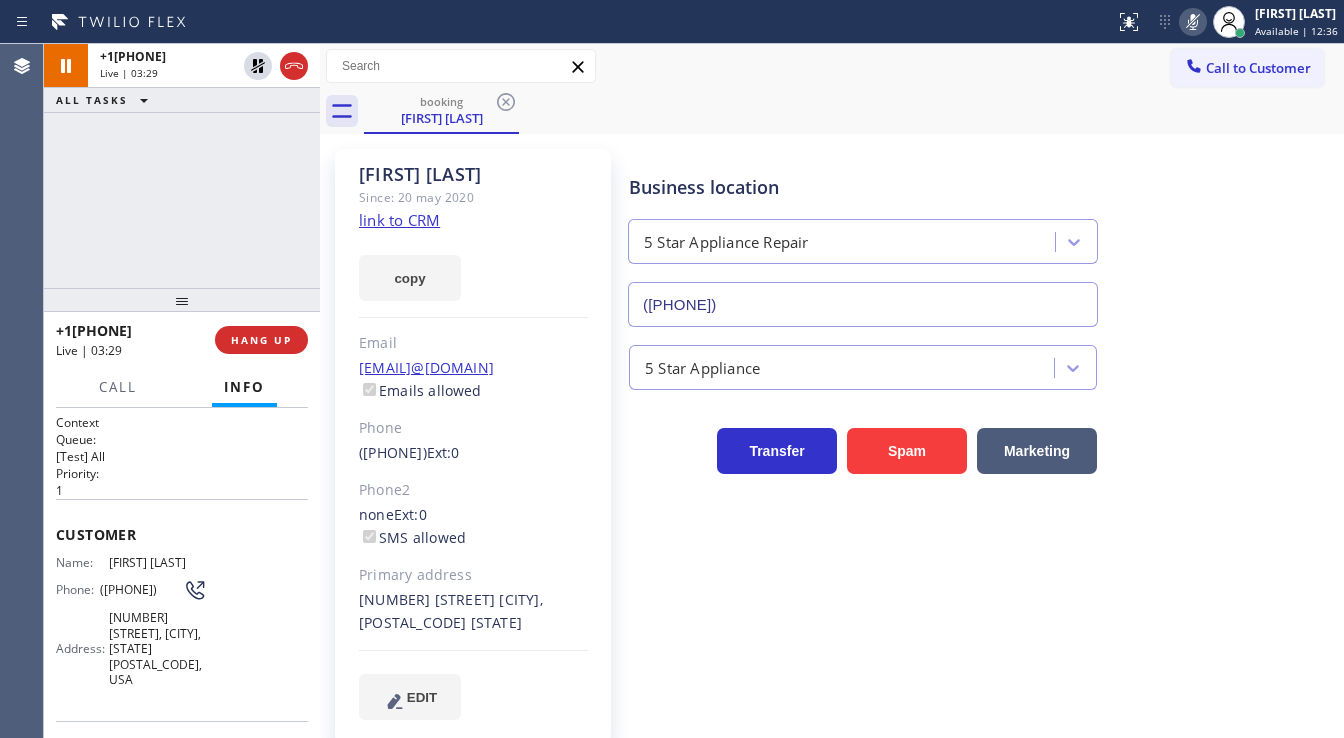 click on "[PHONE] Live | 03:29 ALL TASKS ALL TASKS ACTIVE TASKS TASKS IN WRAP UP" at bounding box center [182, 166] 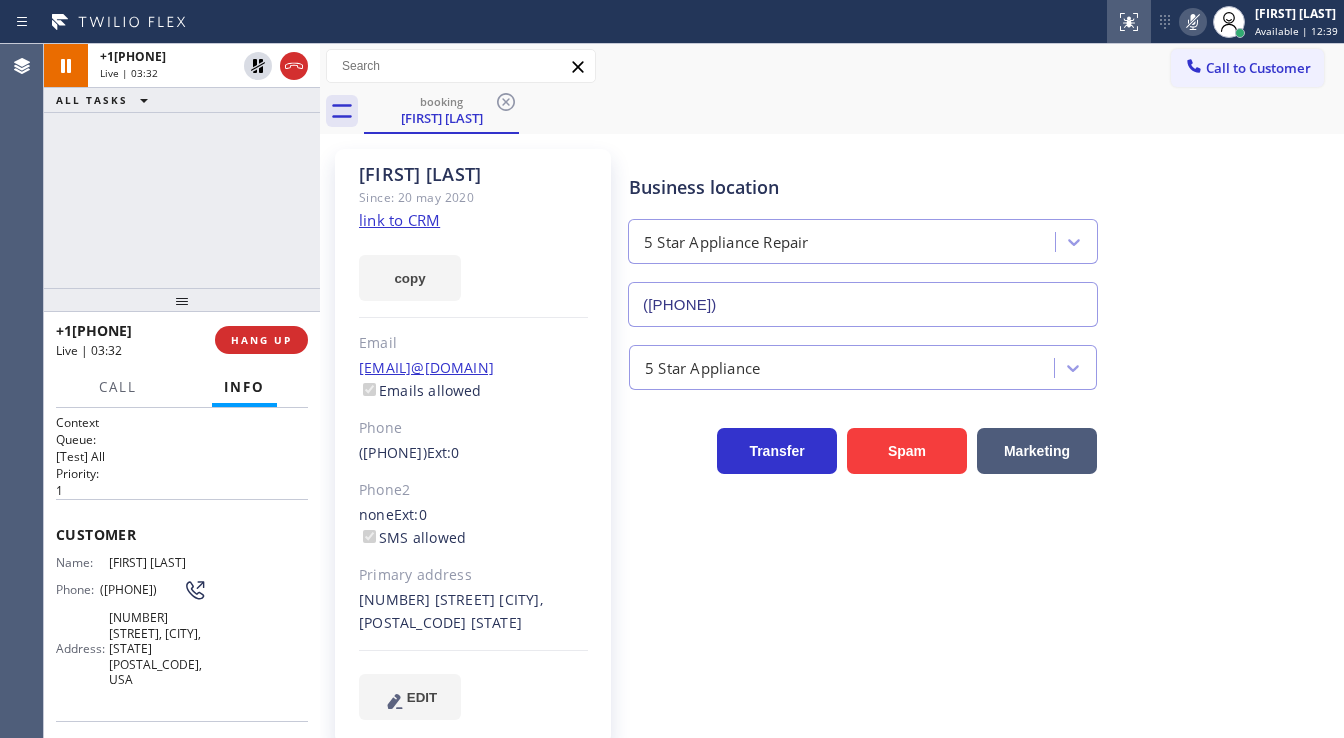 drag, startPoint x: 983, startPoint y: 59, endPoint x: 1133, endPoint y: 31, distance: 152.59096 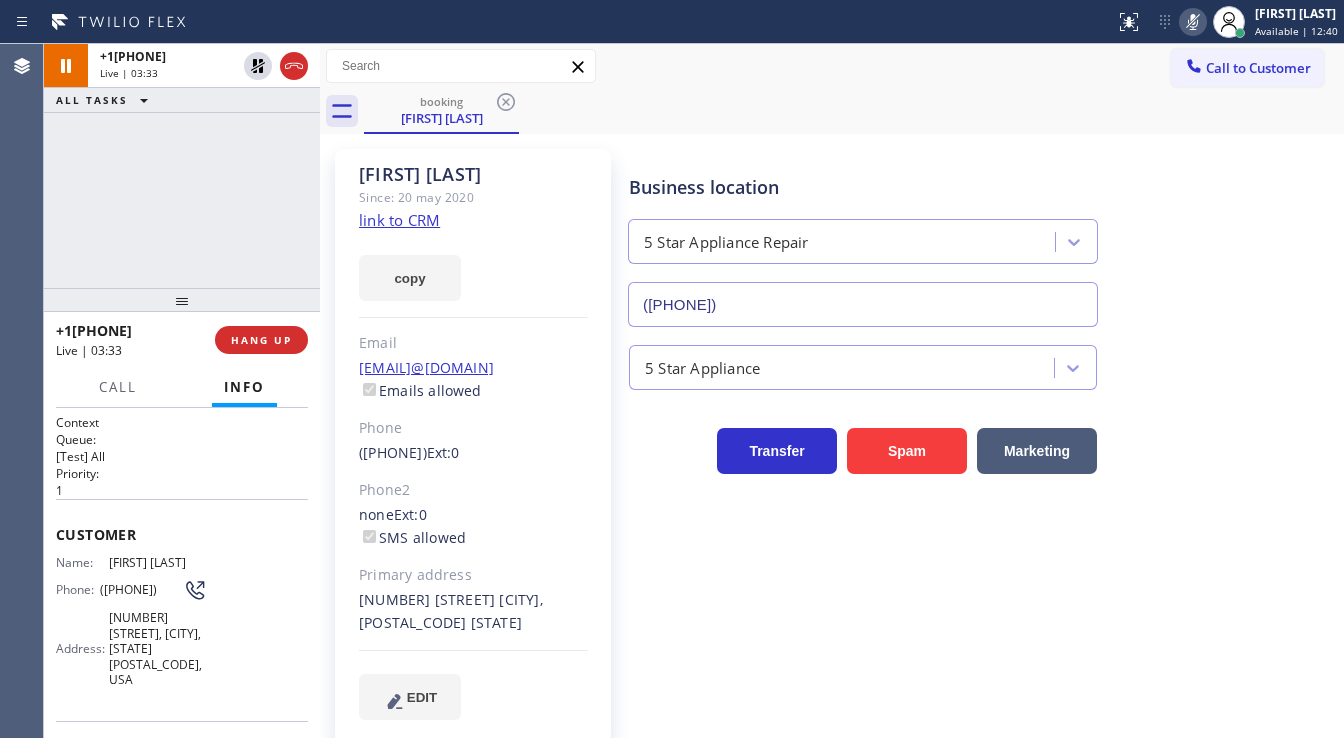 click 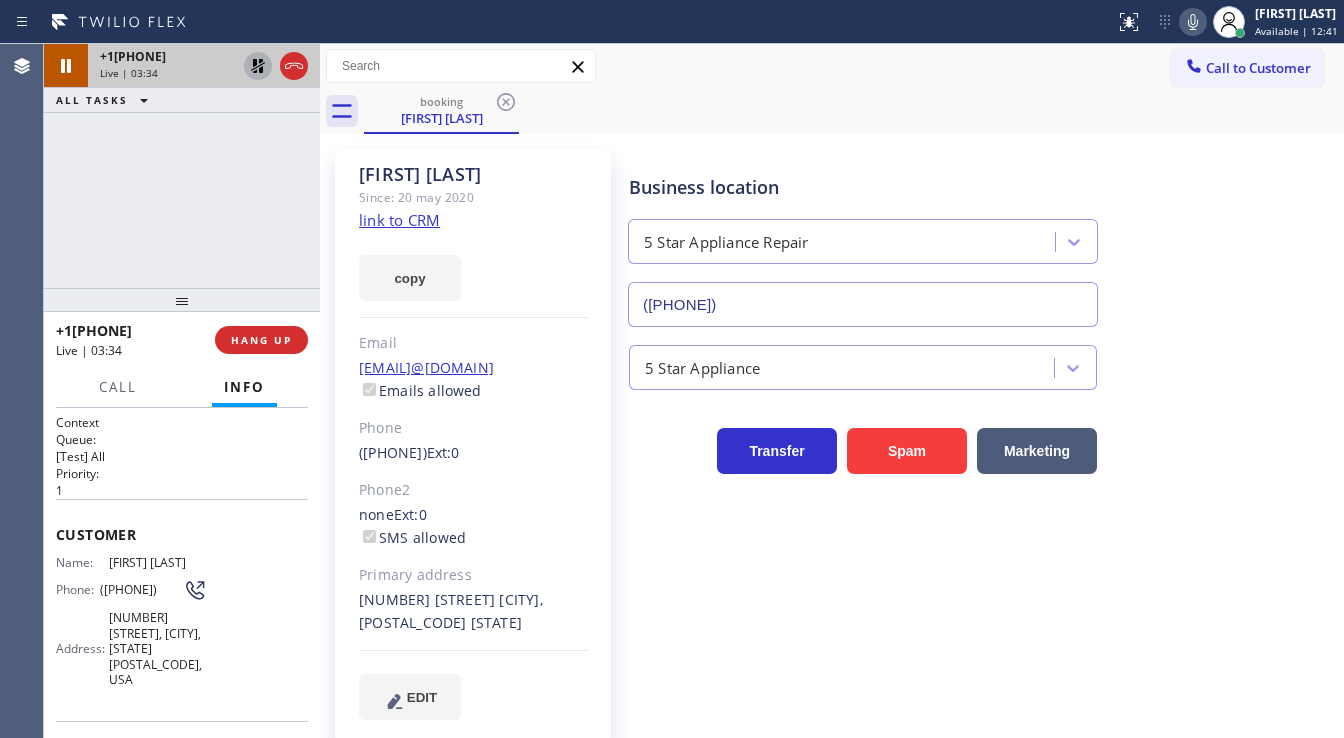 click 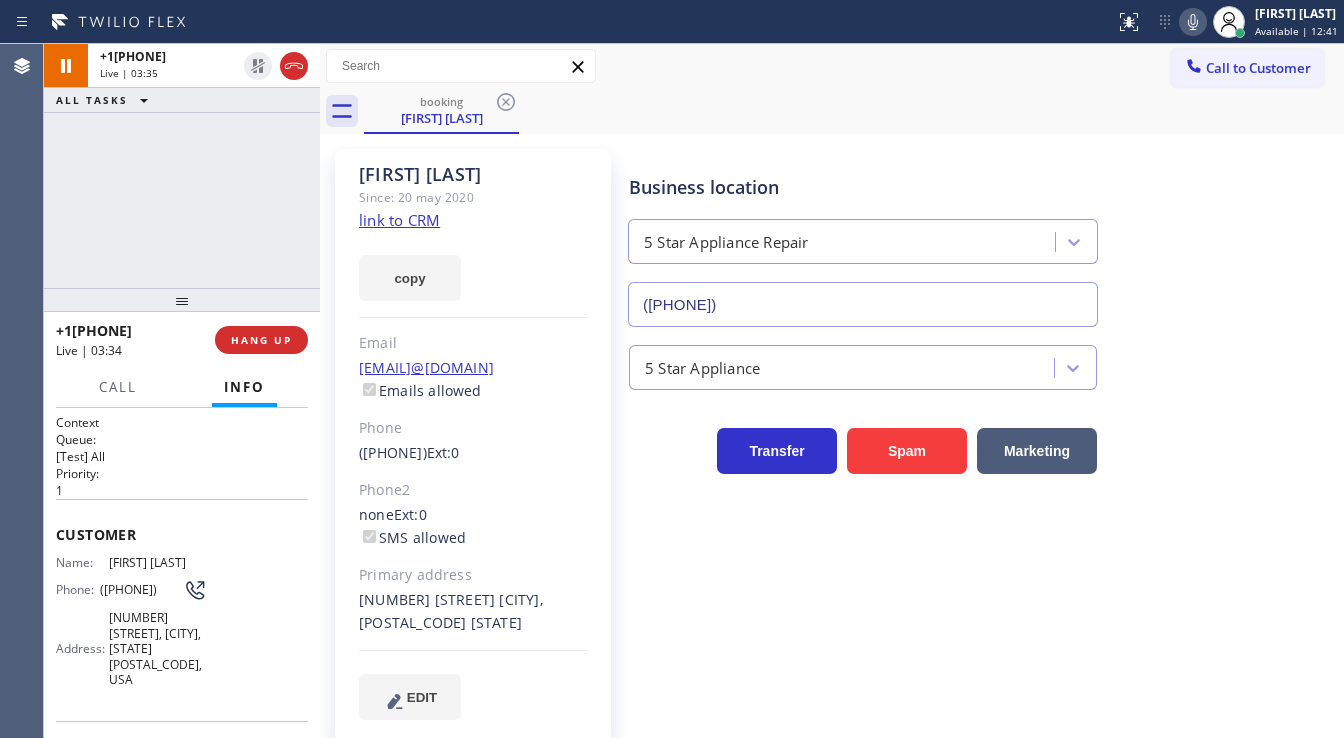 click on "+1[PHONE] Live | 03:35 ALL TASKS ALL TASKS ACTIVE TASKS TASKS IN WRAP UP" at bounding box center (182, 166) 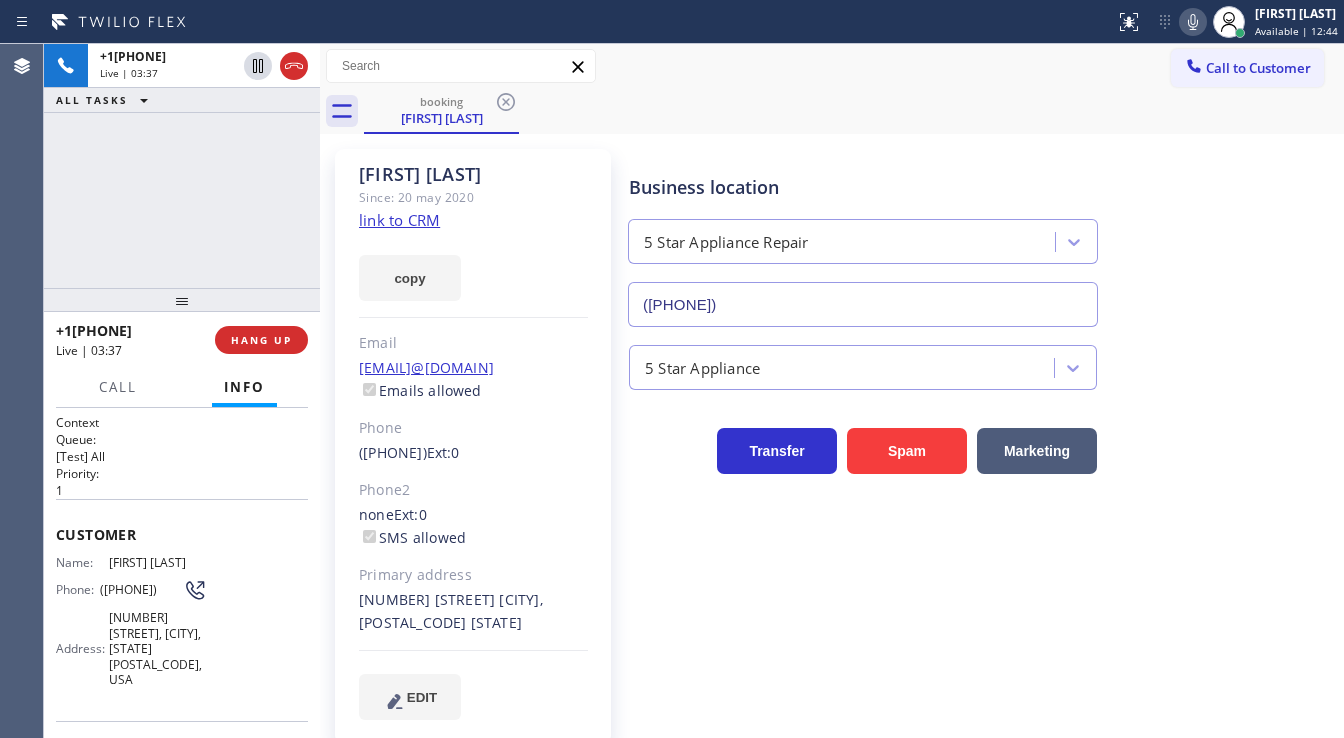 click on "+1[PHONE] Live | 03:37 ALL TASKS ALL TASKS ACTIVE TASKS TASKS IN WRAP UP" at bounding box center (182, 166) 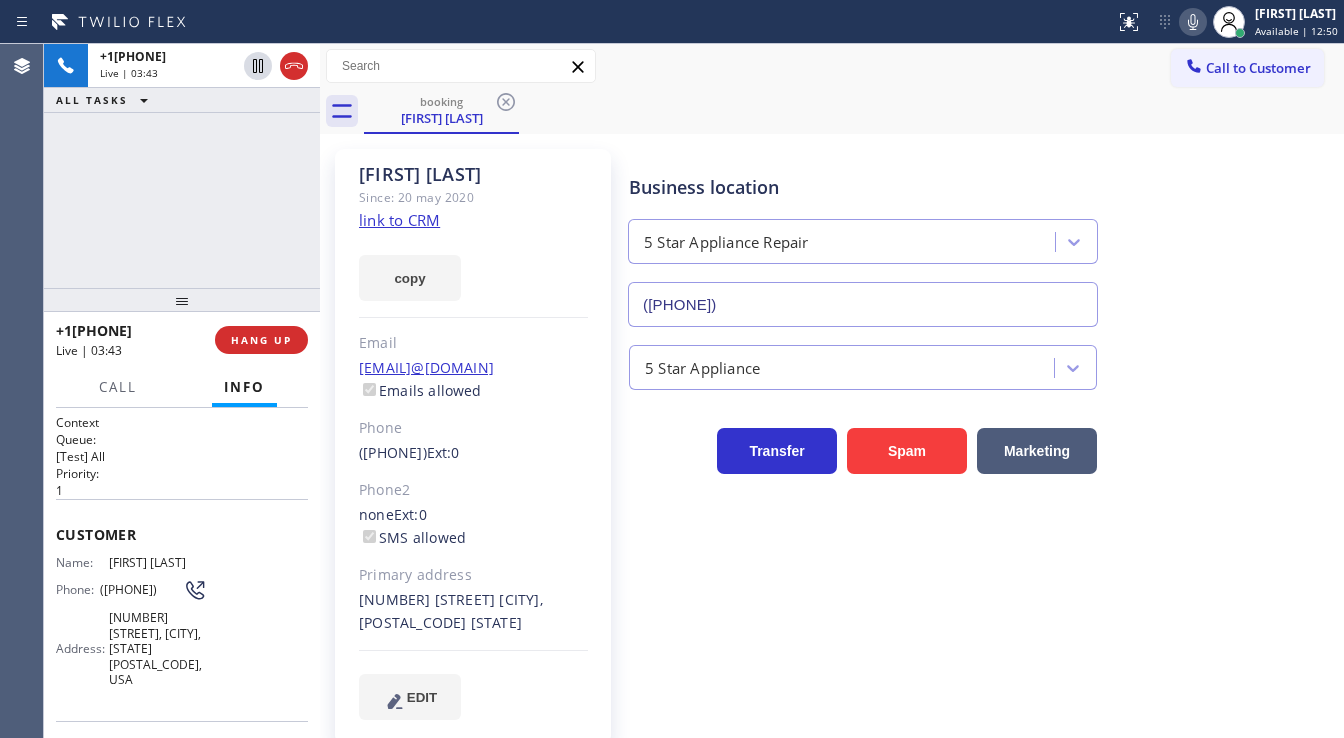 click on "+1[PHONE] Live | 03:43 ALL TASKS ALL TASKS ACTIVE TASKS TASKS IN WRAP UP" at bounding box center (182, 166) 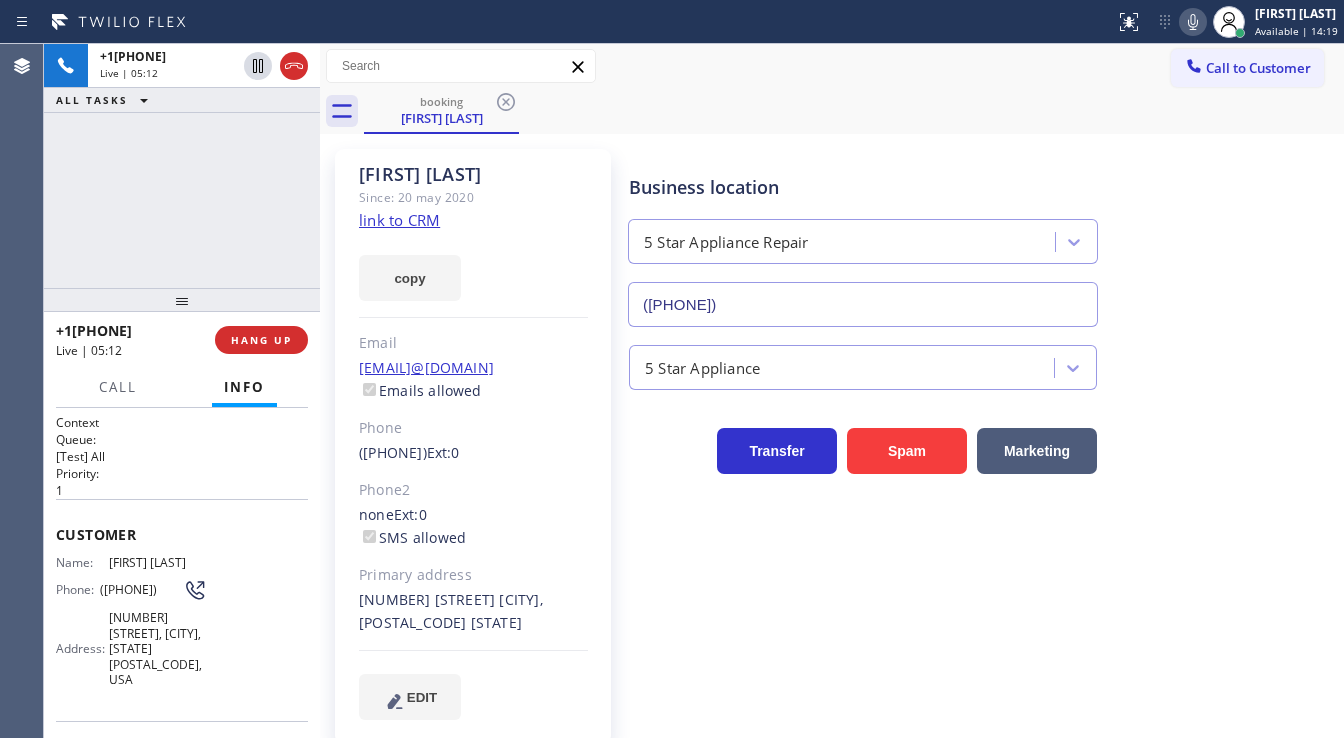 drag, startPoint x: 128, startPoint y: 595, endPoint x: 99, endPoint y: 583, distance: 31.38471 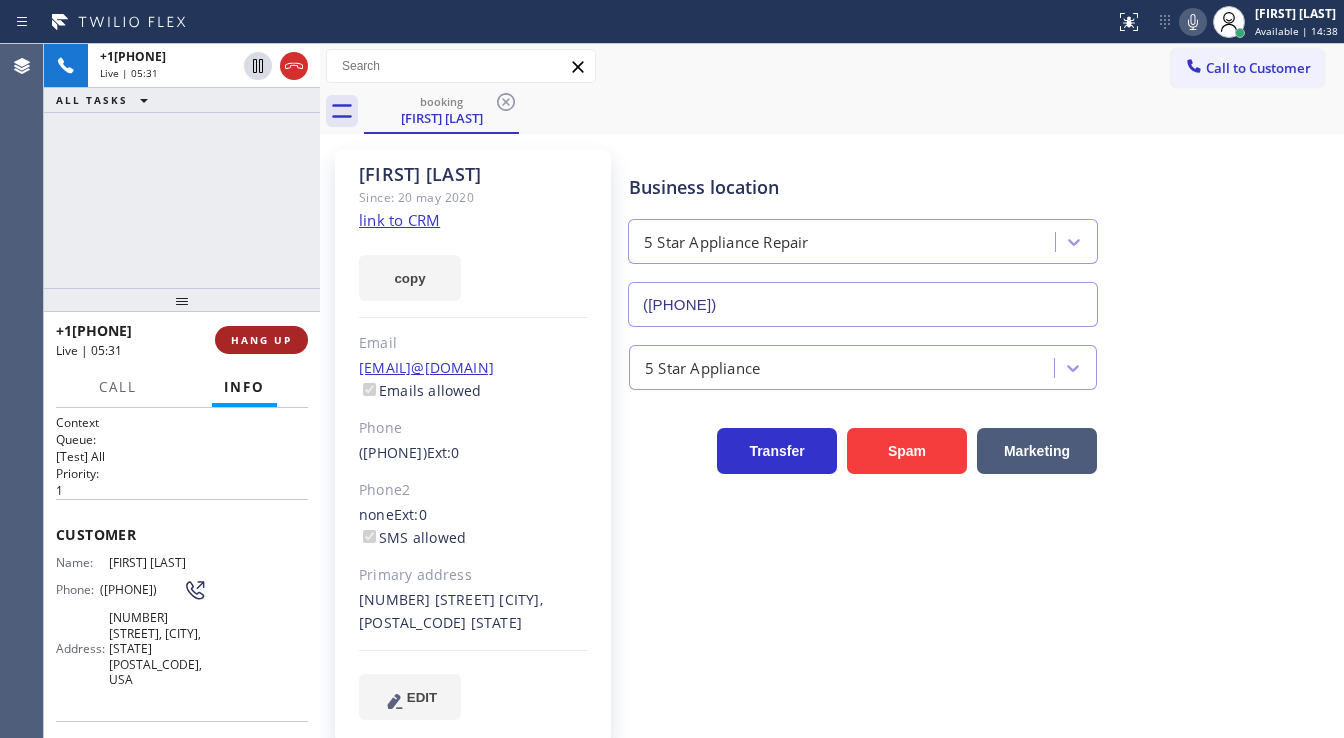 click on "HANG UP" at bounding box center (261, 340) 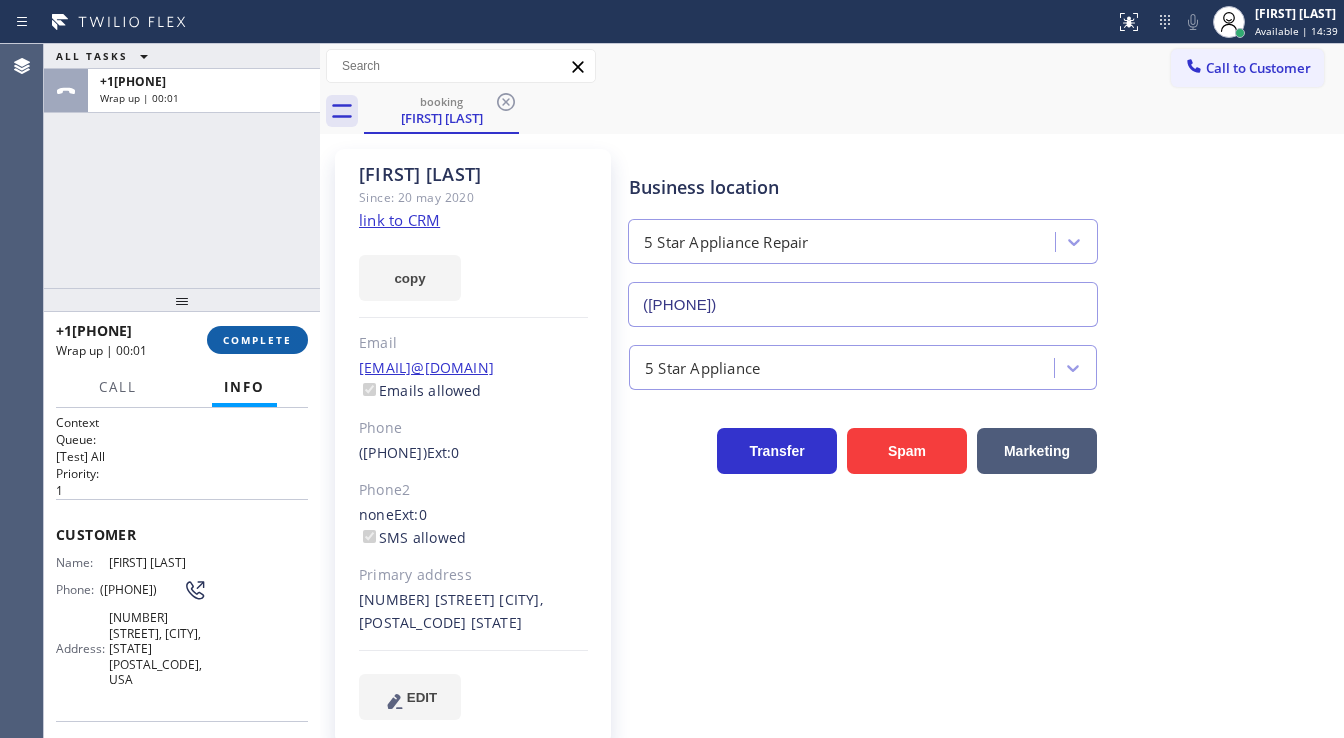 click on "COMPLETE" at bounding box center [257, 340] 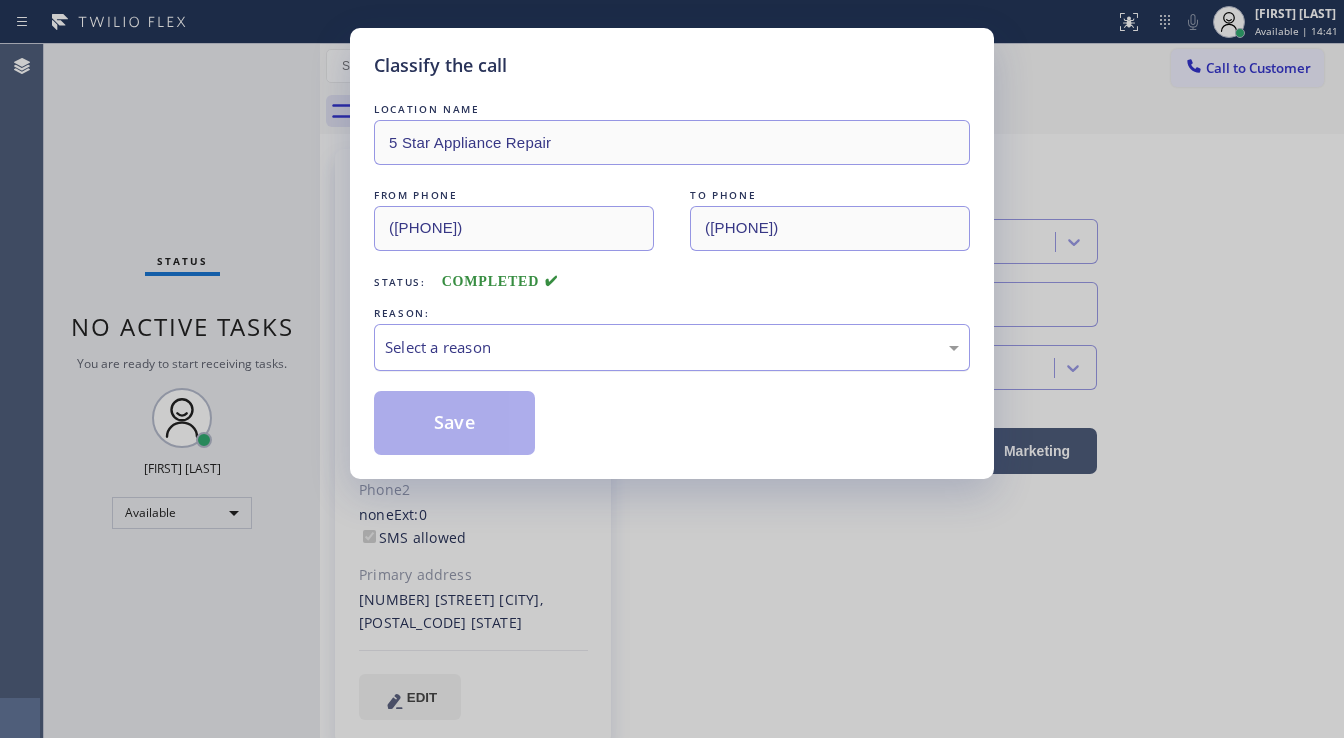 click on "Select a reason" at bounding box center (672, 347) 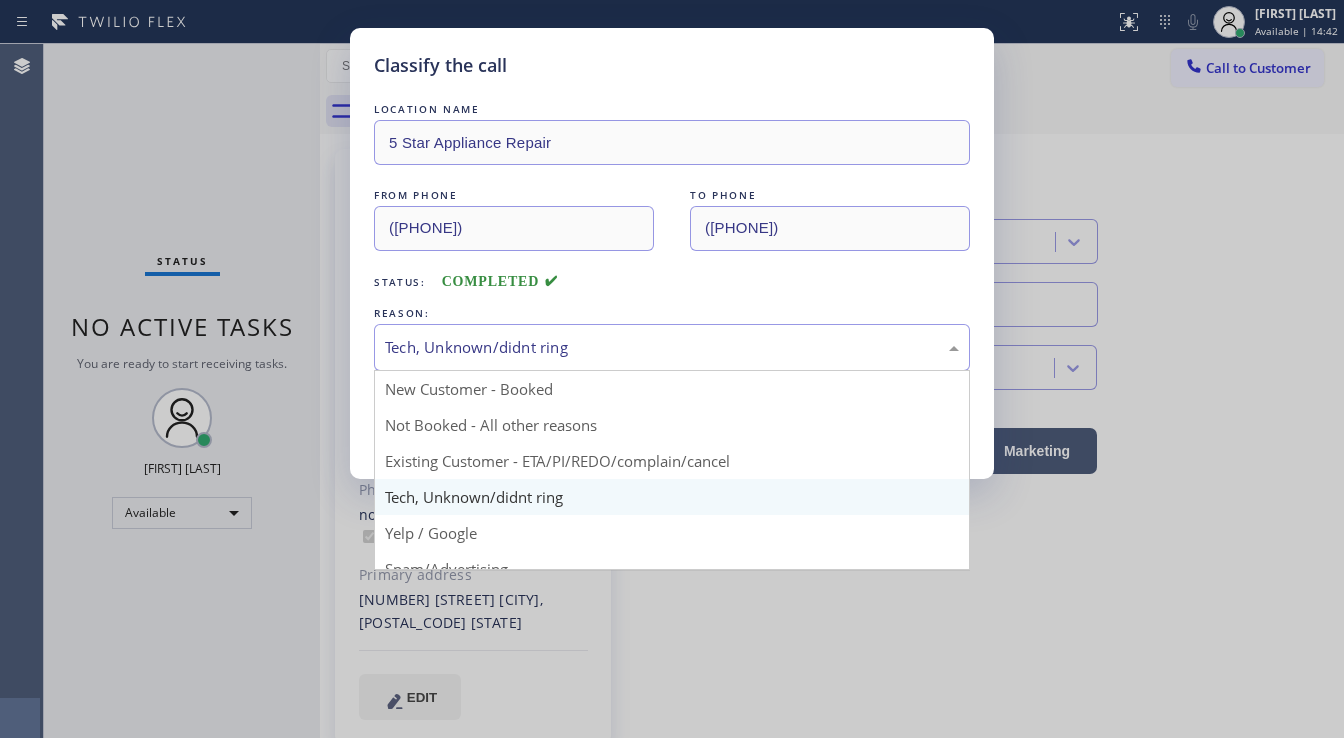 click on "Tech, Unknown/didnt ring" at bounding box center (672, 347) 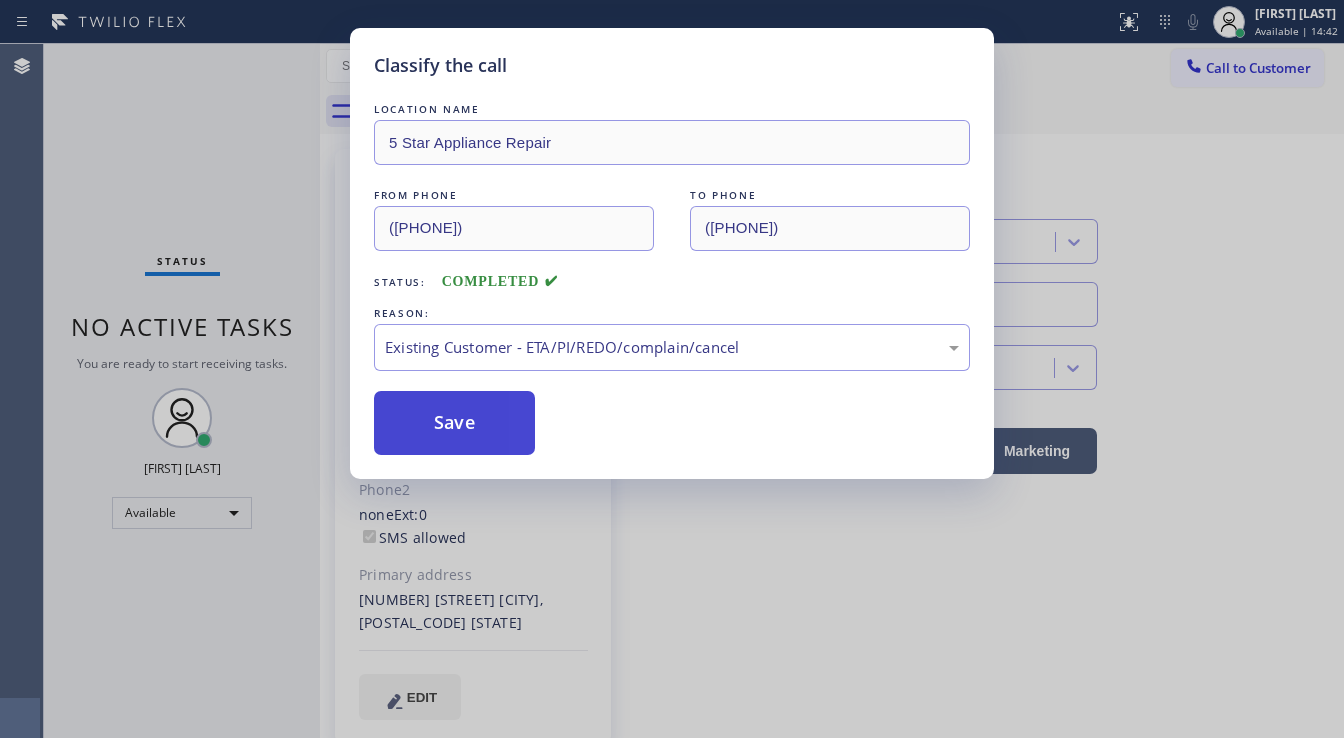 click on "Save" at bounding box center [454, 423] 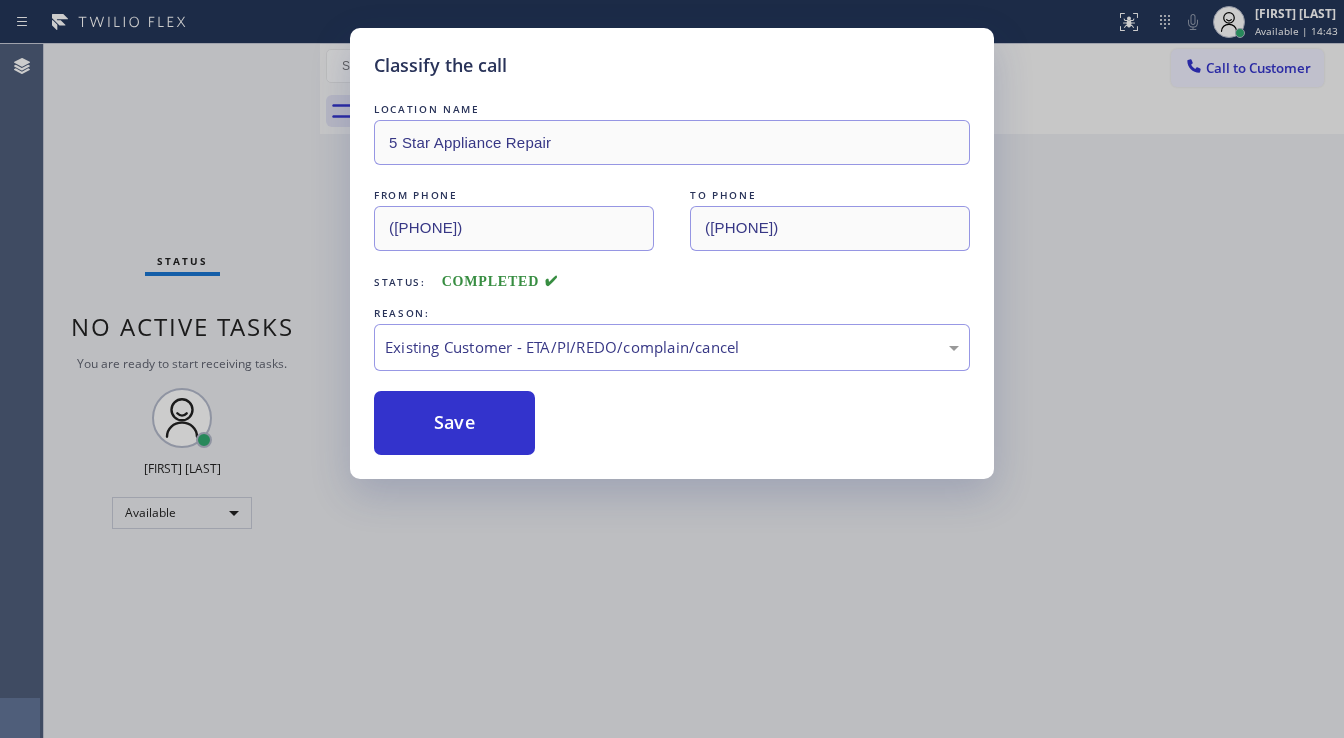 type 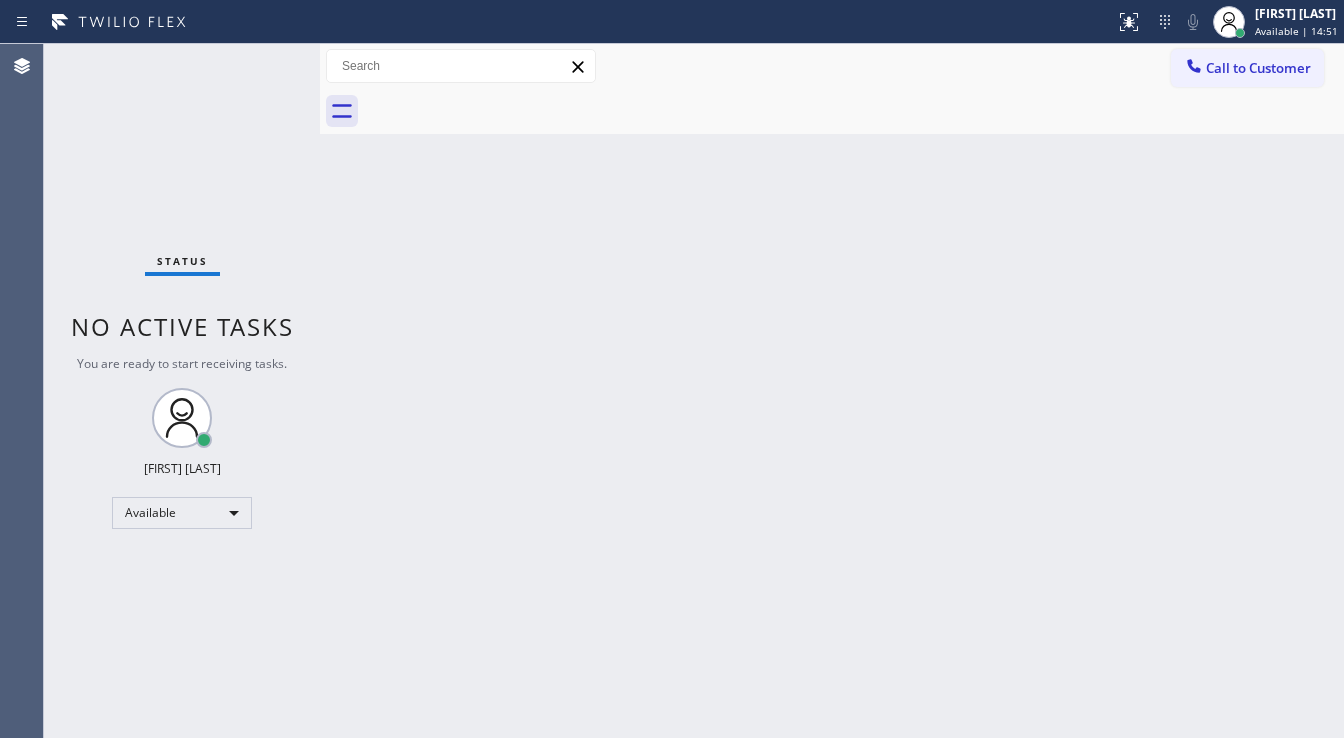 click on "Status   No active tasks     You are ready to start receiving tasks.   [FIRST] [LAST] Available" at bounding box center (182, 391) 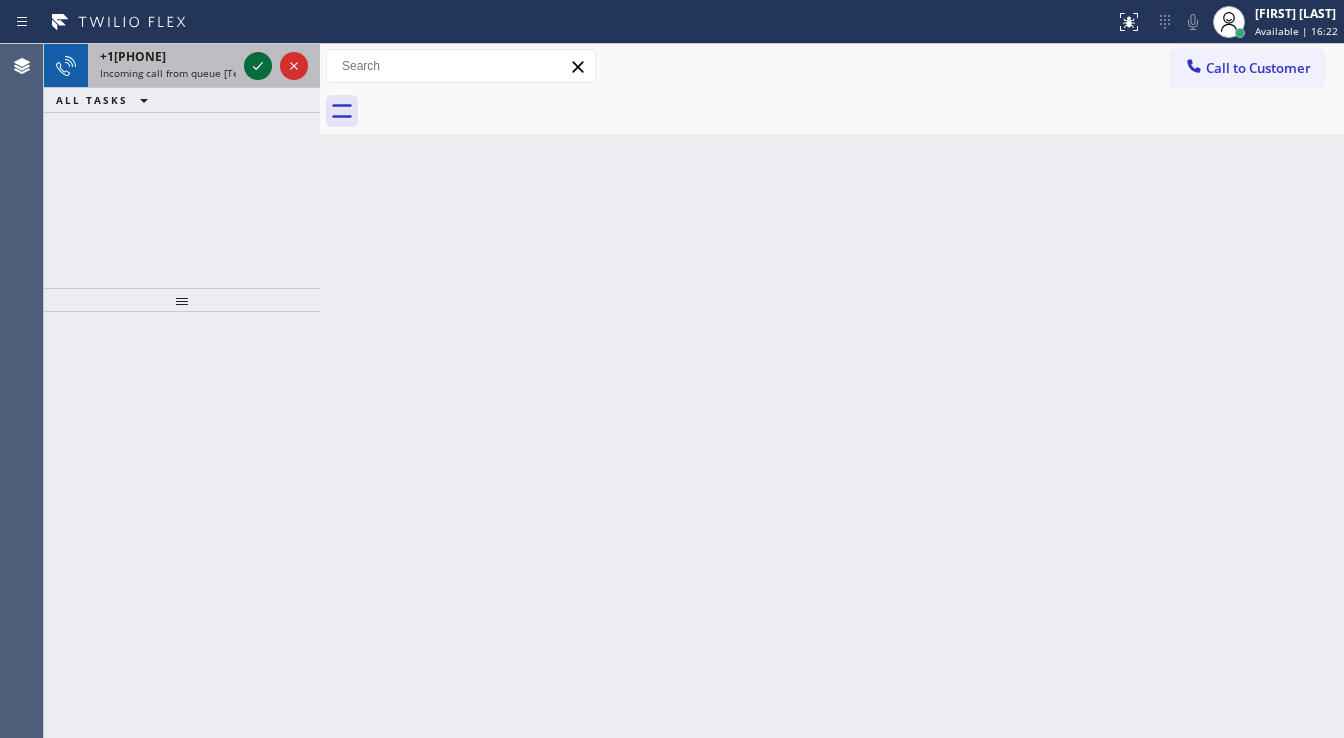 click 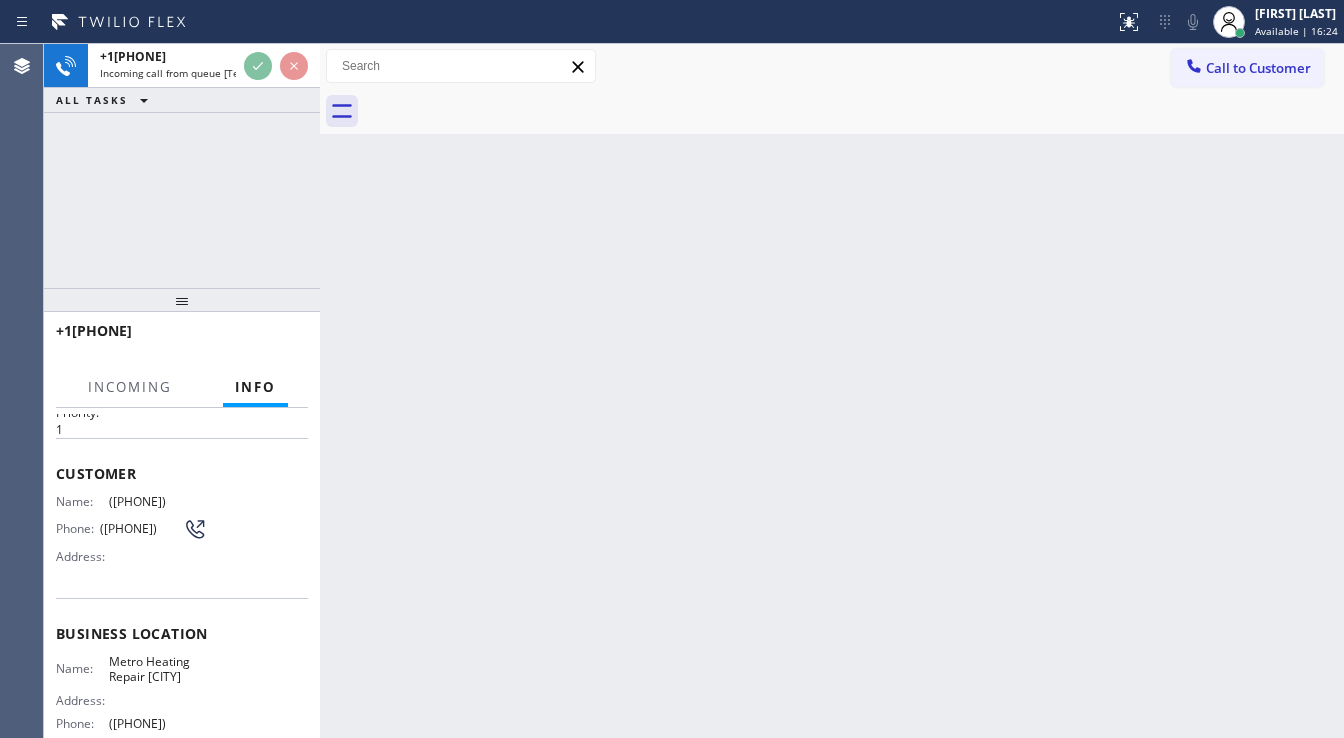 scroll, scrollTop: 80, scrollLeft: 0, axis: vertical 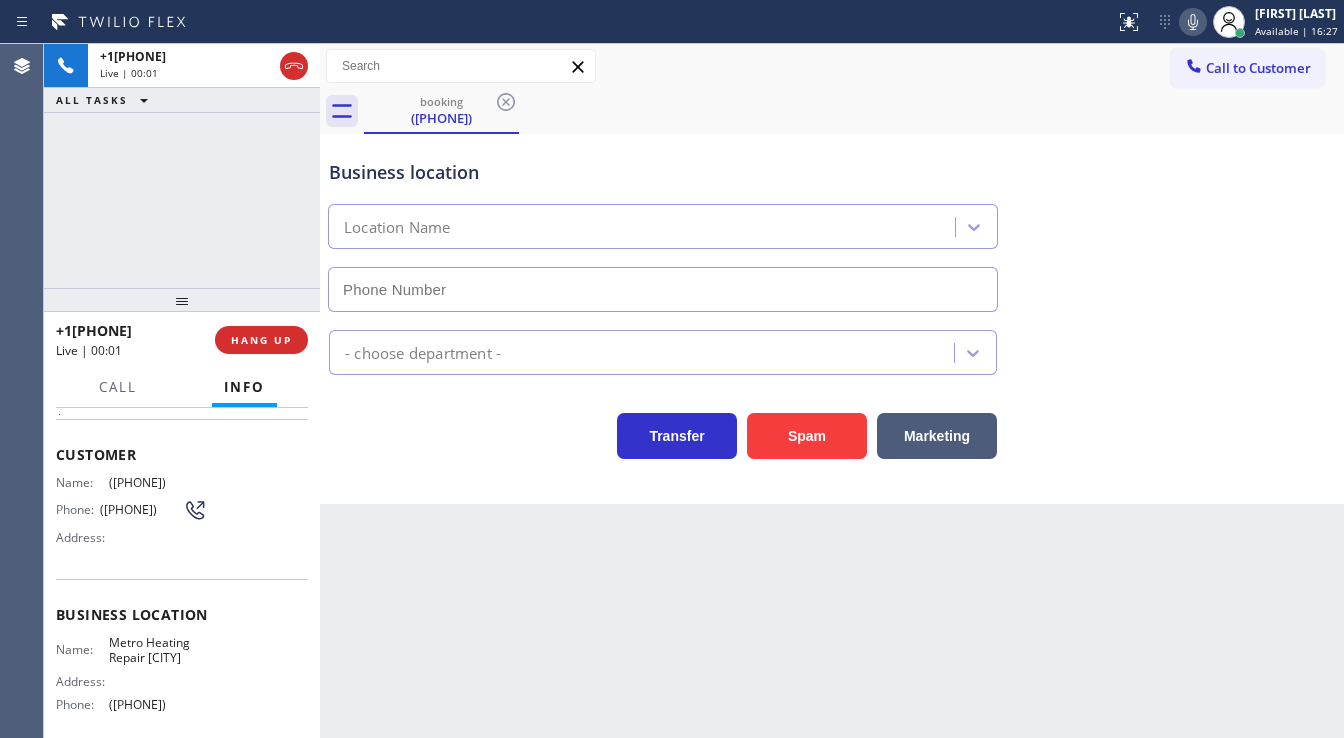 type on "([PHONE])" 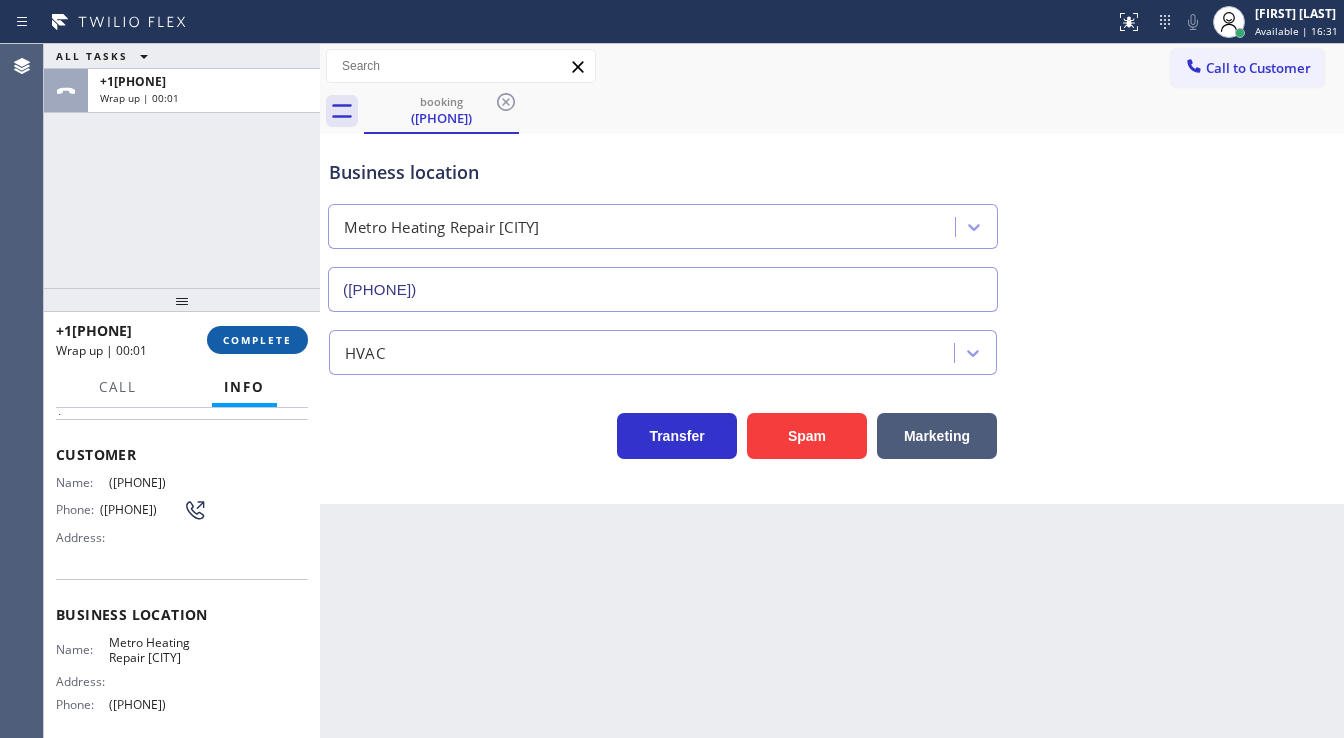 click on "+[PHONE] Wrap up | 00:01 COMPLETE" at bounding box center (182, 340) 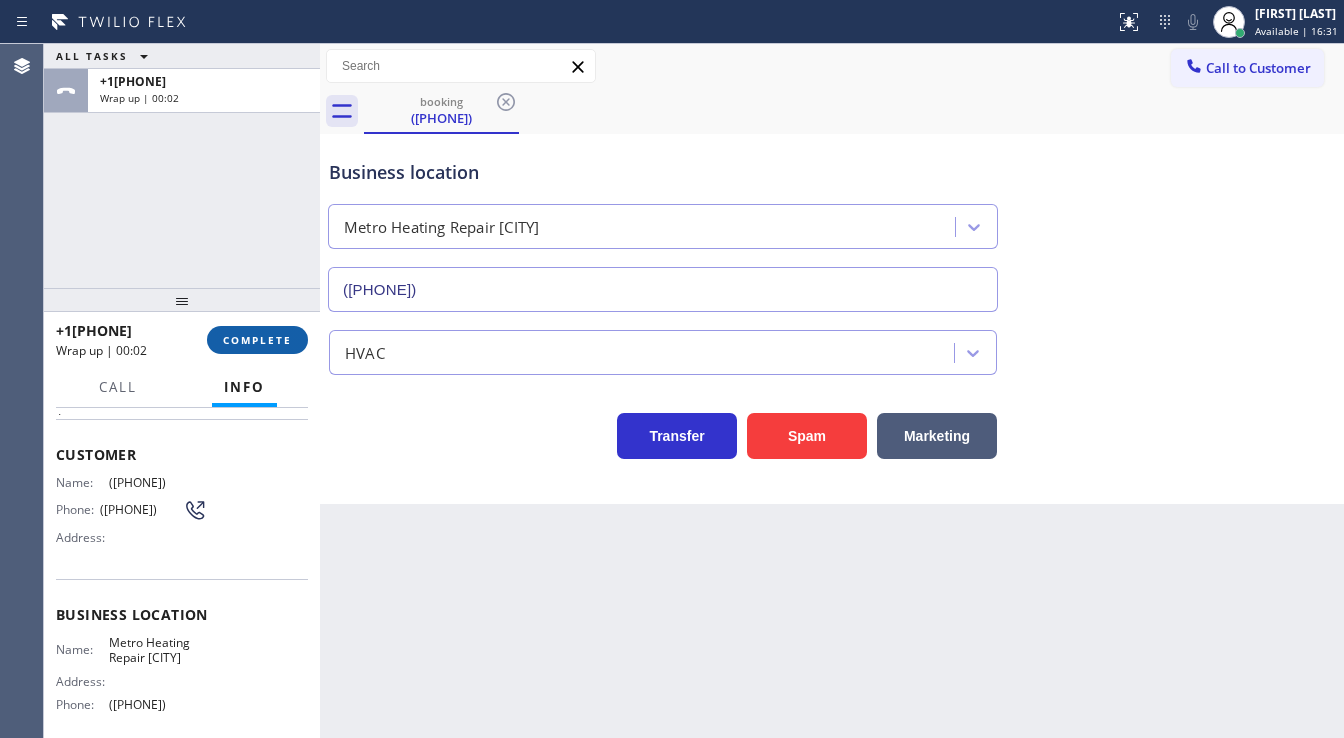 click on "COMPLETE" at bounding box center (257, 340) 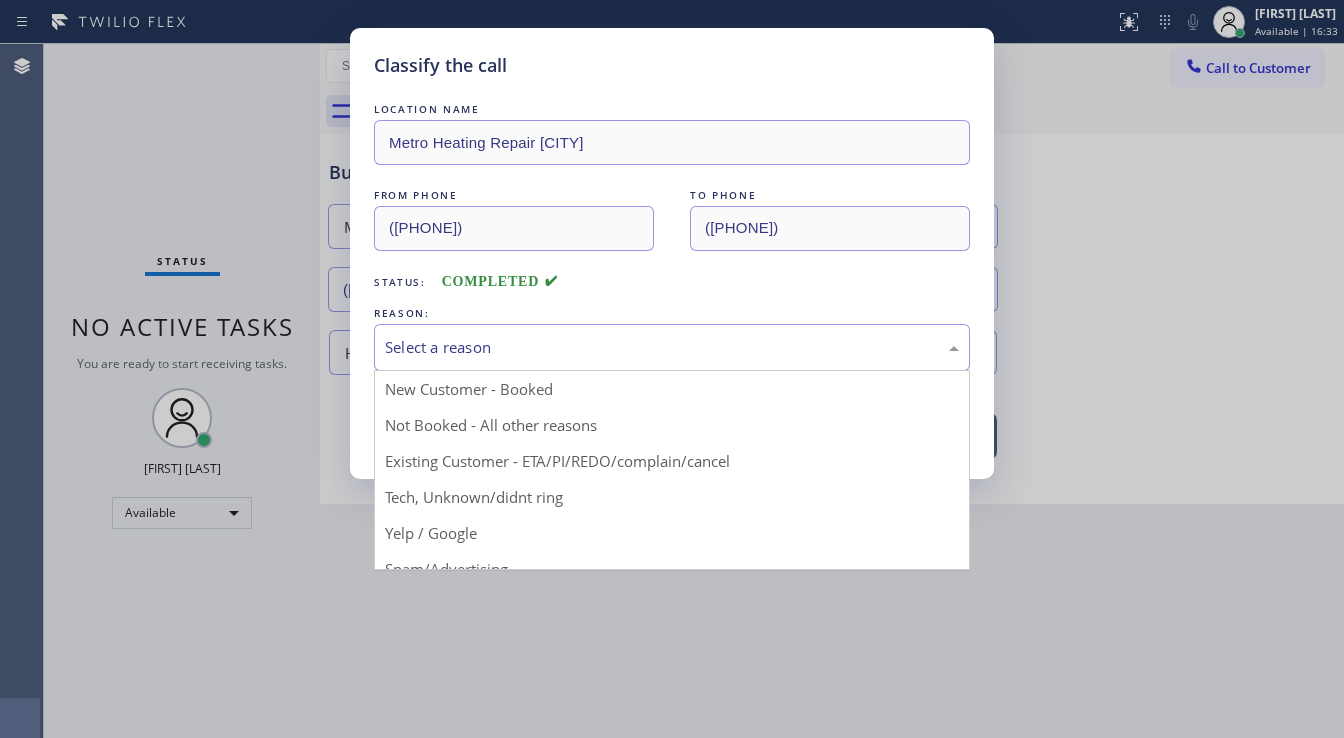 click on "Select a reason" at bounding box center [672, 347] 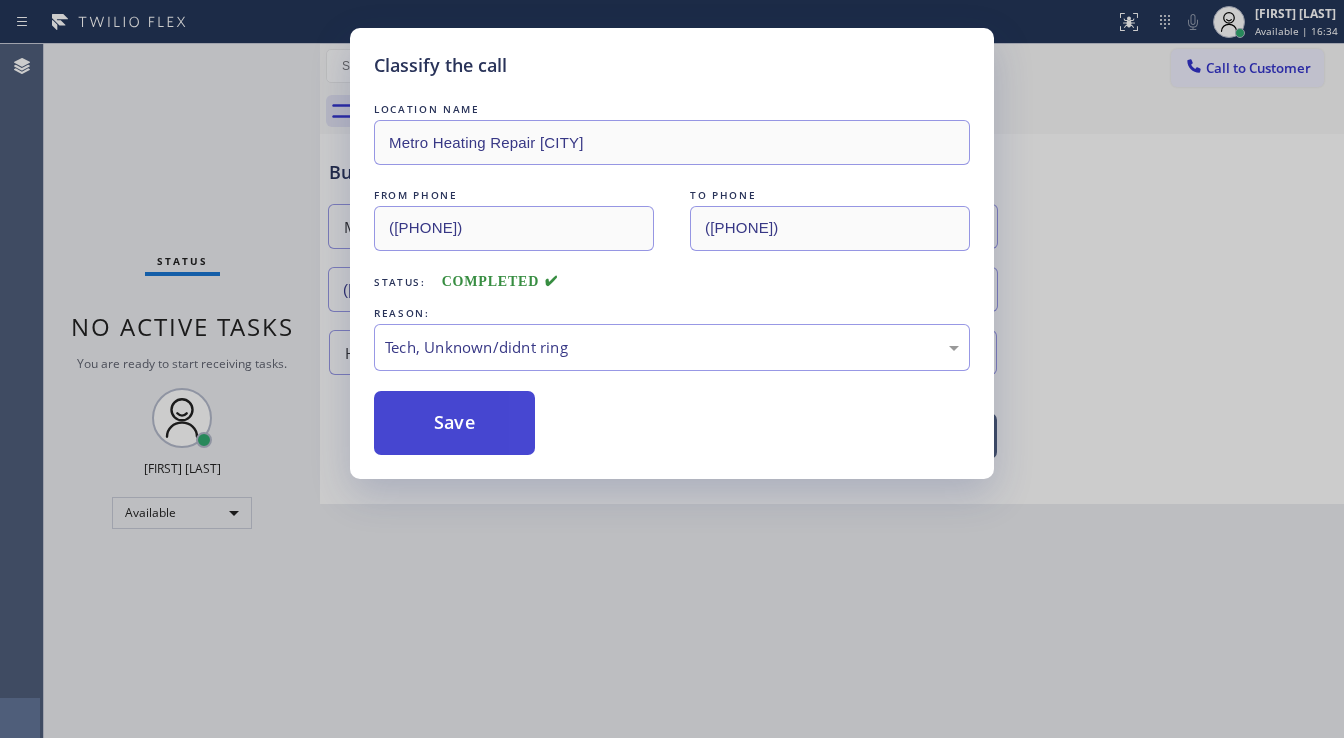 click on "Save" at bounding box center (454, 423) 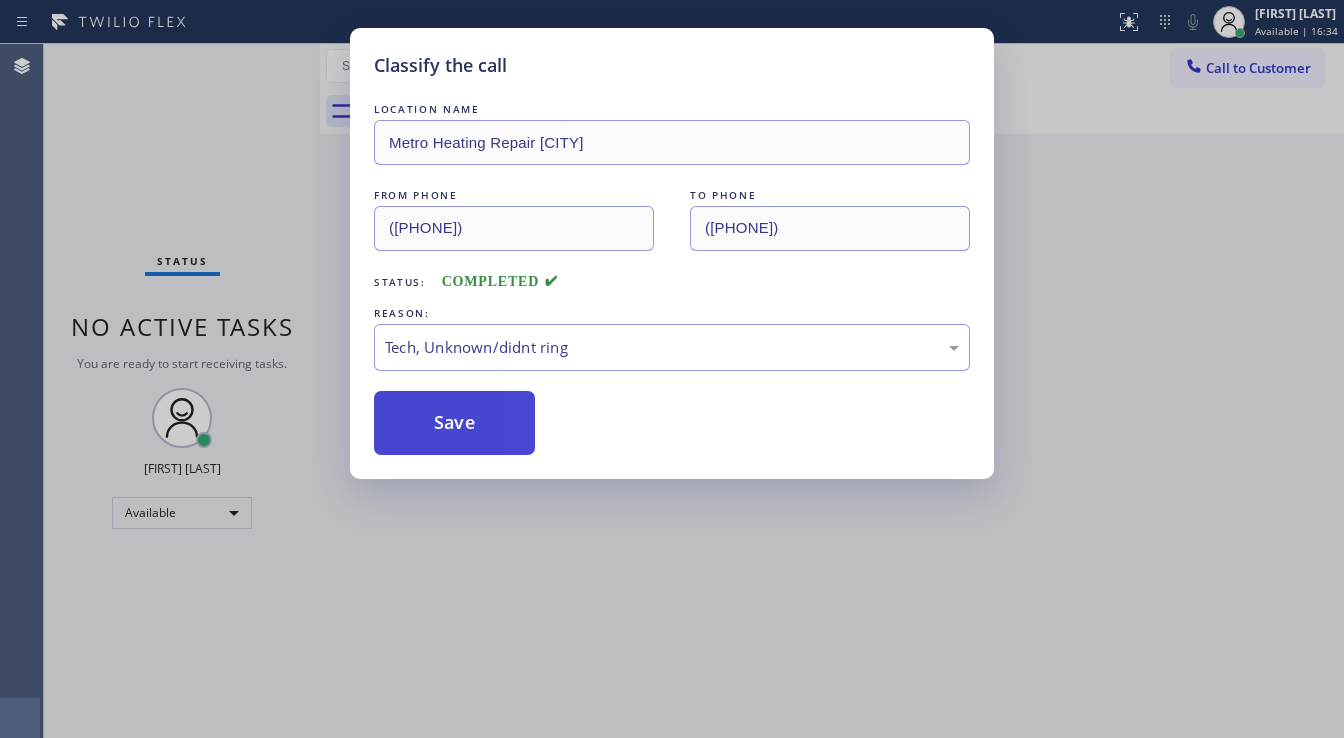click on "Save" at bounding box center (454, 423) 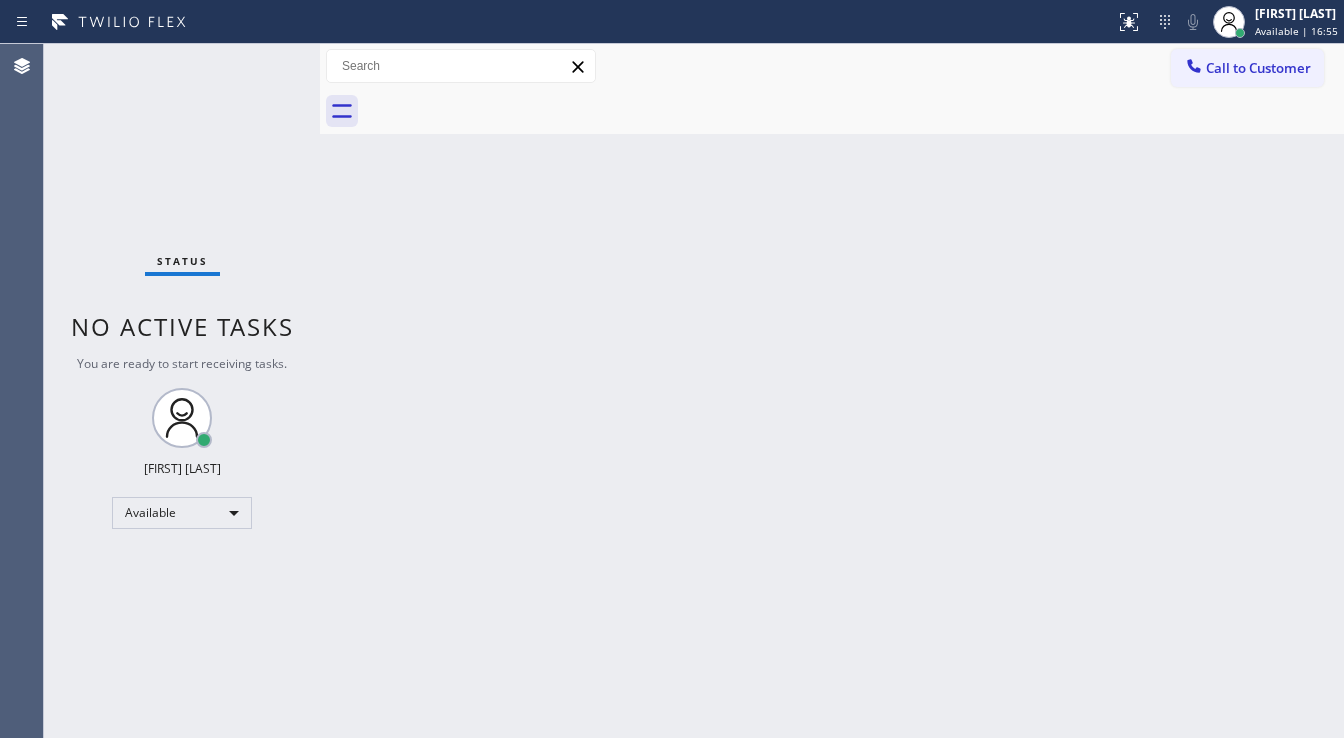 click on "Status   No active tasks     You are ready to start receiving tasks.   [FIRST] [LAST] Available" at bounding box center [182, 391] 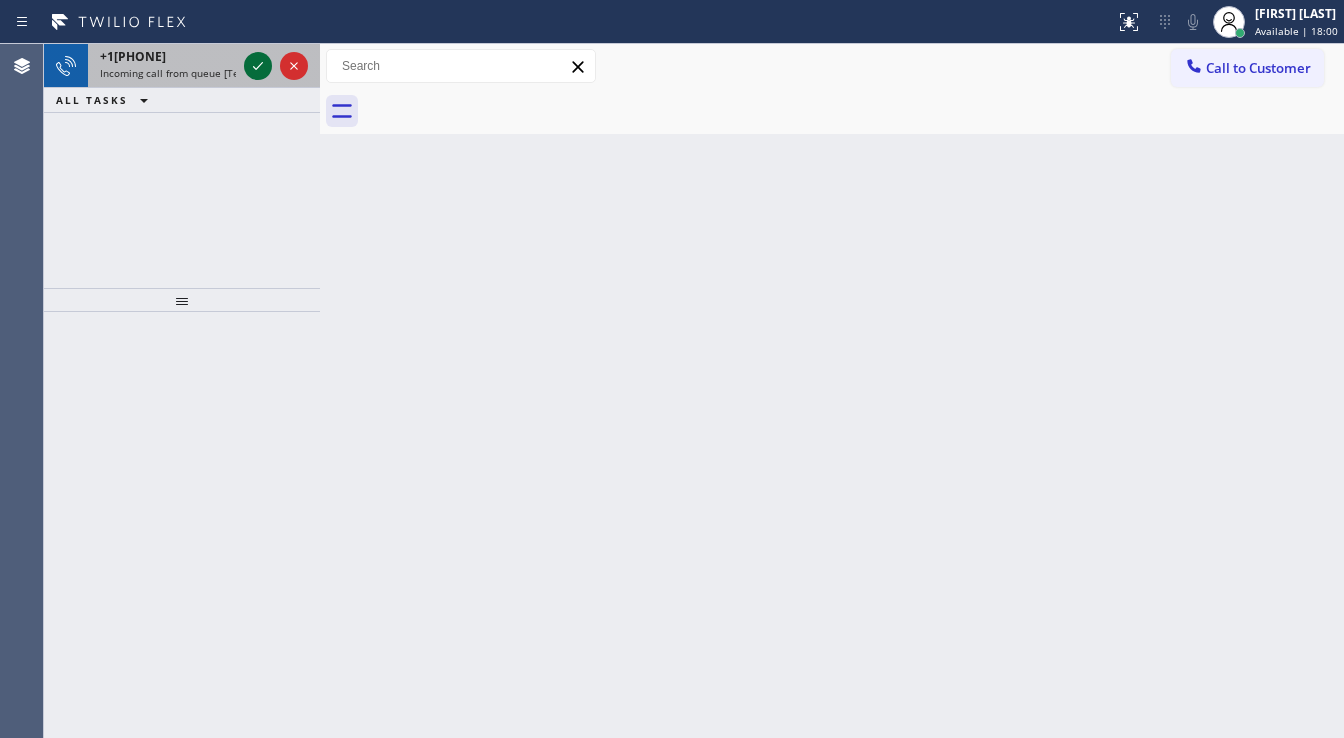 drag, startPoint x: 255, startPoint y: 48, endPoint x: 253, endPoint y: 63, distance: 15.132746 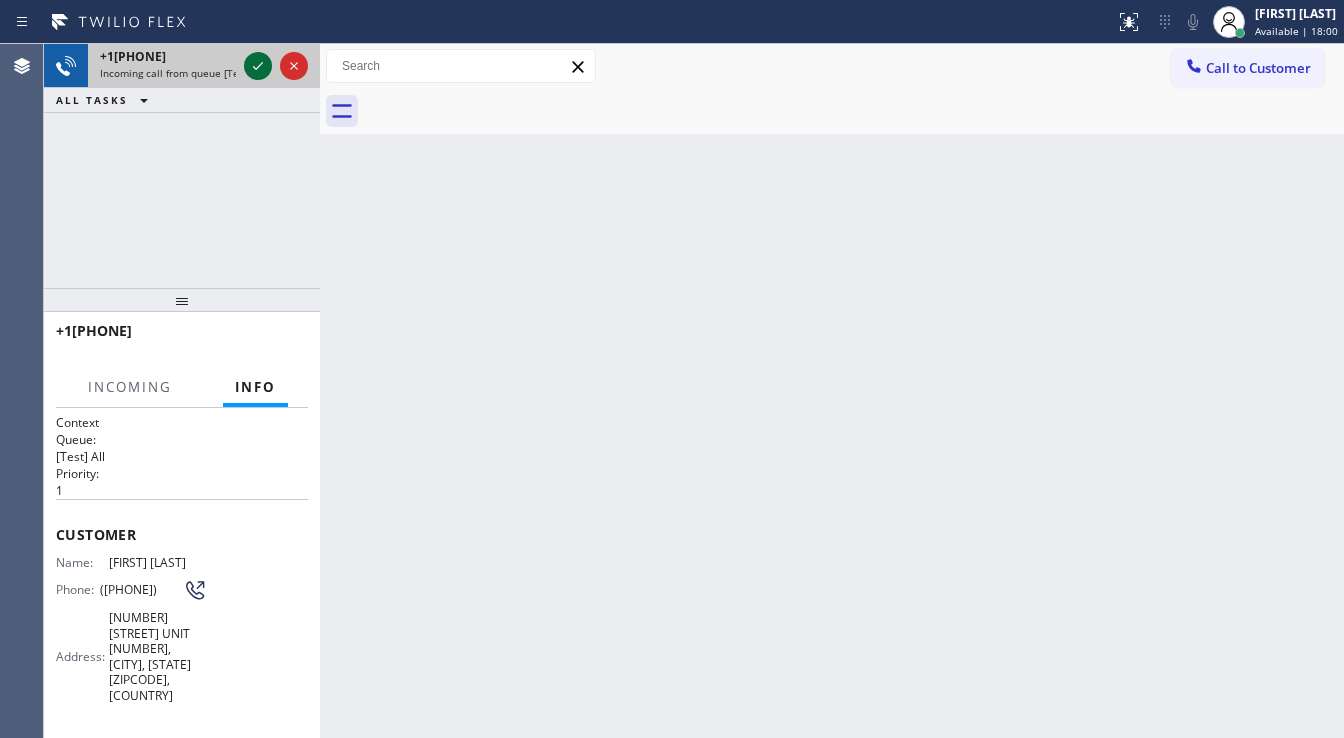 click 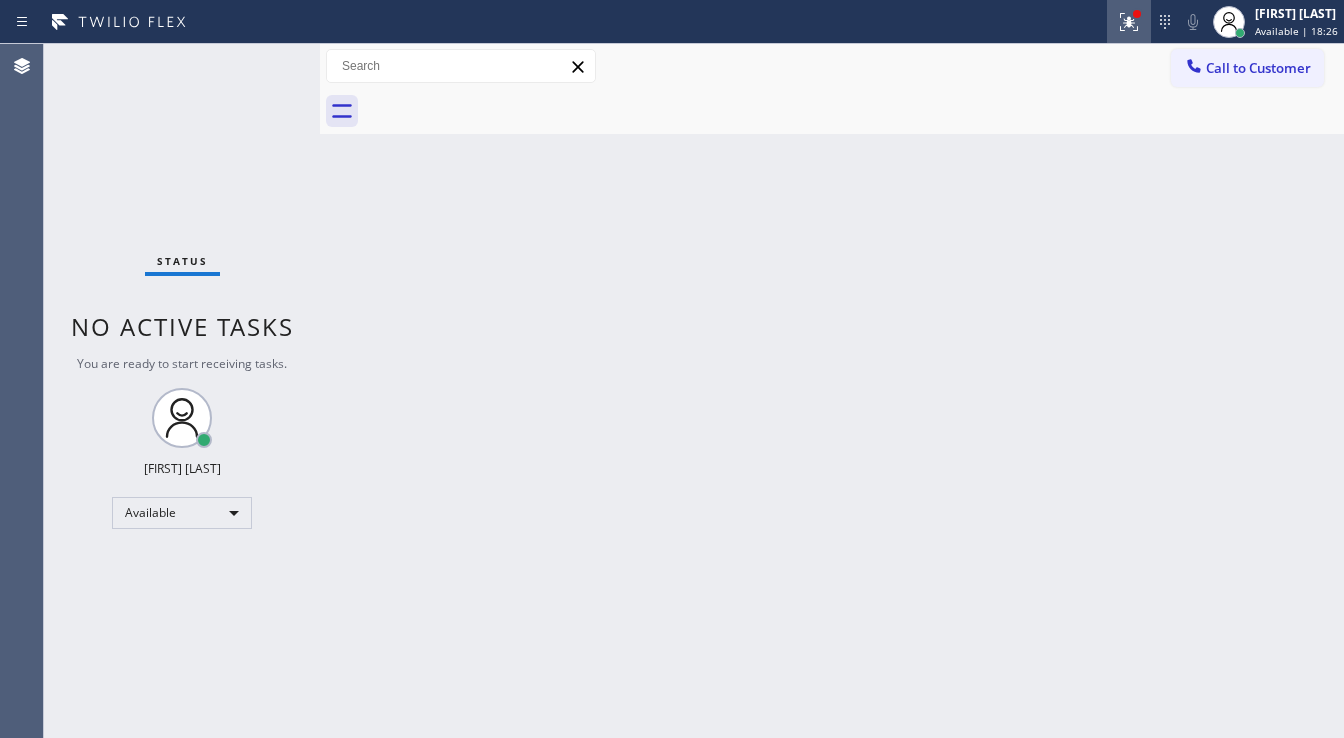 click 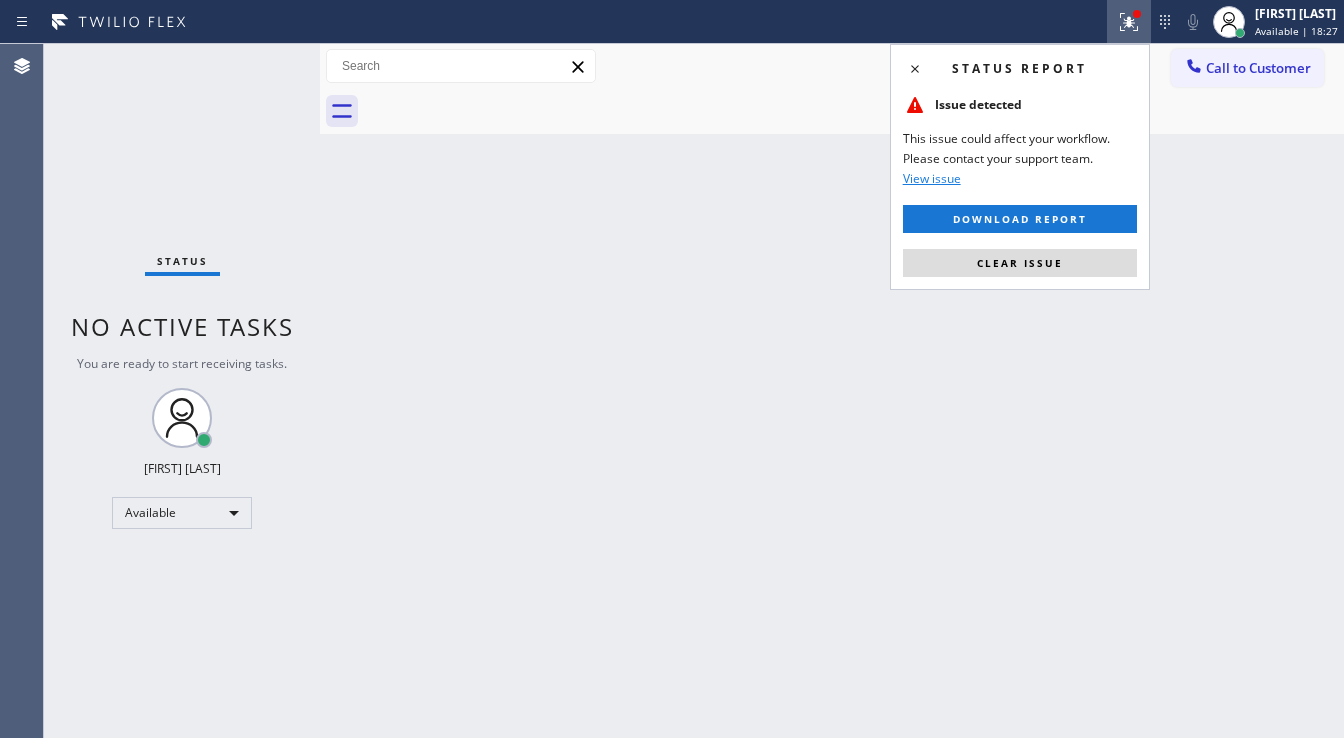 click on "Status report Issue detected This issue could affect your workflow. Please contact your support team. View issue Download report Clear issue" at bounding box center (1020, 167) 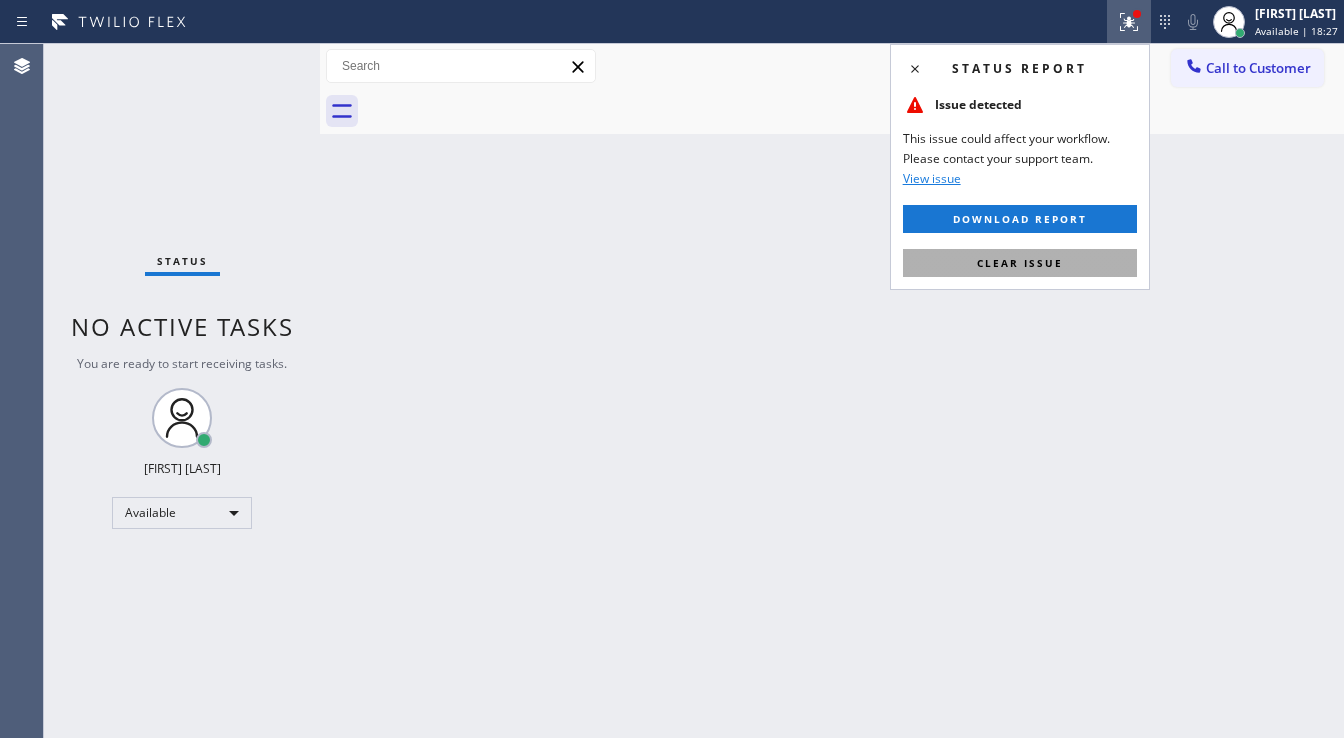 click on "Clear issue" at bounding box center (1020, 263) 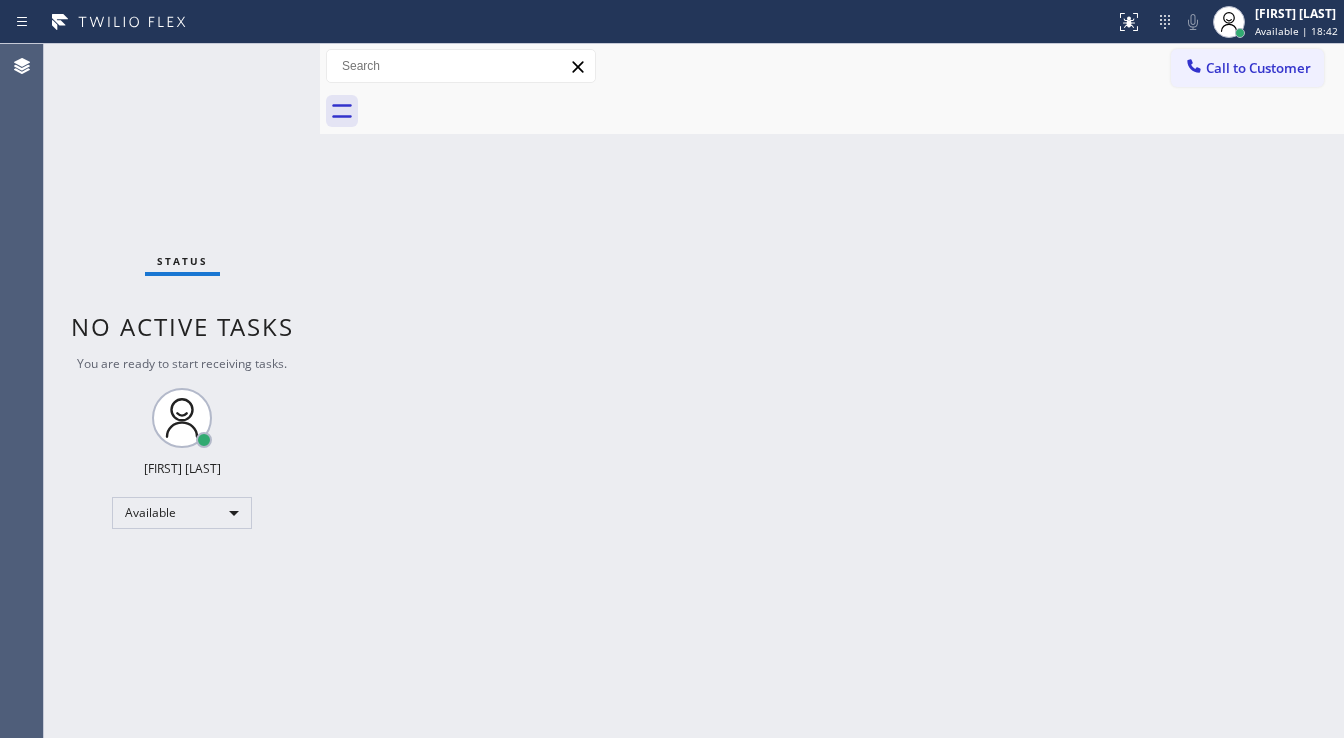 click on "Agent Desktop" at bounding box center [21, 391] 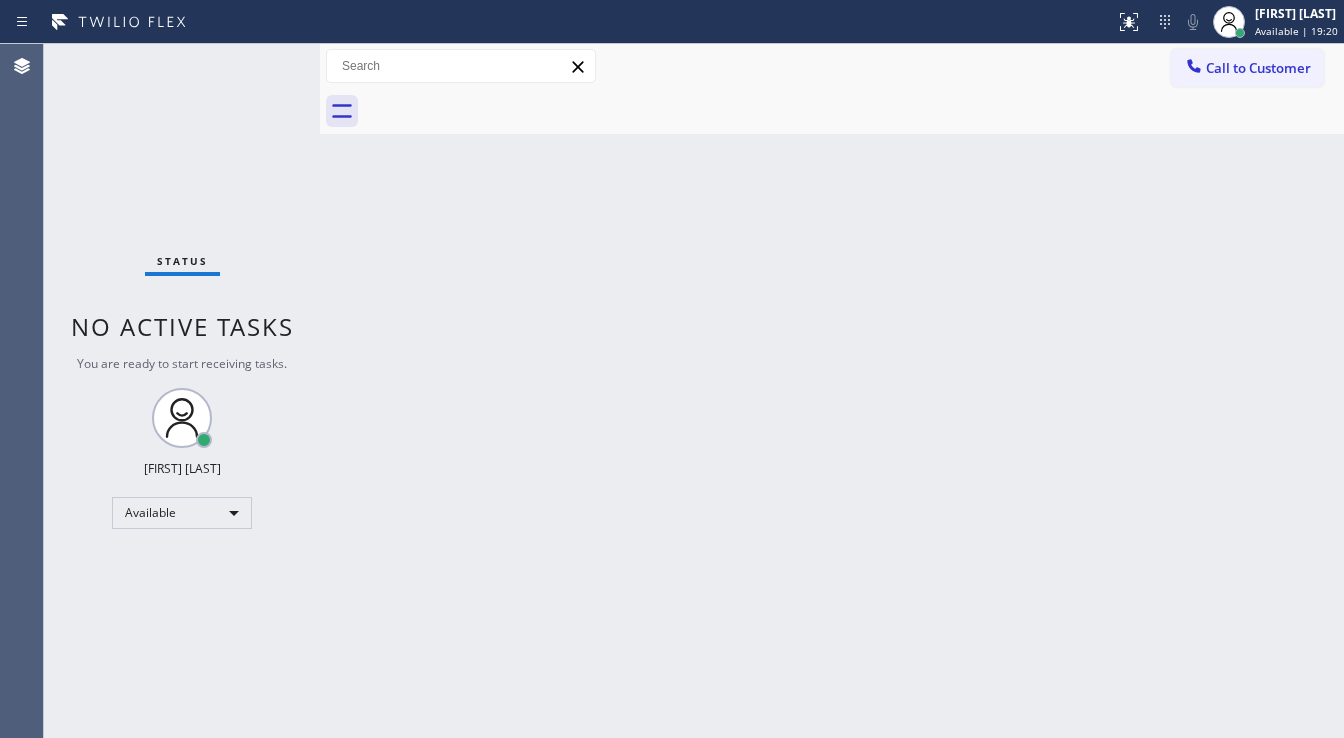 click on "Back to Dashboard Change Sender ID Customers Technicians Select a contact Outbound call Technician Search Technician Your caller id phone number Your caller id phone number Call Technician info Name   Phone none Address none Change Sender ID HVAC +[PHONE] 5 Star Appliance +[PHONE] Appliance Repair +[PHONE] Plumbing +[PHONE] Air Duct Cleaning +[PHONE]  Electricians +[PHONE] Cancel Change Check personal SMS Reset Change No tabs Call to Customer Outbound call Location GE Monogram Inc Repair [CITY] Your caller id phone number ([PHONE]) Customer number Call Outbound call Technician Search Technician Your caller id phone number Your caller id phone number Call" at bounding box center (832, 391) 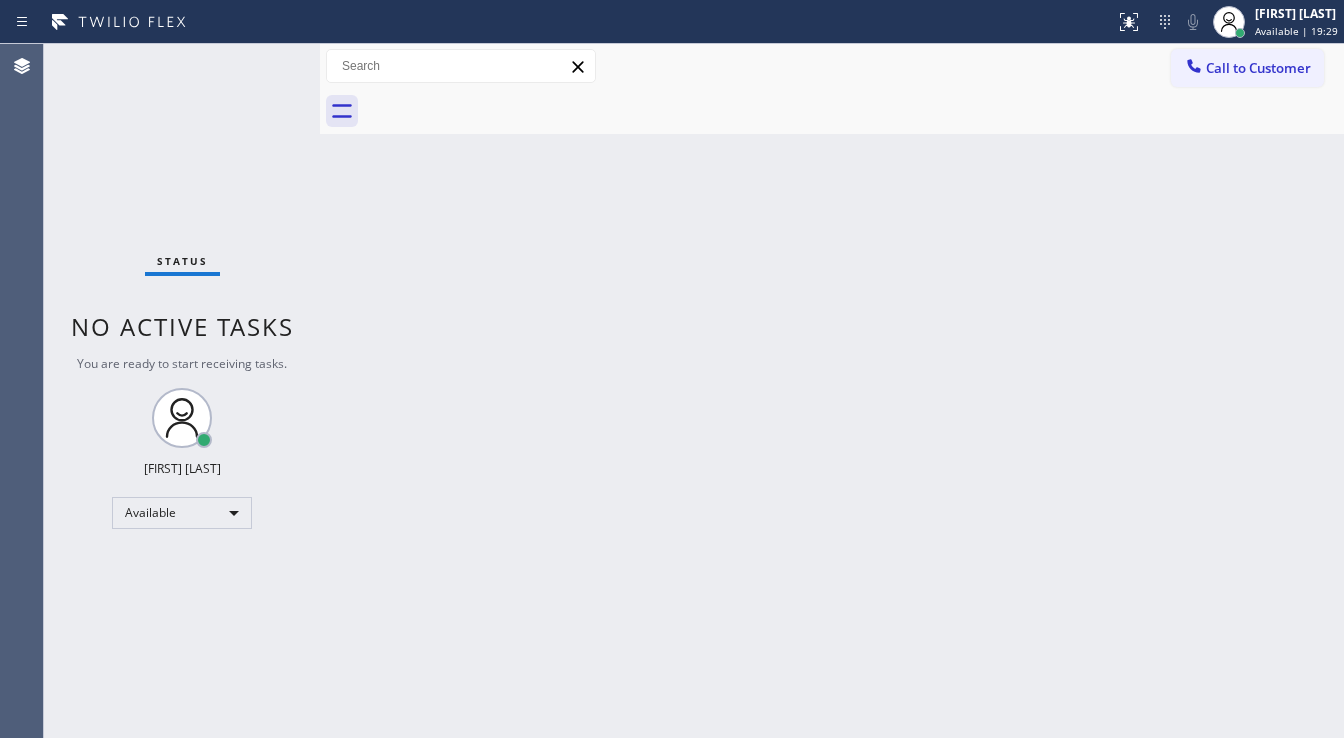 click on "Status   No active tasks     You are ready to start receiving tasks.   [FIRST] [LAST] Available" at bounding box center (182, 391) 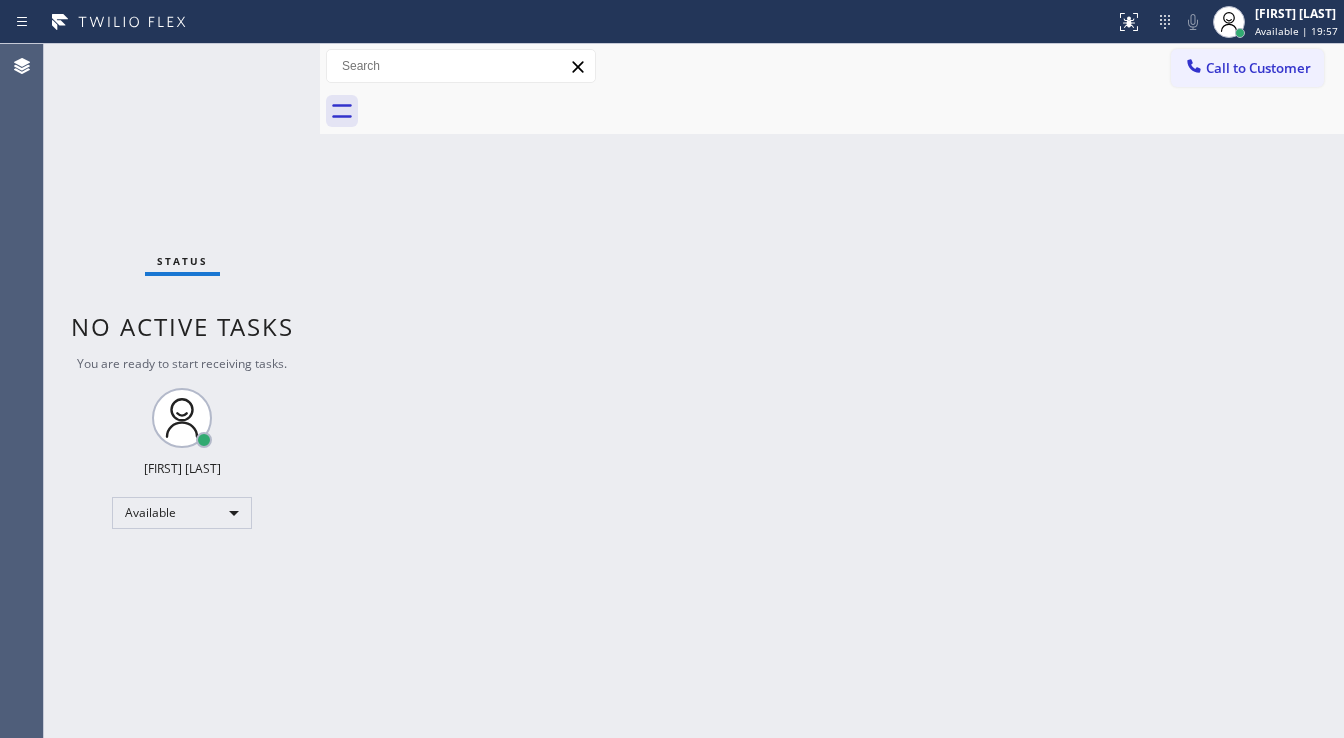 click on "Back to Dashboard Change Sender ID Customers Technicians Select a contact Outbound call Technician Search Technician Your caller id phone number Your caller id phone number Call Technician info Name   Phone none Address none Change Sender ID HVAC +[PHONE] 5 Star Appliance +[PHONE] Appliance Repair +[PHONE] Plumbing +[PHONE] Air Duct Cleaning +[PHONE]  Electricians +[PHONE] Cancel Change Check personal SMS Reset Change No tabs Call to Customer Outbound call Location GE Monogram Inc Repair [CITY] Your caller id phone number ([PHONE]) Customer number Call Outbound call Technician Search Technician Your caller id phone number Your caller id phone number Call" at bounding box center [832, 391] 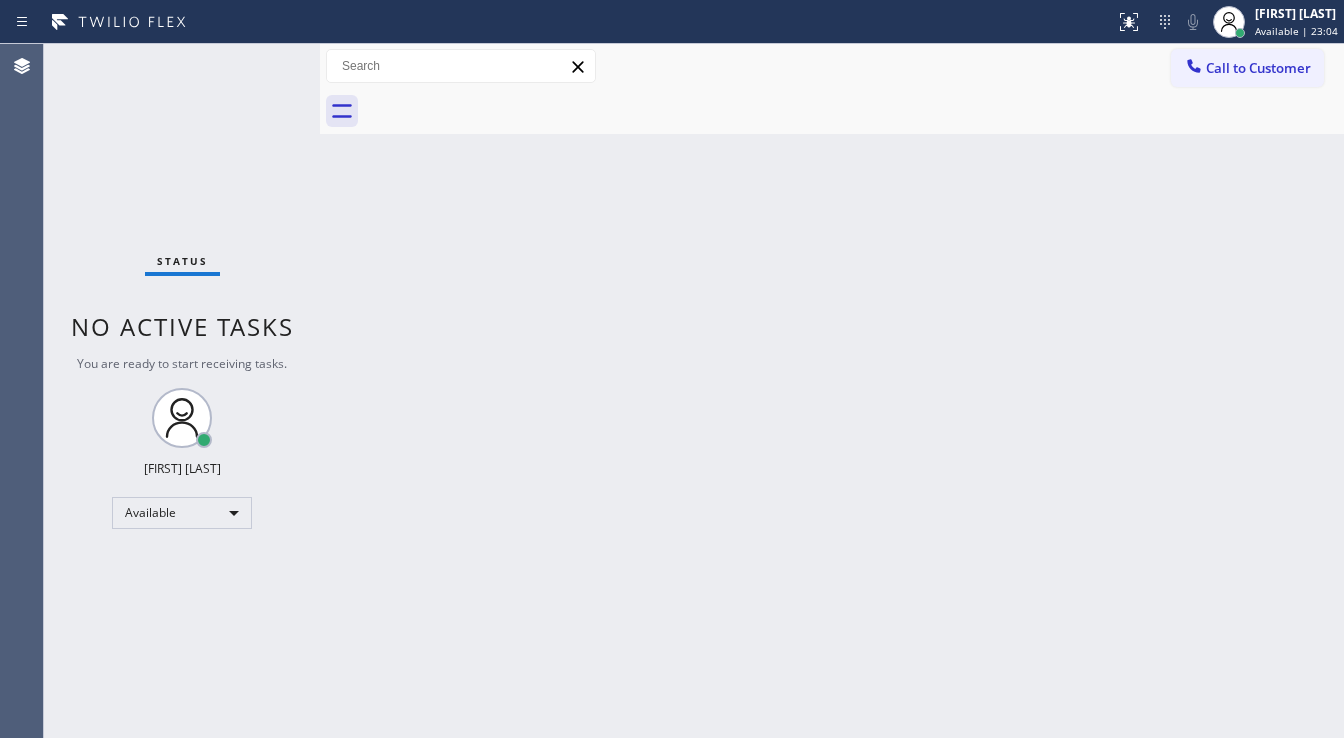 click on "Status   No active tasks     You are ready to start receiving tasks.   [FIRST] [LAST] Available" at bounding box center [182, 391] 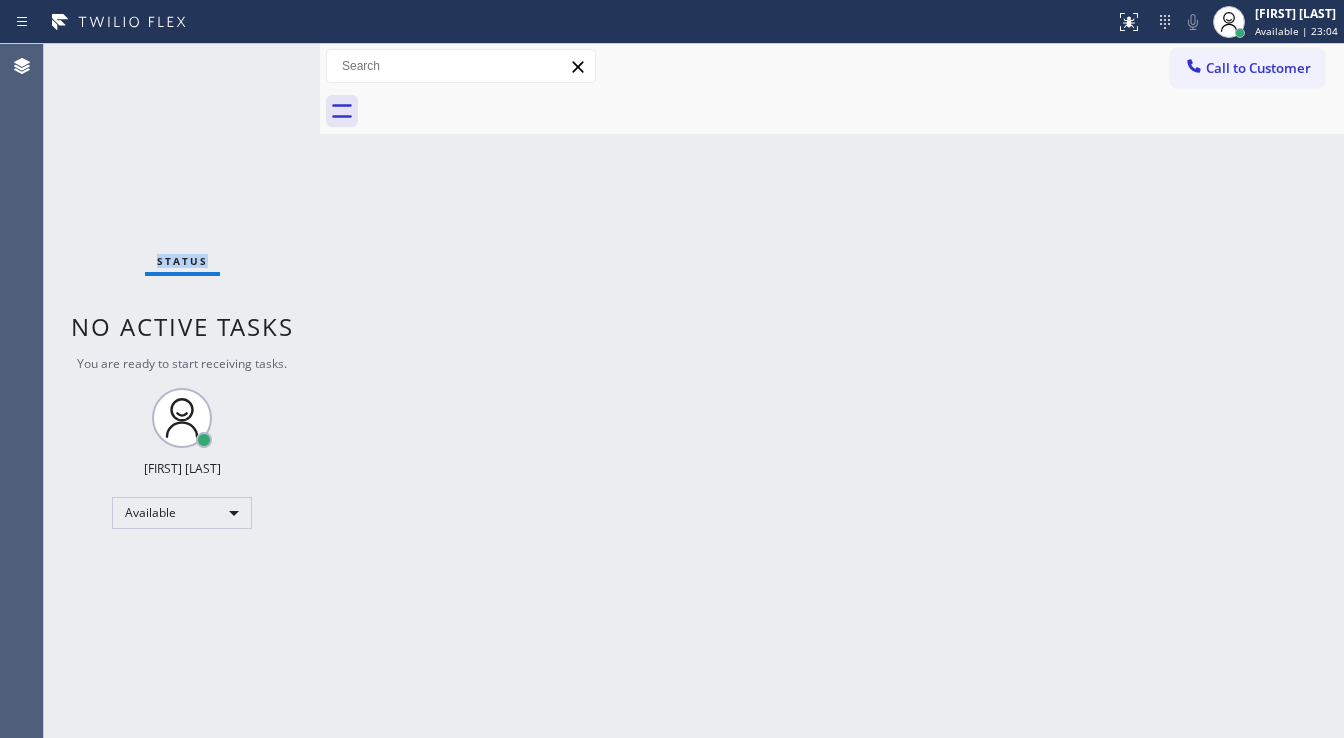 click on "Status   No active tasks     You are ready to start receiving tasks.   [FIRST] [LAST] Available" at bounding box center [182, 391] 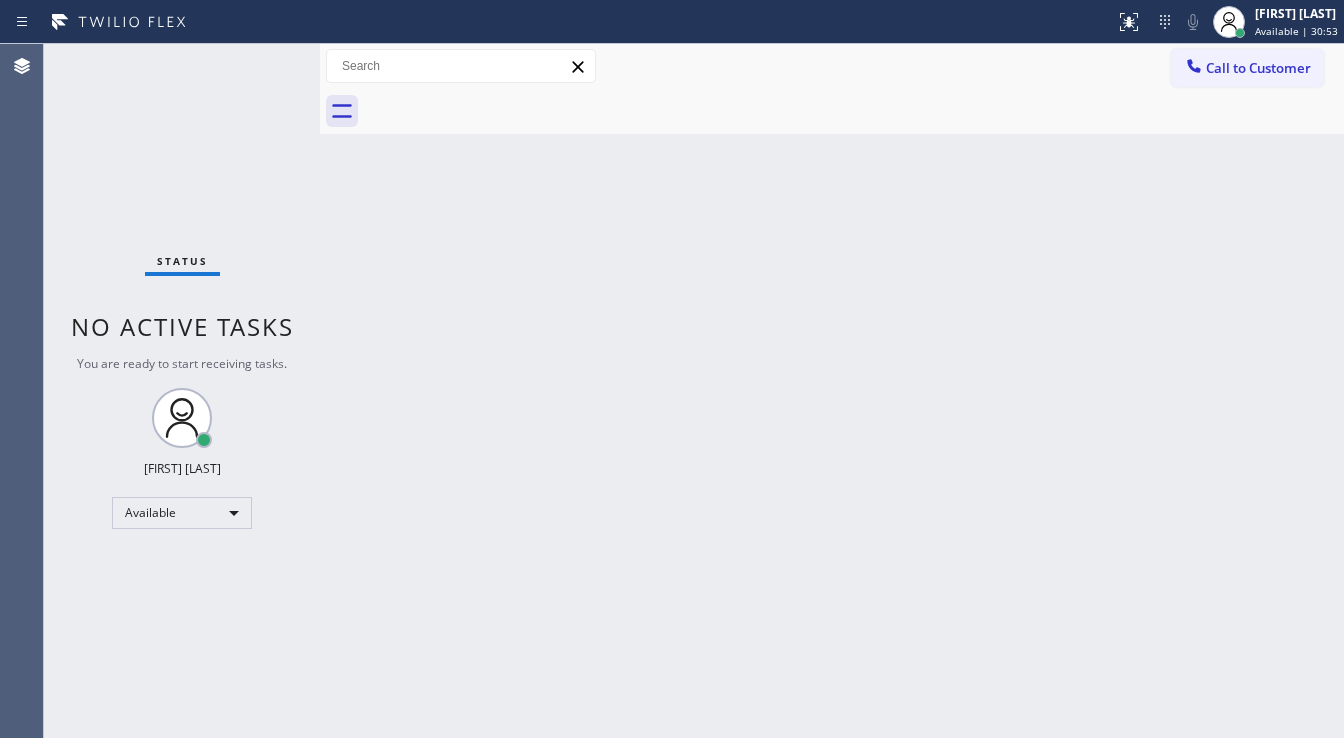 click on "Status   No active tasks     You are ready to start receiving tasks.   [FIRST] [LAST] Available" at bounding box center (182, 391) 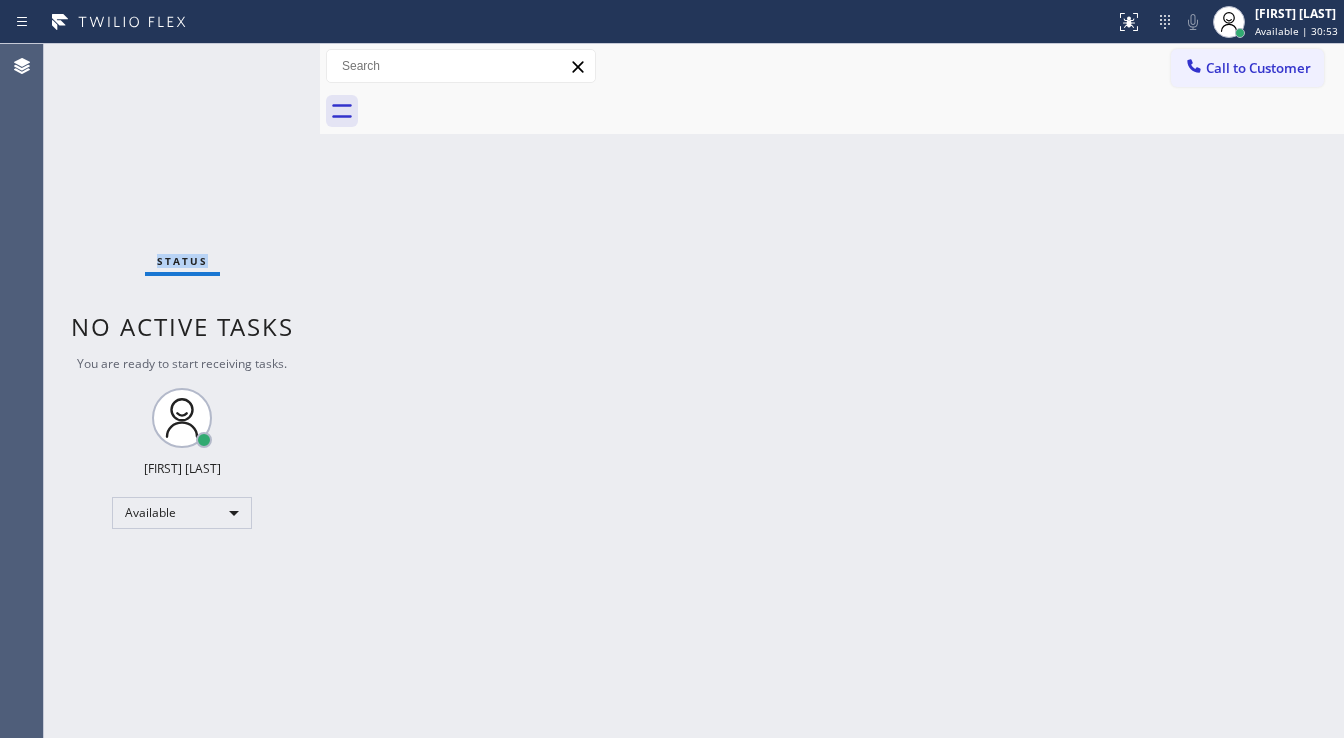 click on "Status   No active tasks     You are ready to start receiving tasks.   [FIRST] [LAST] Available" at bounding box center [182, 391] 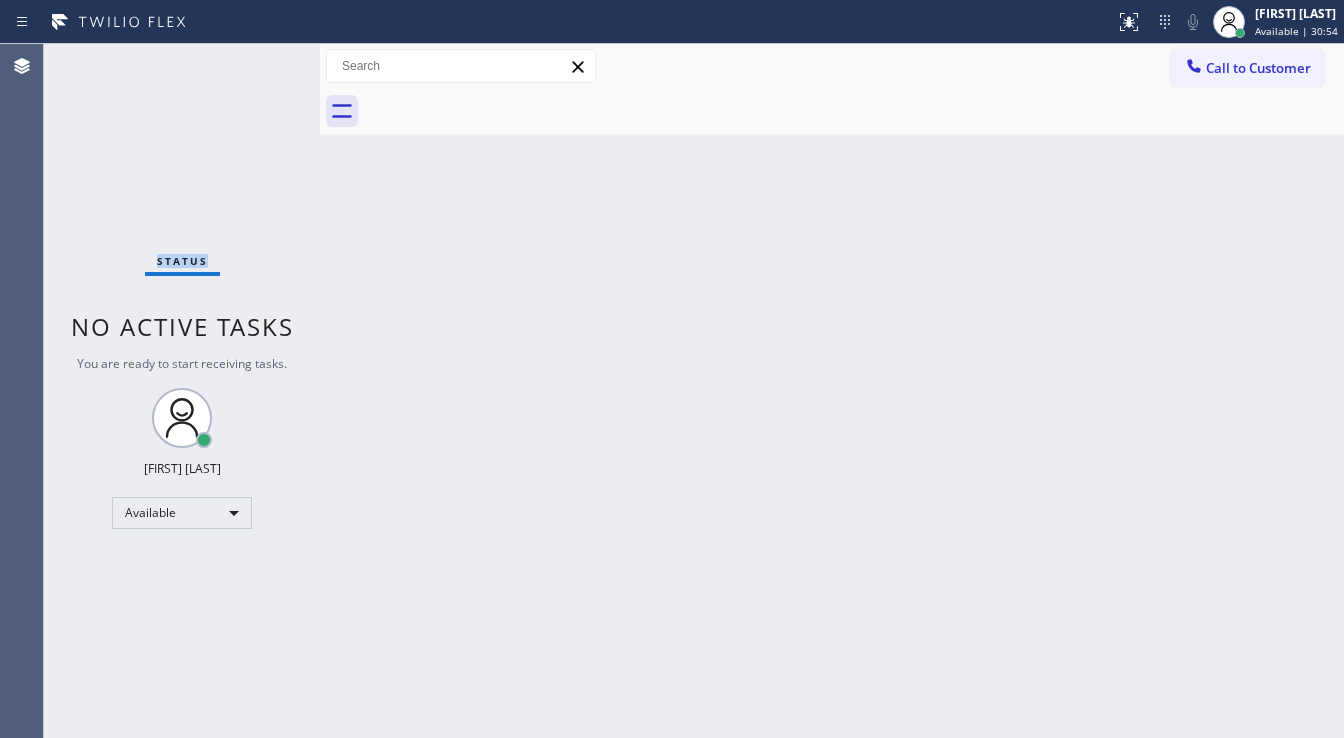 click on "Status   No active tasks     You are ready to start receiving tasks.   [FIRST] [LAST] Available" at bounding box center [182, 391] 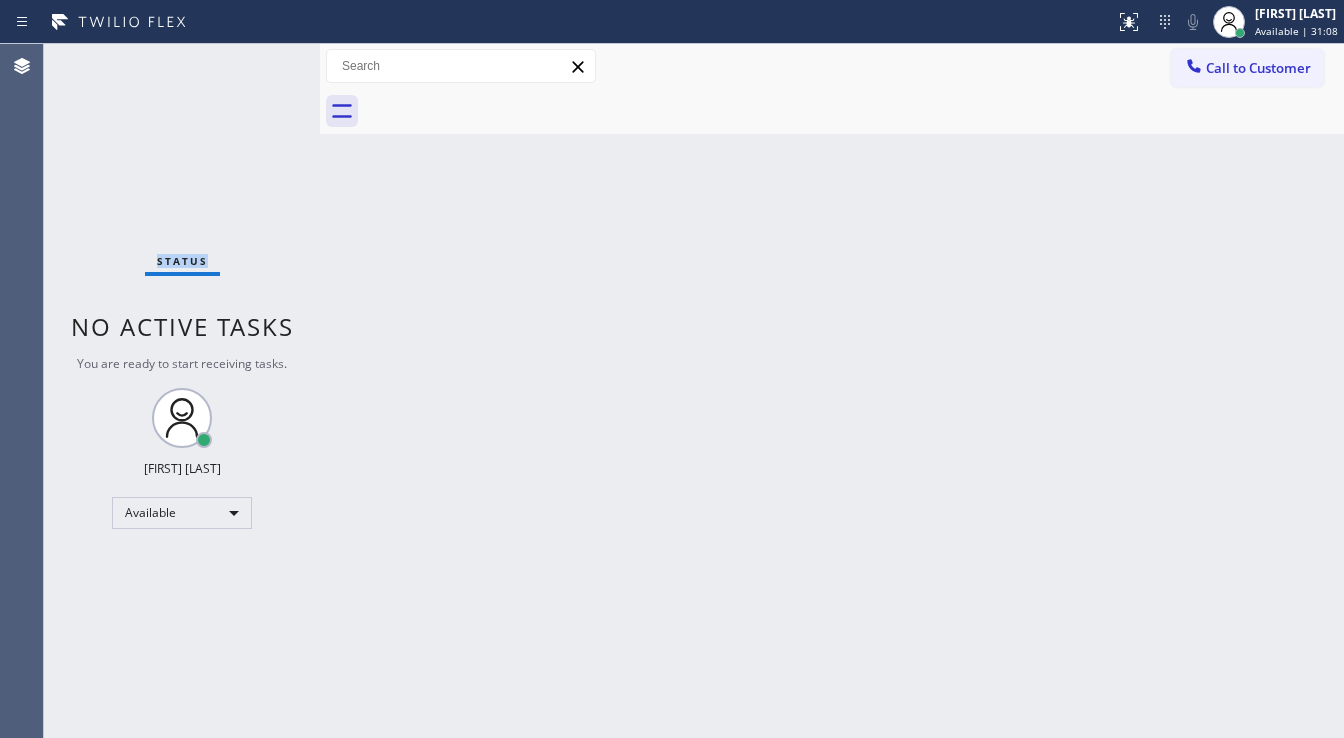 click on "Status   No active tasks     You are ready to start receiving tasks.   [FIRST] [LAST] Available" at bounding box center [182, 391] 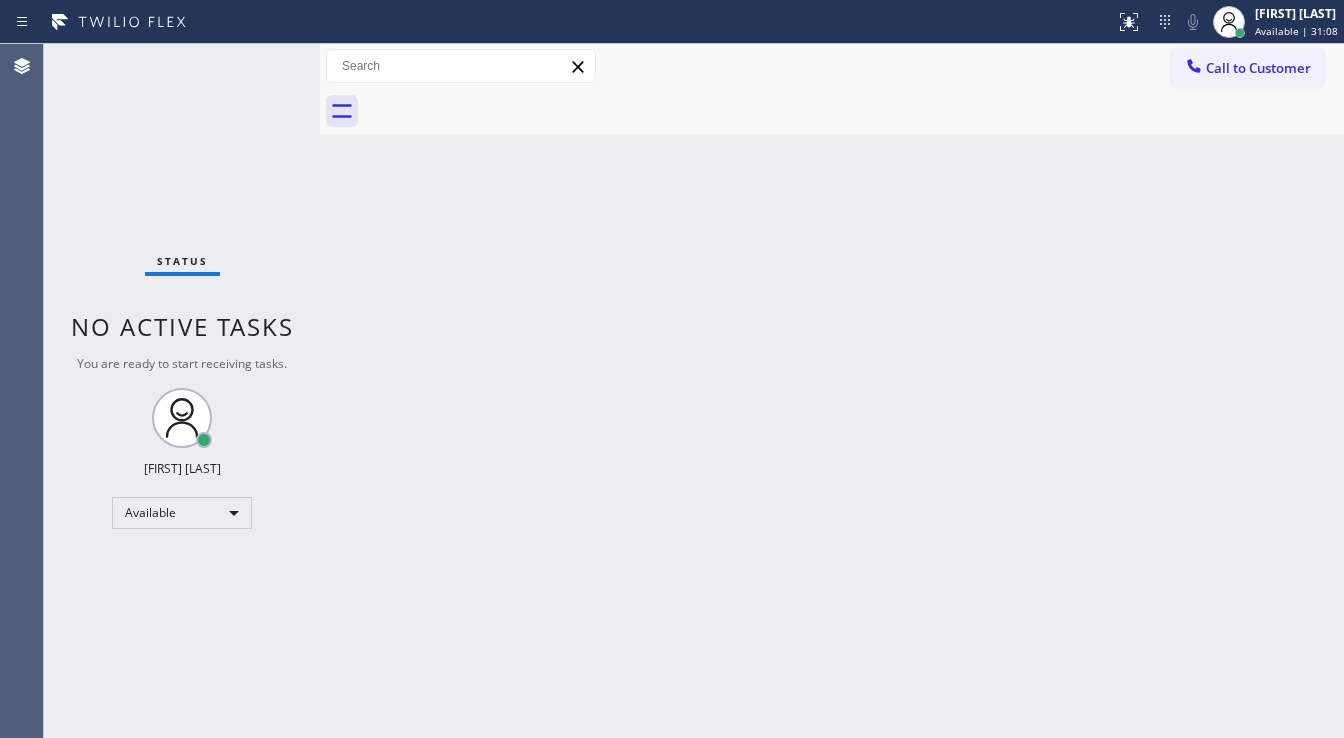 click on "Status   No active tasks     You are ready to start receiving tasks.   [FIRST] [LAST] Available" at bounding box center (182, 391) 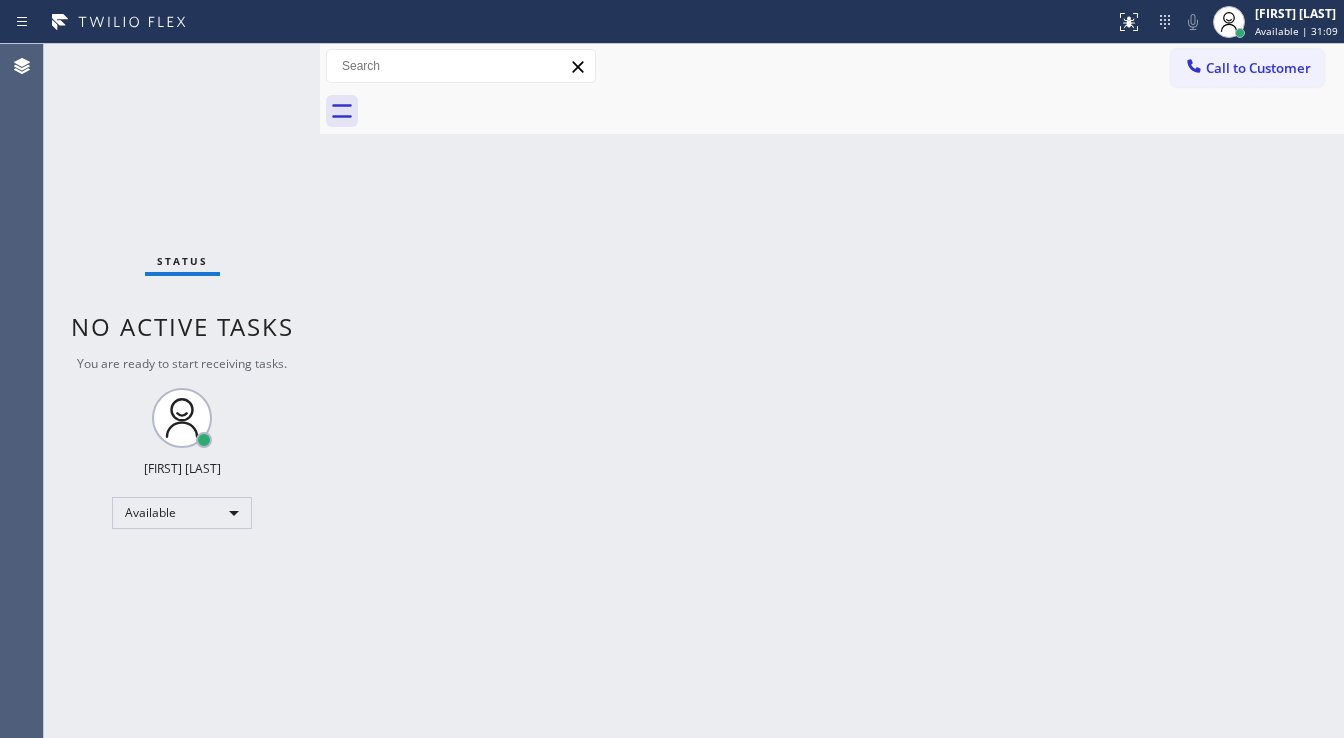 click on "Status   No active tasks     You are ready to start receiving tasks.   [FIRST] [LAST] Available" at bounding box center [182, 391] 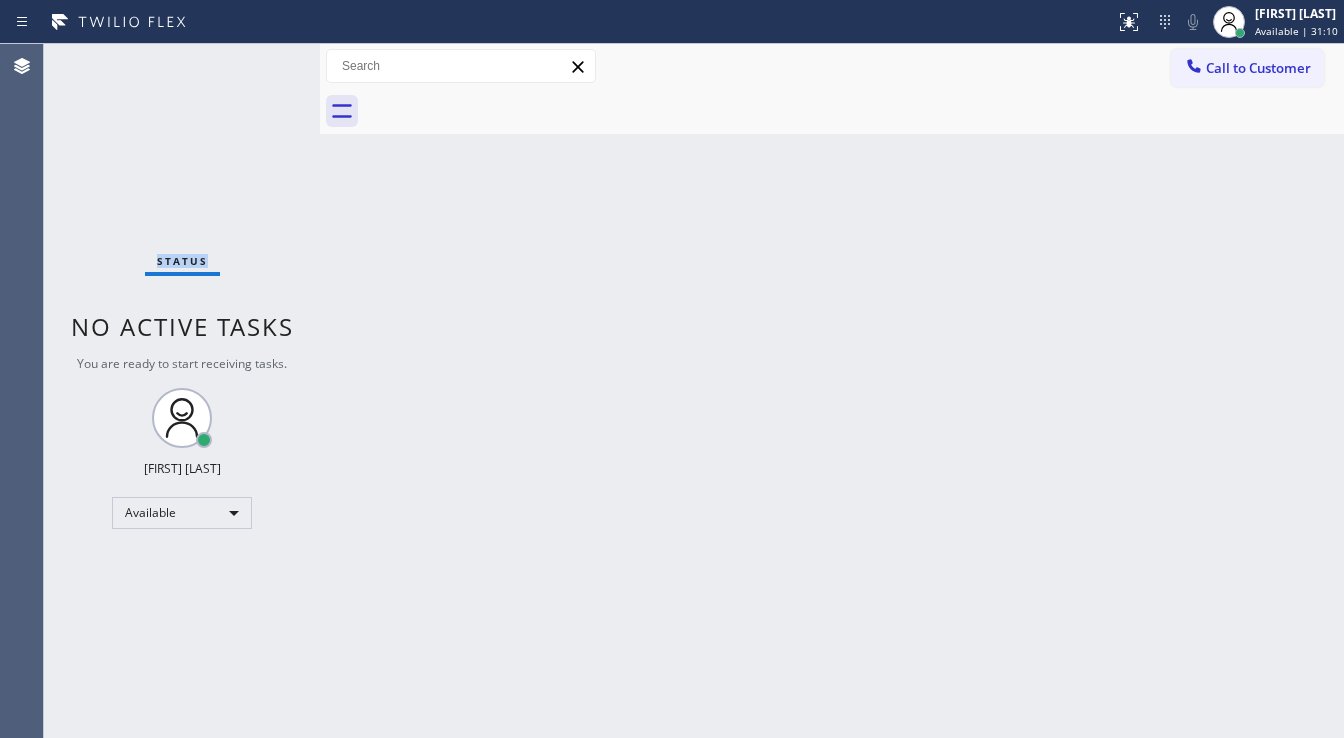 click on "Status   No active tasks     You are ready to start receiving tasks.   [FIRST] [LAST] Available" at bounding box center [182, 391] 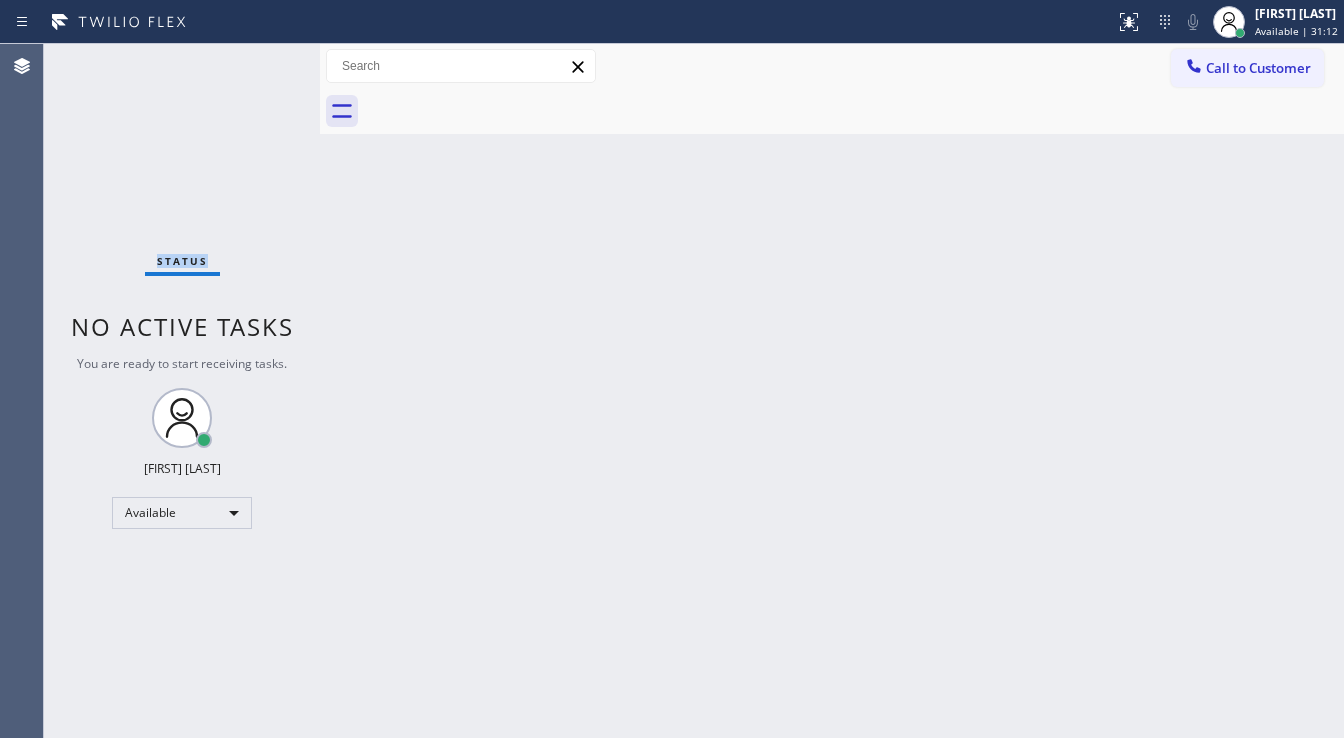 click on "Status   No active tasks     You are ready to start receiving tasks.   [FIRST] [LAST] Available" at bounding box center [182, 391] 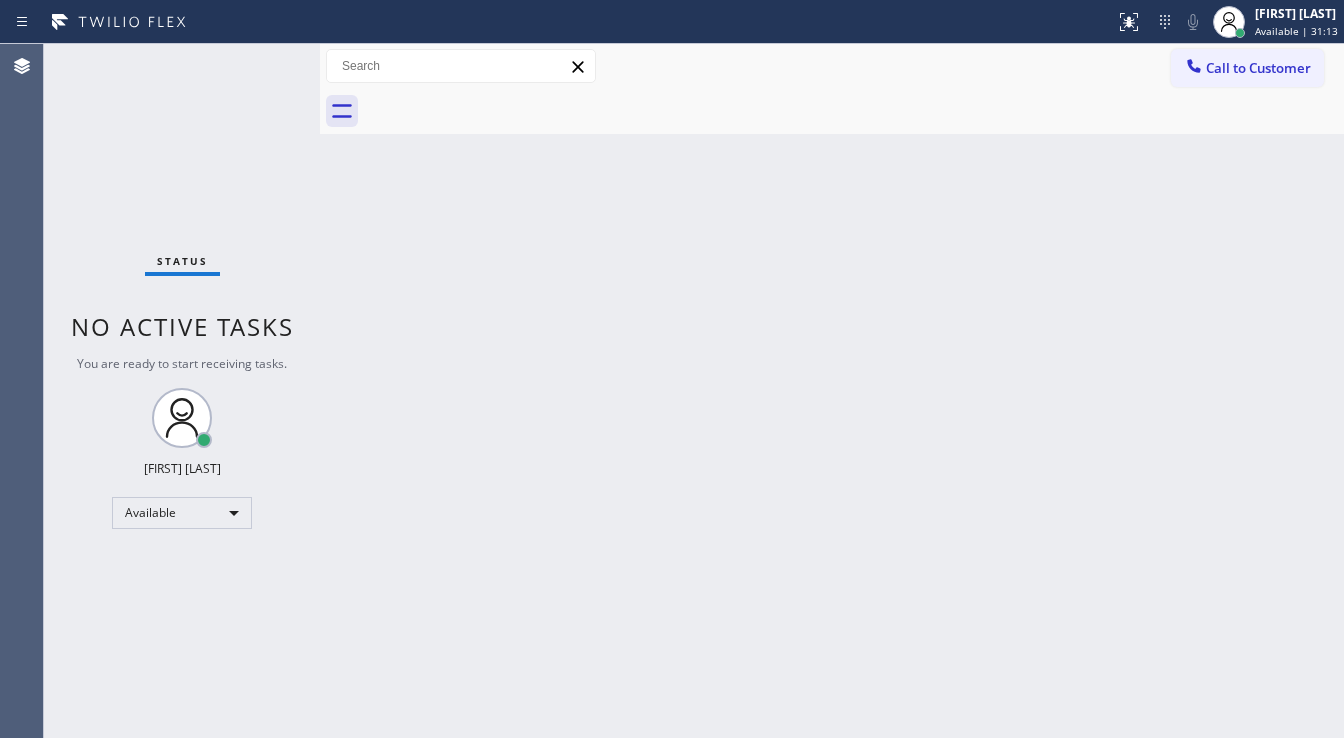 click on "Status   No active tasks     You are ready to start receiving tasks.   [FIRST] [LAST] Available" at bounding box center [182, 391] 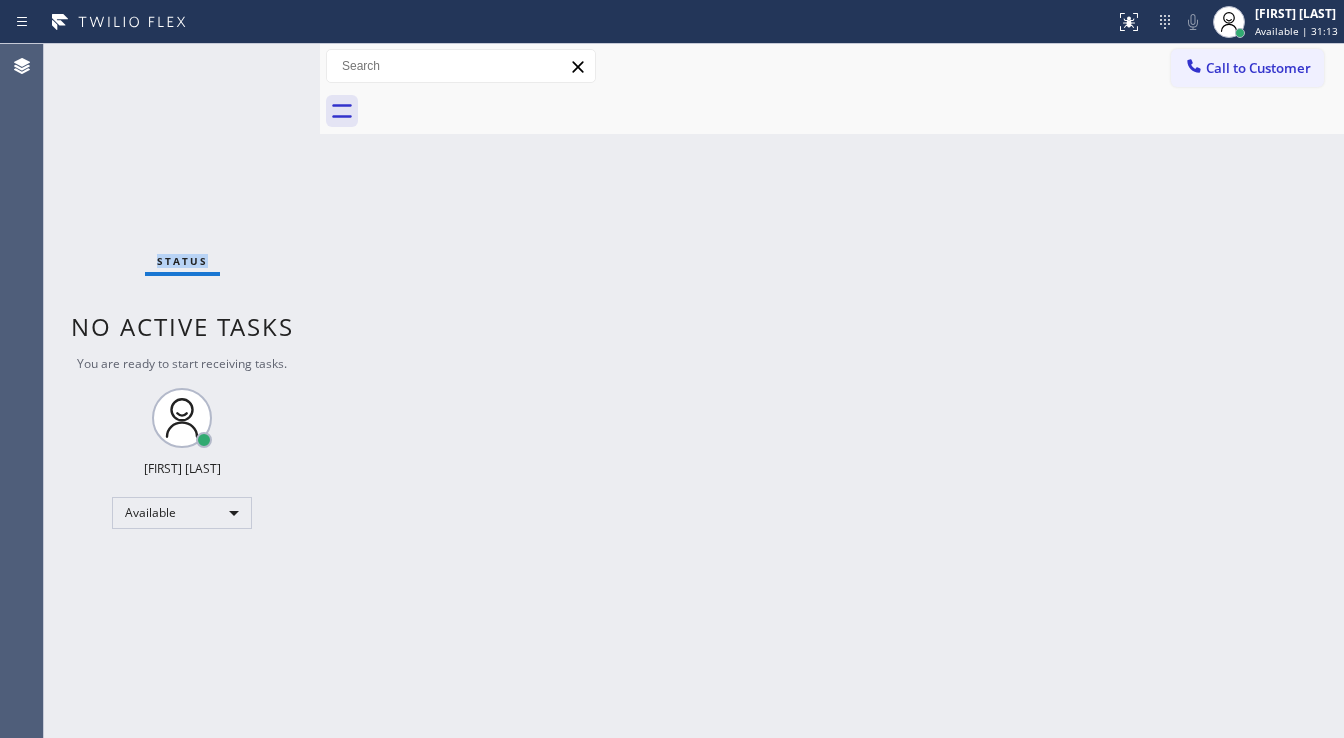 click on "Status   No active tasks     You are ready to start receiving tasks.   [FIRST] [LAST] Available" at bounding box center [182, 391] 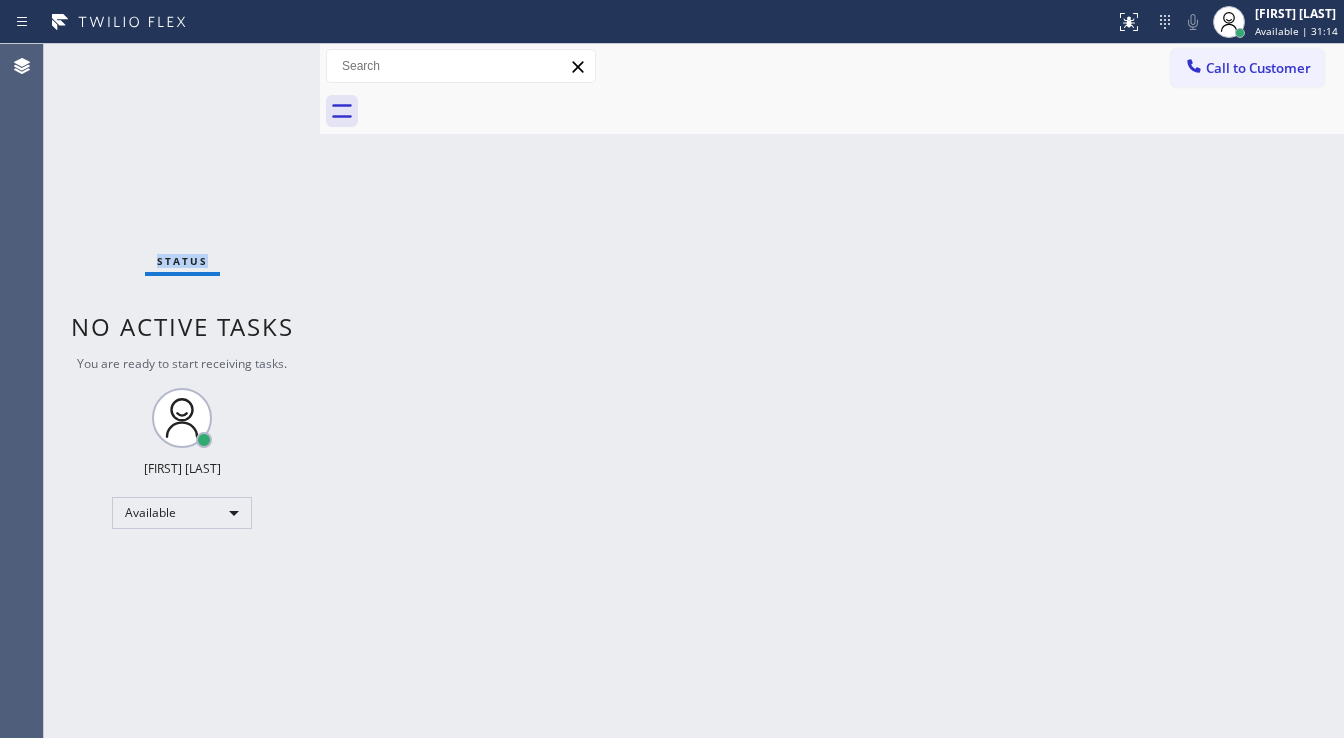 click on "Status   No active tasks     You are ready to start receiving tasks.   [FIRST] [LAST] Available" at bounding box center (182, 391) 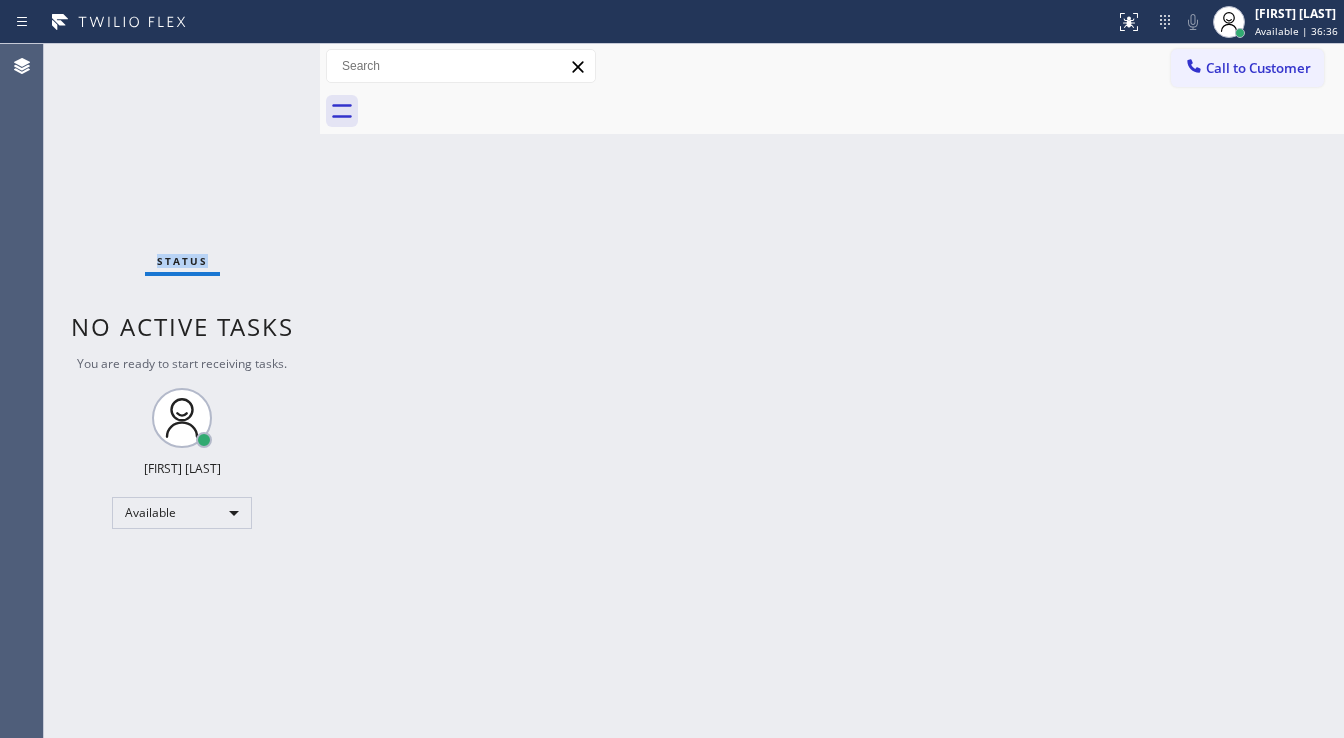 click on "Status   No active tasks     You are ready to start receiving tasks.   [FIRST] [LAST] Available" at bounding box center (182, 391) 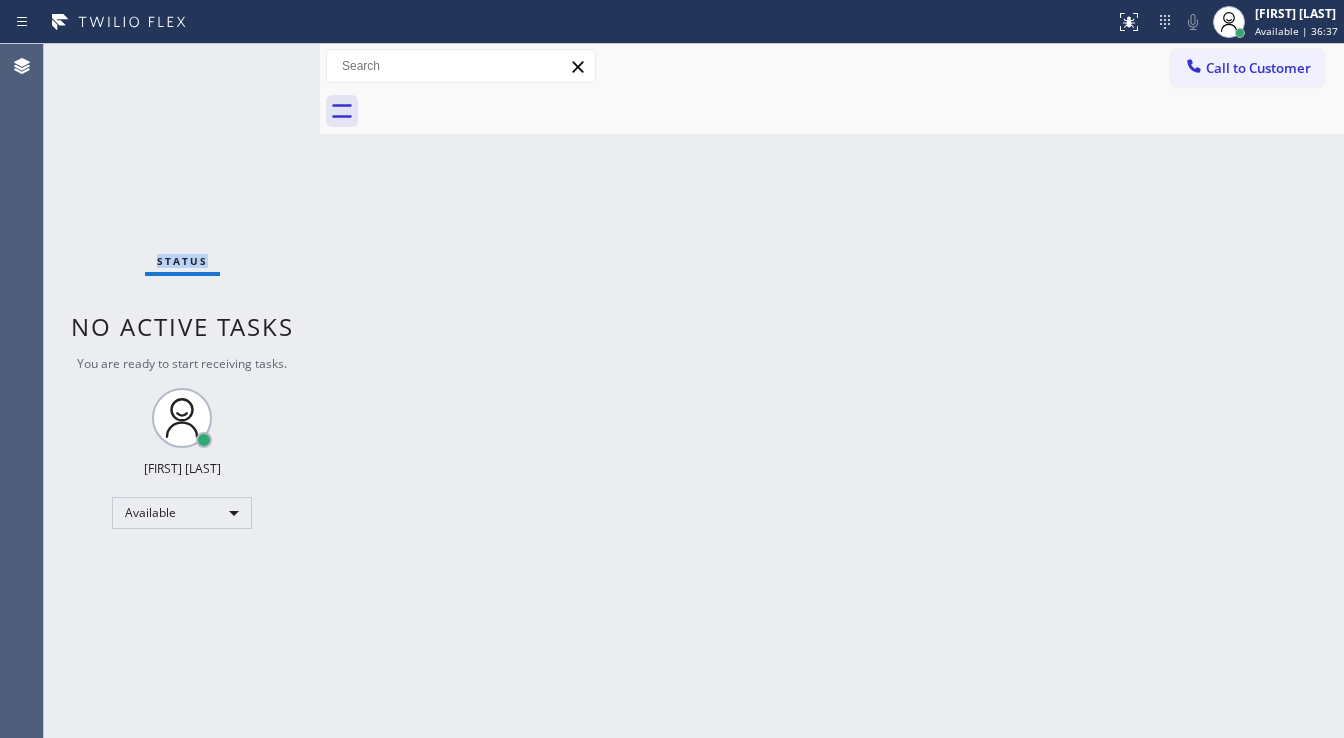 click on "Status   No active tasks     You are ready to start receiving tasks.   [FIRST] [LAST] Available" at bounding box center [182, 391] 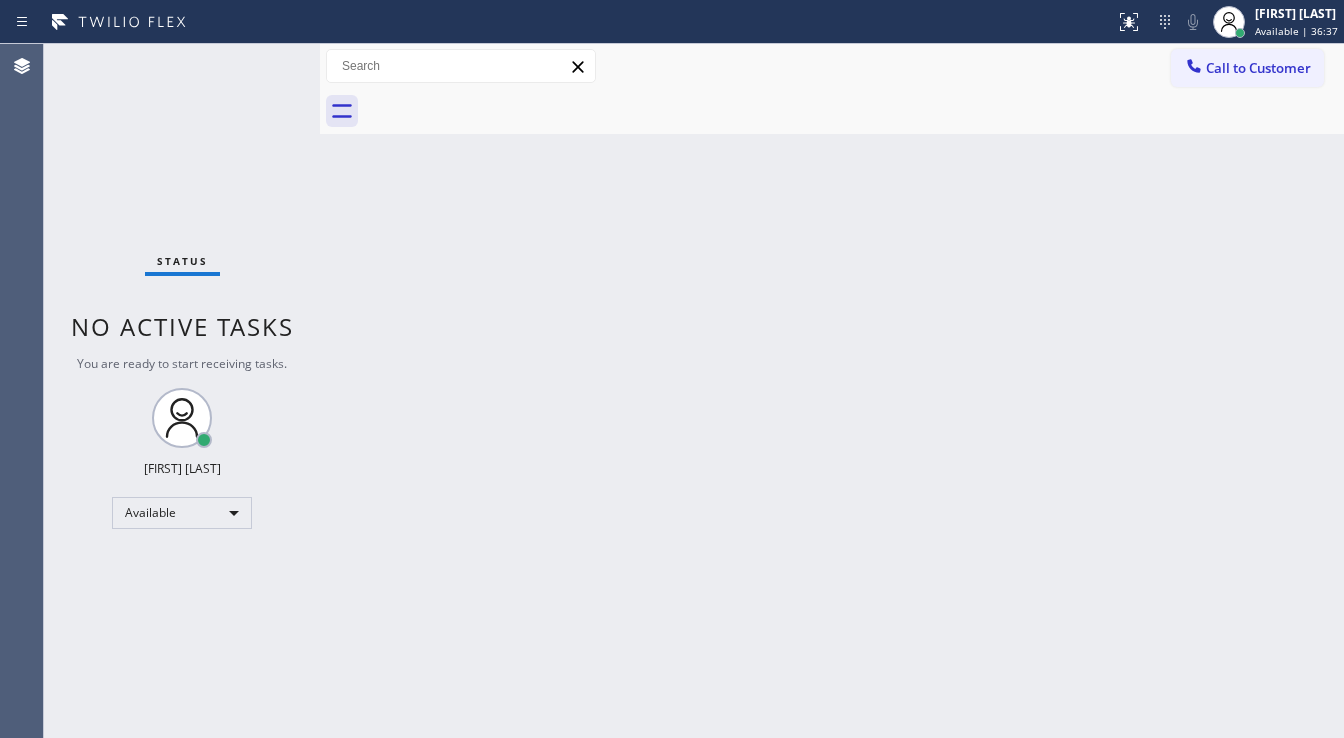 click on "Status   No active tasks     You are ready to start receiving tasks.   [FIRST] [LAST] Available" at bounding box center (182, 391) 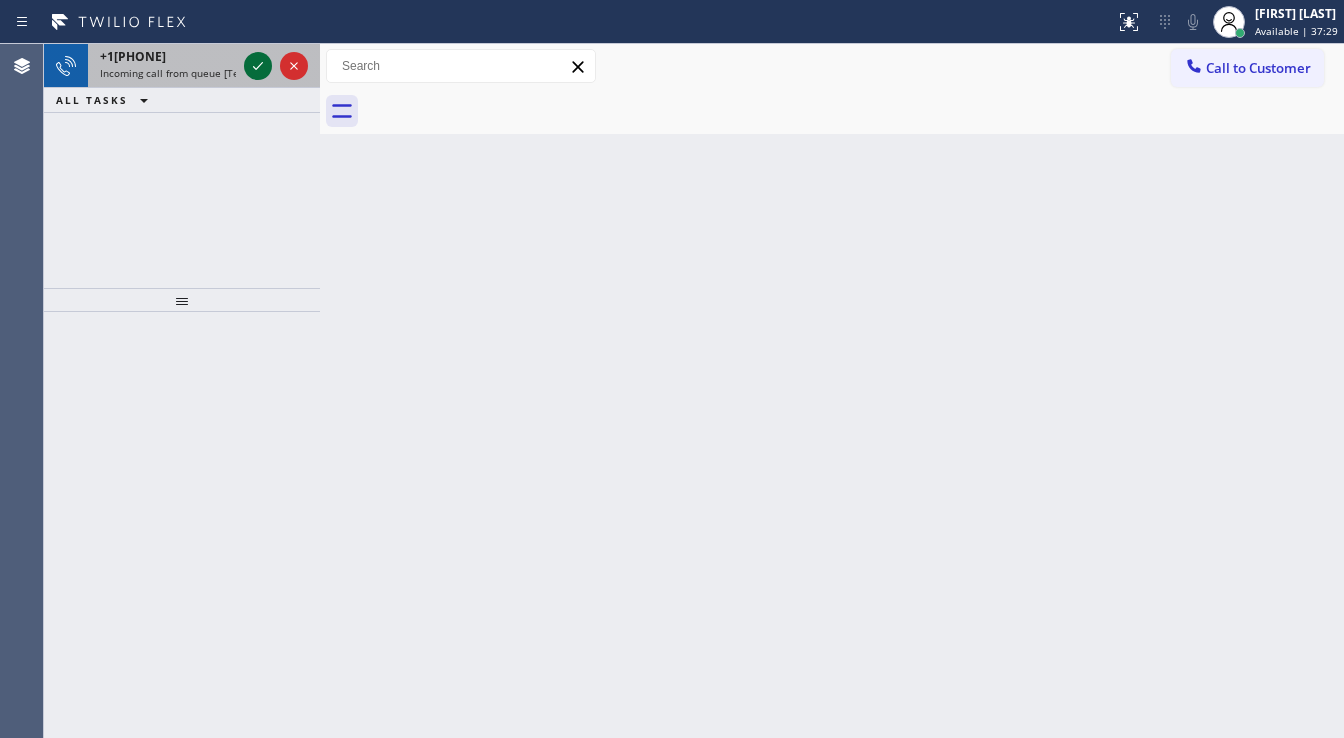 drag, startPoint x: 240, startPoint y: 61, endPoint x: 252, endPoint y: 58, distance: 12.369317 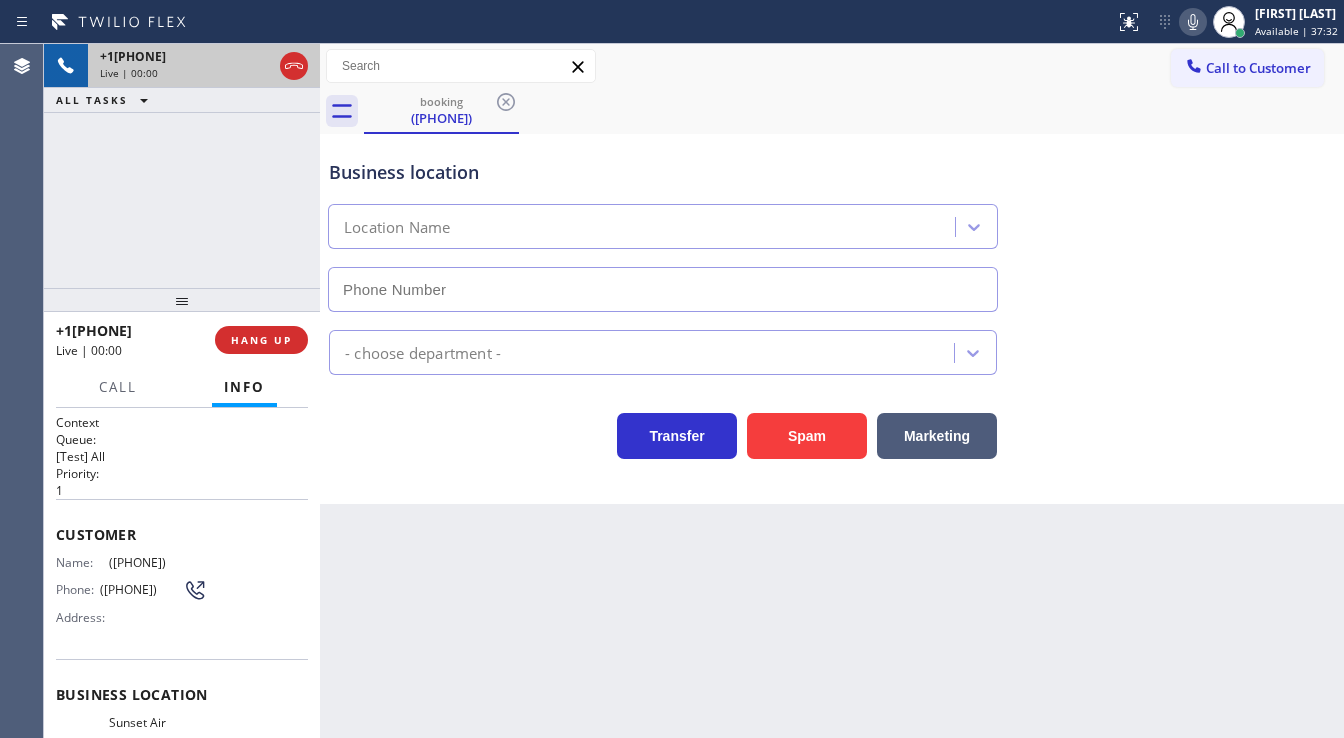 type on "([PHONE])" 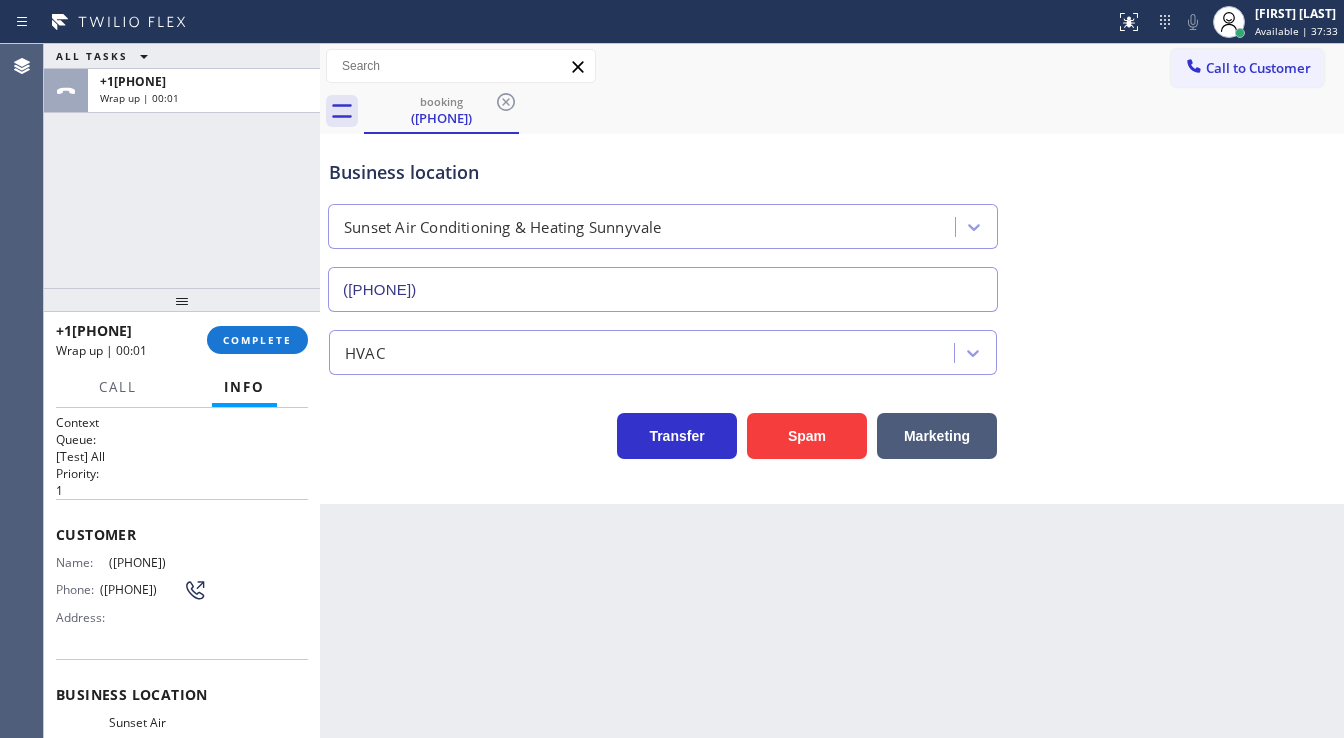 click on "+1[PHONE] Wrap up | 00:01 COMPLETE" at bounding box center [182, 340] 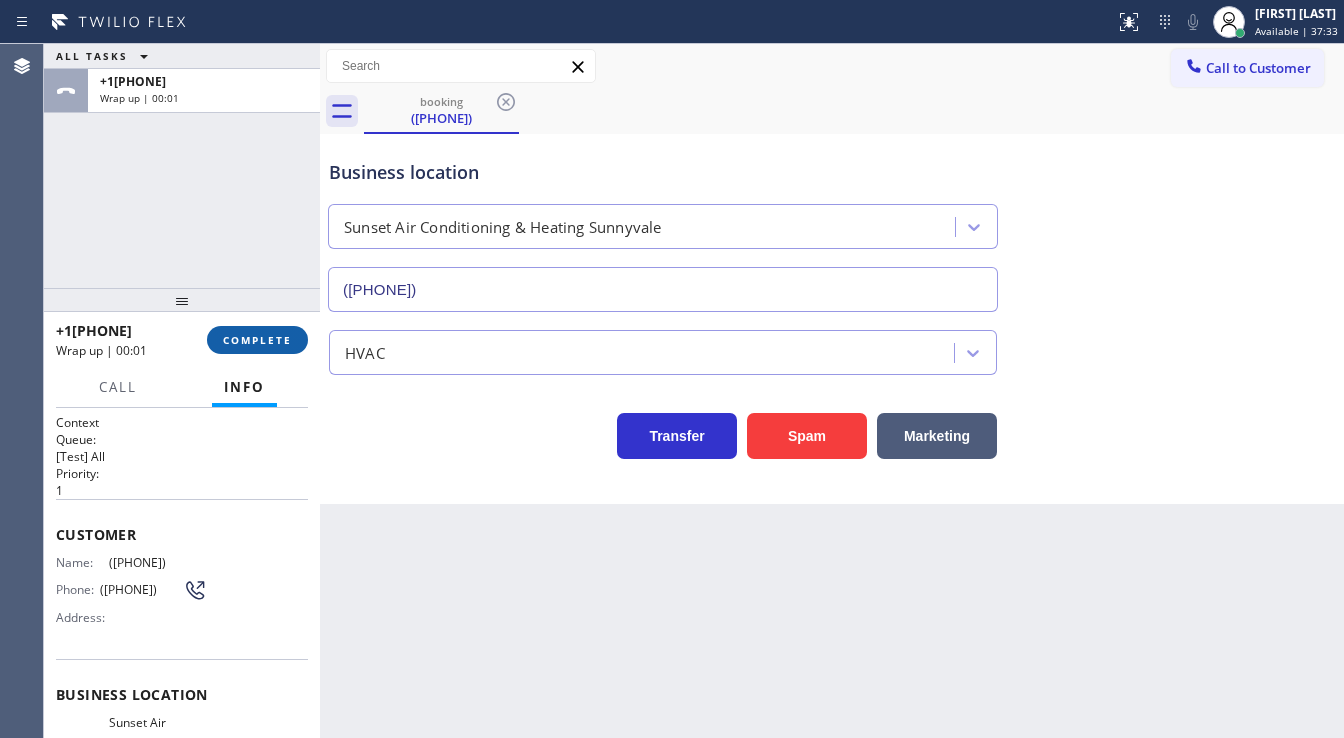 click on "COMPLETE" at bounding box center (257, 340) 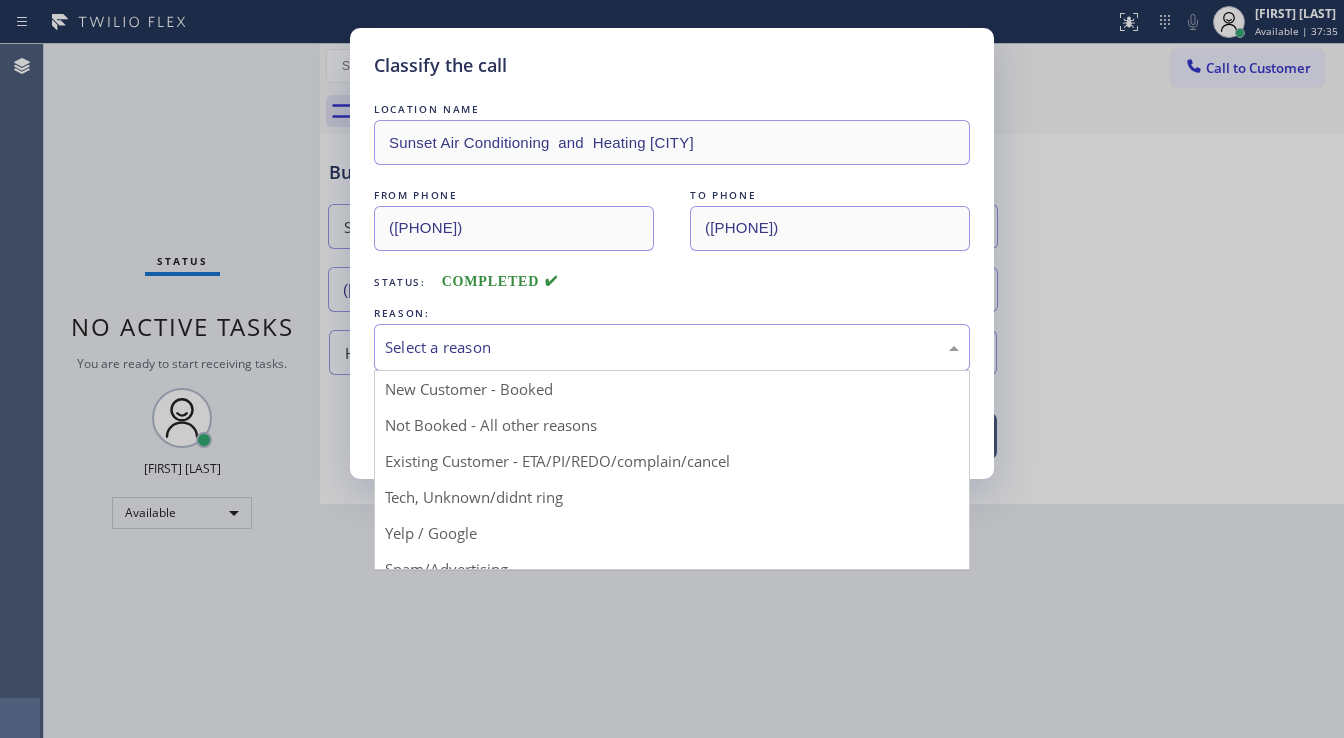 click on "Select a reason" at bounding box center (672, 347) 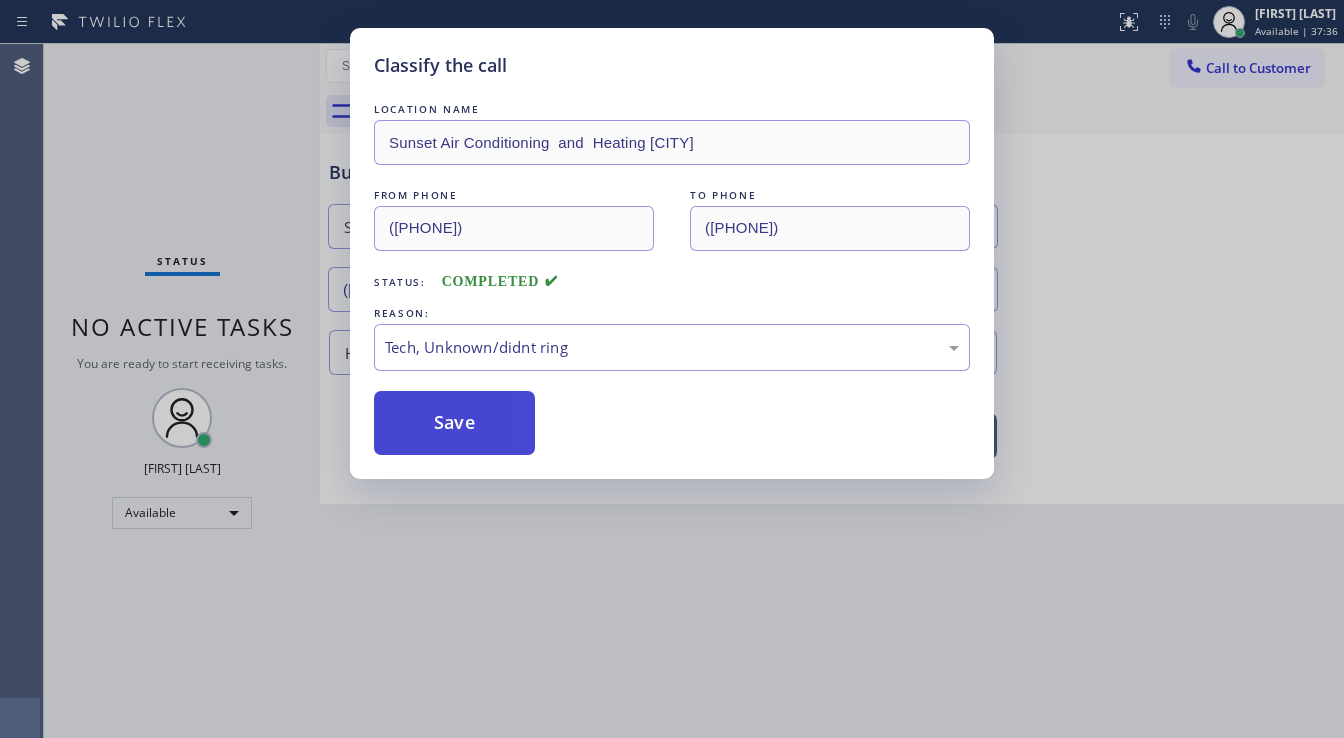click on "Save" at bounding box center (454, 423) 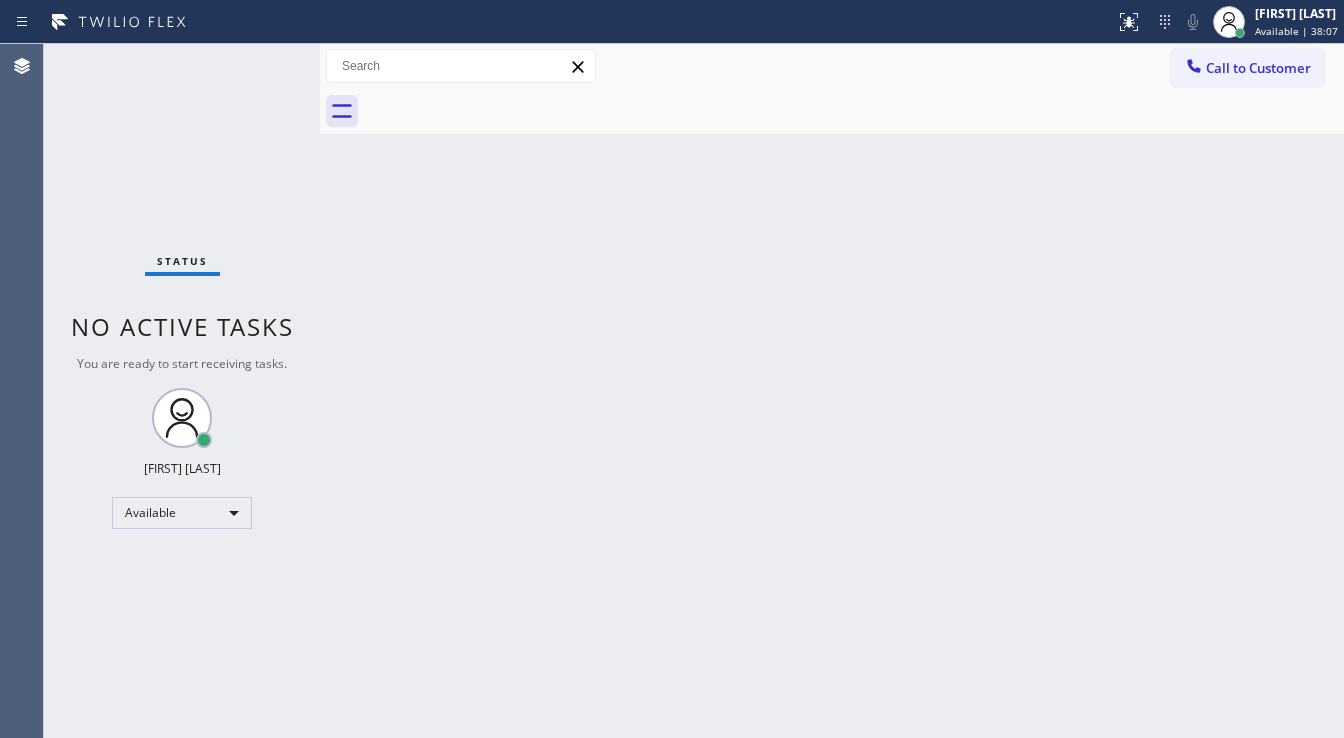 click on "Status   No active tasks     You are ready to start receiving tasks.   [FIRST] [LAST] Available" at bounding box center [182, 391] 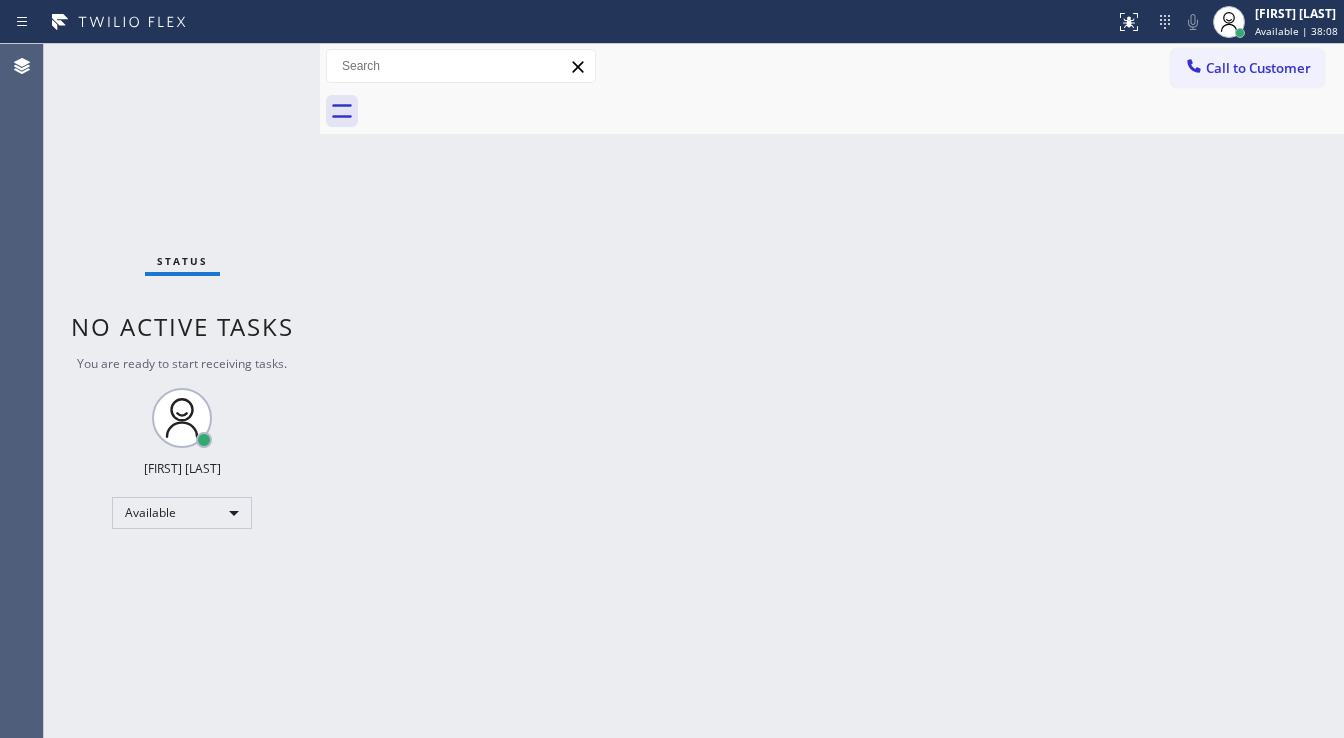 click on "Status   No active tasks     You are ready to start receiving tasks.   [FIRST] [LAST] Available" at bounding box center [182, 391] 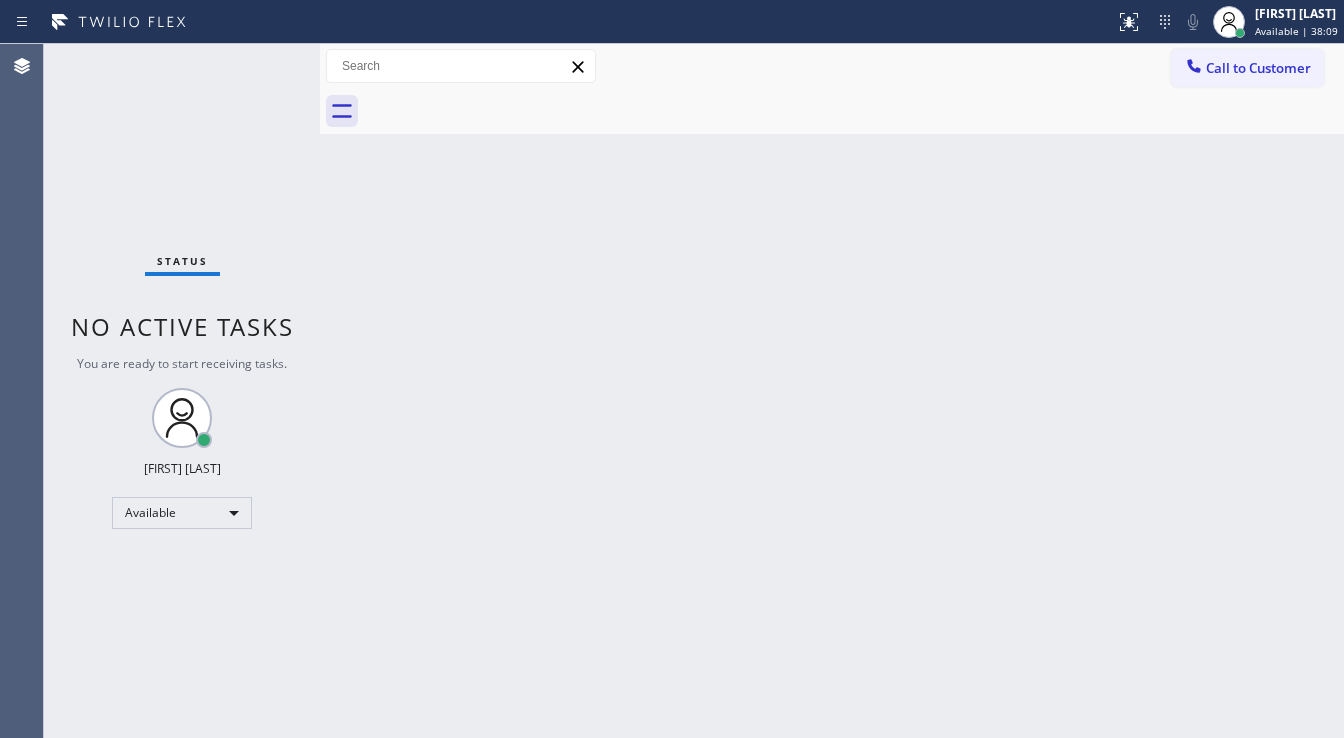 click on "Status   No active tasks     You are ready to start receiving tasks.   [FIRST] [LAST] Available" at bounding box center [182, 391] 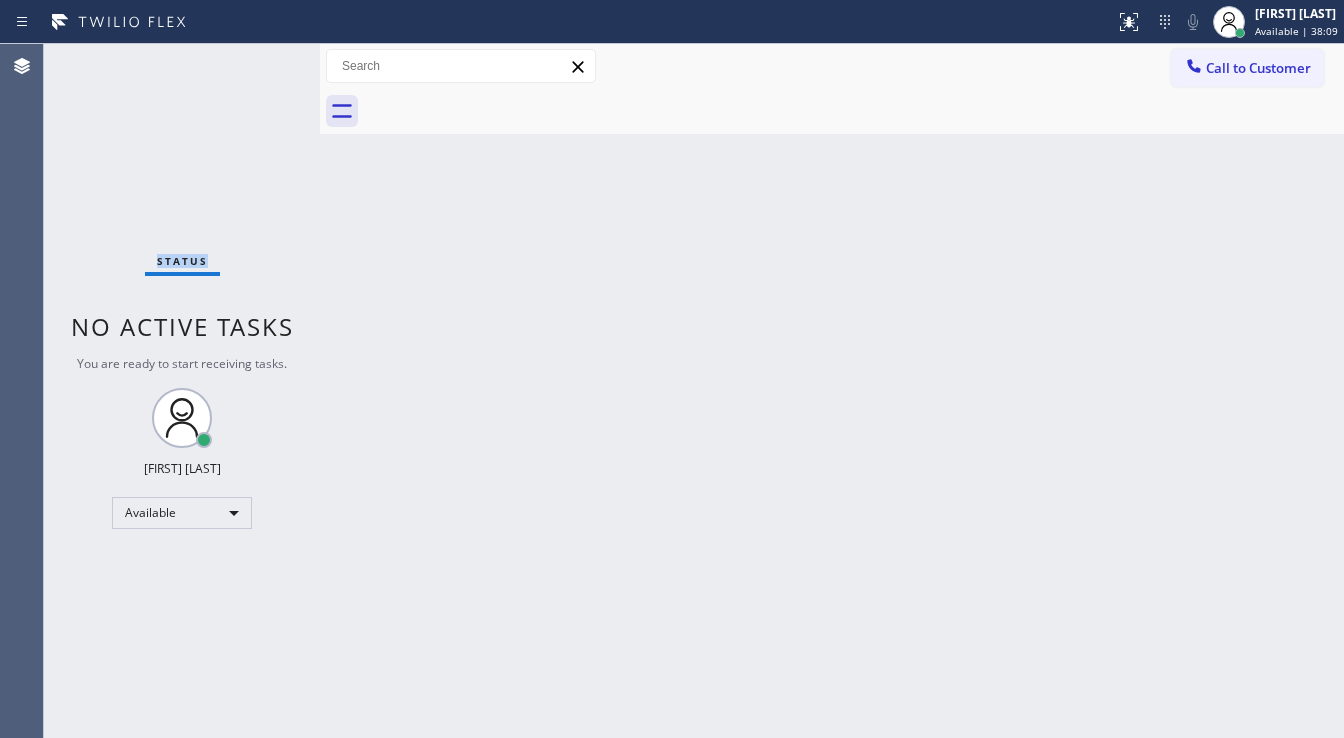click on "Status   No active tasks     You are ready to start receiving tasks.   [FIRST] [LAST] Available" at bounding box center (182, 391) 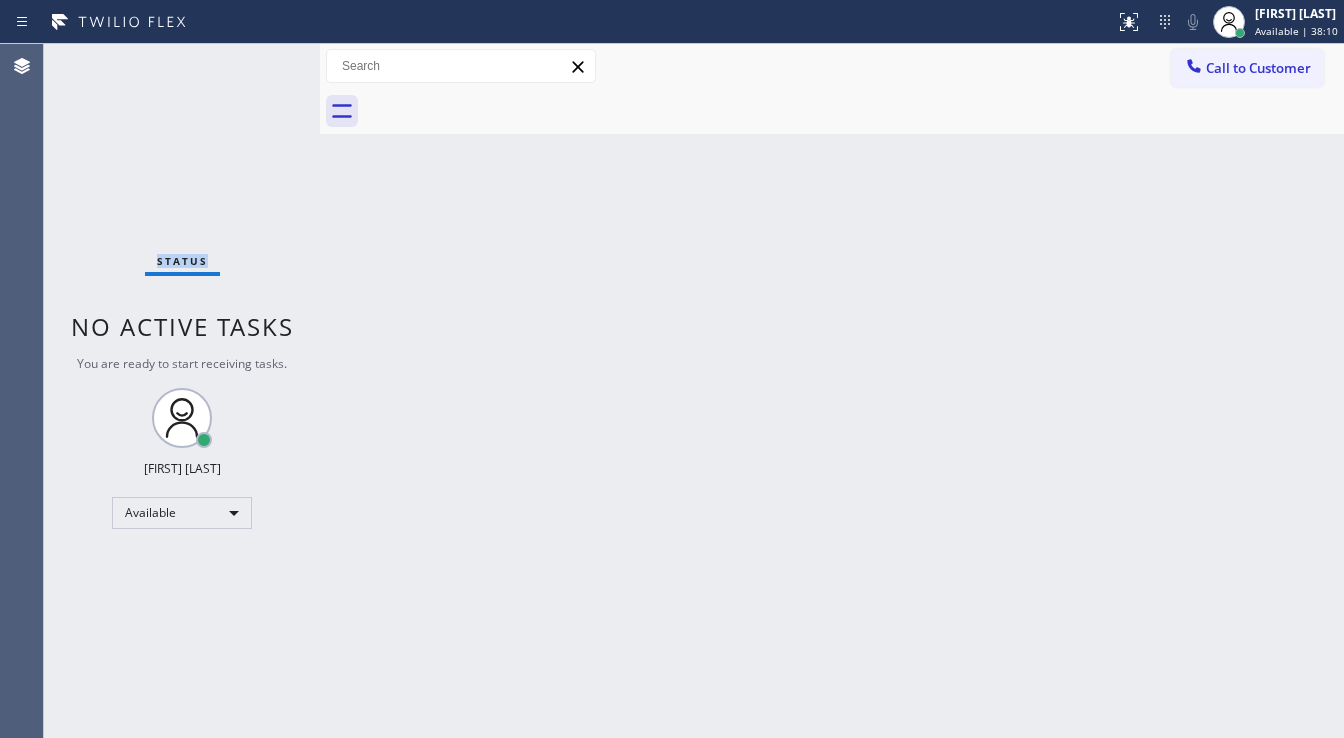 click on "Status   No active tasks     You are ready to start receiving tasks.   [FIRST] [LAST] Available" at bounding box center (182, 391) 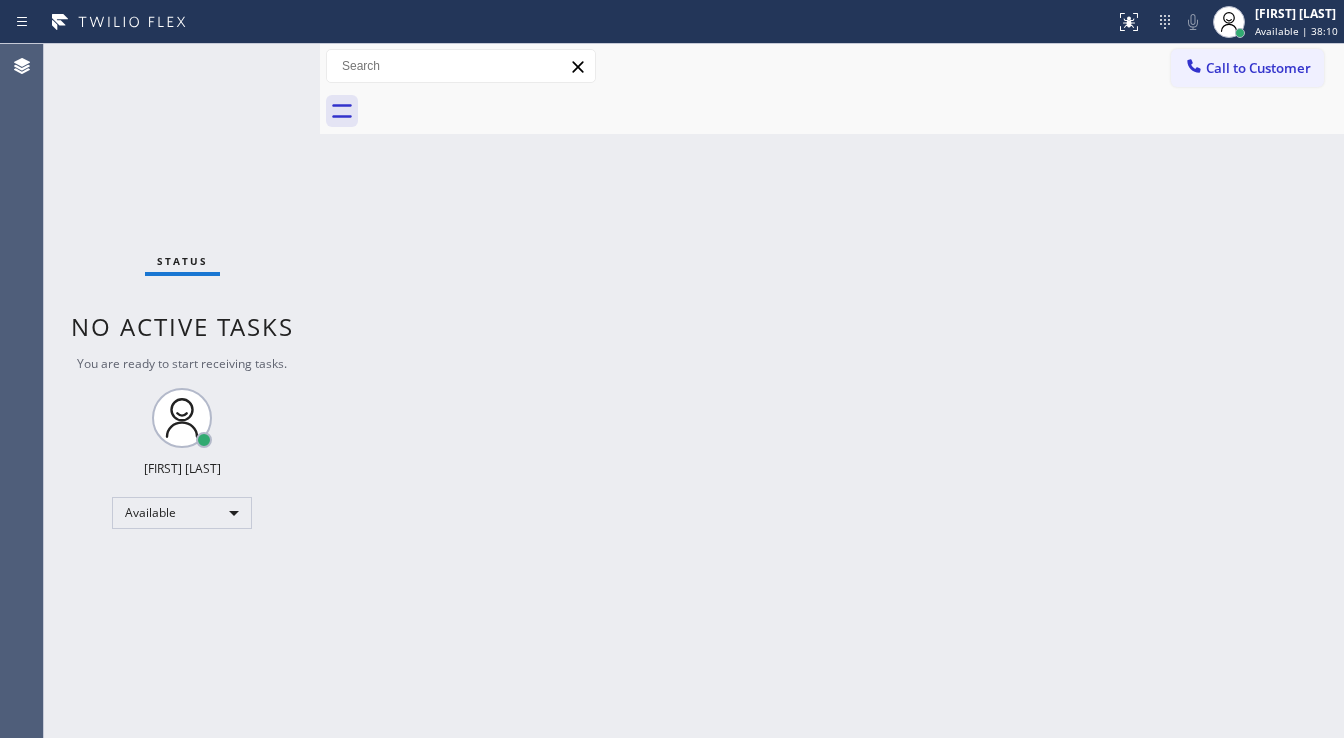 click on "Status   No active tasks     You are ready to start receiving tasks.   [FIRST] [LAST] Available" at bounding box center [182, 391] 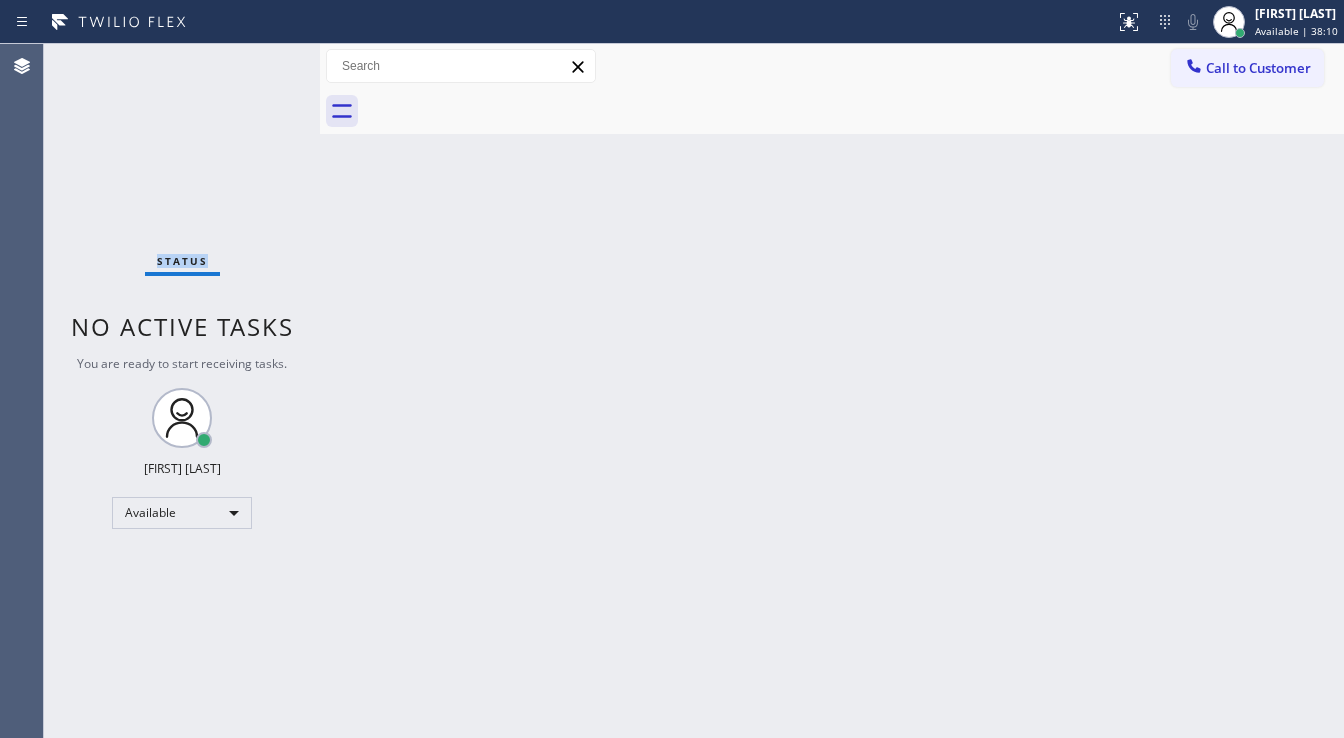 click on "Status   No active tasks     You are ready to start receiving tasks.   [FIRST] [LAST] Available" at bounding box center (182, 391) 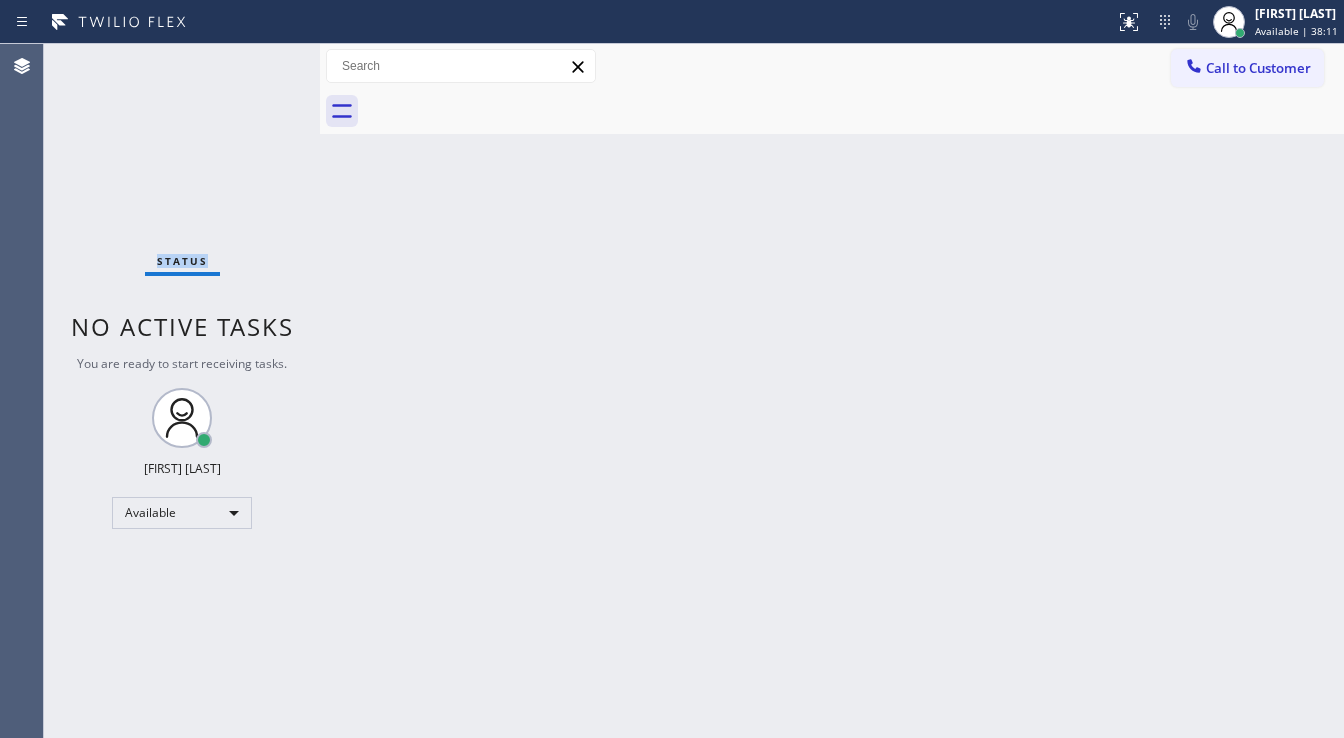 click on "Status   No active tasks     You are ready to start receiving tasks.   [FIRST] [LAST] Available" at bounding box center (182, 391) 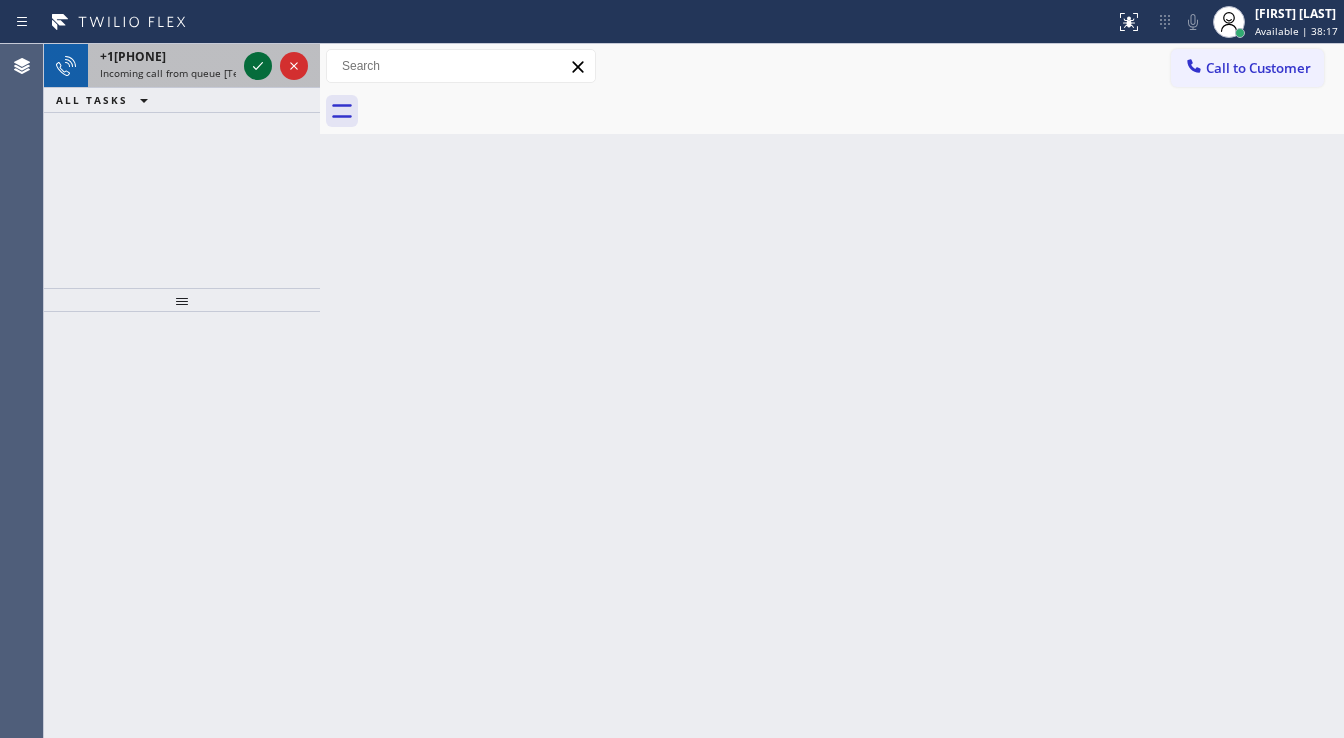click 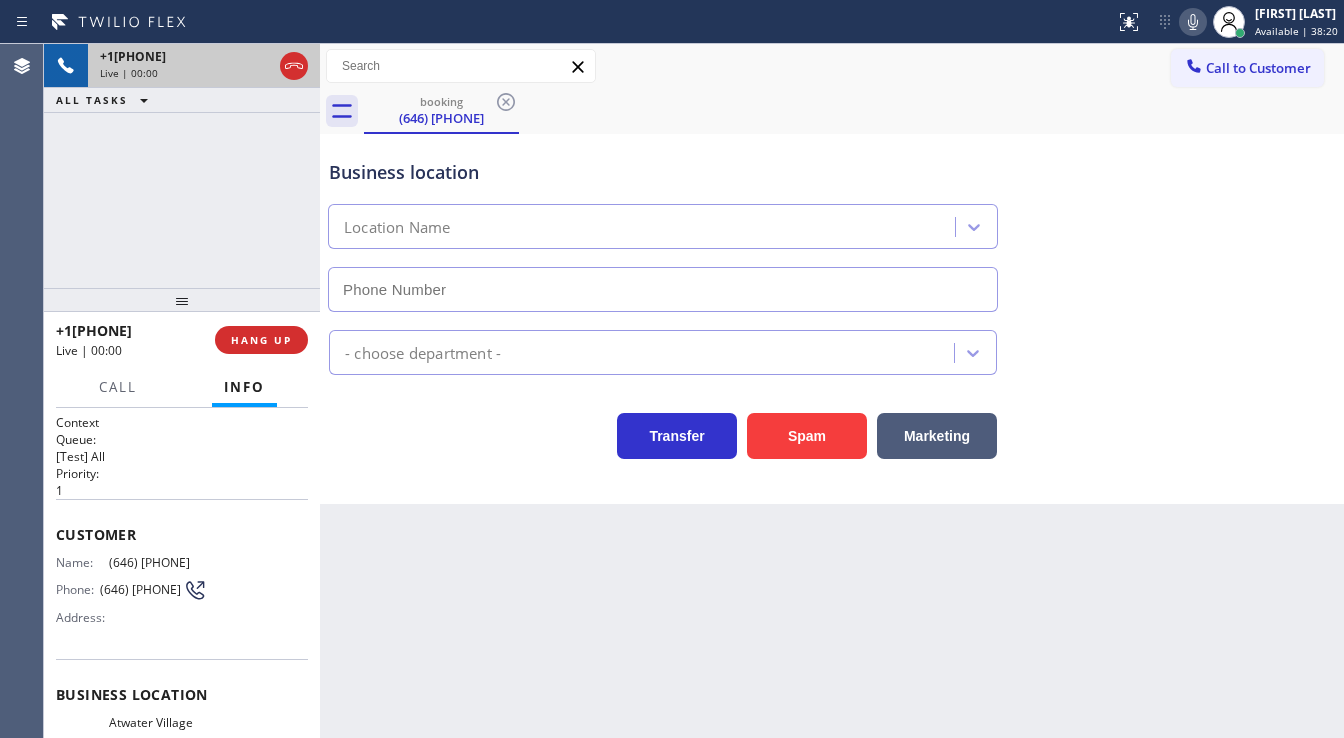 type on "([PHONE])" 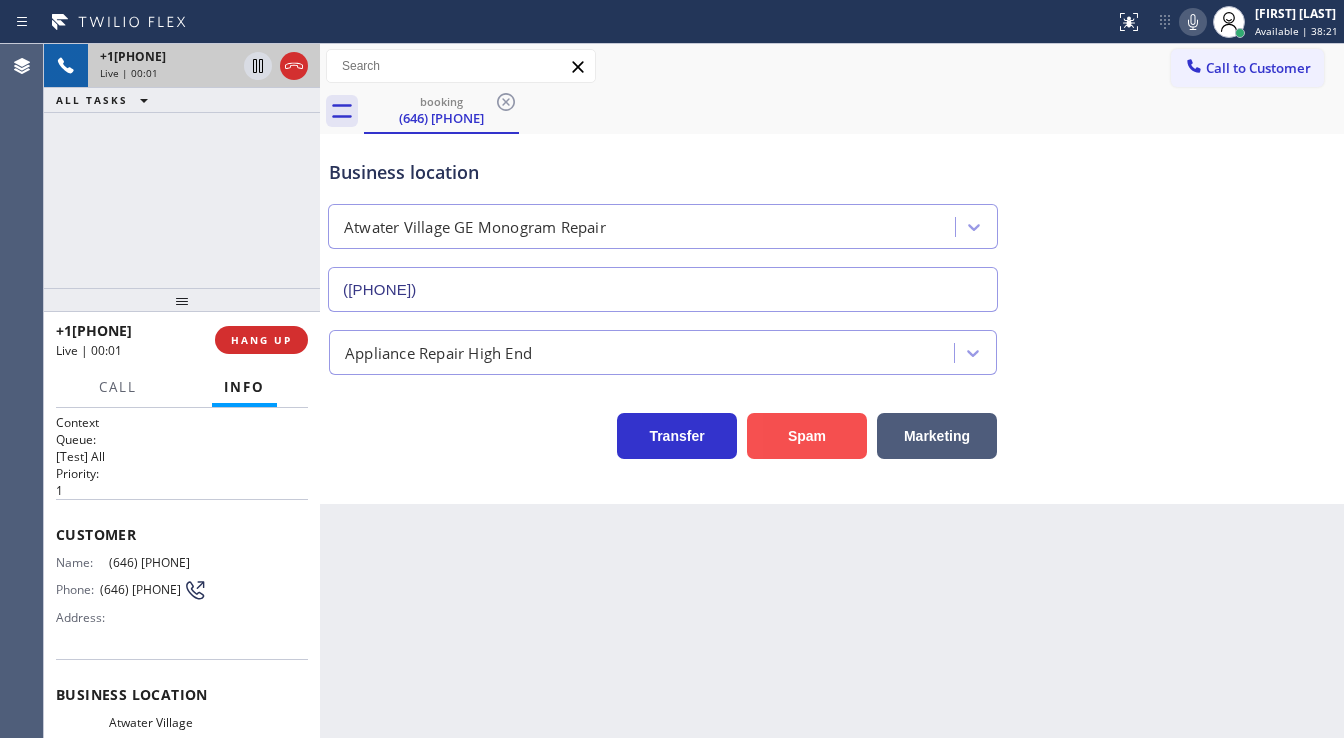 click on "Spam" at bounding box center [807, 436] 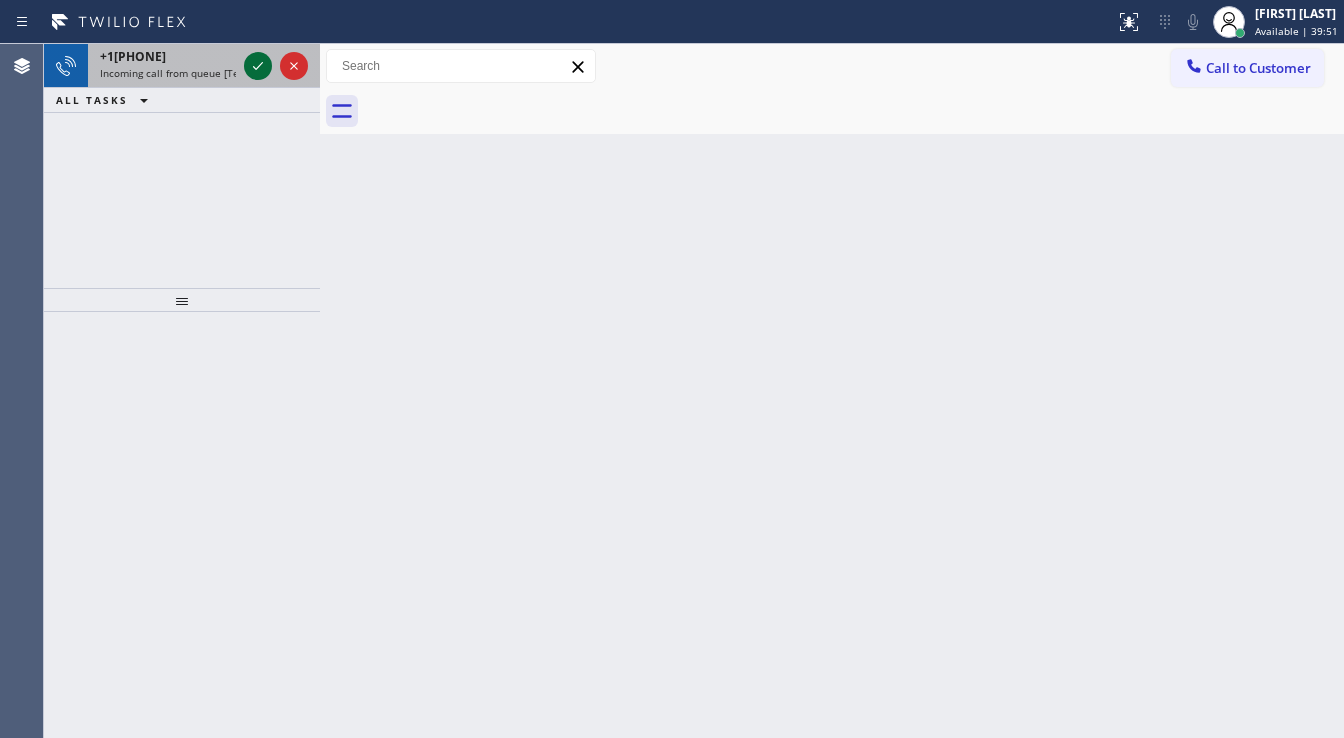 click 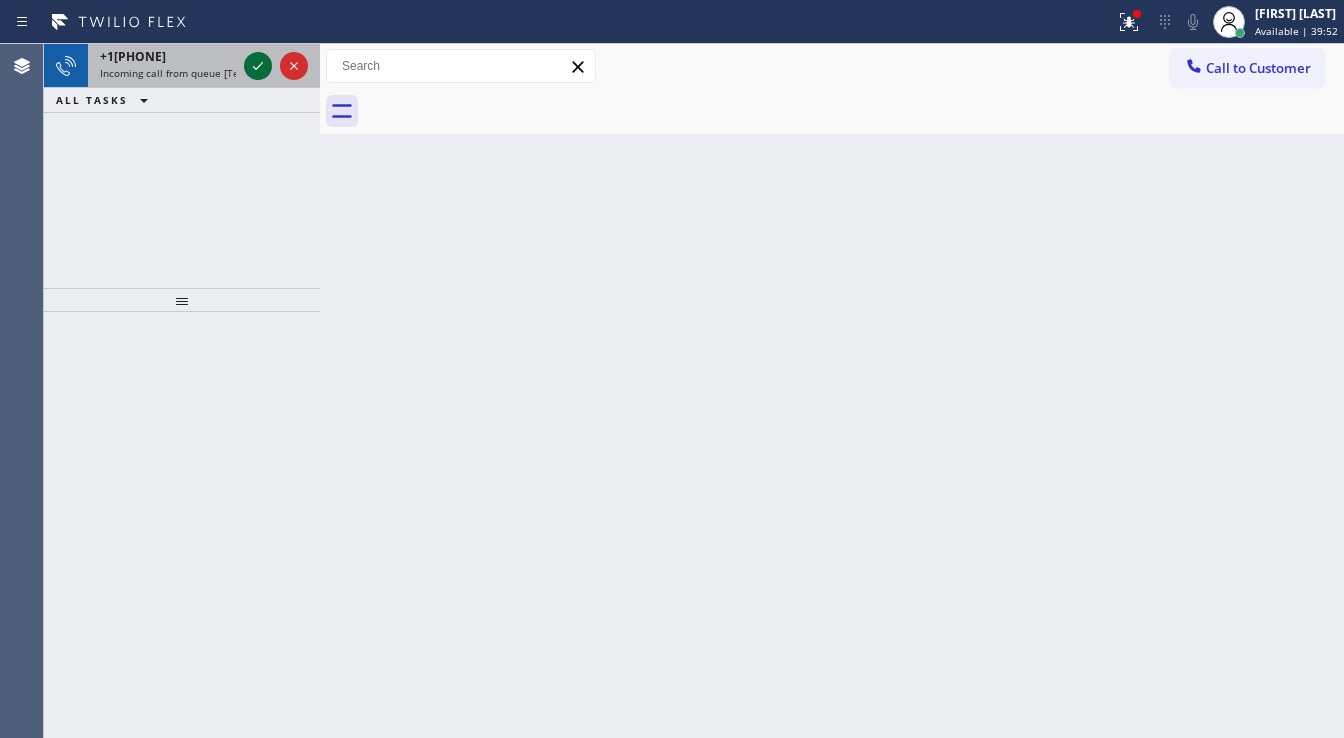 click 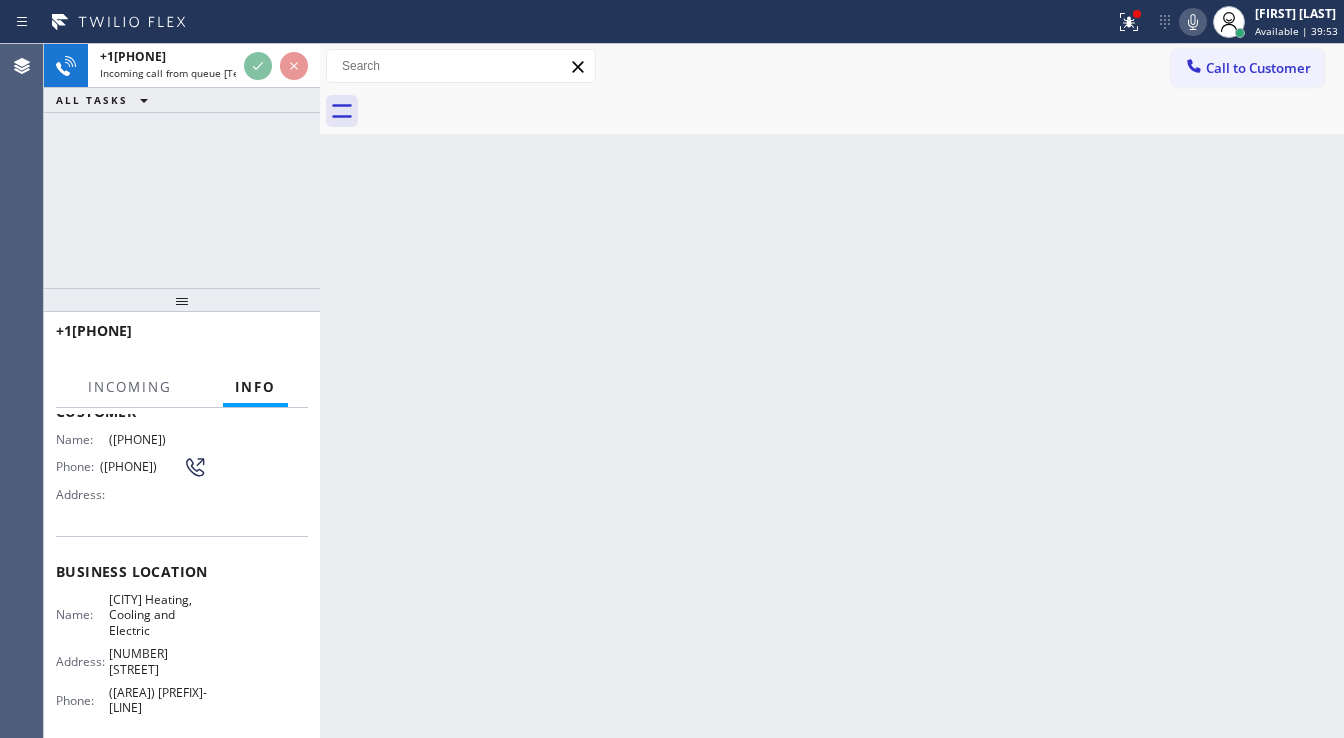 scroll, scrollTop: 160, scrollLeft: 0, axis: vertical 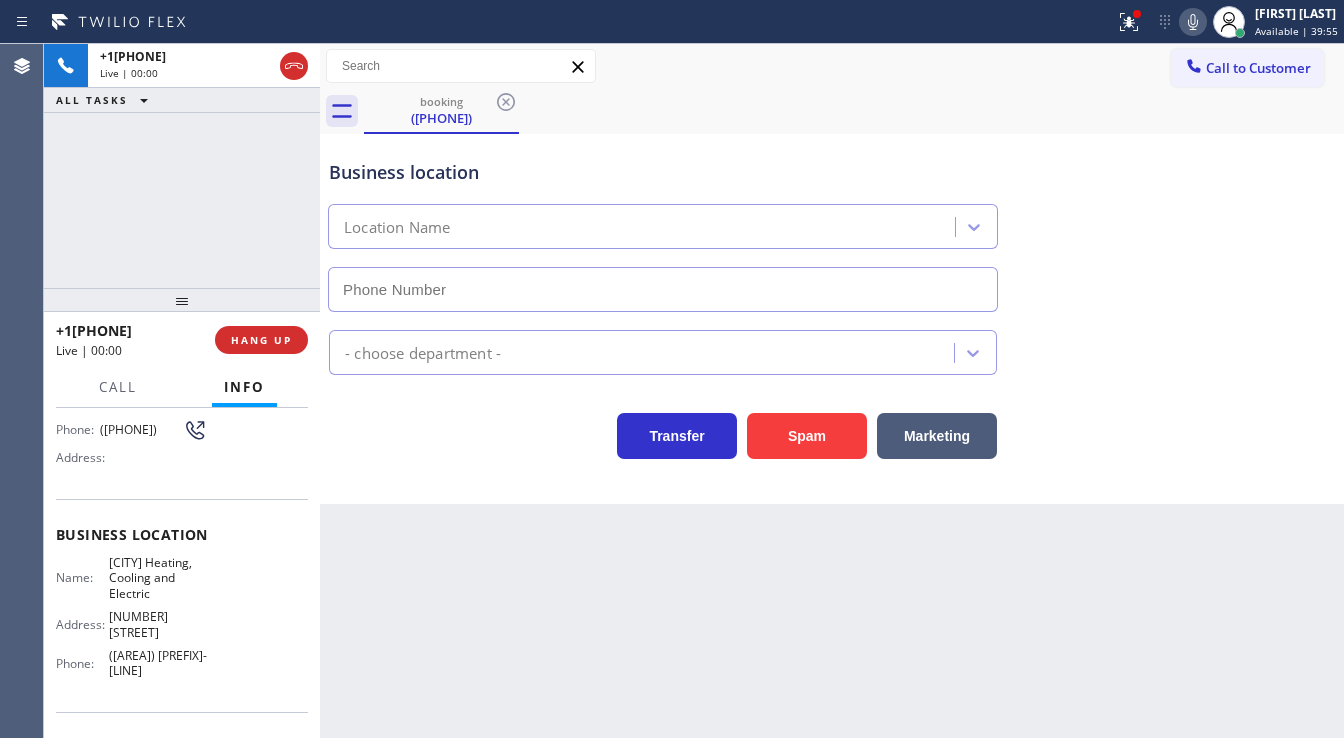 type on "([AREA]) [PREFIX]-[LINE]" 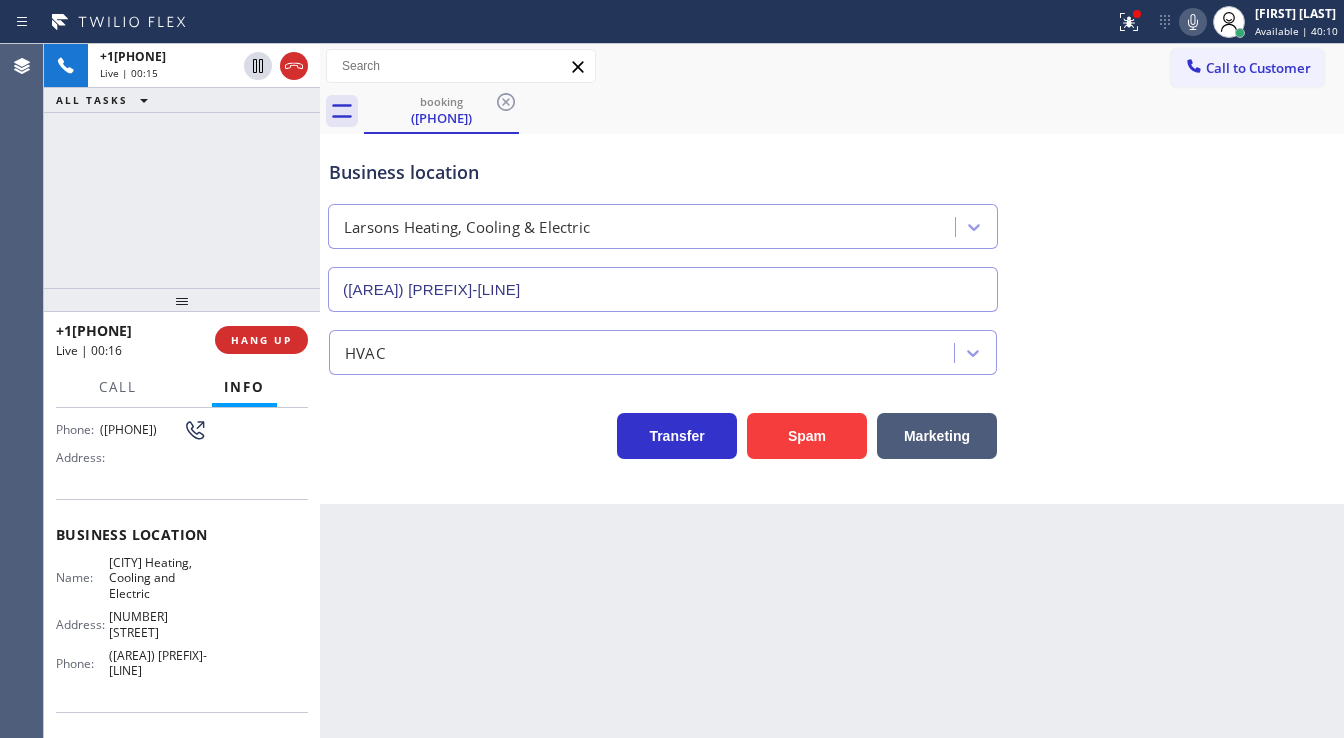 click on "+1[PHONE] Live | 00:15 ALL TASKS ALL TASKS ACTIVE TASKS TASKS IN WRAP UP" at bounding box center (182, 166) 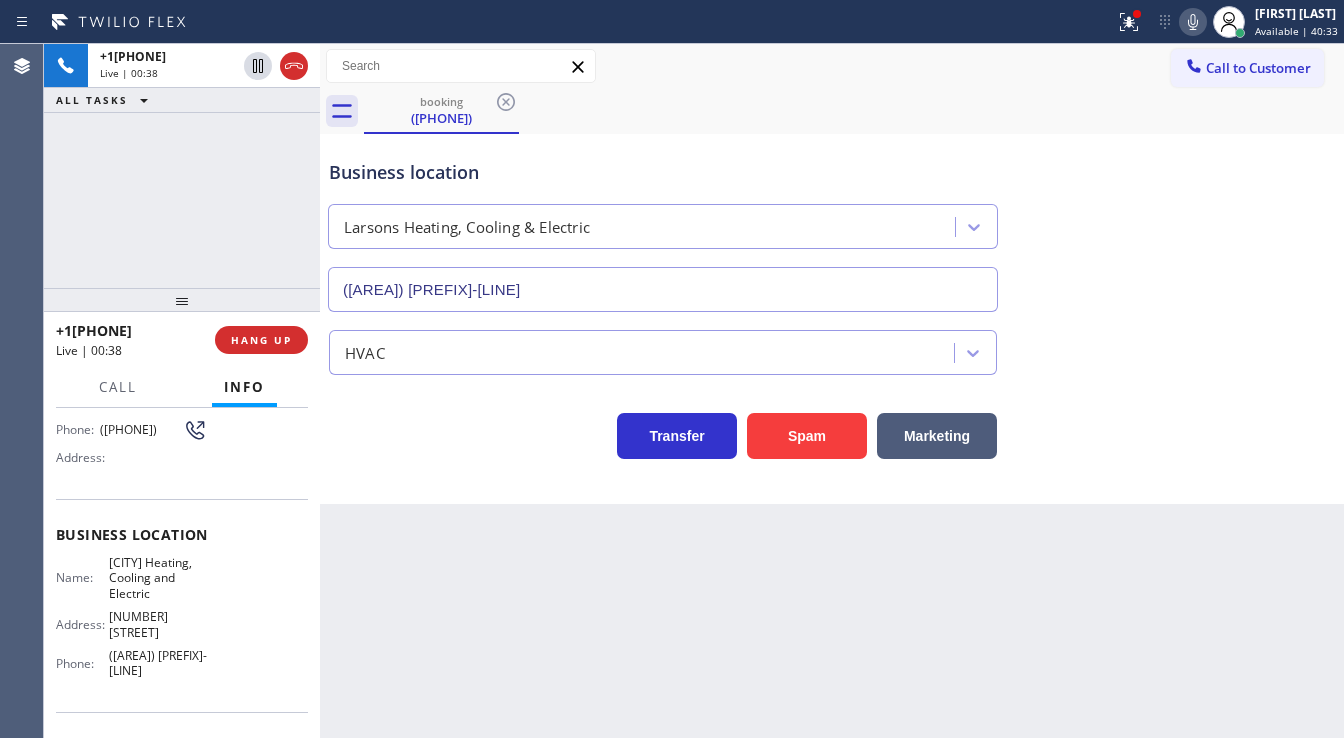 click on "+1[PHONE] Live | 00:38 ALL TASKS ALL TASKS ACTIVE TASKS TASKS IN WRAP UP" at bounding box center (182, 166) 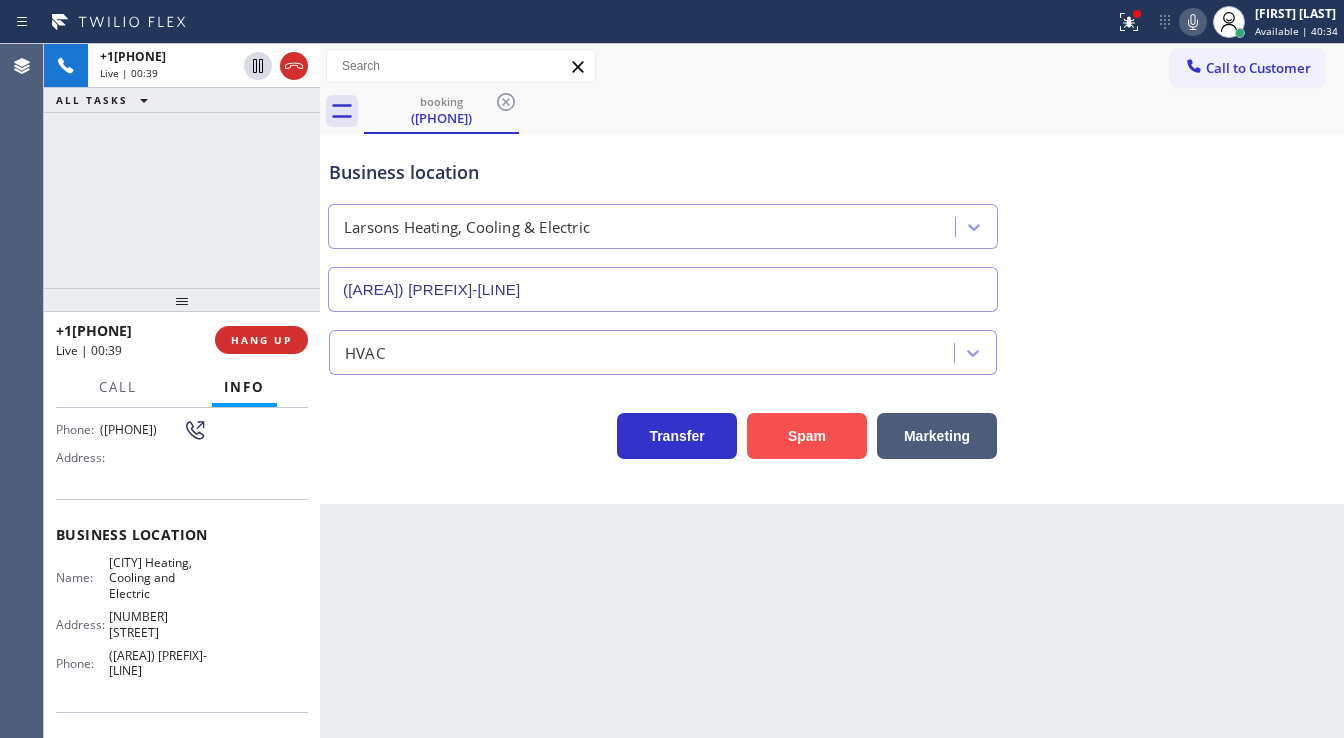 click on "Spam" at bounding box center [807, 436] 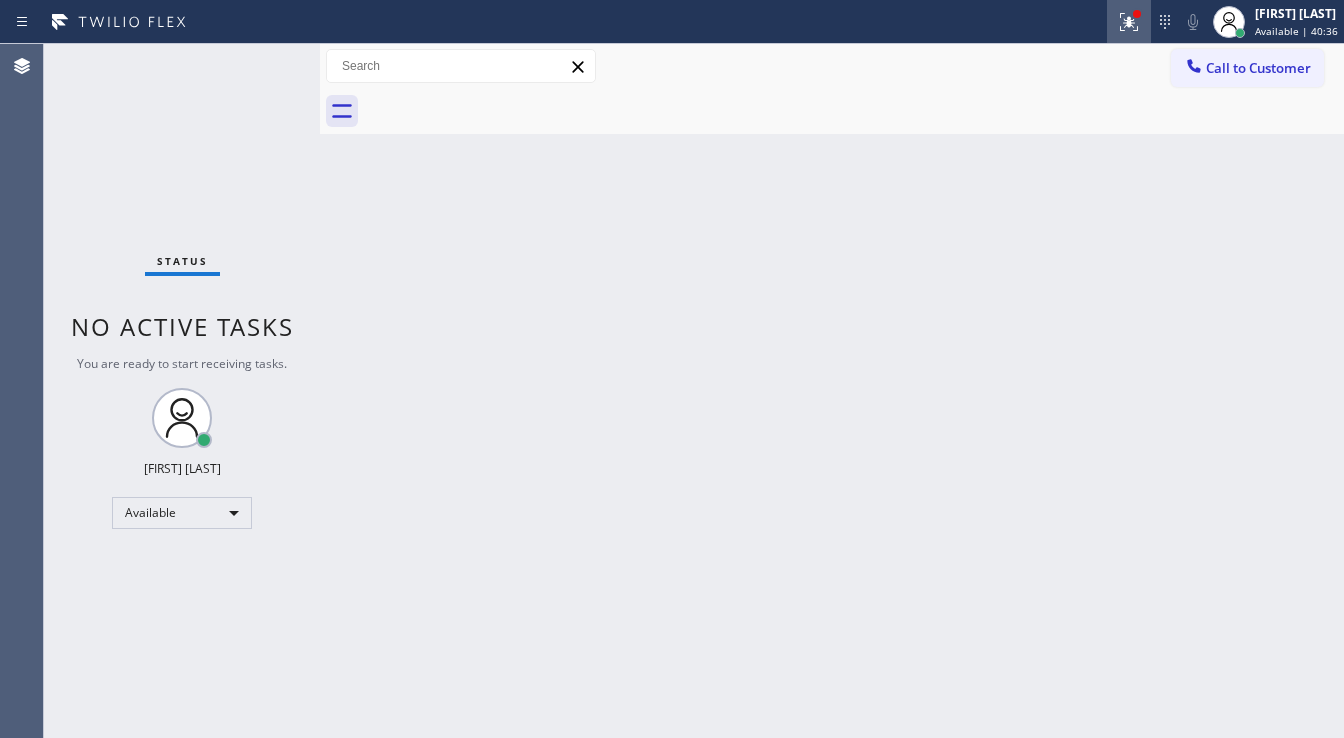 click at bounding box center [1129, 22] 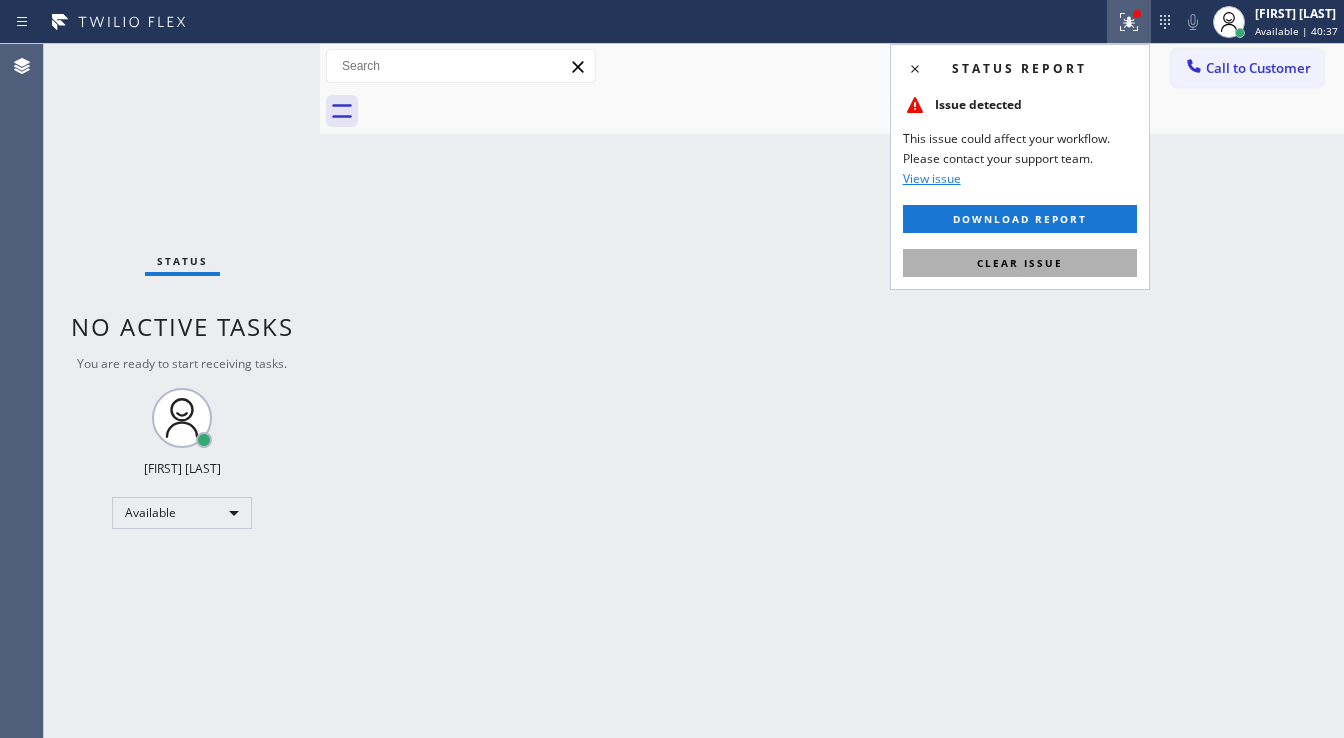 click on "Clear issue" at bounding box center (1020, 263) 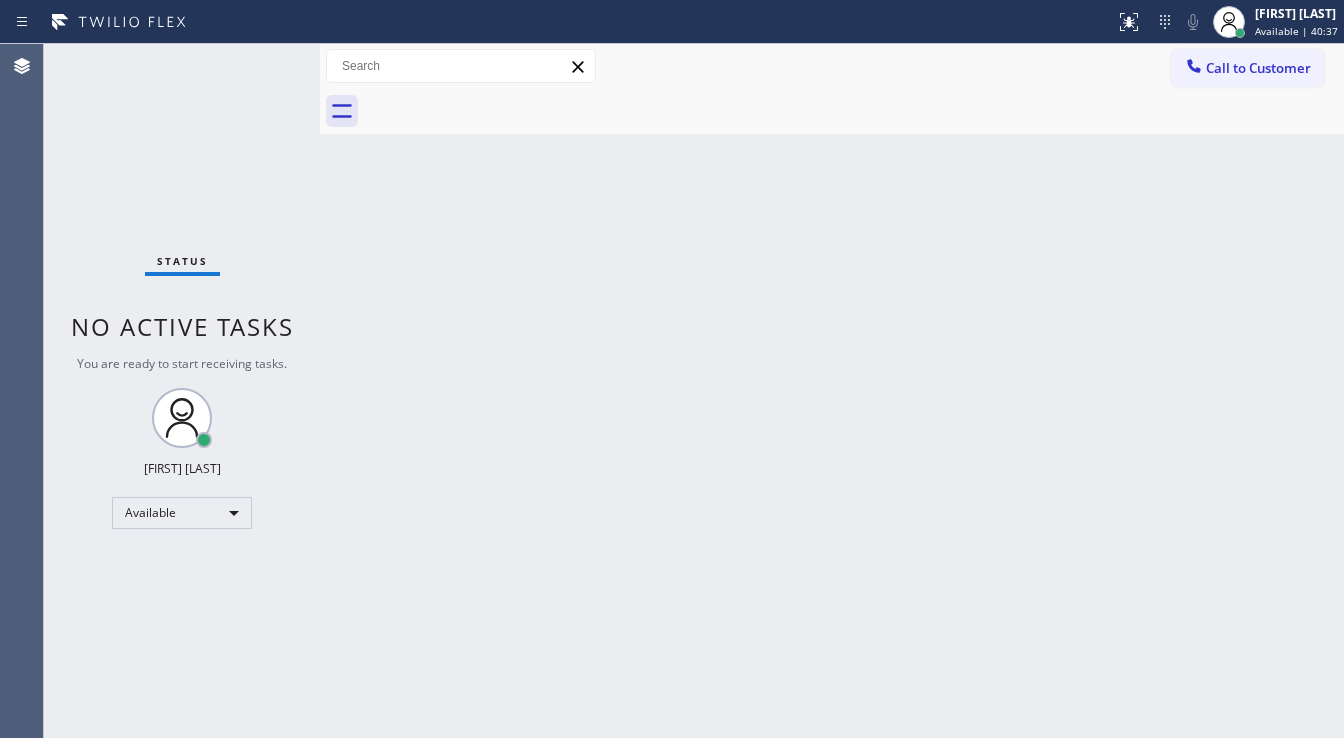 click on "Status   No active tasks     You are ready to start receiving tasks.   [FIRST] [LAST] Available" at bounding box center [182, 391] 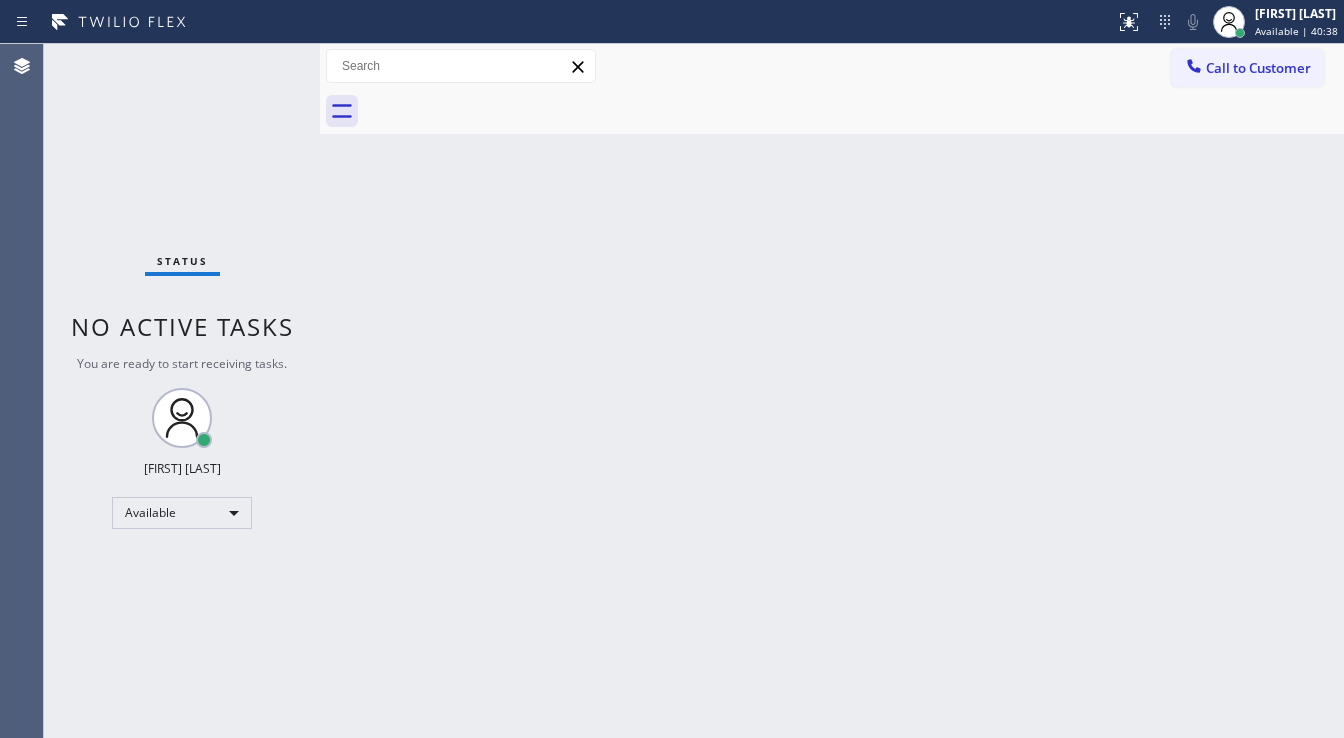click on "Status   No active tasks     You are ready to start receiving tasks.   [FIRST] [LAST] Available" at bounding box center (182, 391) 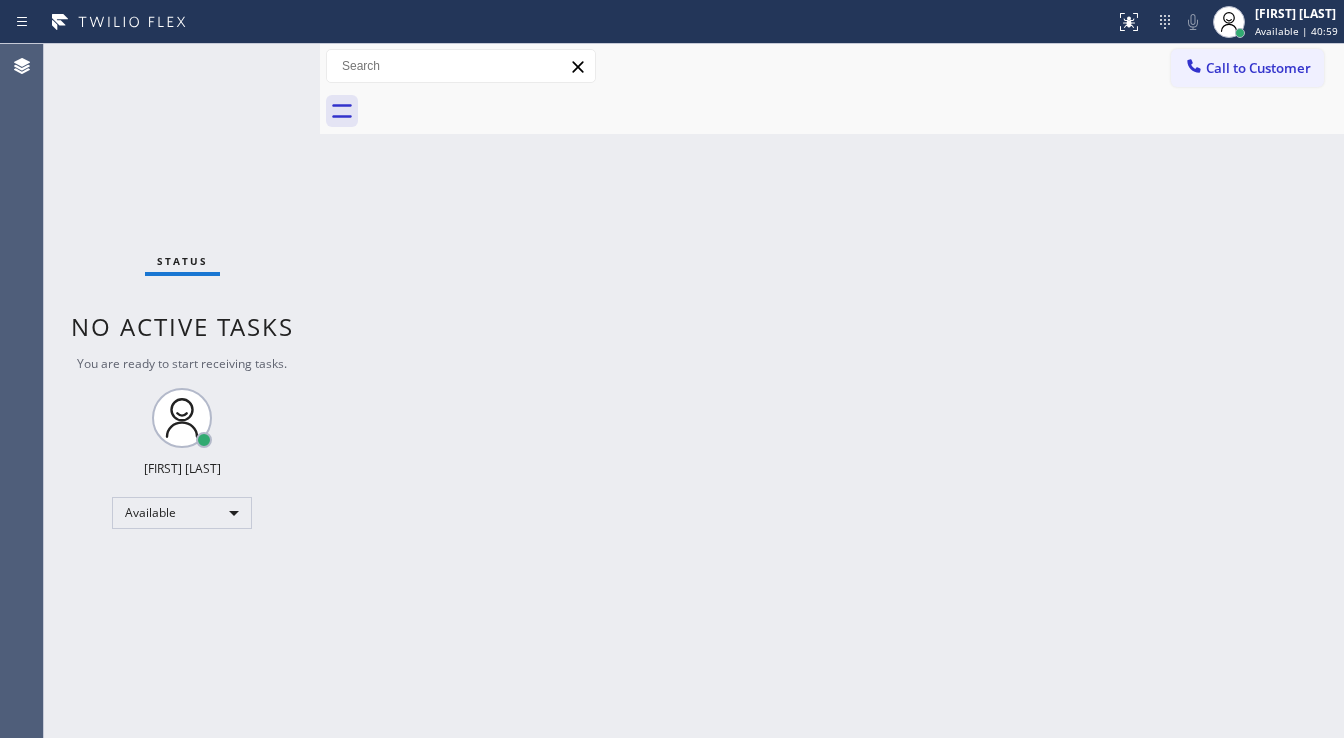 click on "Status   No active tasks     You are ready to start receiving tasks.   [FIRST] [LAST] Available" at bounding box center [182, 391] 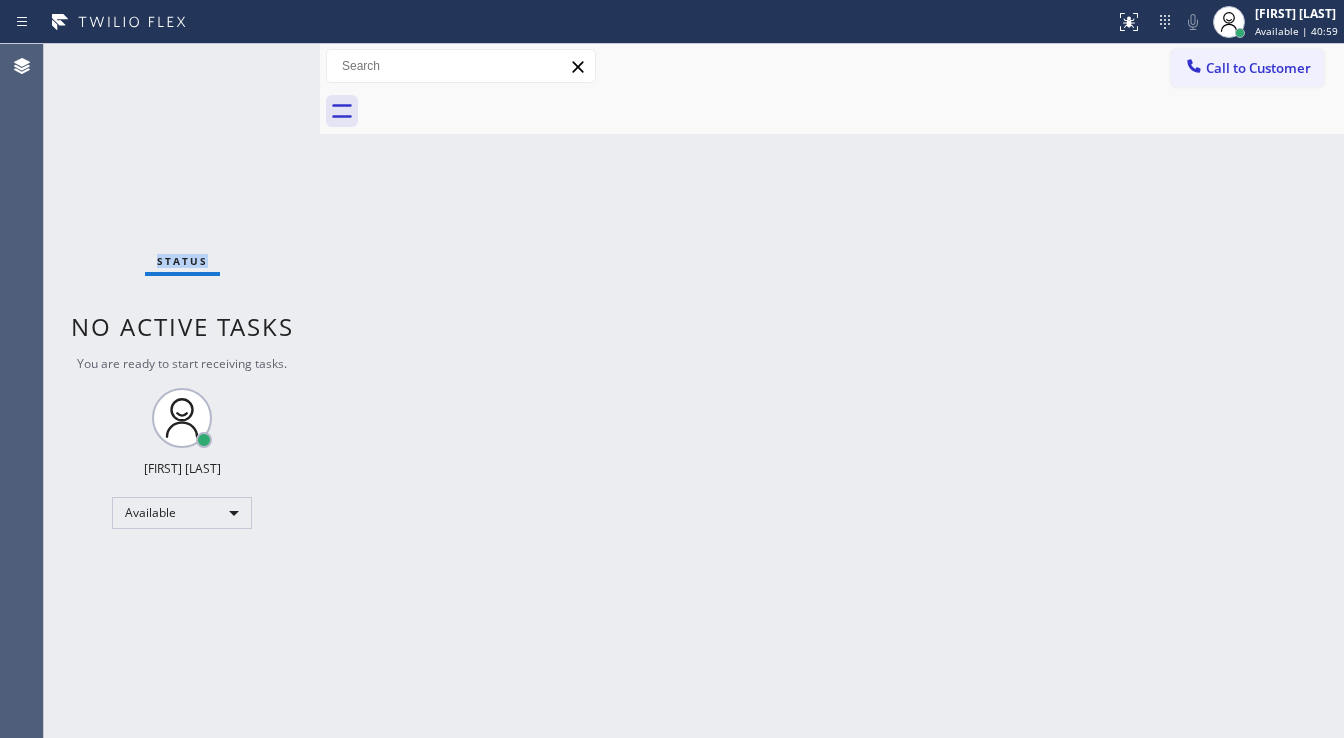 click on "Status   No active tasks     You are ready to start receiving tasks.   [FIRST] [LAST] Available" at bounding box center (182, 391) 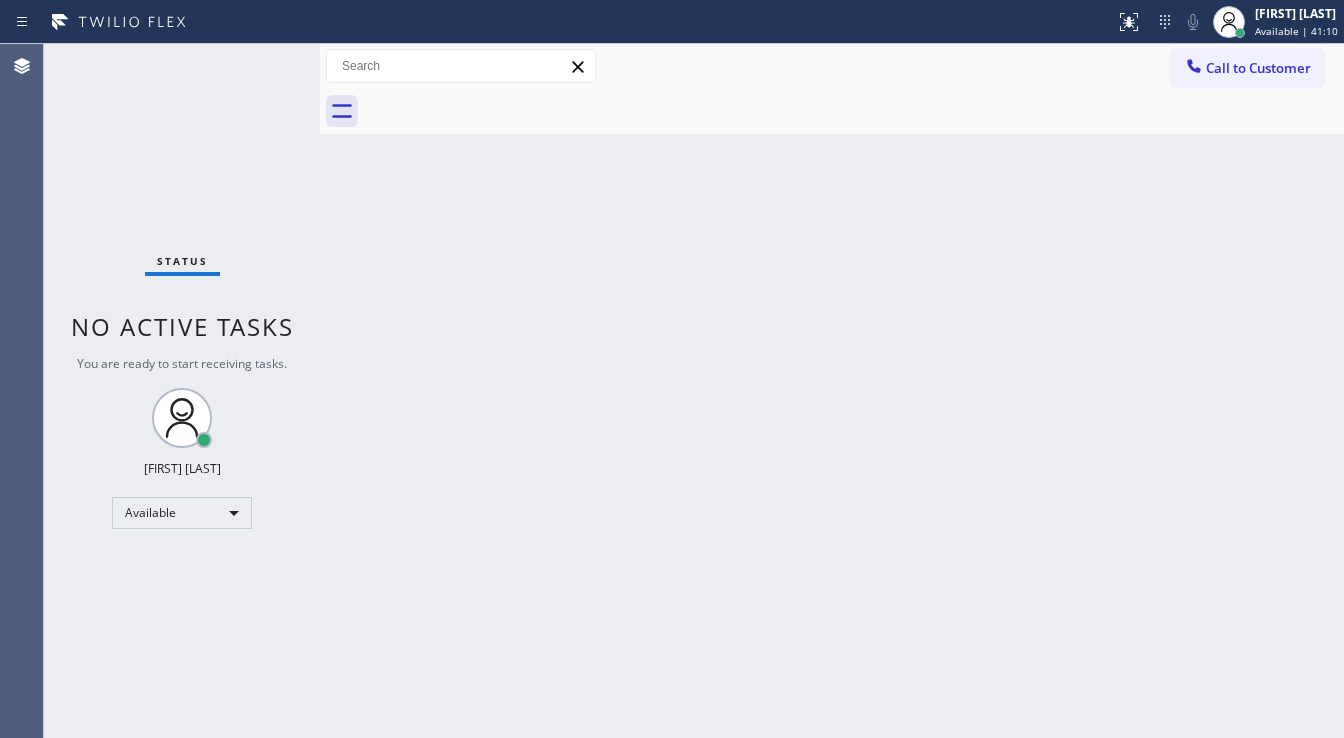 click on "Status   No active tasks     You are ready to start receiving tasks.   [FIRST] [LAST] Available" at bounding box center [182, 391] 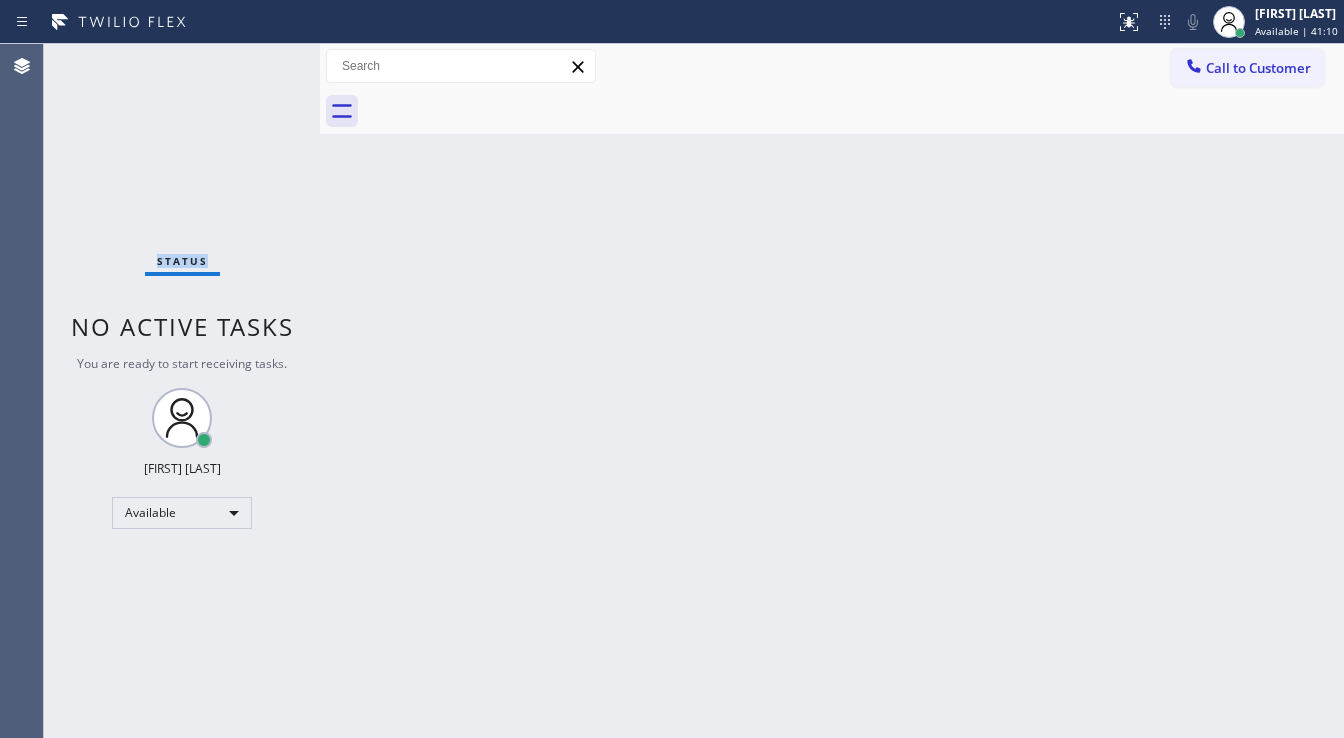 click on "Status   No active tasks     You are ready to start receiving tasks.   [FIRST] [LAST] Available" at bounding box center [182, 391] 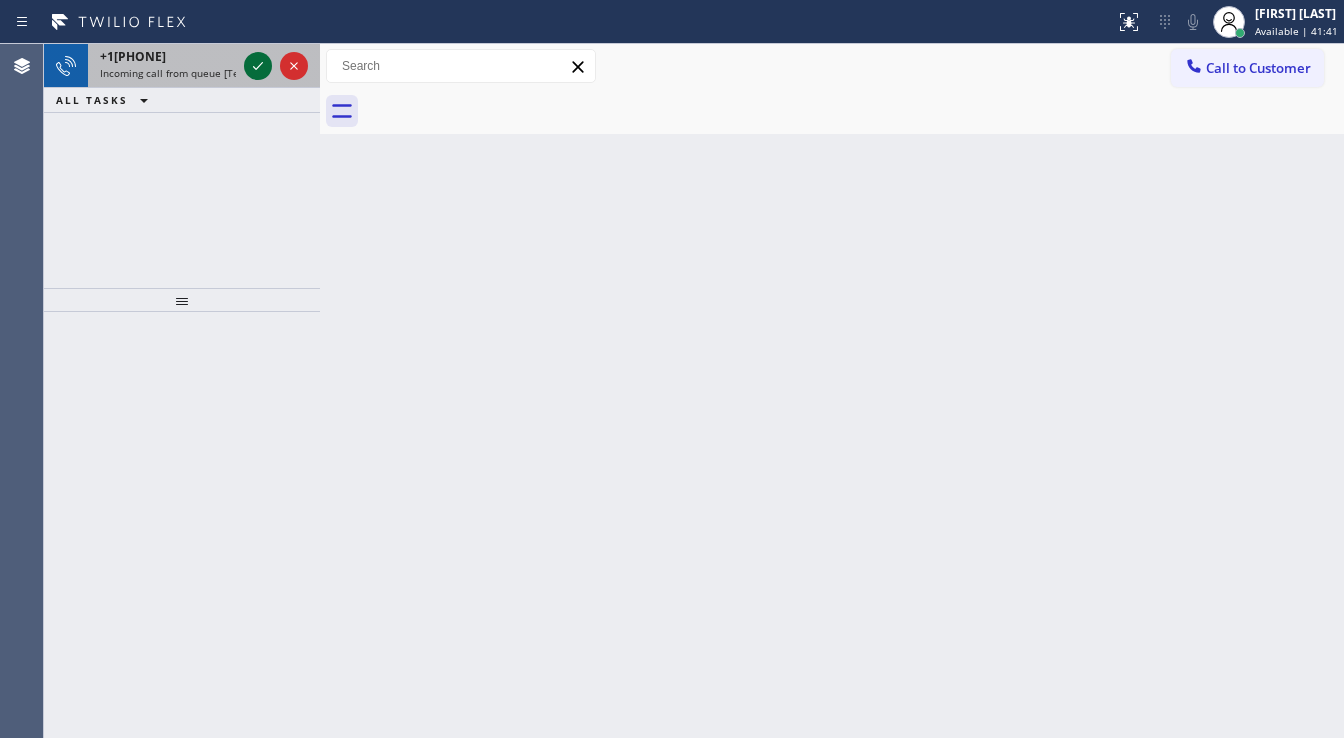 click 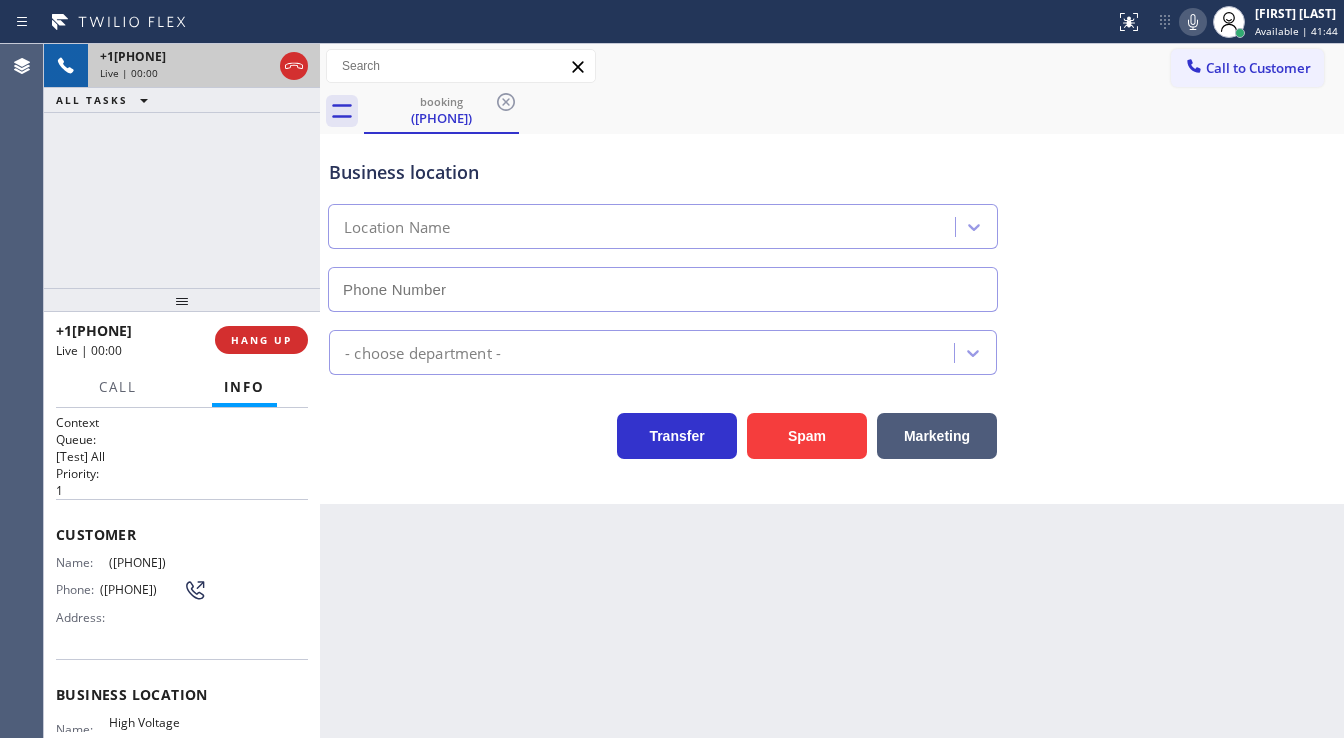 type on "([AREA]) [PREFIX]-[LINE]" 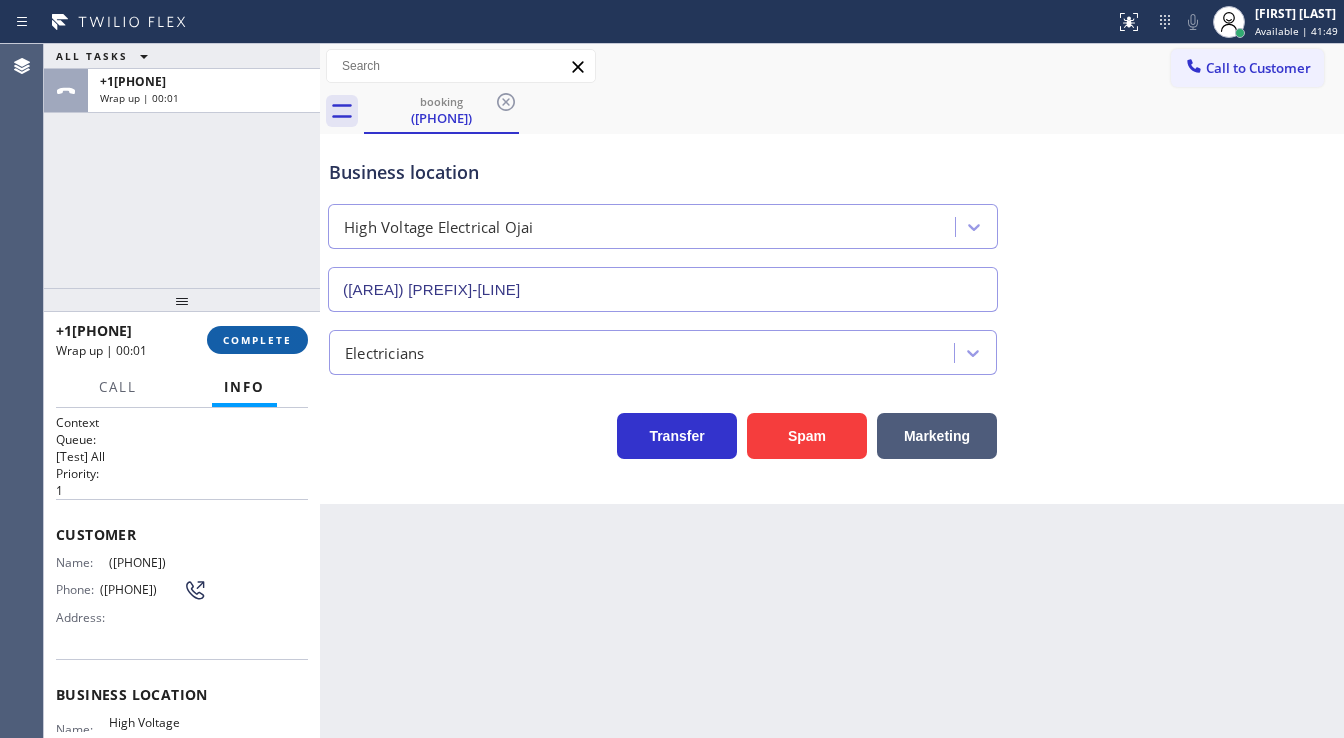 click on "COMPLETE" at bounding box center [257, 340] 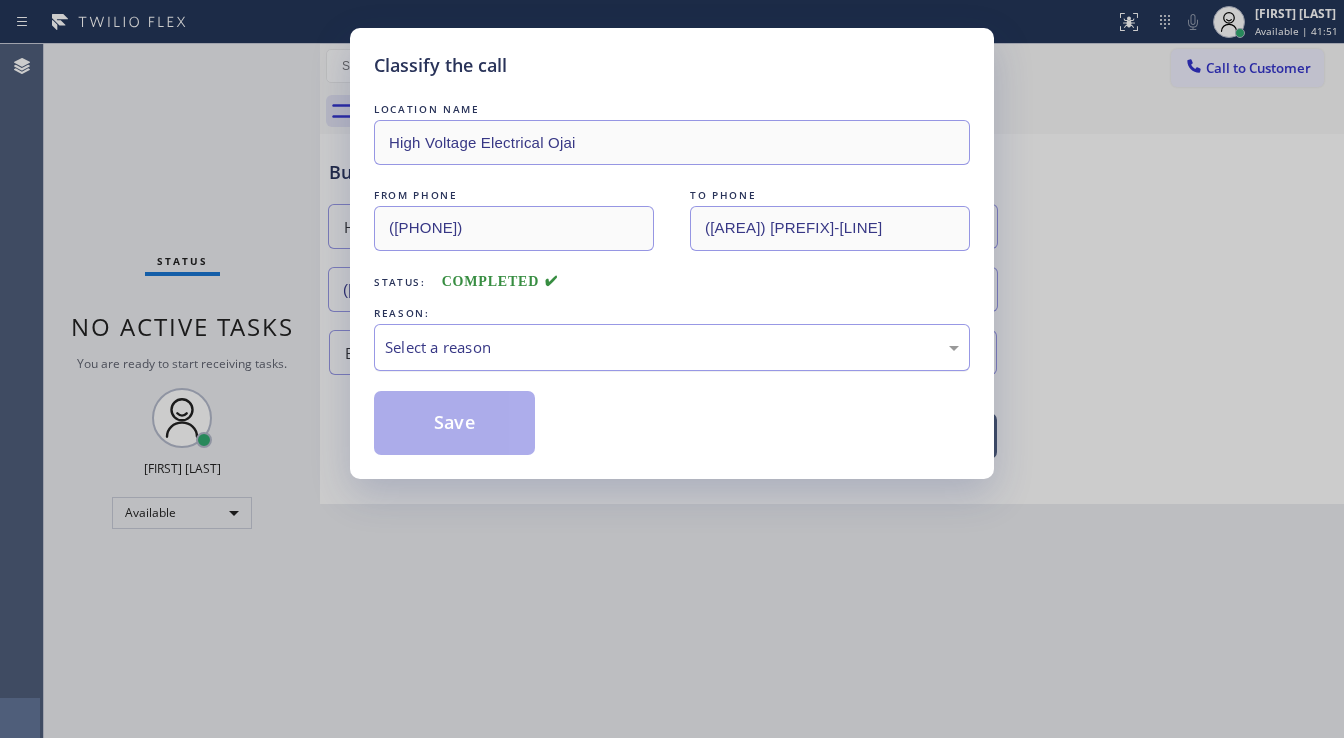 click on "Select a reason" at bounding box center (672, 347) 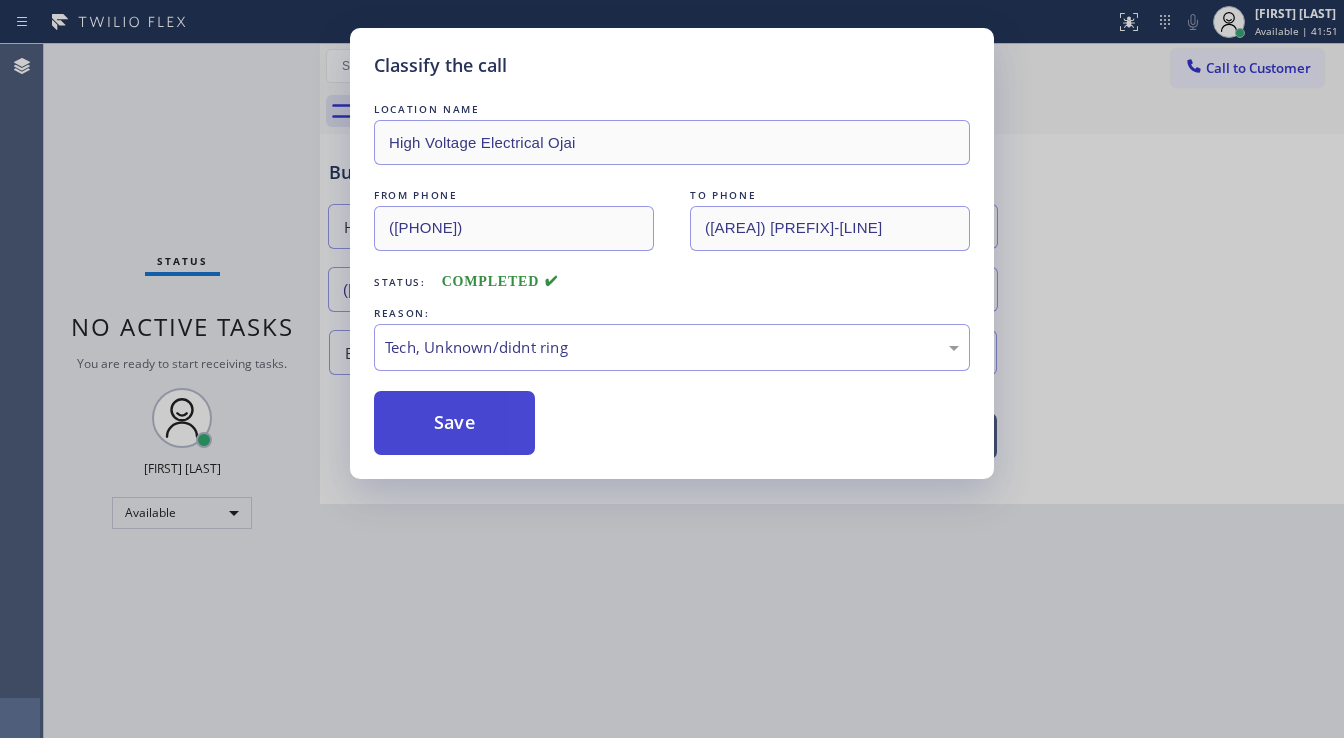click on "Save" at bounding box center [454, 423] 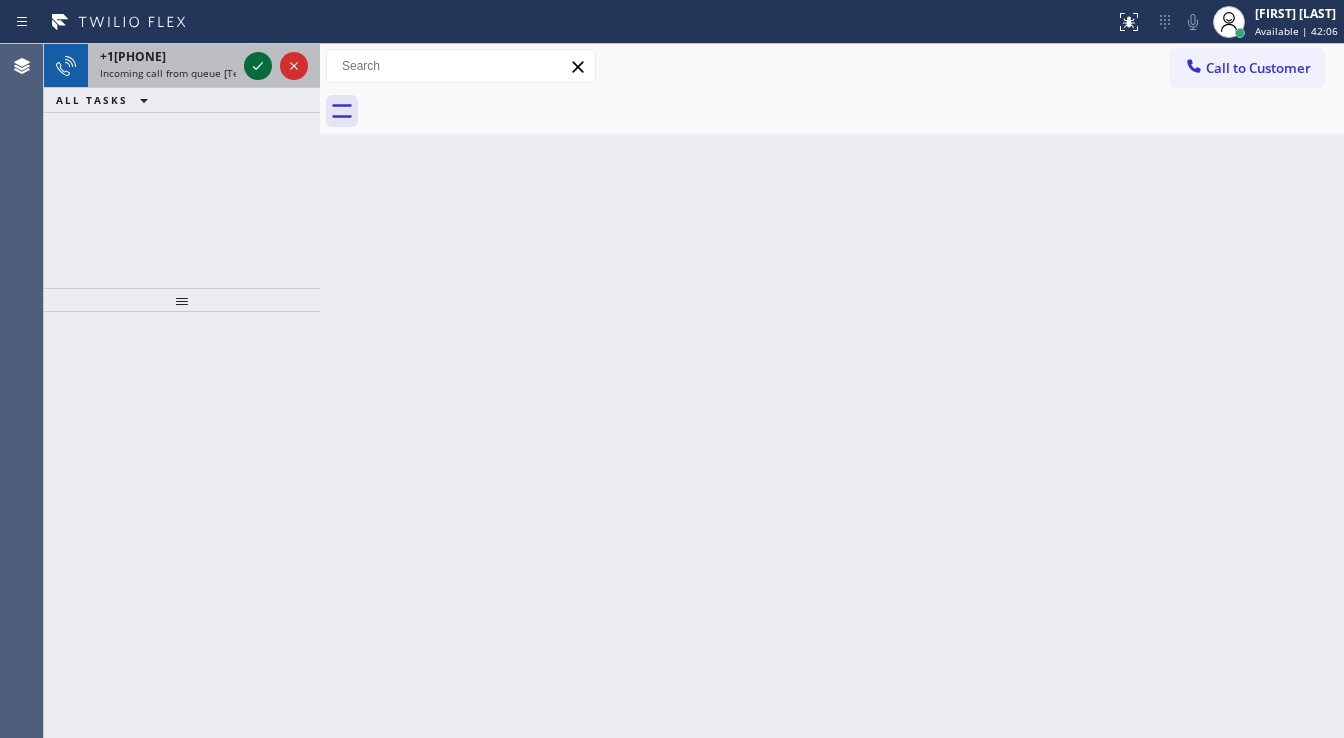 click 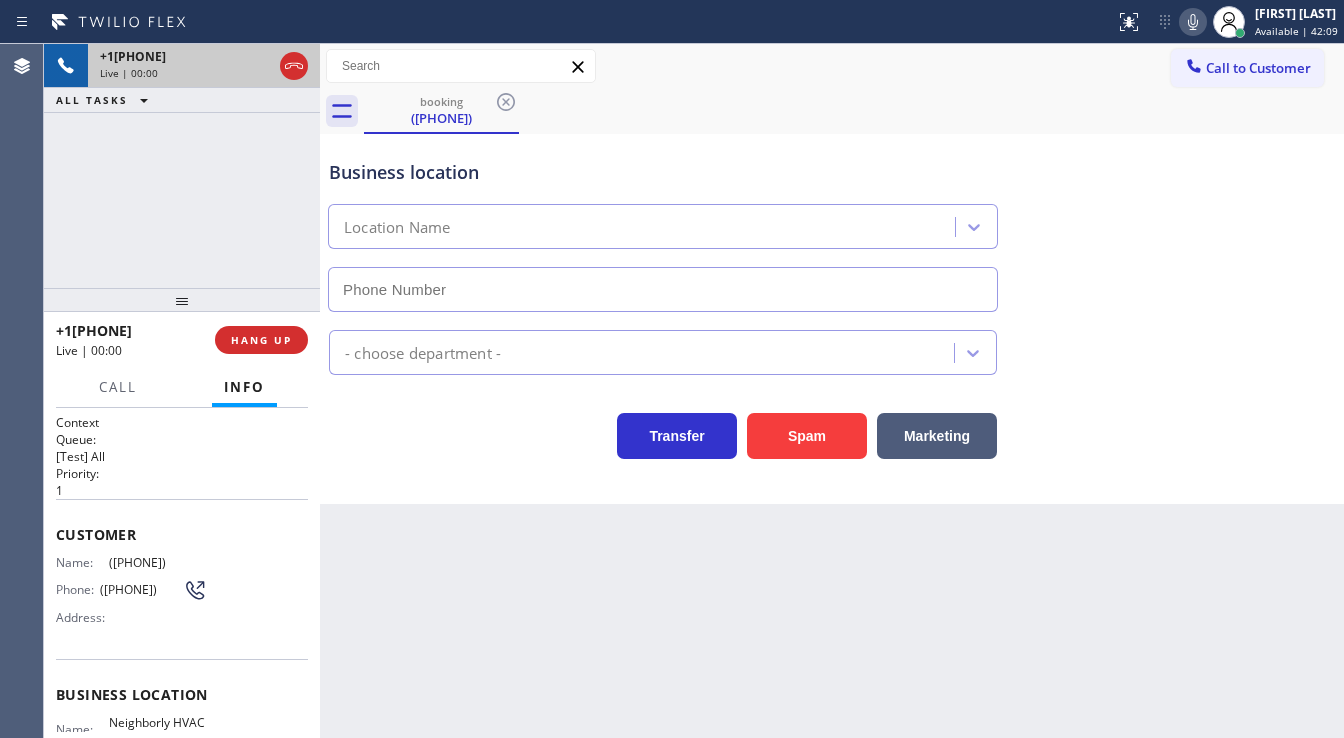 type on "([PHONE])" 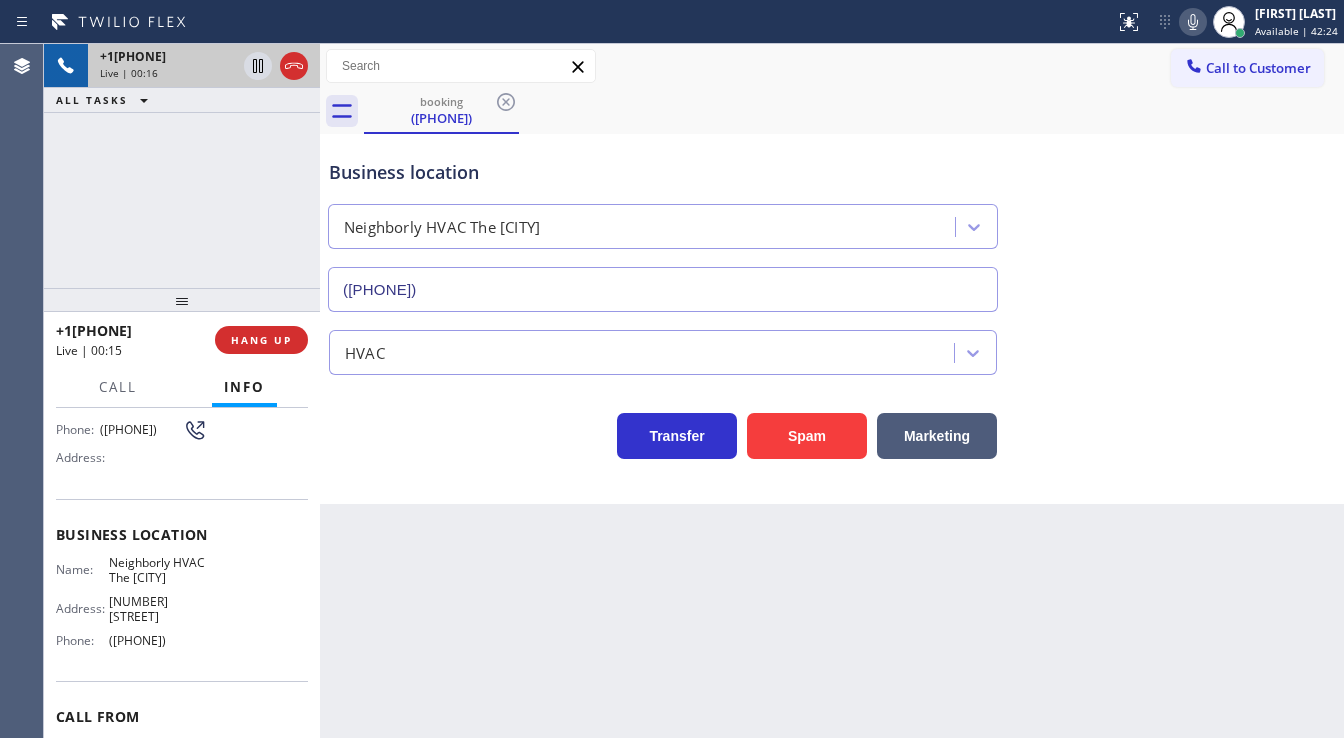 drag, startPoint x: 92, startPoint y: 543, endPoint x: 204, endPoint y: 620, distance: 135.91542 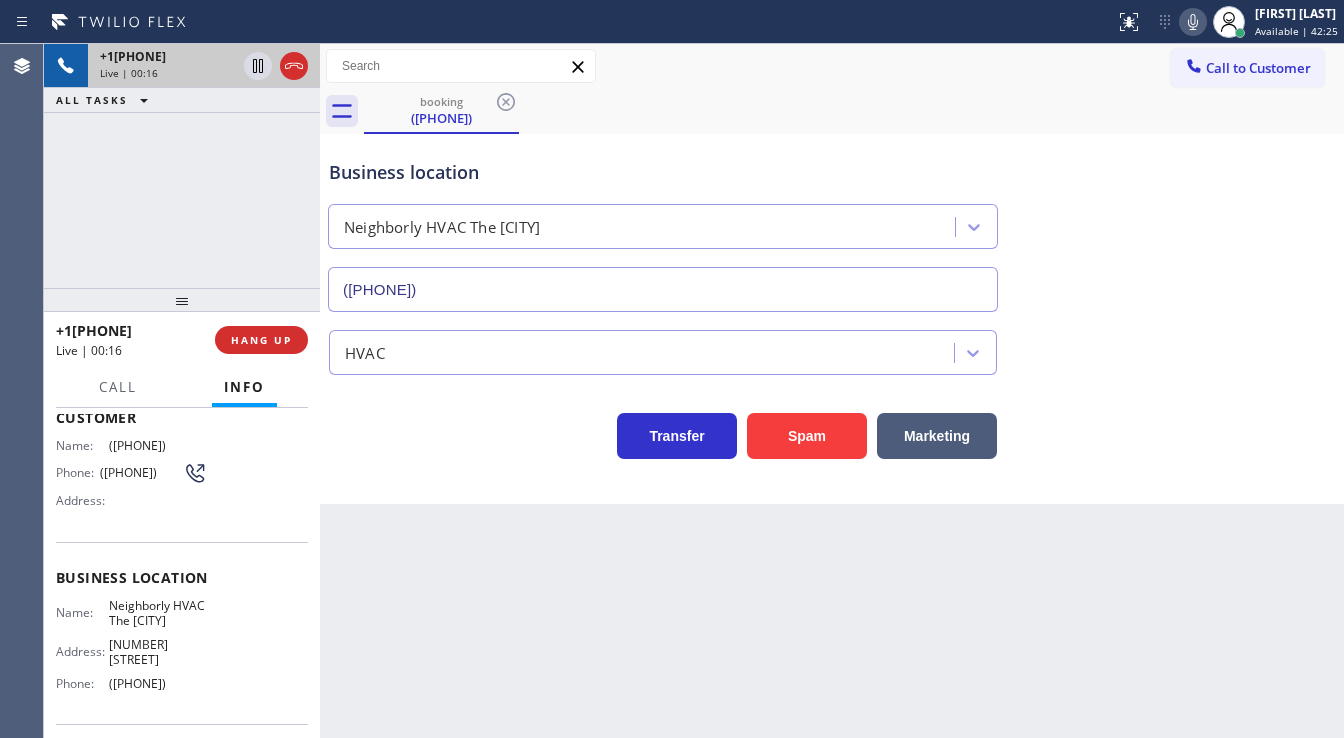 scroll, scrollTop: 80, scrollLeft: 0, axis: vertical 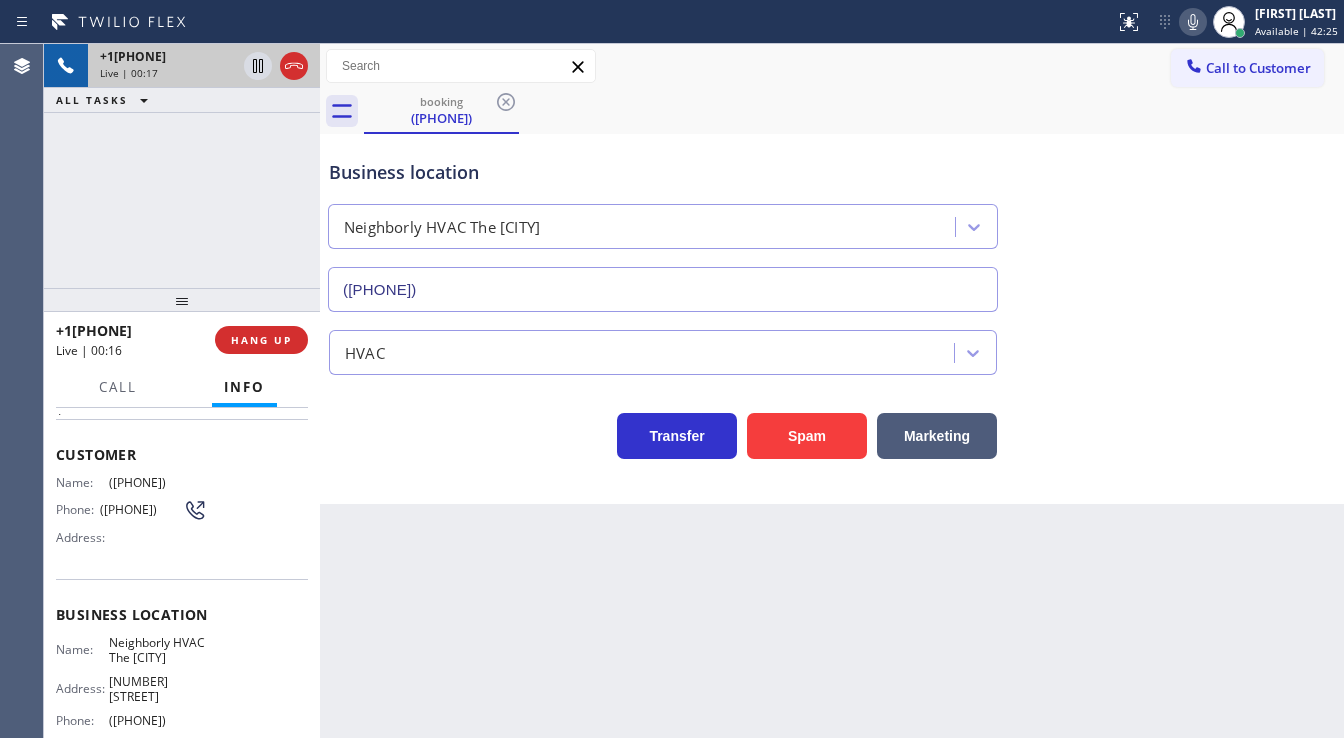 click on "Customer" at bounding box center (182, 454) 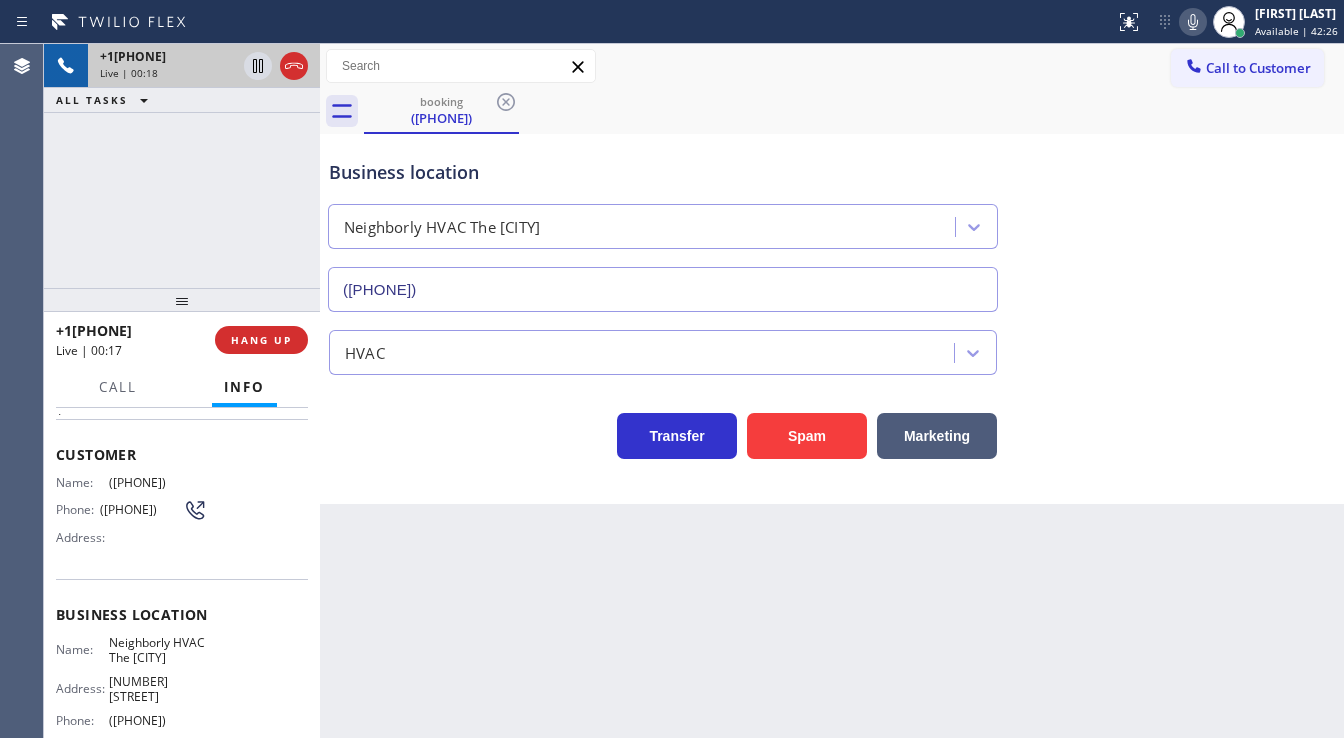 drag, startPoint x: 194, startPoint y: 476, endPoint x: 170, endPoint y: 480, distance: 24.33105 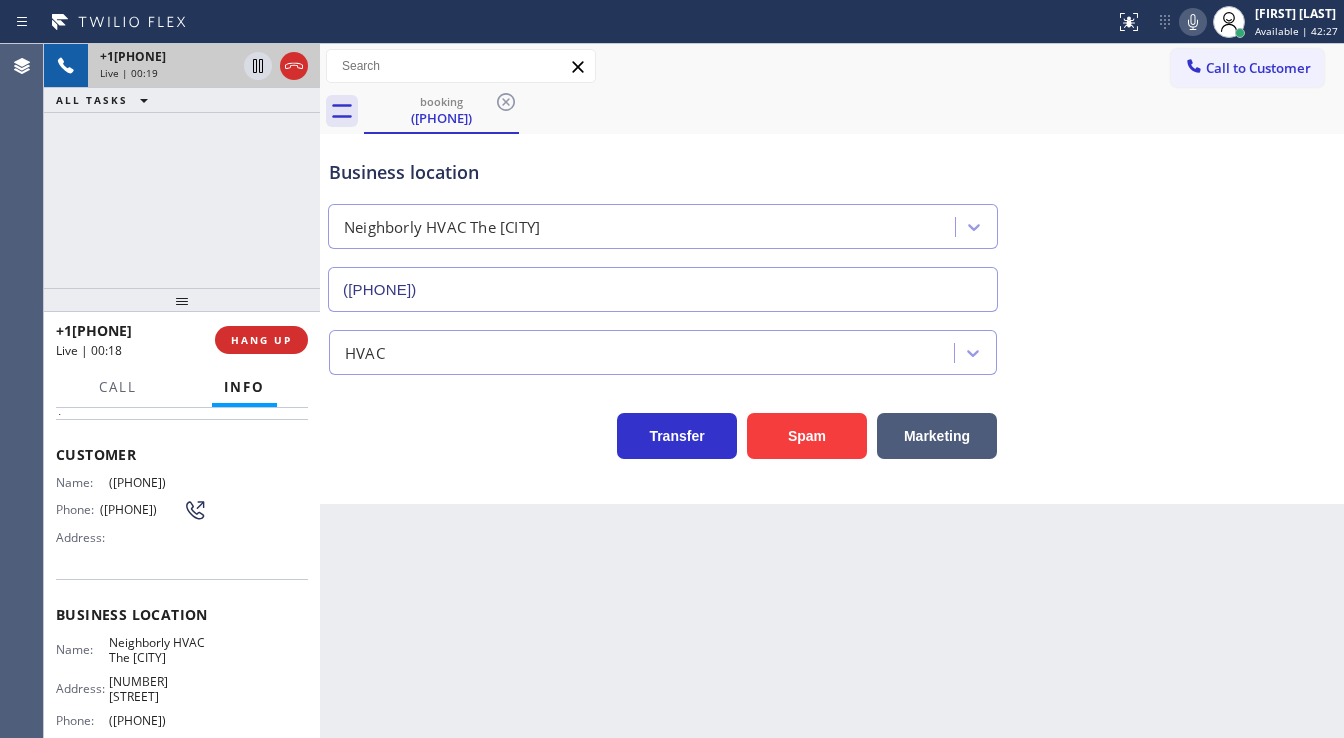 copy on "6466" 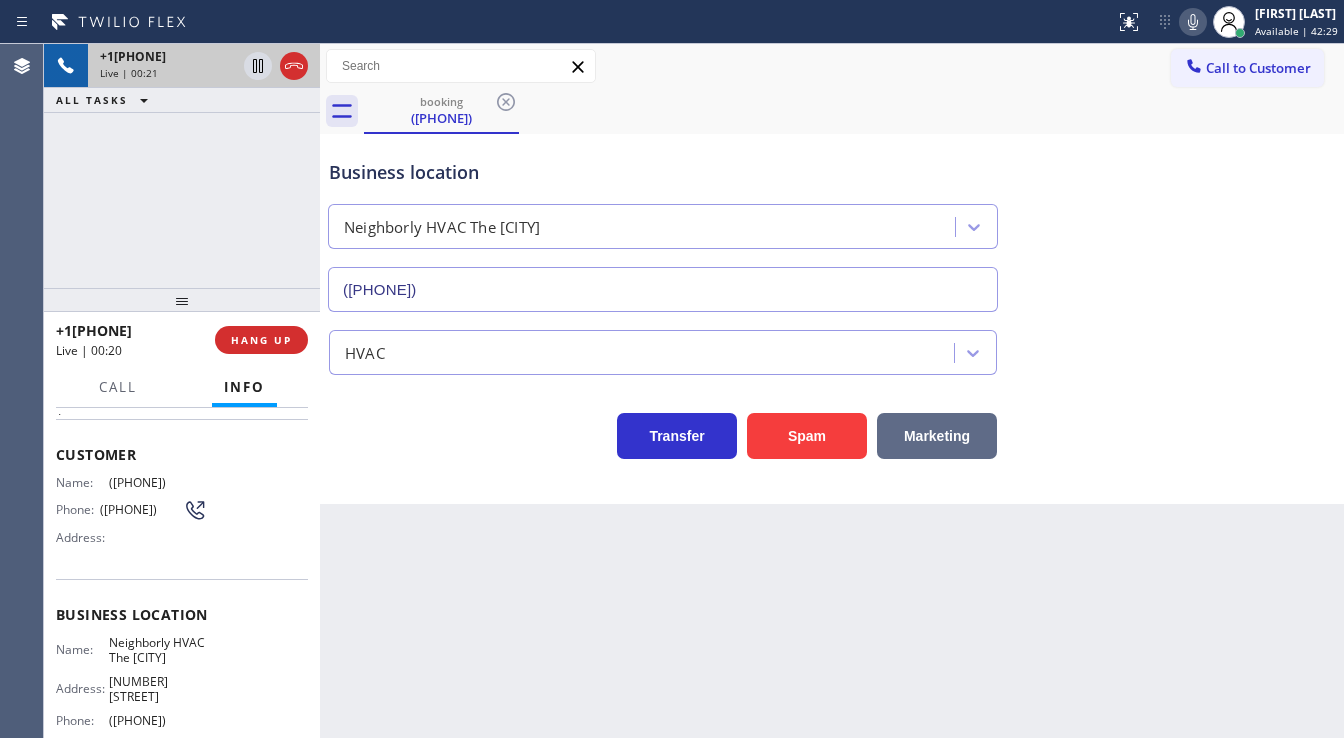 click on "Marketing" at bounding box center (937, 436) 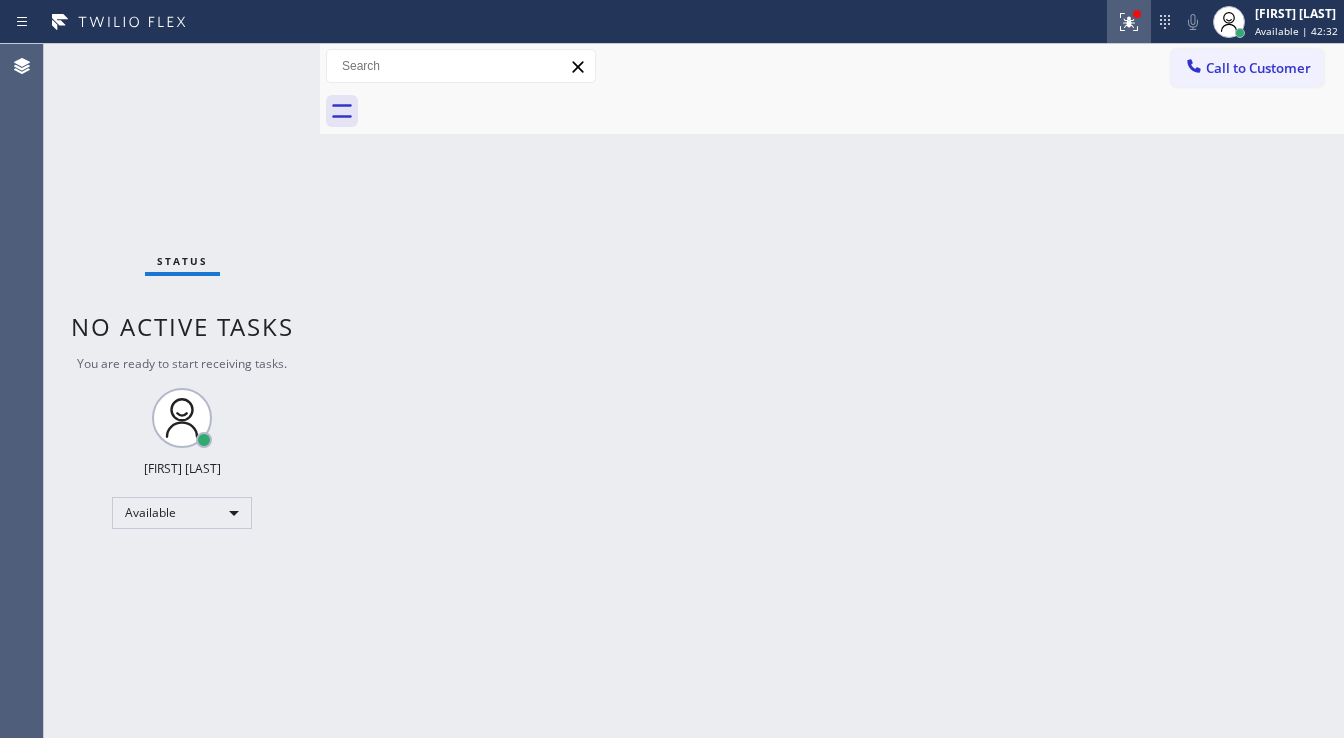 click at bounding box center (1129, 22) 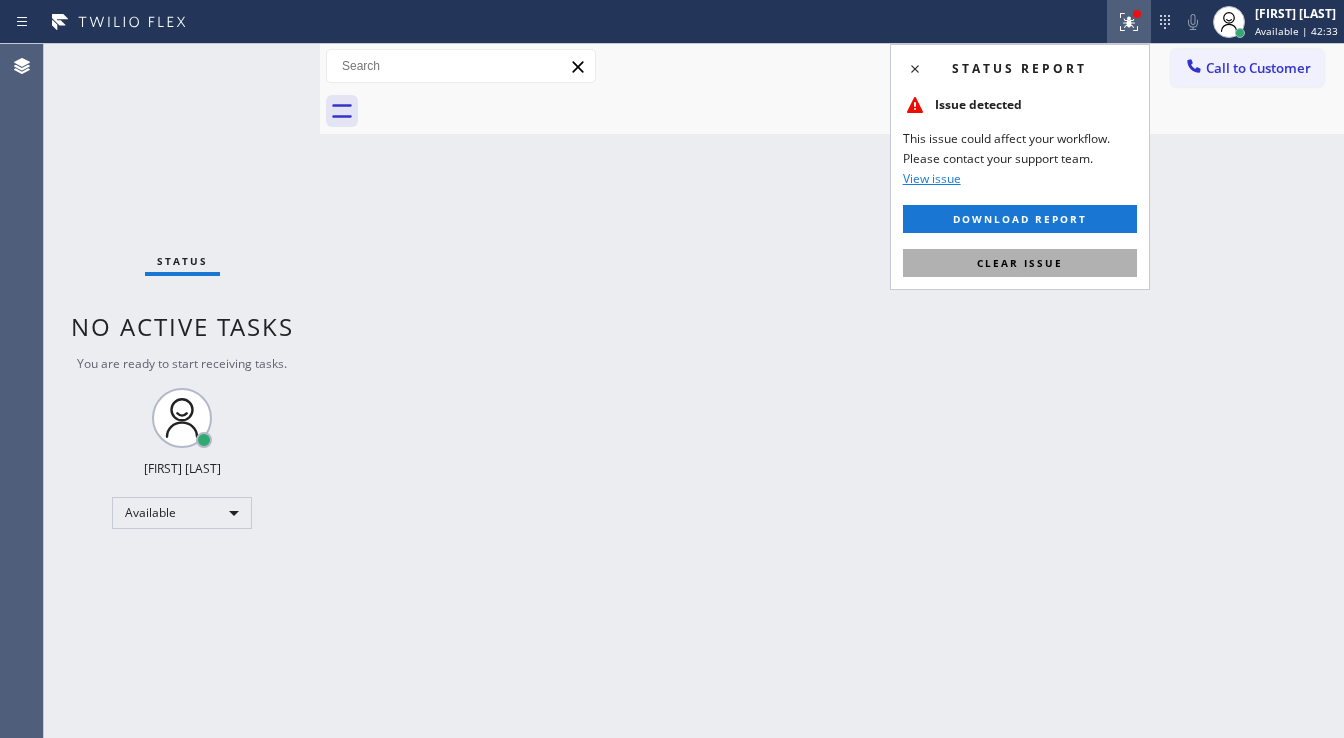 click on "Clear issue" at bounding box center [1020, 263] 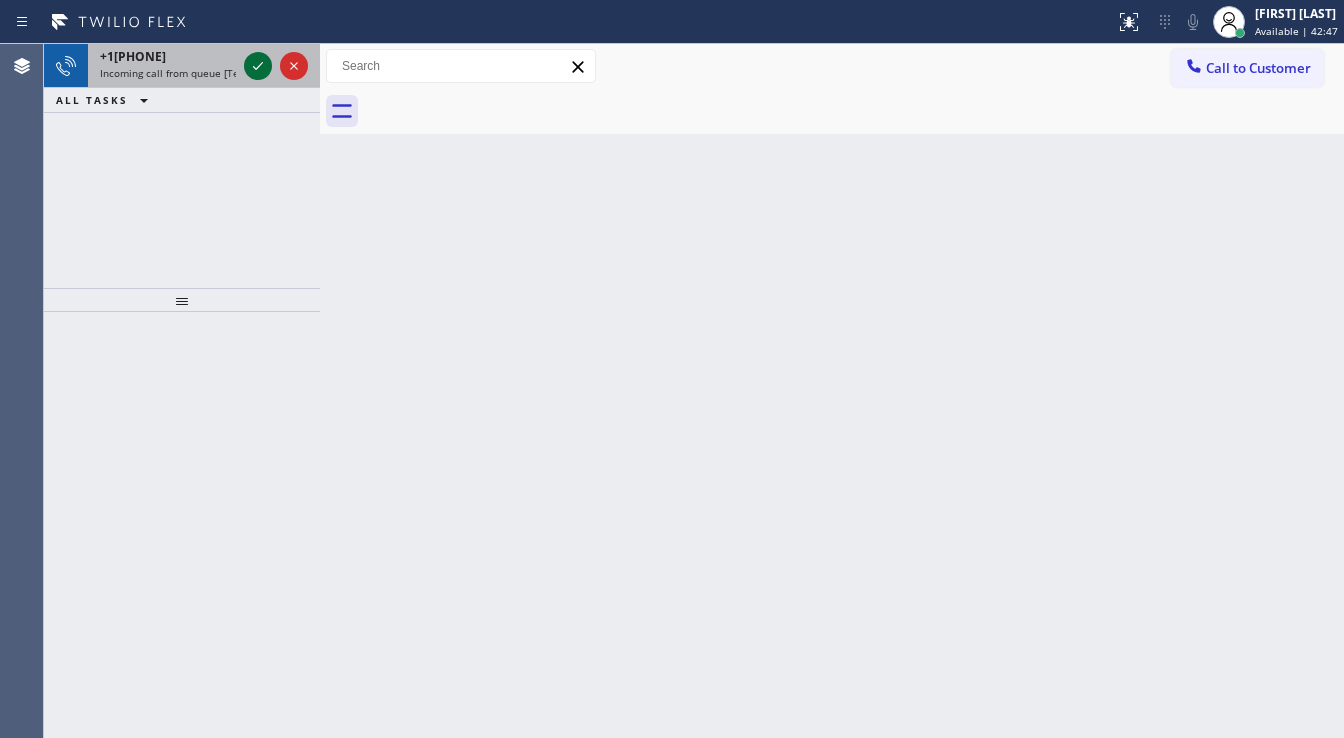 click 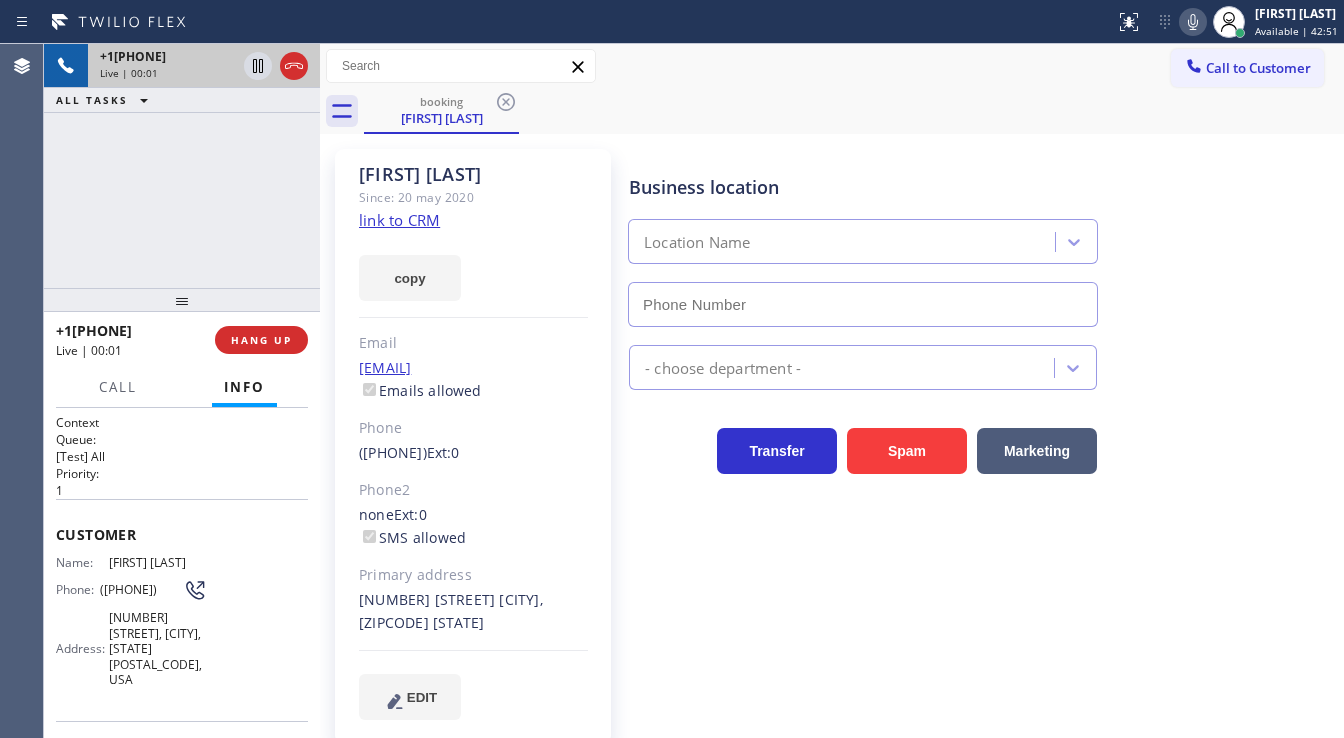 type on "([AREA]) [PREFIX]-[LINE]" 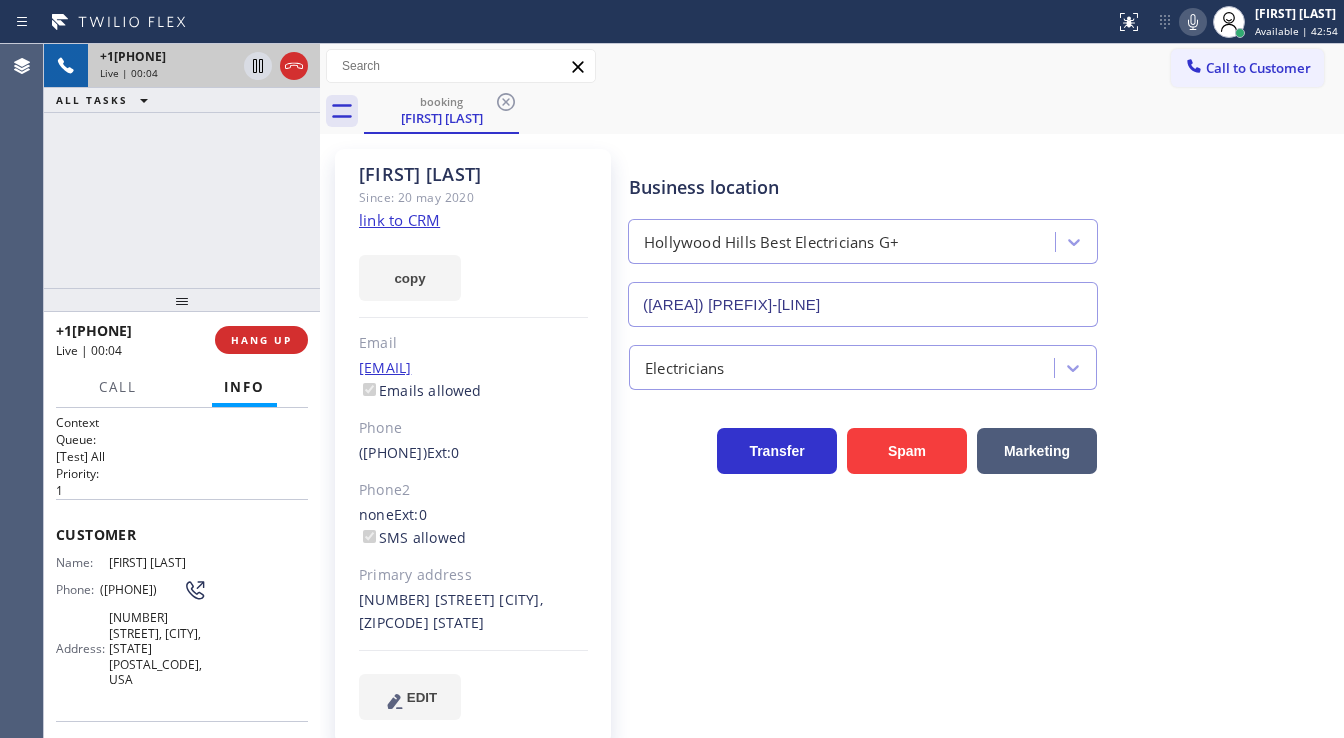 click on "link to CRM" 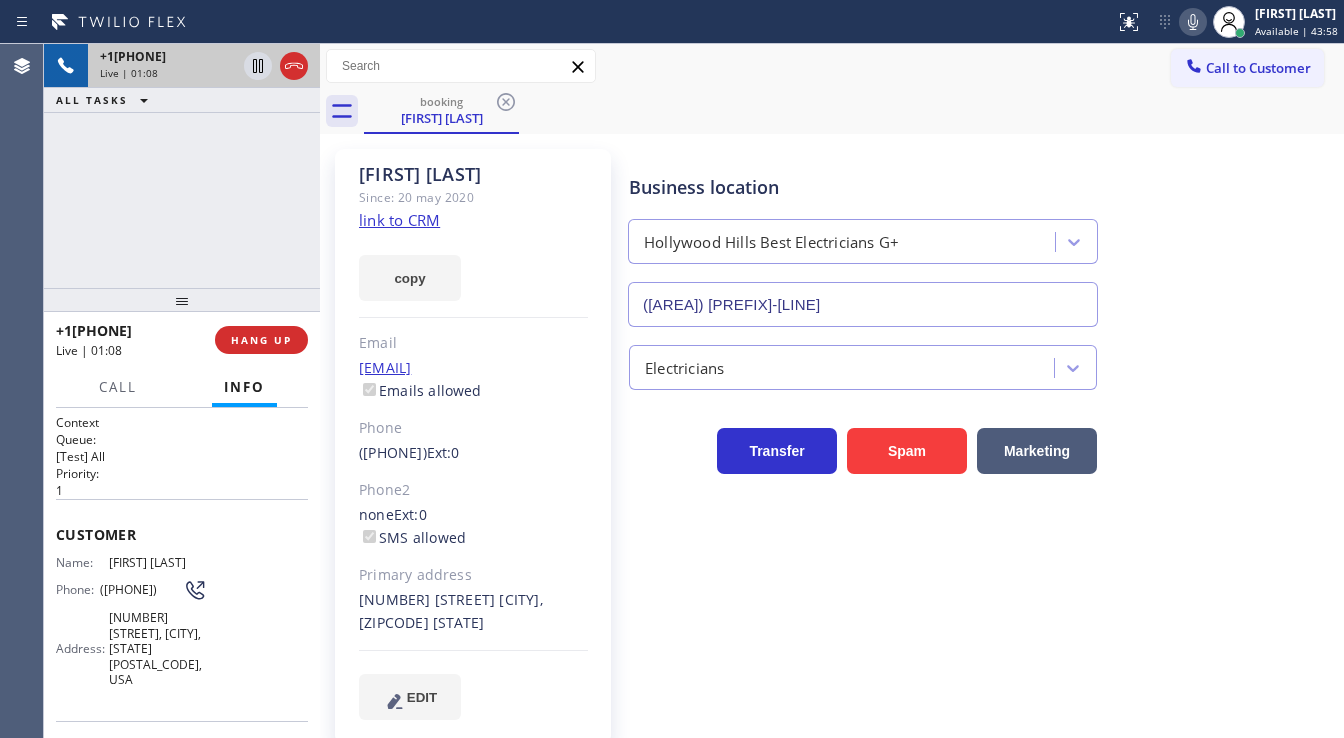 click on "Call to Customer Outbound call Location GE Monogram Inc Repair [CITY] Your caller id phone number ([PHONE]) Customer number Call Outbound call Technician Search Technician Your caller id phone number Your caller id phone number Call" at bounding box center [832, 66] 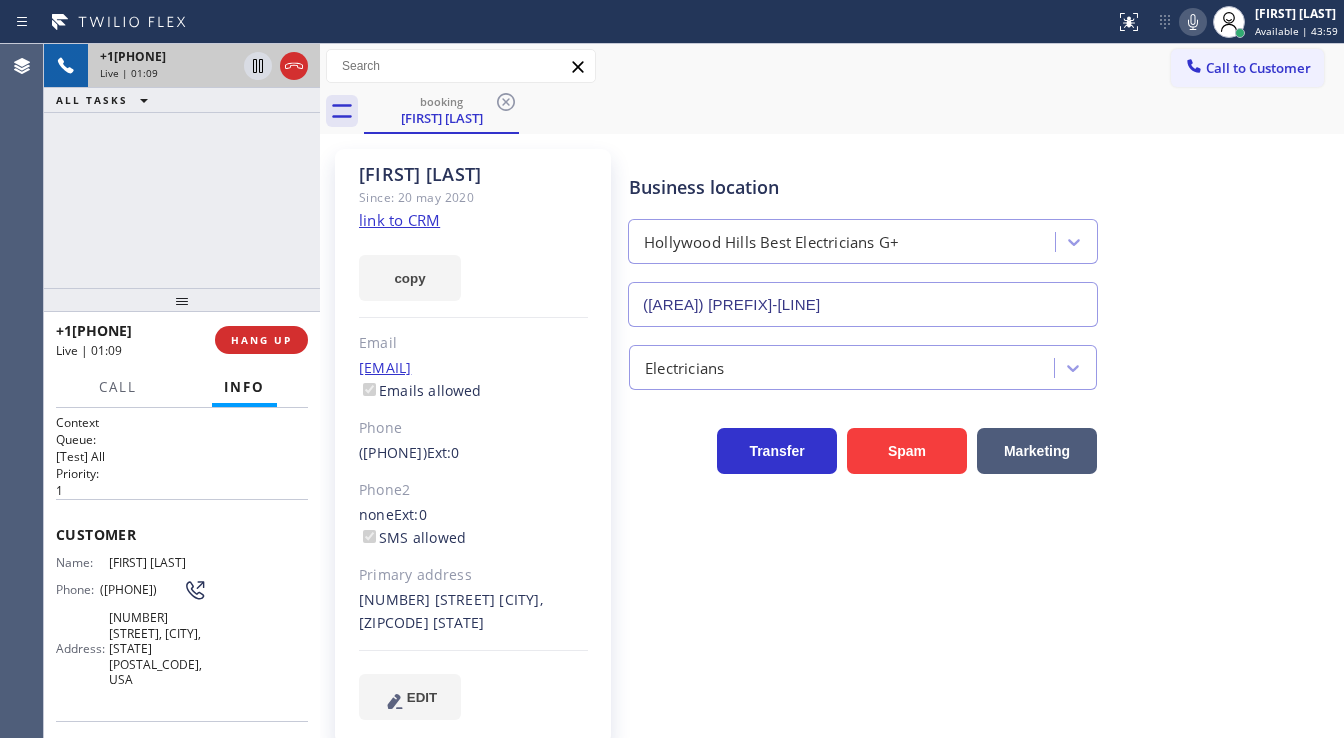 click 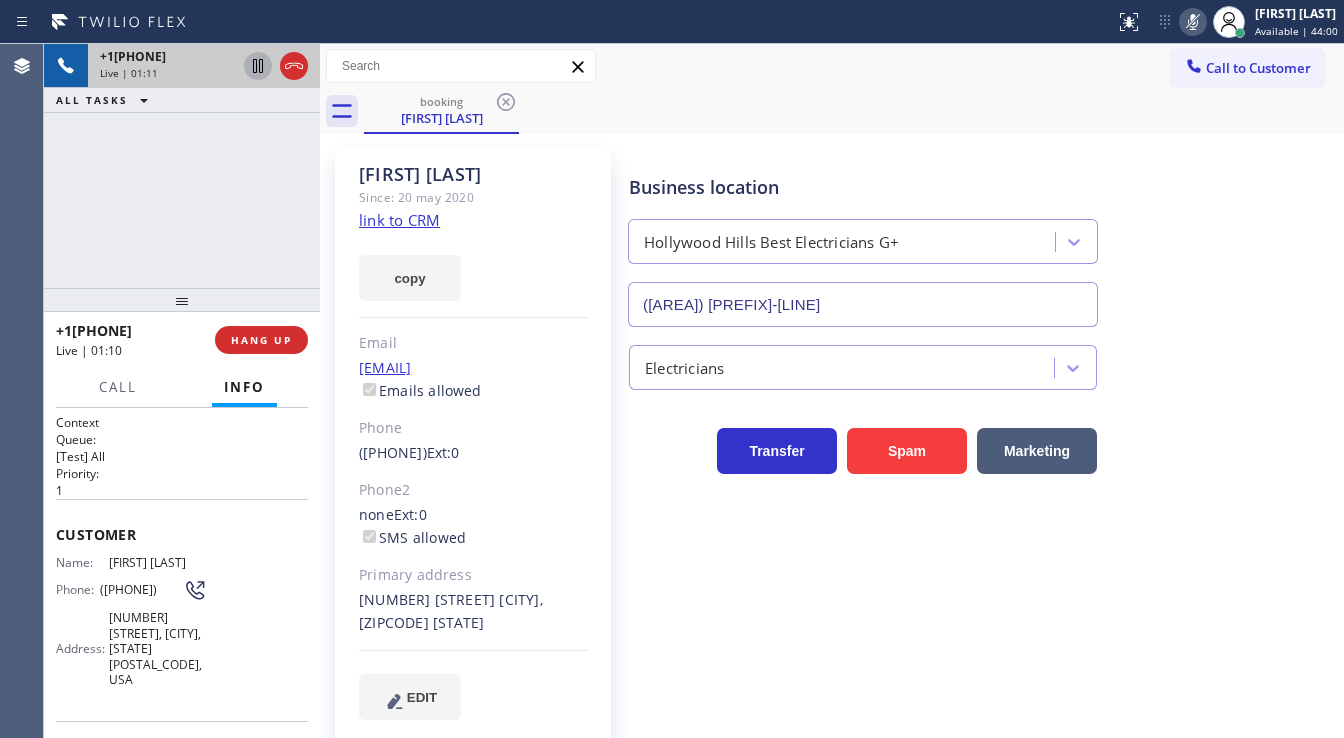 click 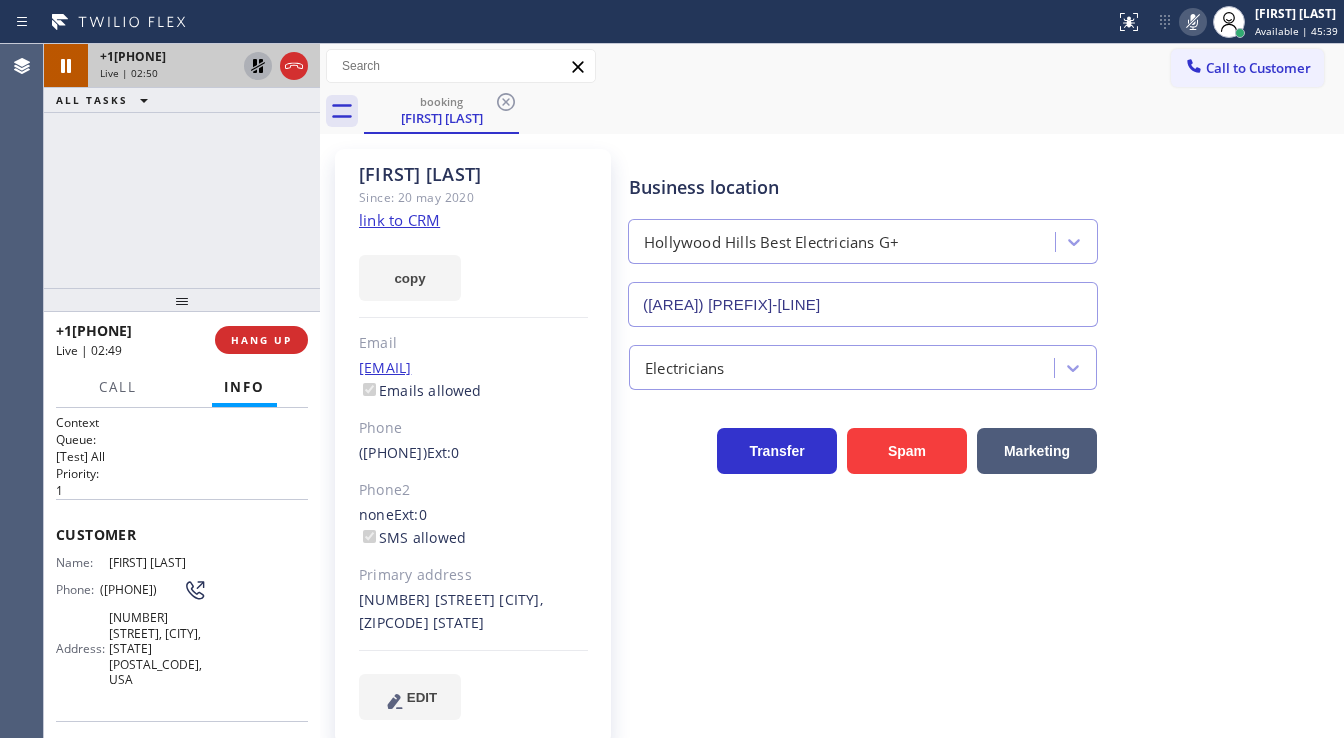click on "+[PHONE] Live | 02:50 ALL TASKS ALL TASKS ACTIVE TASKS TASKS IN WRAP UP" at bounding box center (182, 166) 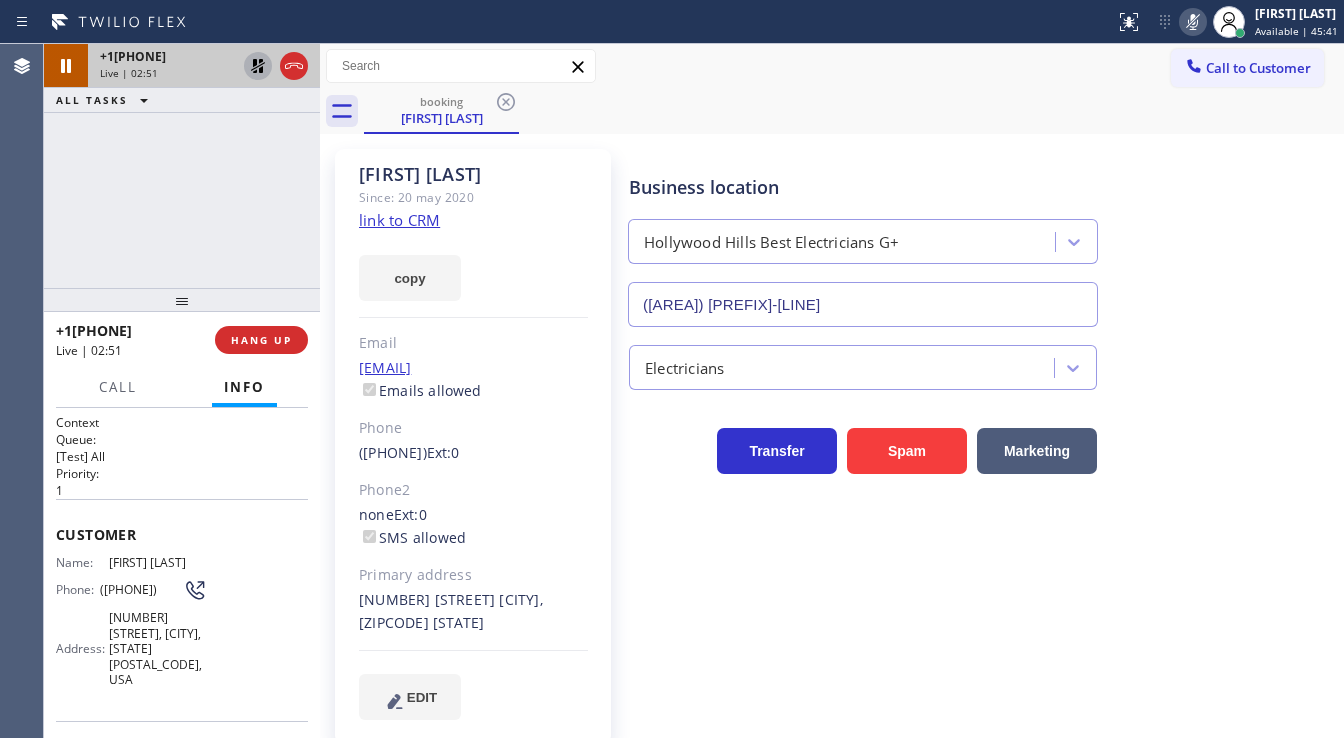 click 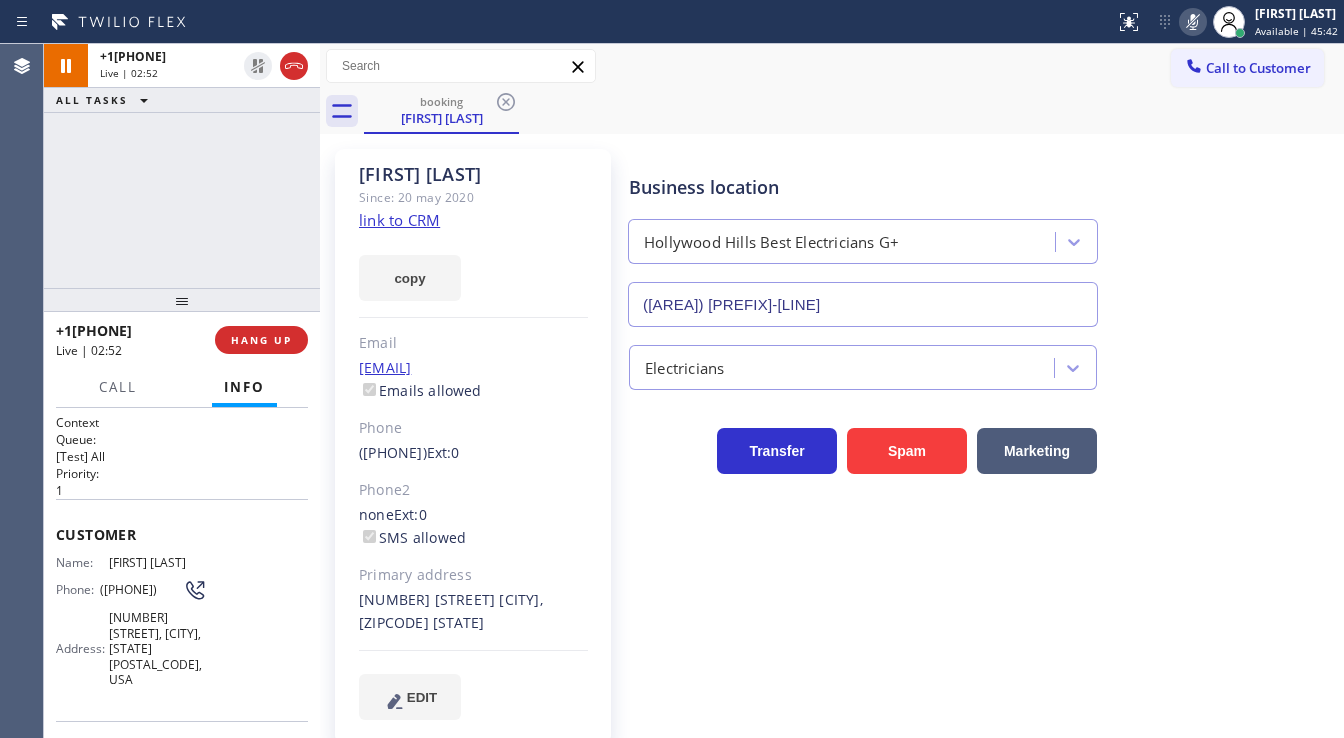 click 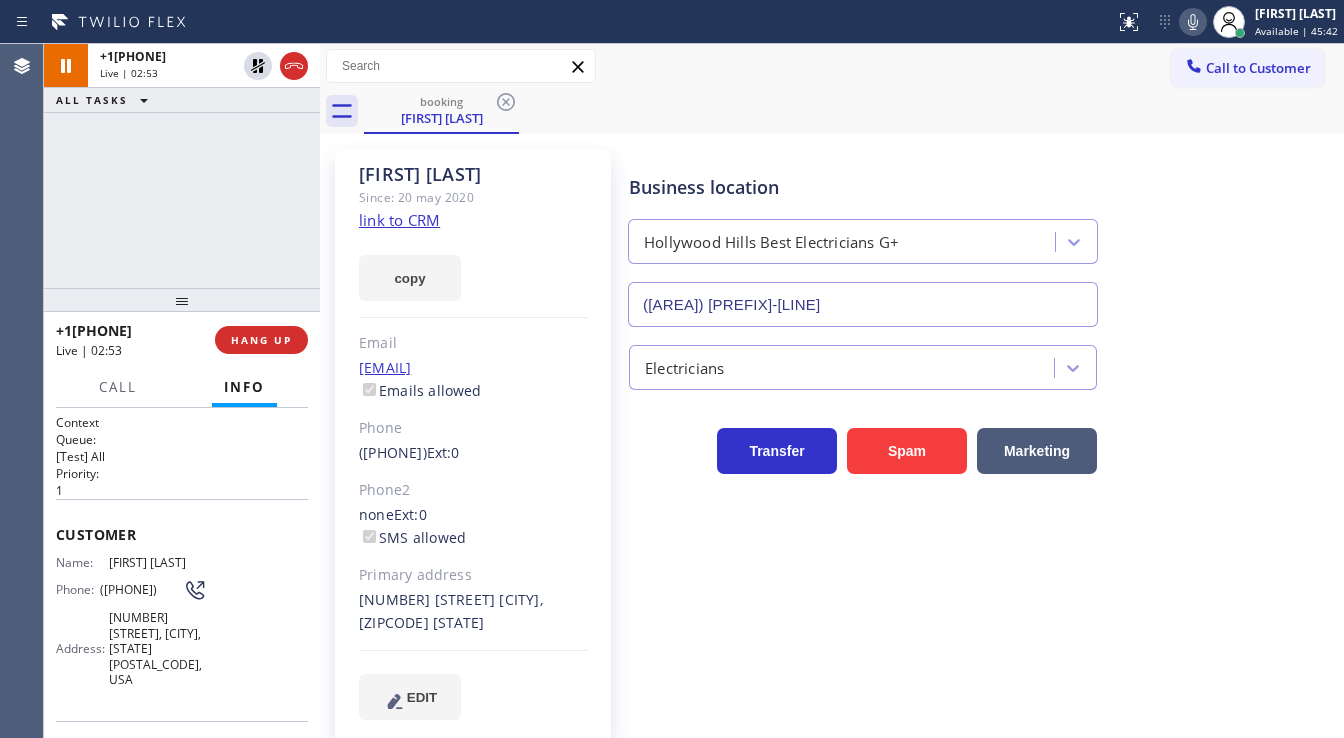 click on "+[PHONE] Live | 02:53 ALL TASKS ALL TASKS ACTIVE TASKS TASKS IN WRAP UP" at bounding box center (182, 166) 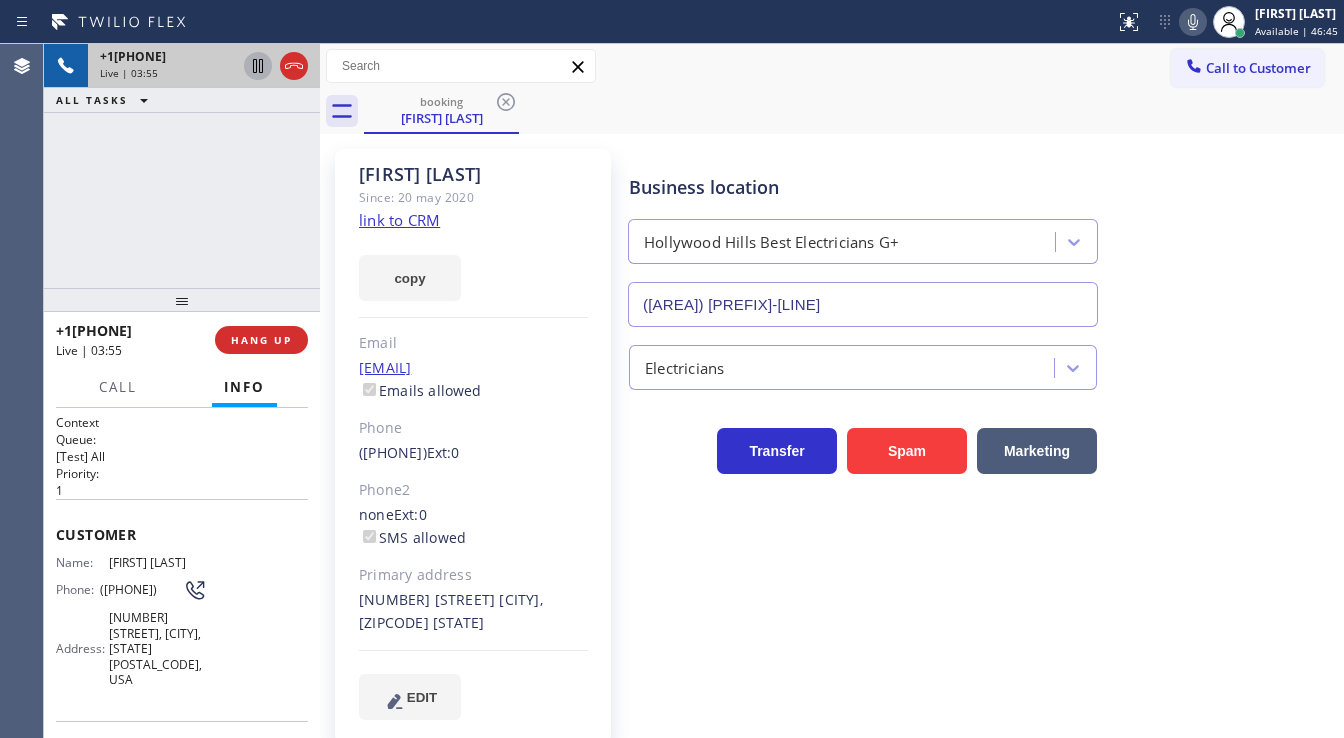 click 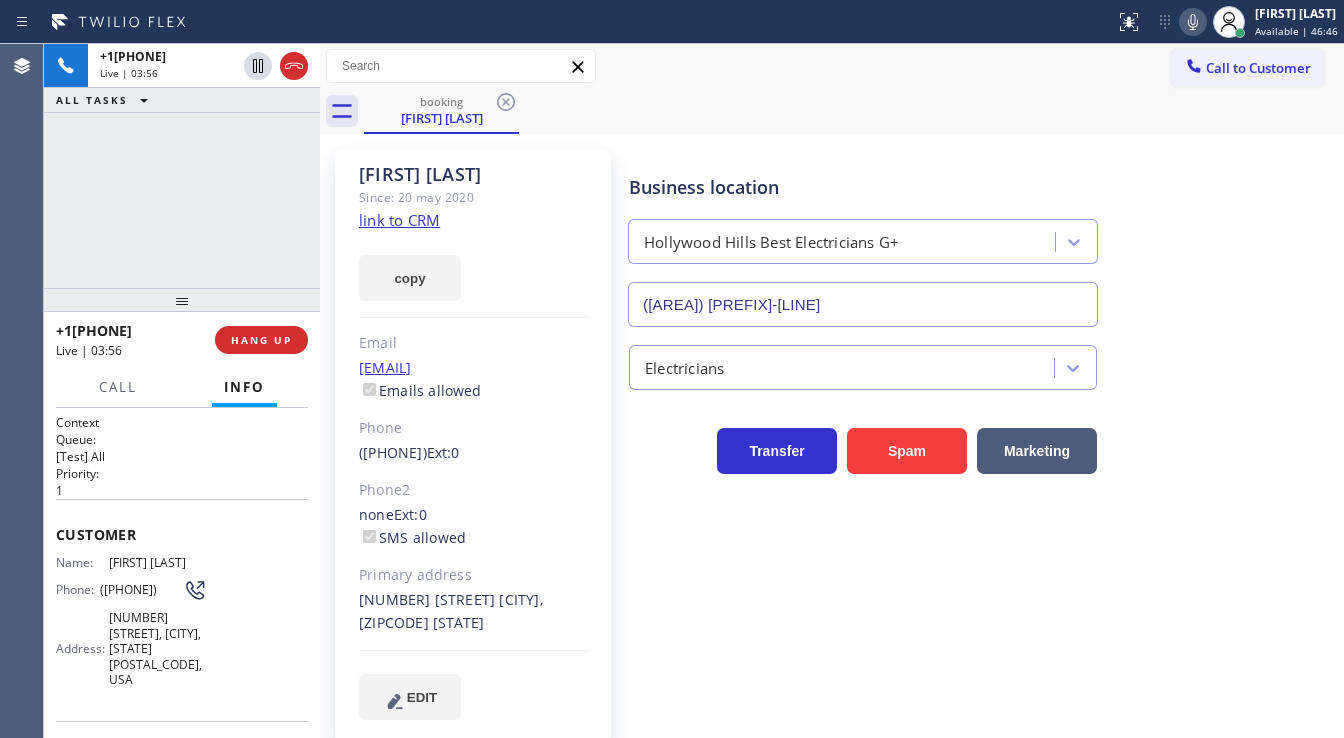 click 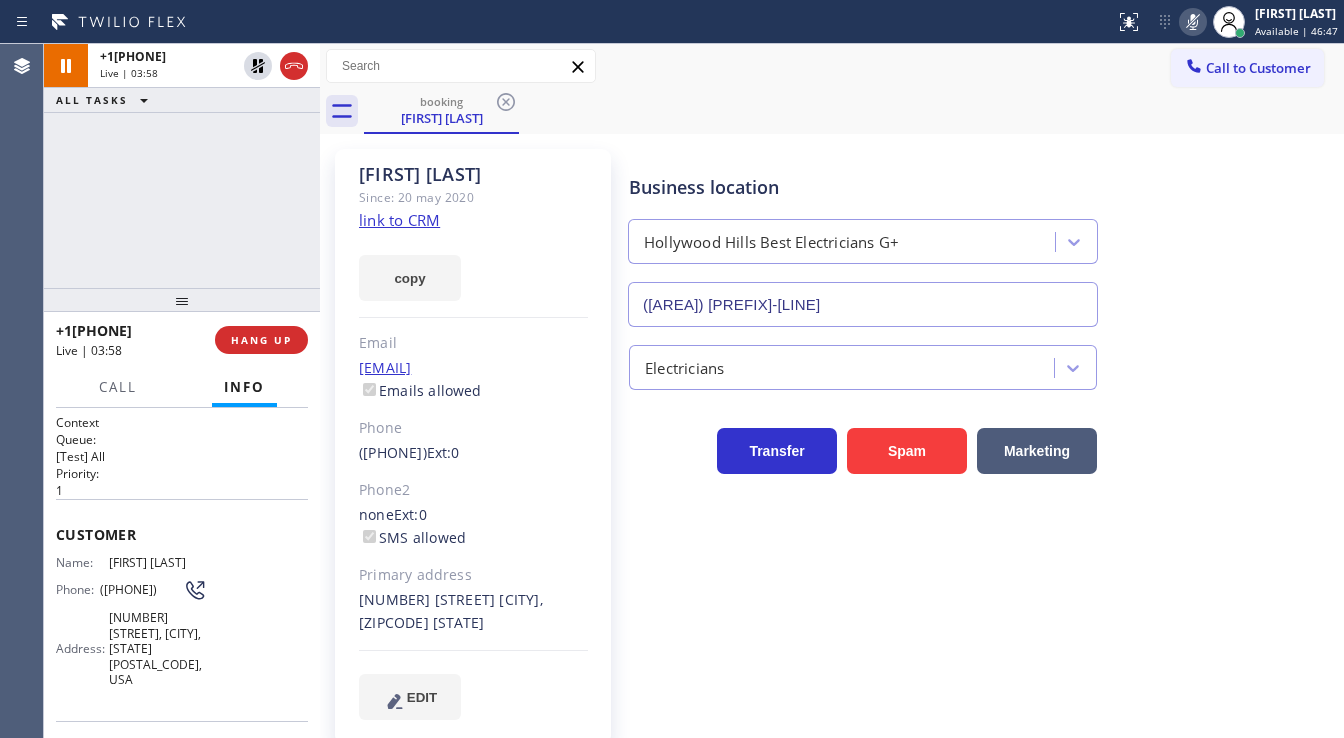 type 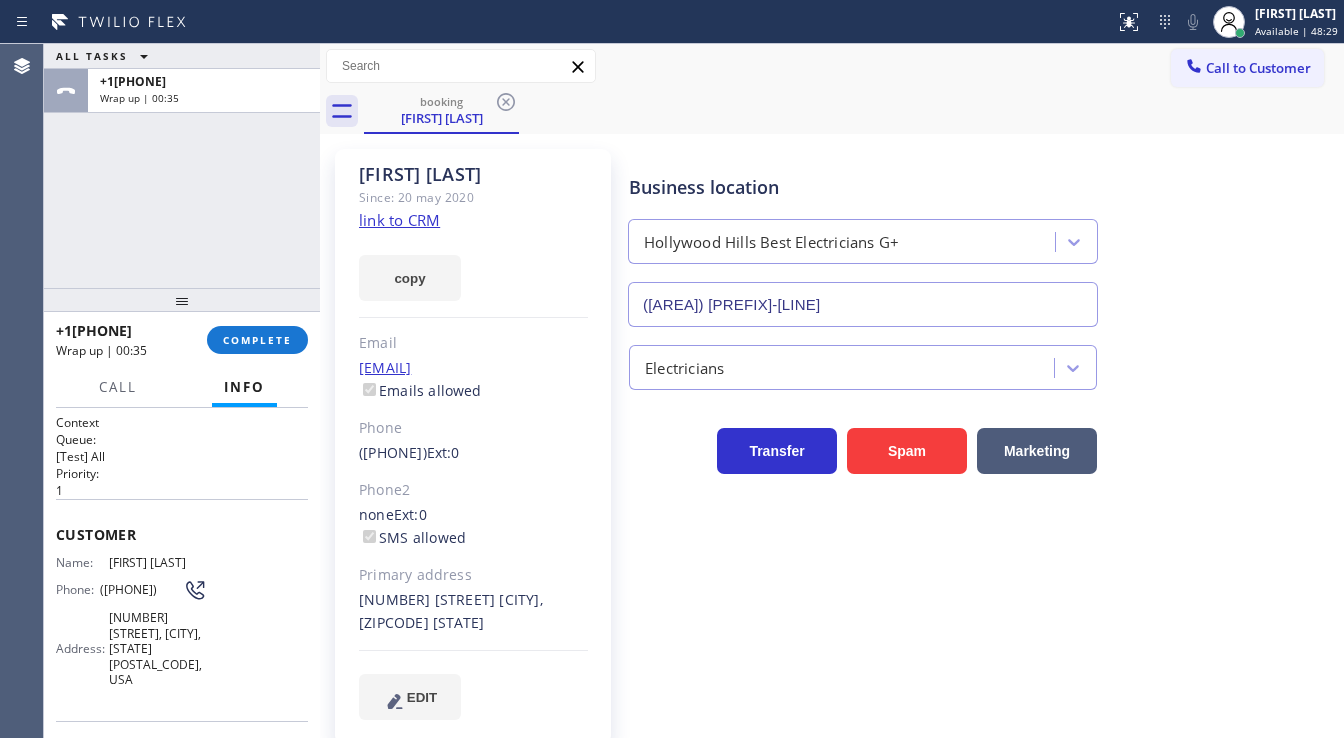 click on "+1[PHONE] Wrap up | 00:35 COMPLETE" at bounding box center [182, 340] 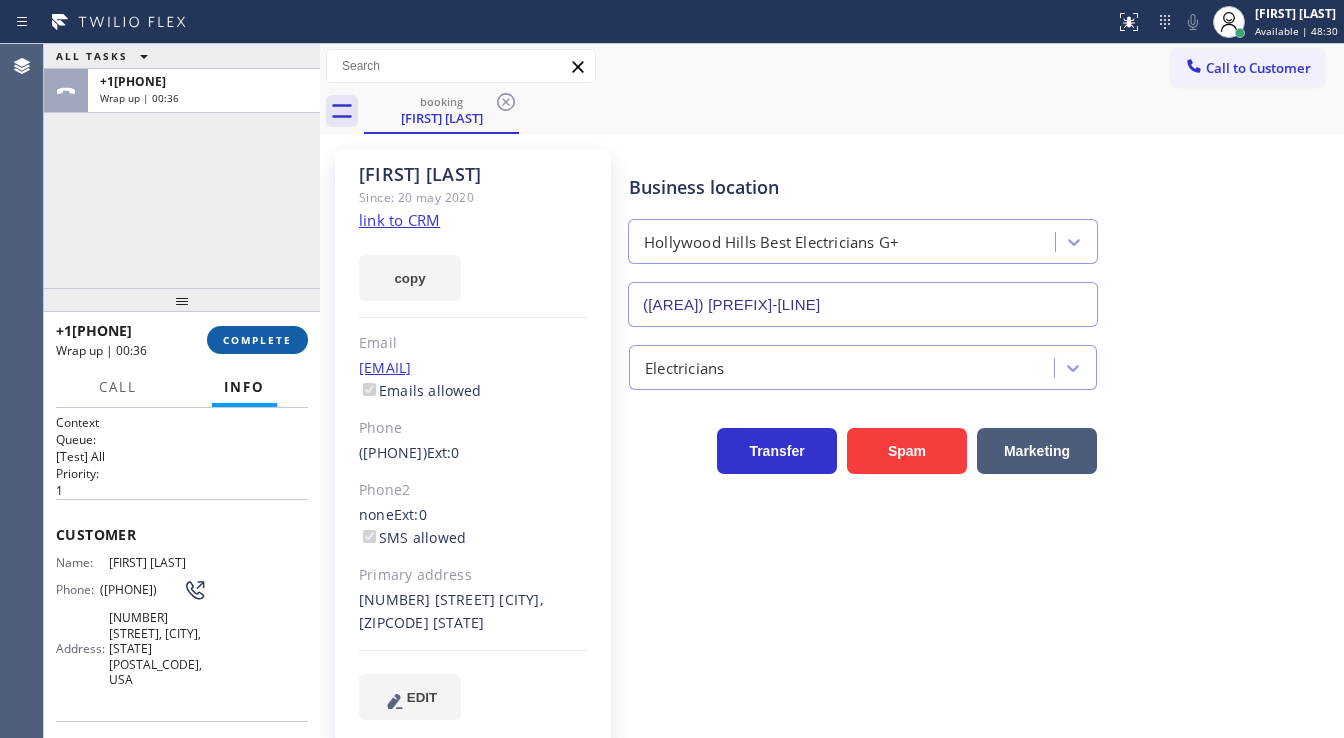 click on "COMPLETE" at bounding box center (257, 340) 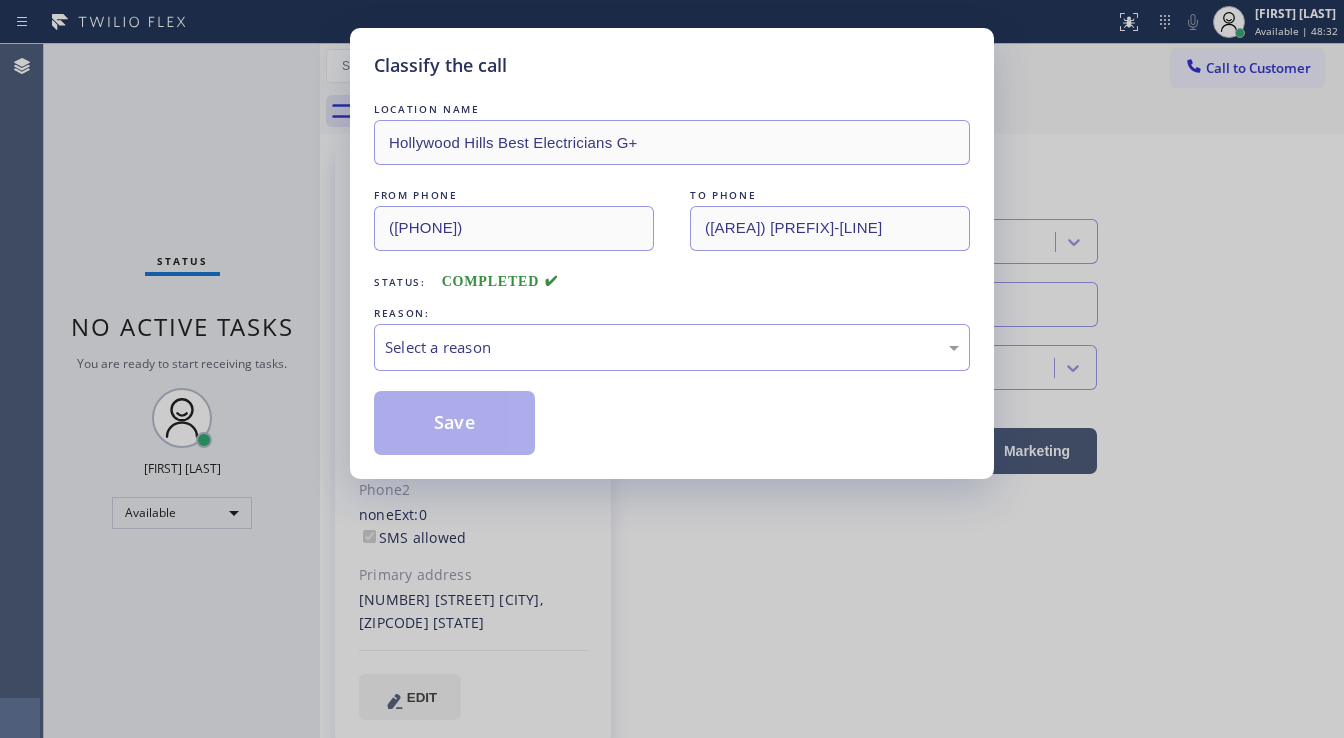 click on "Select a reason" at bounding box center (672, 347) 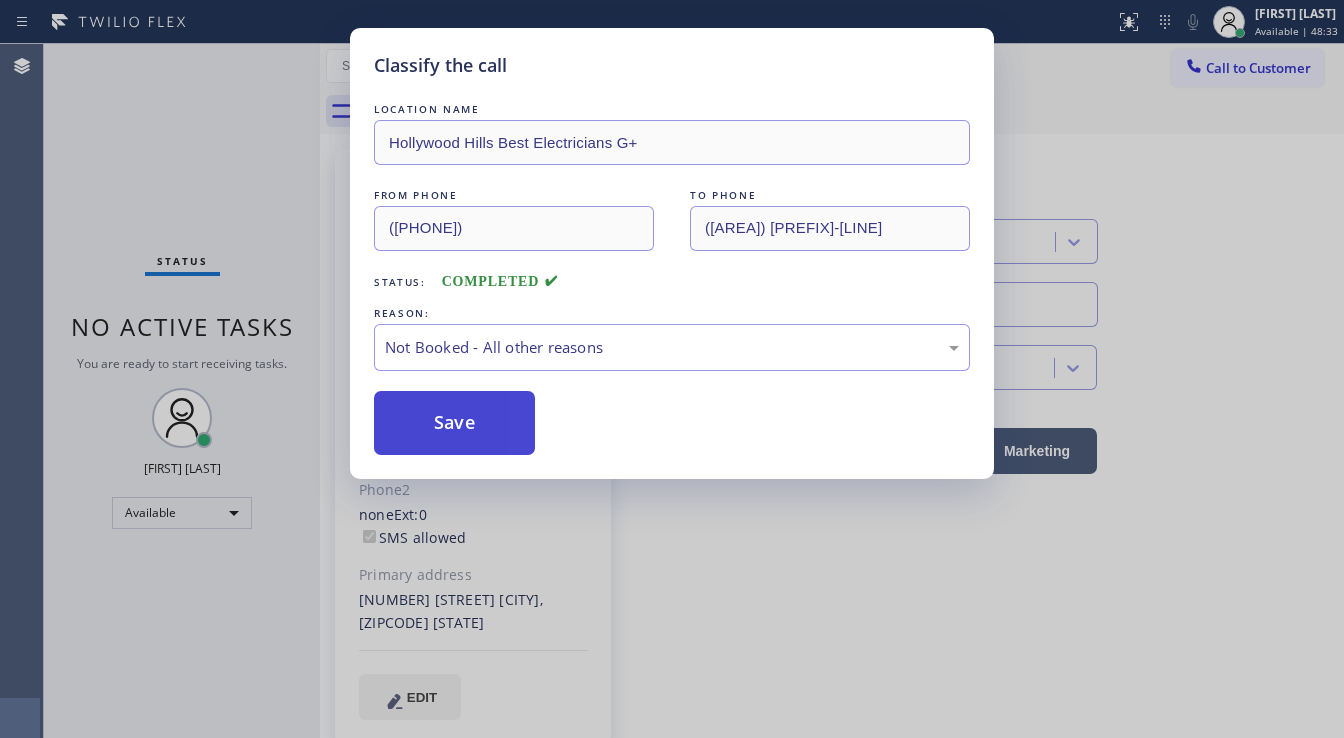 click on "Save" at bounding box center (454, 423) 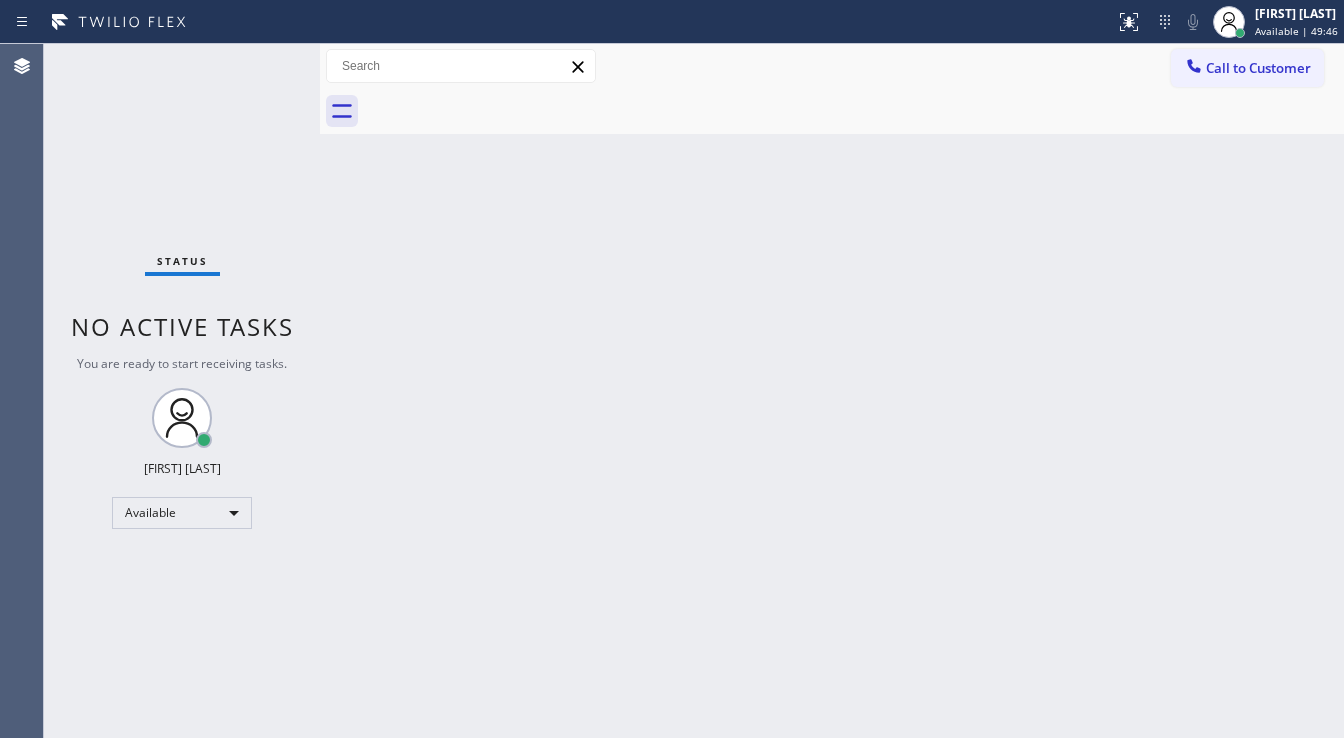 click on "Status   No active tasks     You are ready to start receiving tasks.   [FIRST] [LAST] Available" at bounding box center [182, 391] 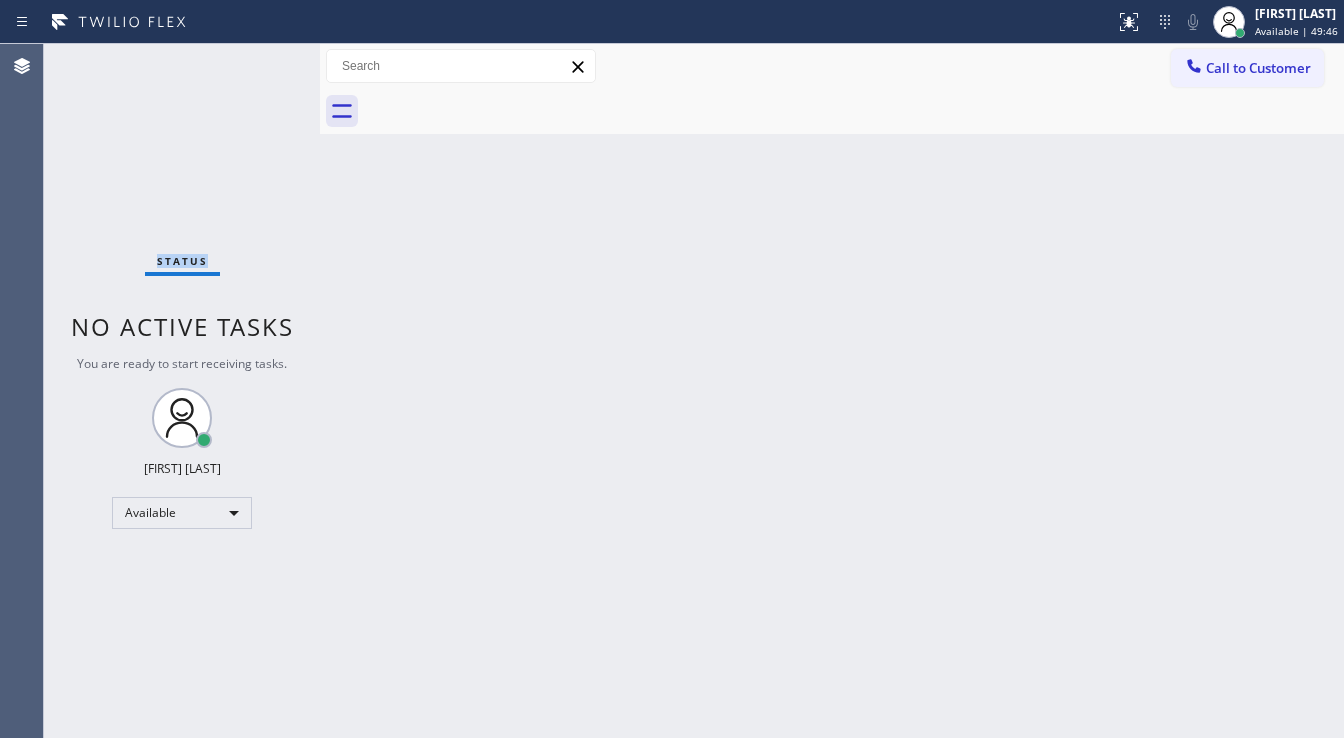 click on "Status   No active tasks     You are ready to start receiving tasks.   [FIRST] [LAST] Available" at bounding box center (182, 391) 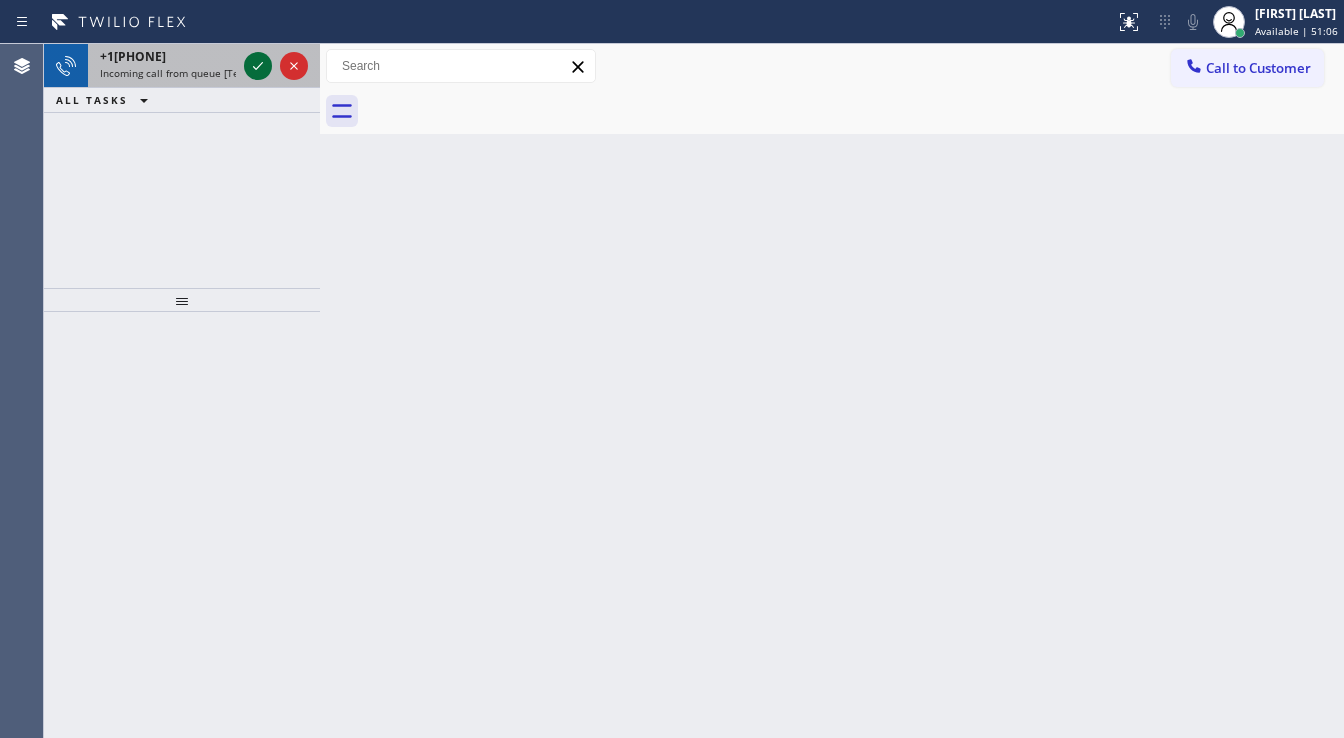 click 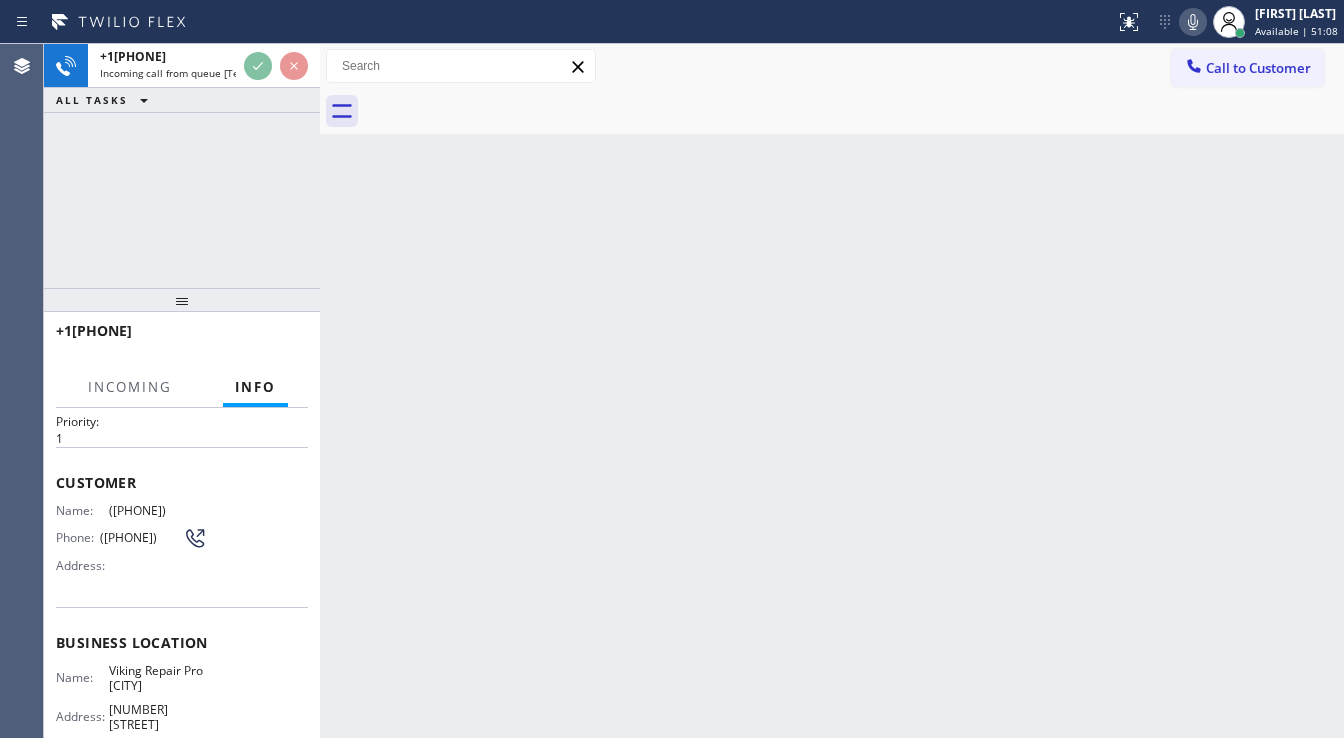 scroll, scrollTop: 80, scrollLeft: 0, axis: vertical 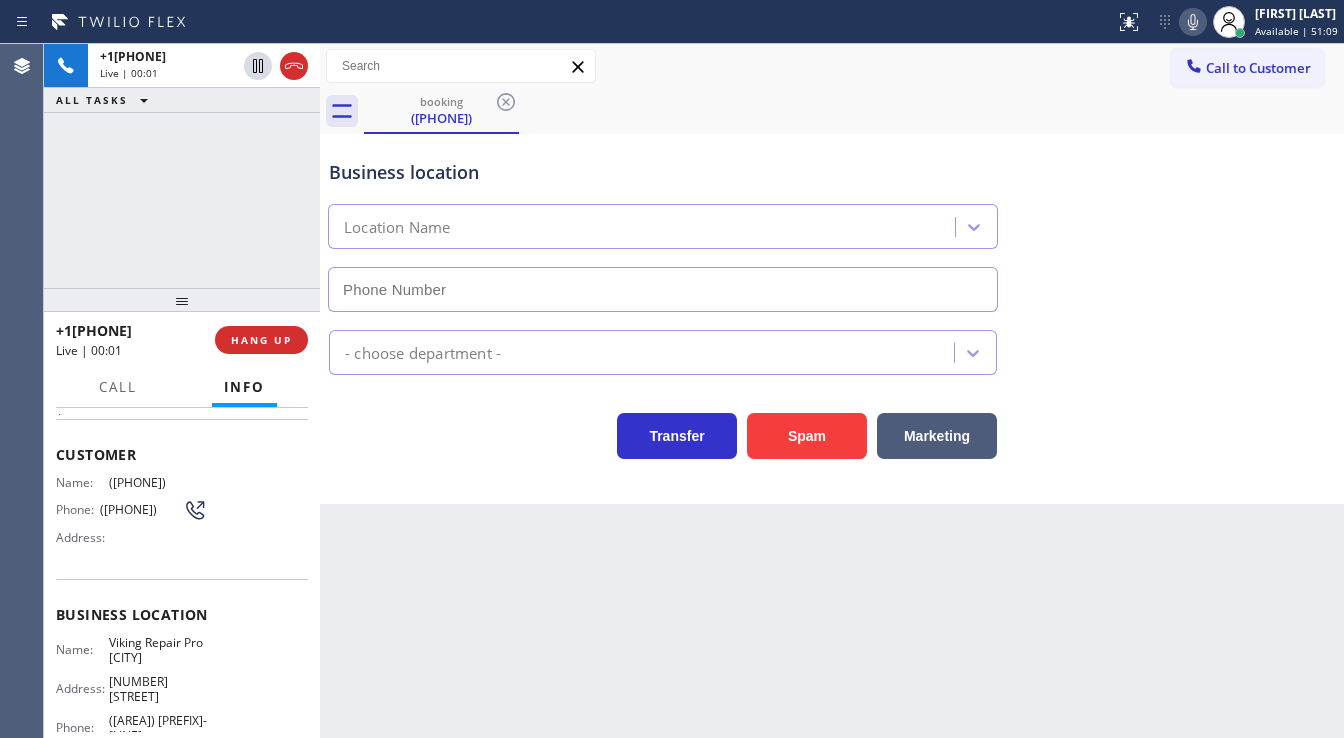 type on "([AREA]) [PREFIX]-[LINE]" 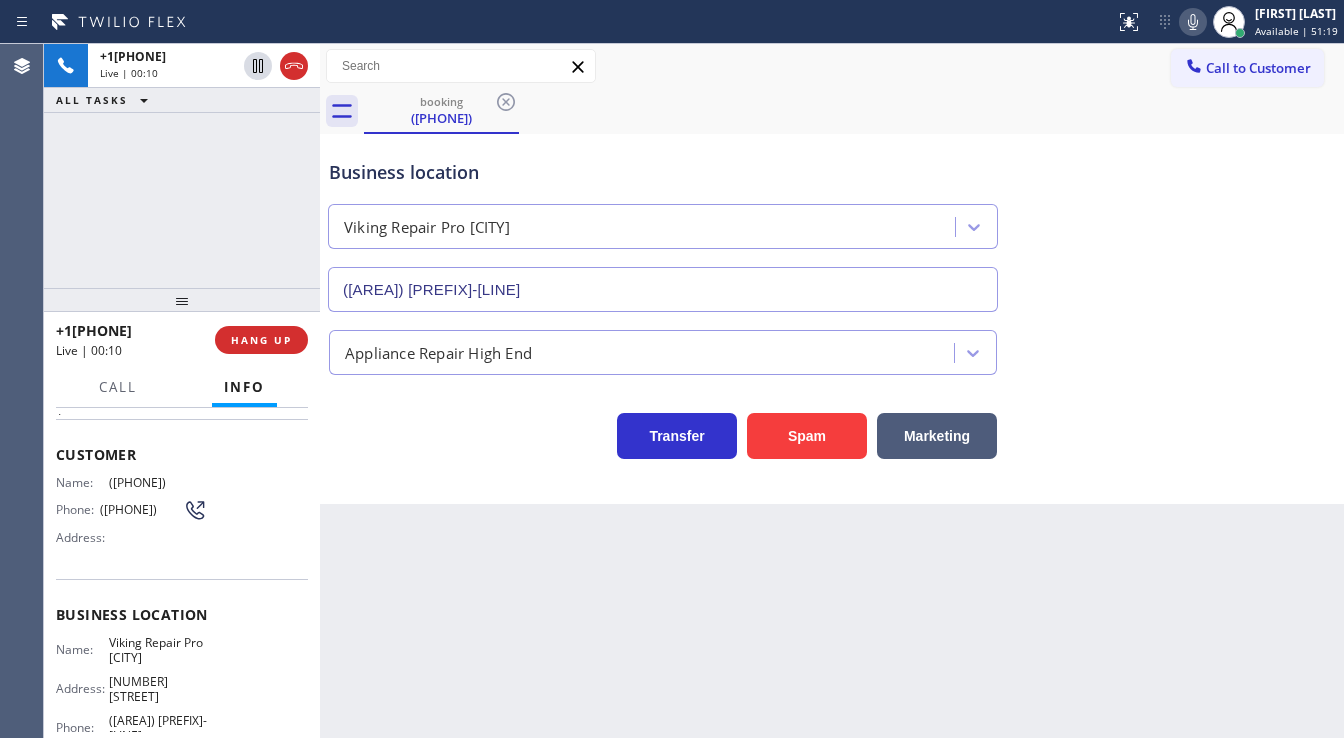 click on "+[PHONE] Live | 00:10 ALL TASKS ALL TASKS ACTIVE TASKS TASKS IN WRAP UP" at bounding box center (182, 166) 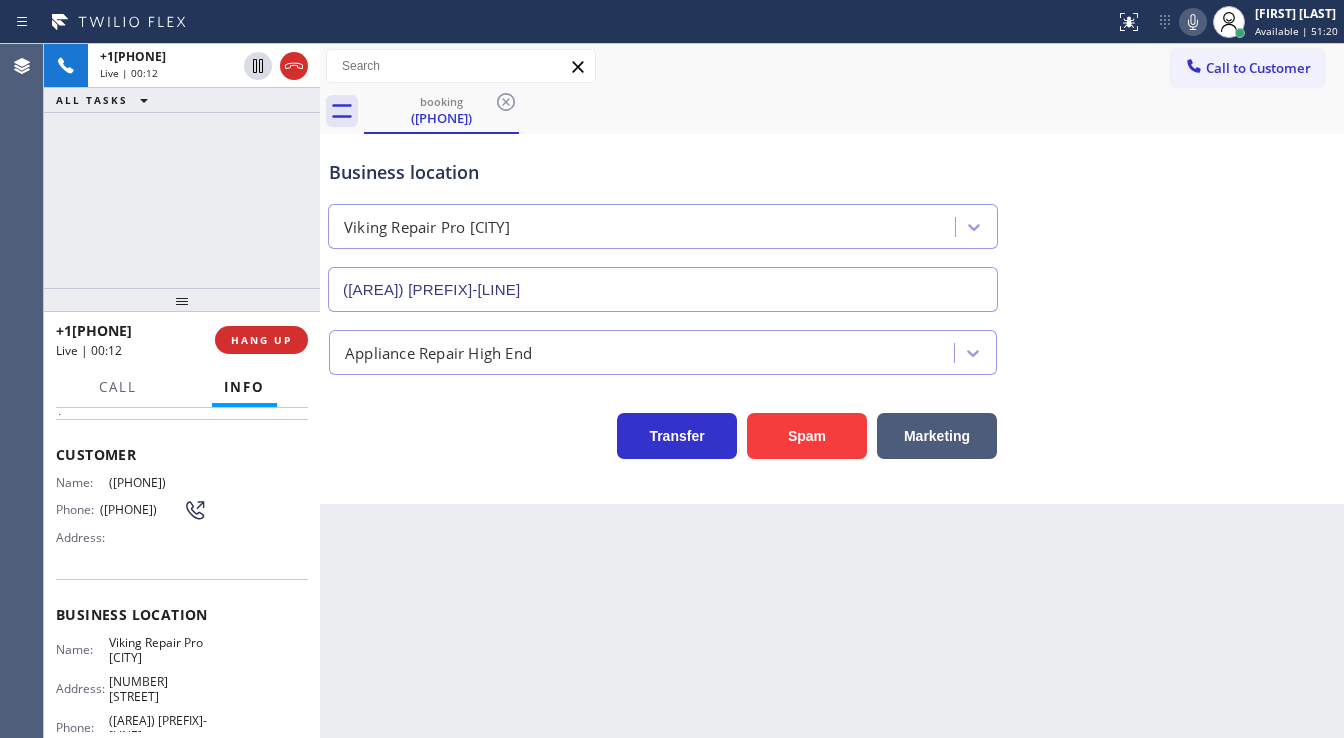click on "+[PHONE] Live | 00:12 ALL TASKS ALL TASKS ACTIVE TASKS TASKS IN WRAP UP" at bounding box center [182, 166] 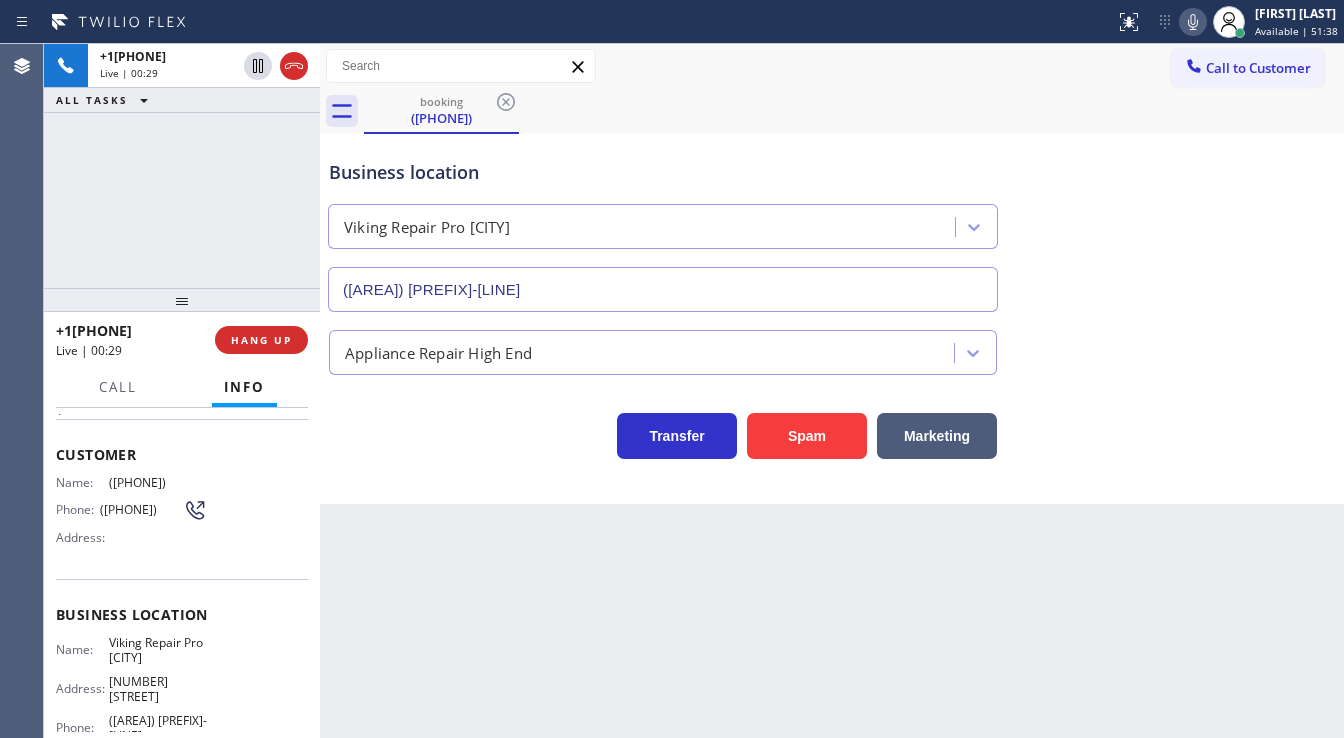 click on "Context Queue: [Test] All Priority: 1 Customer Name: ([PHONE]) Phone: ([PHONE]) Address: Business location Name: Viking Repair Pro [CITY] Address: [NUMBER] [STREET]  Phone: ([PHONE]) Call From City: [CITY] State: [STATE] Zipcode: [ZIPCODE] Outbound call Location Viking Repair Pro [CITY] Your caller id phone number ([PHONE]) Customer number ([PHONE]) Call" at bounding box center (182, 573) 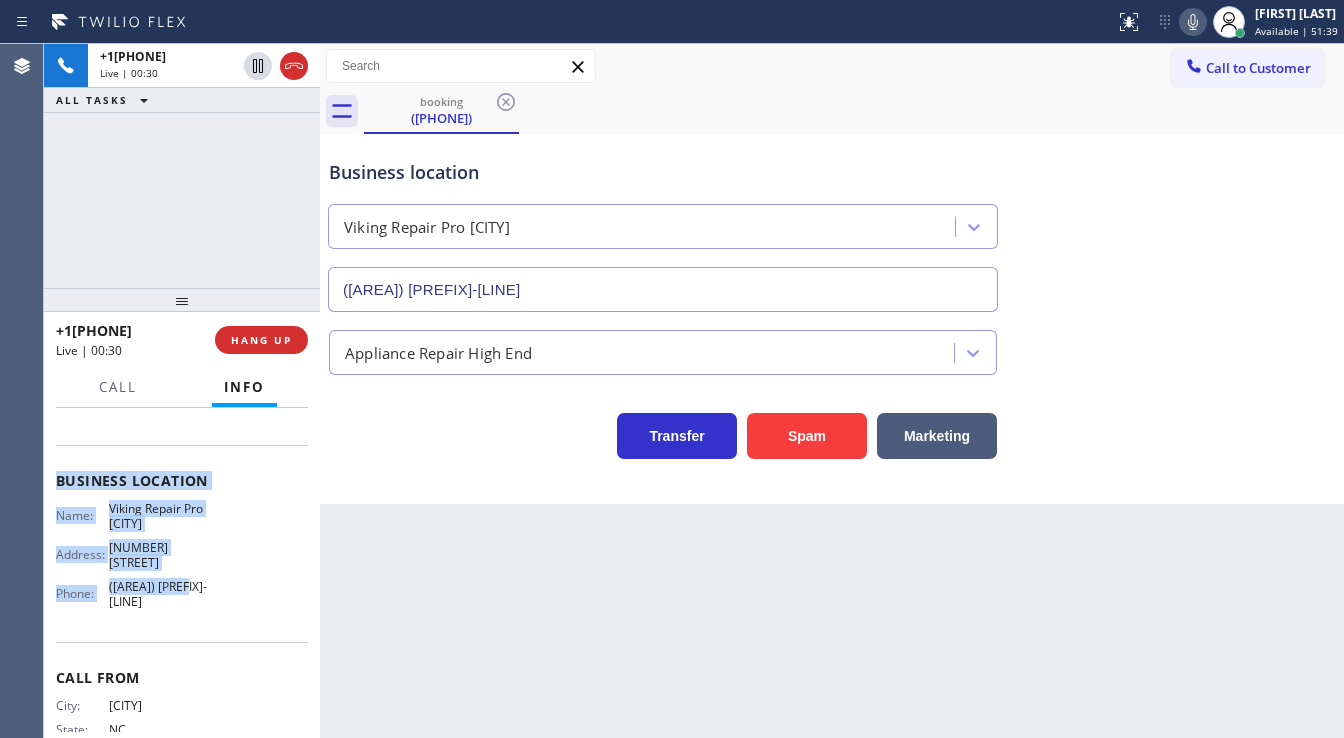 scroll, scrollTop: 240, scrollLeft: 0, axis: vertical 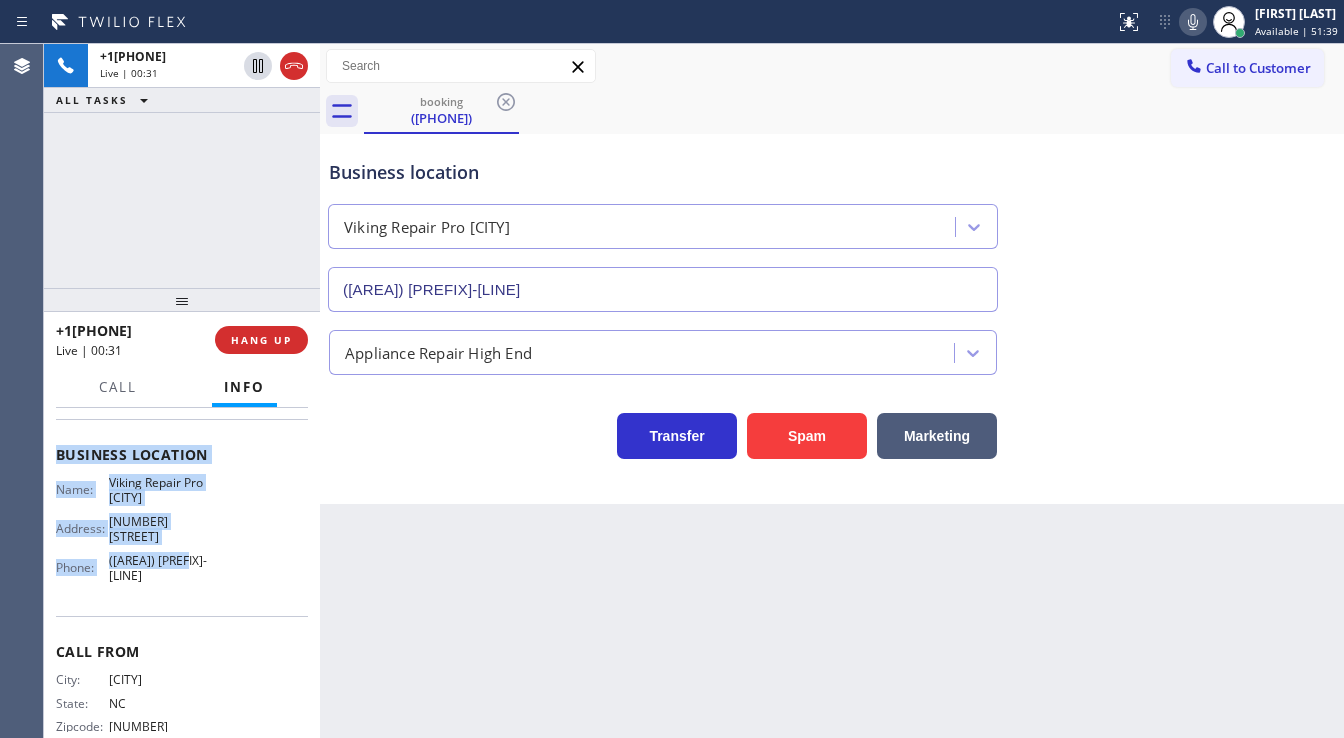 drag, startPoint x: 48, startPoint y: 447, endPoint x: 224, endPoint y: 567, distance: 213.01643 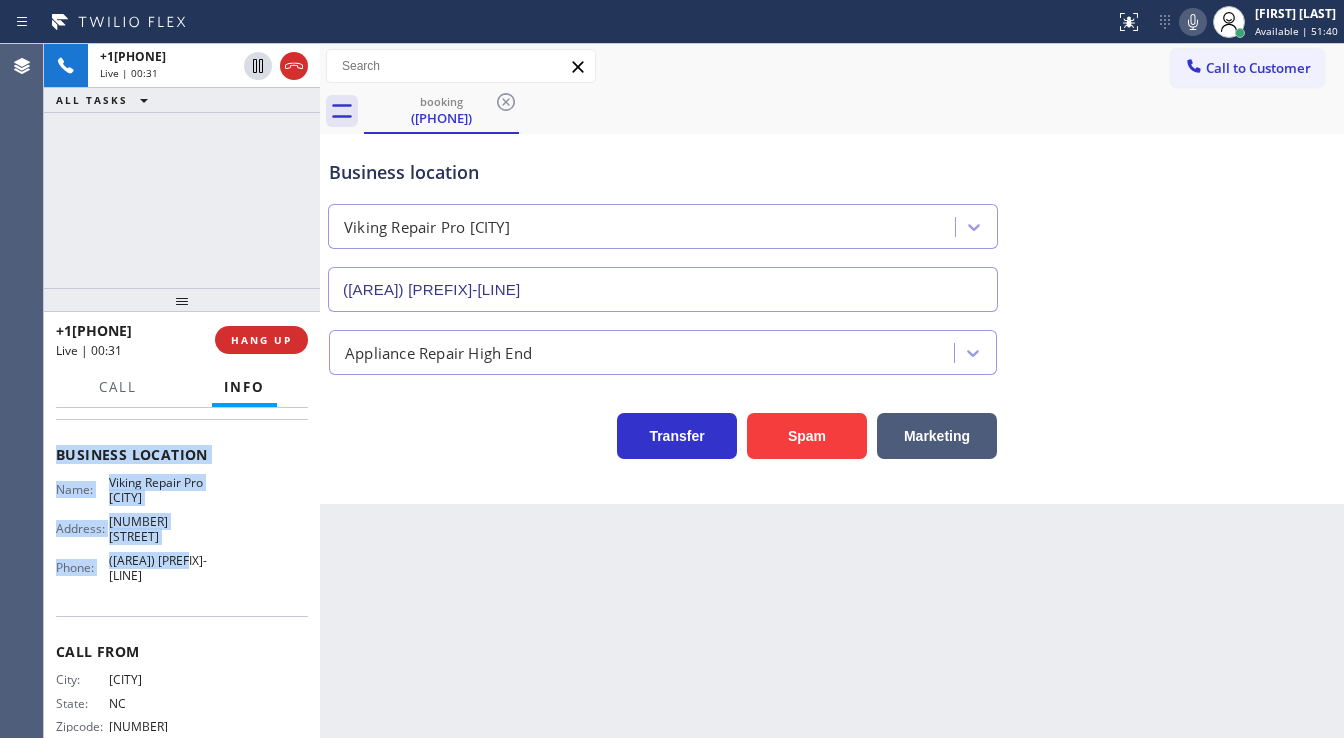 copy on "Customer Name: ([PHONE]) Phone: ([PHONE]) Address: Business location Name: Viking Repair Pro [CITY] Address: [NUMBER] [STREET]  Phone: ([PHONE])" 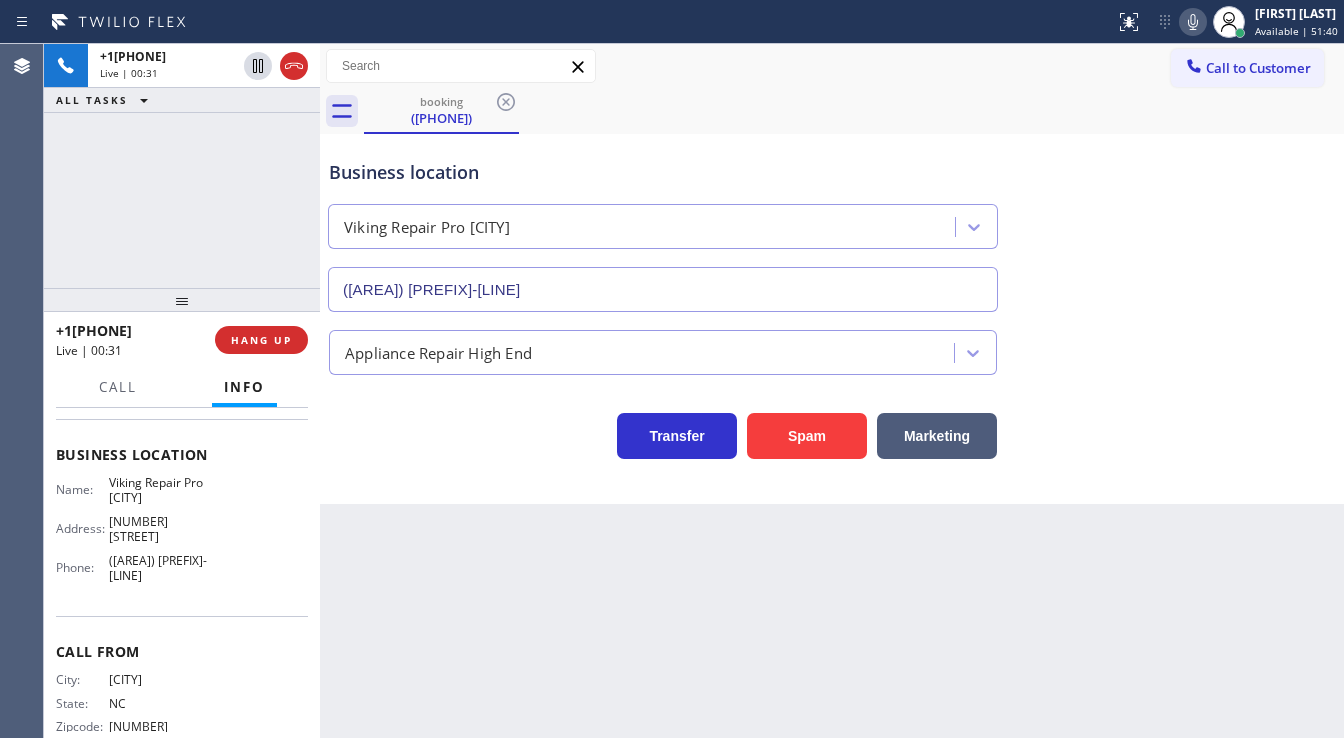 click on "+1[PHONE] Live | 00:31 ALL TASKS ALL TASKS ACTIVE TASKS TASKS IN WRAP UP" at bounding box center [182, 166] 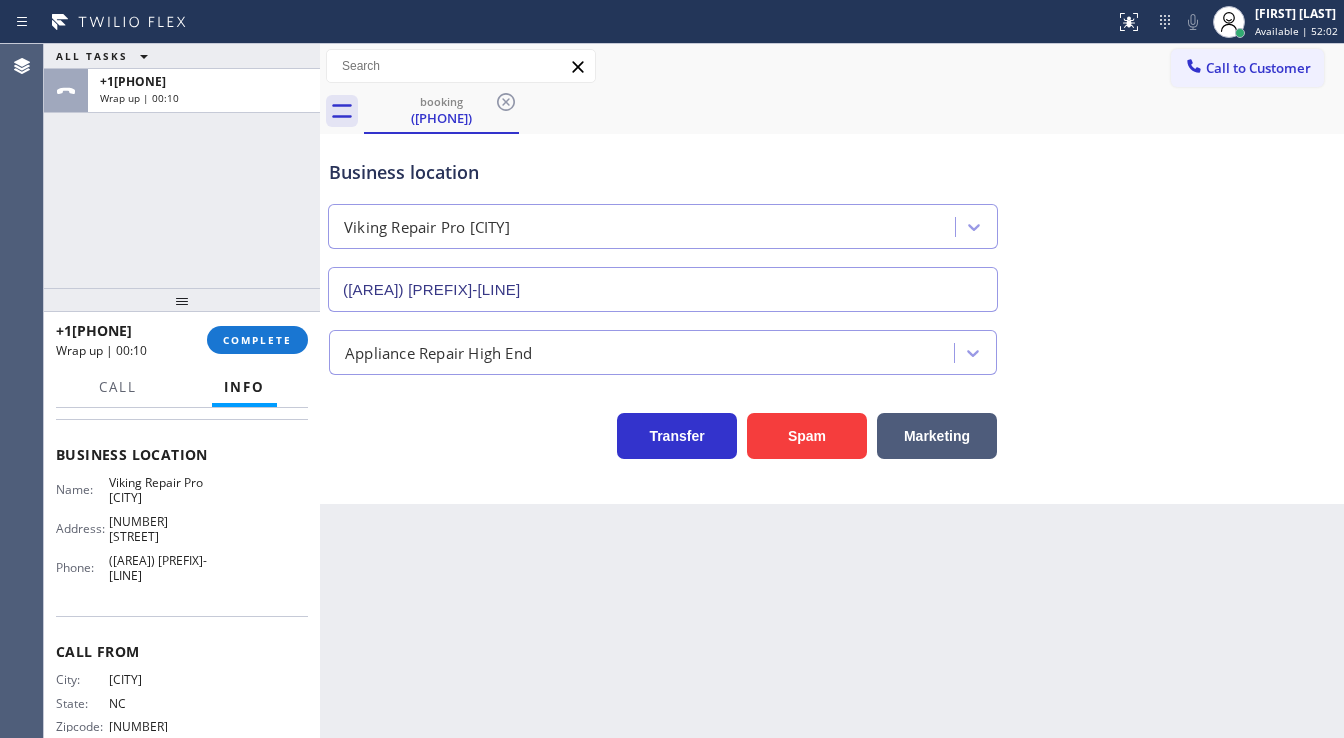 drag, startPoint x: 74, startPoint y: 244, endPoint x: 268, endPoint y: 310, distance: 204.9195 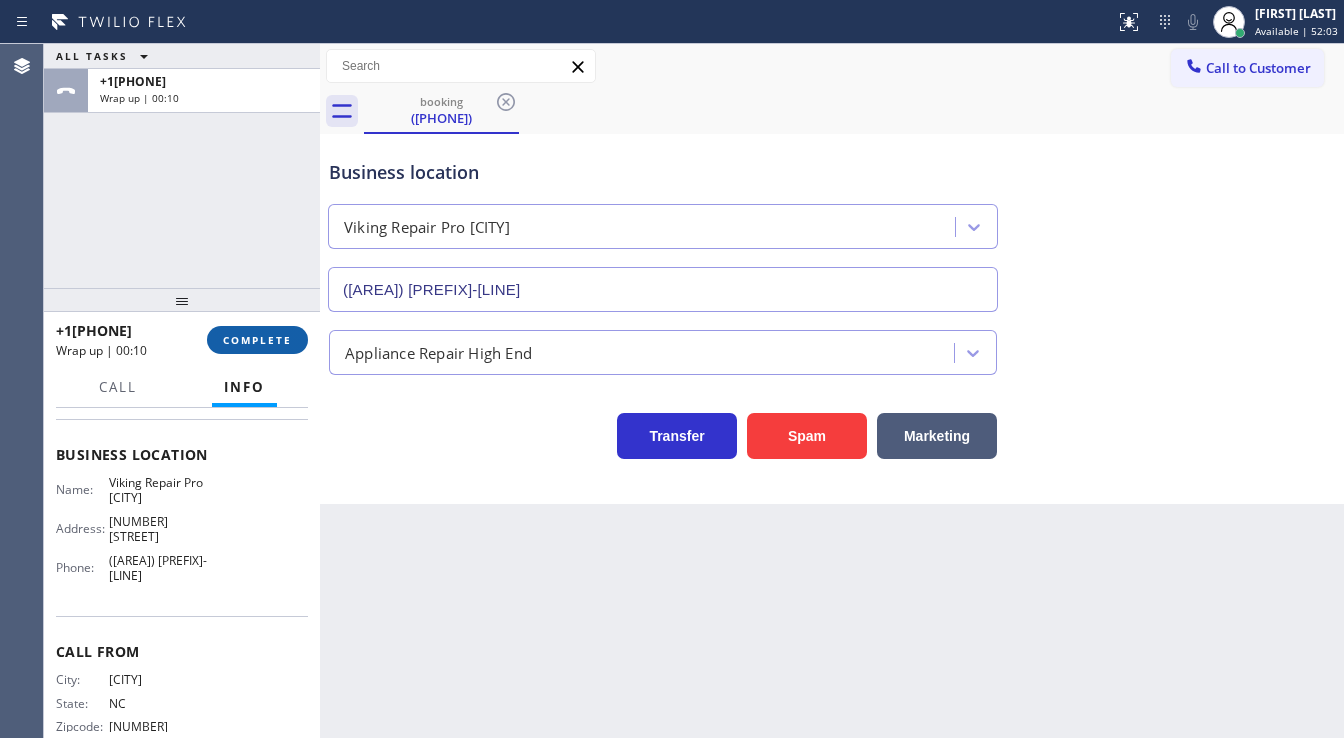click on "COMPLETE" at bounding box center [257, 340] 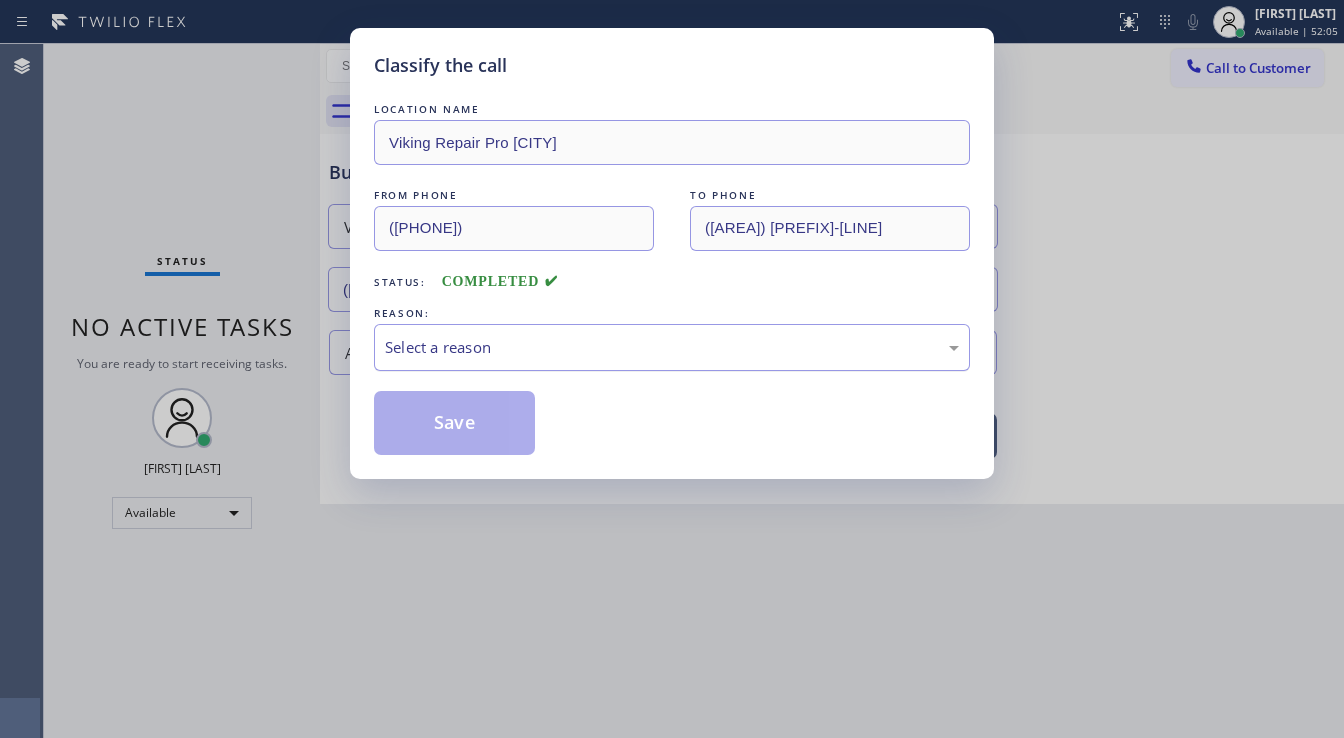 drag, startPoint x: 474, startPoint y: 349, endPoint x: 476, endPoint y: 364, distance: 15.132746 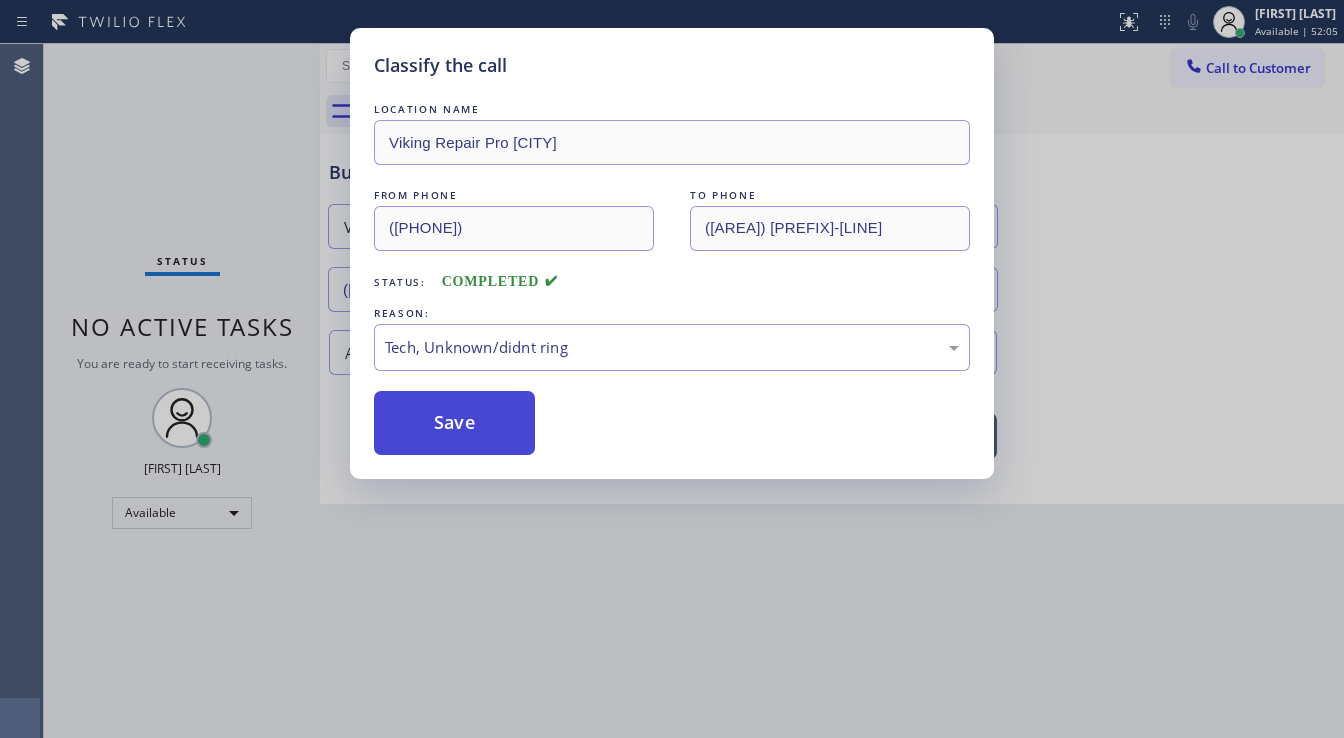 click on "Save" at bounding box center (454, 423) 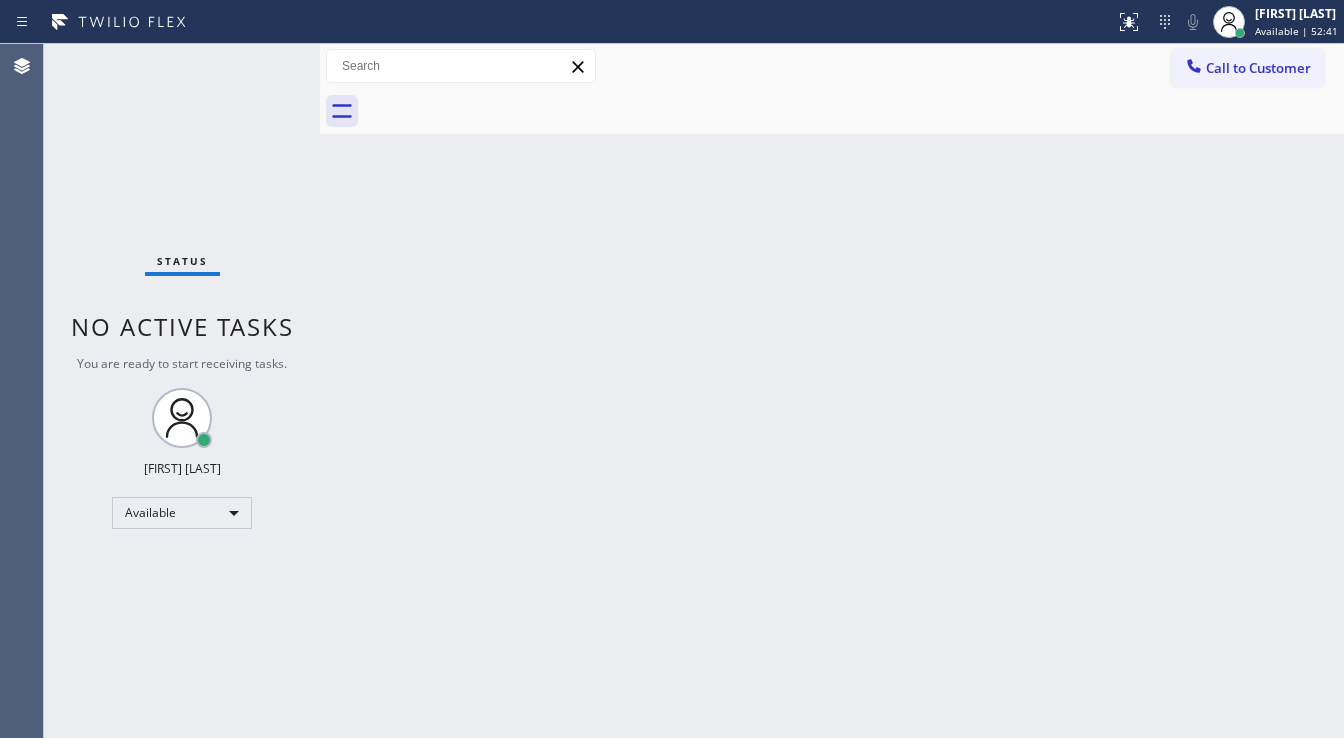 click on "Status   No active tasks     You are ready to start receiving tasks.   [FIRST] [LAST] Available" at bounding box center (182, 391) 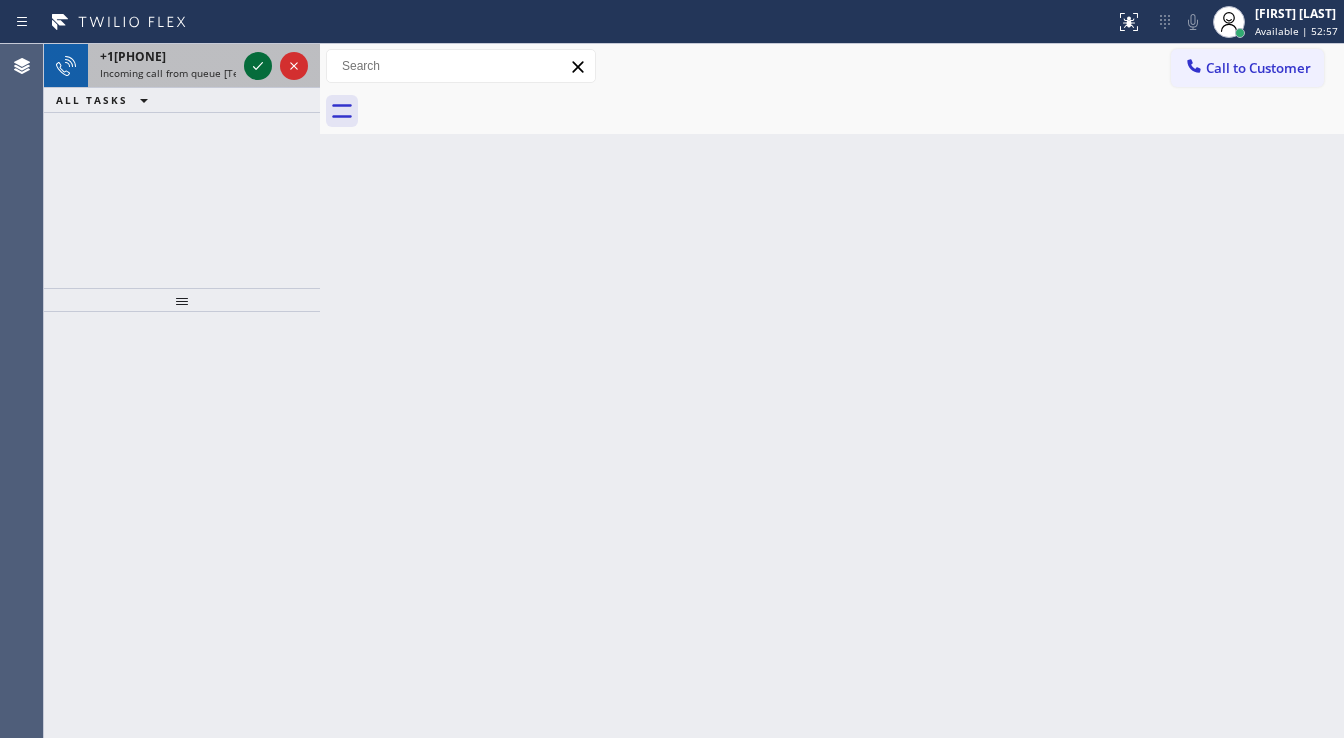 click 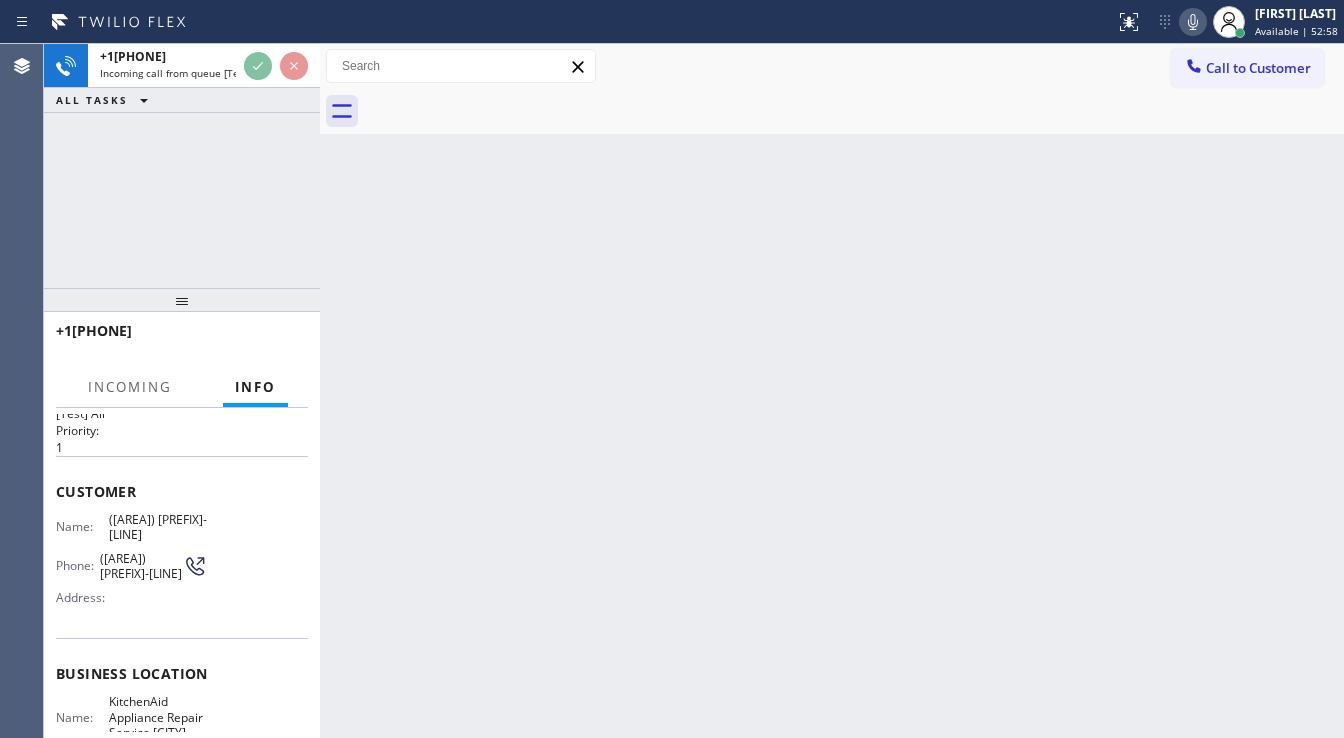 scroll, scrollTop: 80, scrollLeft: 0, axis: vertical 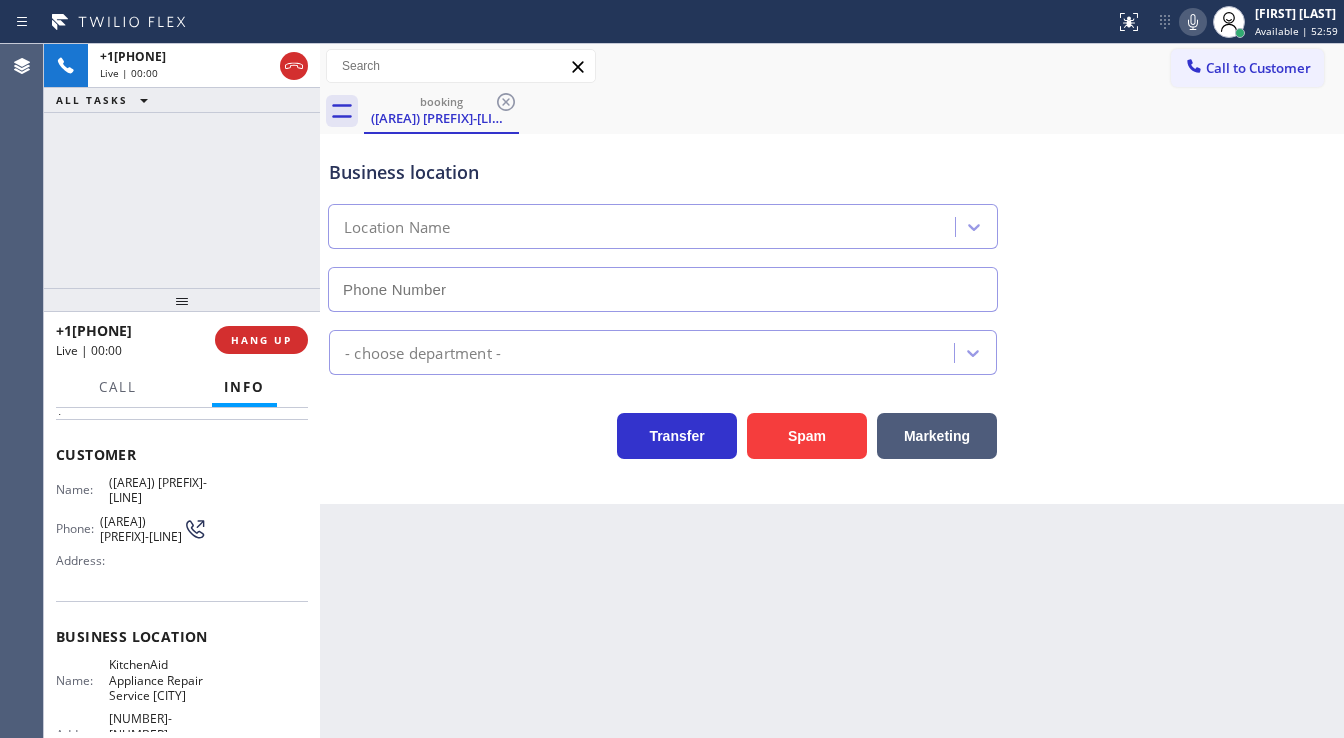 type on "([PHONE])" 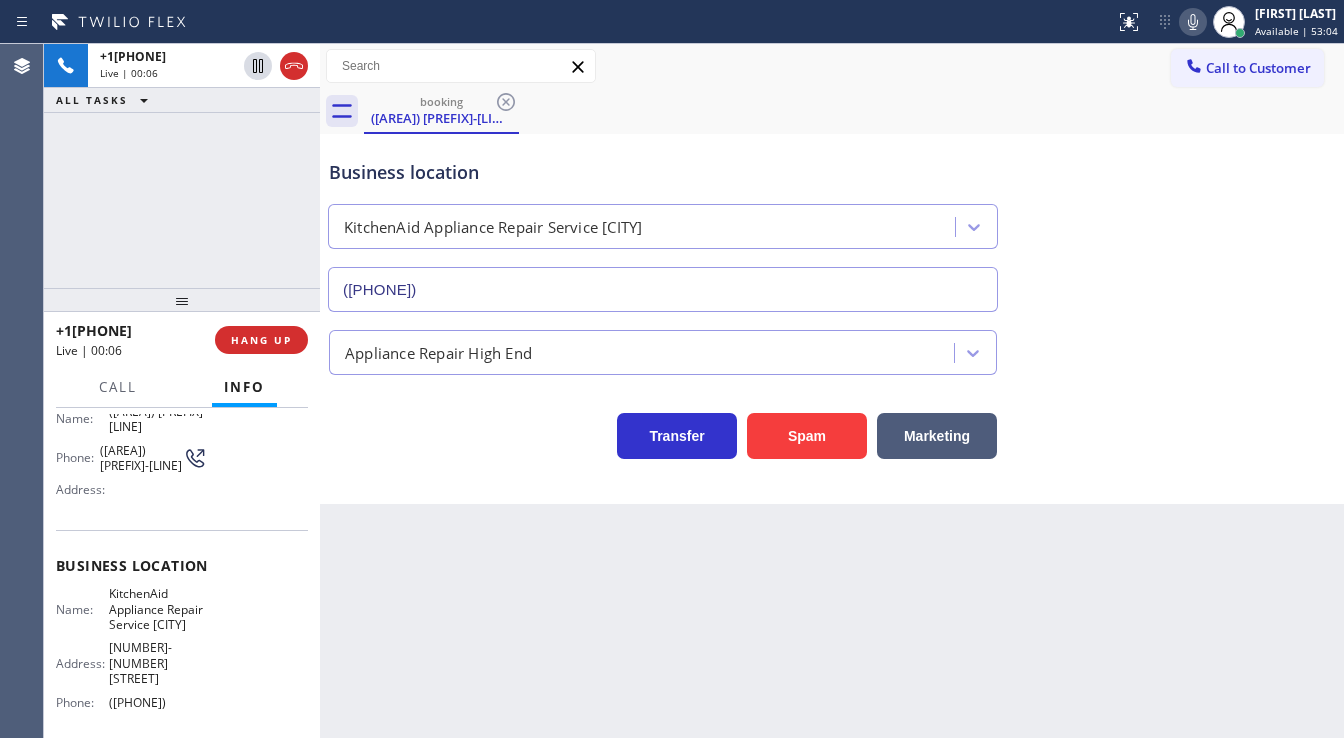 scroll, scrollTop: 154, scrollLeft: 0, axis: vertical 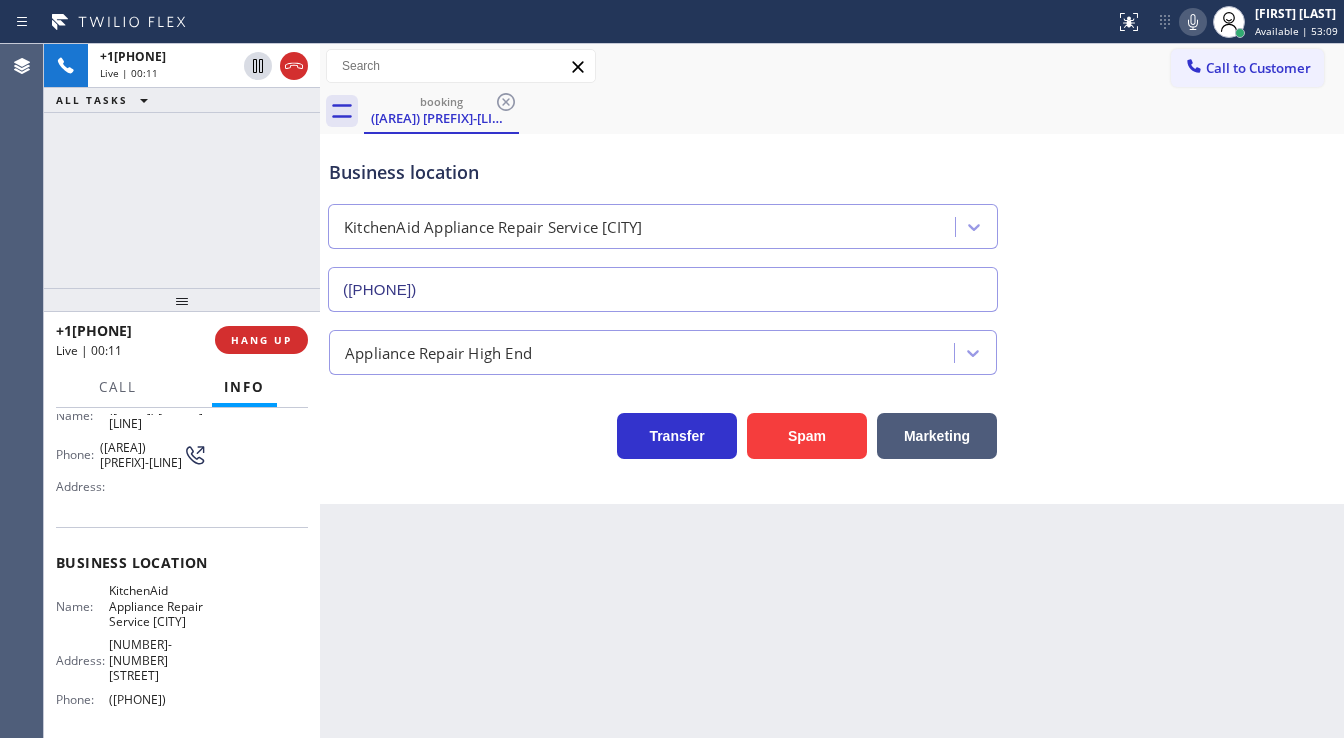 click at bounding box center [557, 22] 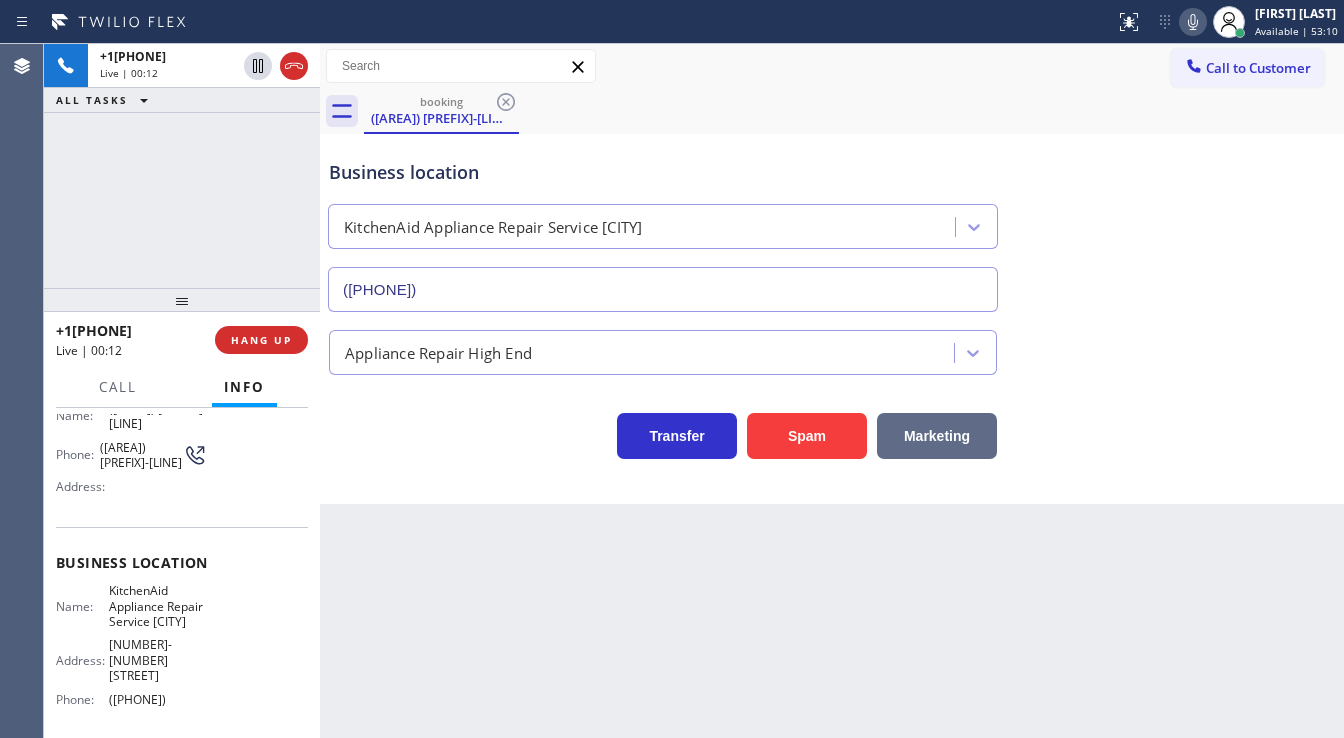 click on "Marketing" at bounding box center (937, 436) 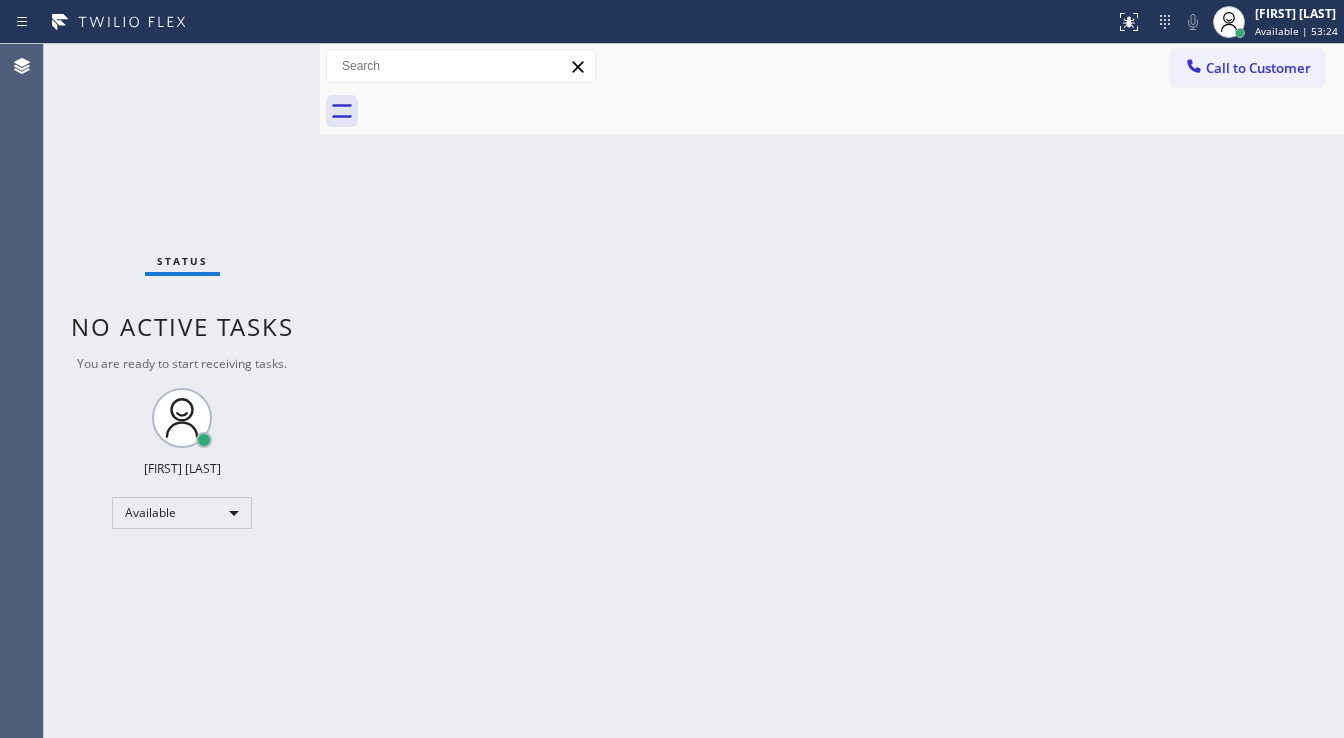 click on "Call to Customer Outbound call Location GE Monogram Inc Repair [CITY] Your caller id phone number ([PHONE]) Customer number Call Outbound call Technician Search Technician Your caller id phone number Your caller id phone number Call" at bounding box center [832, 66] 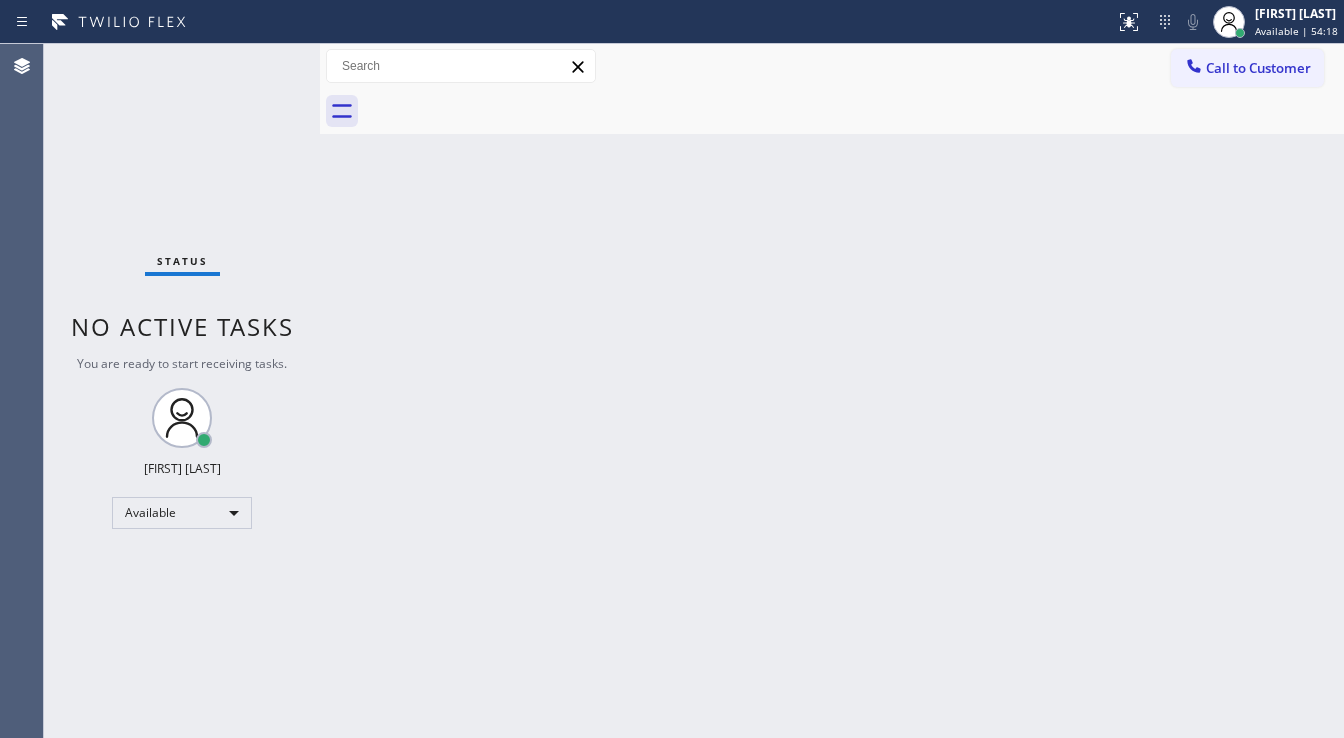 click on "Status   No active tasks     You are ready to start receiving tasks.   [FIRST] [LAST] Available" at bounding box center [182, 391] 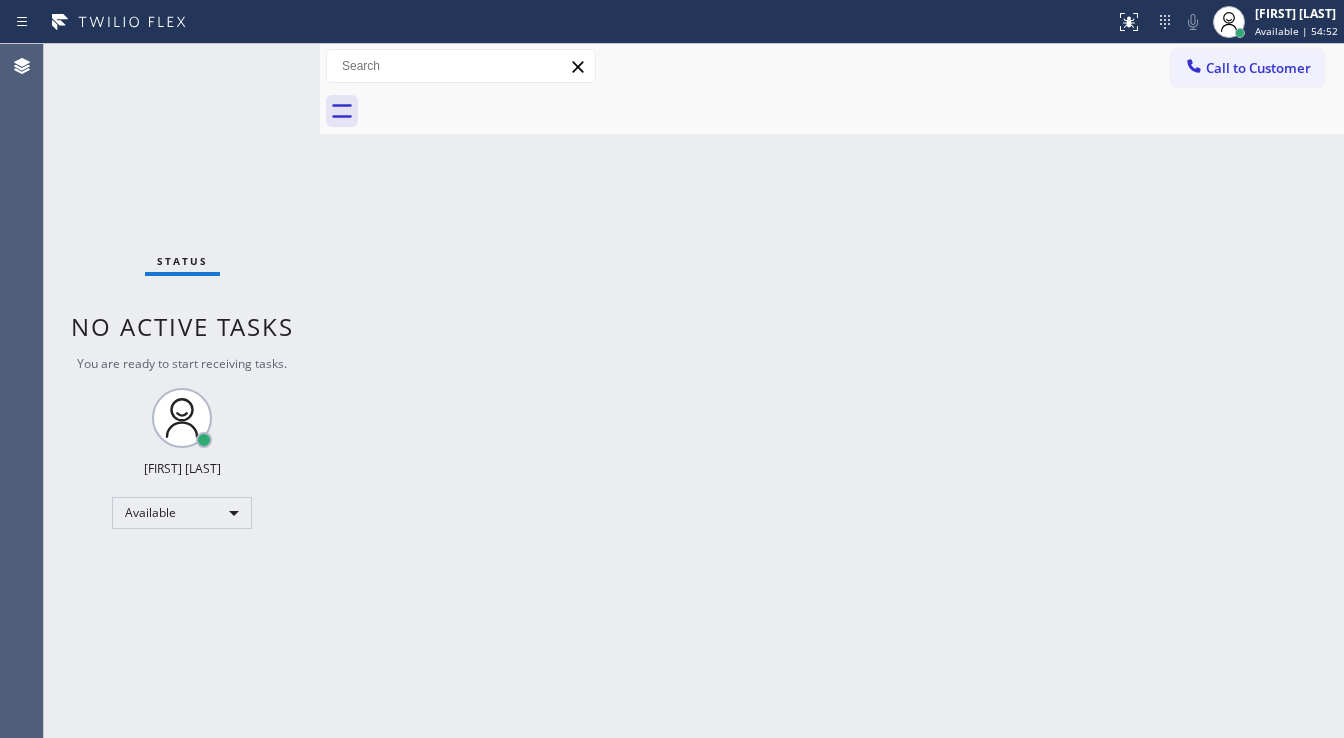click on "Status   No active tasks     You are ready to start receiving tasks.   [FIRST] [LAST] Available" at bounding box center [182, 391] 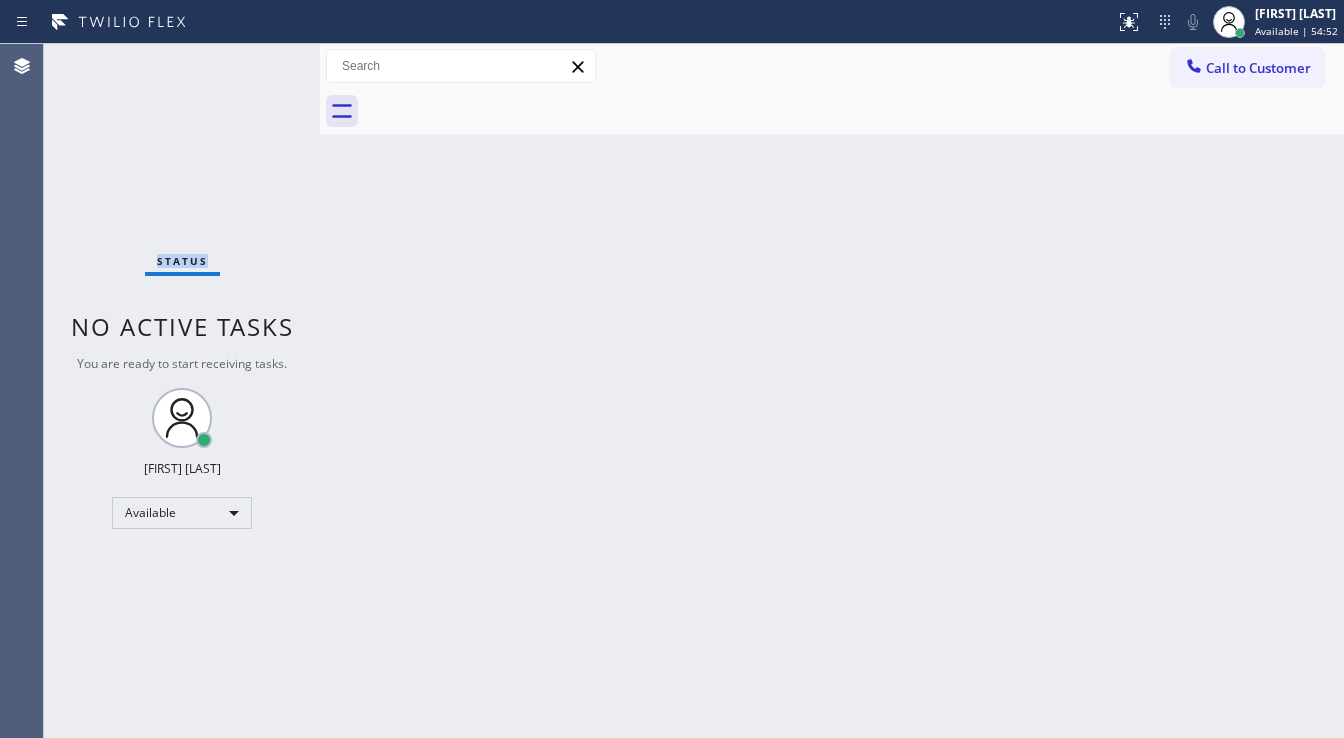 click on "Status   No active tasks     You are ready to start receiving tasks.   [FIRST] [LAST] Available" at bounding box center (182, 391) 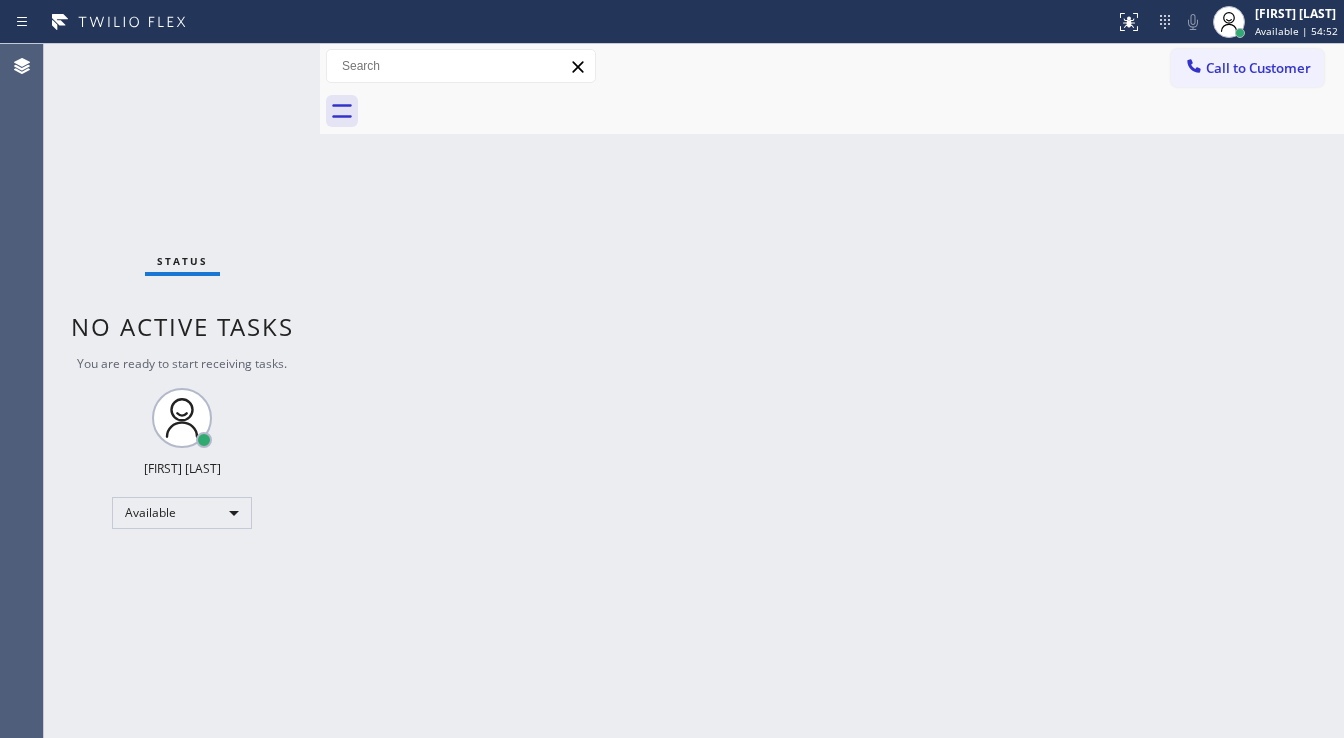 click on "Status   No active tasks     You are ready to start receiving tasks.   [FIRST] [LAST] Available" at bounding box center [182, 391] 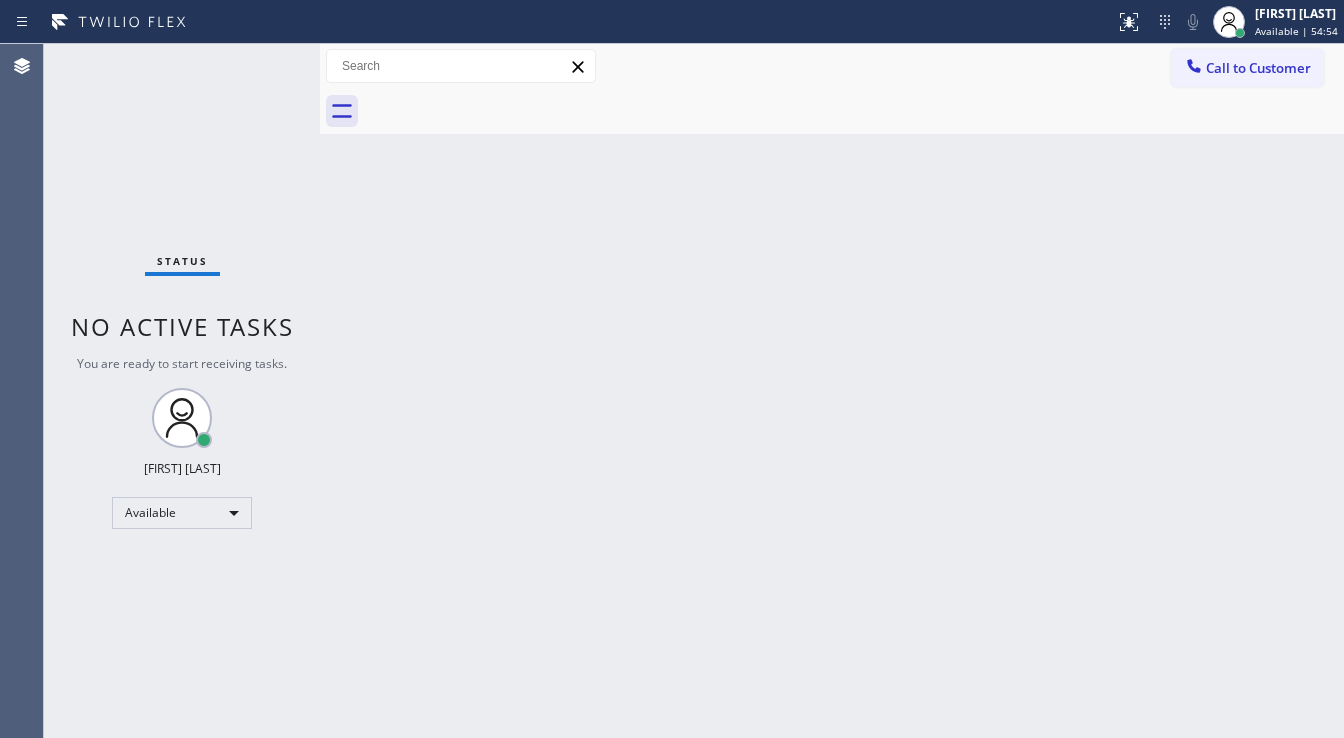 click on "Status   No active tasks     You are ready to start receiving tasks.   [FIRST] [LAST] Available" at bounding box center [182, 391] 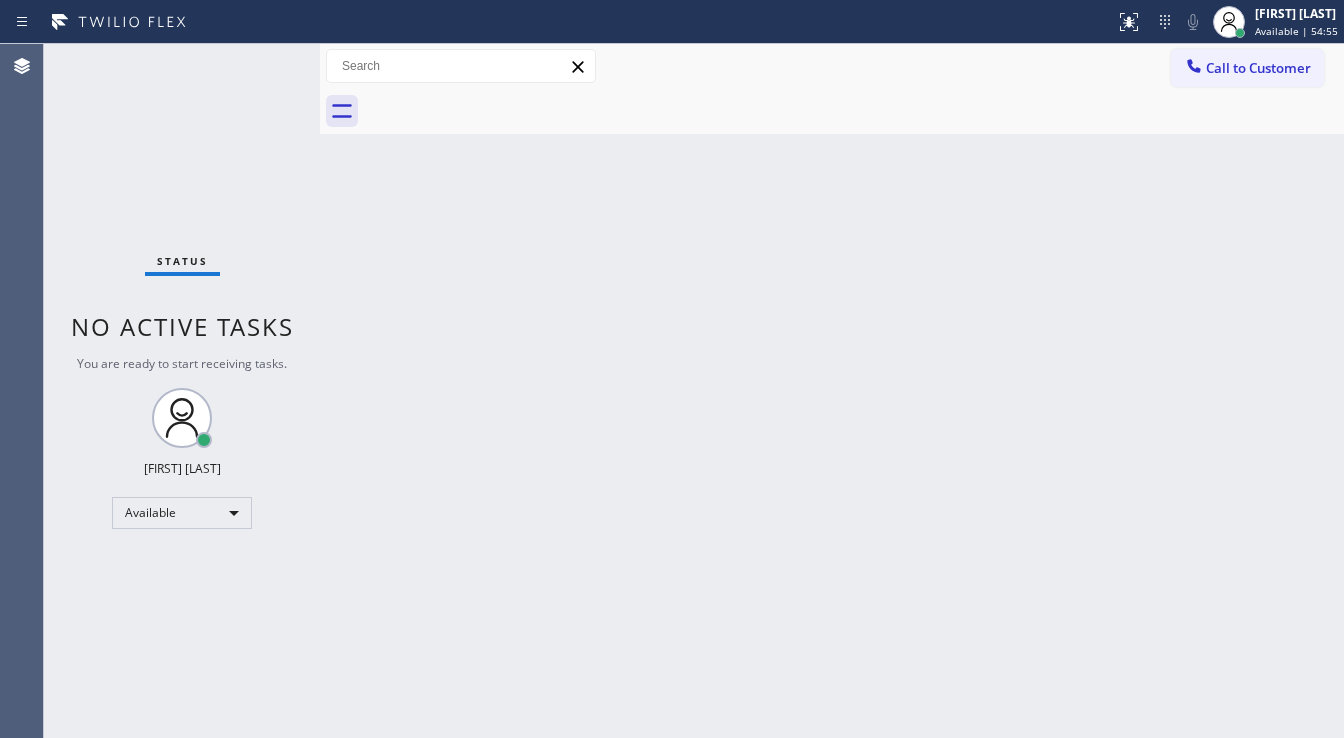 click on "Status   No active tasks     You are ready to start receiving tasks.   [FIRST] [LAST] Available" at bounding box center (182, 391) 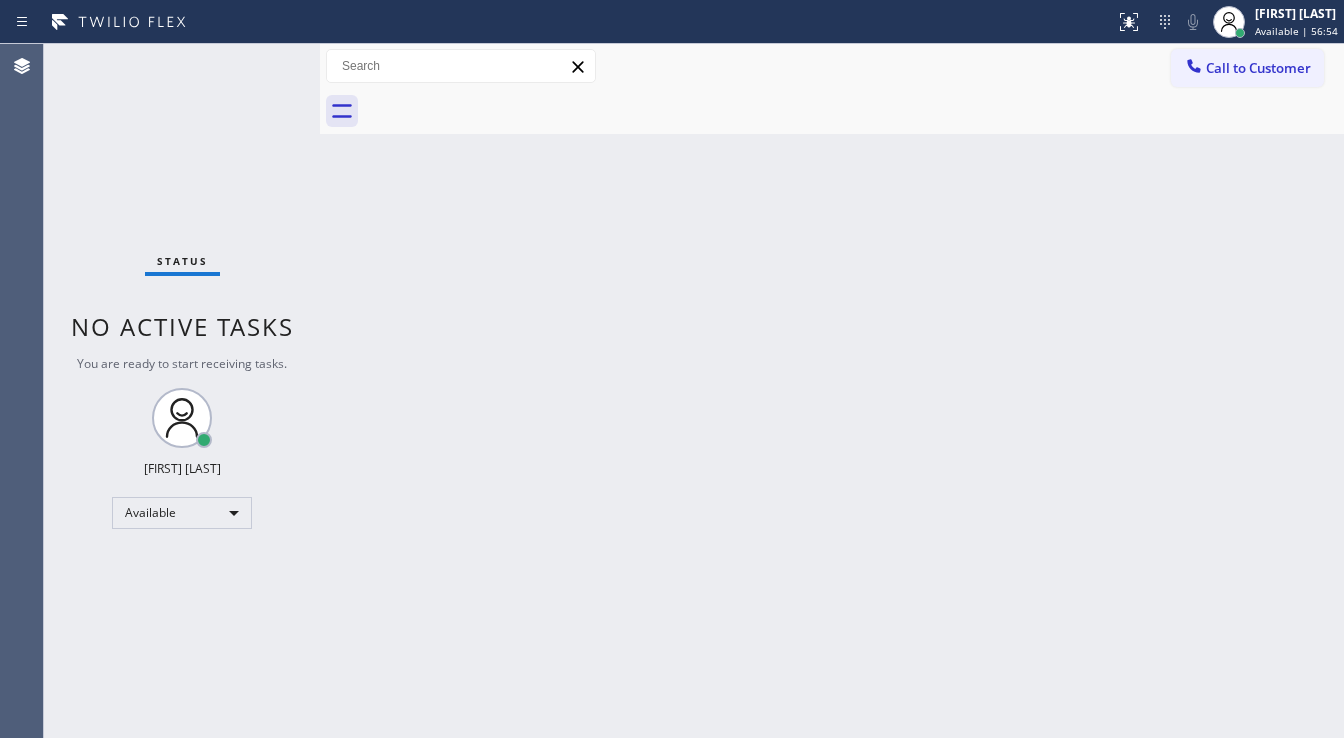 click on "Status   No active tasks     You are ready to start receiving tasks.   [FIRST] [LAST] Available" at bounding box center [182, 391] 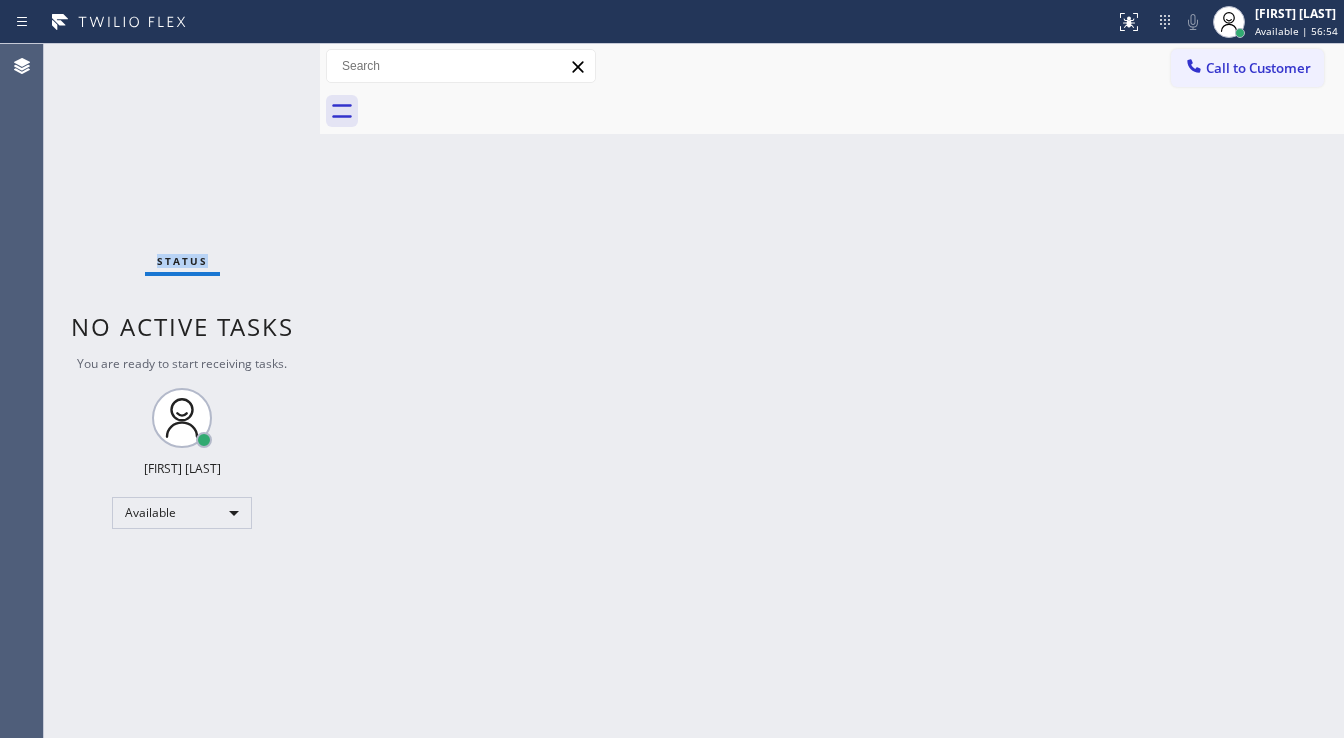 click on "Status   No active tasks     You are ready to start receiving tasks.   [FIRST] [LAST] Available" at bounding box center [182, 391] 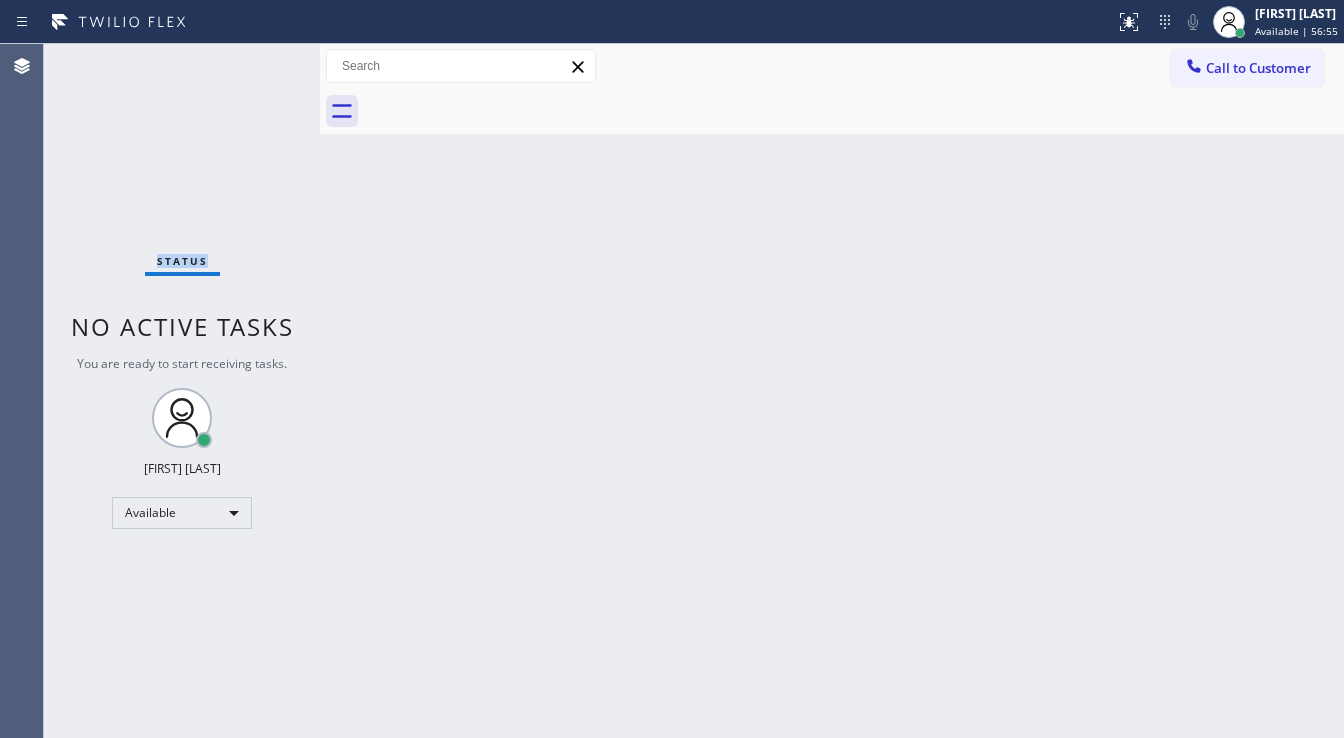 click on "Status   No active tasks     You are ready to start receiving tasks.   [FIRST] [LAST] Available" at bounding box center [182, 391] 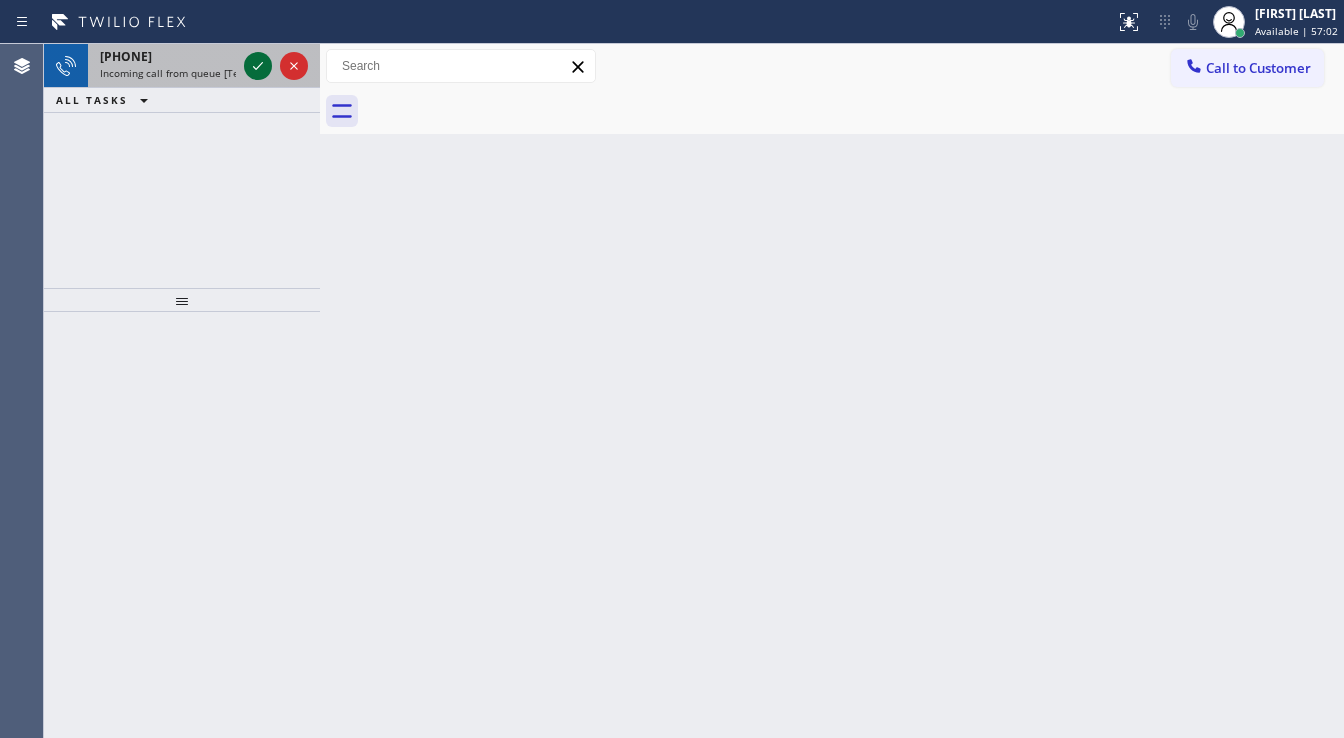 click 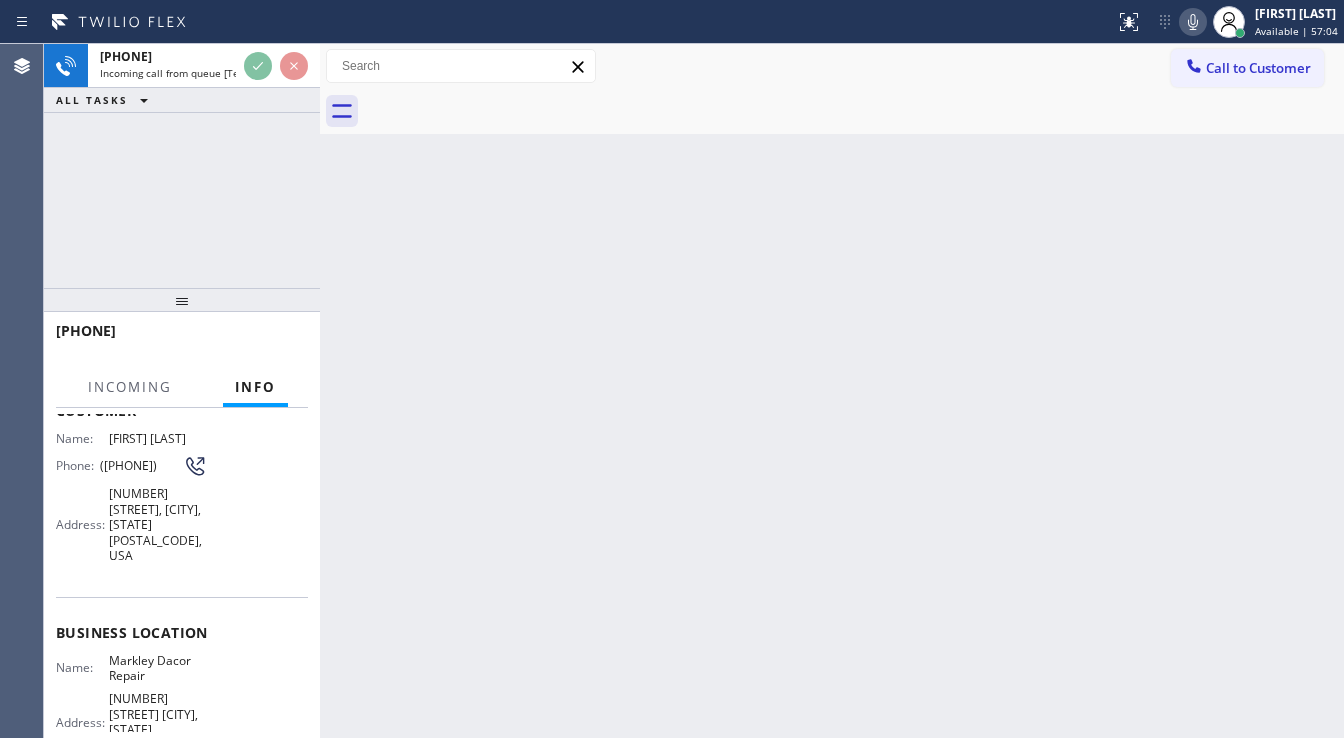 scroll, scrollTop: 160, scrollLeft: 0, axis: vertical 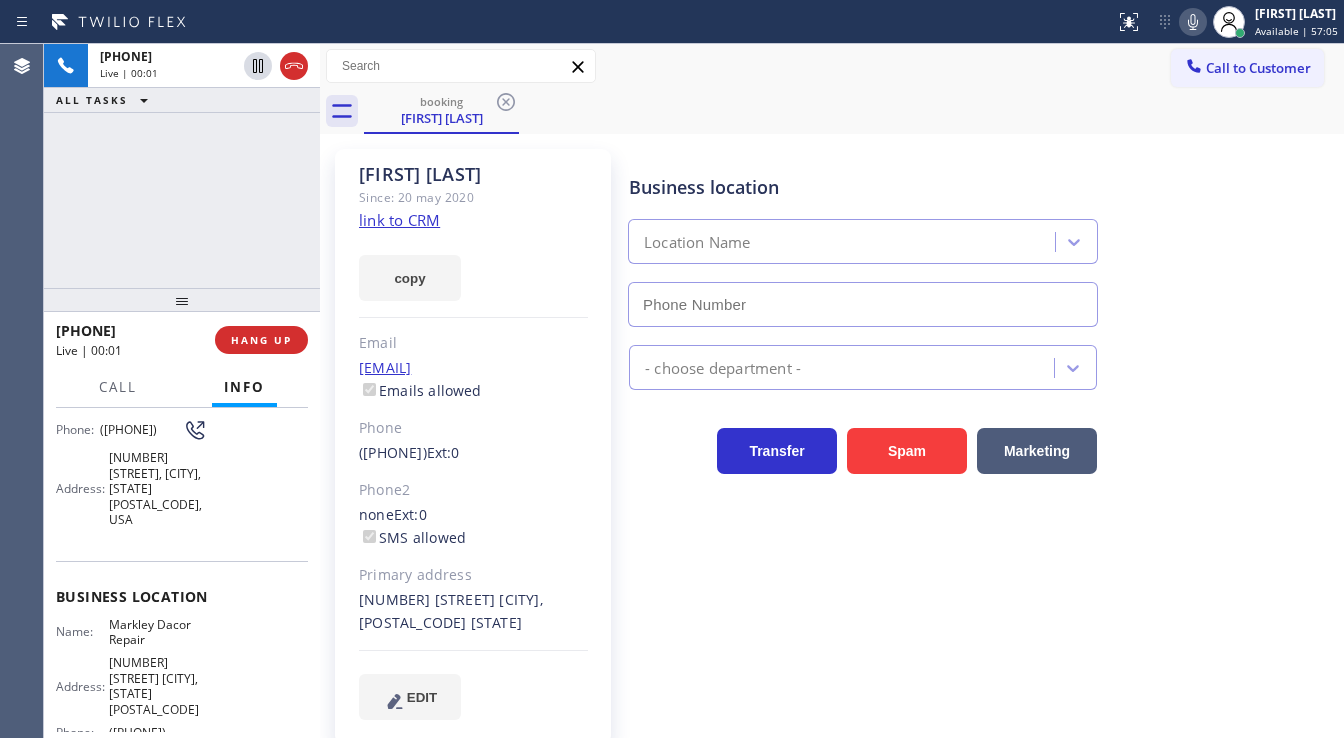 type on "([PHONE])" 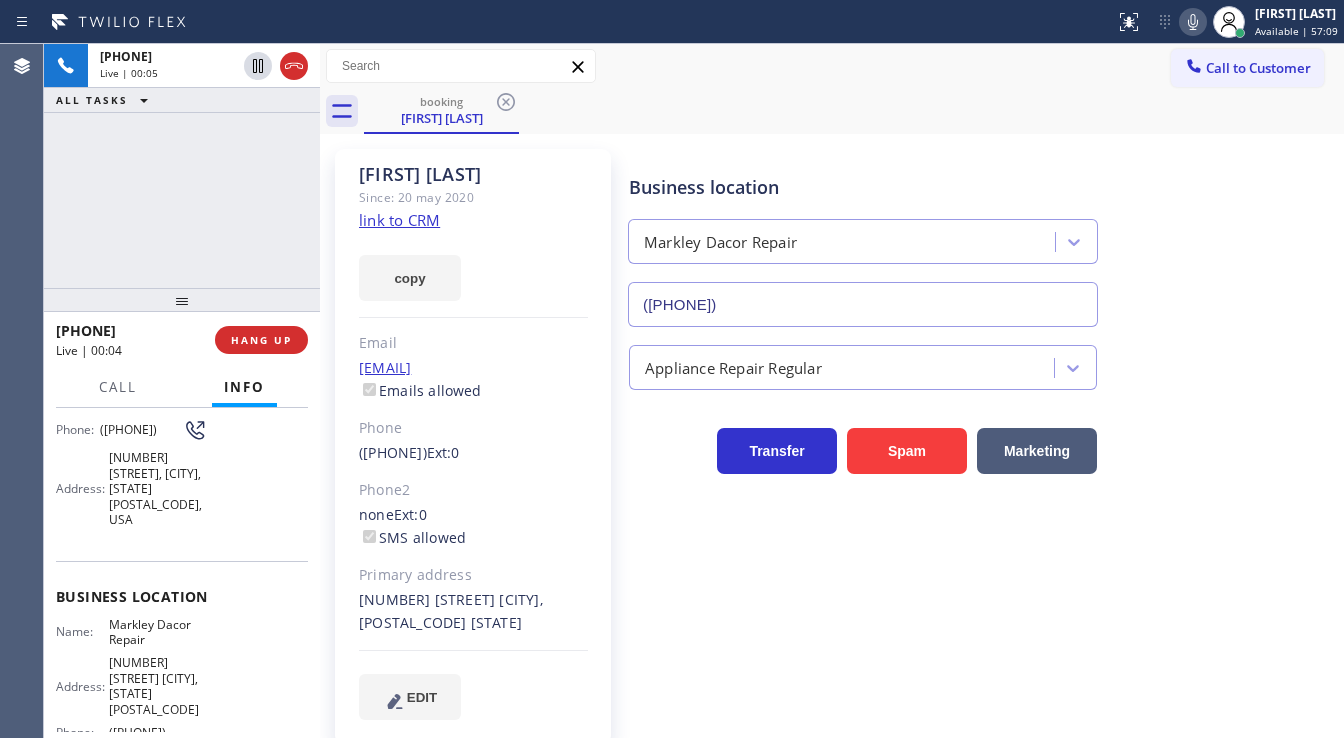 click on "link to CRM" 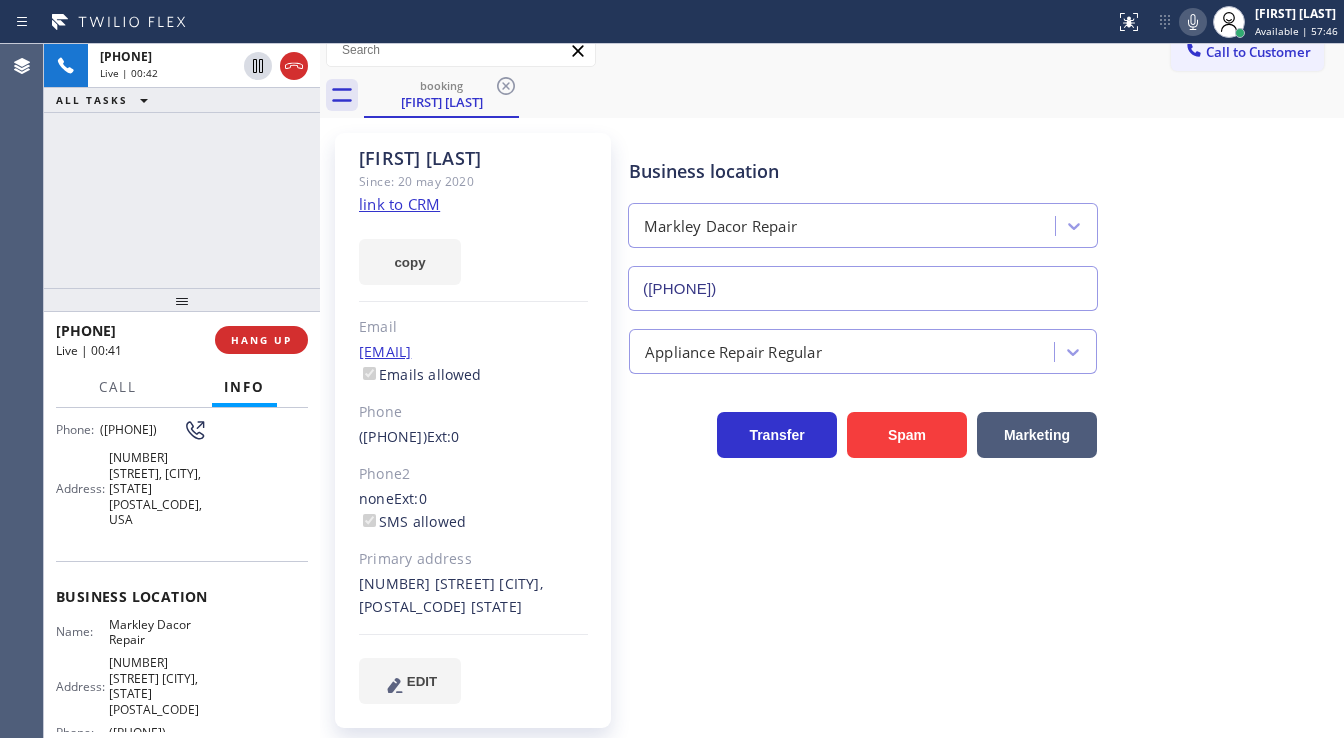scroll, scrollTop: 20, scrollLeft: 0, axis: vertical 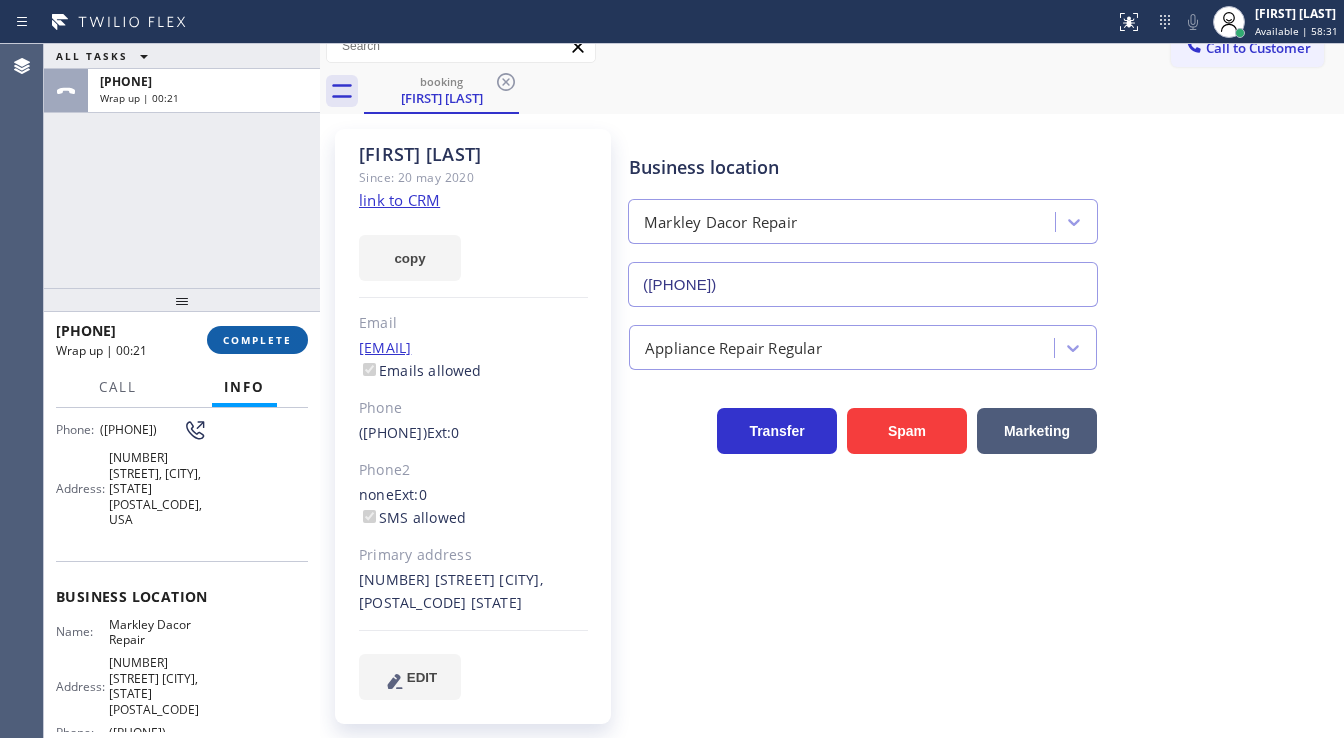 click on "COMPLETE" at bounding box center (257, 340) 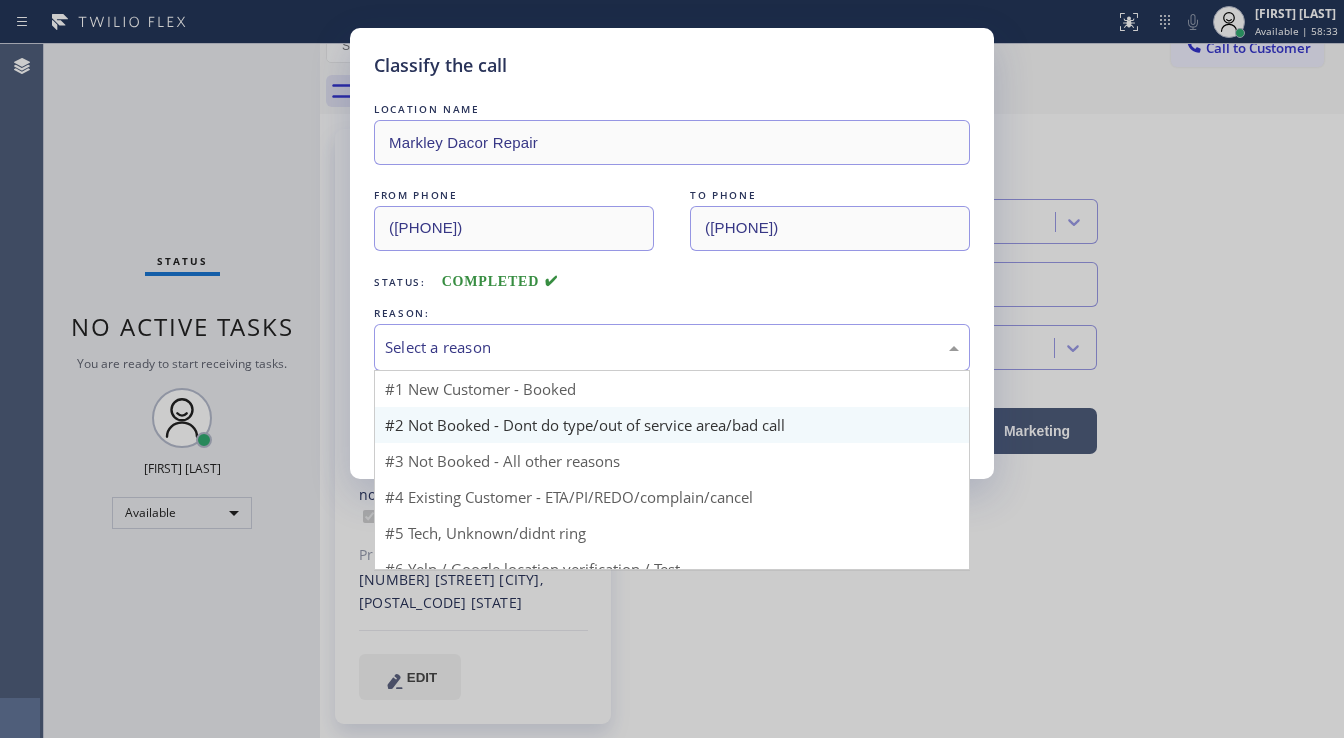 drag, startPoint x: 472, startPoint y: 350, endPoint x: 474, endPoint y: 412, distance: 62.03225 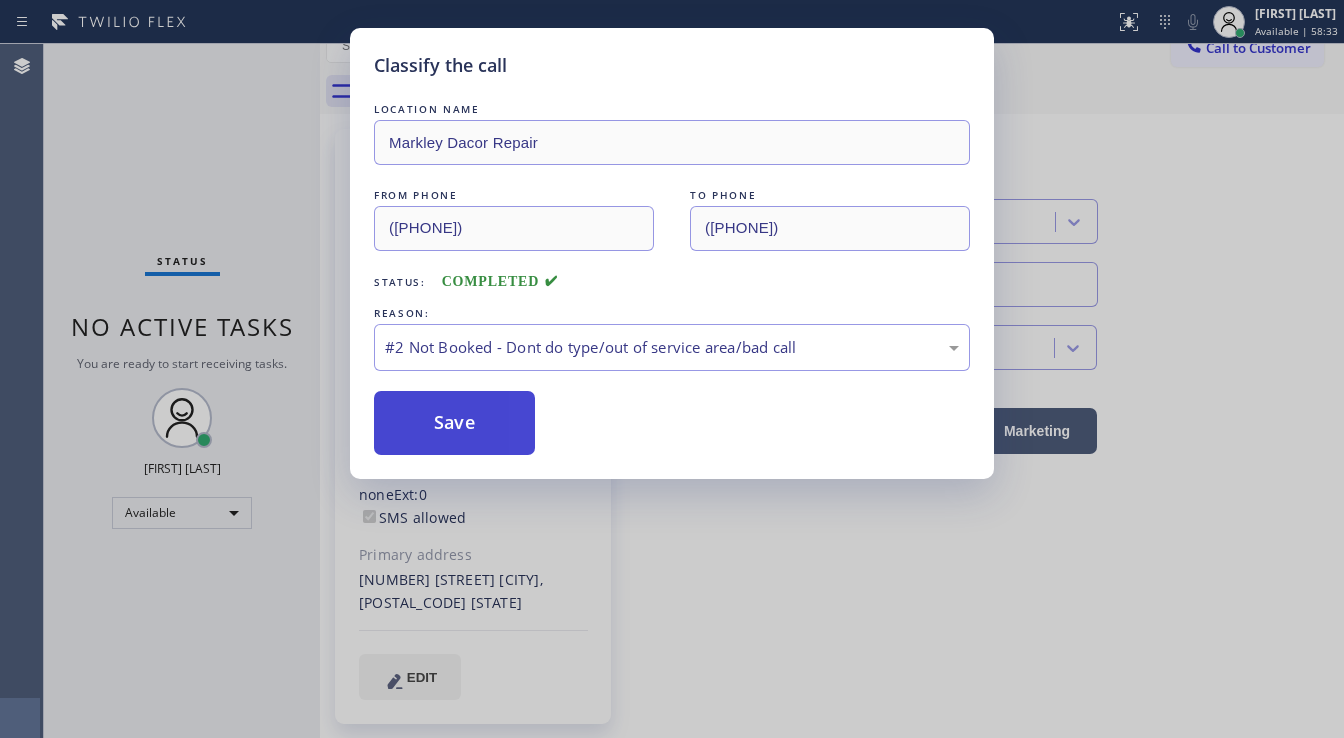 click on "Save" at bounding box center (454, 423) 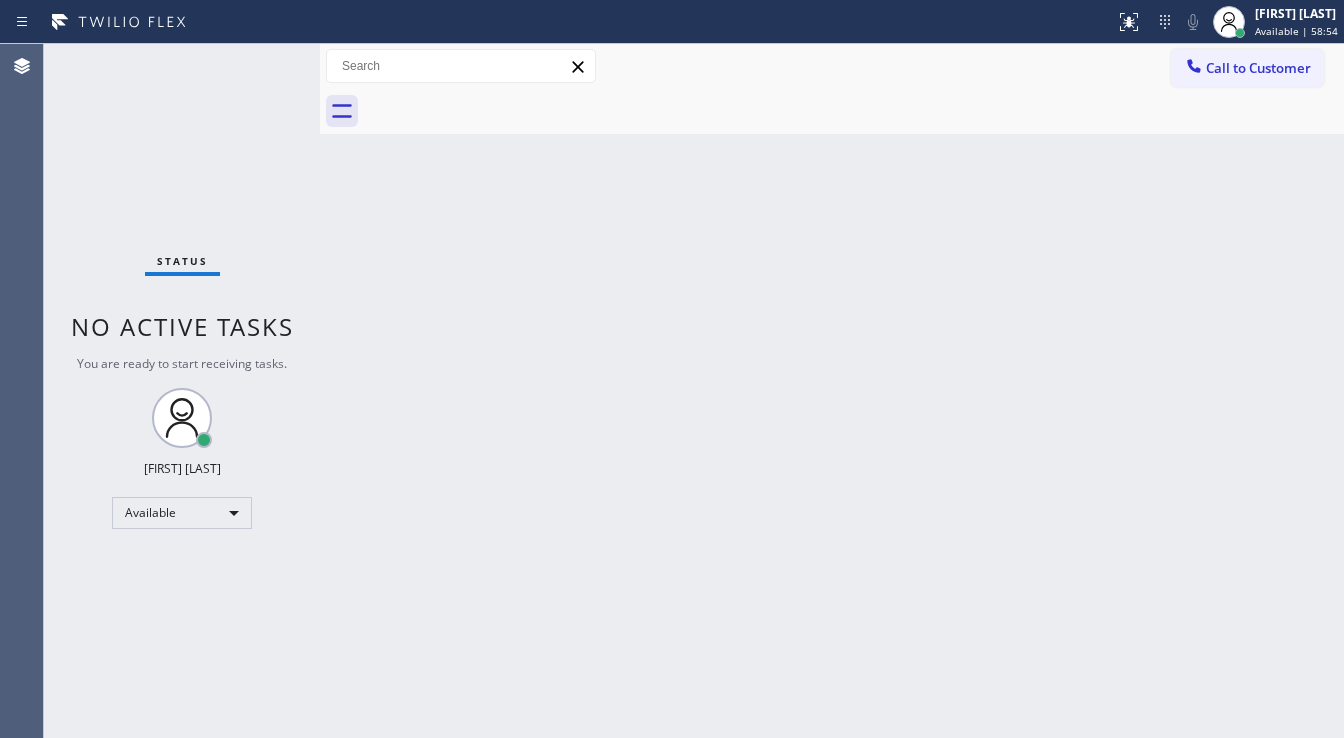 click on "Status   No active tasks     You are ready to start receiving tasks.   [FIRST] [LAST] Available" at bounding box center (182, 391) 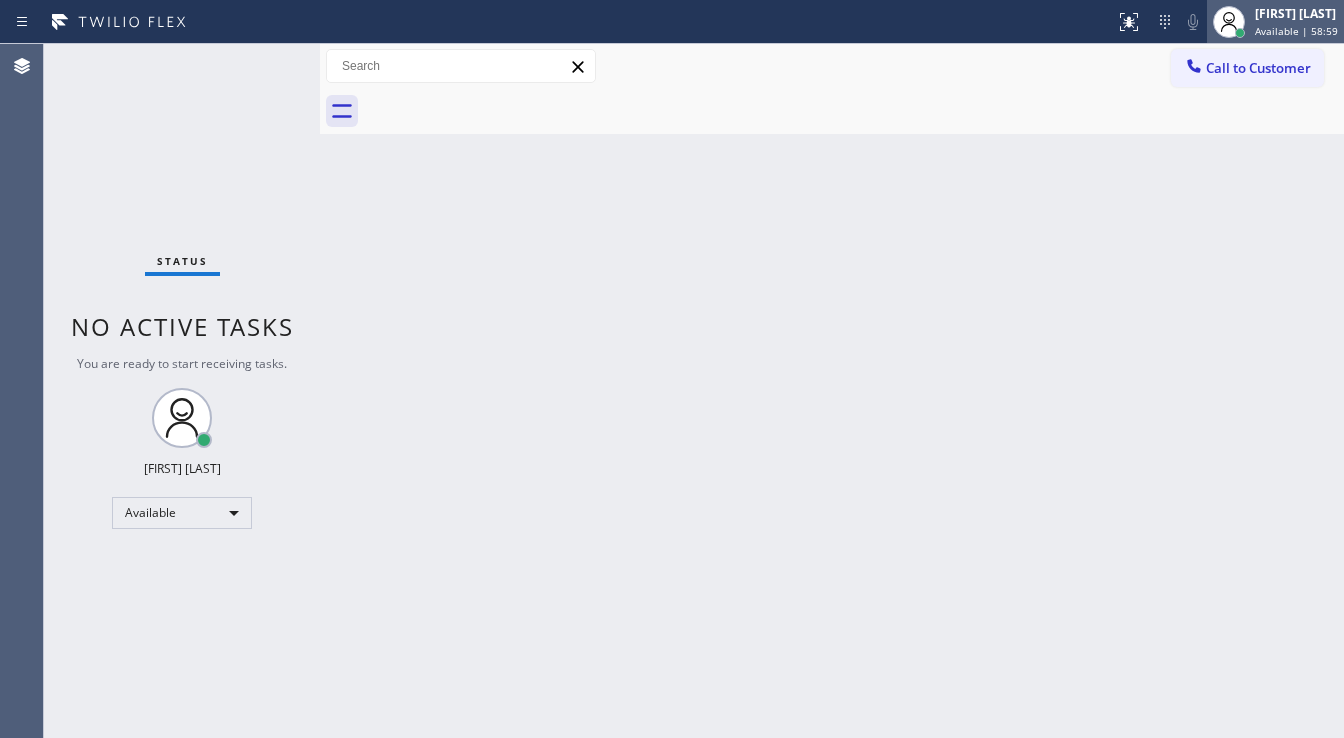 click on "Available | 58:59" at bounding box center (1296, 31) 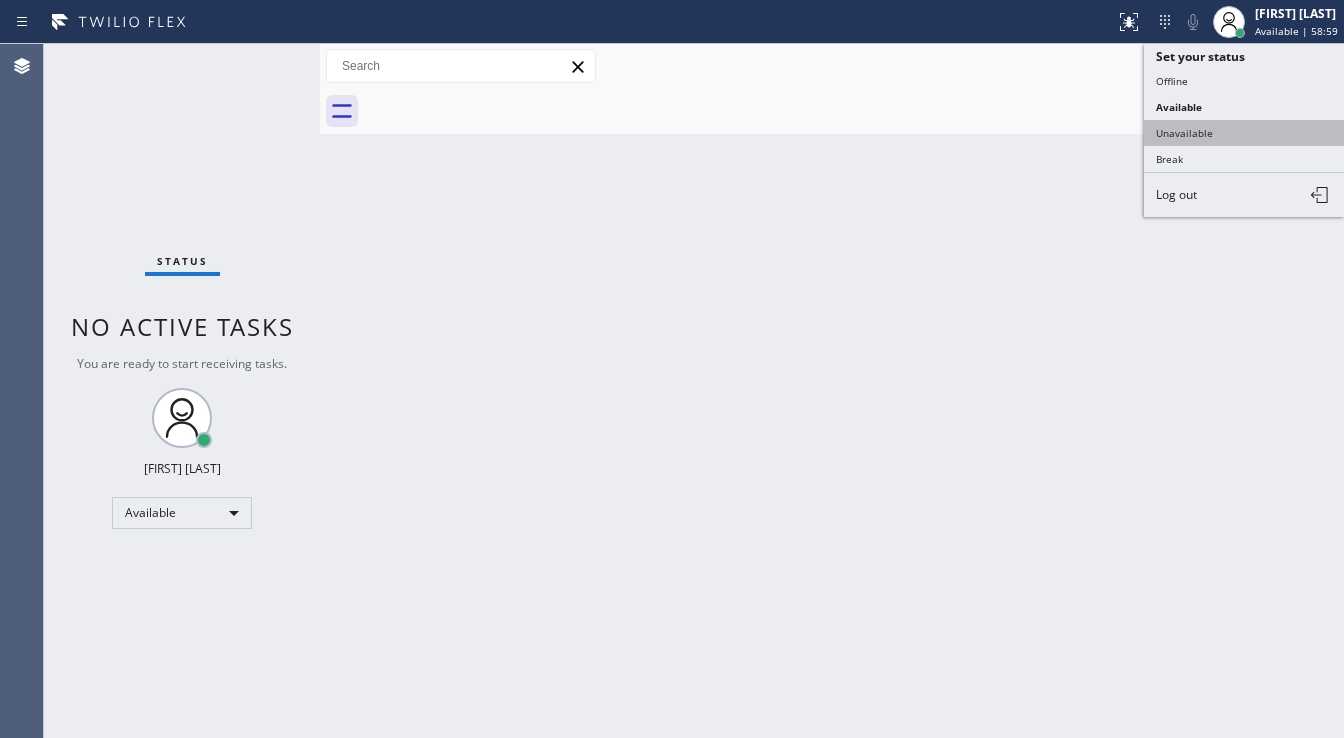 click on "Unavailable" at bounding box center [1244, 133] 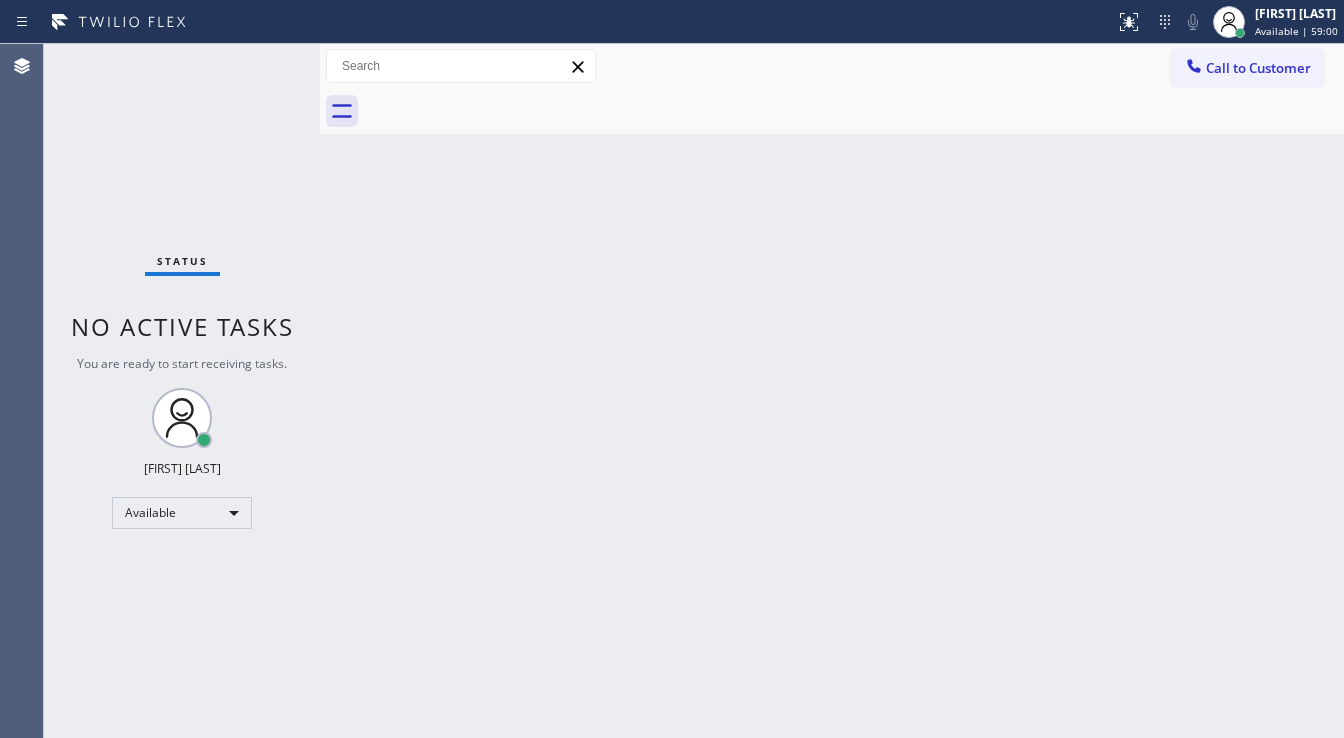 type 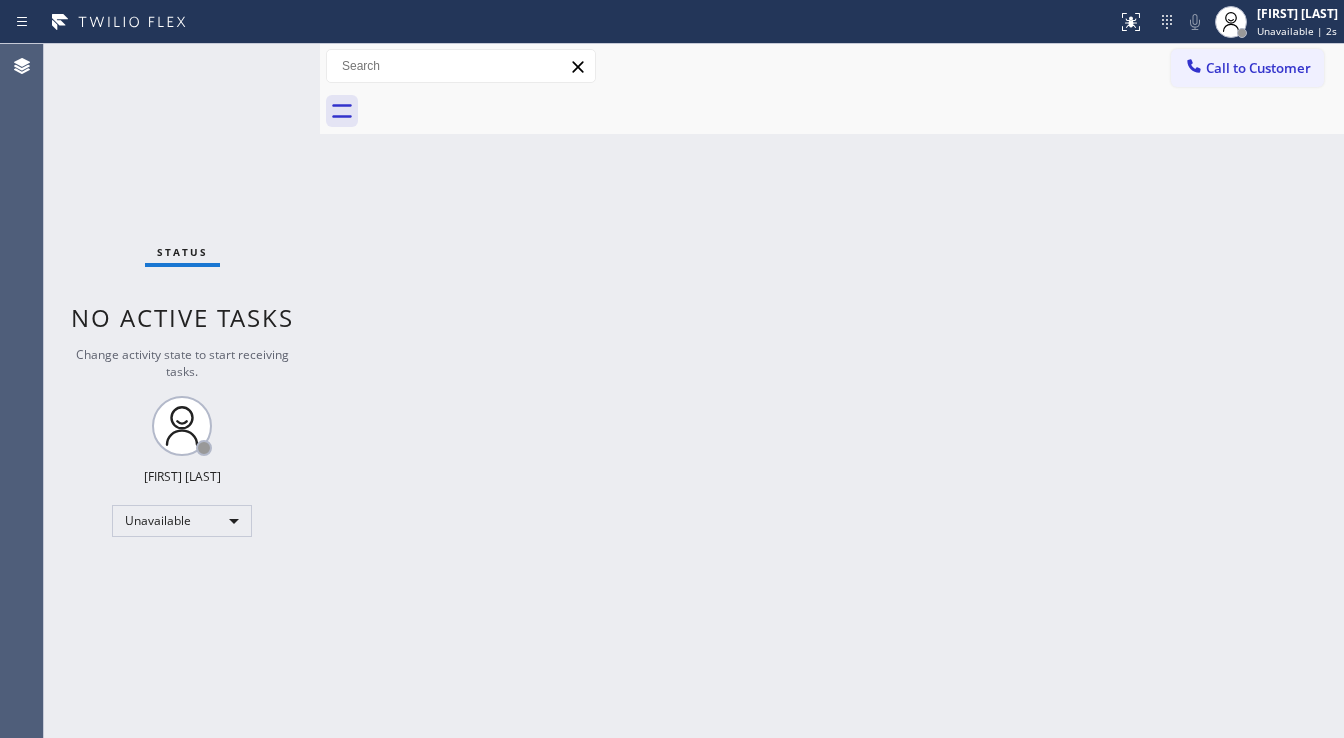 drag, startPoint x: 272, startPoint y: 52, endPoint x: 296, endPoint y: 52, distance: 24 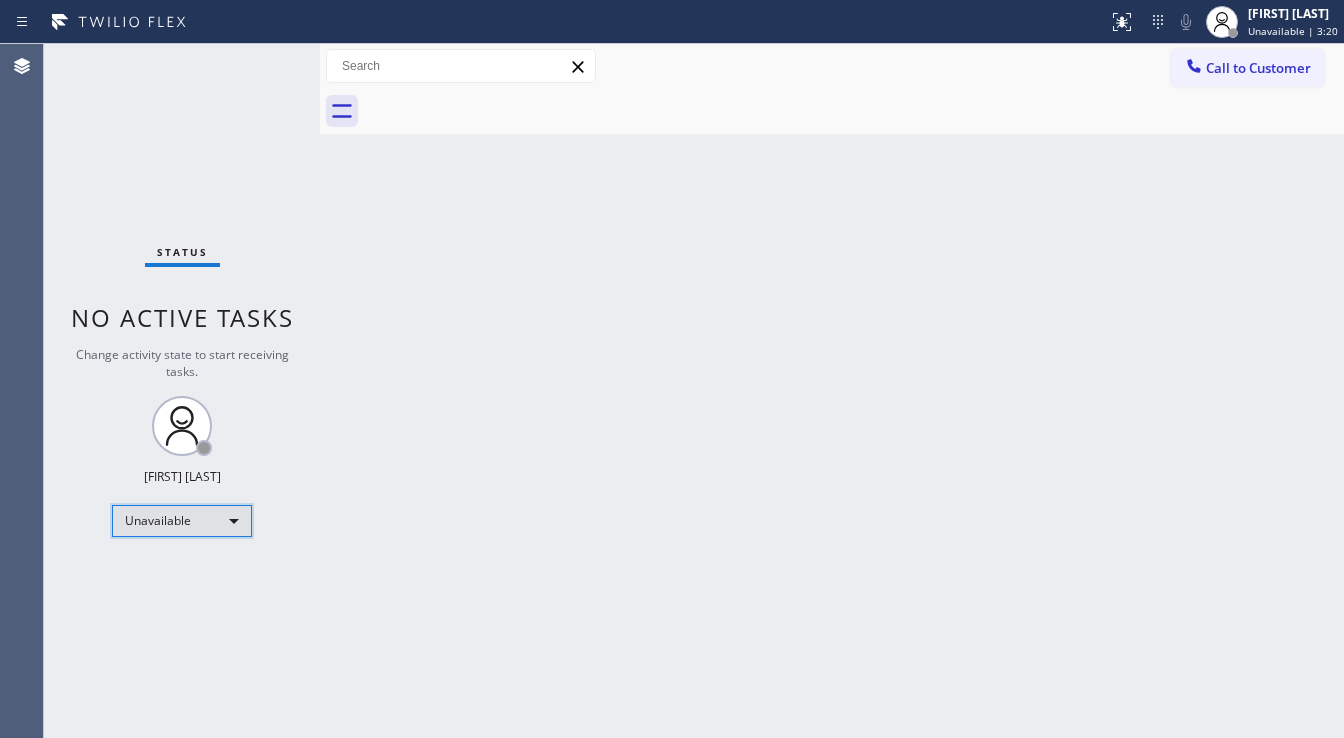 click on "Unavailable" at bounding box center (182, 521) 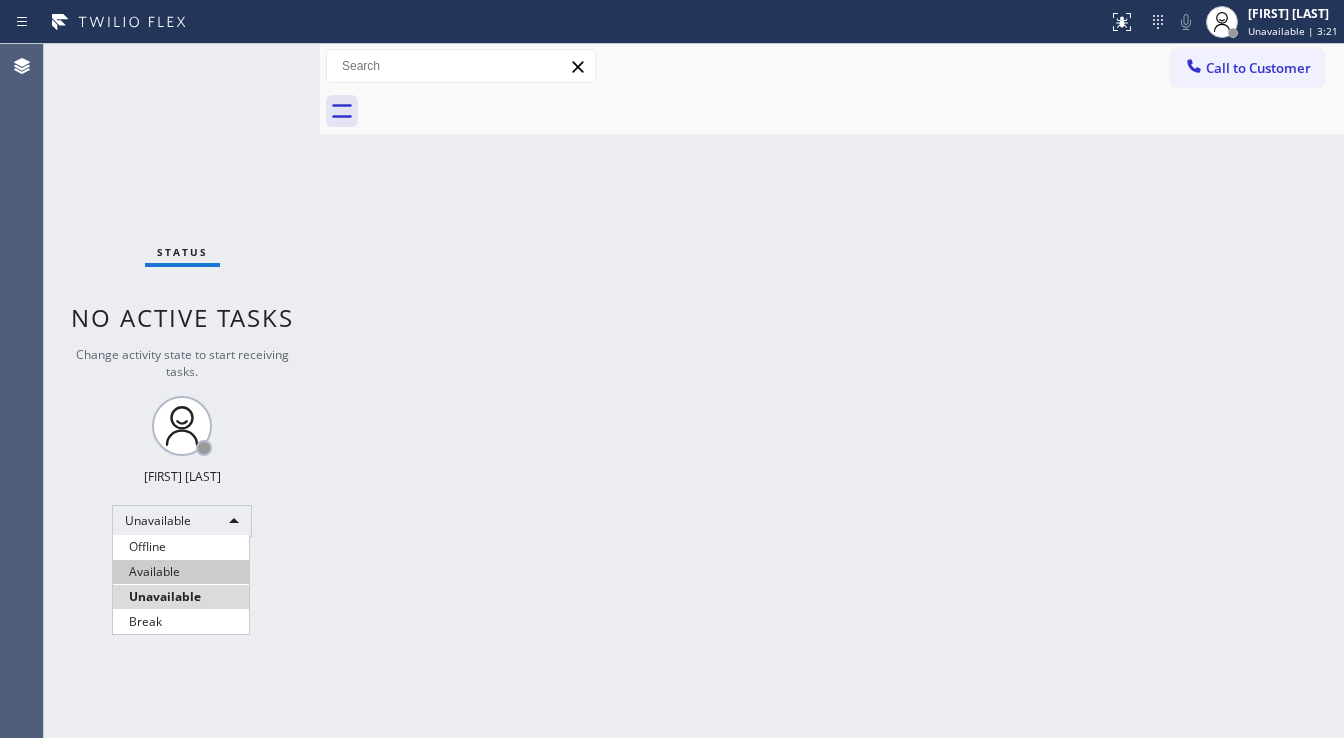 click on "Available" at bounding box center (181, 572) 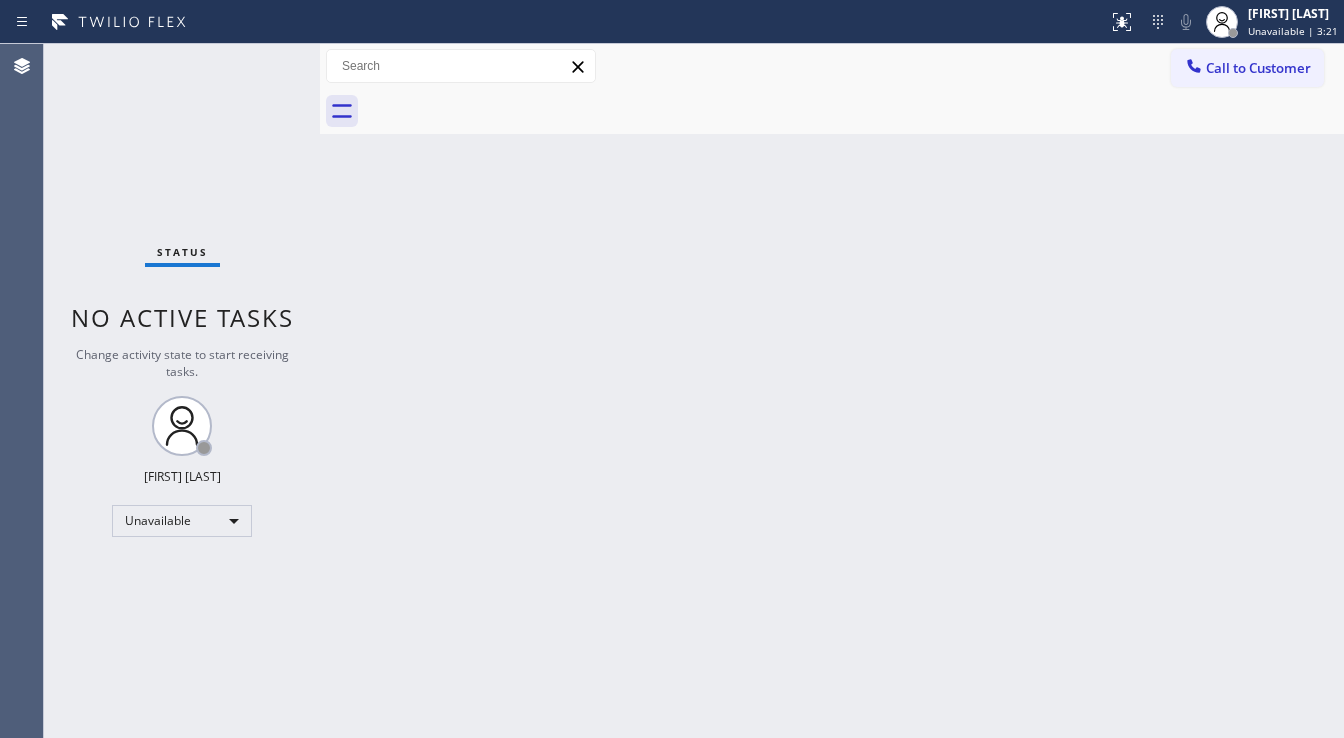 click on "Back to Dashboard Change Sender ID Customers Technicians Select a contact Outbound call Technician Search Technician Your caller id phone number Your caller id phone number Call Technician info Name   Phone none Address none Change Sender ID HVAC +[PHONE] 5 Star Appliance +[PHONE] Appliance Repair +[PHONE] Plumbing +[PHONE] Air Duct Cleaning +[PHONE]  Electricians +[PHONE] Cancel Change Check personal SMS Reset Change No tabs Call to Customer Outbound call Location GE Monogram Inc Repair [CITY] Your caller id phone number ([PHONE]) Customer number Call Outbound call Technician Search Technician Your caller id phone number Your caller id phone number Call" at bounding box center (832, 391) 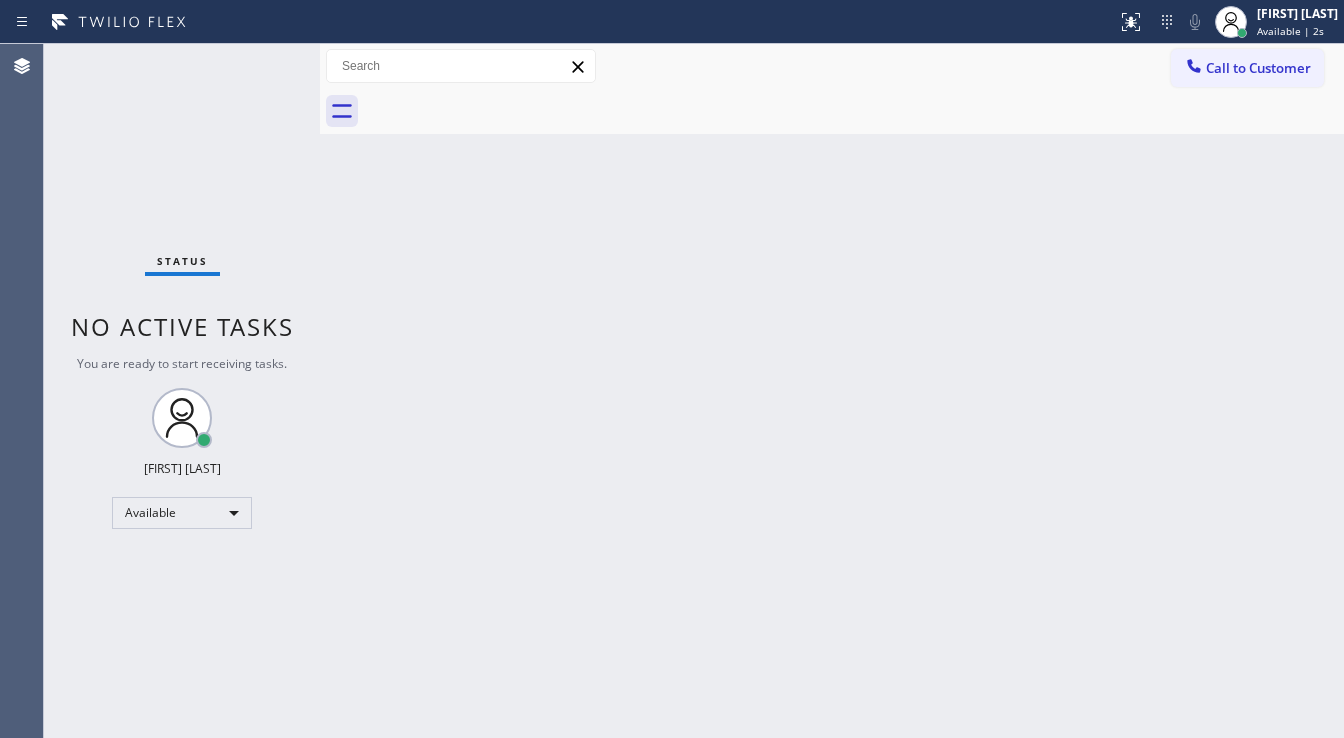 click on "Status   No active tasks     You are ready to start receiving tasks.   [FIRST] [LAST] Available" at bounding box center [182, 391] 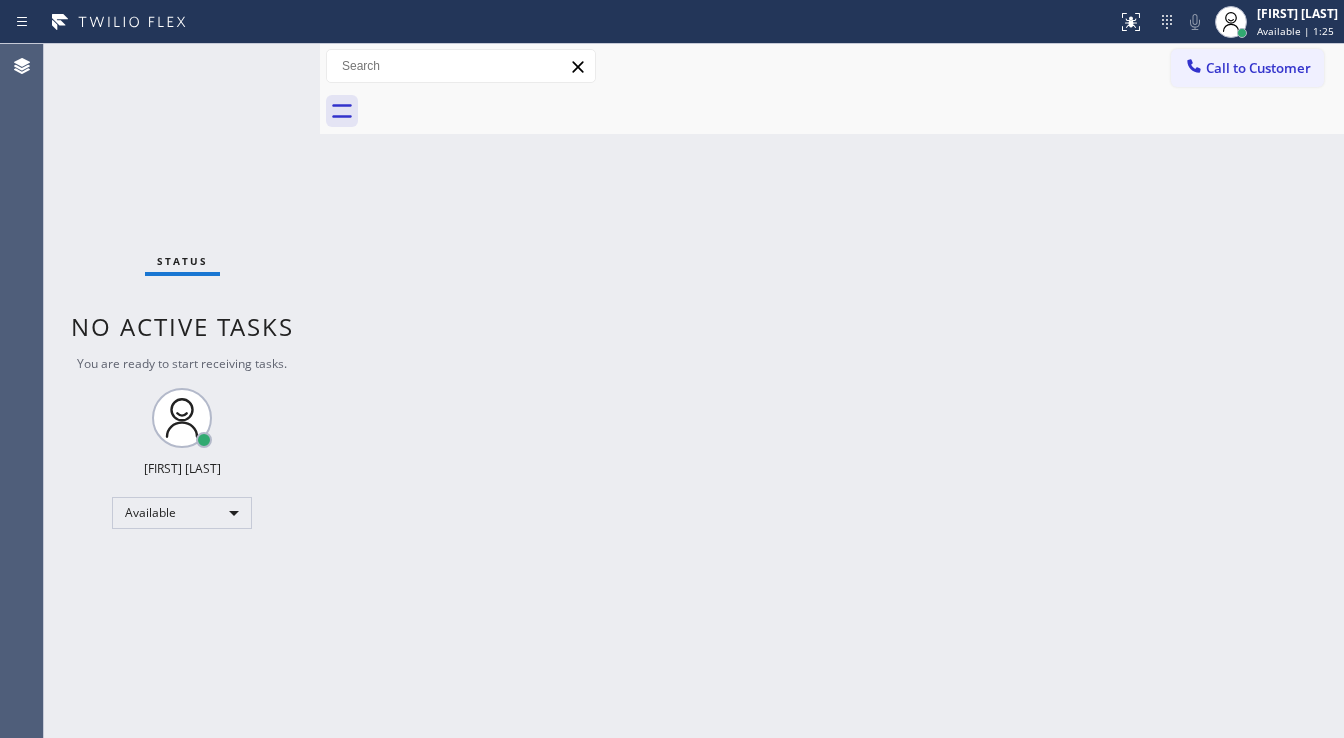 click on "Status   No active tasks     You are ready to start receiving tasks.   [FIRST] [LAST] Available" at bounding box center [182, 391] 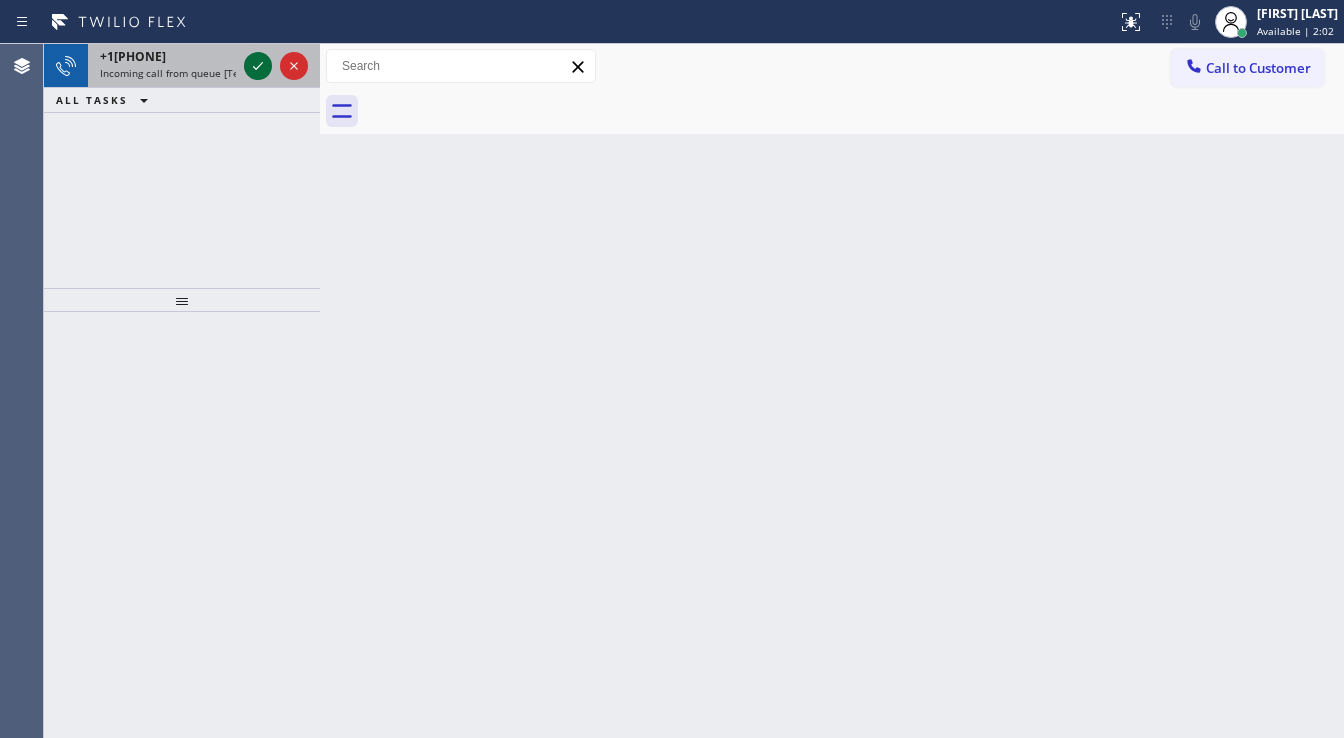 click 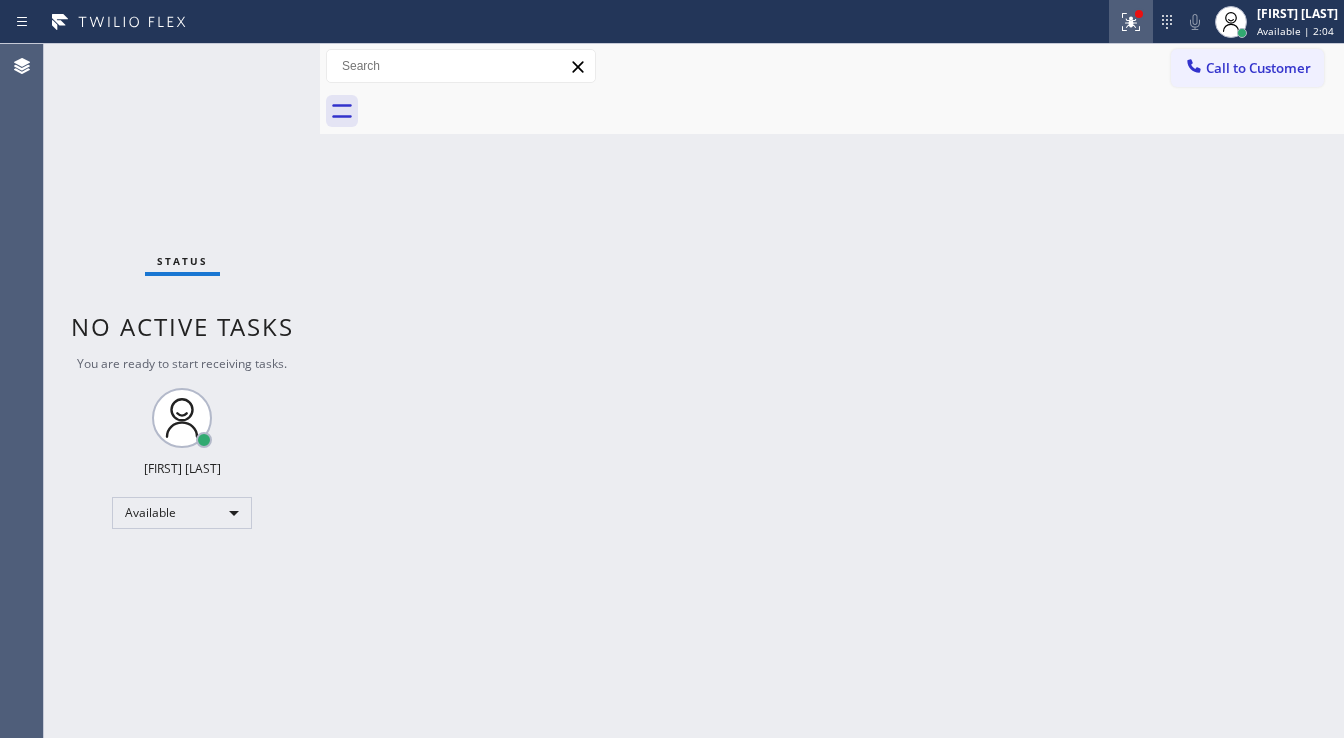 click 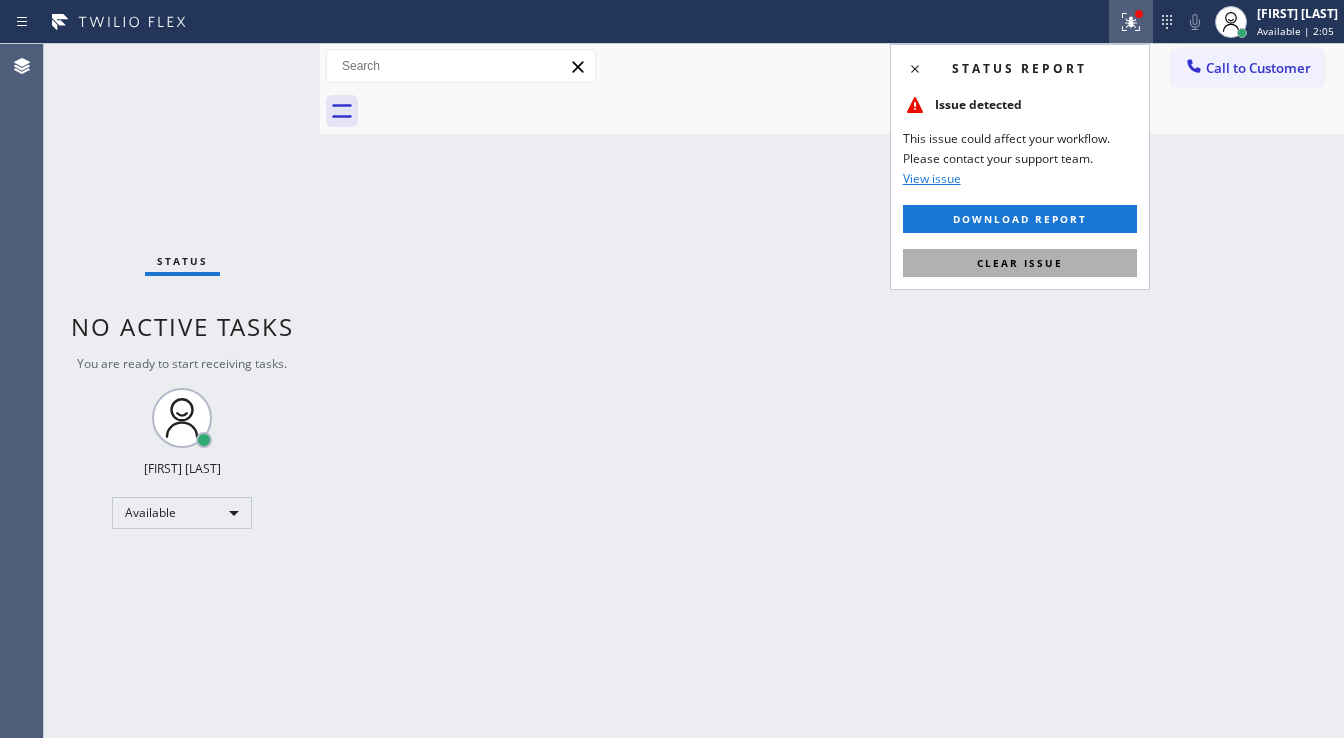 click on "Clear issue" at bounding box center [1020, 263] 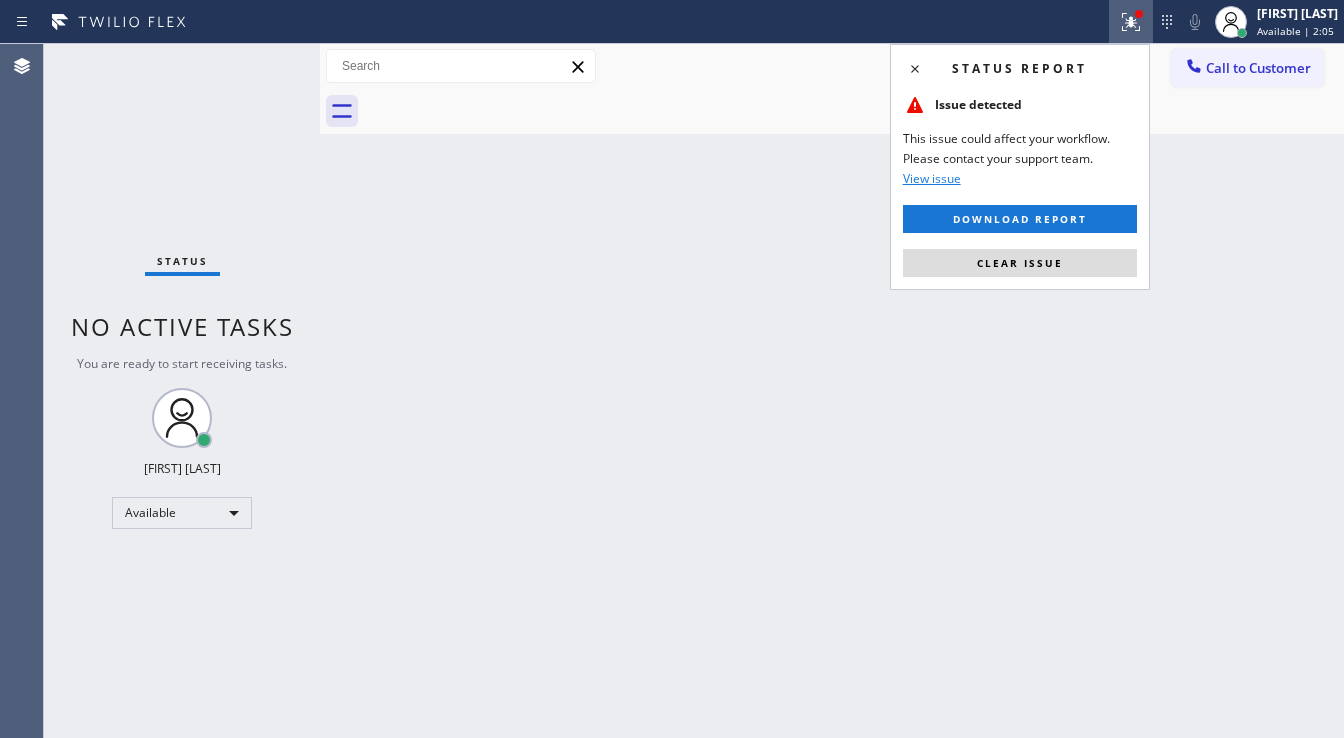 drag, startPoint x: 1032, startPoint y: 272, endPoint x: 500, endPoint y: 142, distance: 547.6532 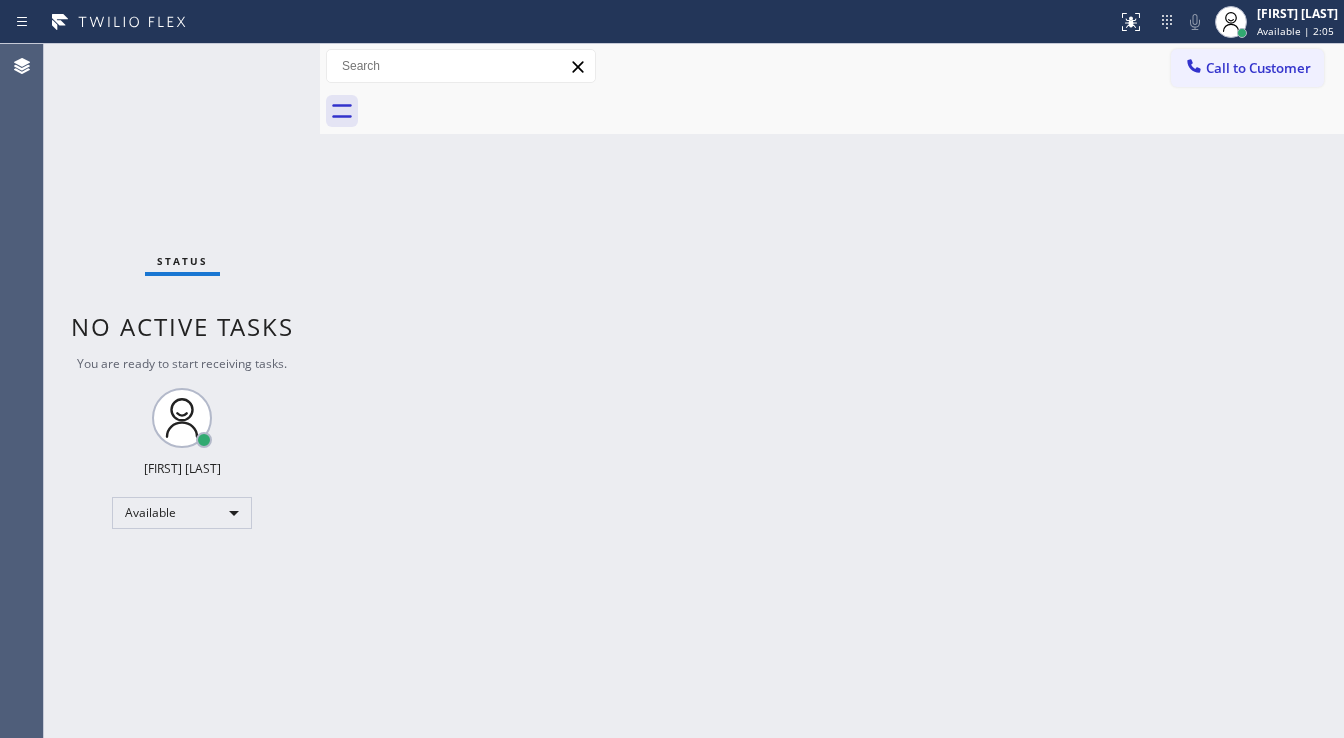 click on "Status   No active tasks     You are ready to start receiving tasks.   [FIRST] [LAST] Available" at bounding box center [182, 391] 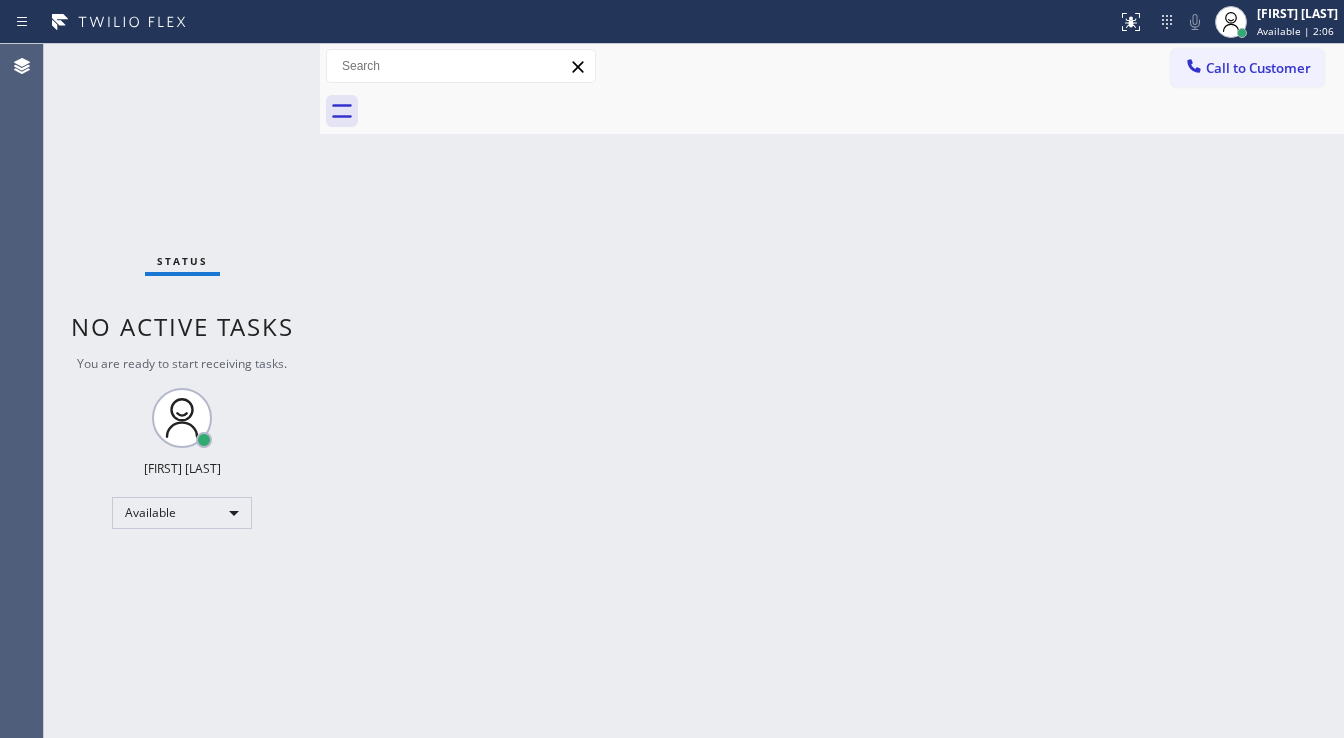 click on "Status   No active tasks     You are ready to start receiving tasks.   [FIRST] [LAST] Available" at bounding box center (182, 391) 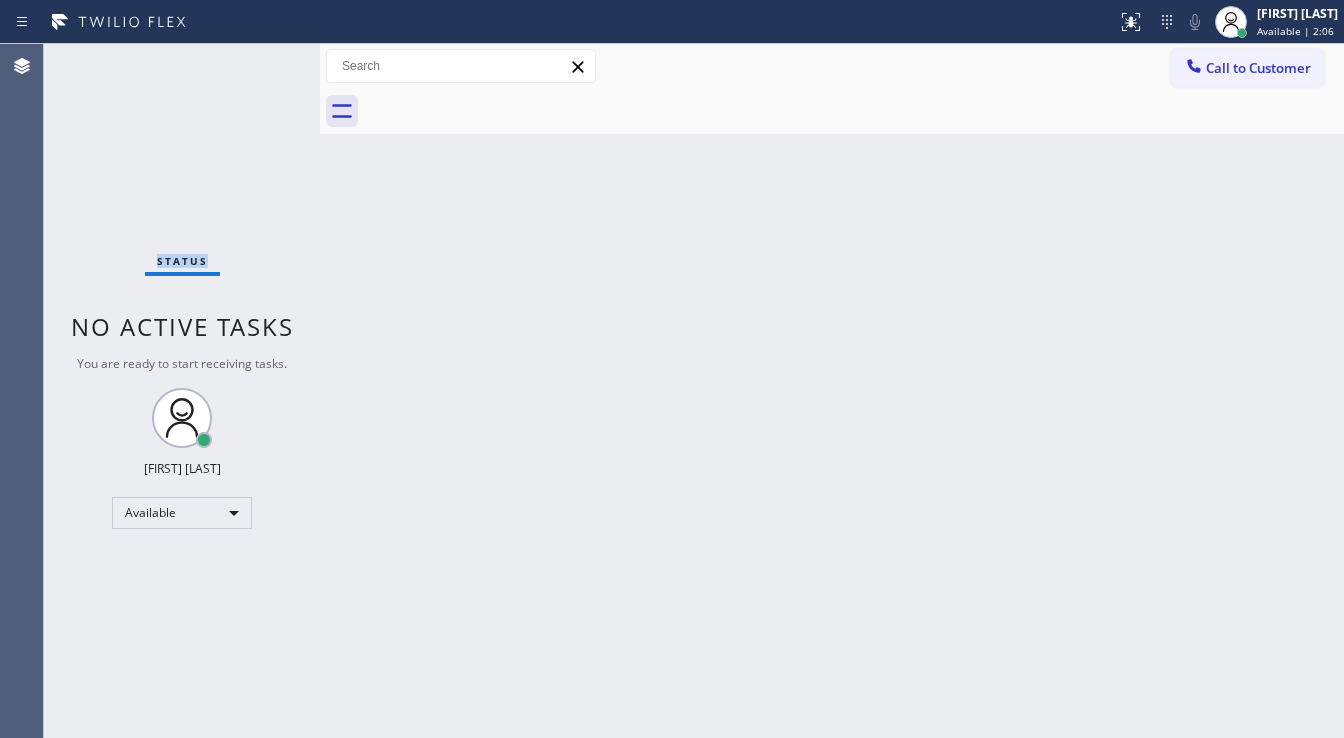 click on "Status   No active tasks     You are ready to start receiving tasks.   [FIRST] [LAST] Available" at bounding box center [182, 391] 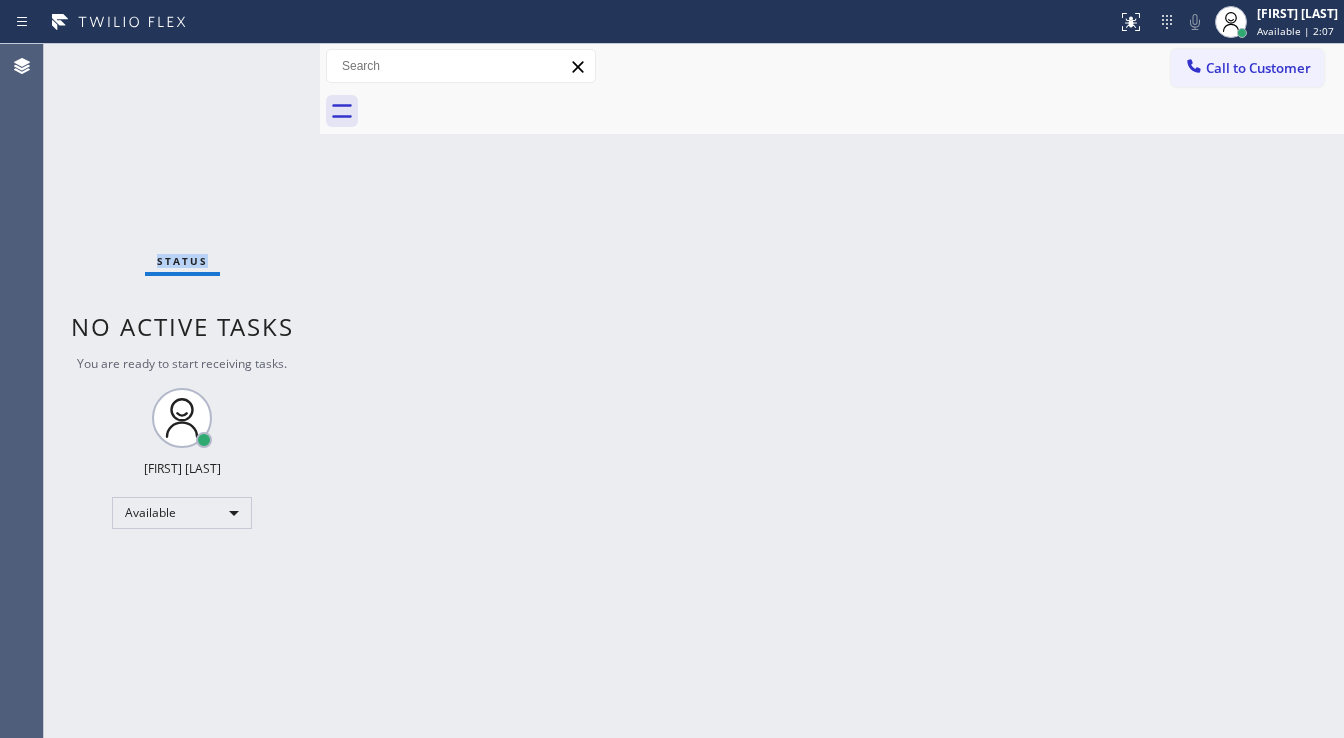 click on "Status   No active tasks     You are ready to start receiving tasks.   [FIRST] [LAST] Available" at bounding box center [182, 391] 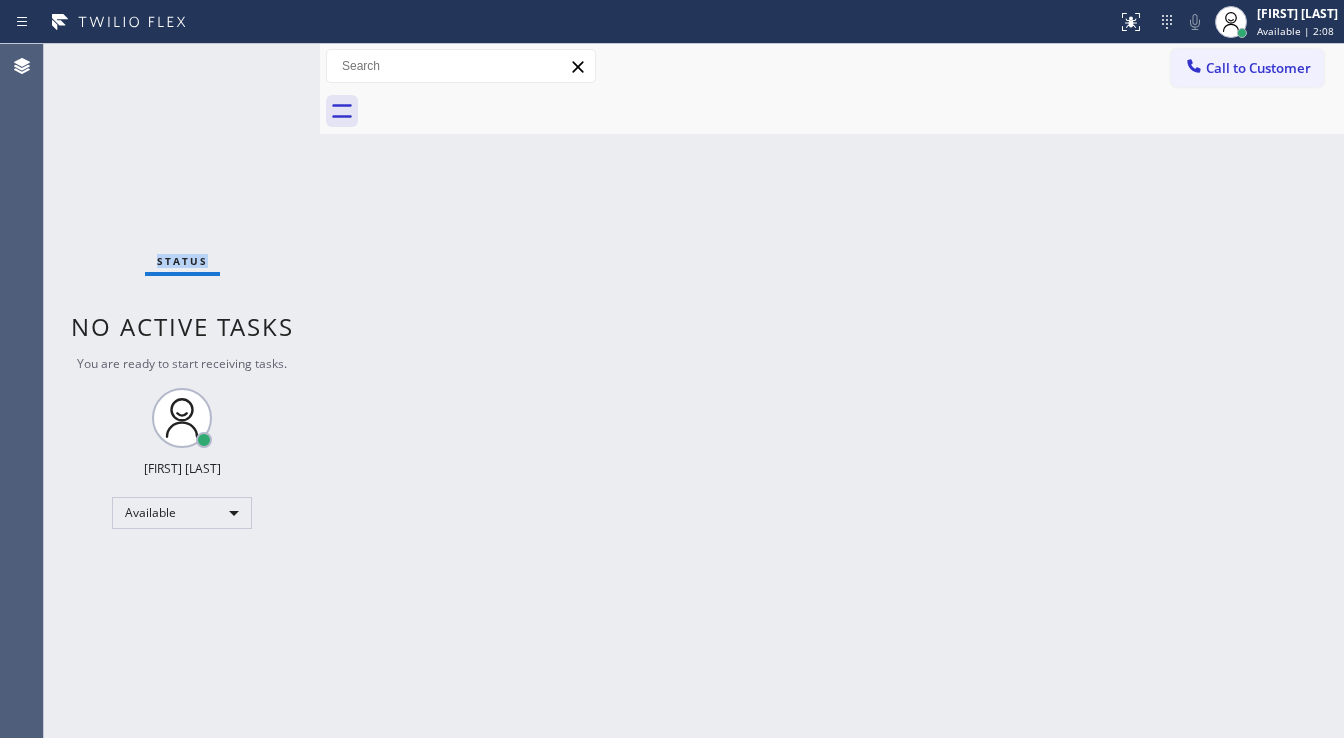 click on "Status   No active tasks     You are ready to start receiving tasks.   [FIRST] [LAST] Available" at bounding box center (182, 391) 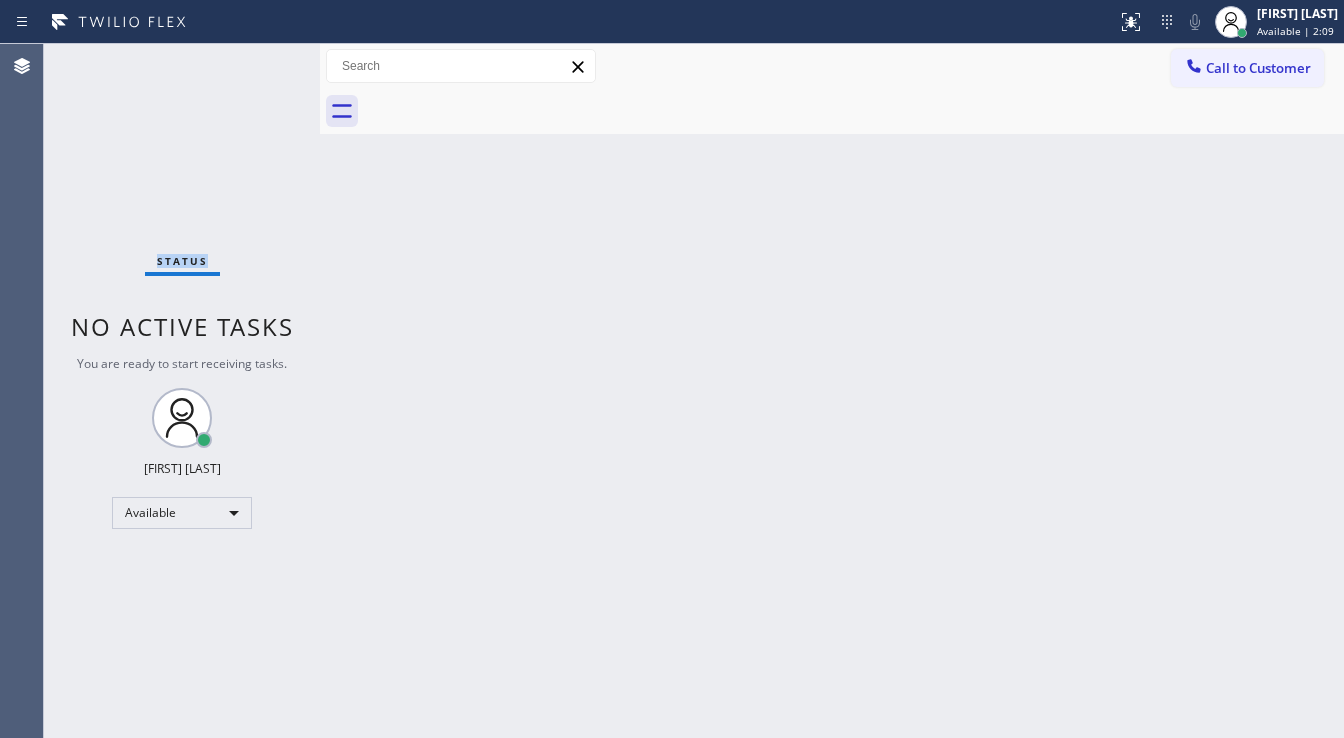 click on "Status   No active tasks     You are ready to start receiving tasks.   [FIRST] [LAST] Available" at bounding box center (182, 391) 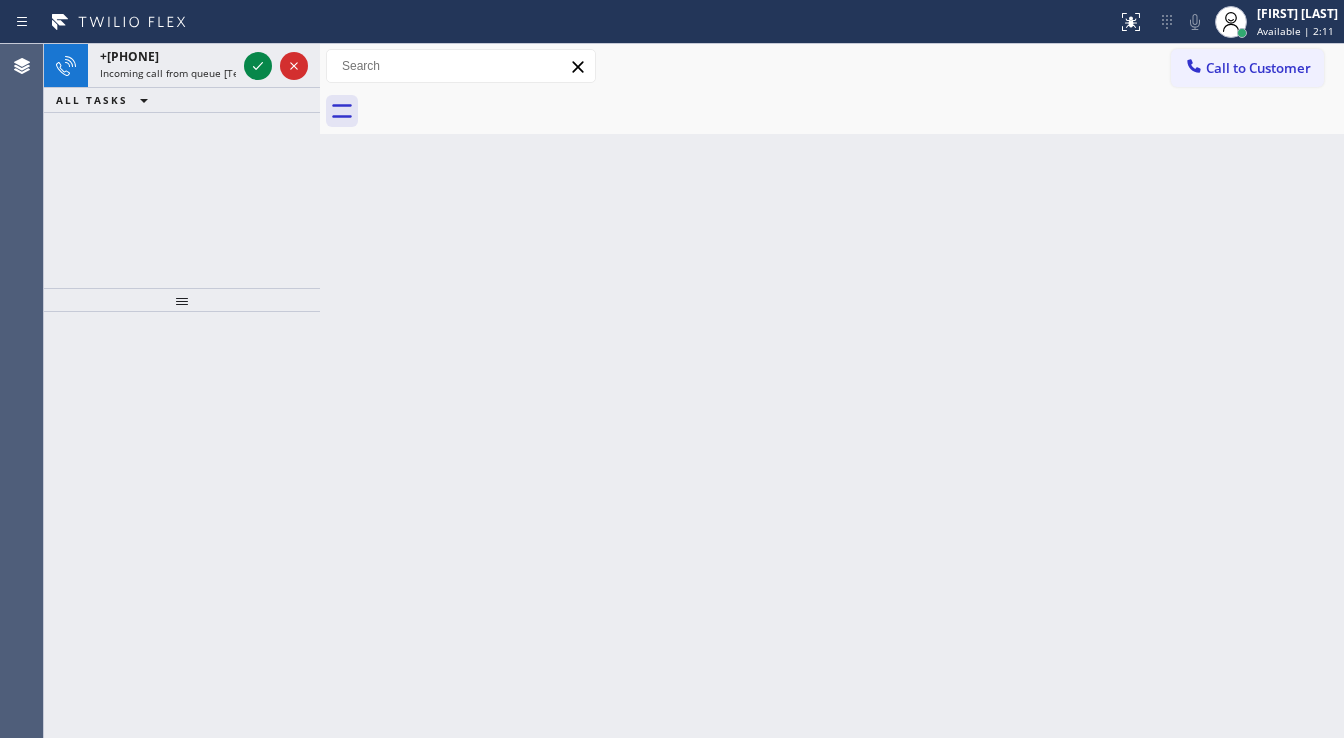 click 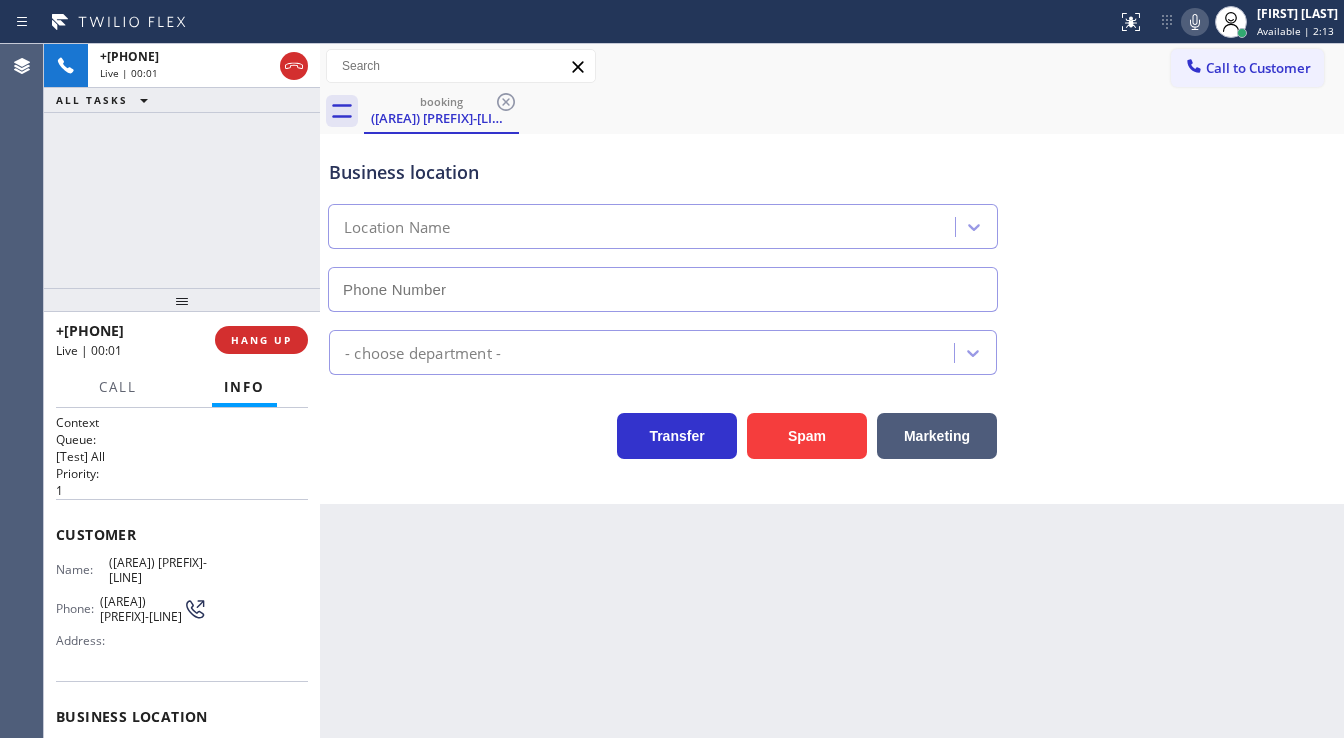 type on "([PHONE])" 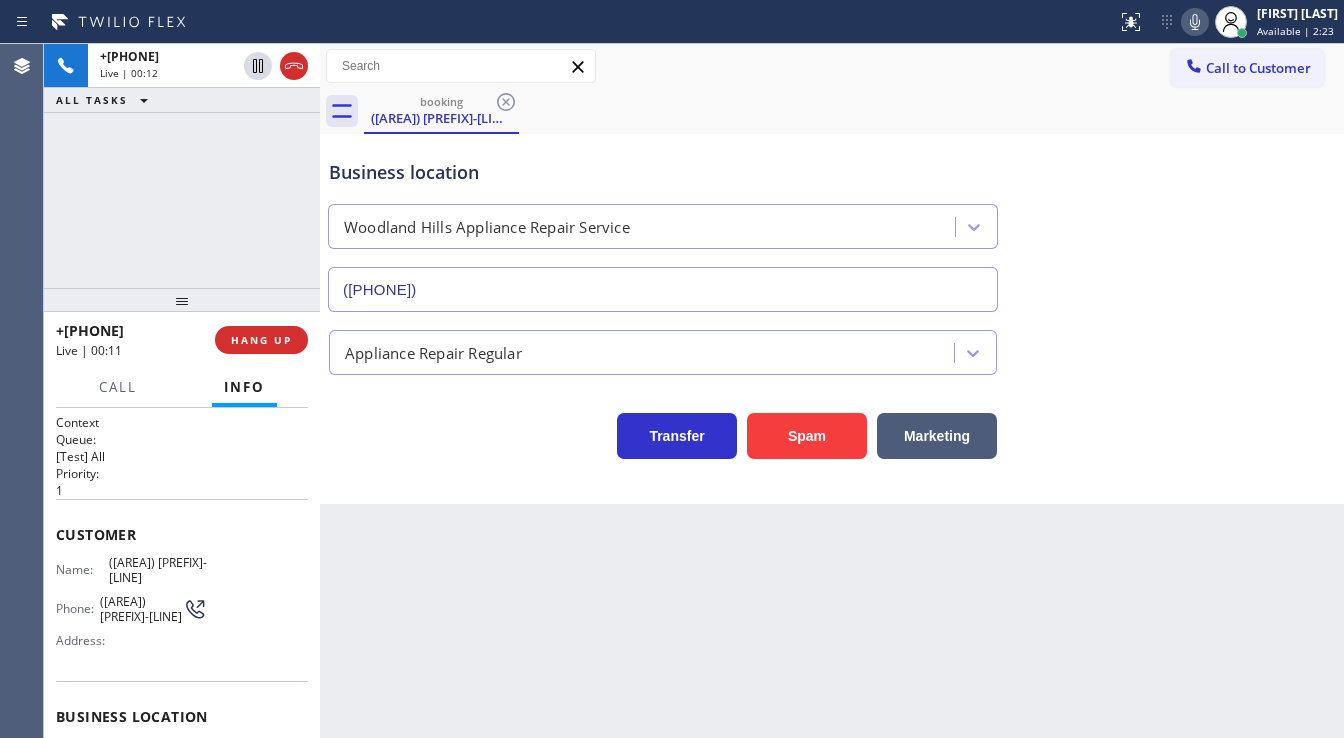 click on "+[PHONE] Live | 00:12 ALL TASKS ALL TASKS ACTIVE TASKS TASKS IN WRAP UP" at bounding box center [182, 166] 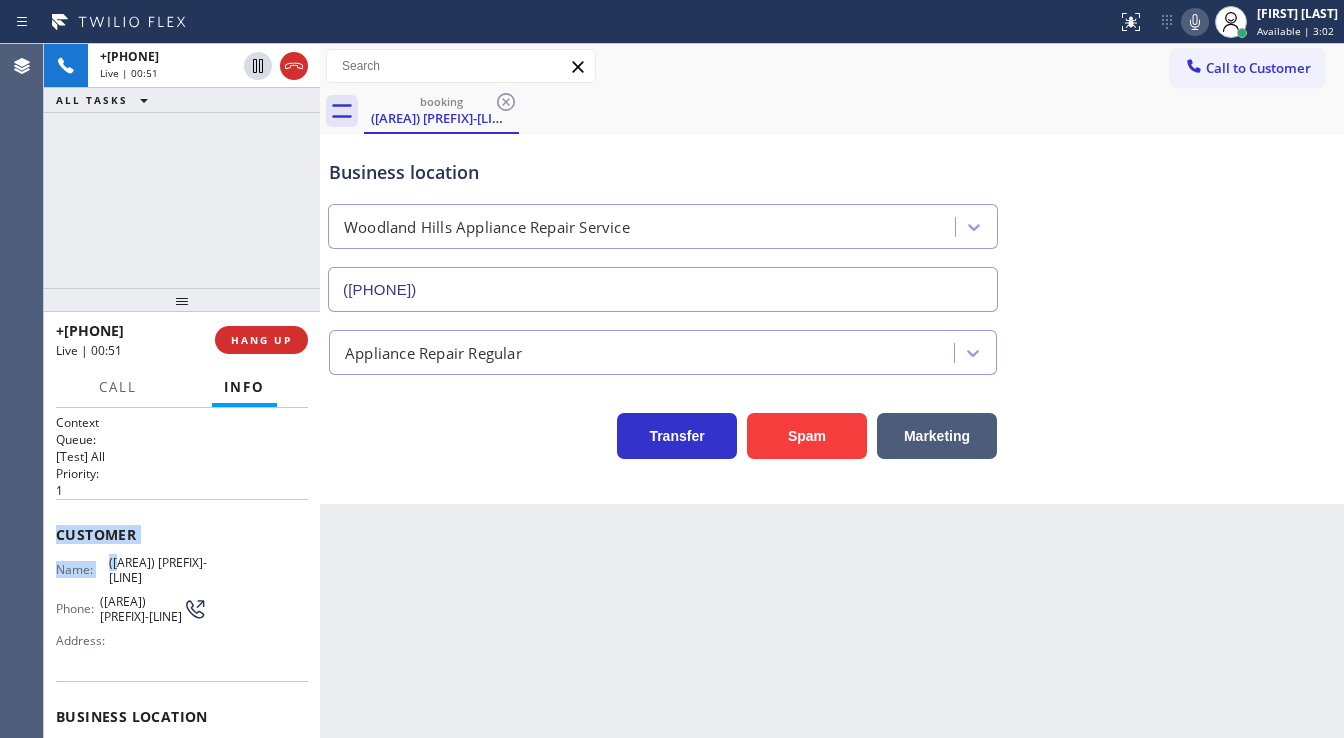 scroll, scrollTop: 240, scrollLeft: 0, axis: vertical 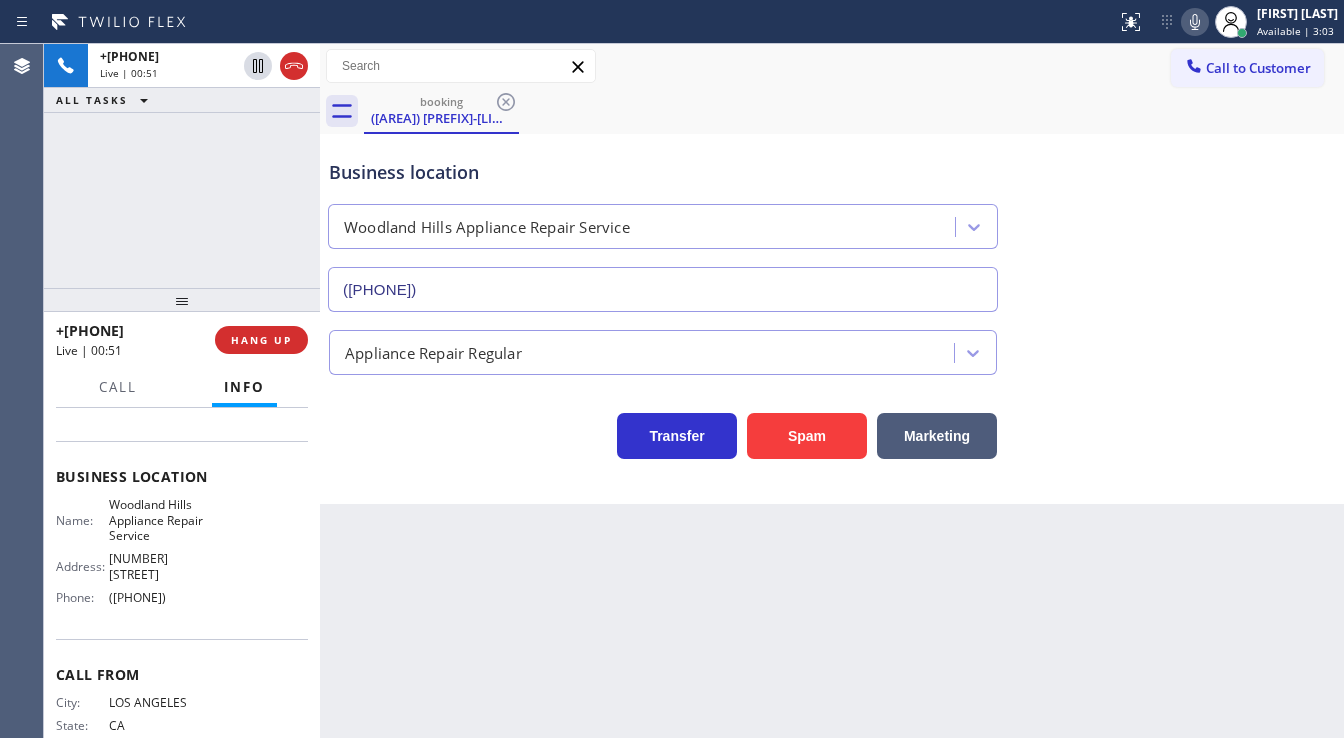 drag, startPoint x: 57, startPoint y: 528, endPoint x: 164, endPoint y: 377, distance: 185.06755 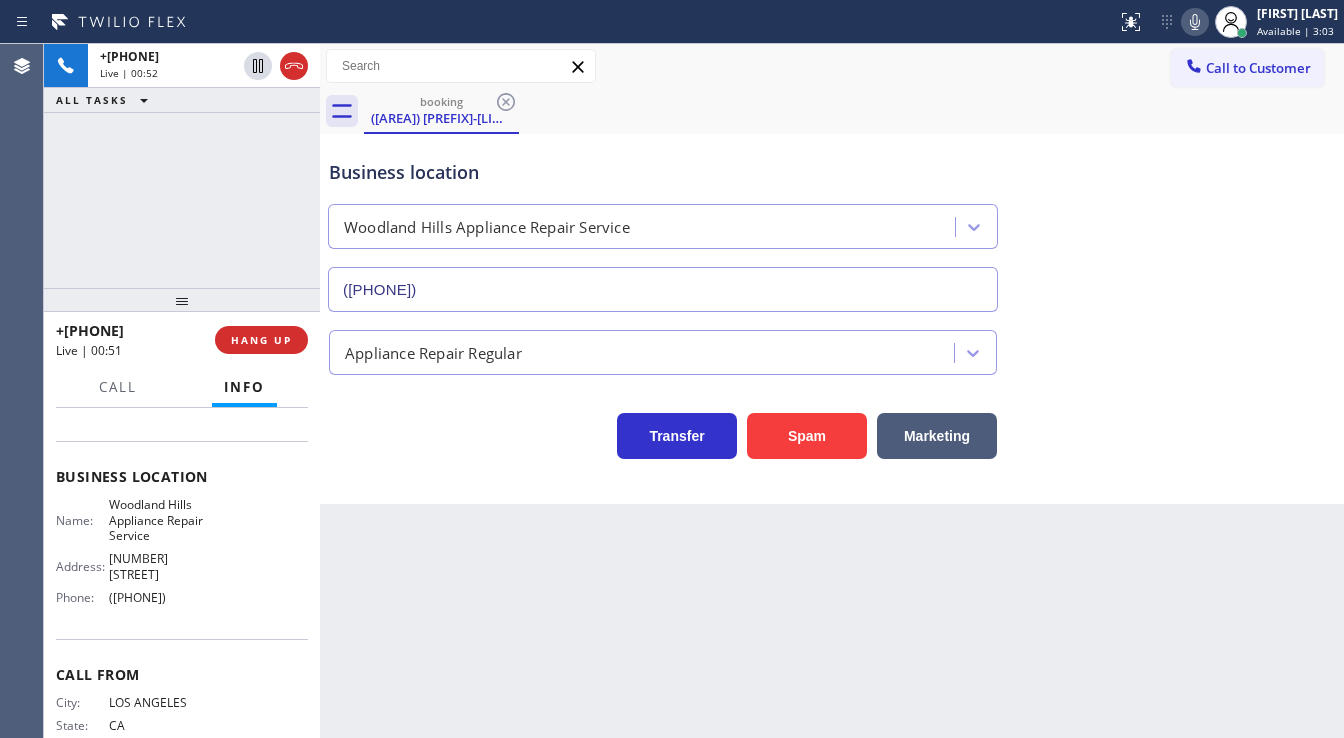 copy on "Customer Name: [PHONE] Phone: [PHONE] Address: Business location Name: Woodland Hills Appliance Repair Service Address: 5645 Topango Canyon Blvd  Phone: [PHONE]" 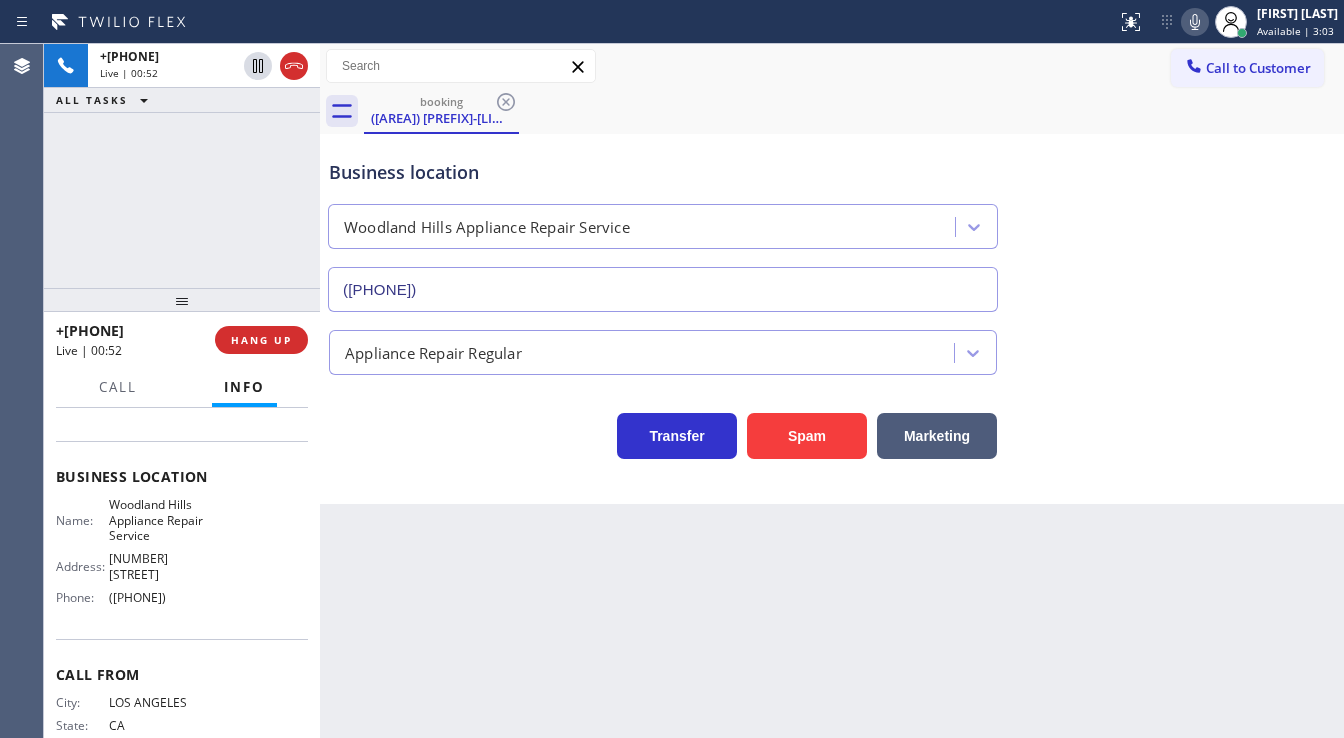 click on "+1[PHONE] Live | 00:52 ALL TASKS ALL TASKS ACTIVE TASKS TASKS IN WRAP UP" at bounding box center (182, 166) 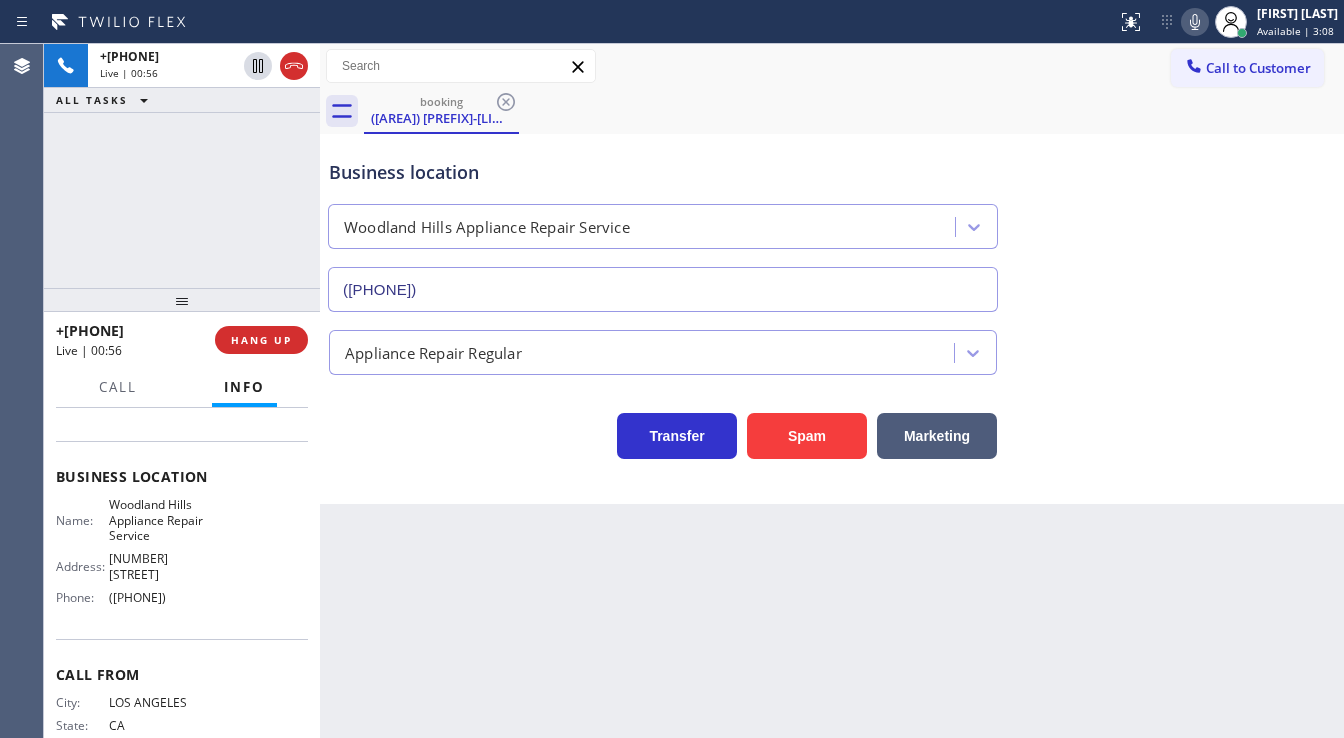 click on "+1[PHONE] Live | 00:56 ALL TASKS ALL TASKS ACTIVE TASKS TASKS IN WRAP UP" at bounding box center (182, 166) 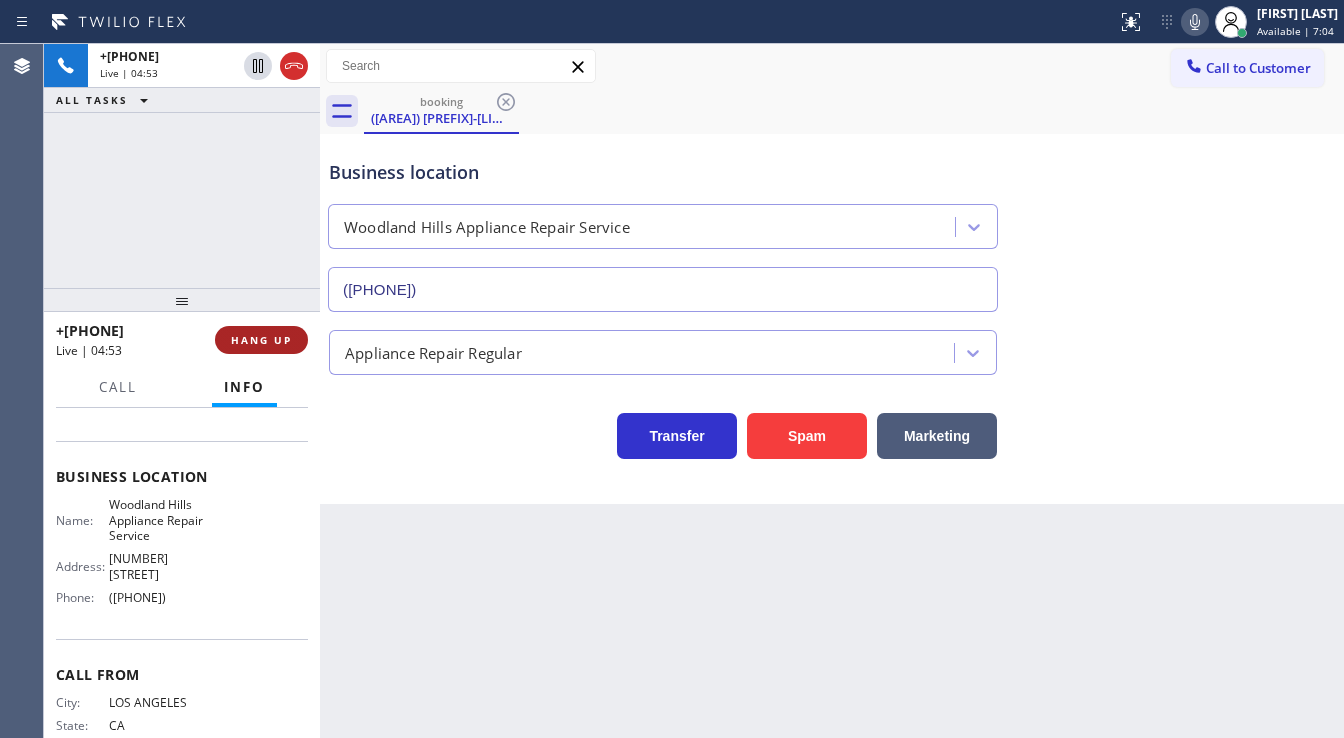 click on "HANG UP" at bounding box center [261, 340] 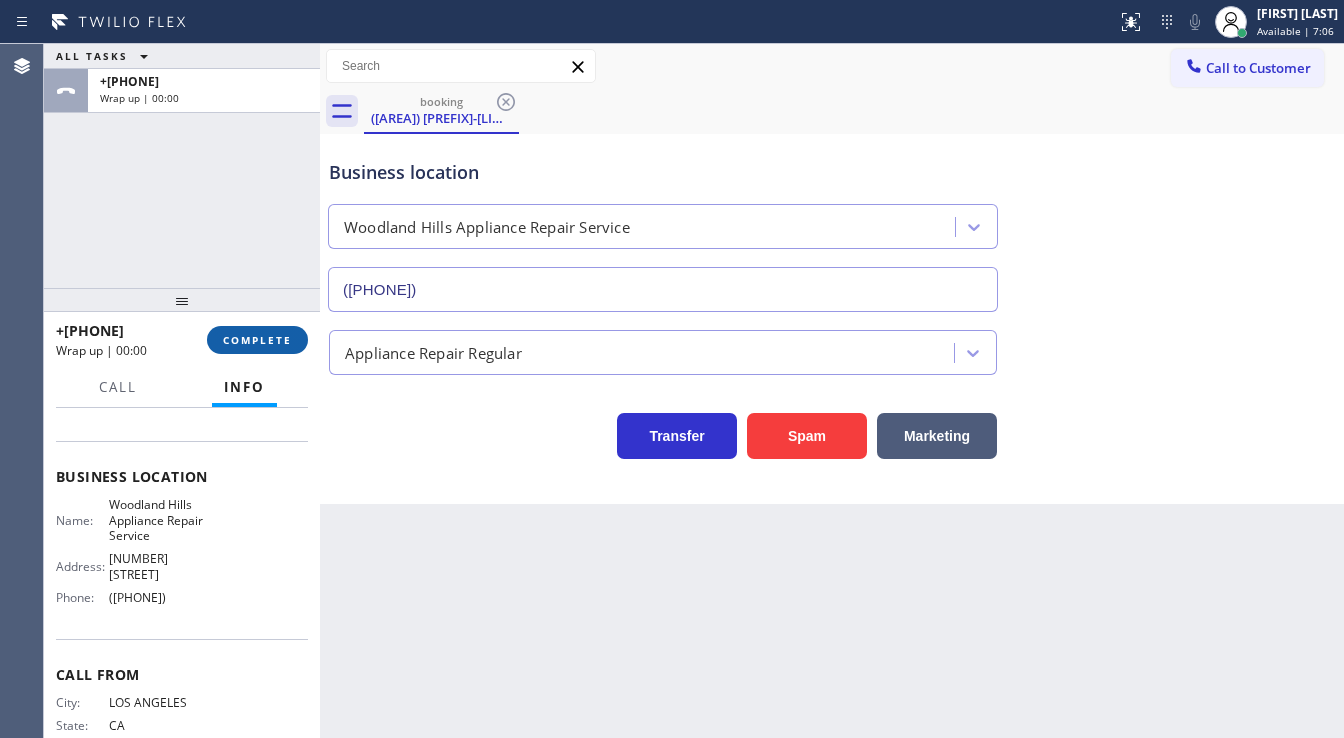 click on "COMPLETE" at bounding box center (257, 340) 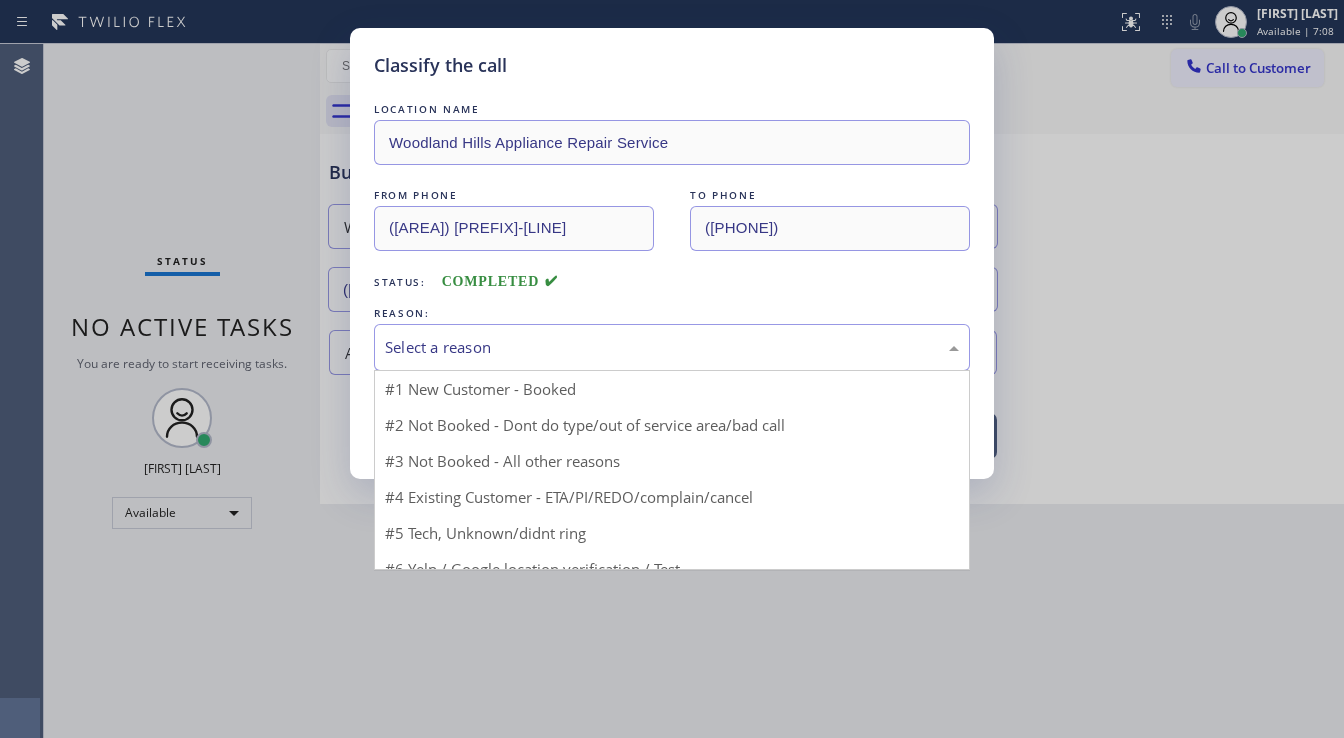 click on "Select a reason" at bounding box center [672, 347] 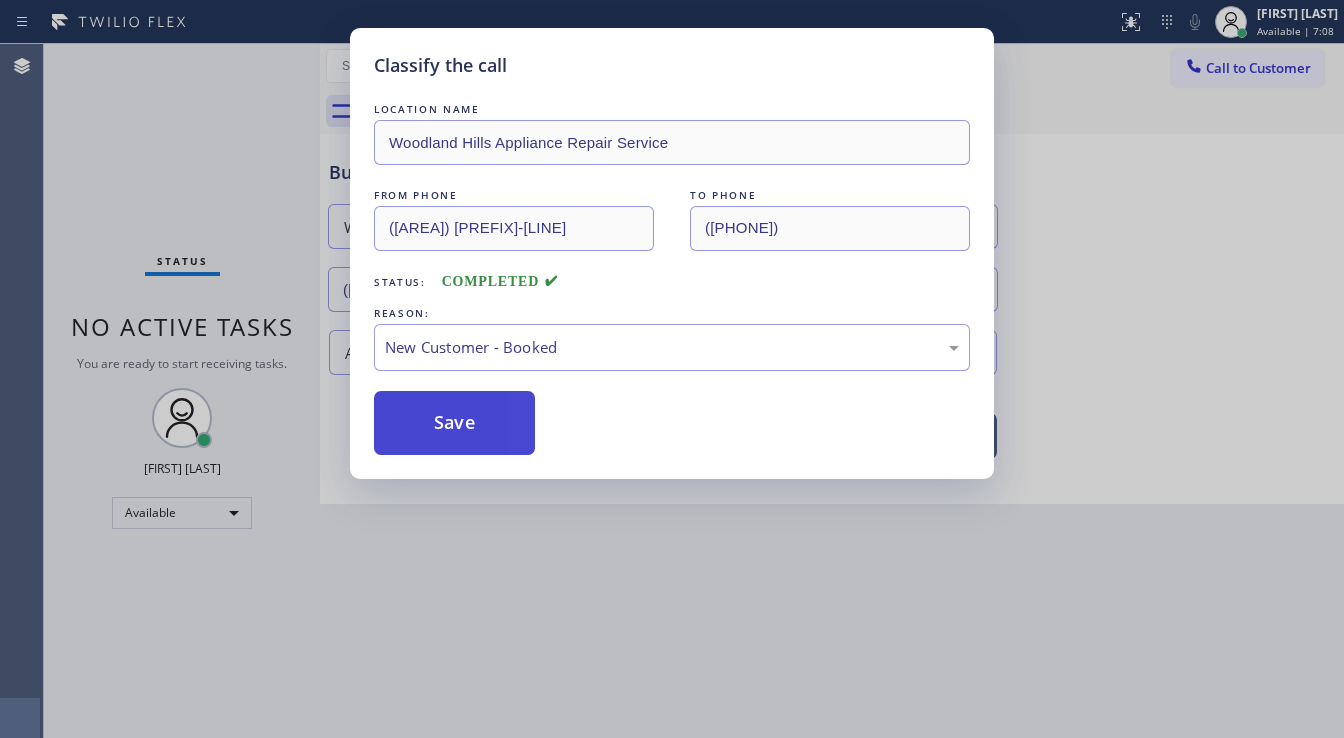 click on "Save" at bounding box center [454, 423] 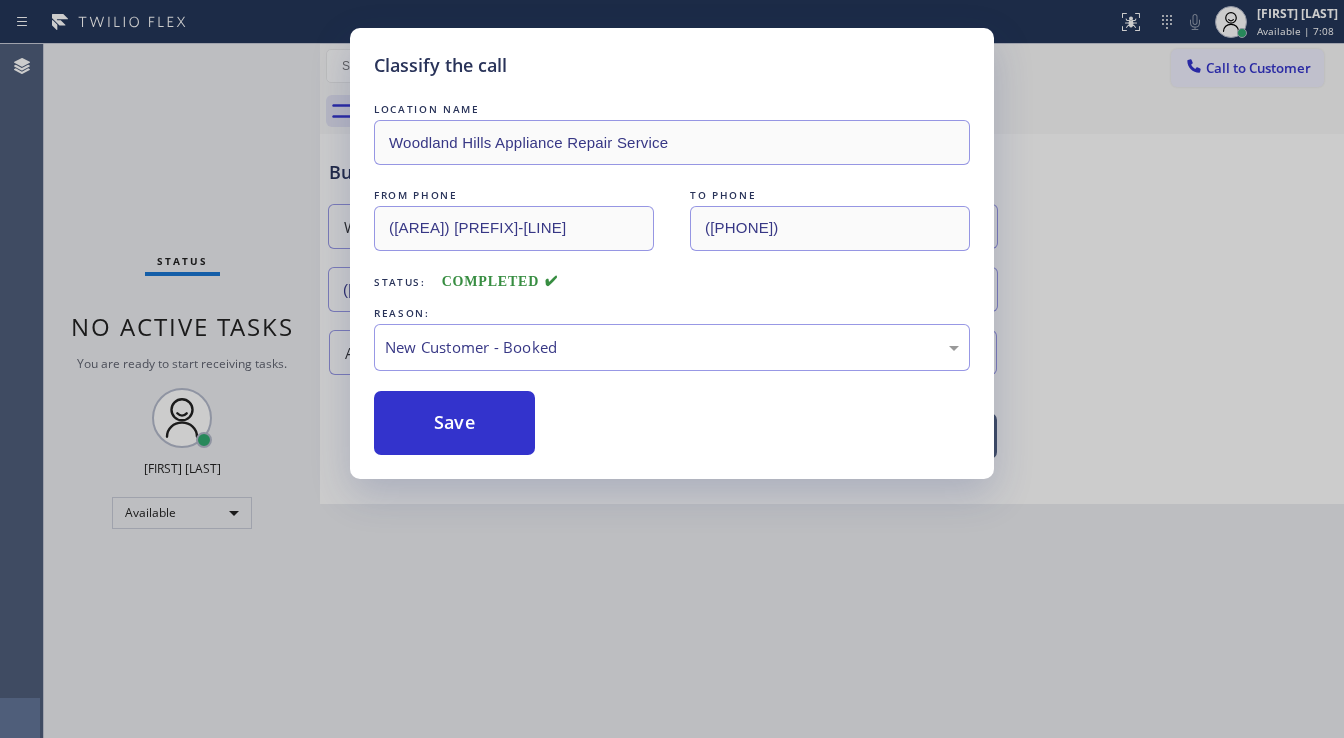 click on "Save" at bounding box center [454, 423] 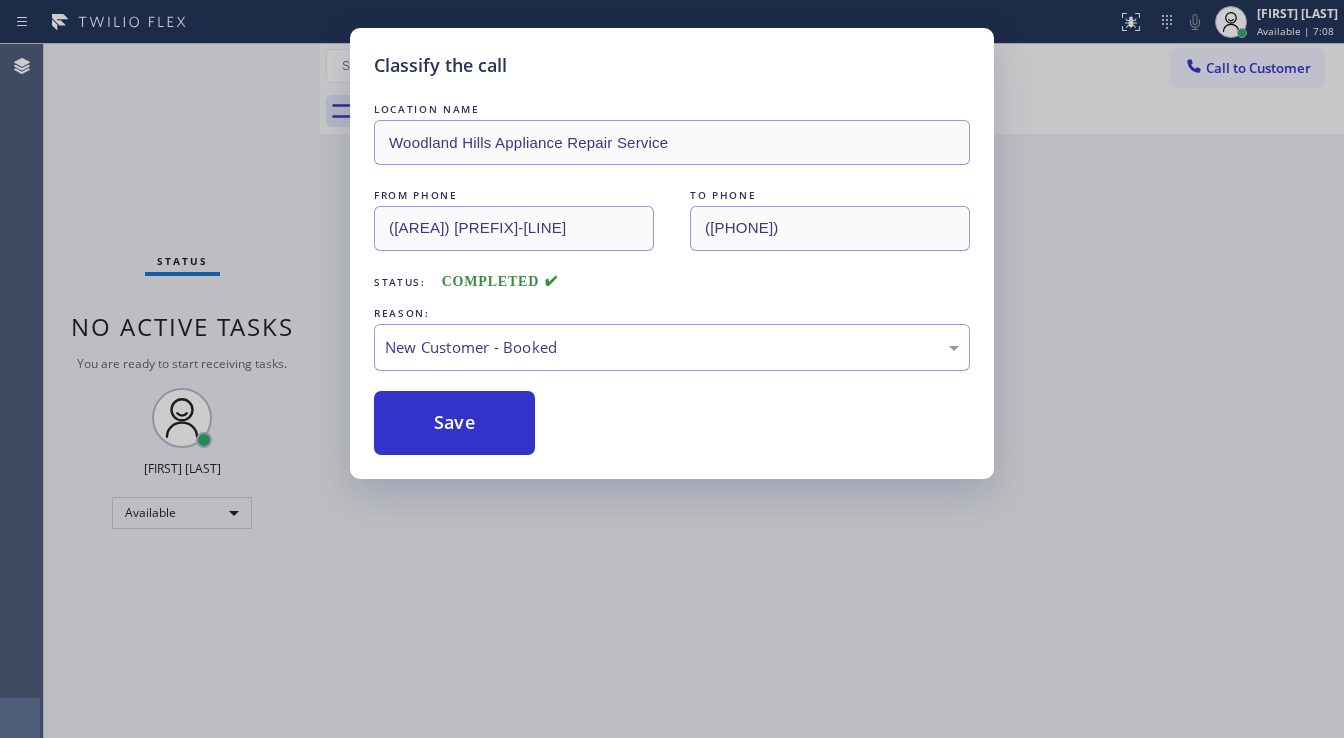 type 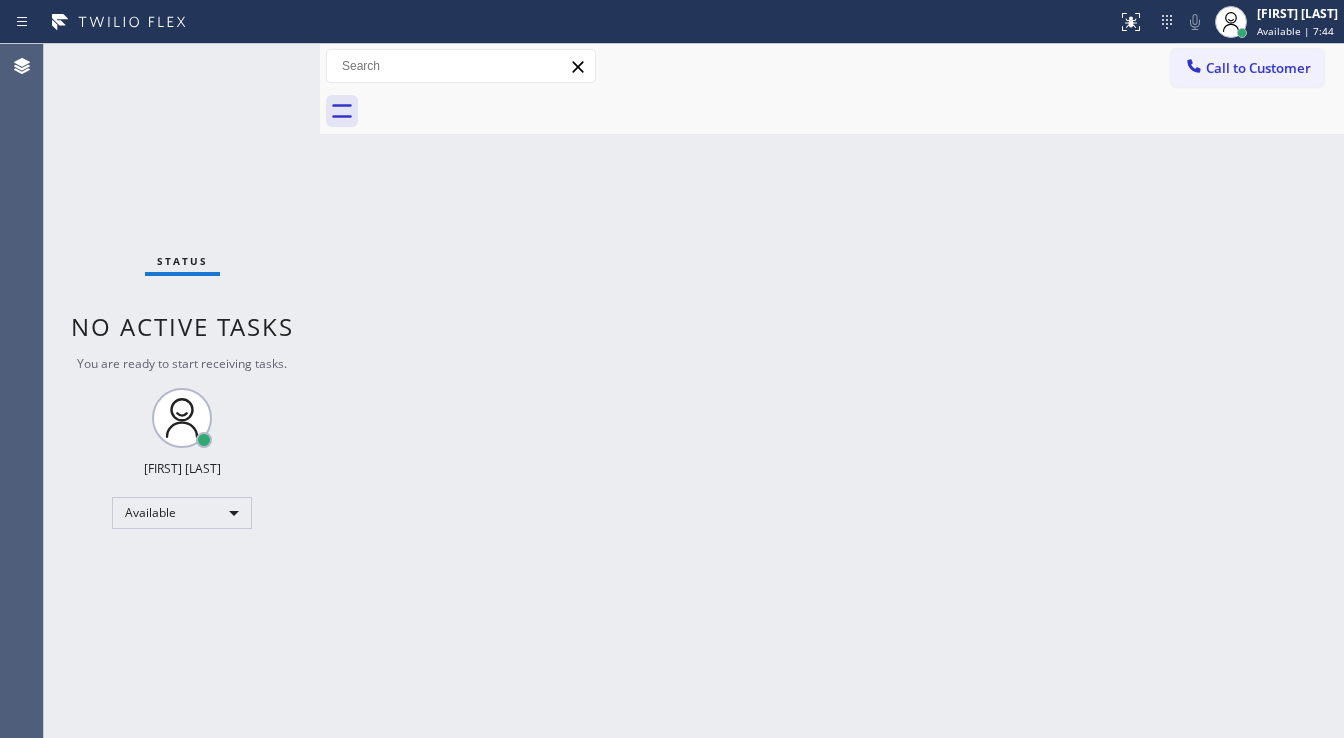 click on "Status   No active tasks     You are ready to start receiving tasks.   [FIRST] [LAST] Available" at bounding box center [182, 391] 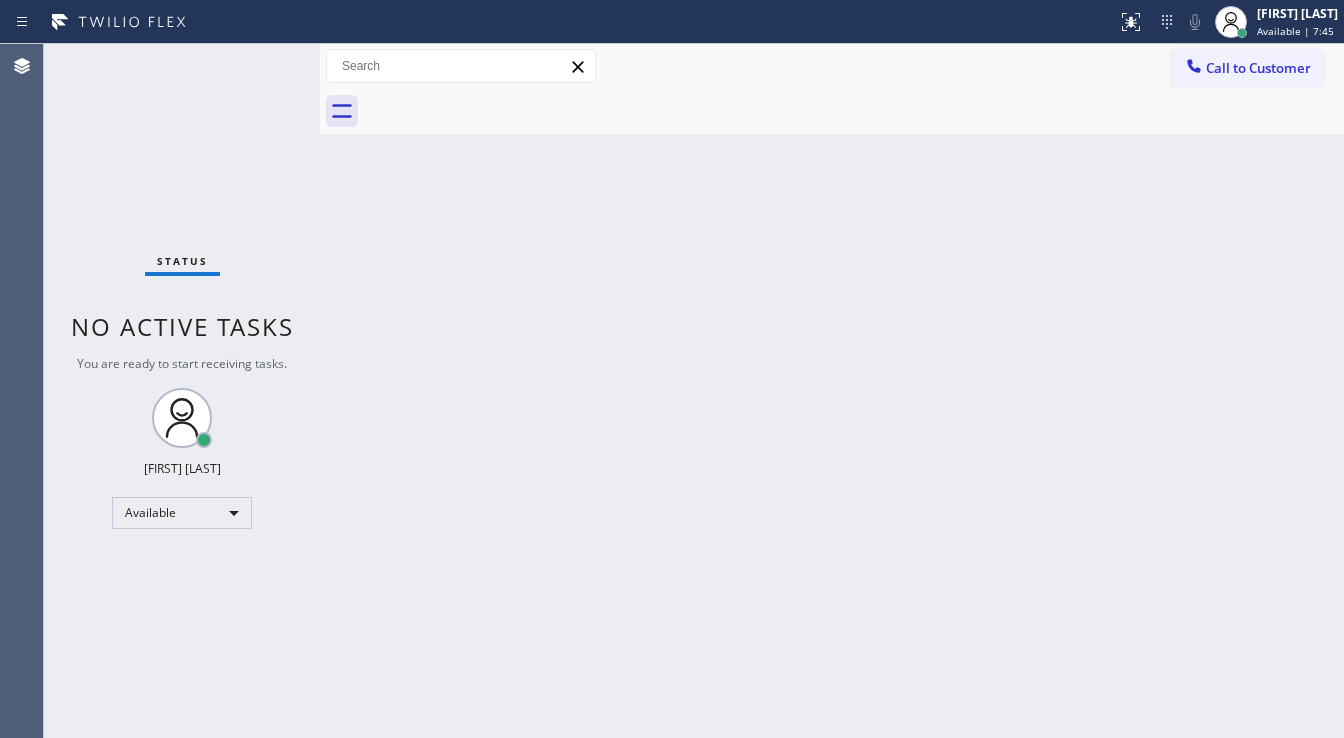 click on "Status   No active tasks     You are ready to start receiving tasks.   [FIRST] [LAST] Available" at bounding box center [182, 391] 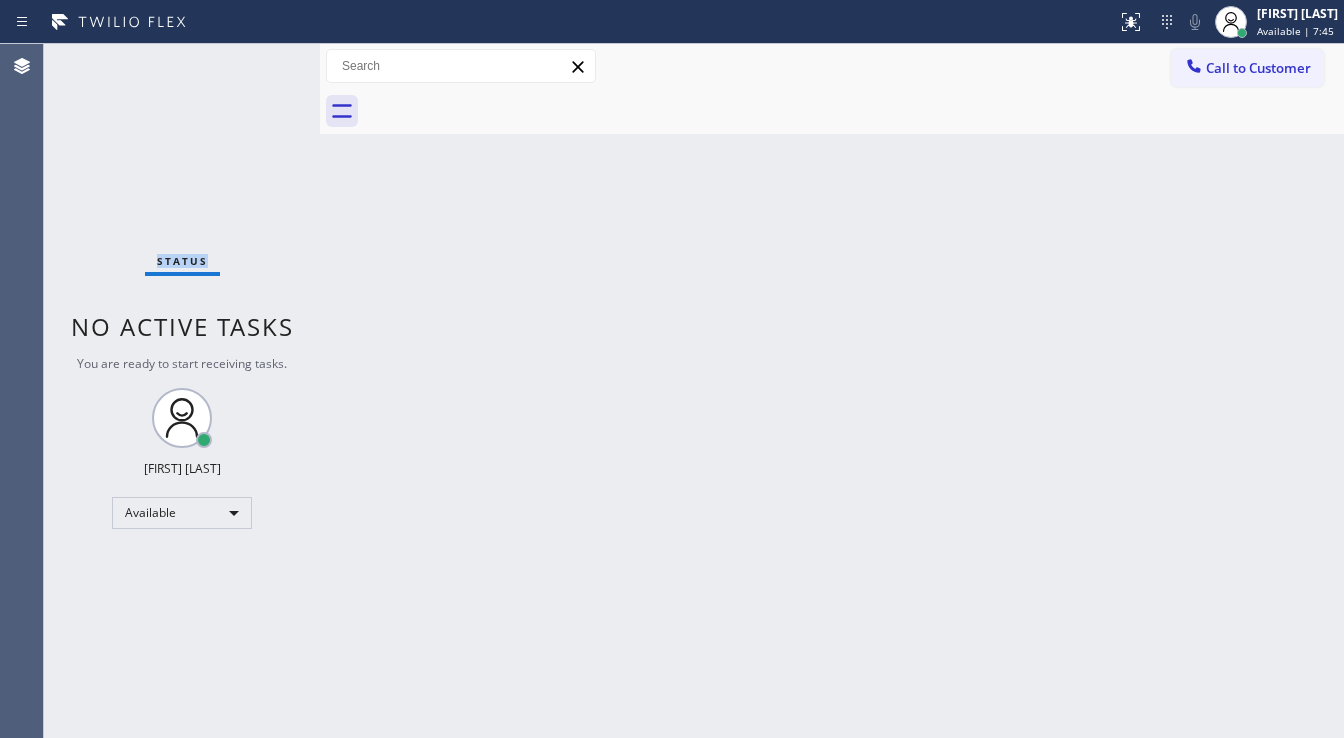 click on "Status   No active tasks     You are ready to start receiving tasks.   [FIRST] [LAST] Available" at bounding box center (182, 391) 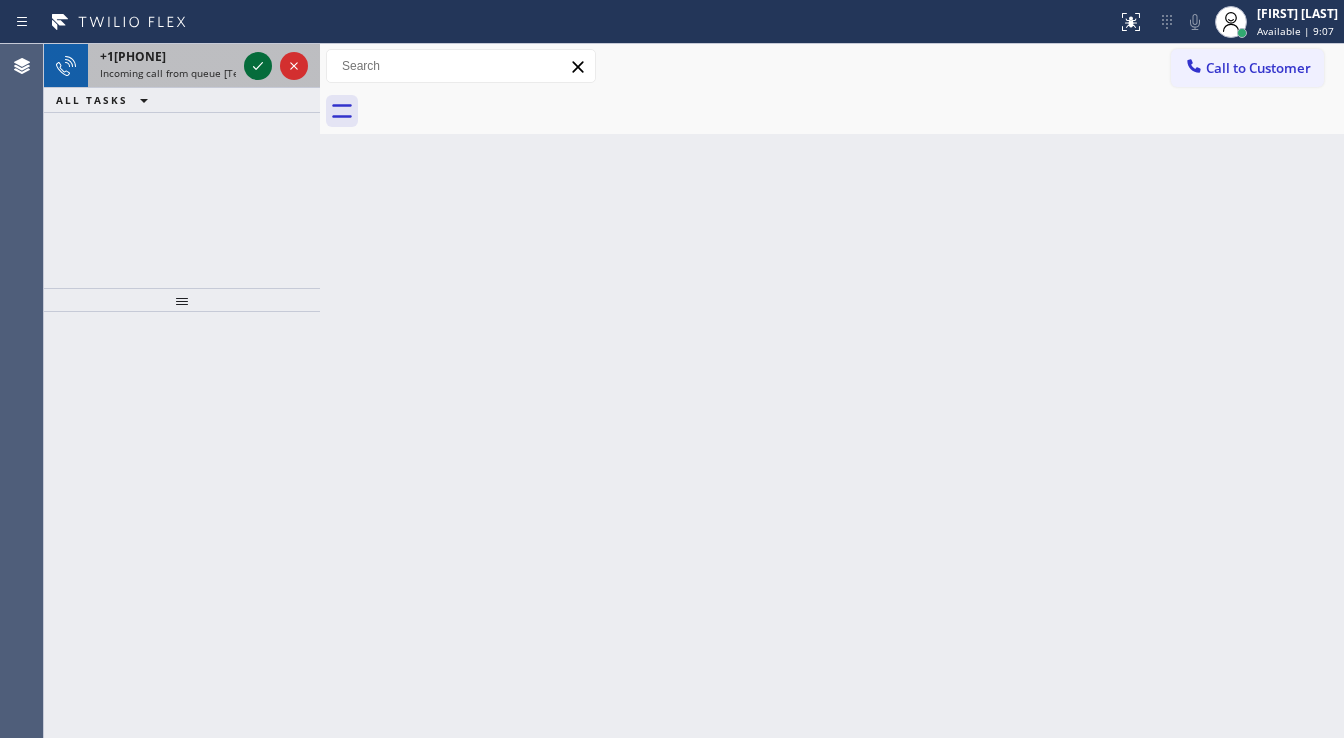 click 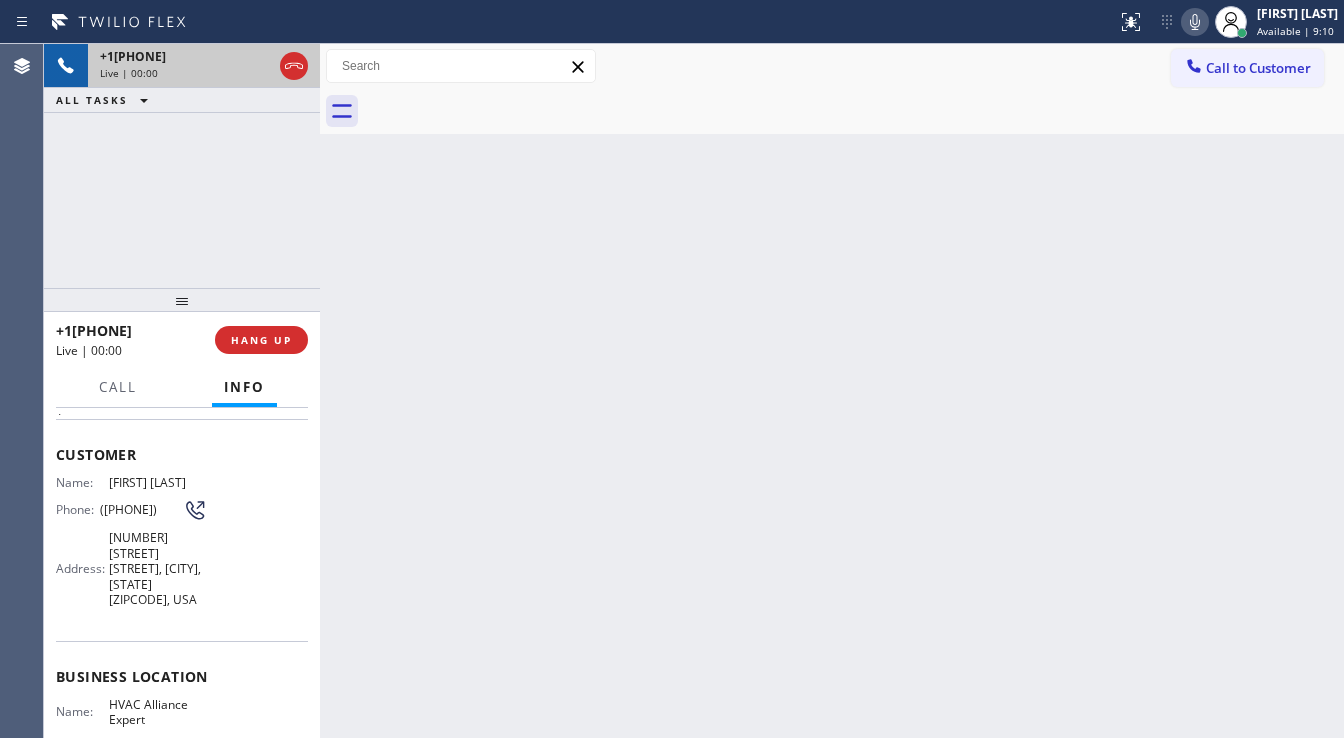 scroll, scrollTop: 240, scrollLeft: 0, axis: vertical 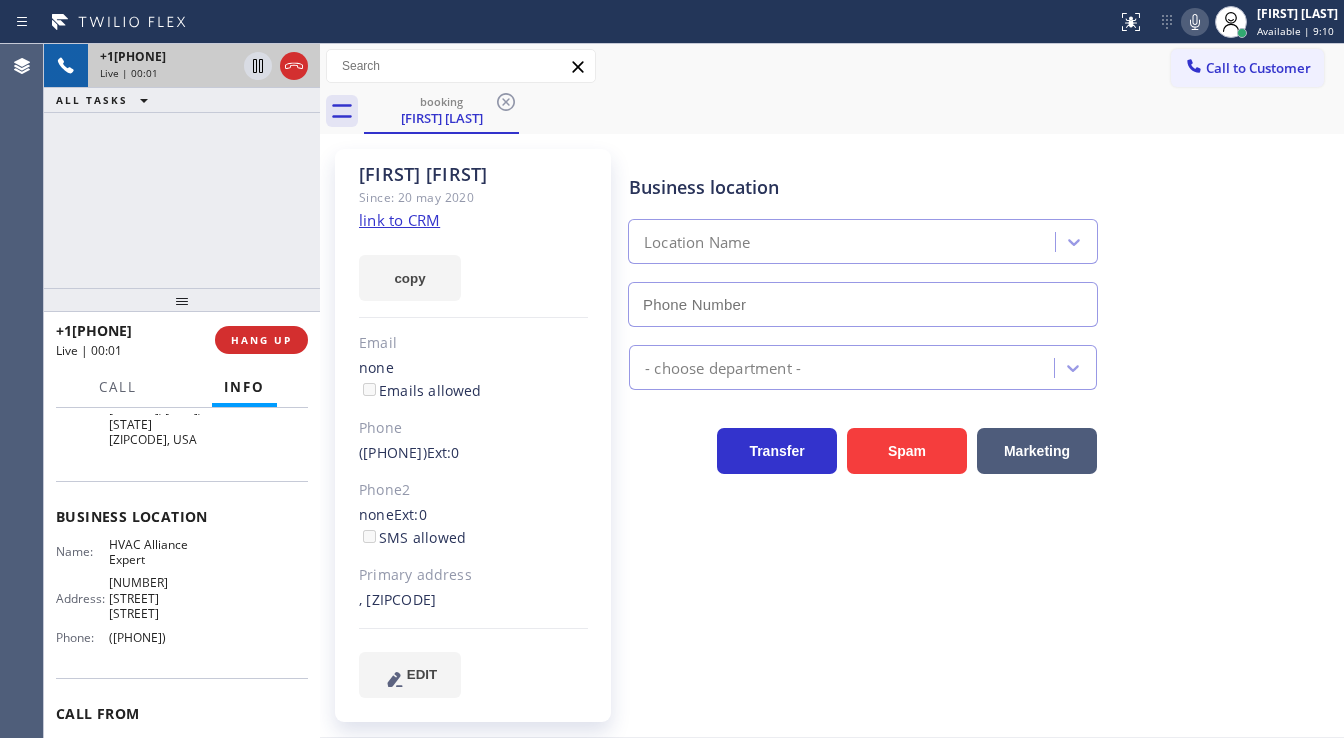 type on "([PHONE])" 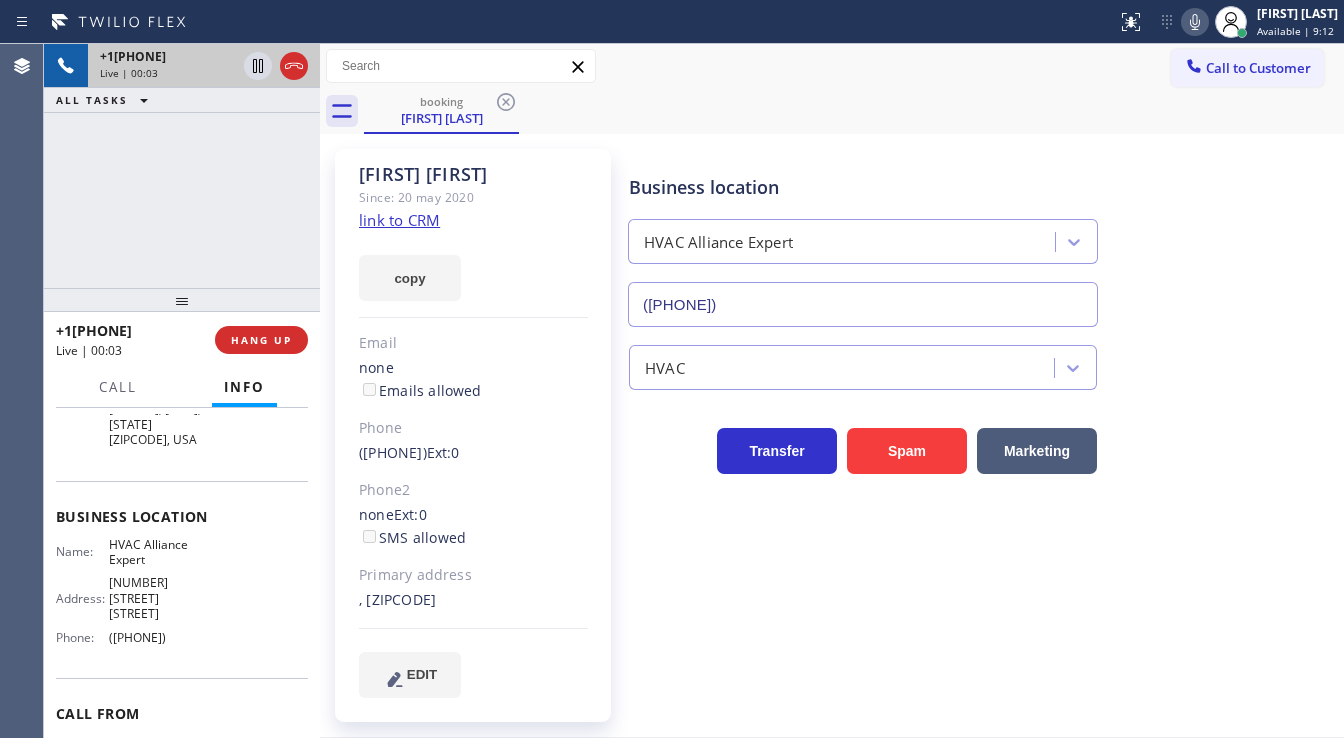 click on "link to CRM" 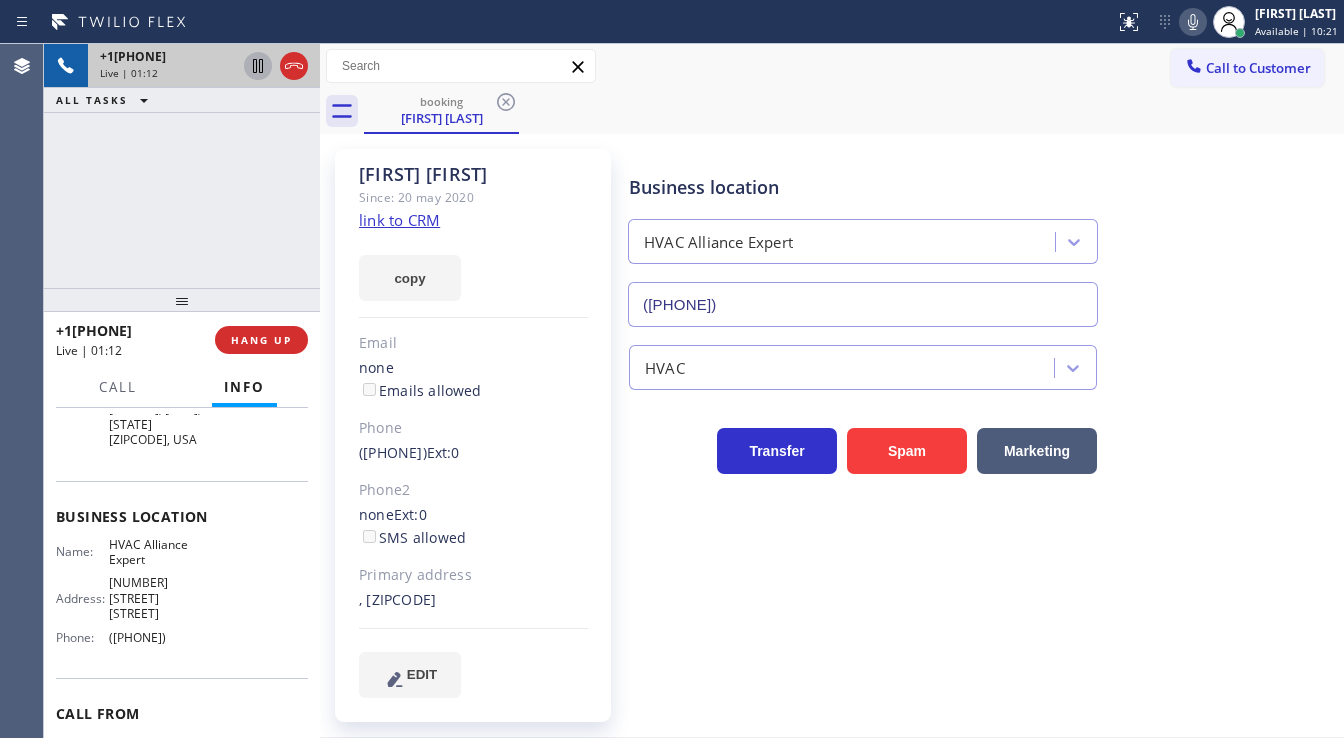 click 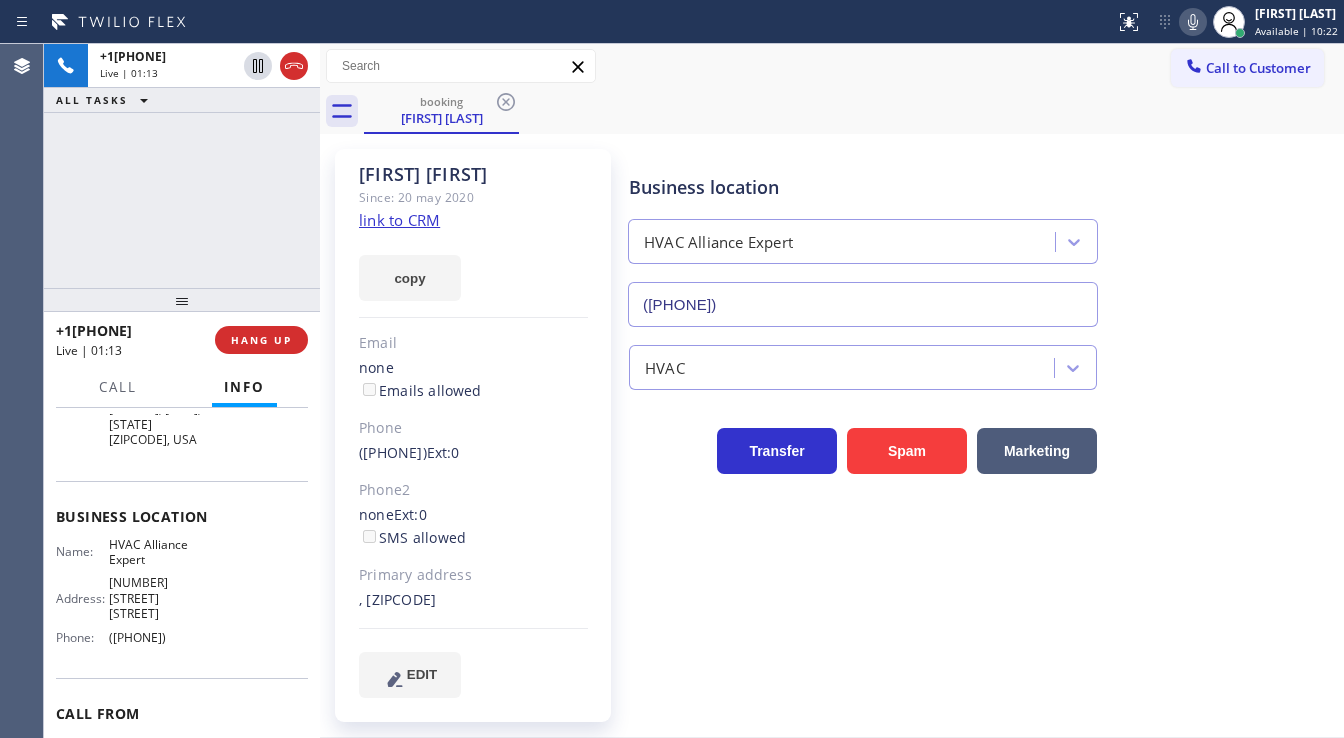 click 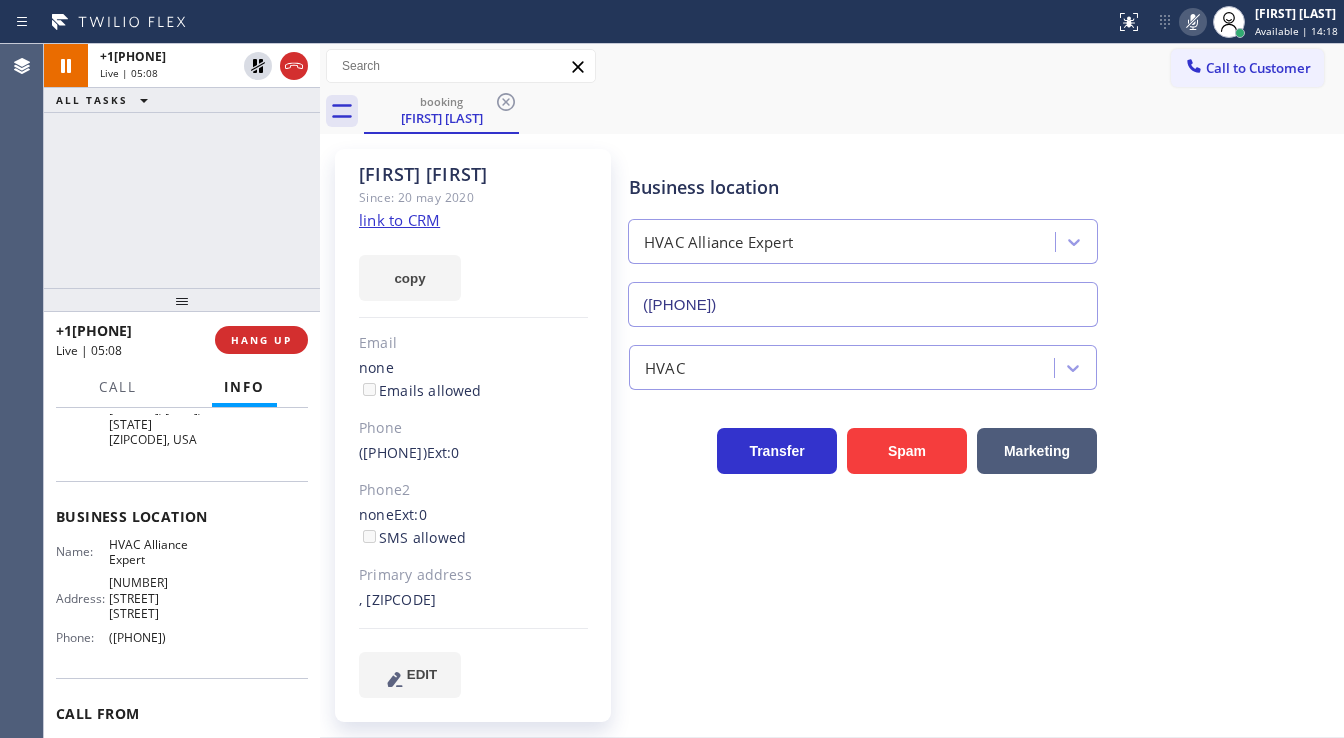 click 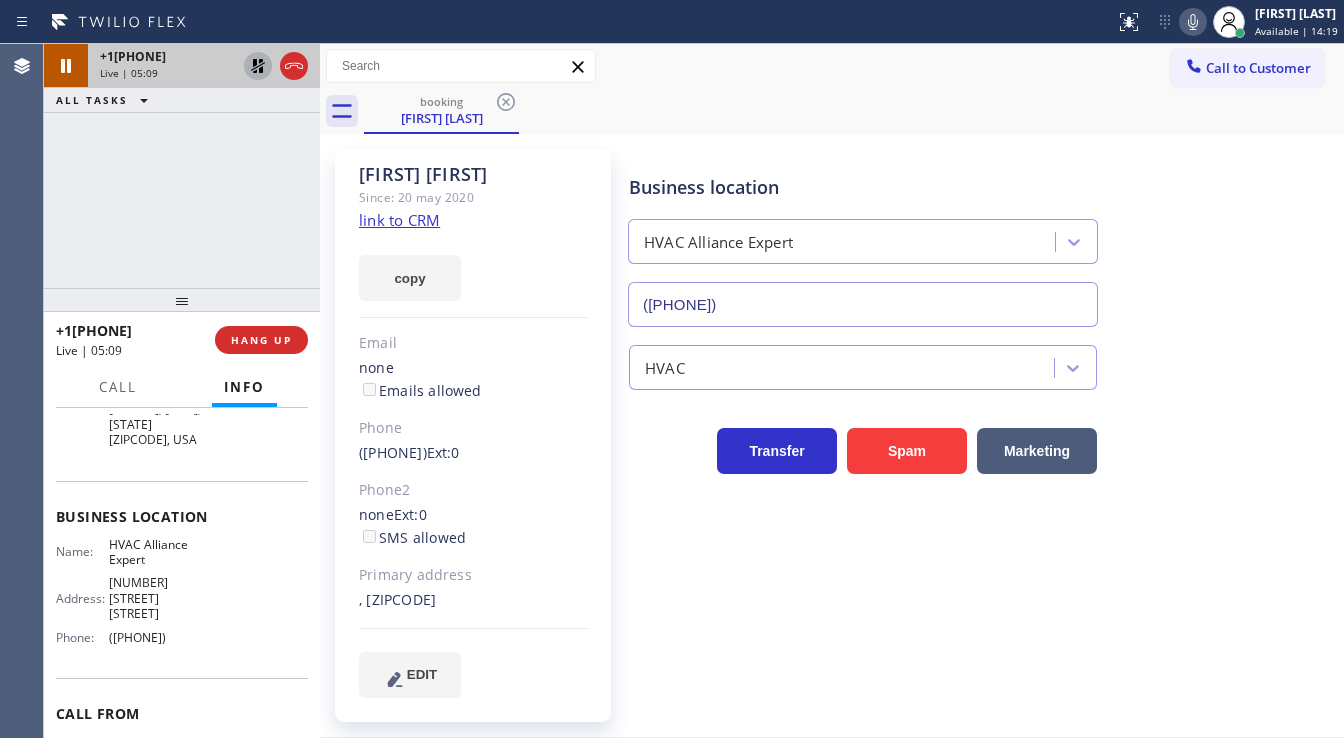 click 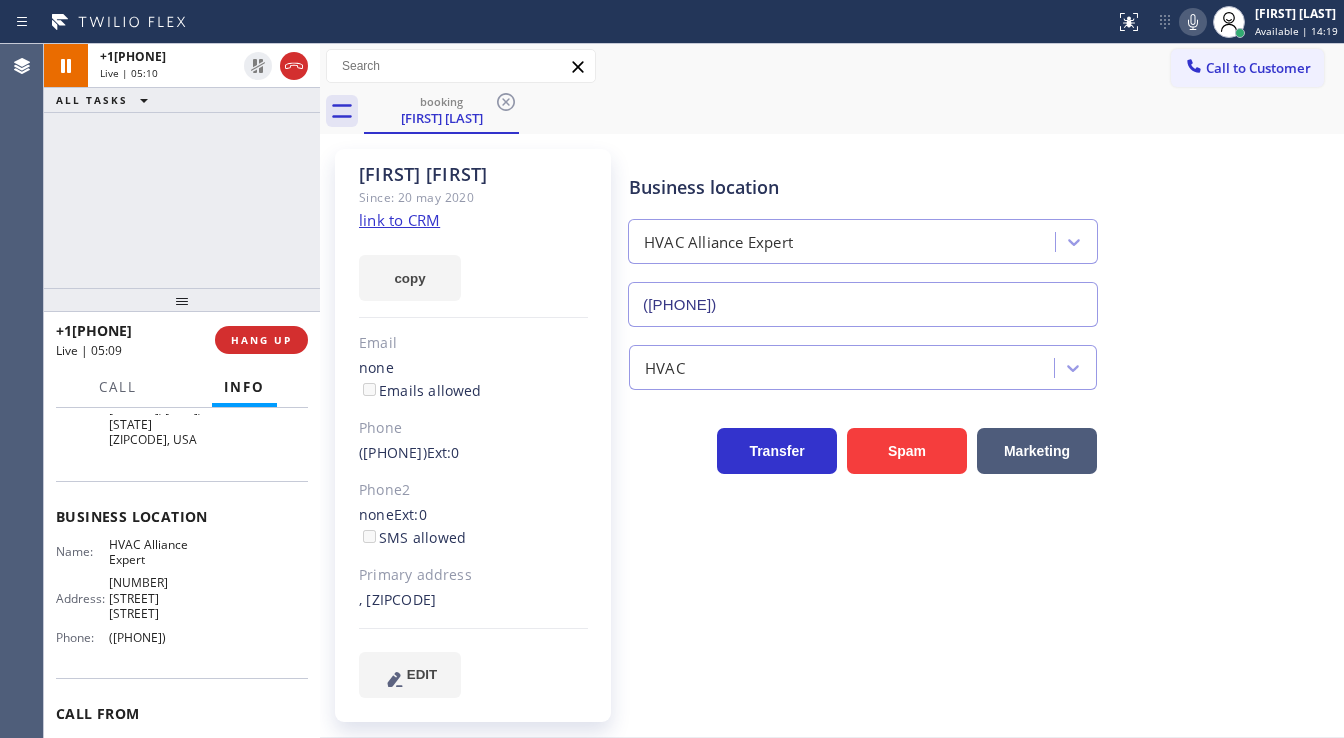 click on "+[PHONE] Live | 05:10 ALL TASKS ALL TASKS ACTIVE TASKS TASKS IN WRAP UP" at bounding box center (182, 166) 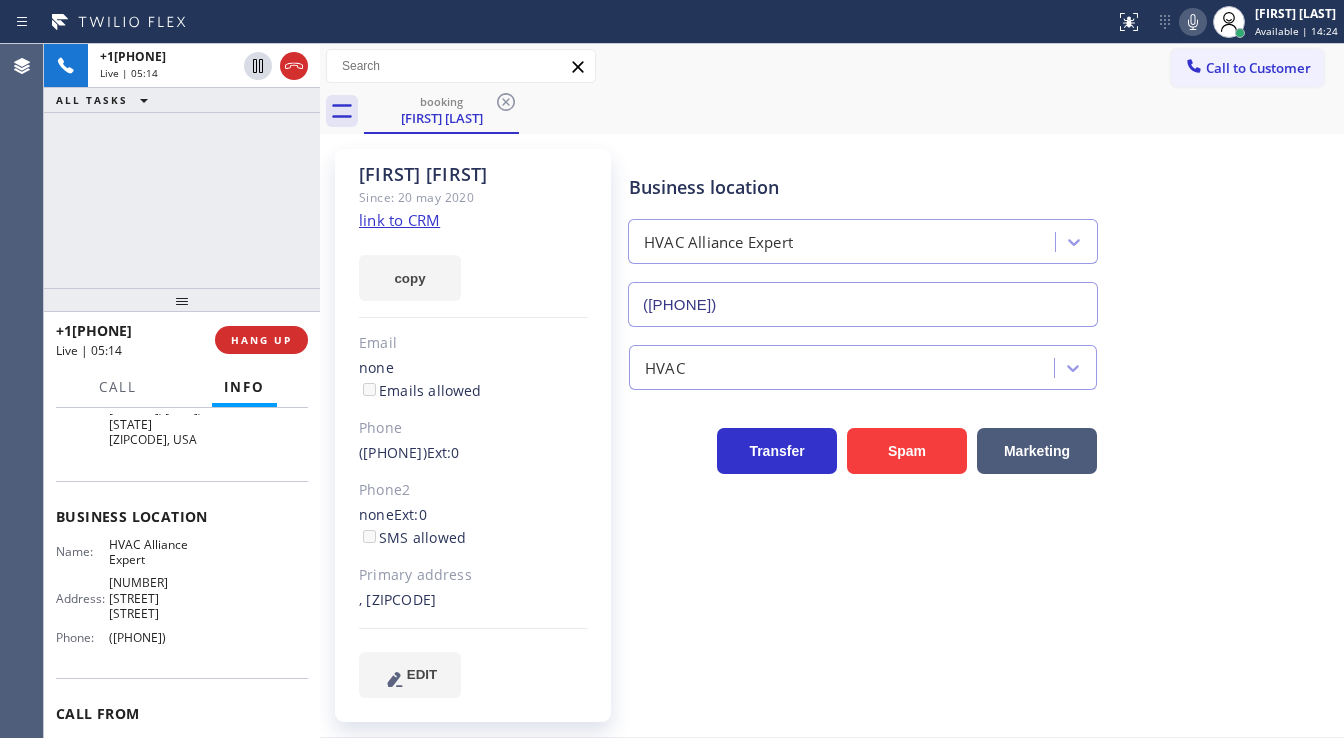 click on "+1[PHONE] Live | 05:14 ALL TASKS ALL TASKS ACTIVE TASKS TASKS IN WRAP UP" at bounding box center (182, 166) 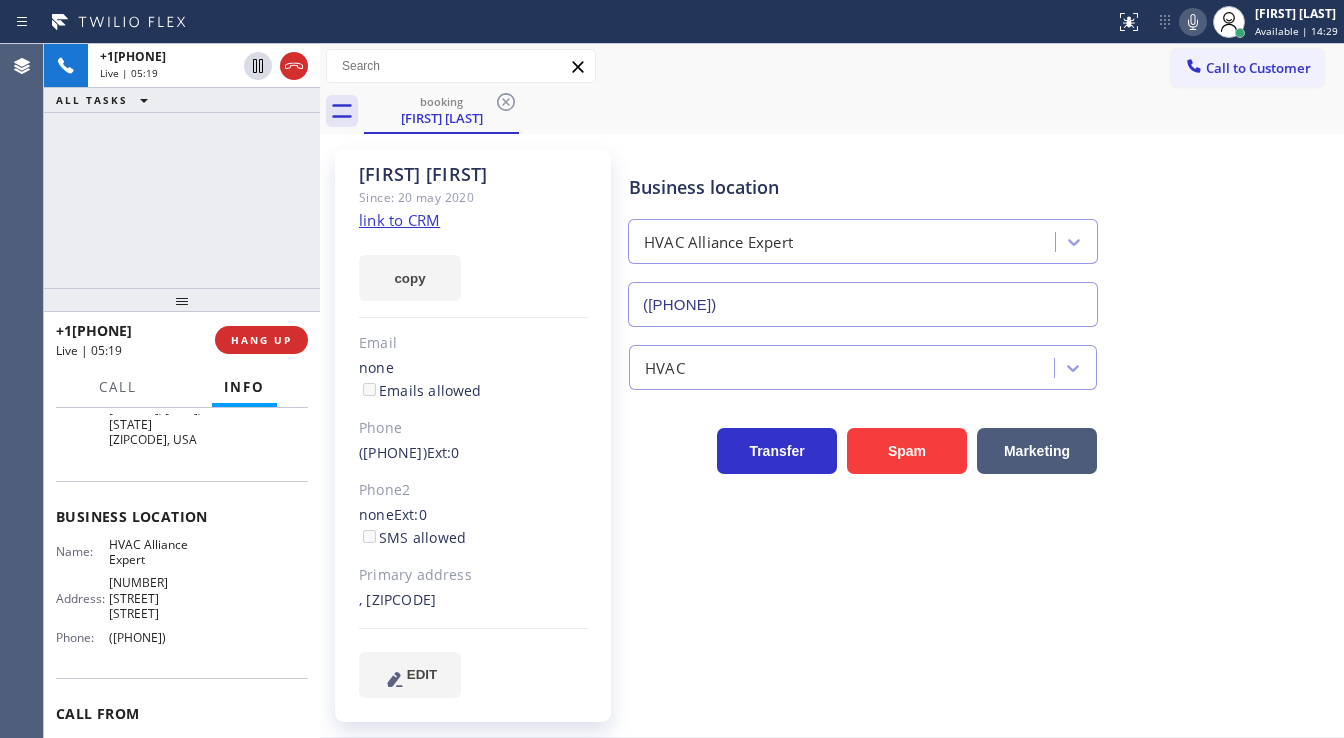 click on "+[PHONE] Live | 05:19 ALL TASKS ALL TASKS ACTIVE TASKS TASKS IN WRAP UP" at bounding box center [182, 166] 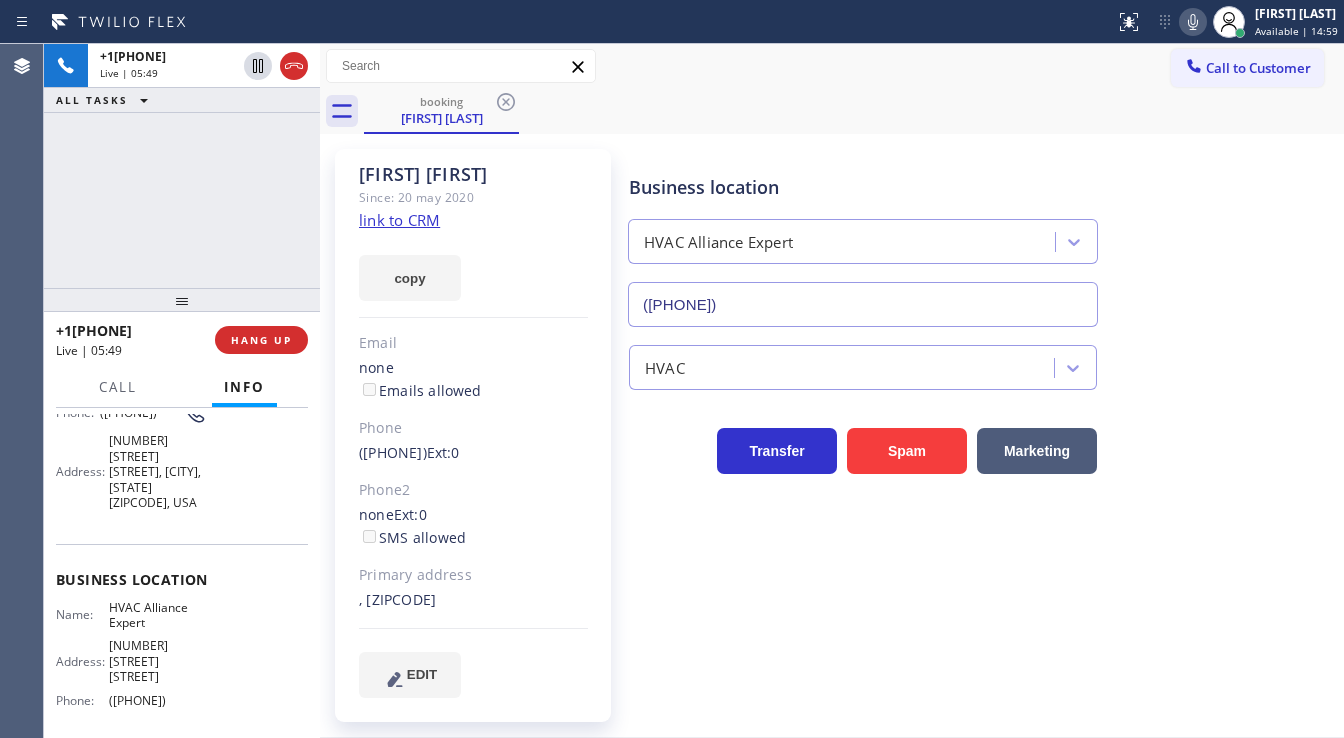 scroll, scrollTop: 160, scrollLeft: 0, axis: vertical 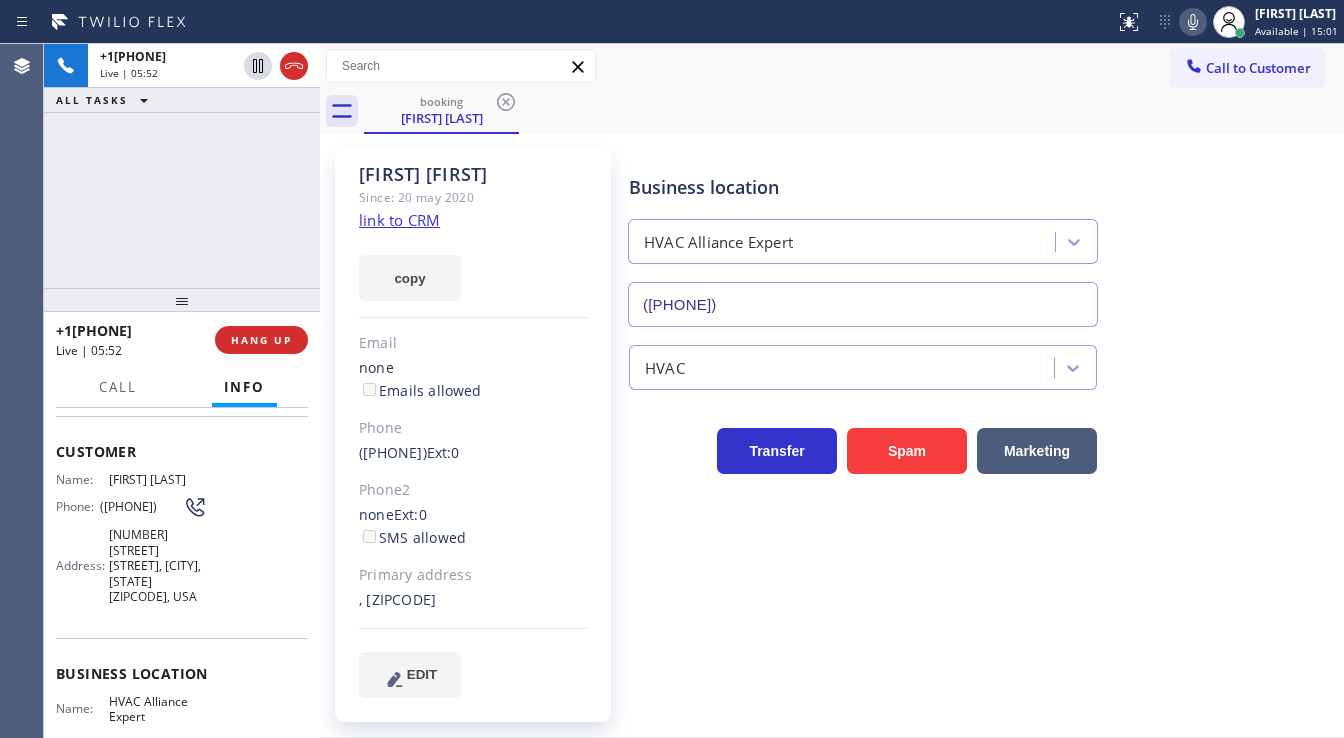 drag, startPoint x: 128, startPoint y: 434, endPoint x: 97, endPoint y: 500, distance: 72.91776 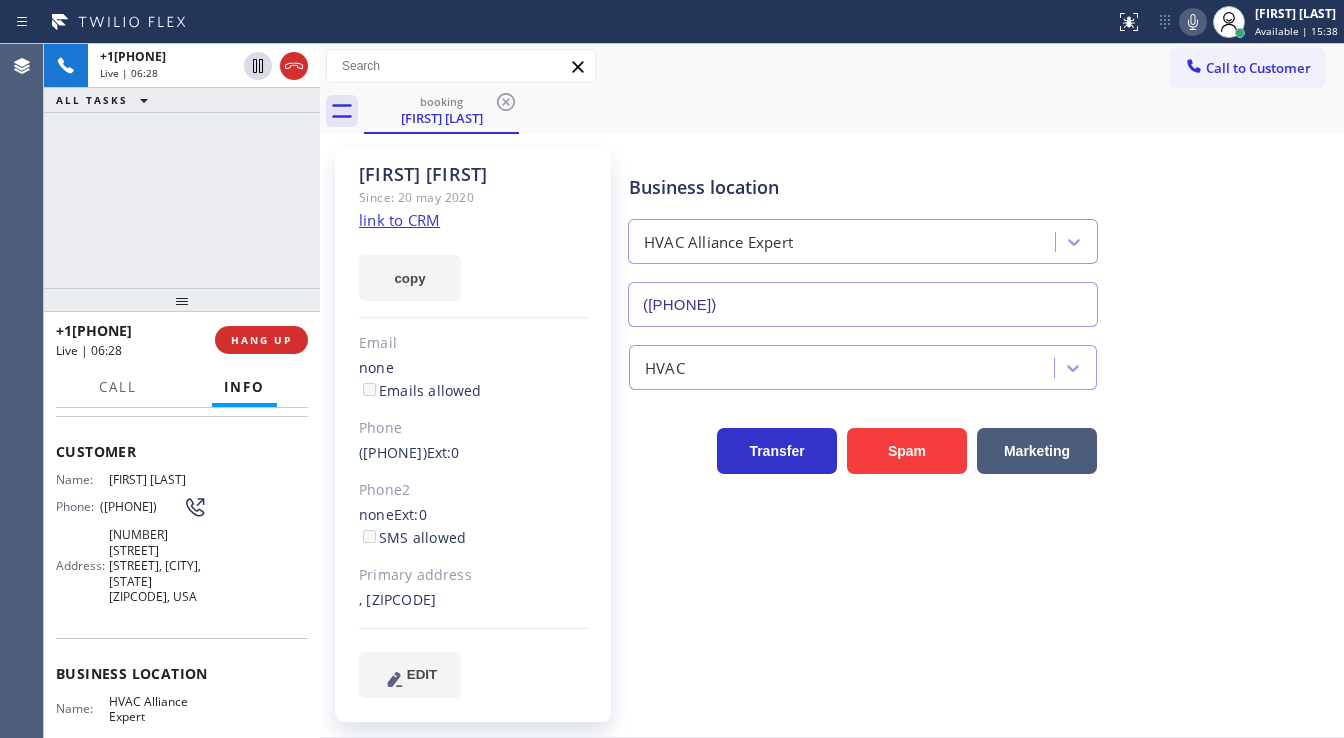 click on "+1[PHONE] Live | 06:28 ALL TASKS ALL TASKS ACTIVE TASKS TASKS IN WRAP UP" at bounding box center [182, 166] 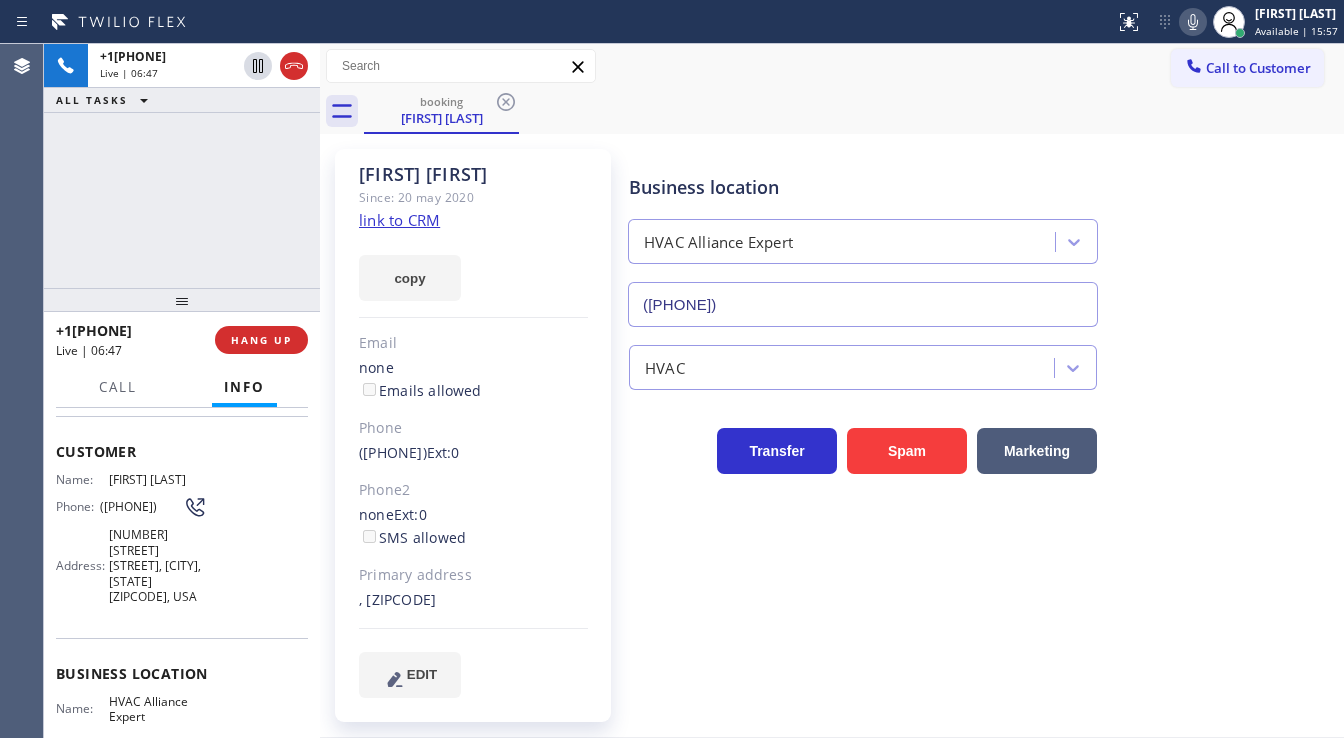 click 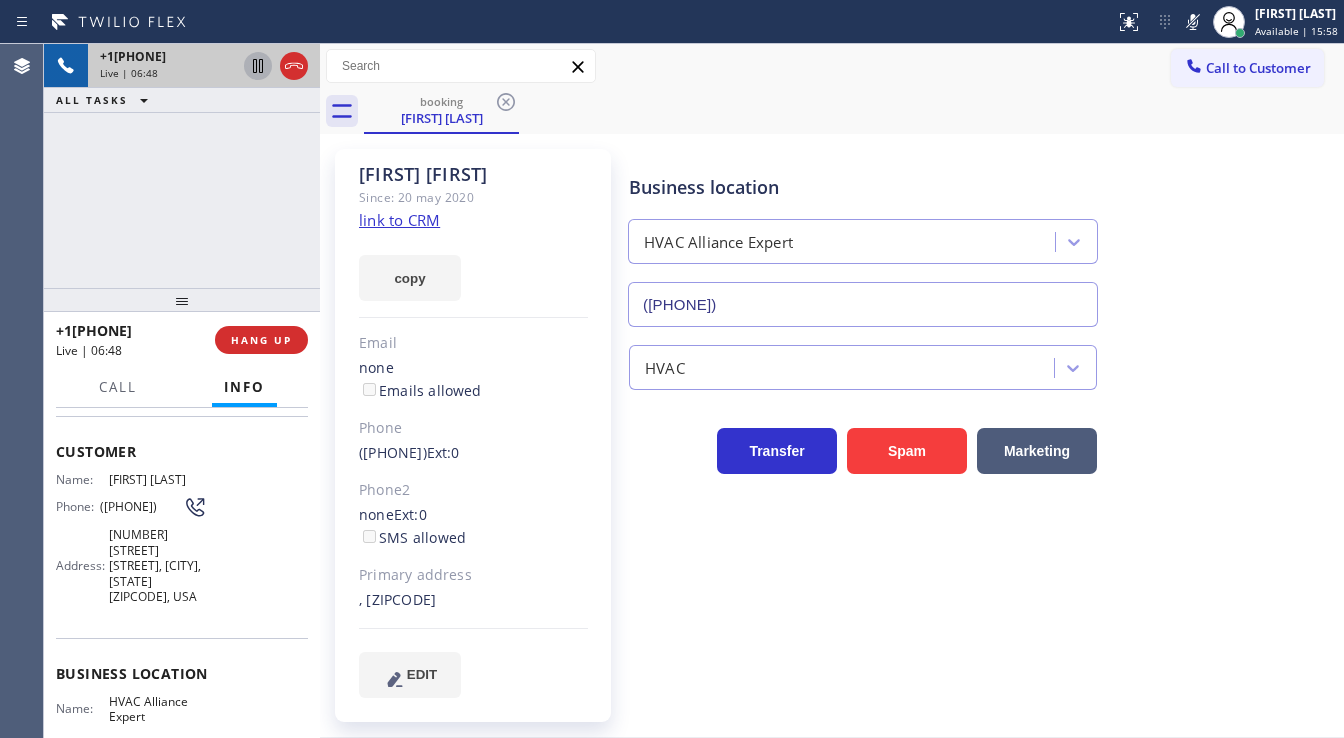 click 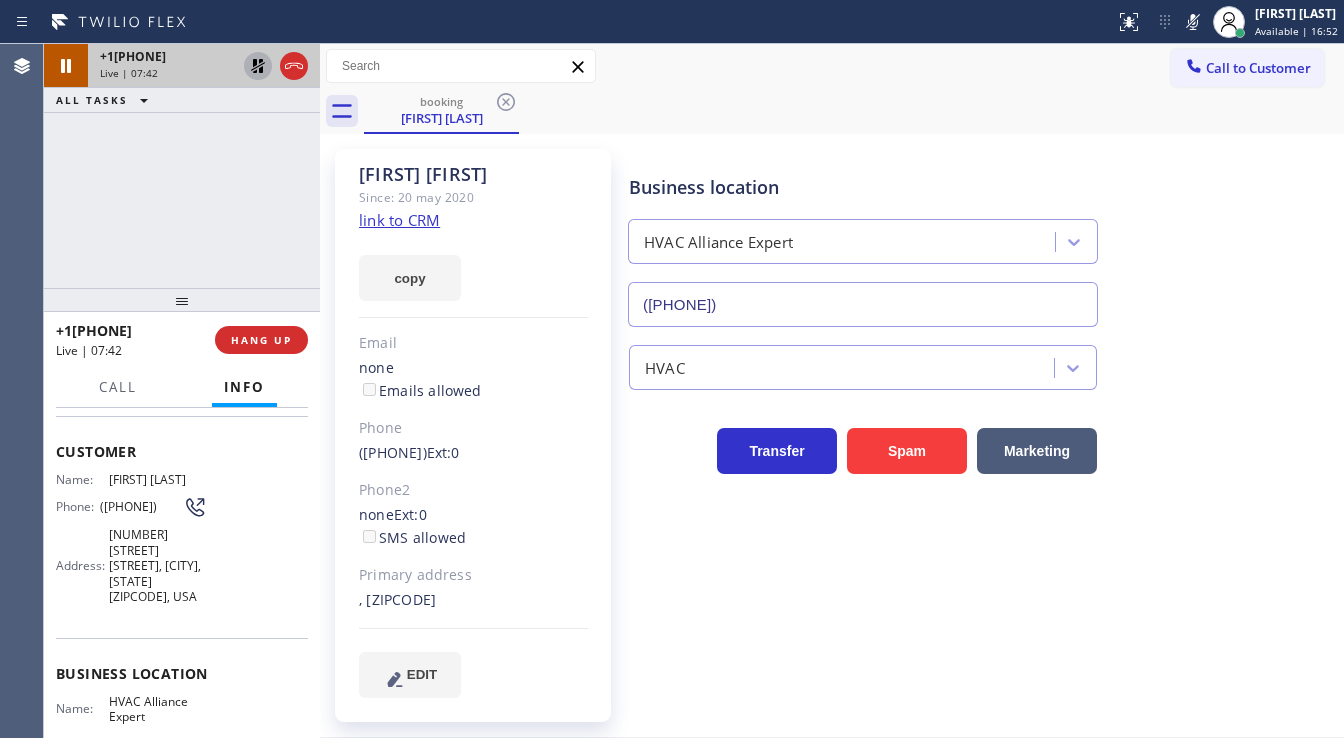 drag, startPoint x: 120, startPoint y: 189, endPoint x: 263, endPoint y: 92, distance: 172.79468 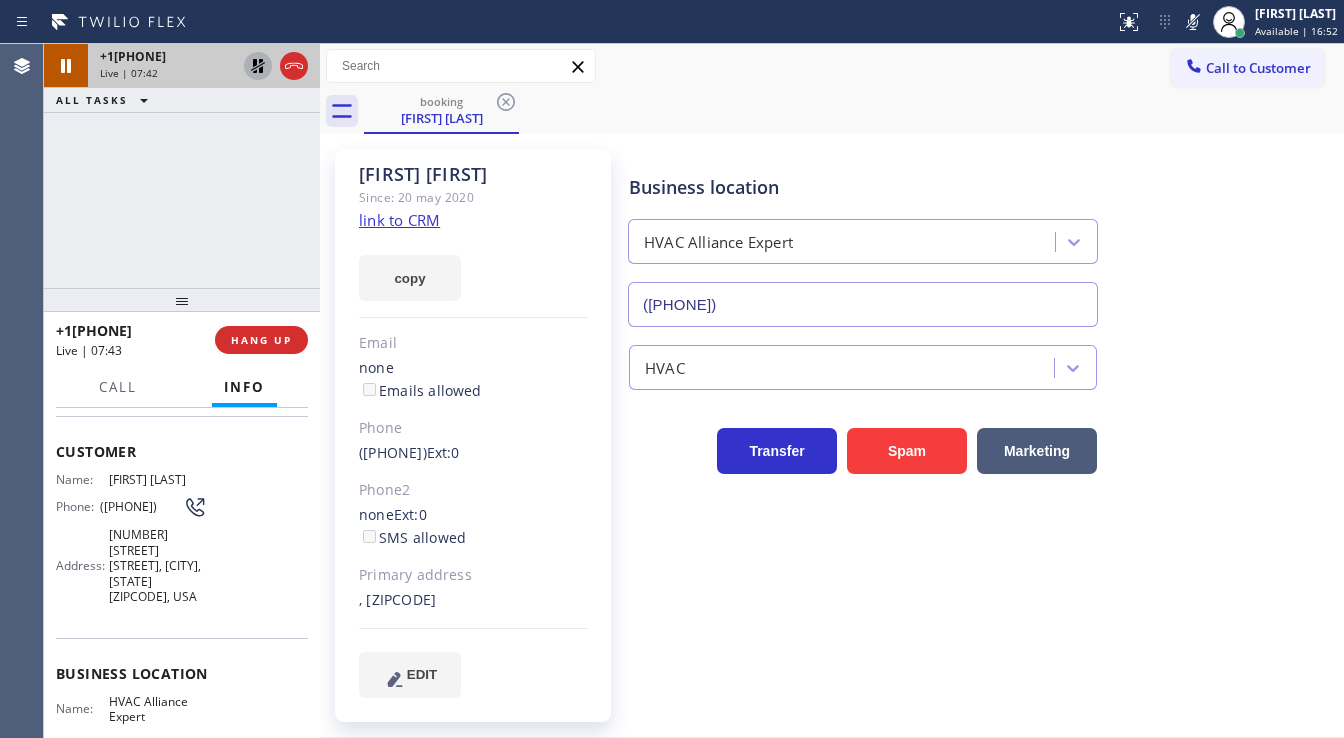 click 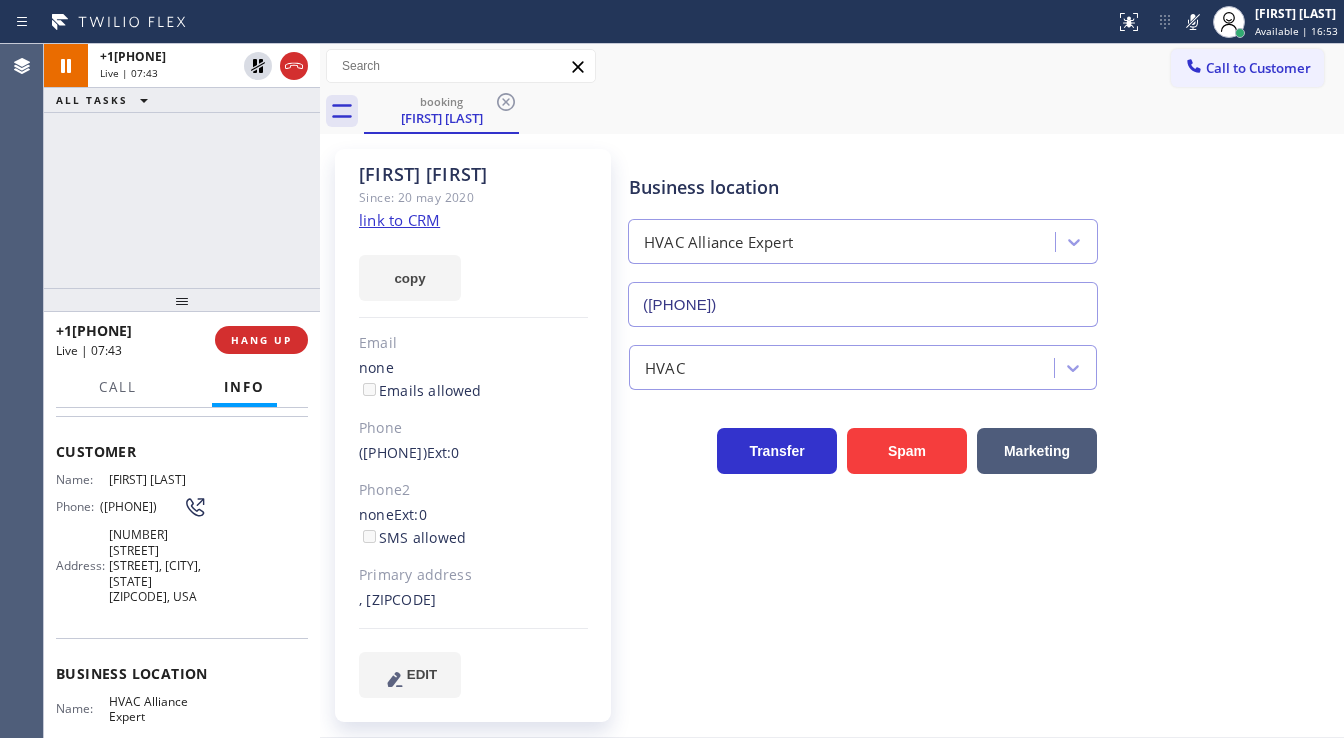 click 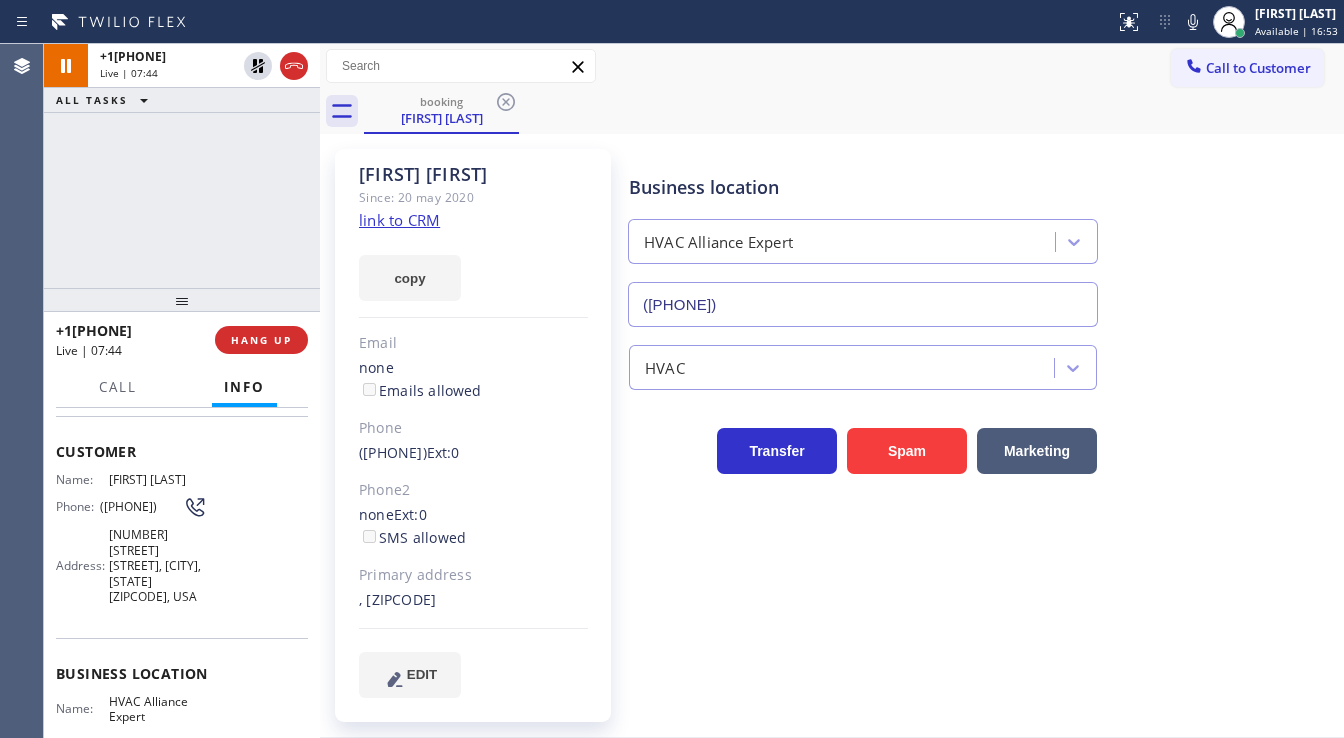click on "booking [FIRST] [LAST]" at bounding box center (854, 111) 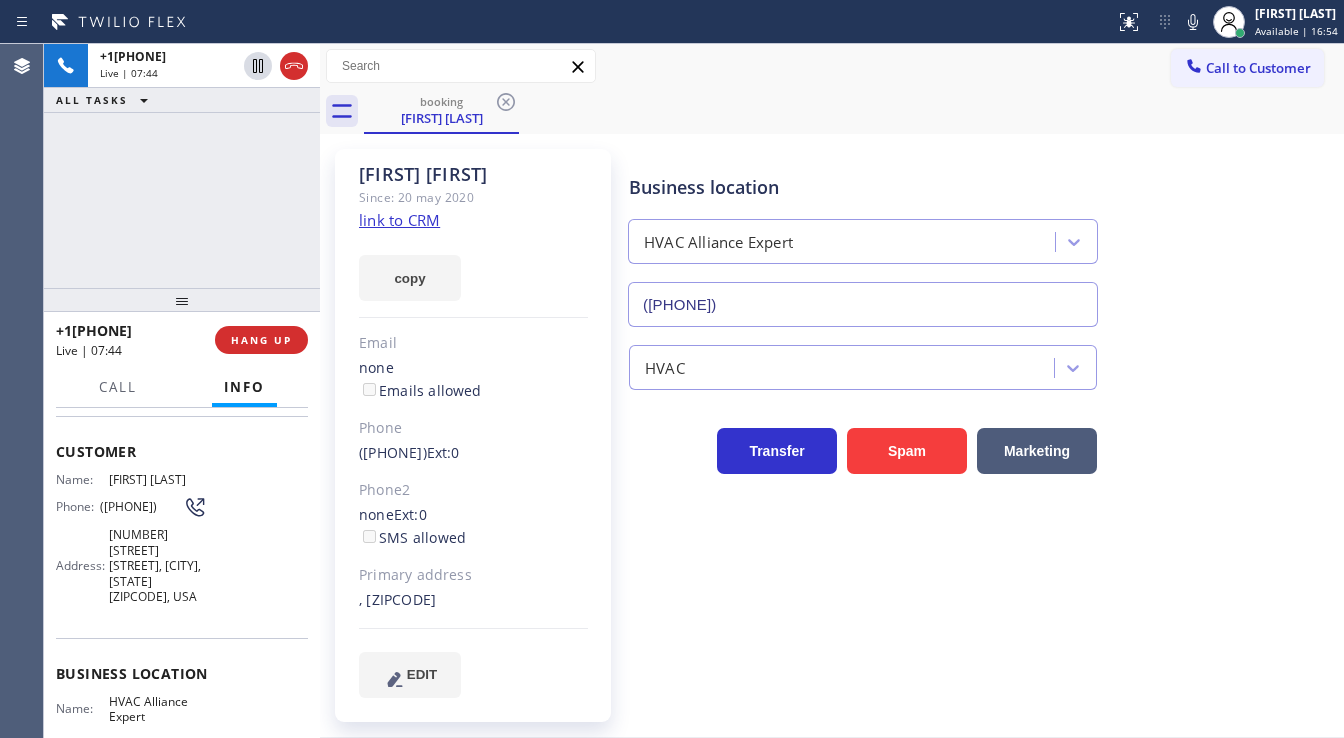 click on "+1[PHONE] Live | 07:44 ALL TASKS ALL TASKS ACTIVE TASKS TASKS IN WRAP UP" at bounding box center (182, 166) 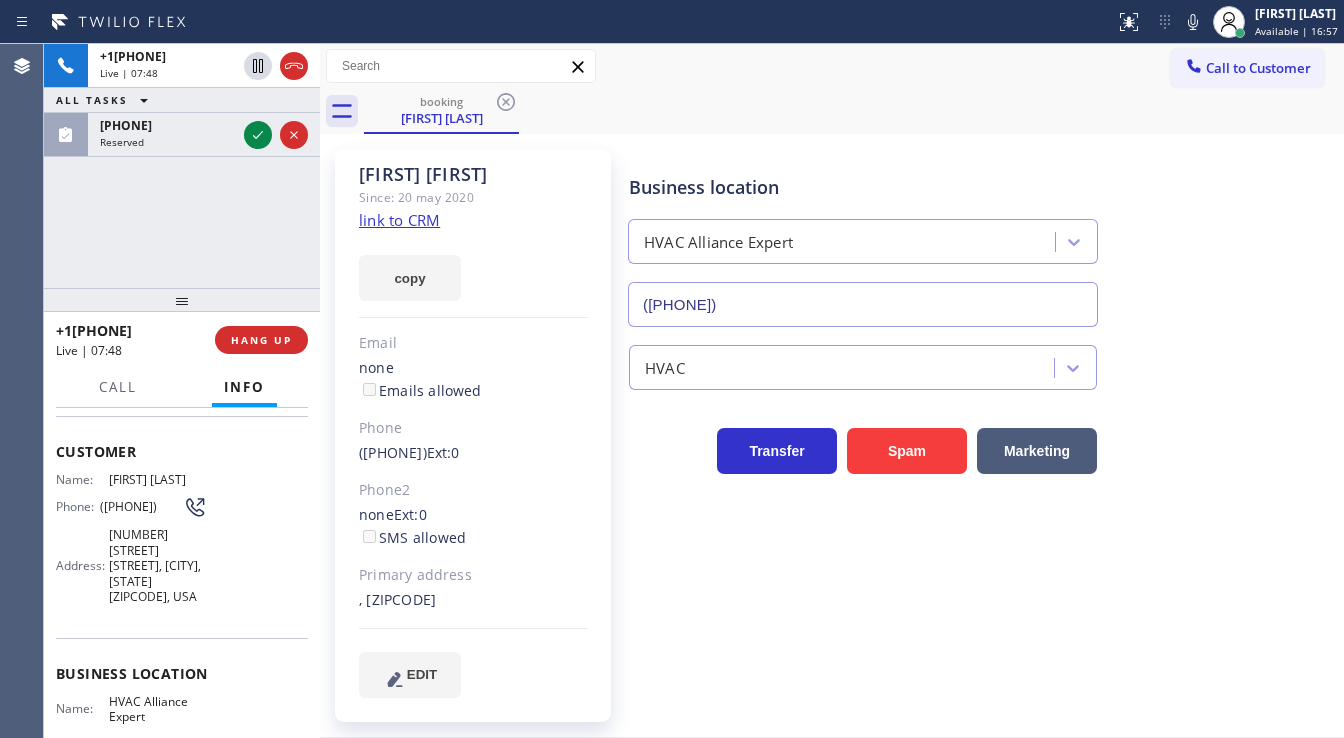 click on "[PHONE] Live | 07:48 ALL TASKS ALL TASKS ACTIVE TASKS TASKS IN WRAP UP [PHONE] Reserved" at bounding box center [182, 166] 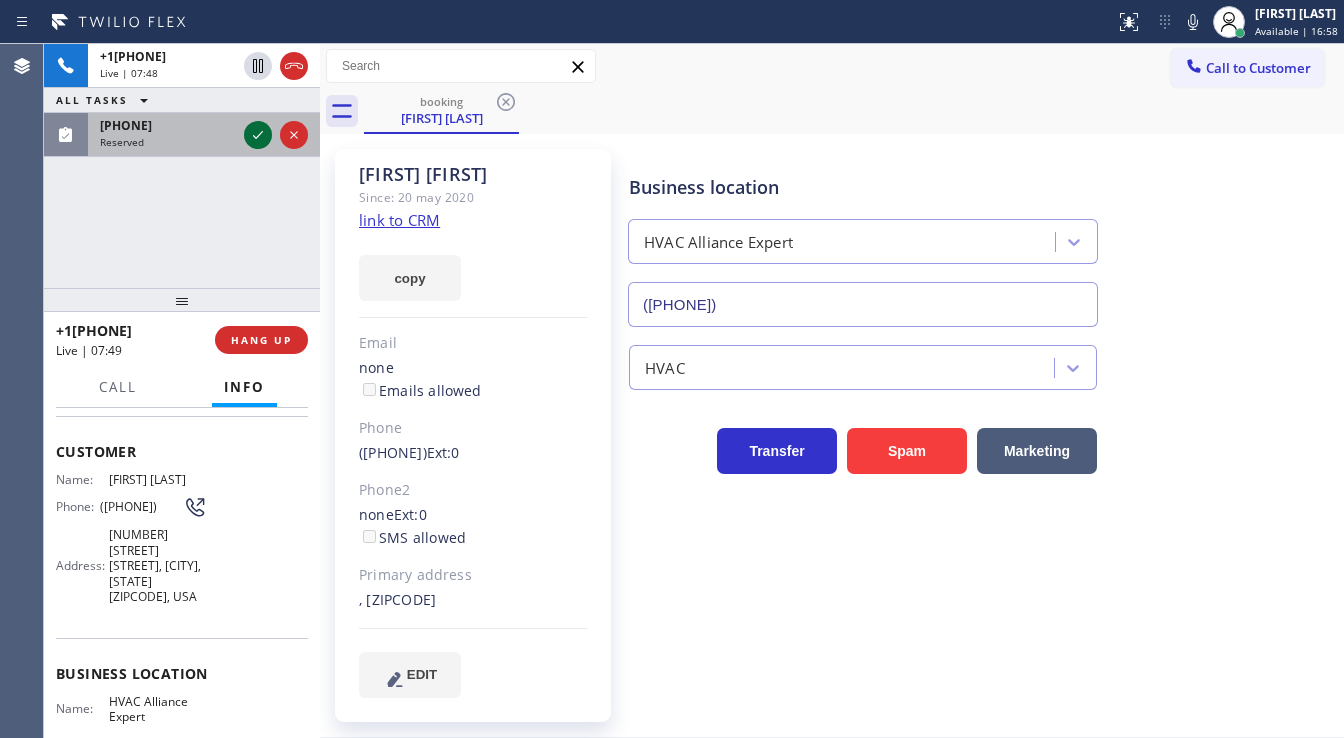 click 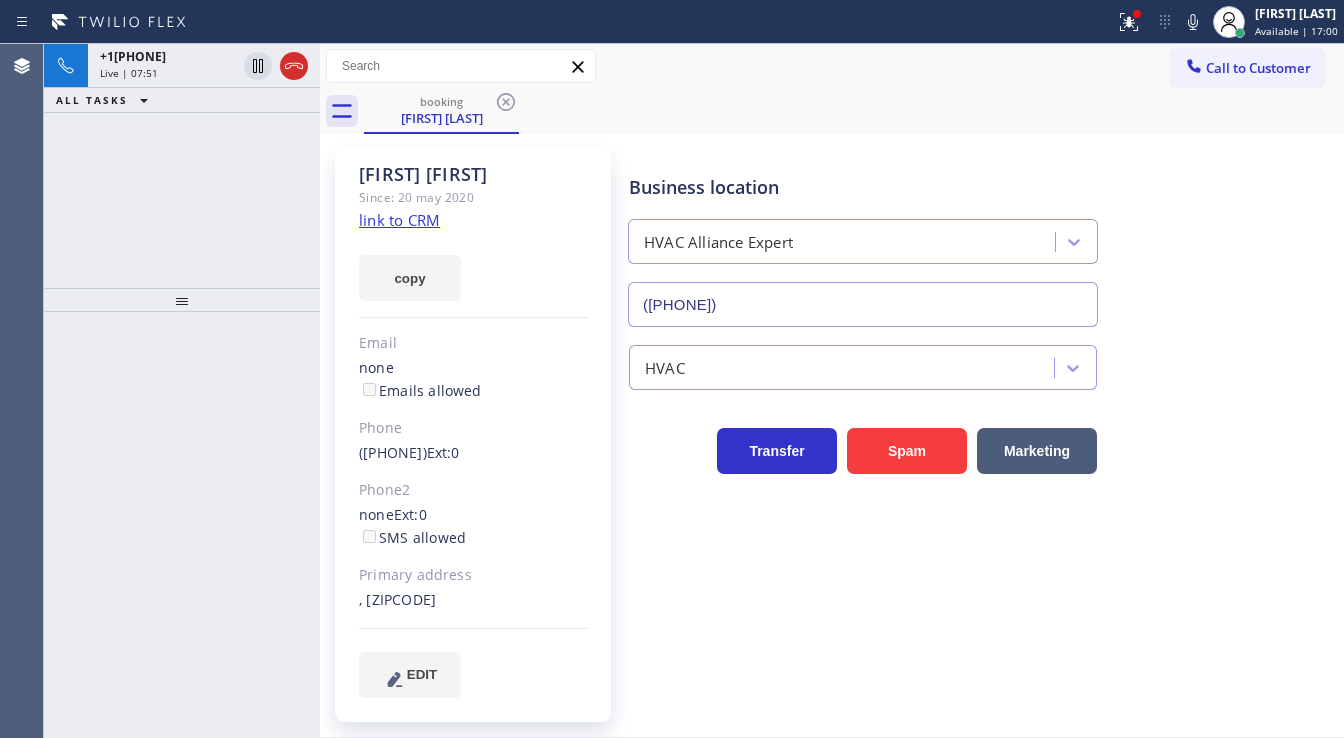 click on "Call to Customer Outbound call Location GE Monogram Inc Repair [CITY] Your caller id phone number ([PHONE]) Customer number Call Outbound call Technician Search Technician Your caller id phone number Your caller id phone number Call" at bounding box center (832, 66) 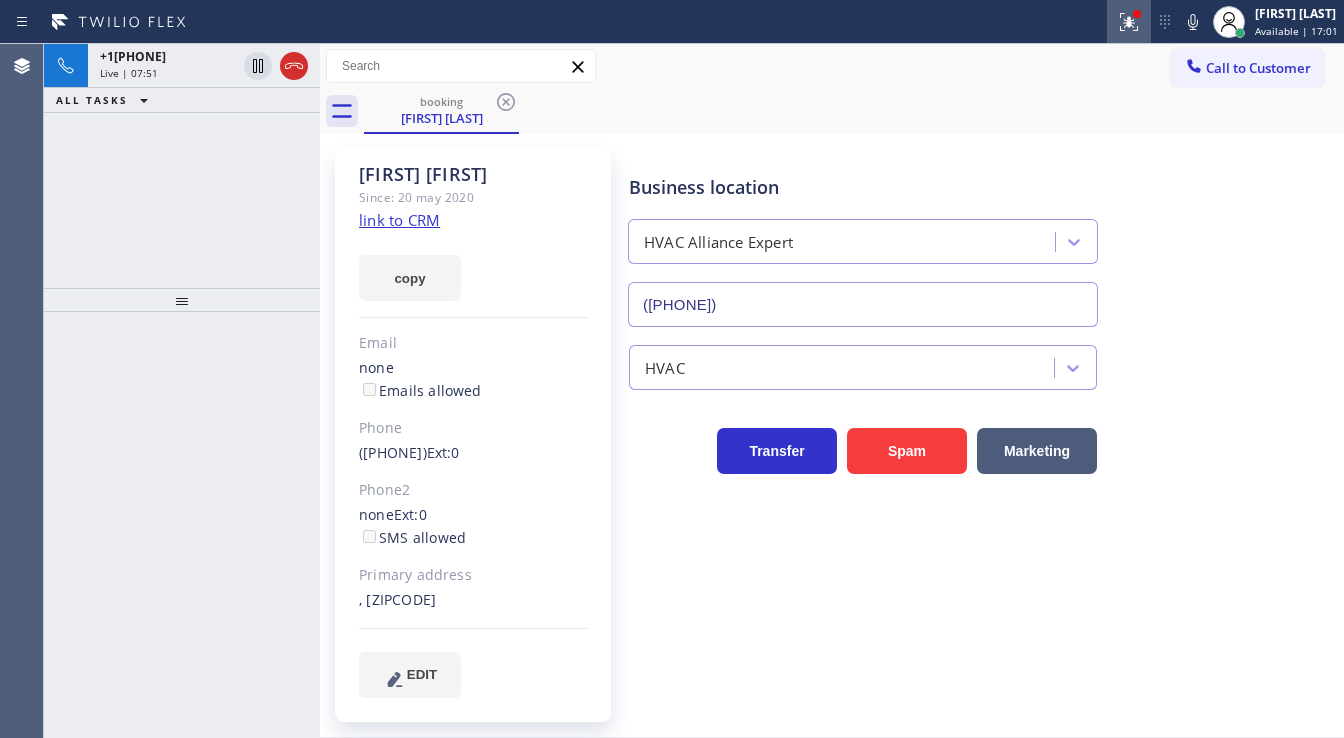click at bounding box center (1129, 22) 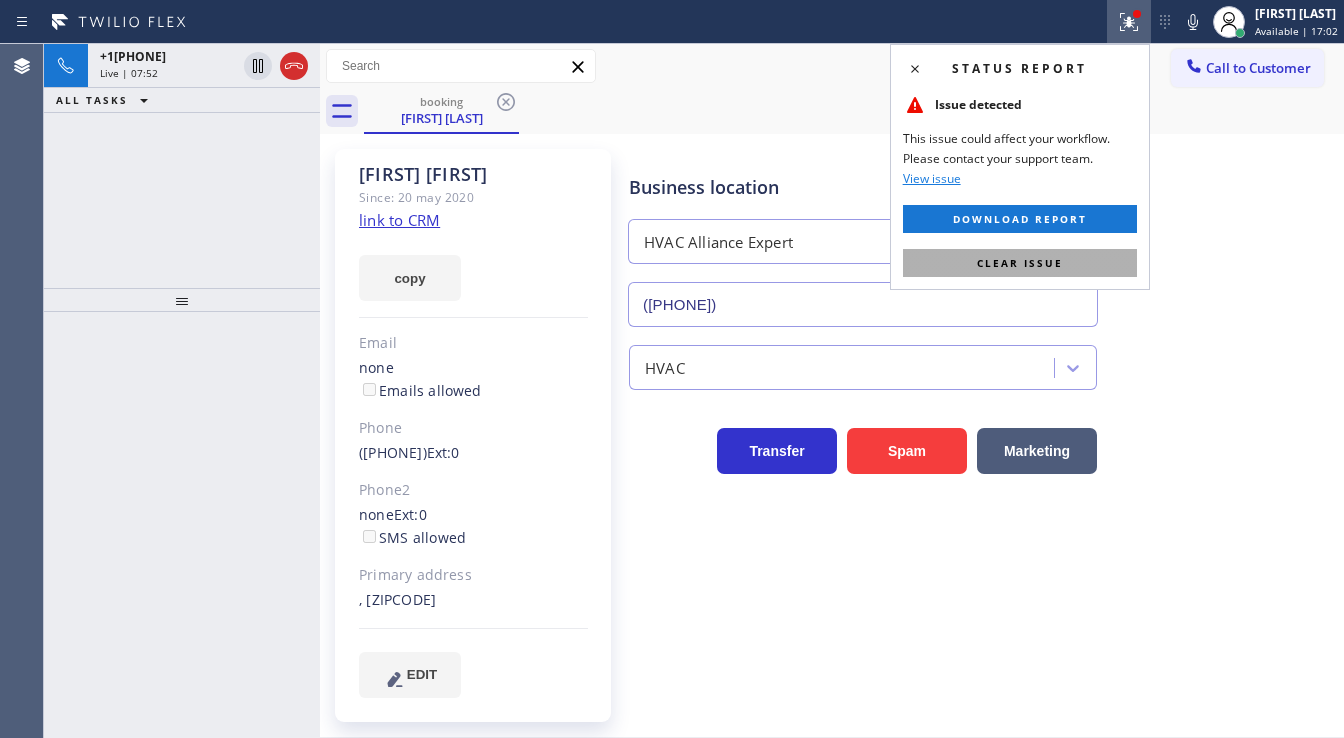 click on "Clear issue" at bounding box center [1020, 263] 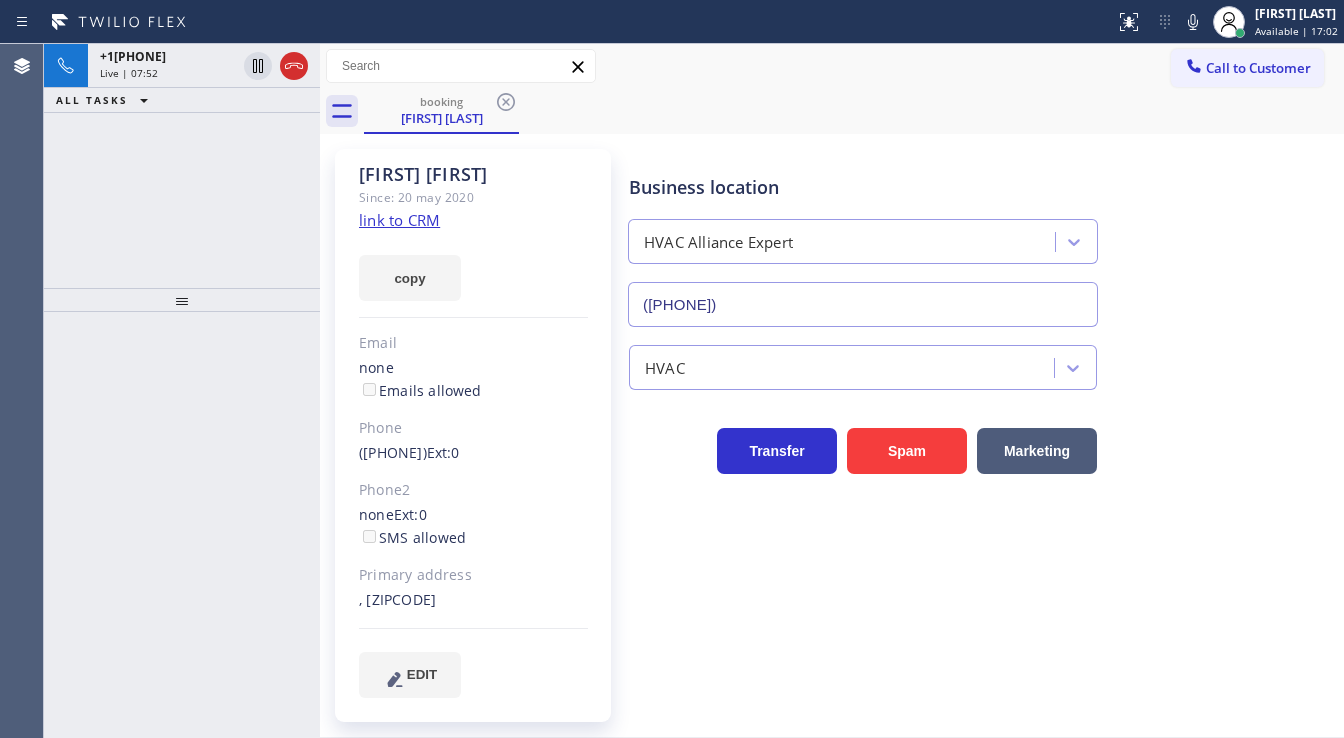 click on "Status   No active tasks     You are ready to start receiving tasks.   [FIRST] [LAST] Available" at bounding box center (832, 435) 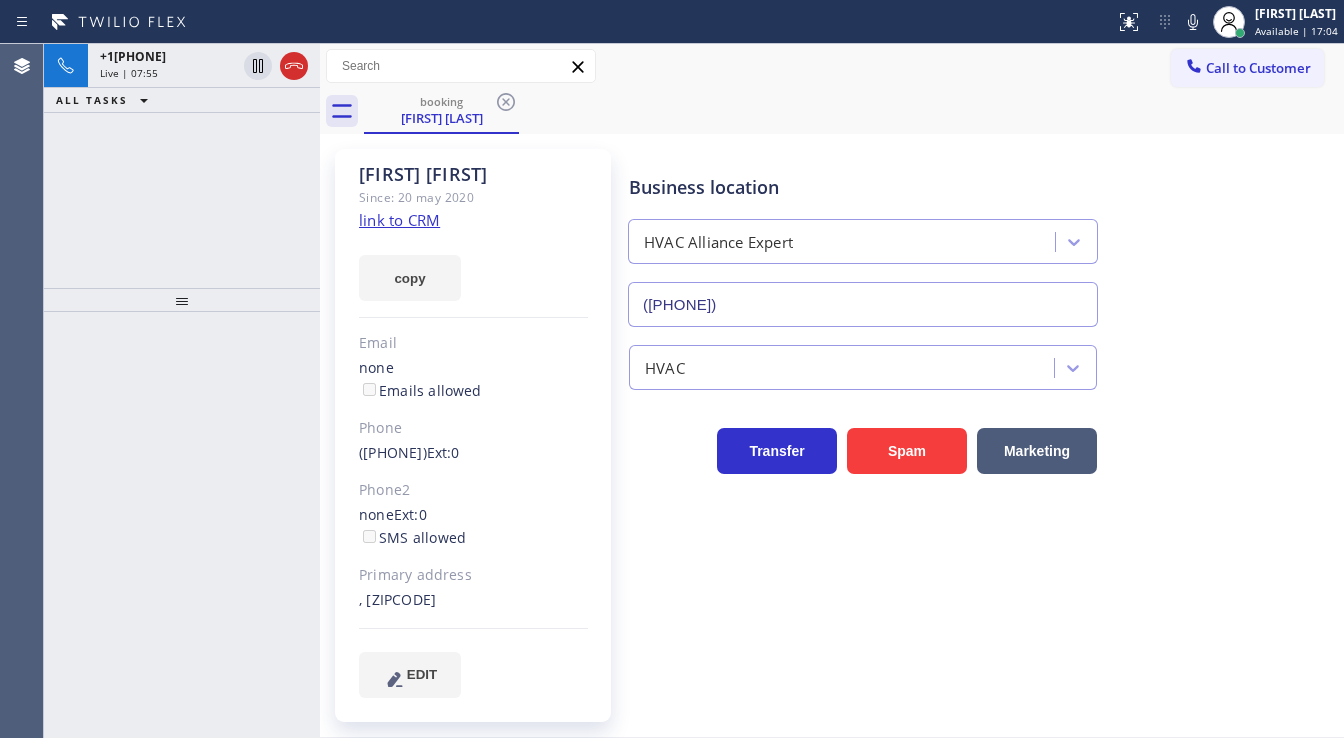 click on "+1[PHONE] Live | 07:55 ALL TASKS ALL TASKS ACTIVE TASKS TASKS IN WRAP UP" at bounding box center [182, 166] 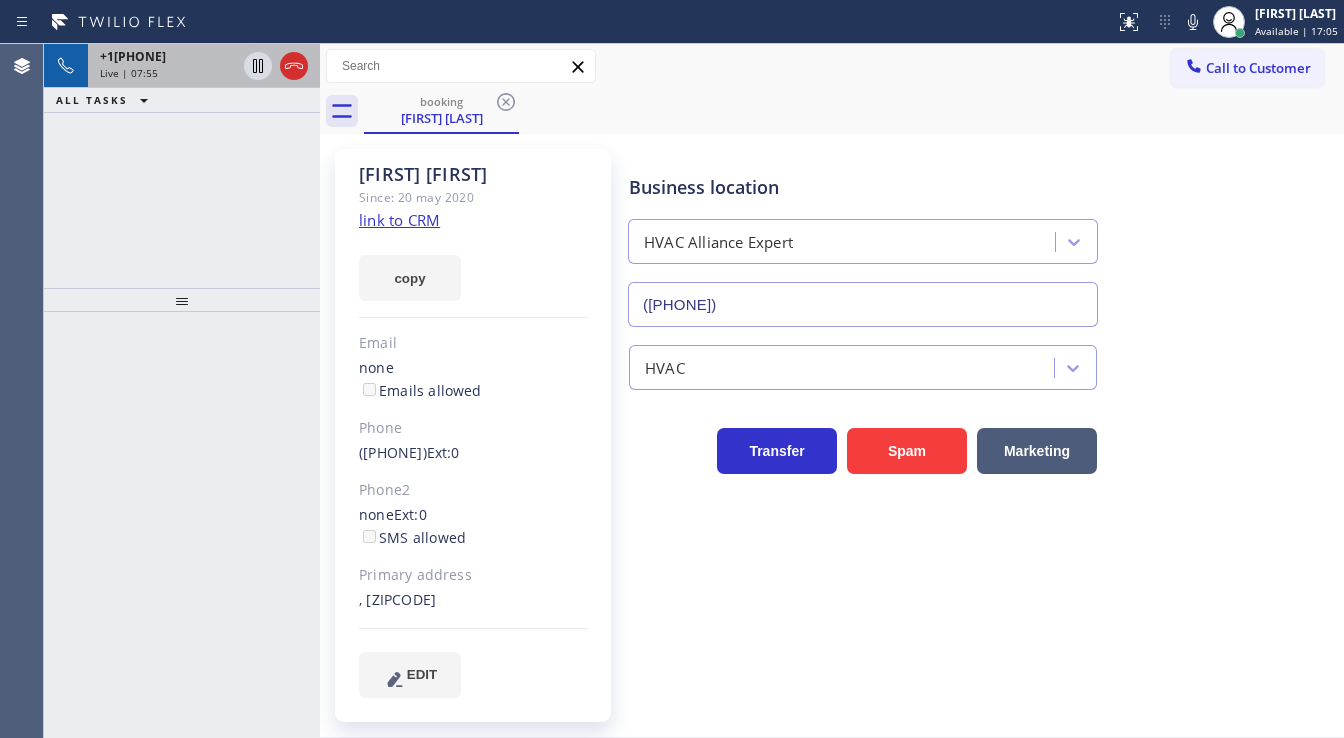 click on "+1[PHONE]" at bounding box center (133, 56) 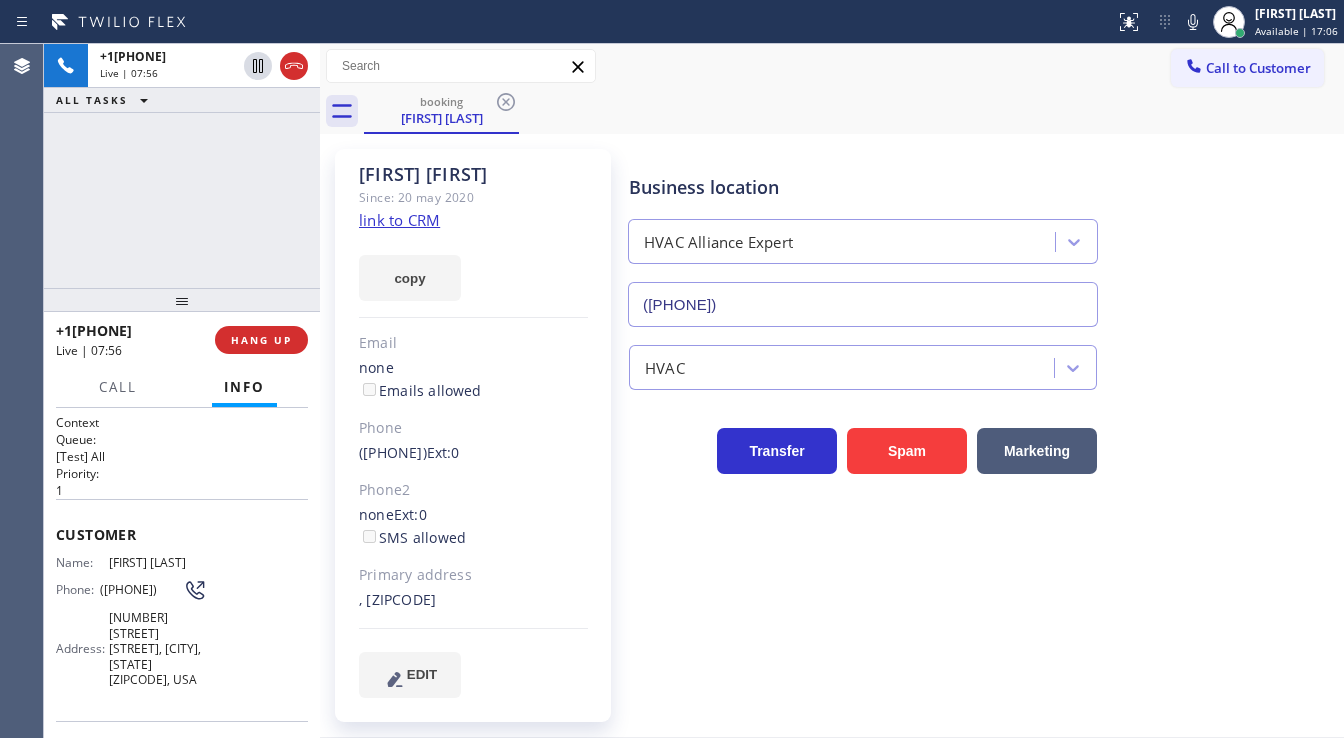click on "+1[PHONE] Live | 07:56 ALL TASKS ALL TASKS ACTIVE TASKS TASKS IN WRAP UP" at bounding box center (182, 166) 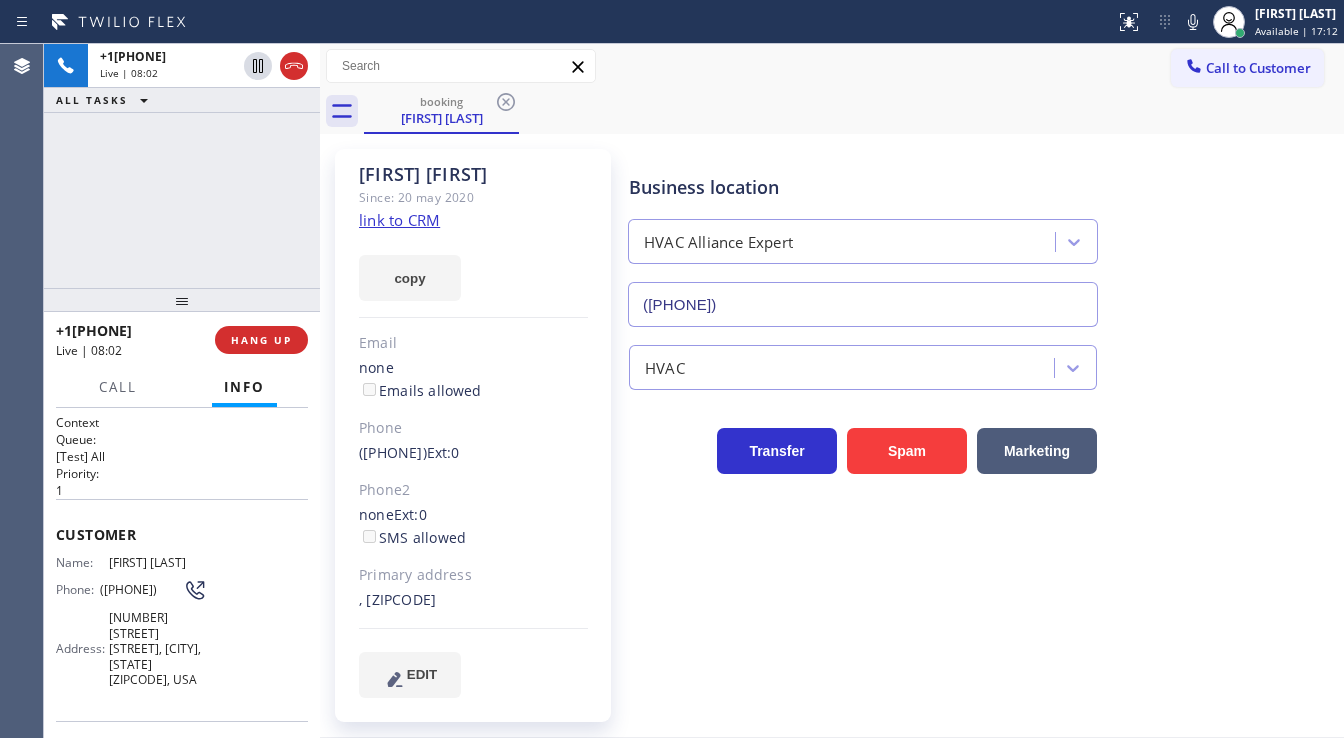 click on "+1[PHONE] Live | 08:02 ALL TASKS ALL TASKS ACTIVE TASKS TASKS IN WRAP UP" at bounding box center (182, 166) 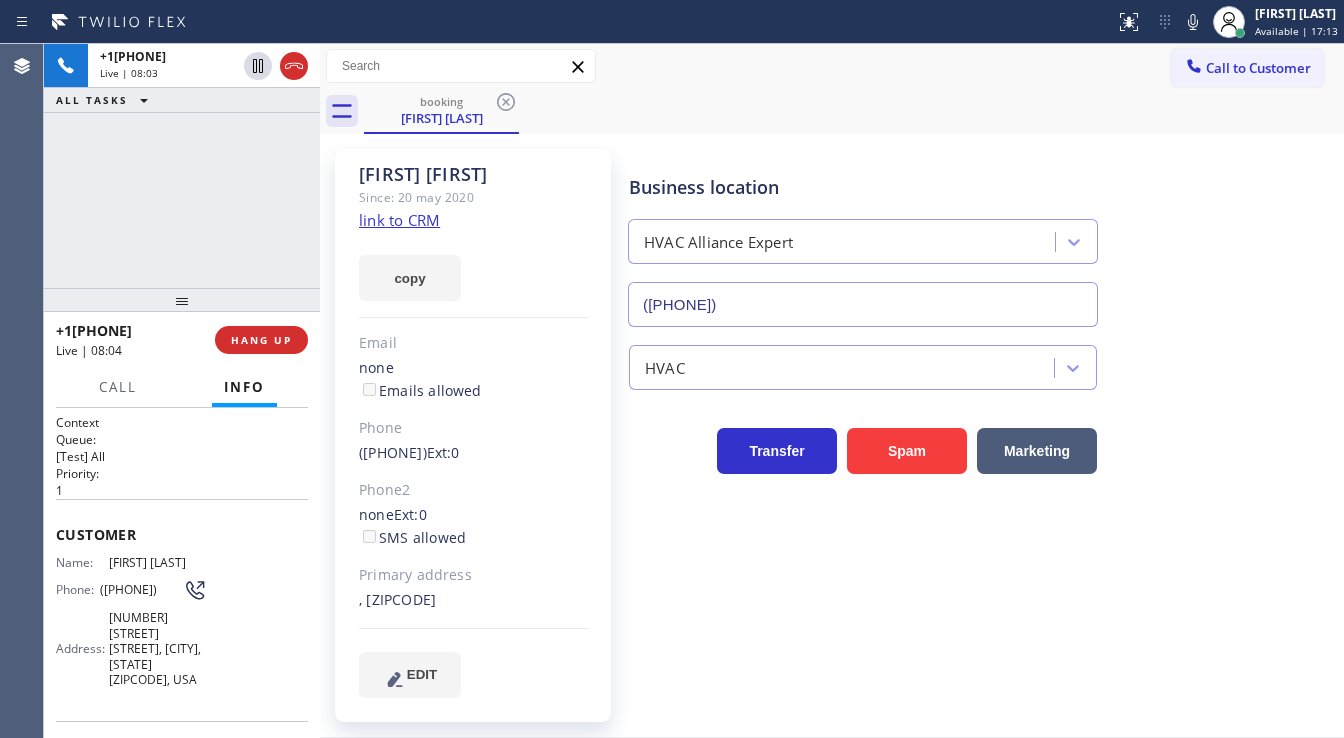 drag, startPoint x: 134, startPoint y: 600, endPoint x: 96, endPoint y: 584, distance: 41.231056 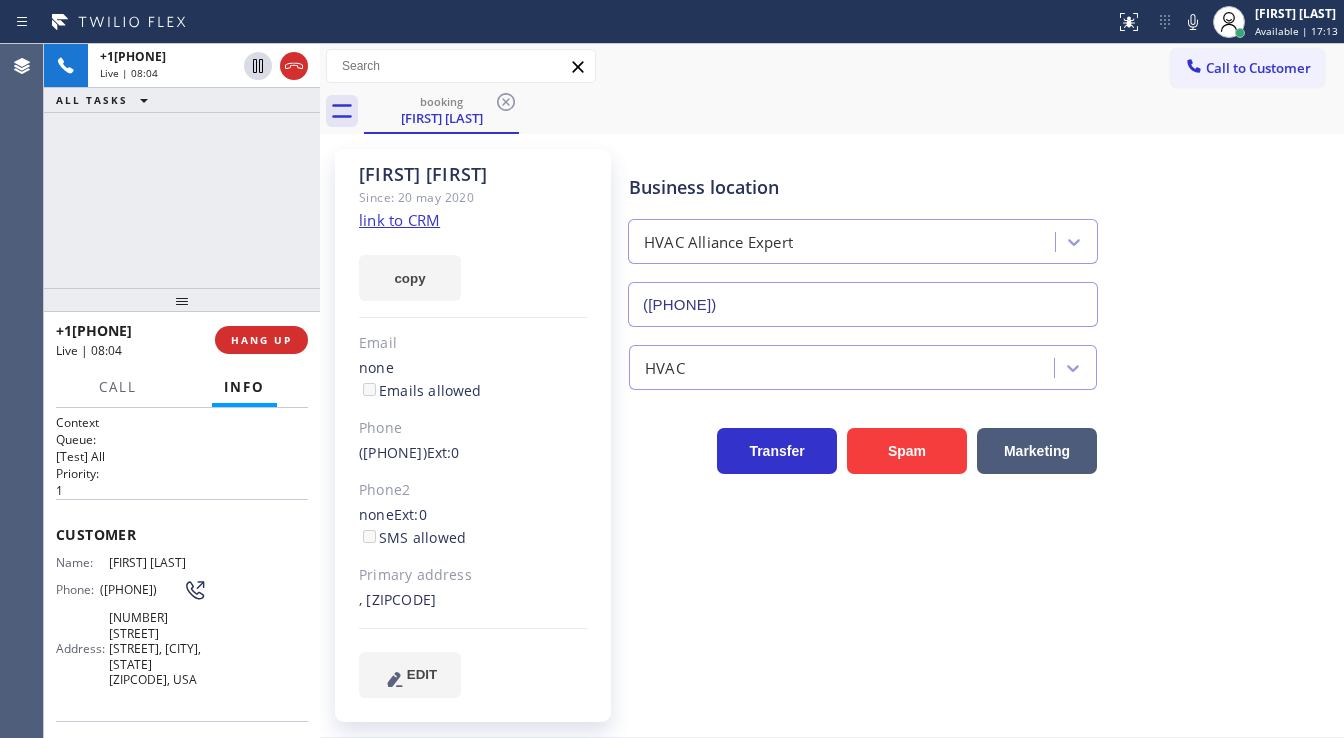 copy on "([PHONE])" 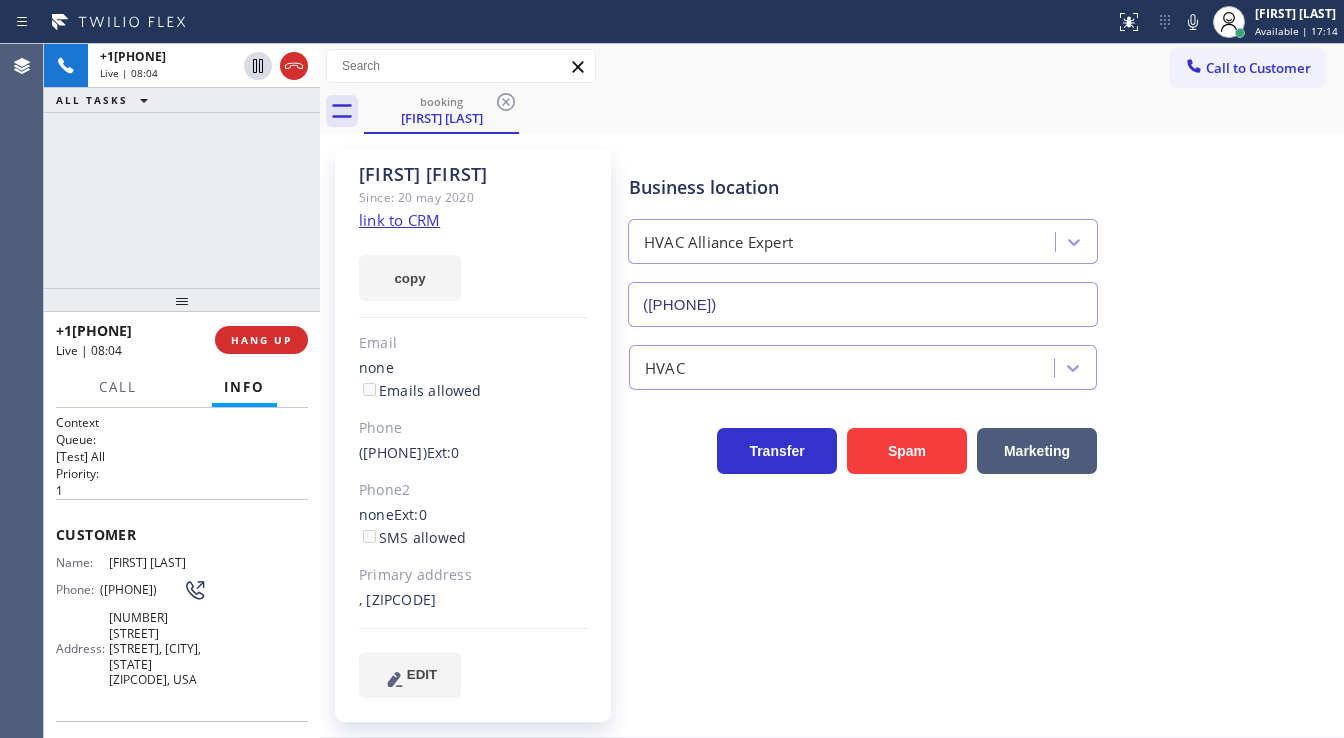 click on "+1[PHONE] Live | 08:04 ALL TASKS ALL TASKS ACTIVE TASKS TASKS IN WRAP UP" at bounding box center [182, 166] 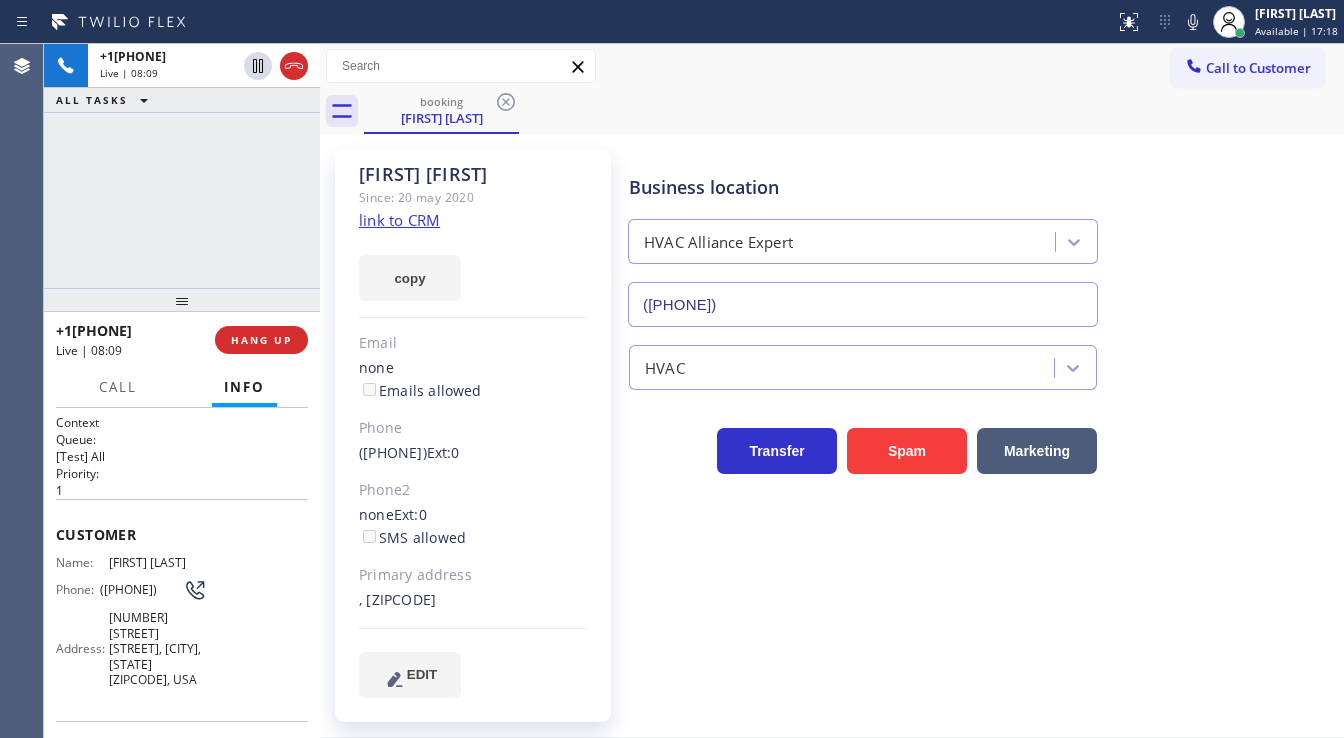 click on "+1[PHONE] Live | 08:09 ALL TASKS ALL TASKS ACTIVE TASKS TASKS IN WRAP UP" at bounding box center [182, 166] 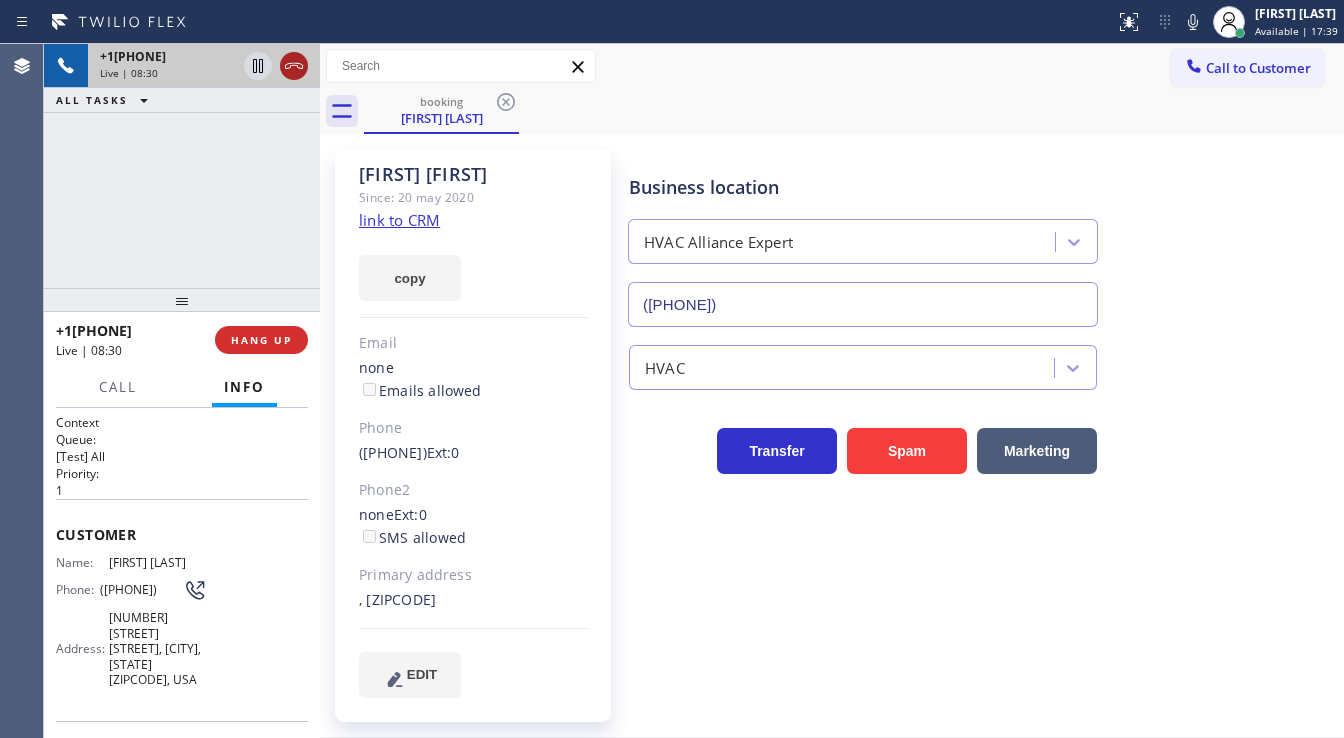 click 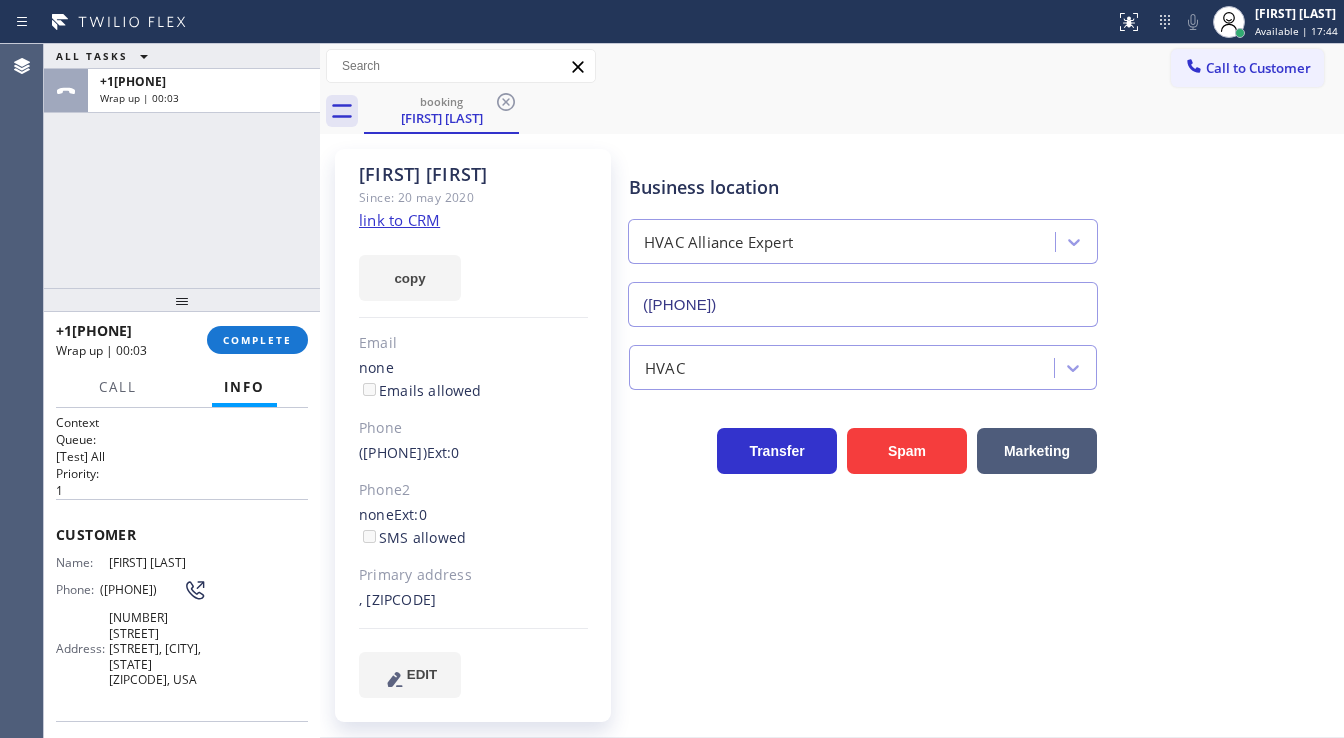 drag, startPoint x: 87, startPoint y: 232, endPoint x: 258, endPoint y: 304, distance: 185.53975 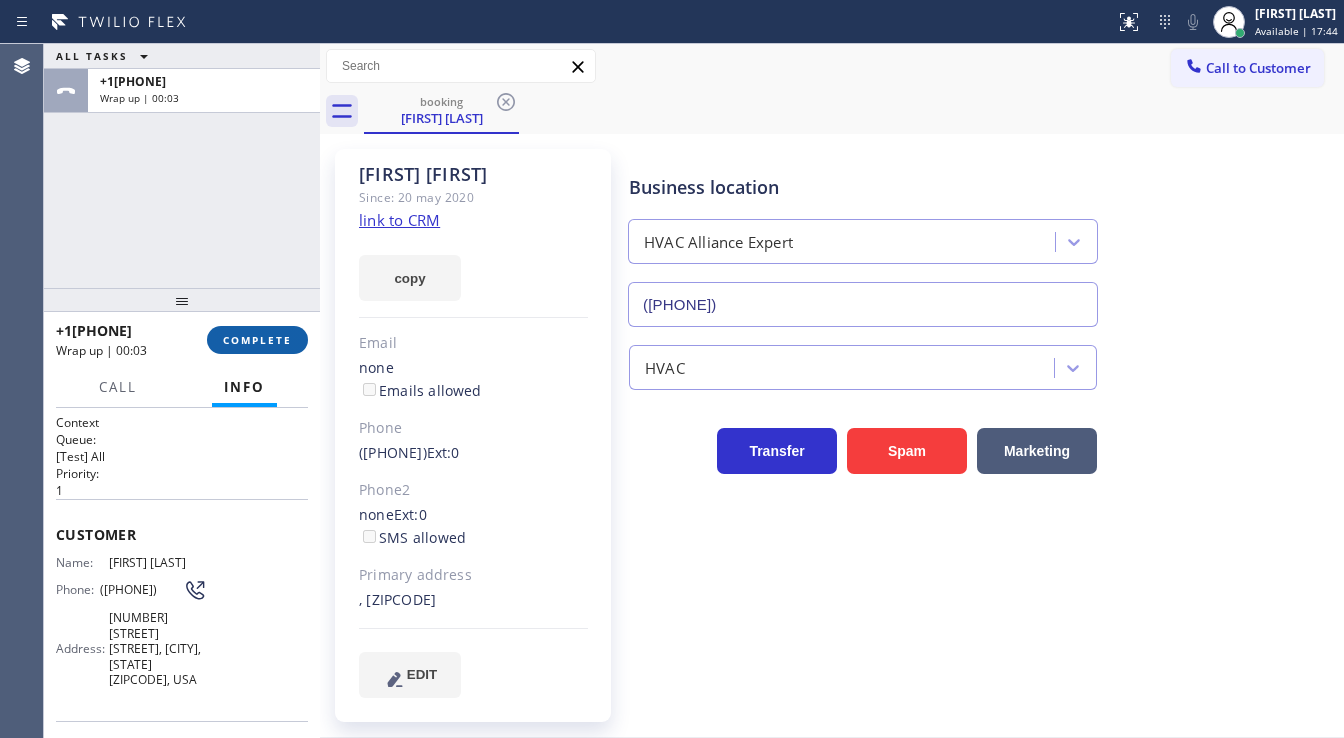 click on "COMPLETE" at bounding box center (257, 340) 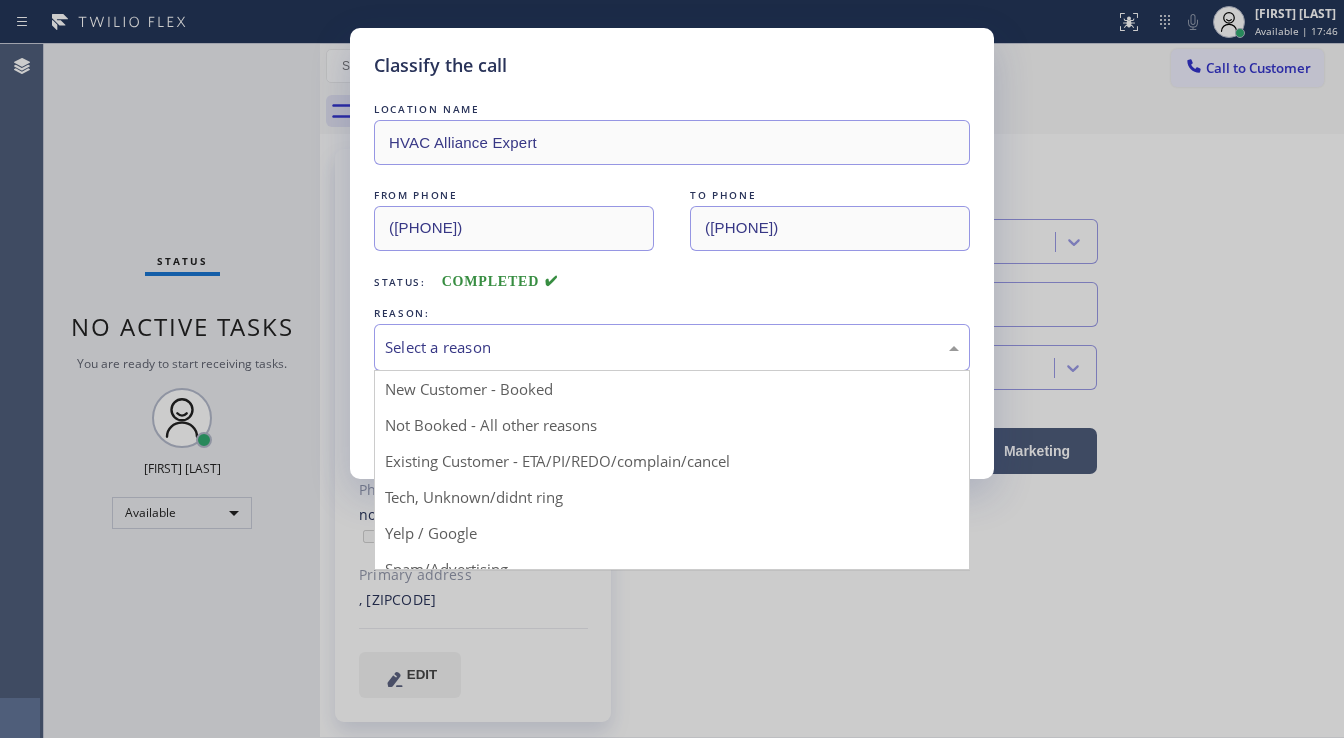 click on "Select a reason" at bounding box center (672, 347) 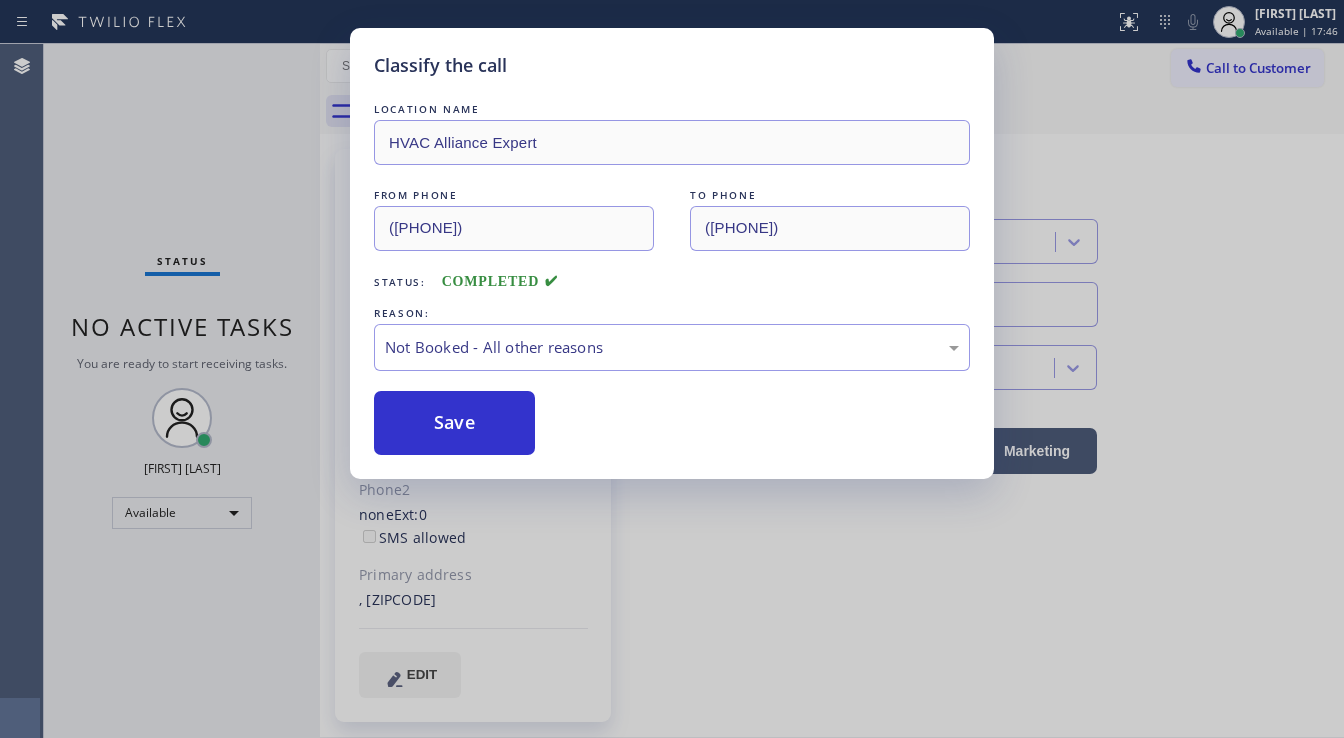 click on "Save" at bounding box center (454, 423) 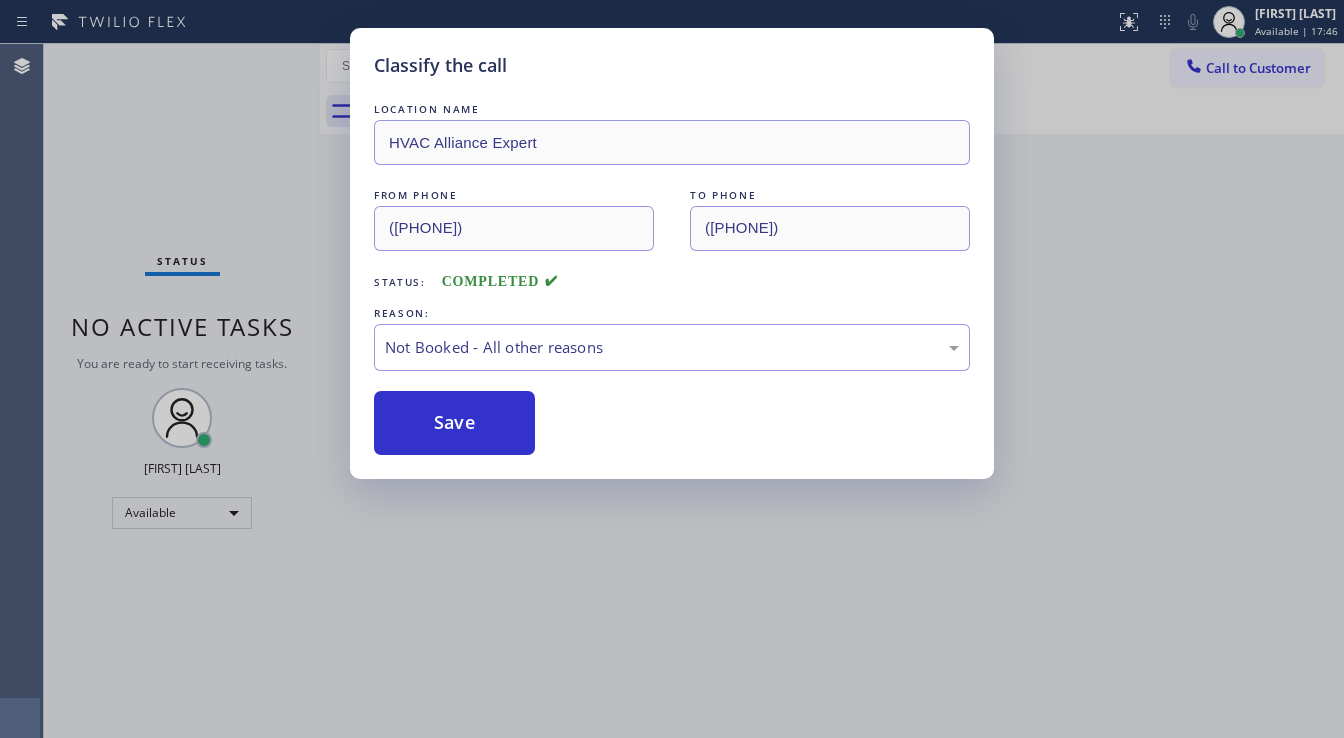click on "Save" at bounding box center [454, 423] 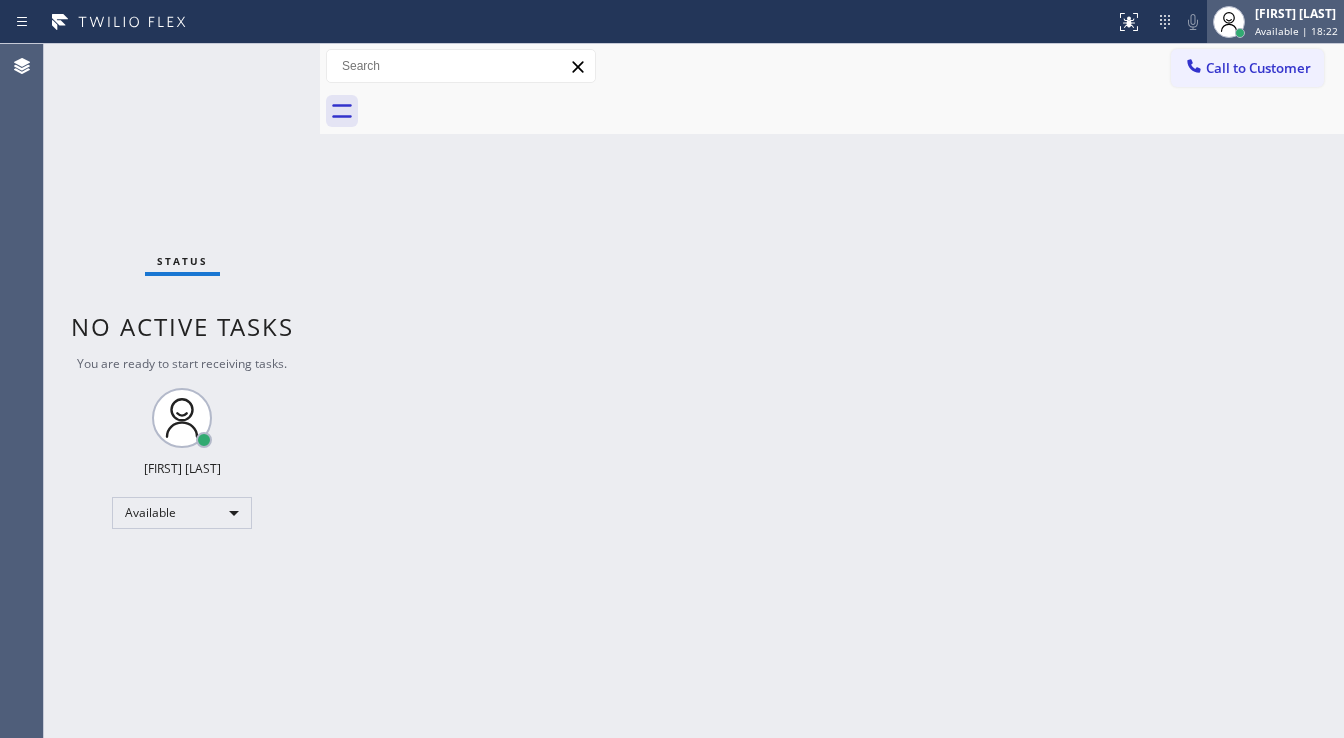 click on "[FIRST] [LAST]" at bounding box center (1296, 13) 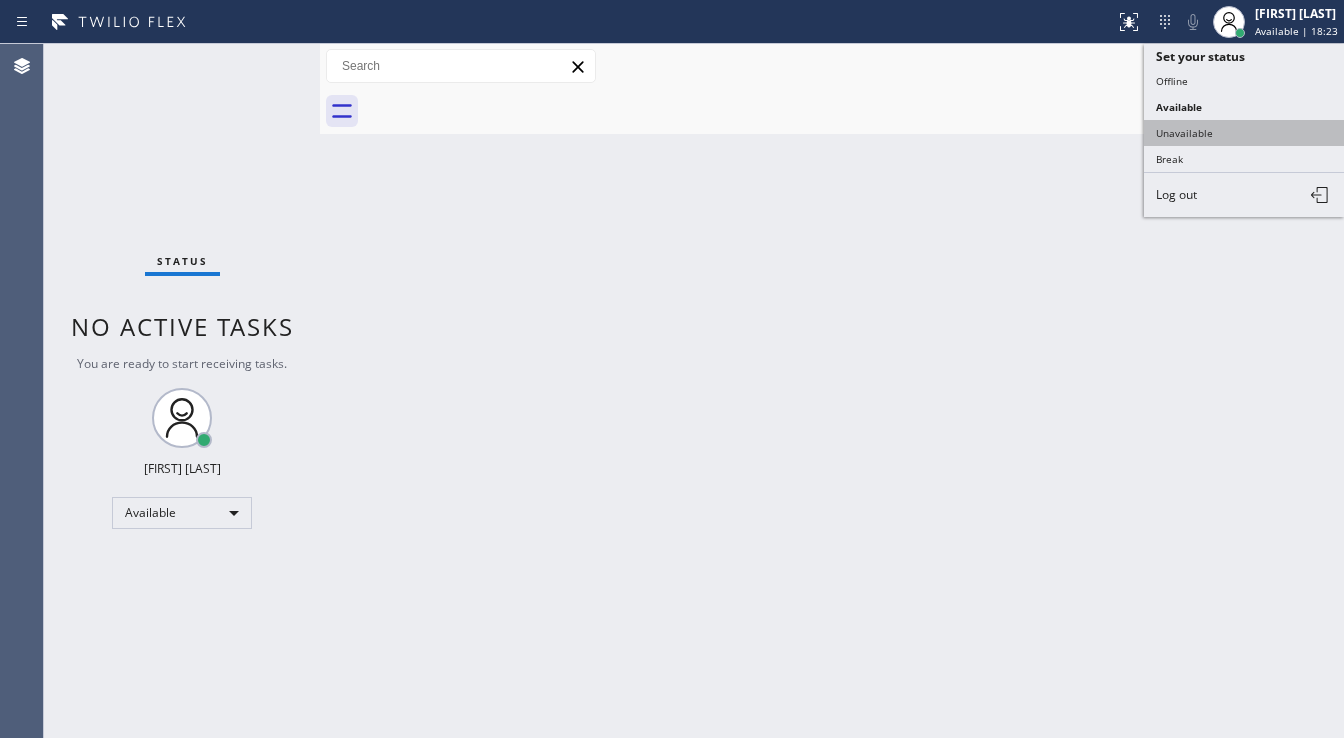 click on "Unavailable" at bounding box center [1244, 133] 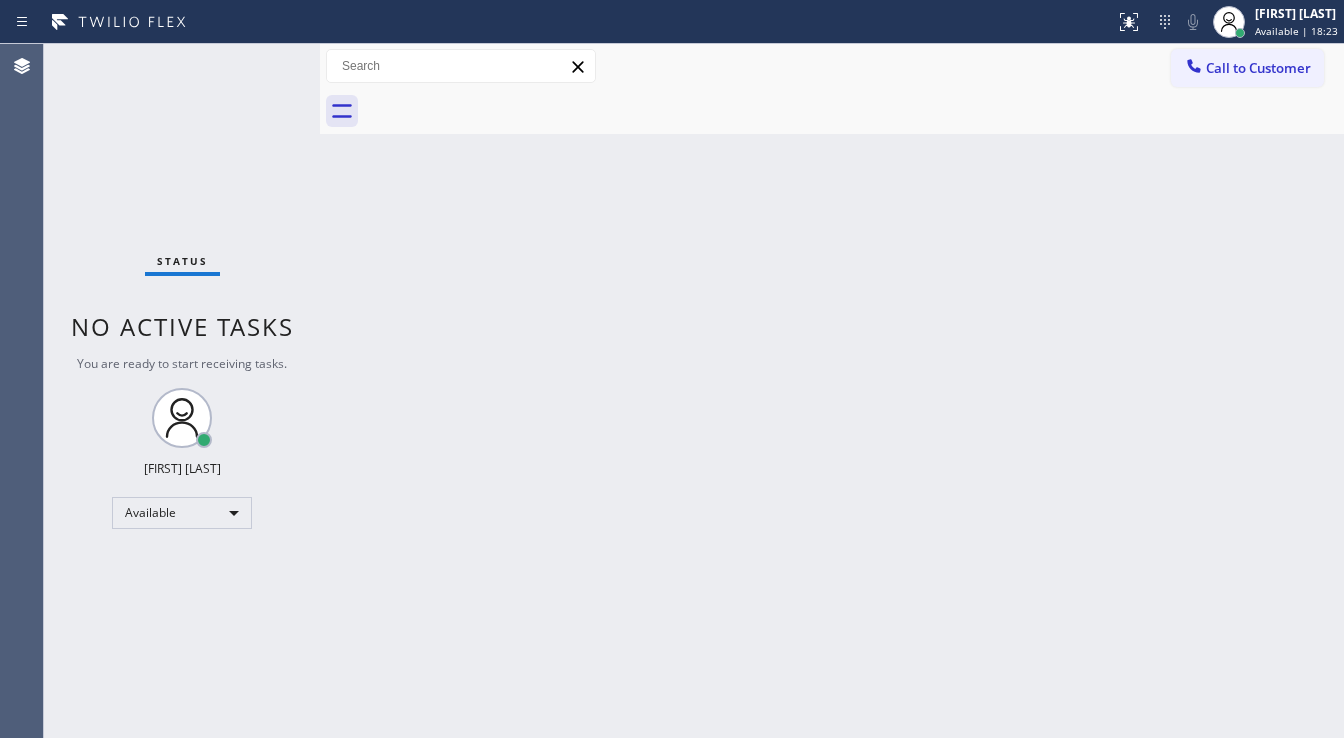 click on "Back to Dashboard Change Sender ID Customers Technicians Select a contact Outbound call Technician Search Technician Your caller id phone number Your caller id phone number Call Technician info Name   Phone none Address none Change Sender ID HVAC +[PHONE] 5 Star Appliance +[PHONE] Appliance Repair +[PHONE] Plumbing +[PHONE] Air Duct Cleaning +[PHONE]  Electricians +[PHONE] Cancel Change Check personal SMS Reset Change No tabs Call to Customer Outbound call Location GE Monogram Inc Repair [CITY] Your caller id phone number ([PHONE]) Customer number Call Outbound call Technician Search Technician Your caller id phone number Your caller id phone number Call" at bounding box center (832, 391) 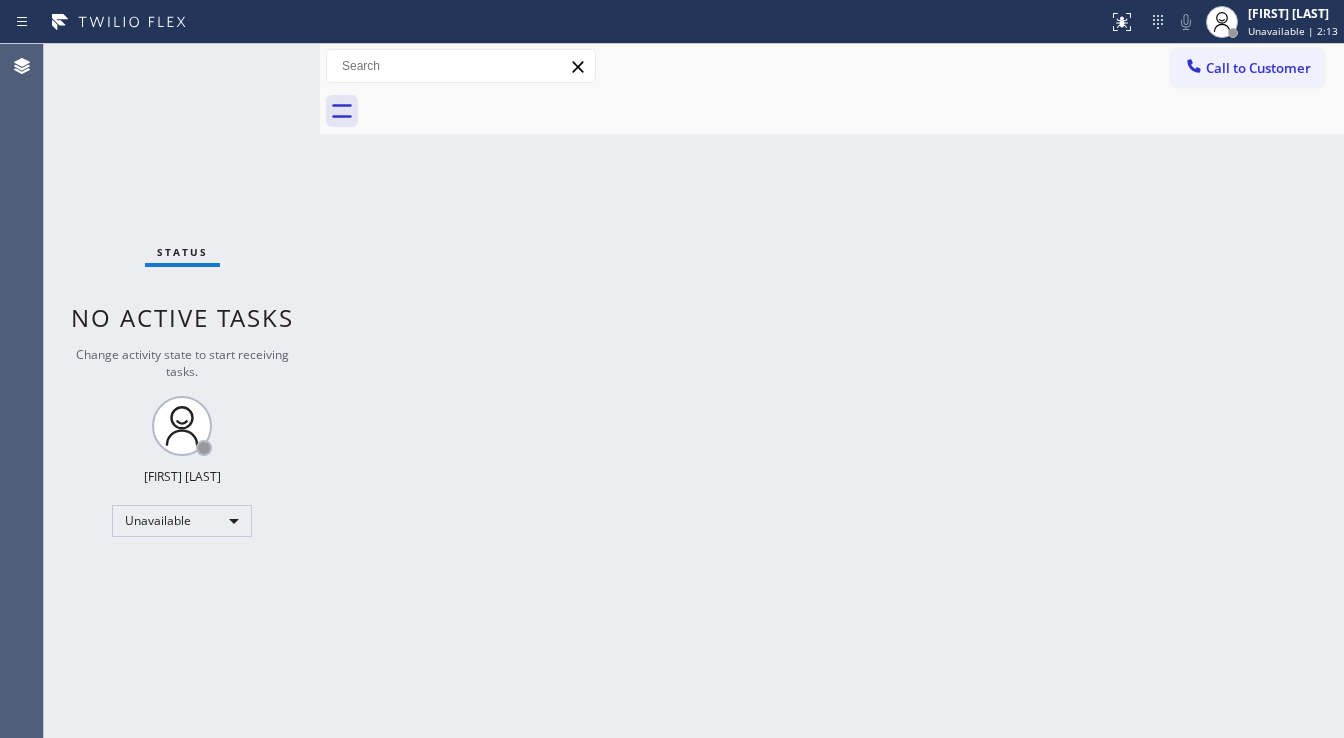 click on "Status   No active tasks     Change activity state to start receiving tasks.   [FIRST] [LAST] Unavailable" at bounding box center [182, 391] 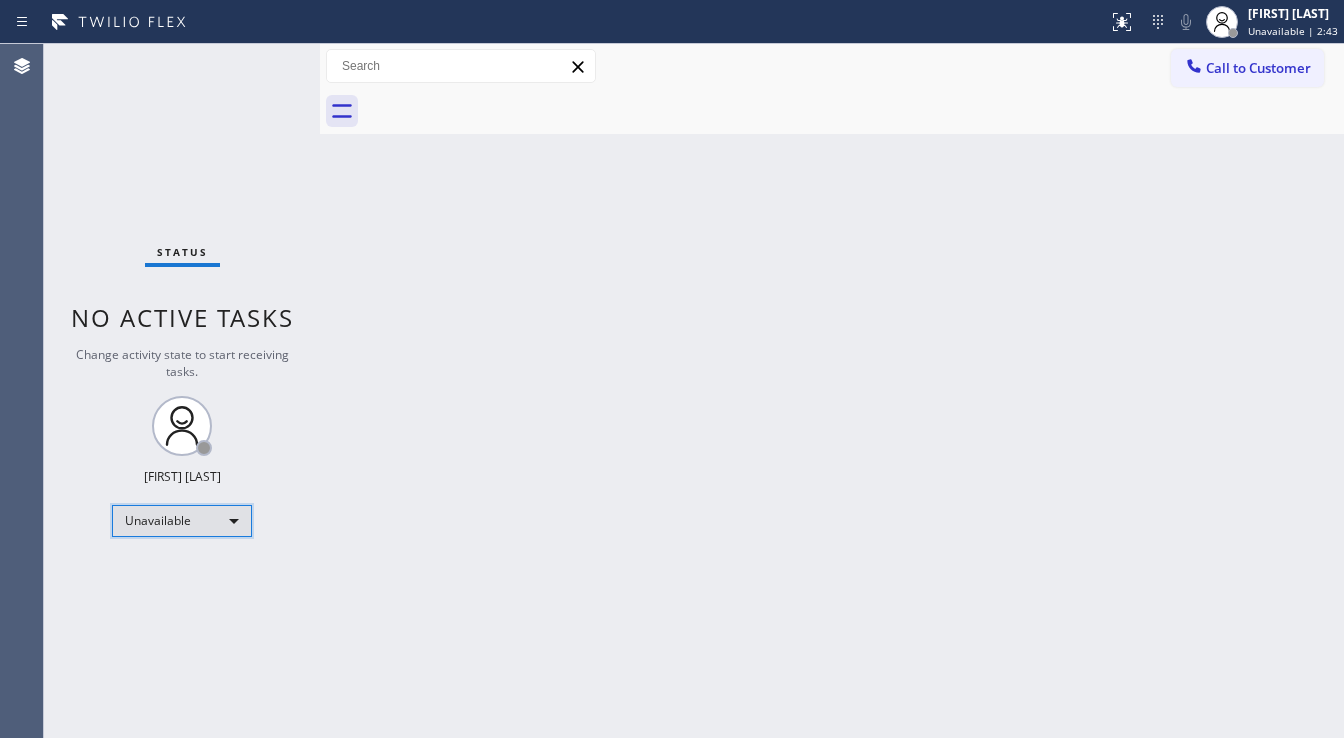 click on "Unavailable" at bounding box center [182, 521] 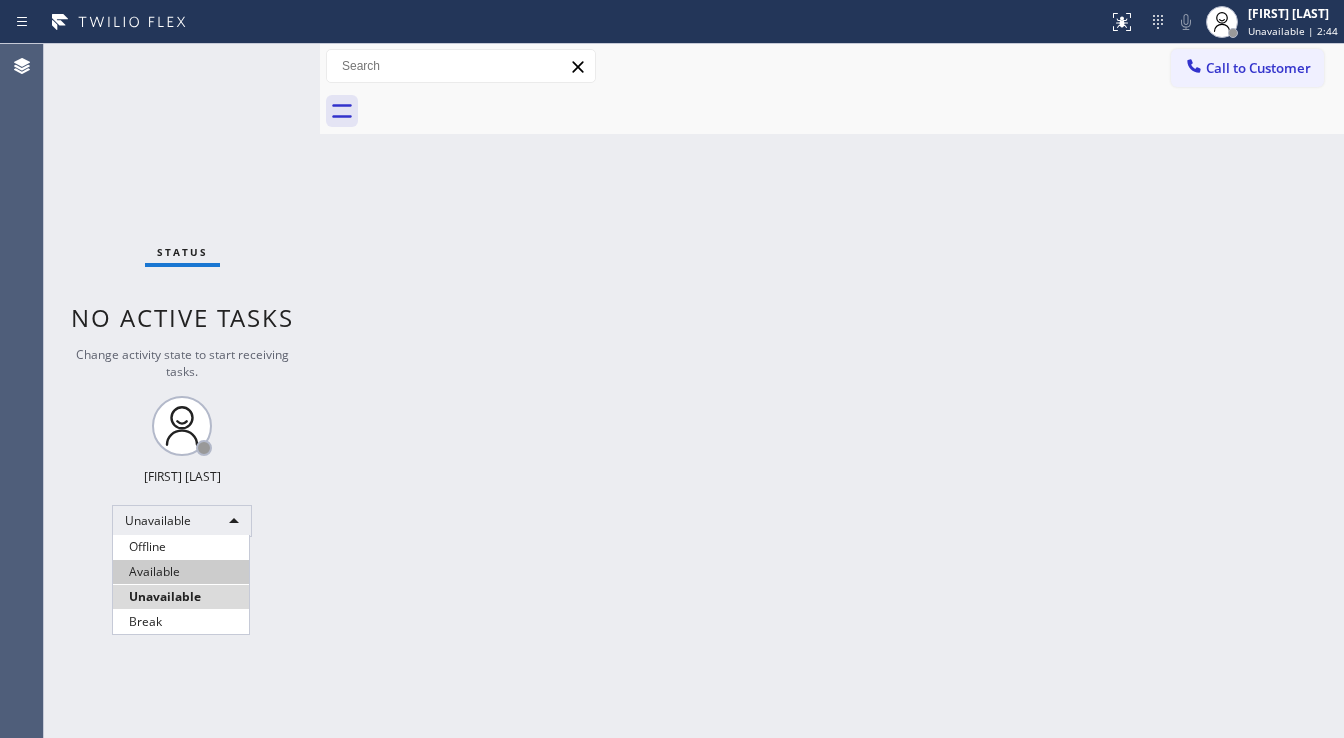 click on "Available" at bounding box center [181, 572] 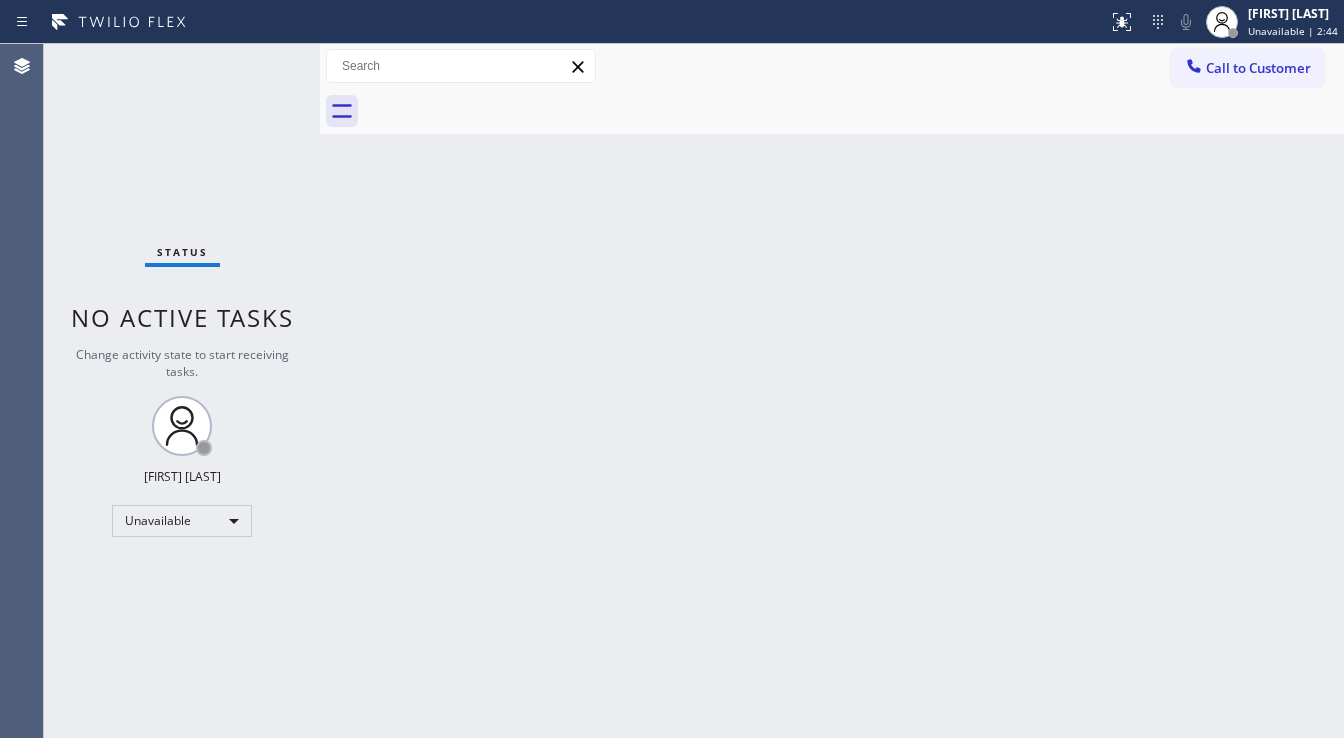click on "Back to Dashboard Change Sender ID Customers Technicians Select a contact Outbound call Technician Search Technician Your caller id phone number Your caller id phone number Call Technician info Name   Phone none Address none Change Sender ID HVAC +[PHONE] 5 Star Appliance +[PHONE] Appliance Repair +[PHONE] Plumbing +[PHONE] Air Duct Cleaning +[PHONE]  Electricians +[PHONE] Cancel Change Check personal SMS Reset Change No tabs Call to Customer Outbound call Location GE Monogram Inc Repair [CITY] Your caller id phone number ([PHONE]) Customer number Call Outbound call Technician Search Technician Your caller id phone number Your caller id phone number Call" at bounding box center (832, 391) 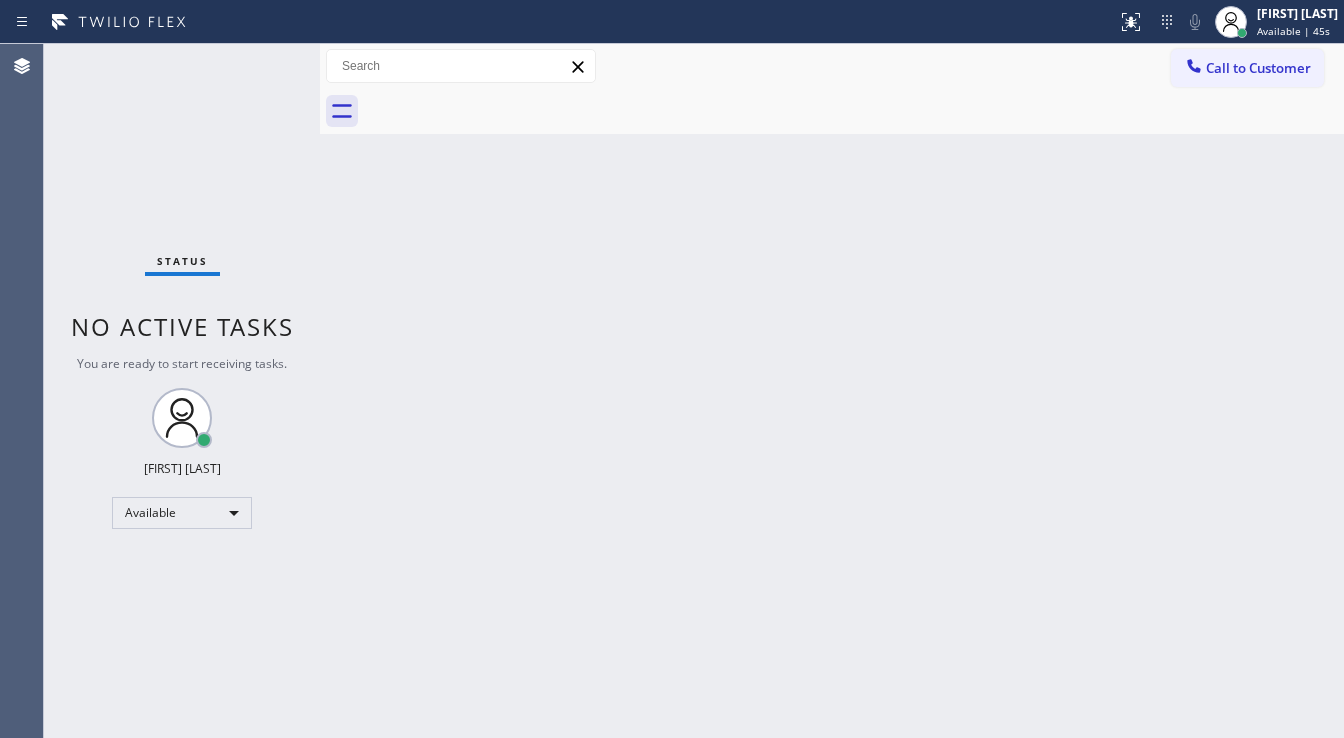 click on "No active tasks" at bounding box center [182, 326] 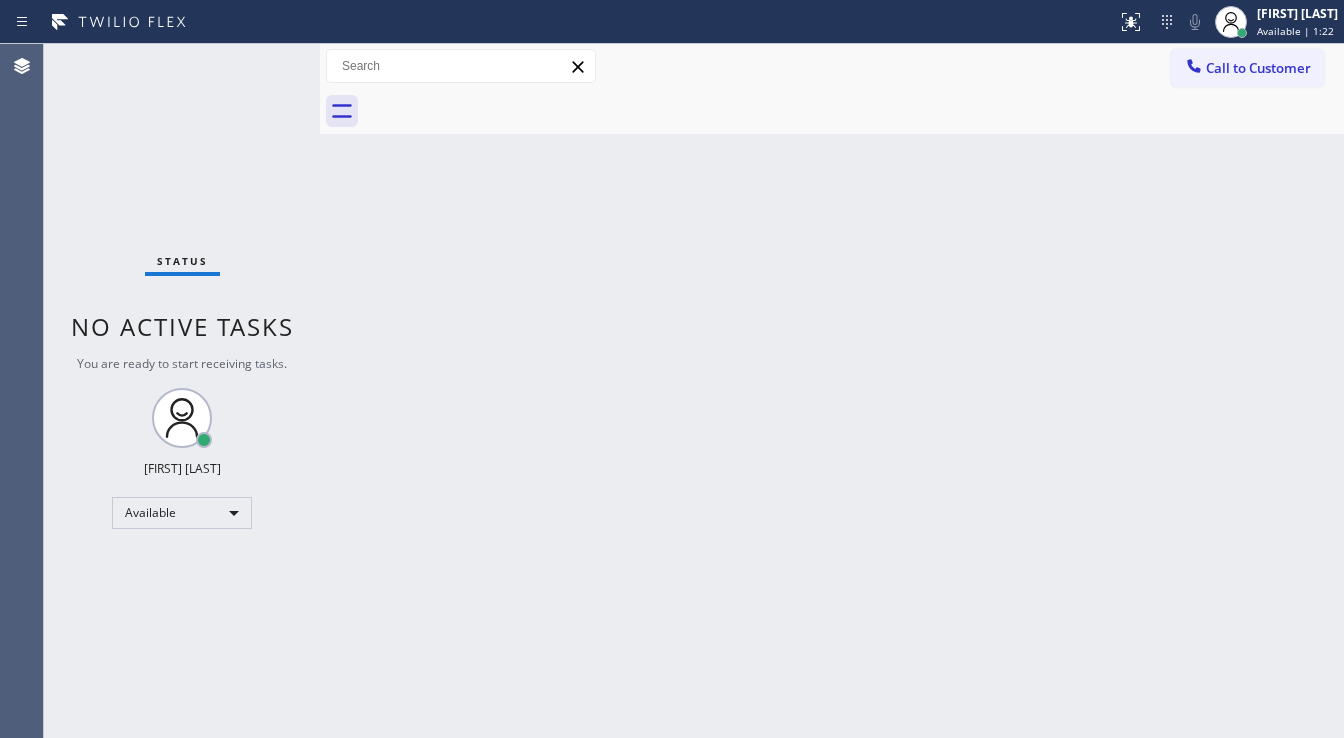 click at bounding box center (558, 22) 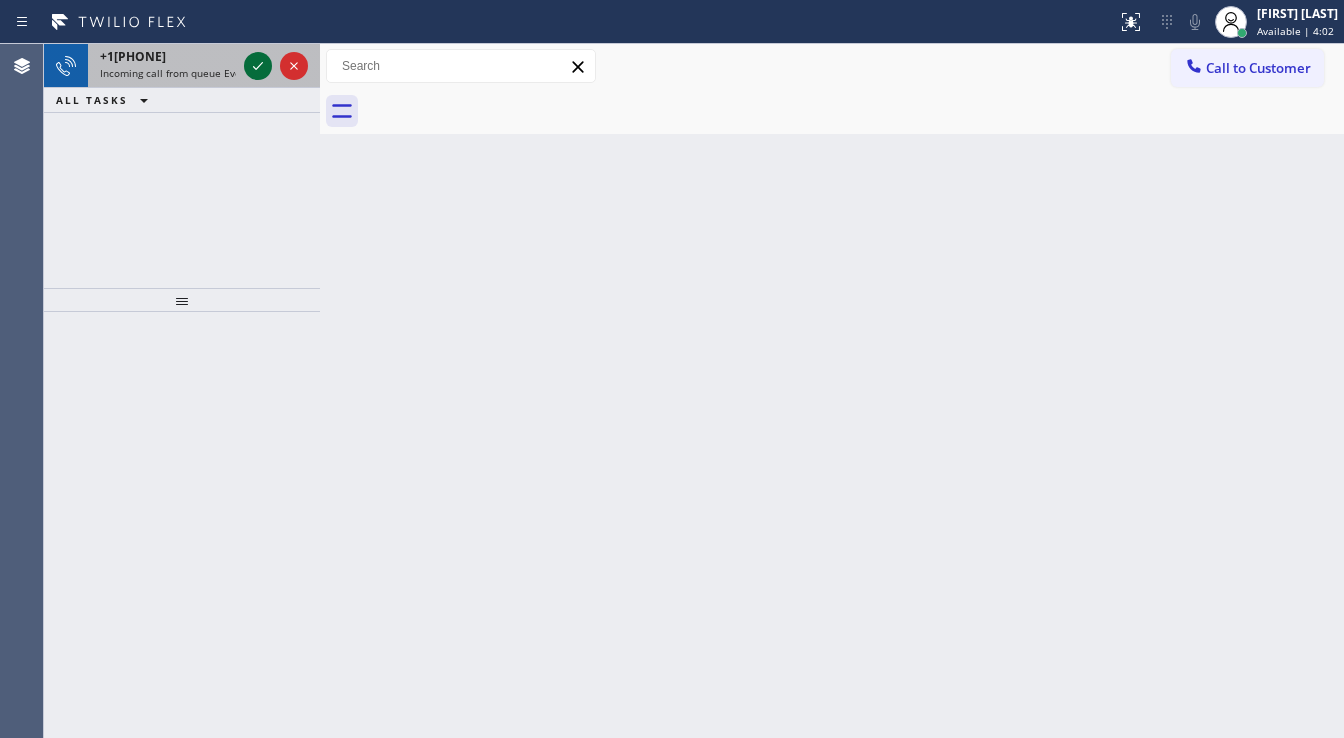 click at bounding box center (276, 66) 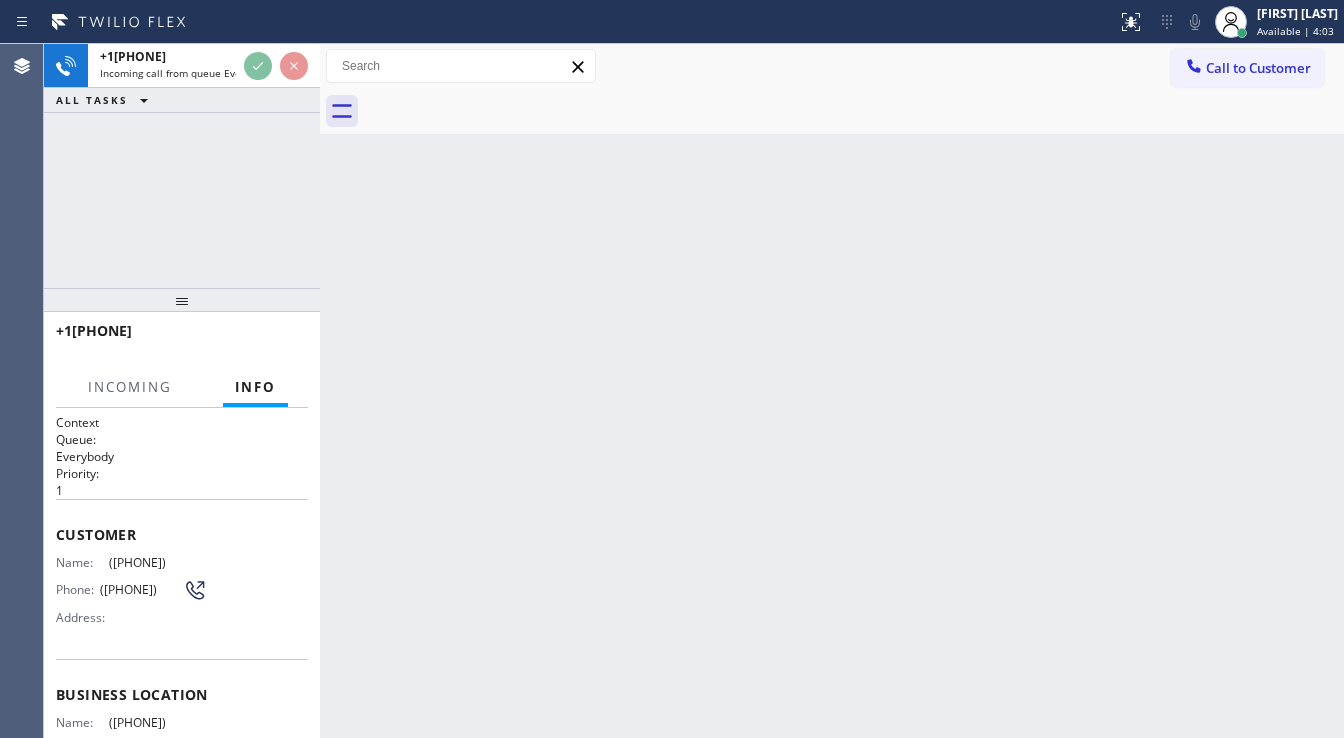 scroll, scrollTop: 0, scrollLeft: 0, axis: both 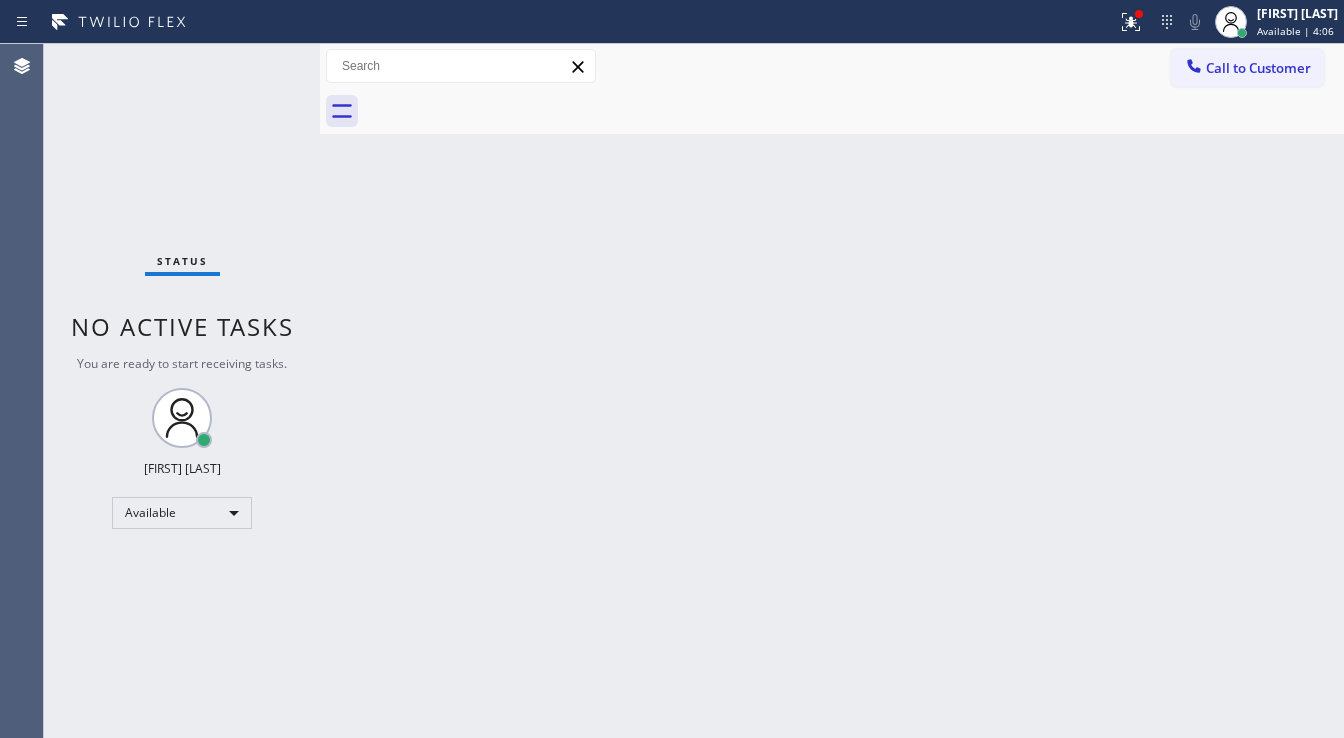 click on "Call to Customer Outbound call Location GE Monogram Inc Repair [CITY] Your caller id phone number ([PHONE]) Customer number Call Outbound call Technician Search Technician Your caller id phone number Your caller id phone number Call" at bounding box center [832, 66] 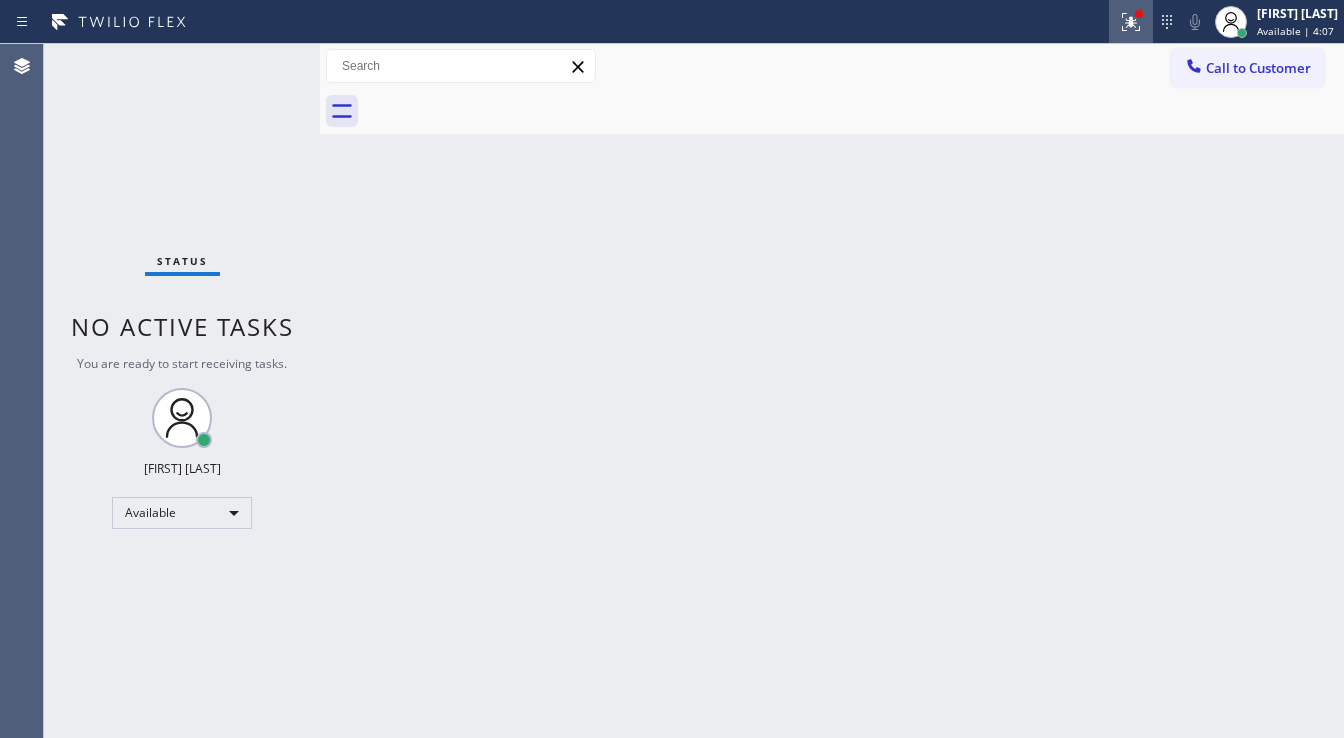 click at bounding box center (1131, 22) 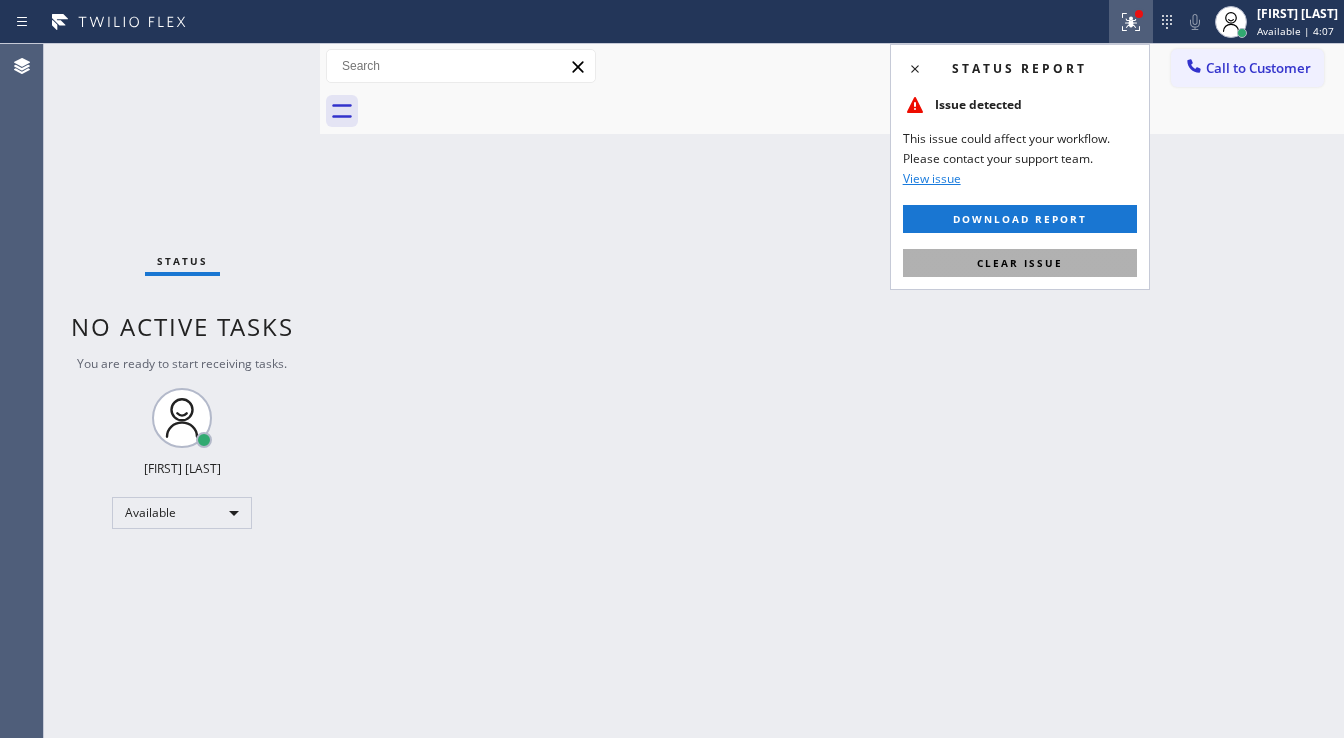 click on "Clear issue" at bounding box center [1020, 263] 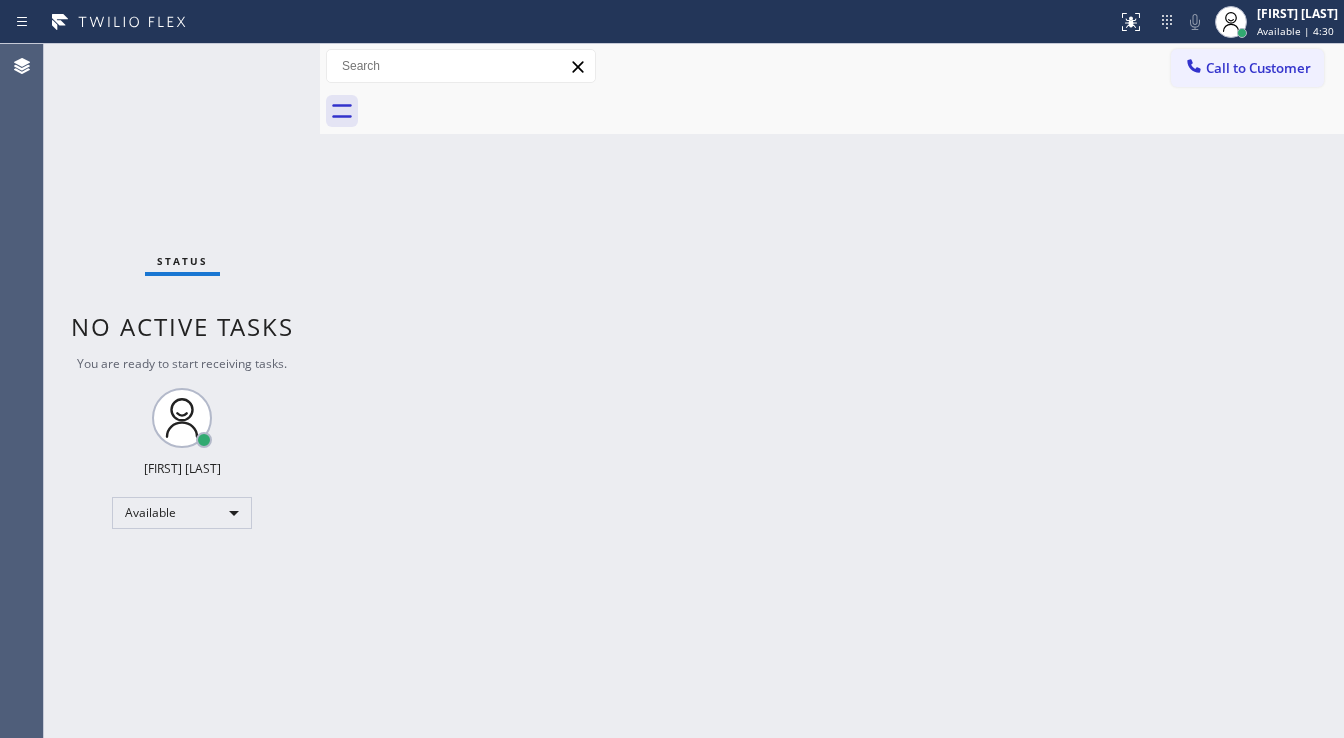 click on "Status   No active tasks     You are ready to start receiving tasks.   [FIRST] [LAST] Available" at bounding box center (182, 391) 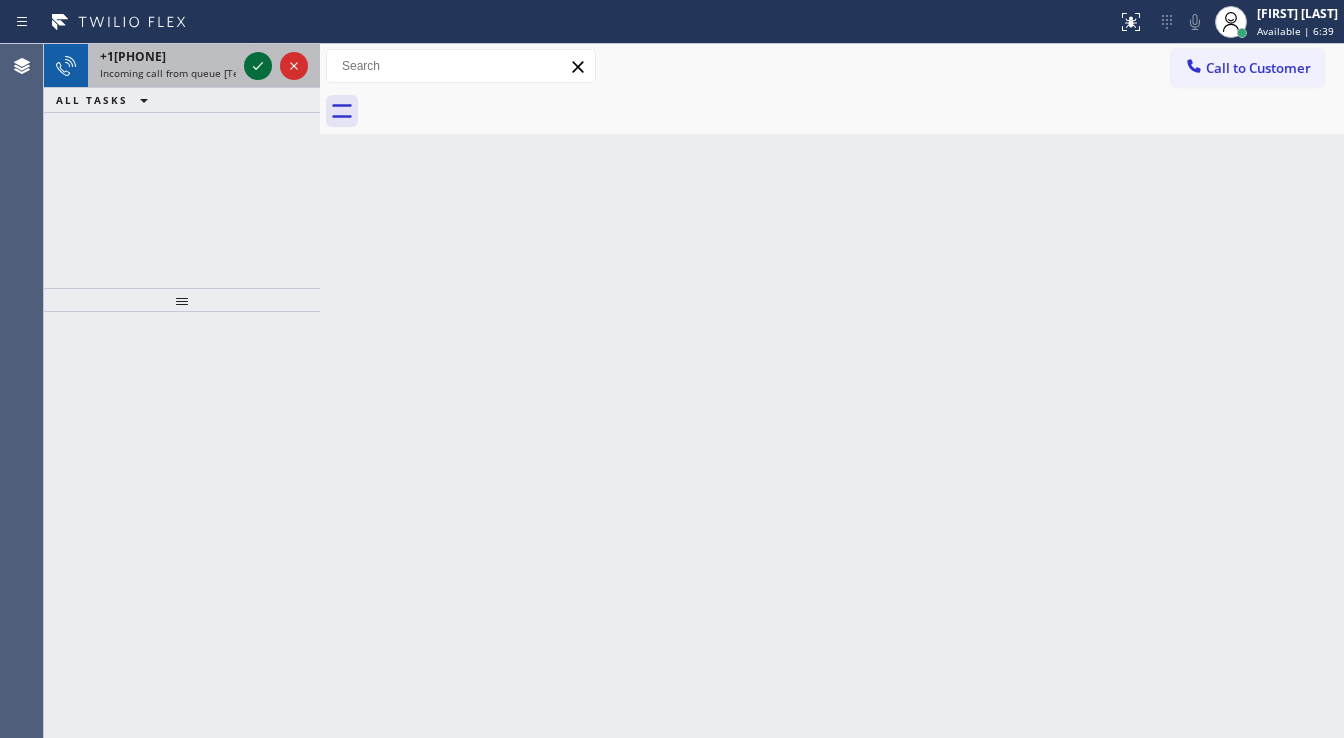click 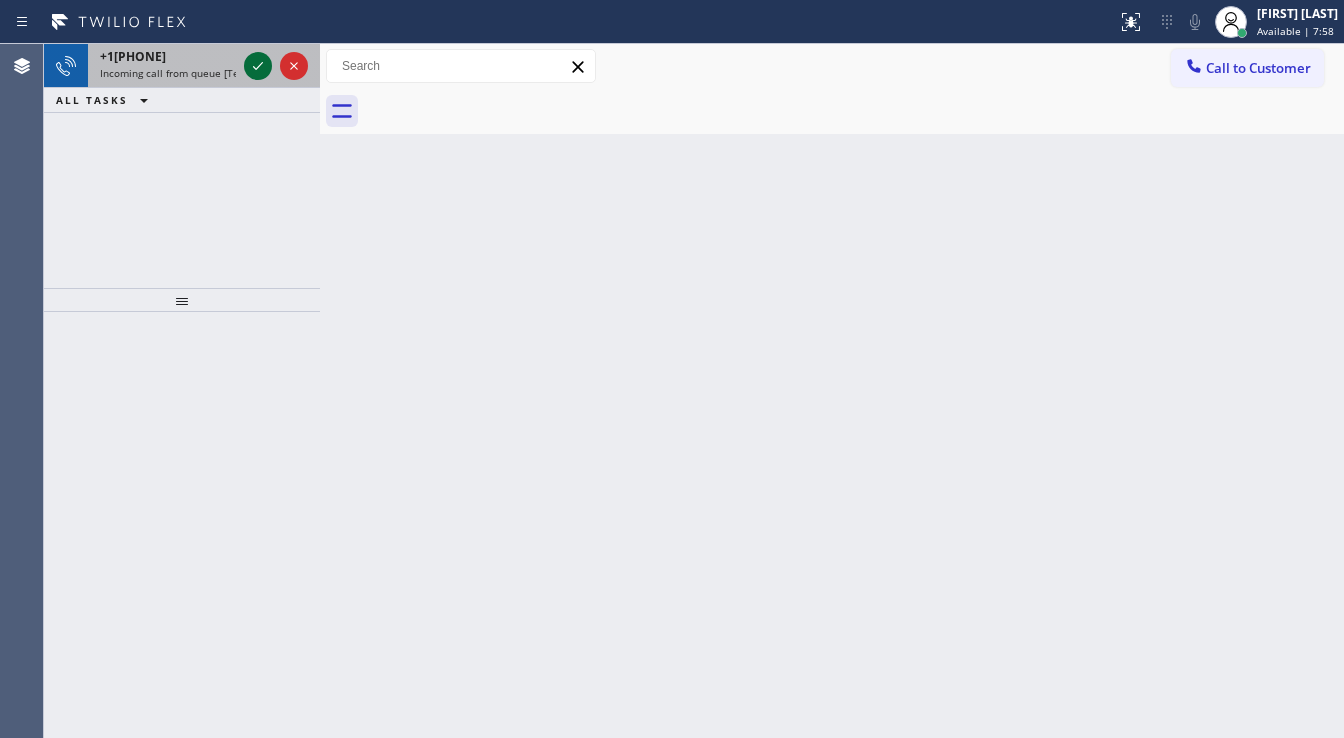 click 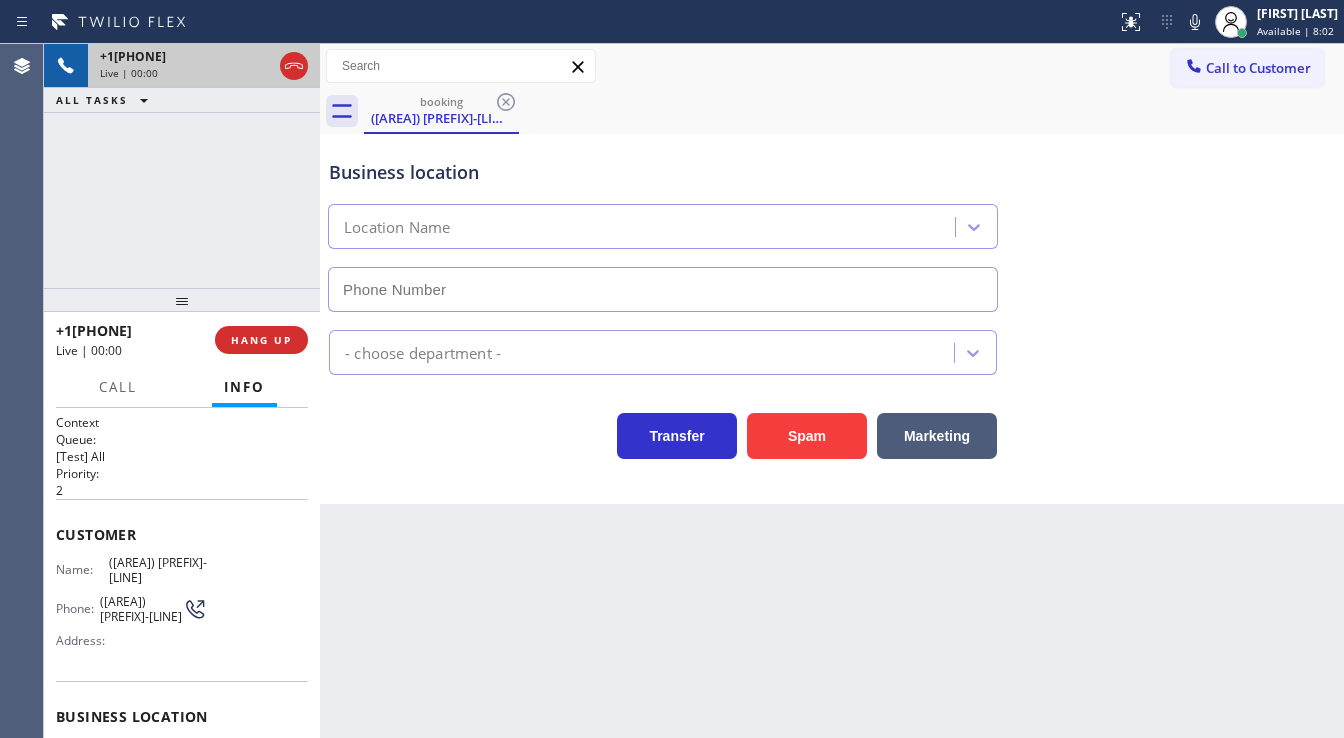 type on "([PHONE])" 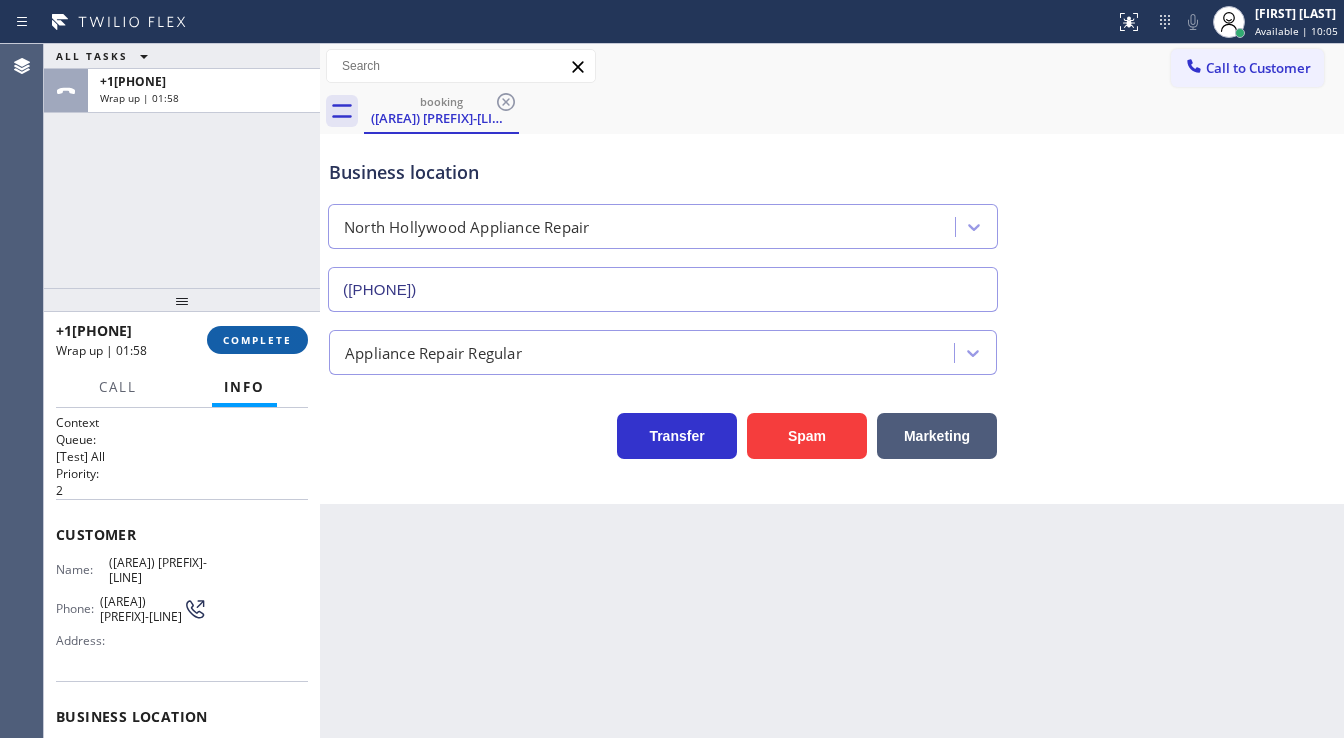 click on "COMPLETE" at bounding box center (257, 340) 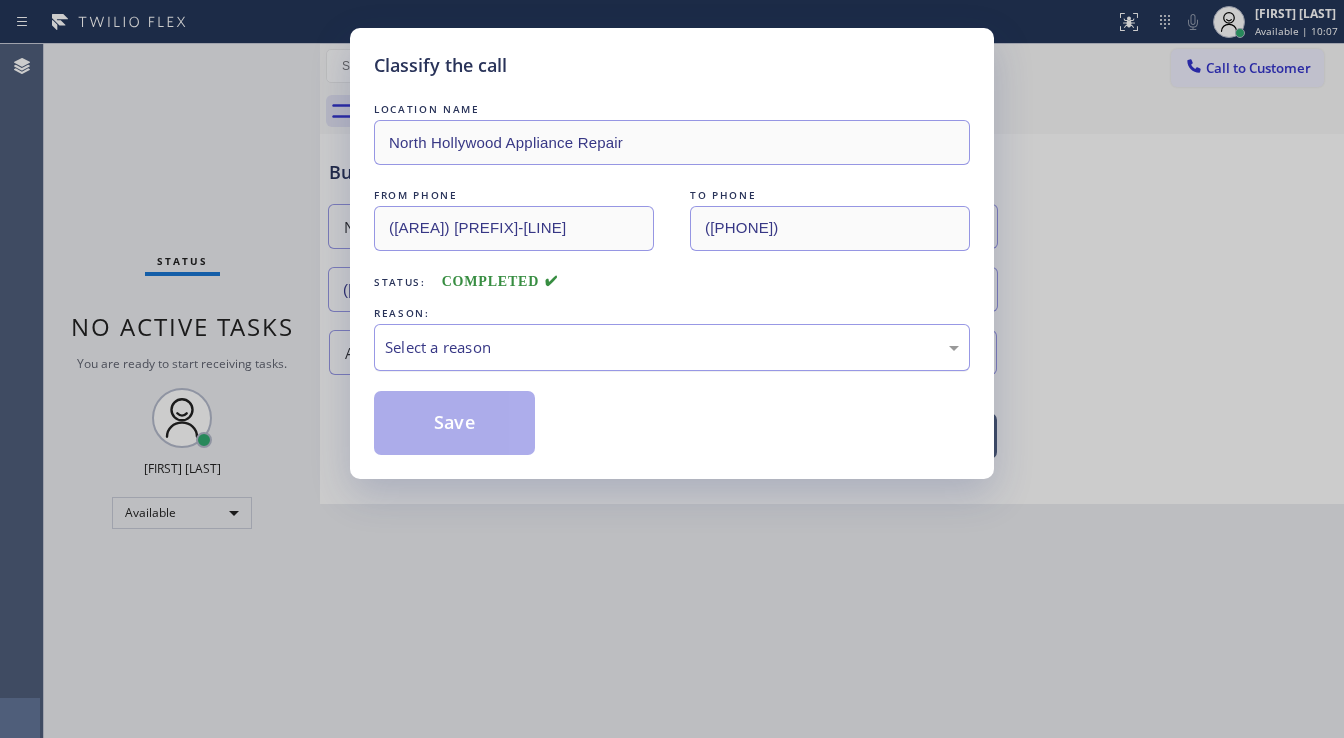 click on "Select a reason" at bounding box center [672, 347] 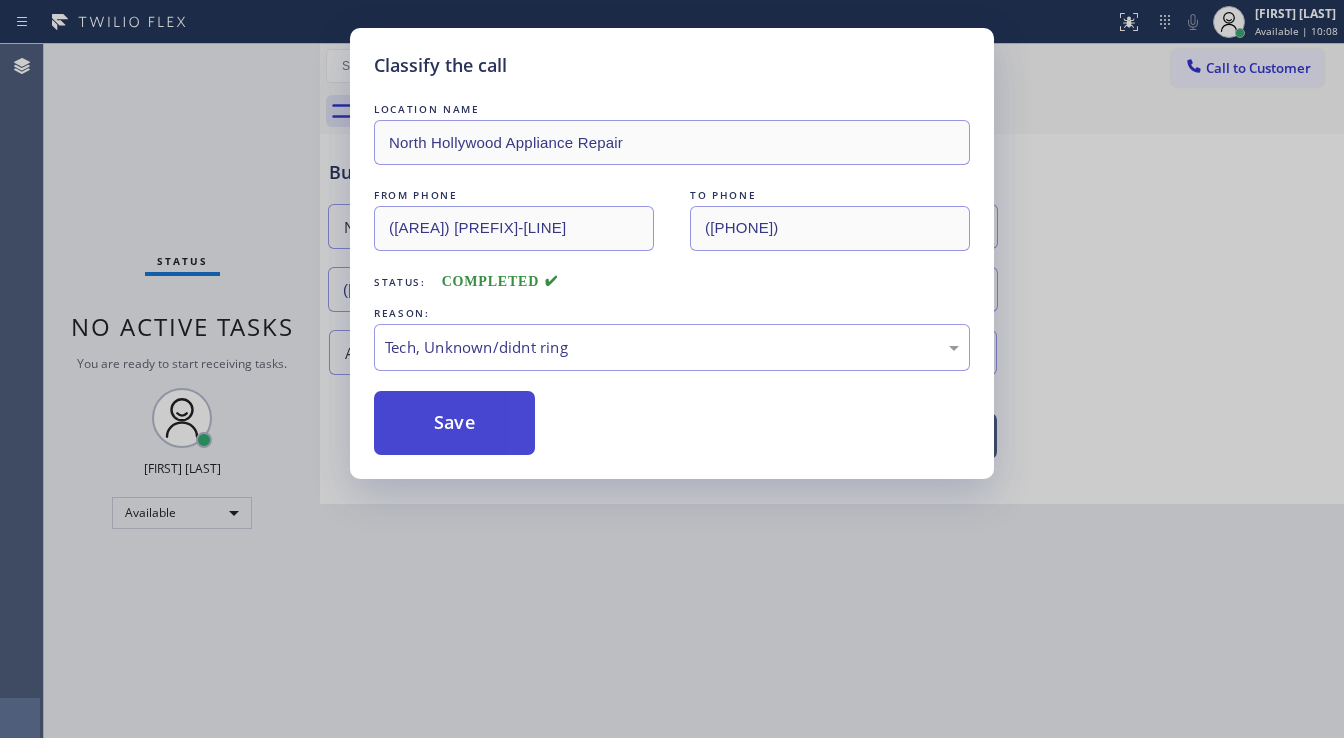 click on "Save" at bounding box center (454, 423) 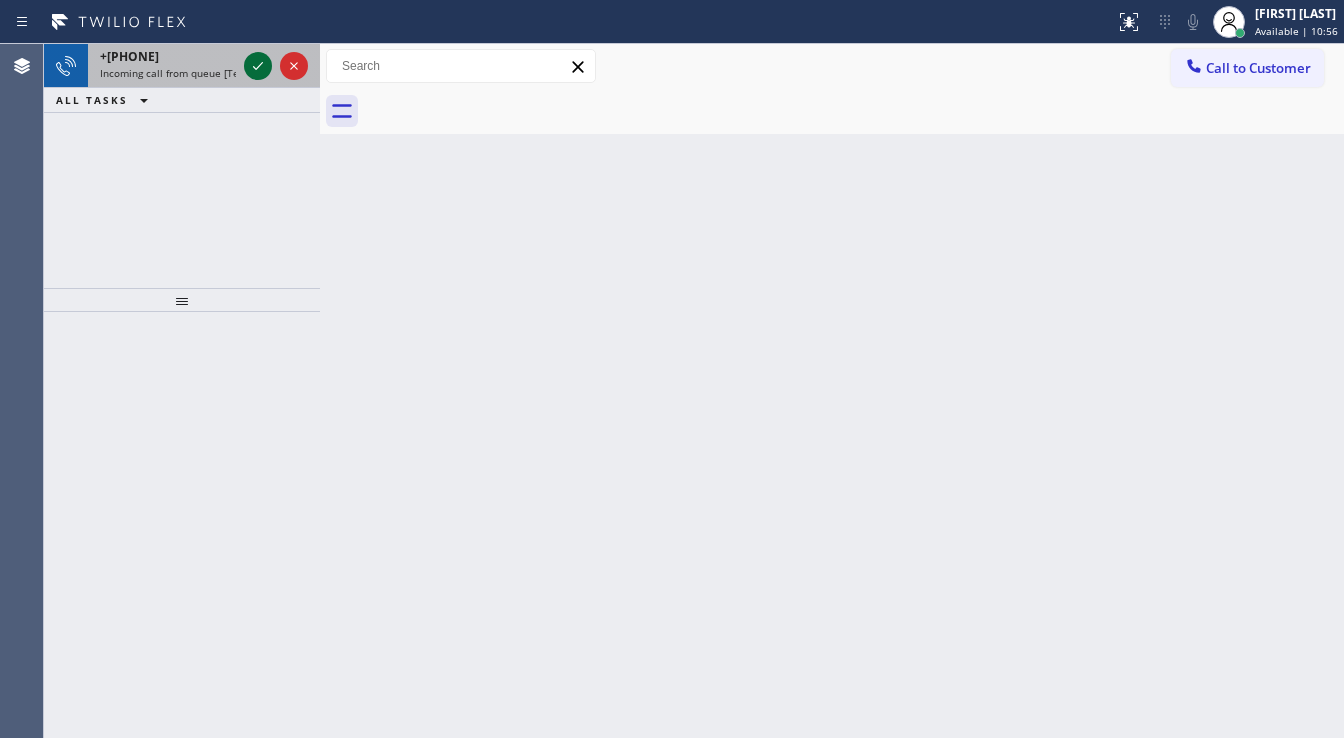 click 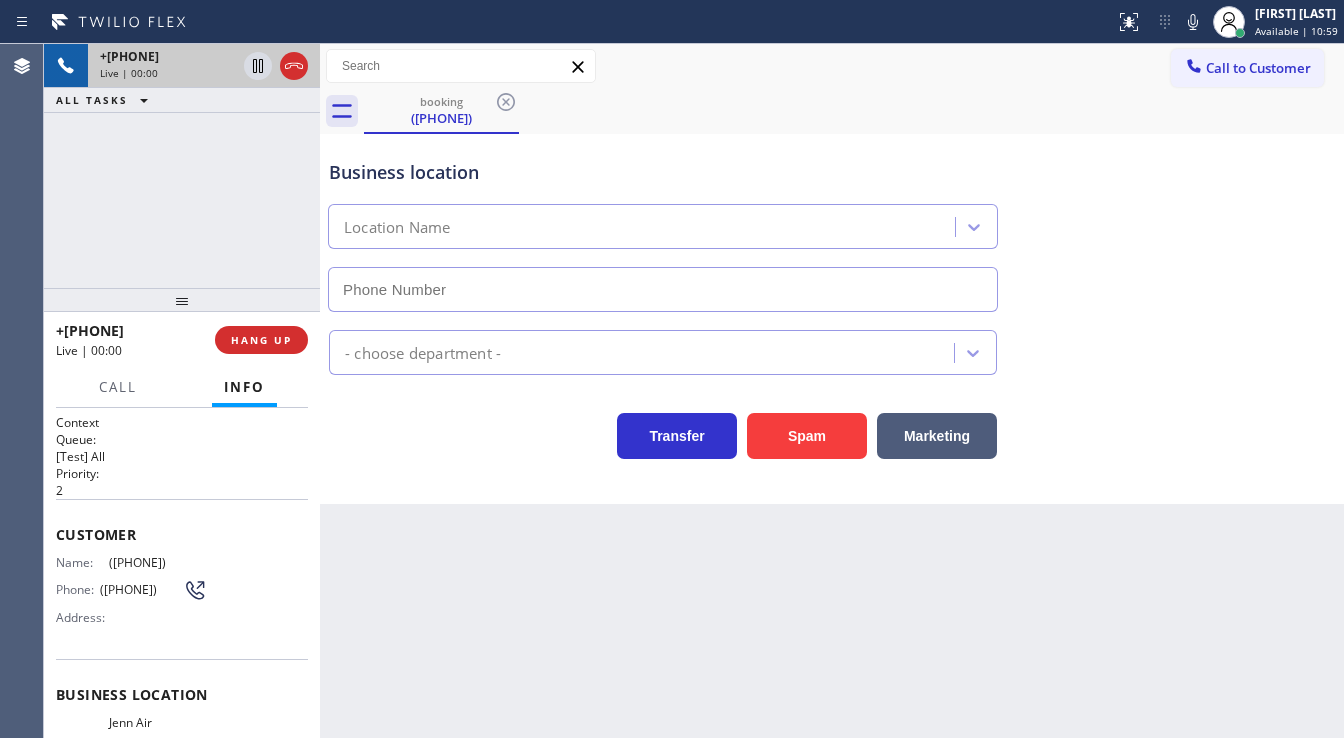scroll, scrollTop: 80, scrollLeft: 0, axis: vertical 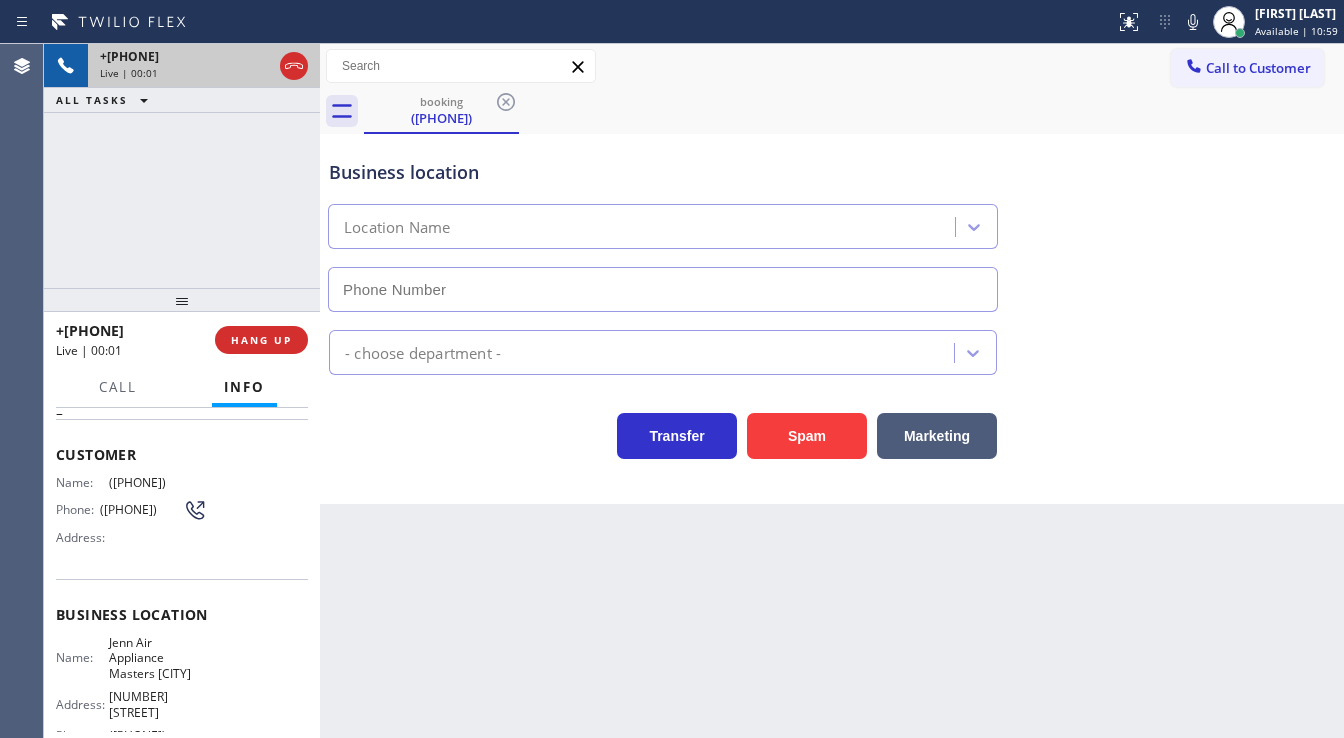 type on "([PHONE])" 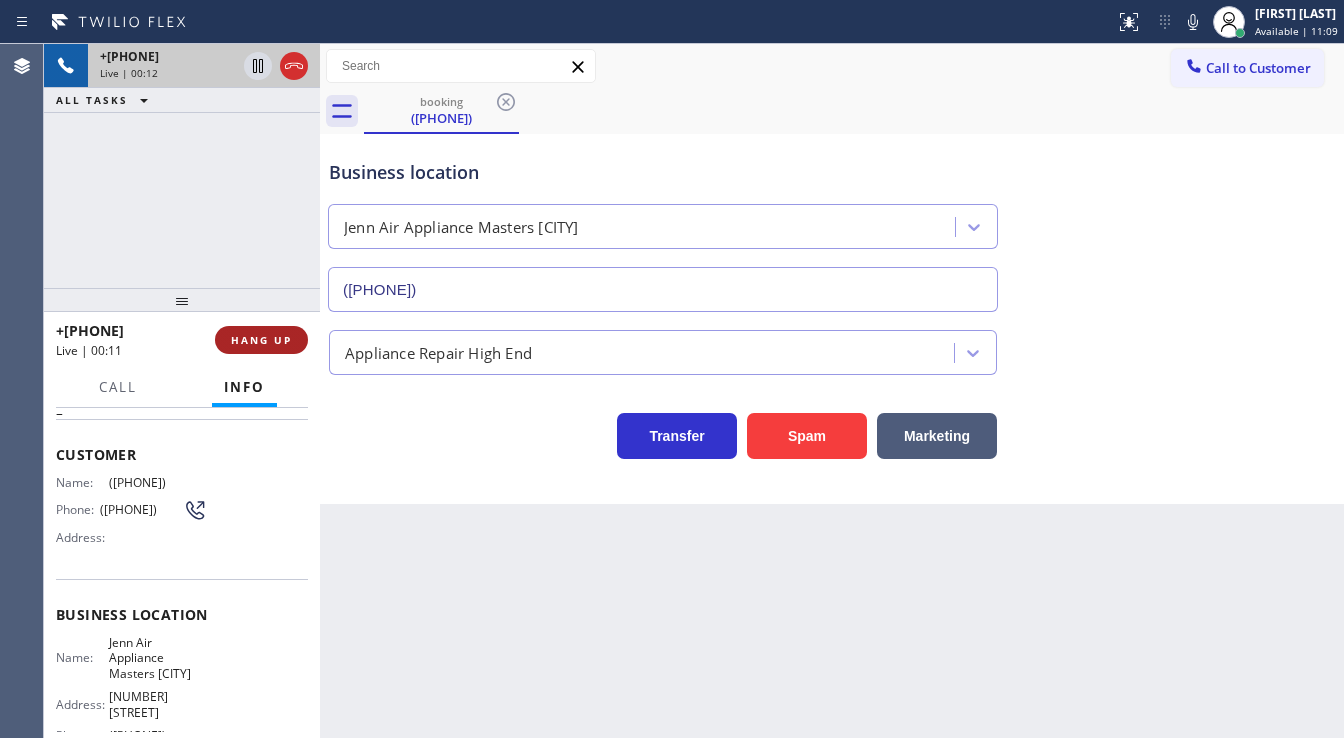 click on "HANG UP" at bounding box center (261, 340) 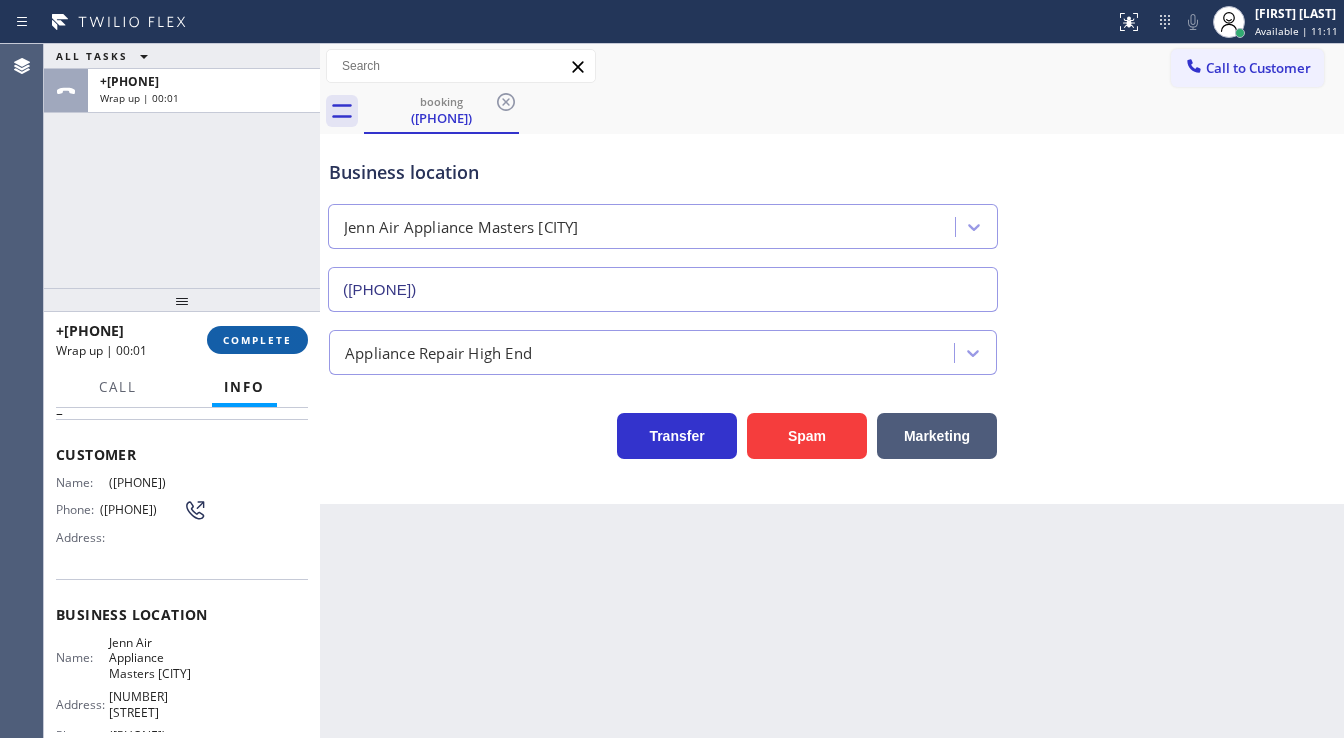 click on "COMPLETE" at bounding box center [257, 340] 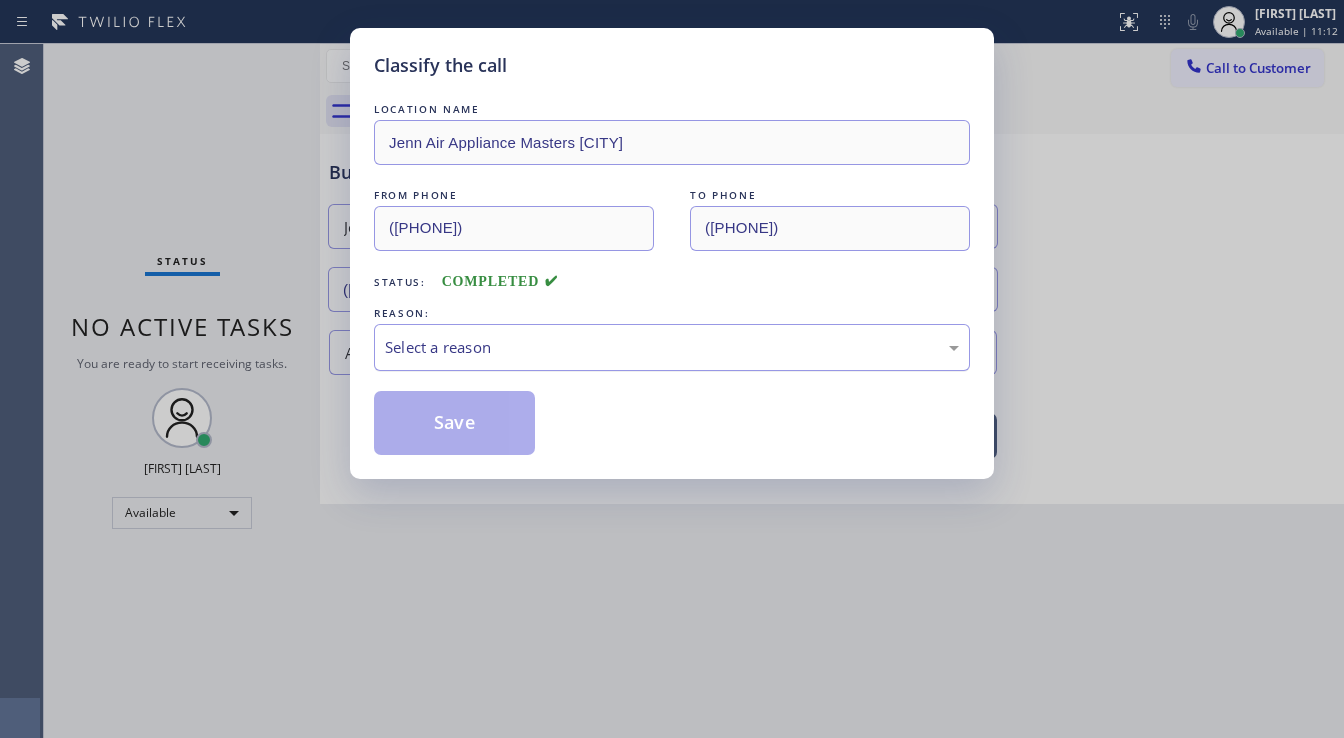 click on "Select a reason" at bounding box center [672, 347] 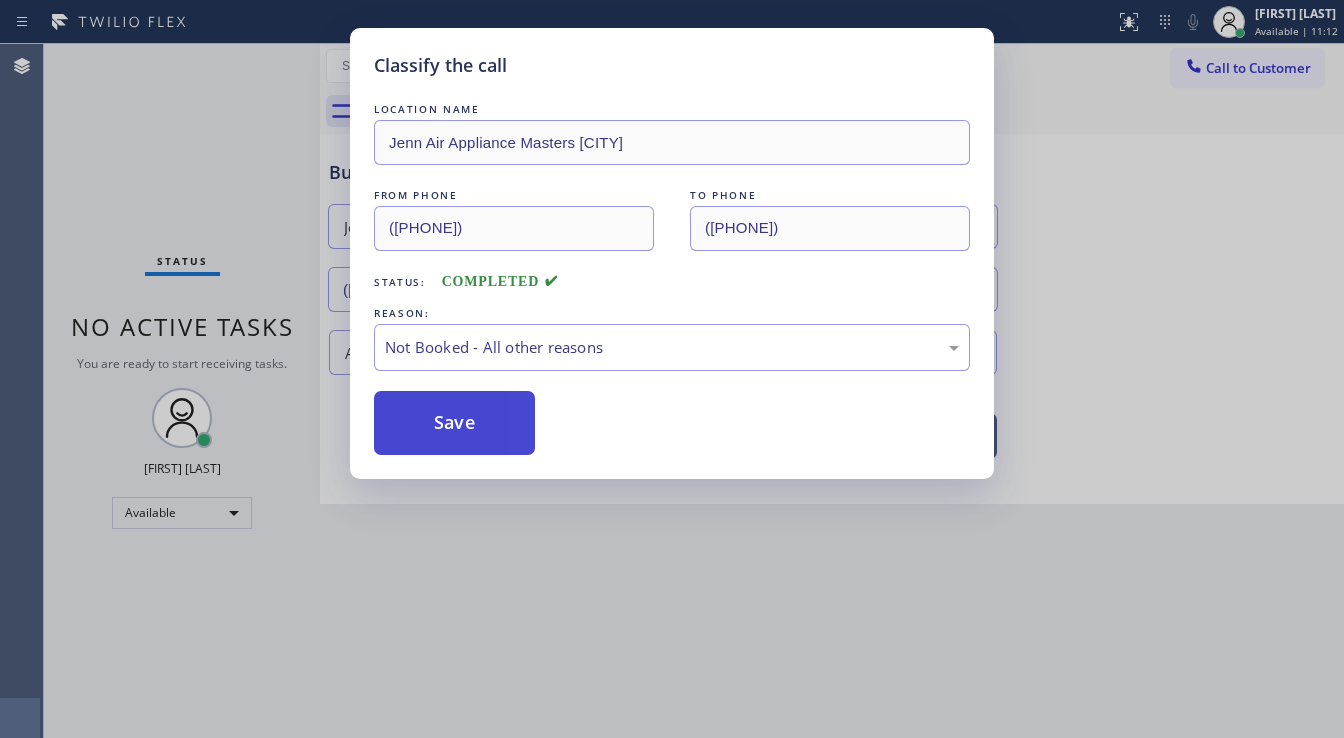 click on "Save" at bounding box center (454, 423) 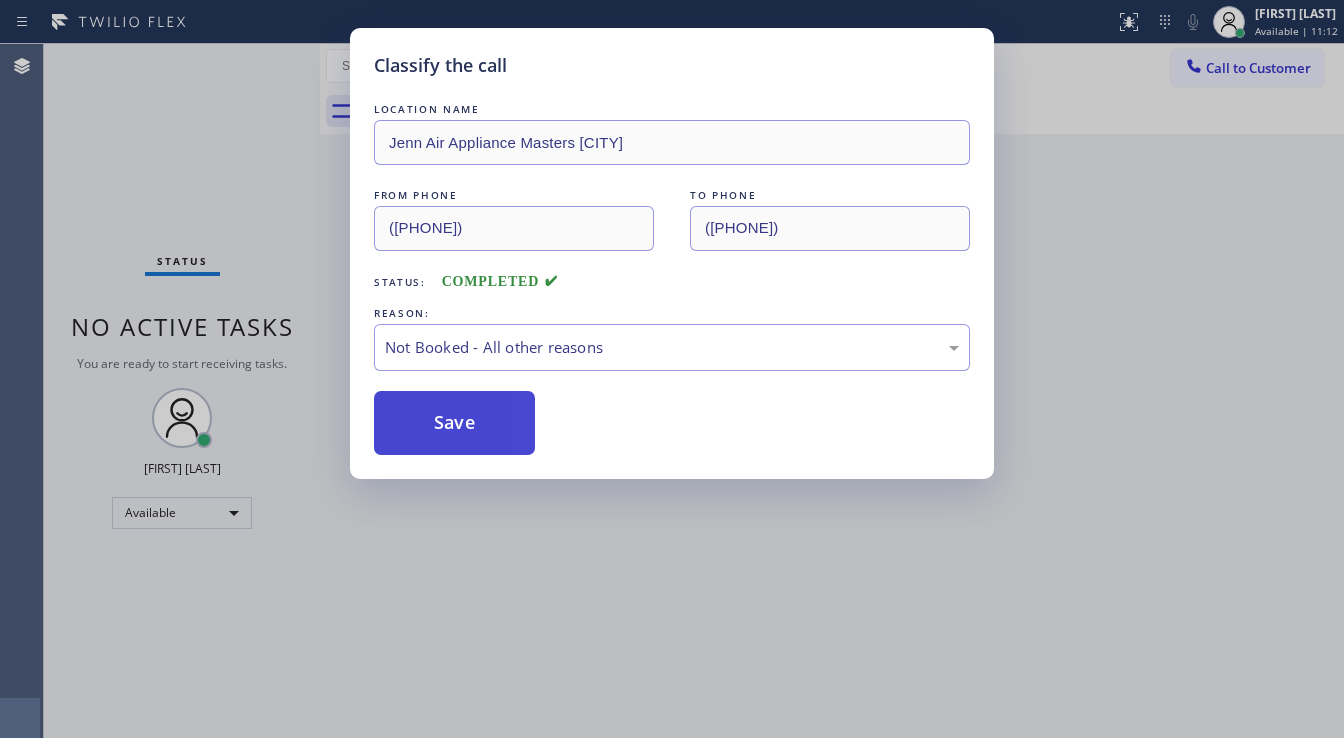 click on "Save" at bounding box center [454, 423] 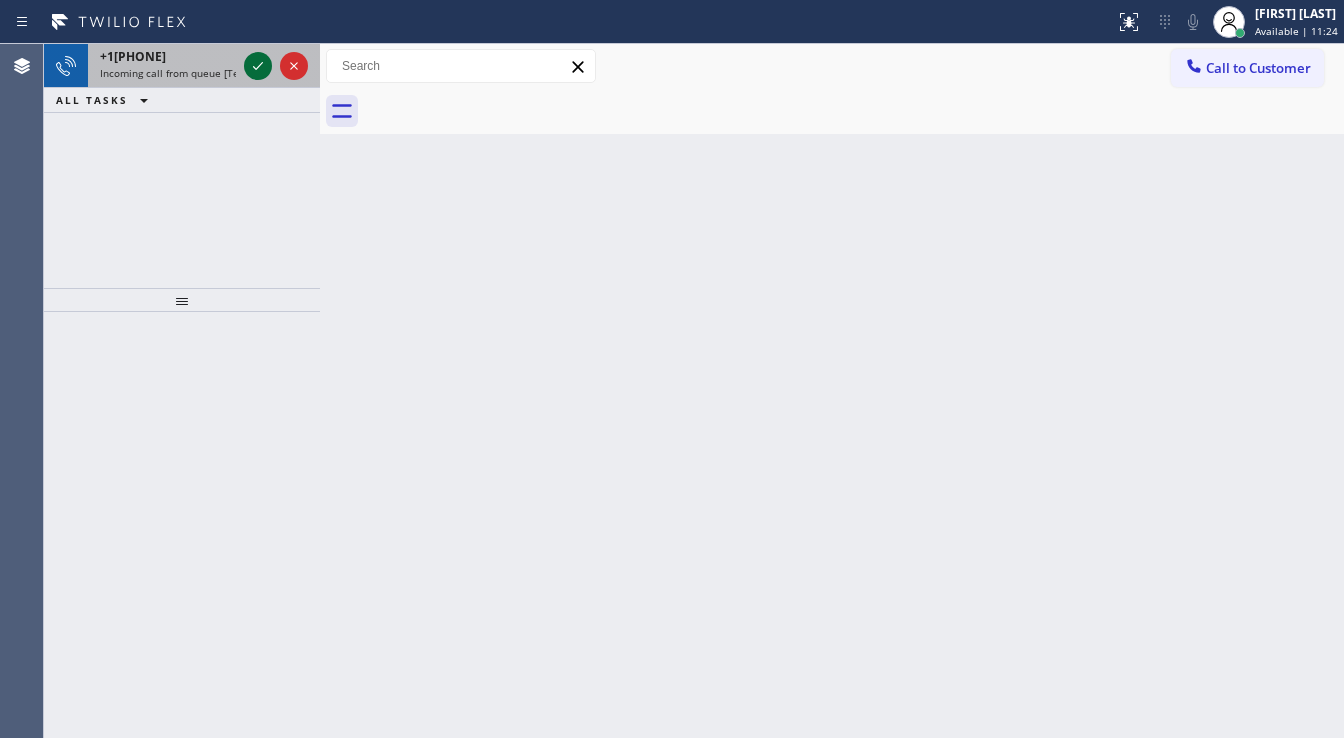 click 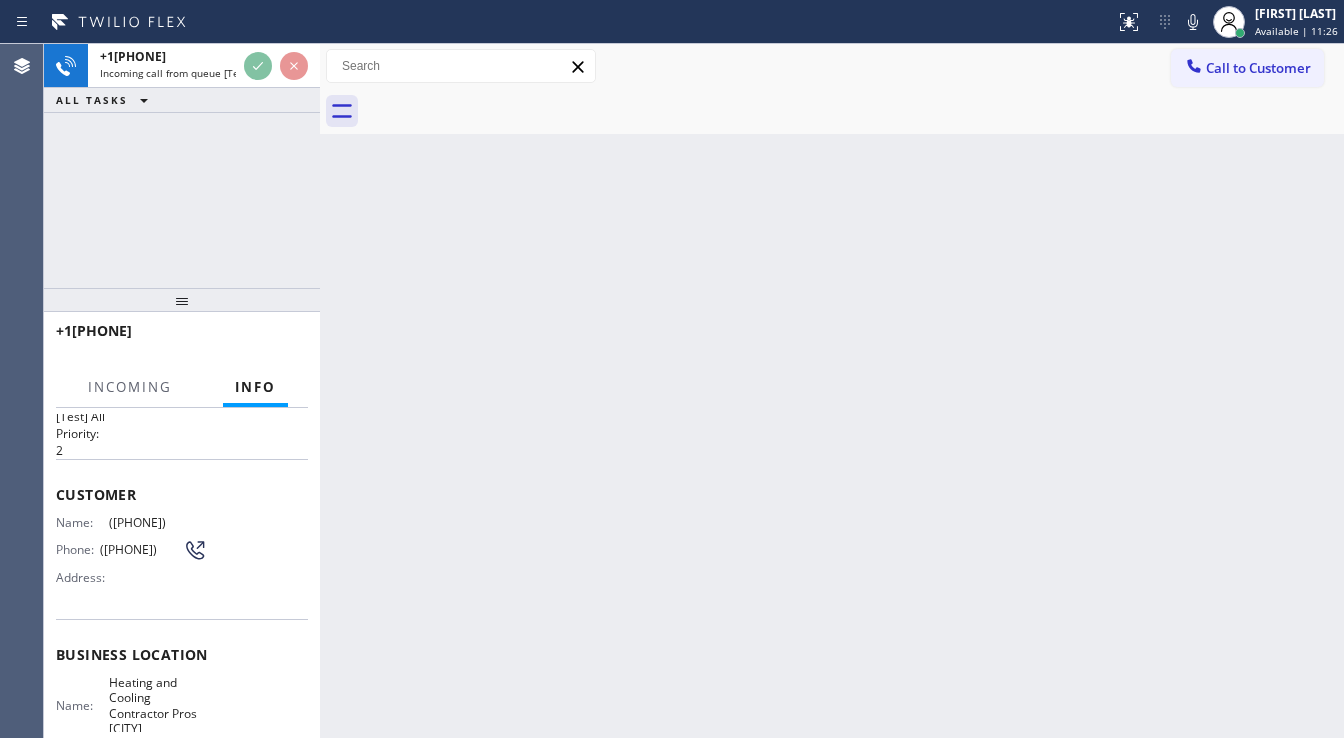 scroll, scrollTop: 80, scrollLeft: 0, axis: vertical 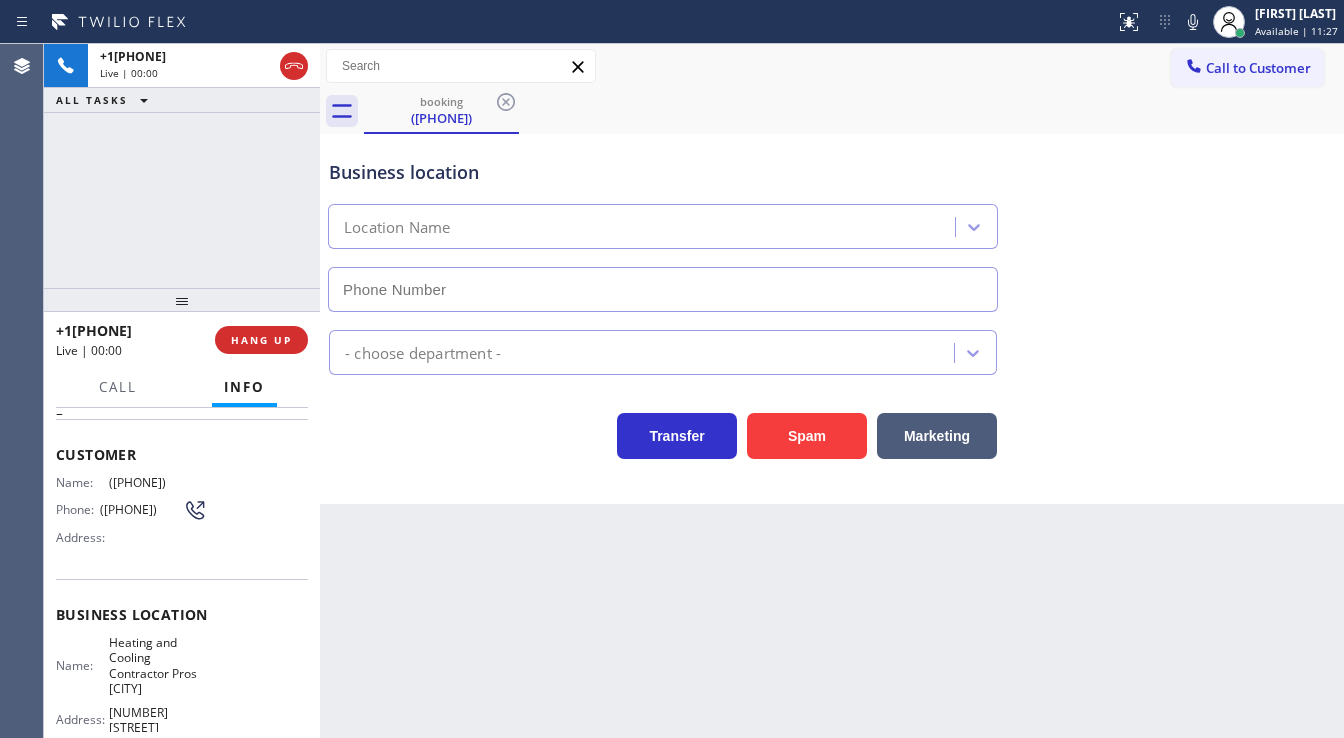 type on "([PHONE])" 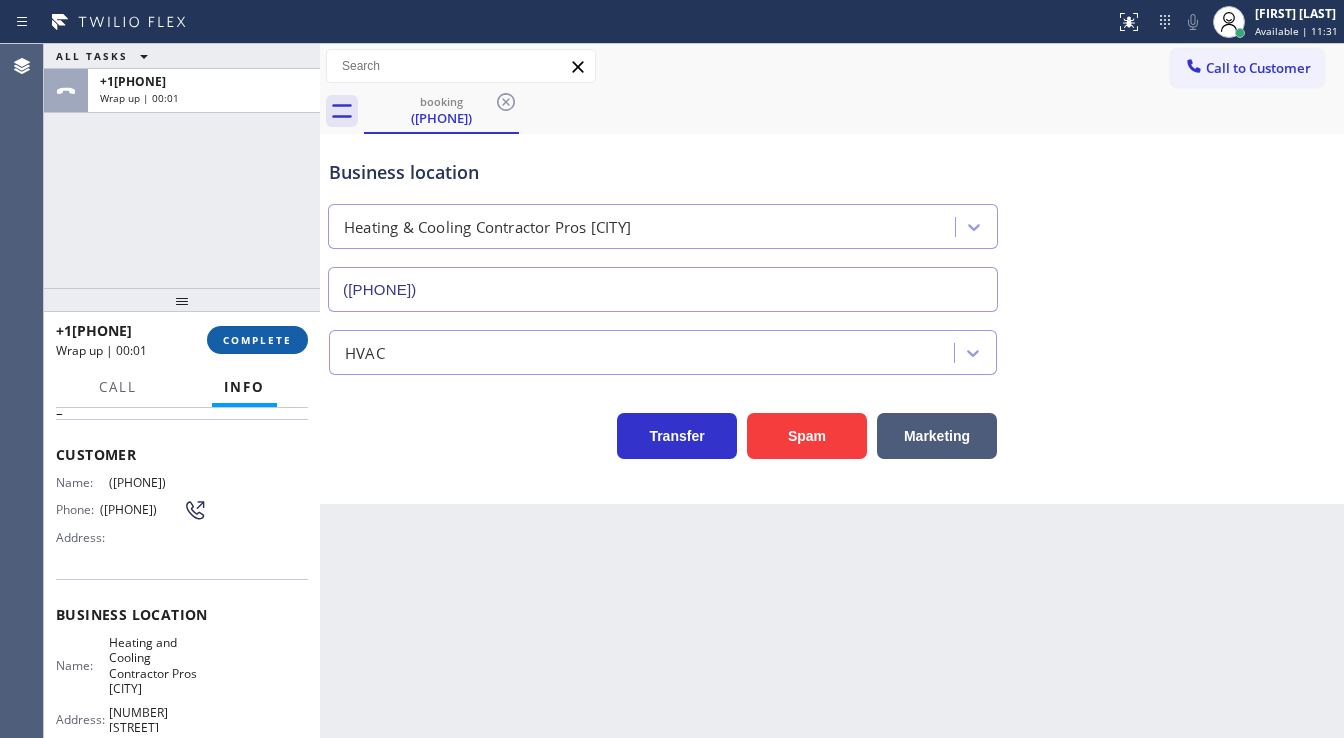 click on "COMPLETE" at bounding box center [257, 340] 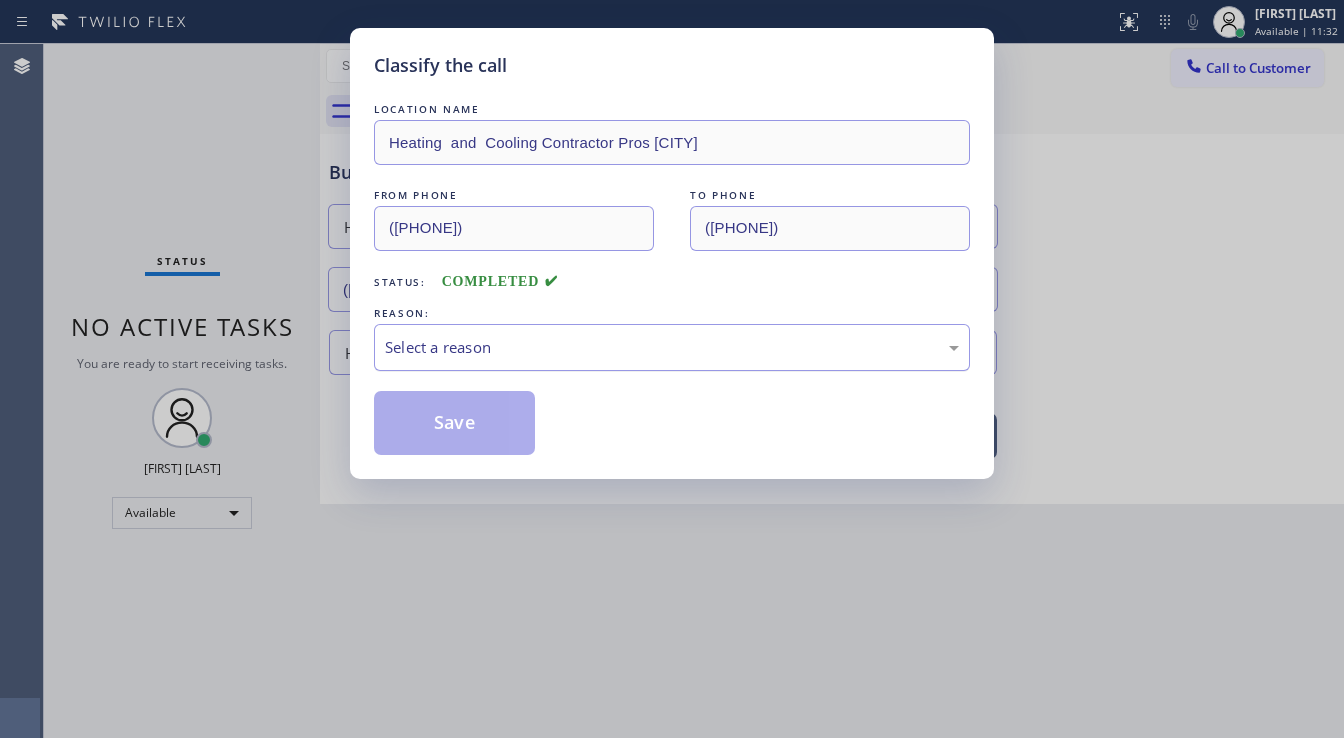 click on "Select a reason" at bounding box center (672, 347) 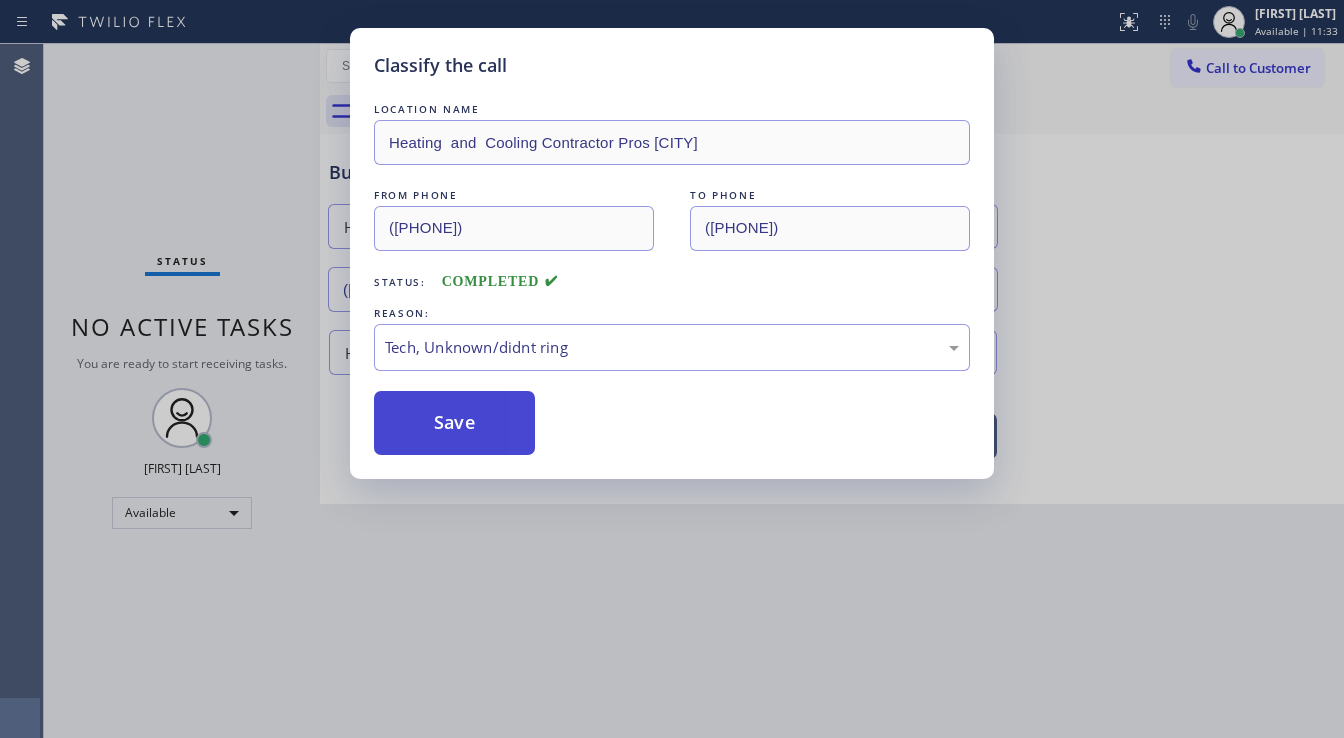 click on "Save" at bounding box center [454, 423] 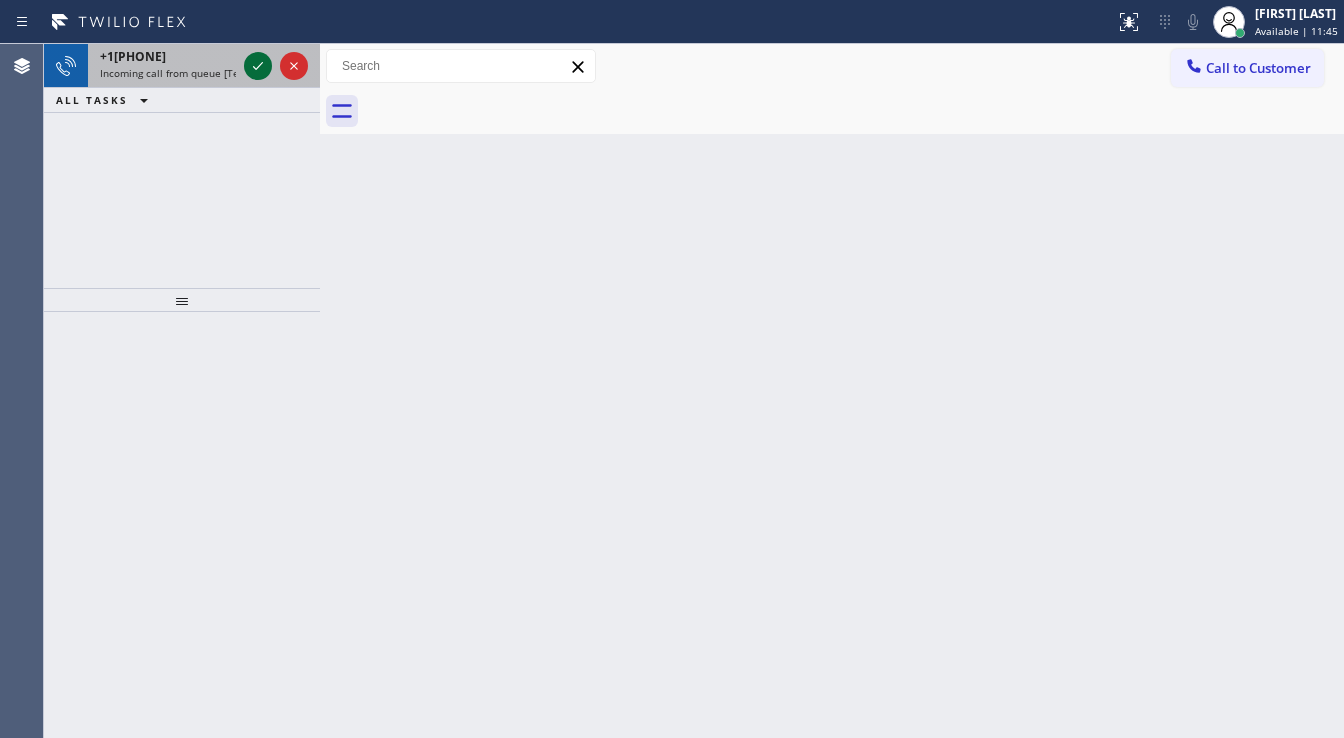 click 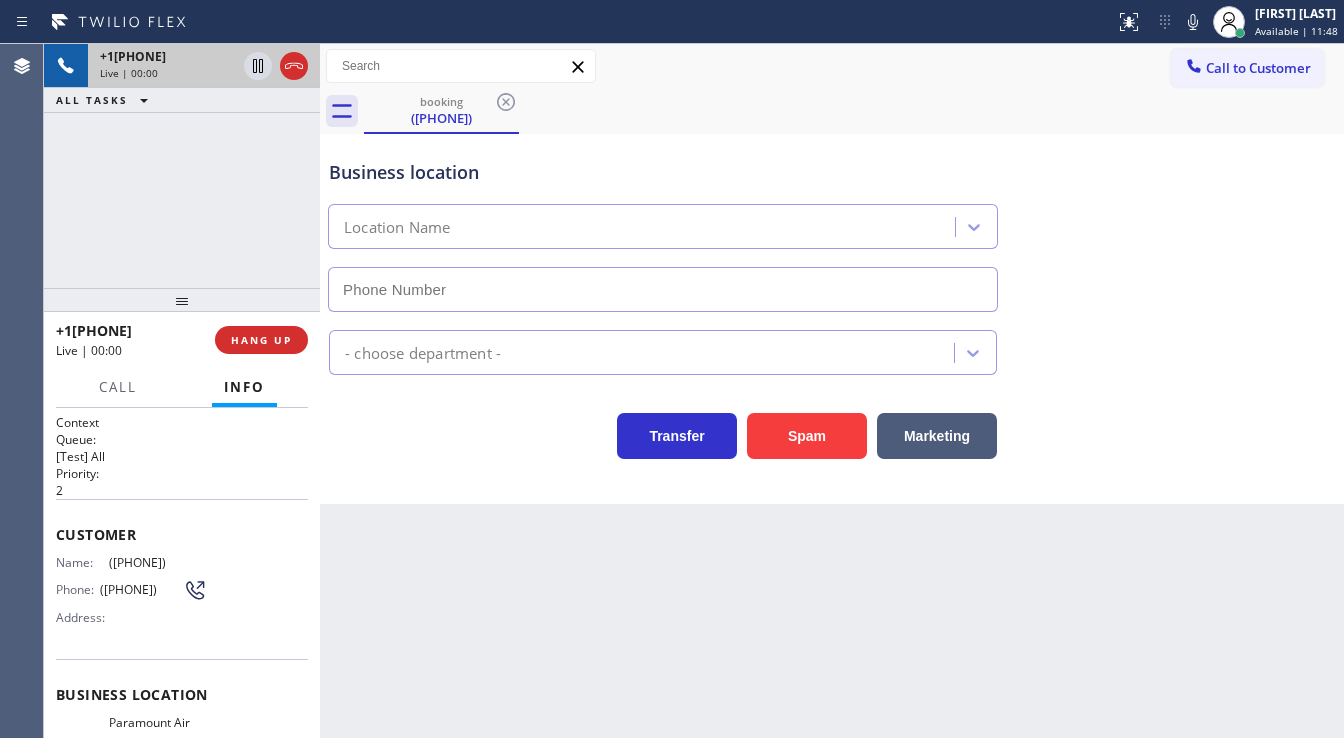 type on "([AREA]) [PREFIX]-[LINE]" 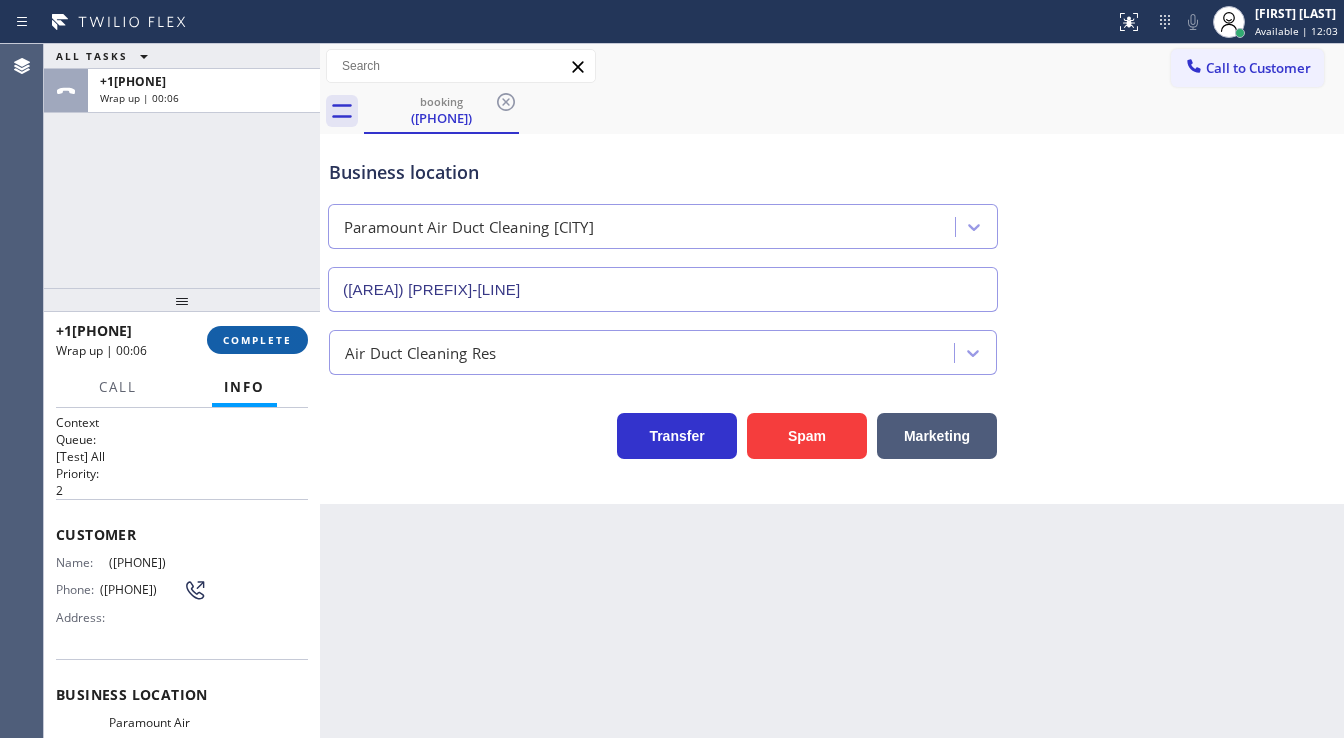 click on "COMPLETE" at bounding box center (257, 340) 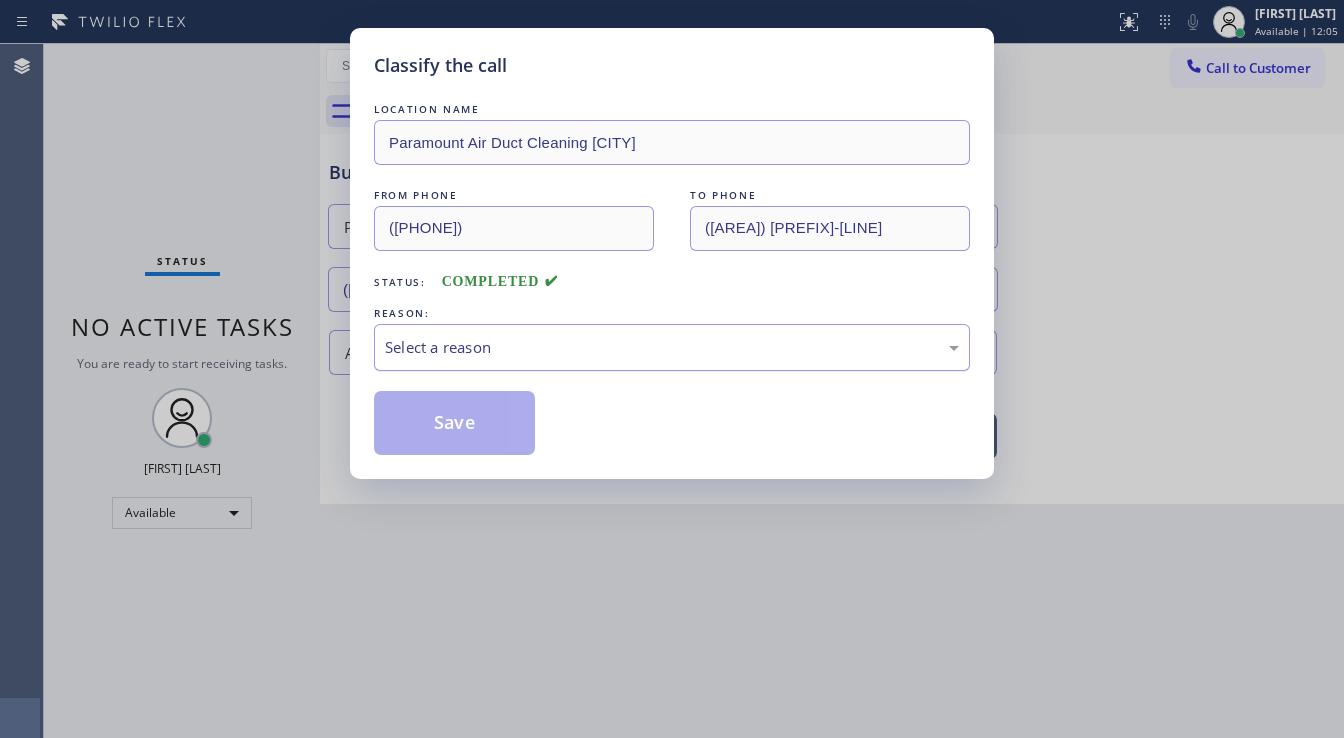 click on "Select a reason" at bounding box center [672, 347] 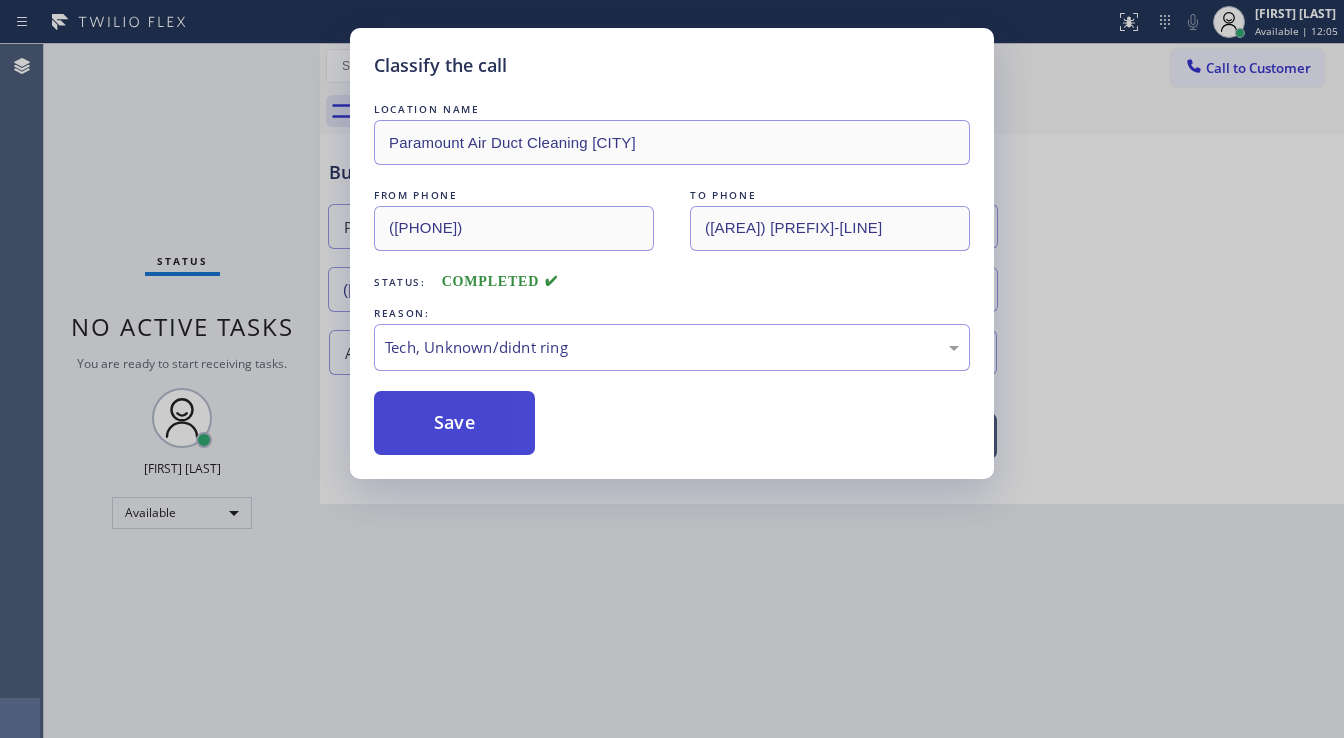 click on "Save" at bounding box center (454, 423) 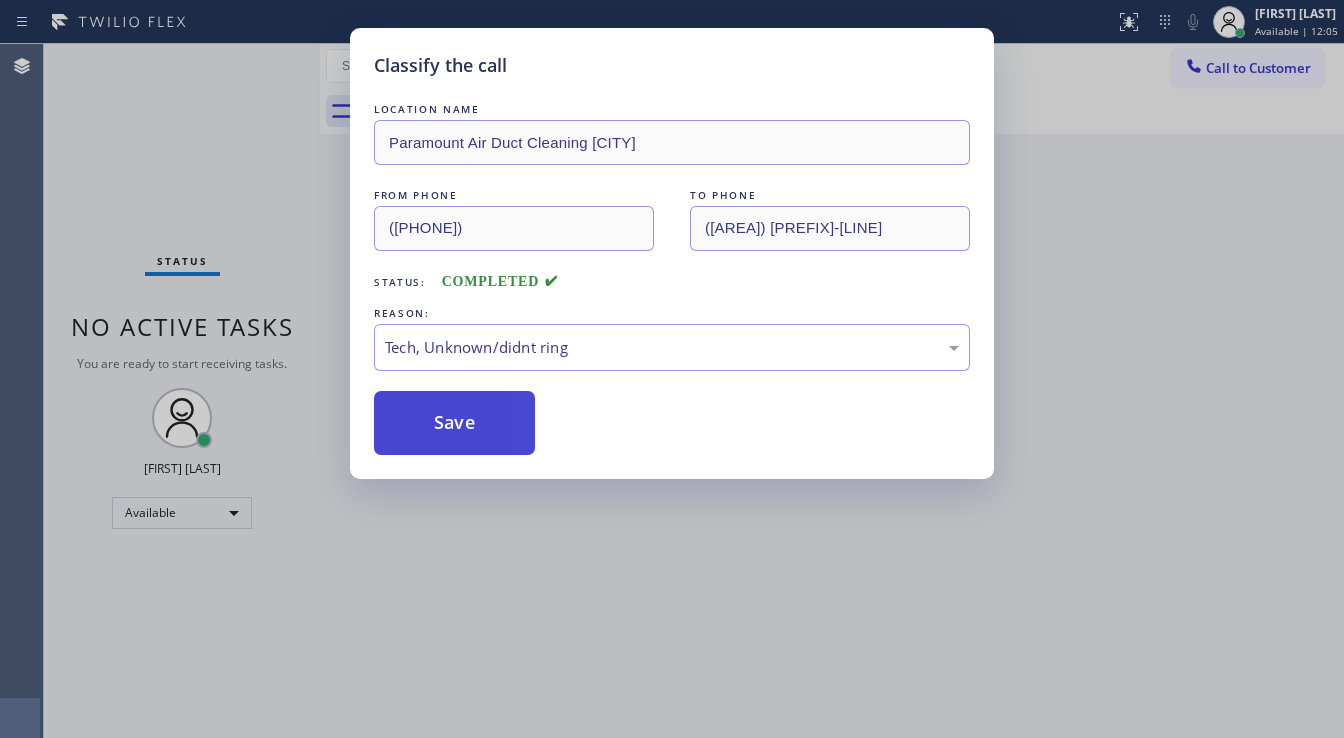 click on "Save" at bounding box center (454, 423) 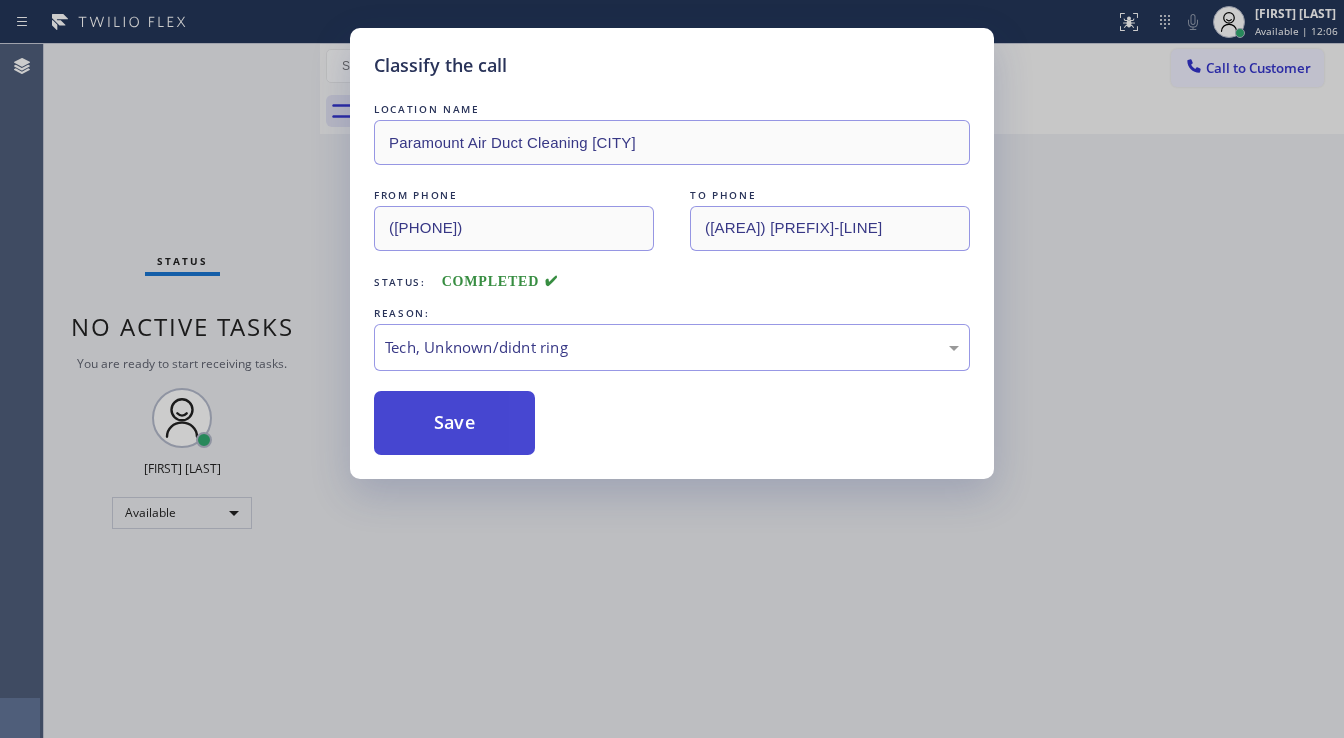 click on "Save" at bounding box center (454, 423) 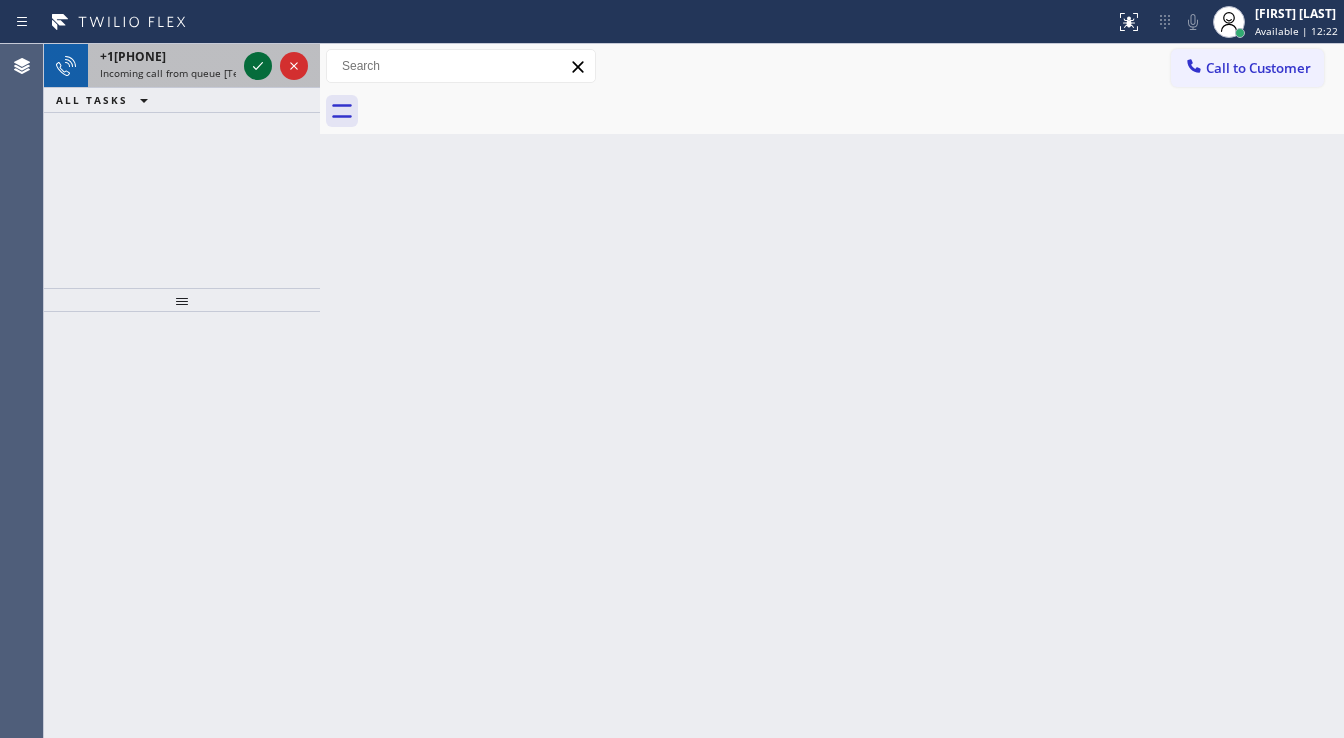 click 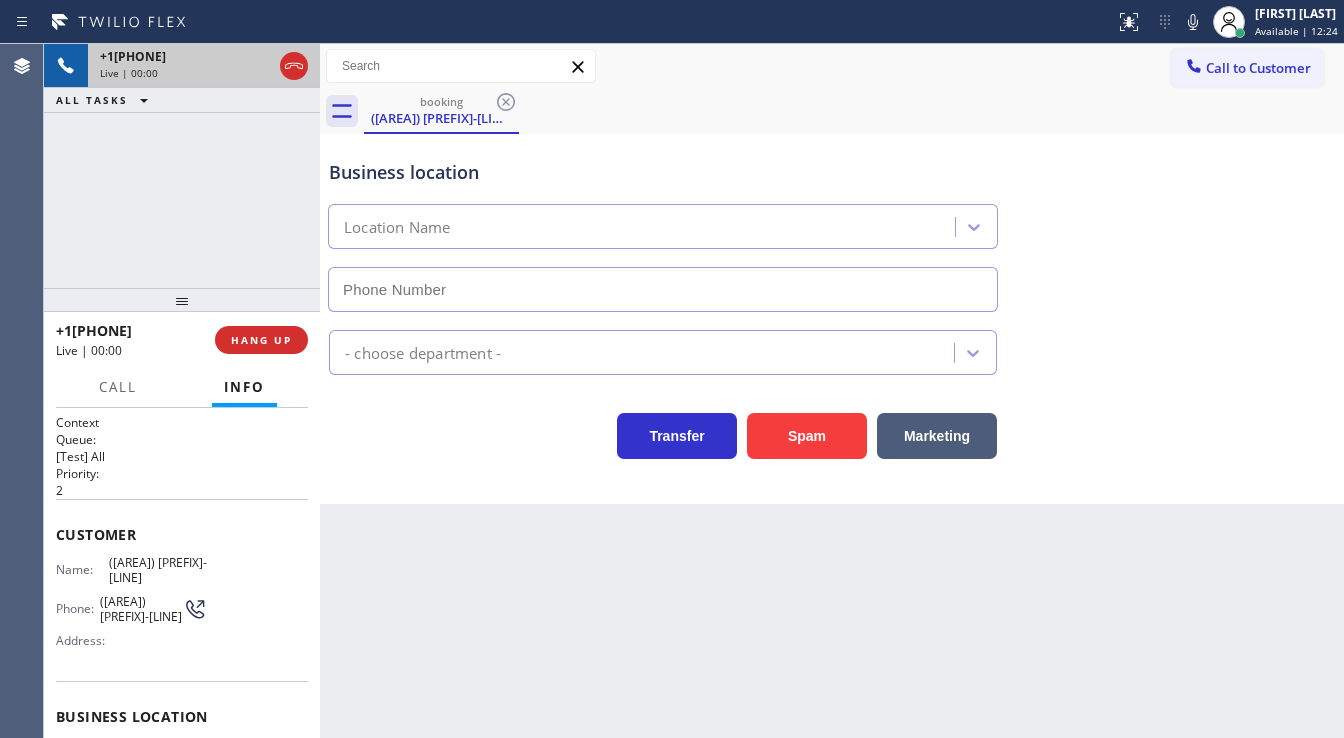 type on "([PHONE])" 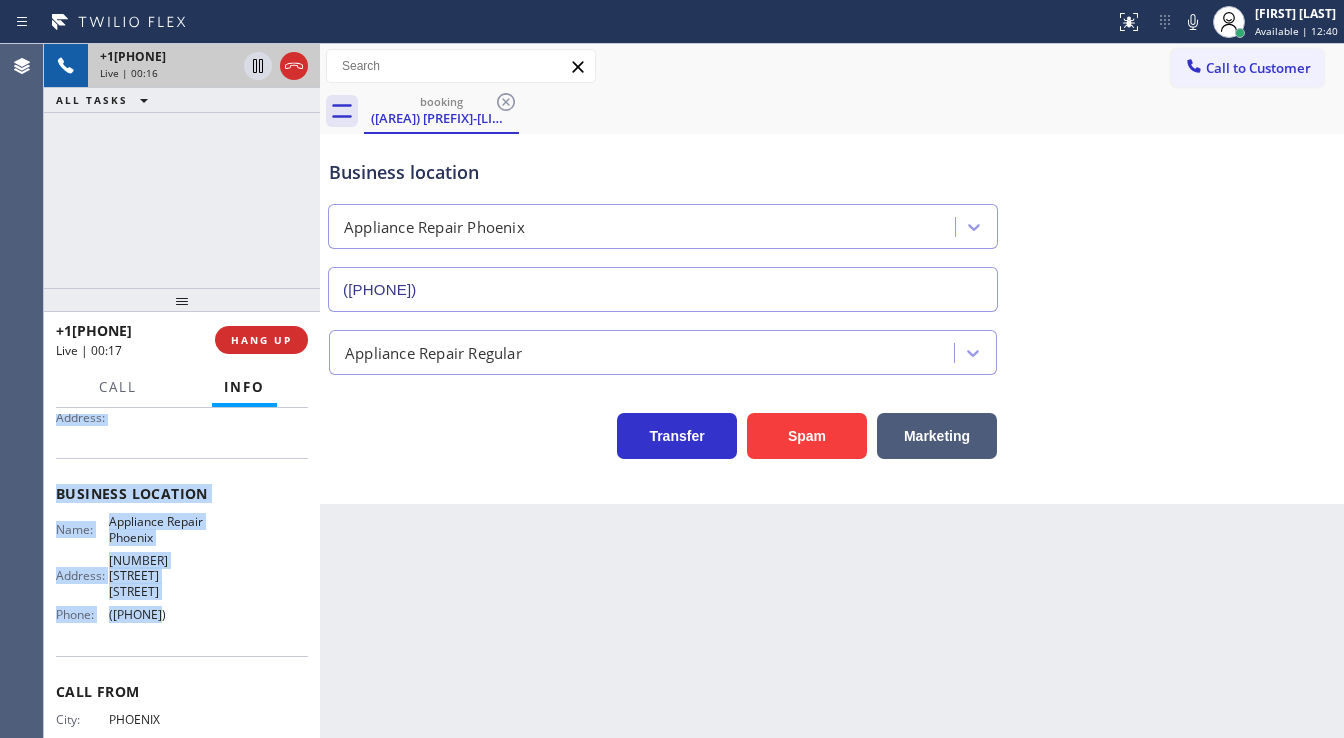 scroll, scrollTop: 240, scrollLeft: 0, axis: vertical 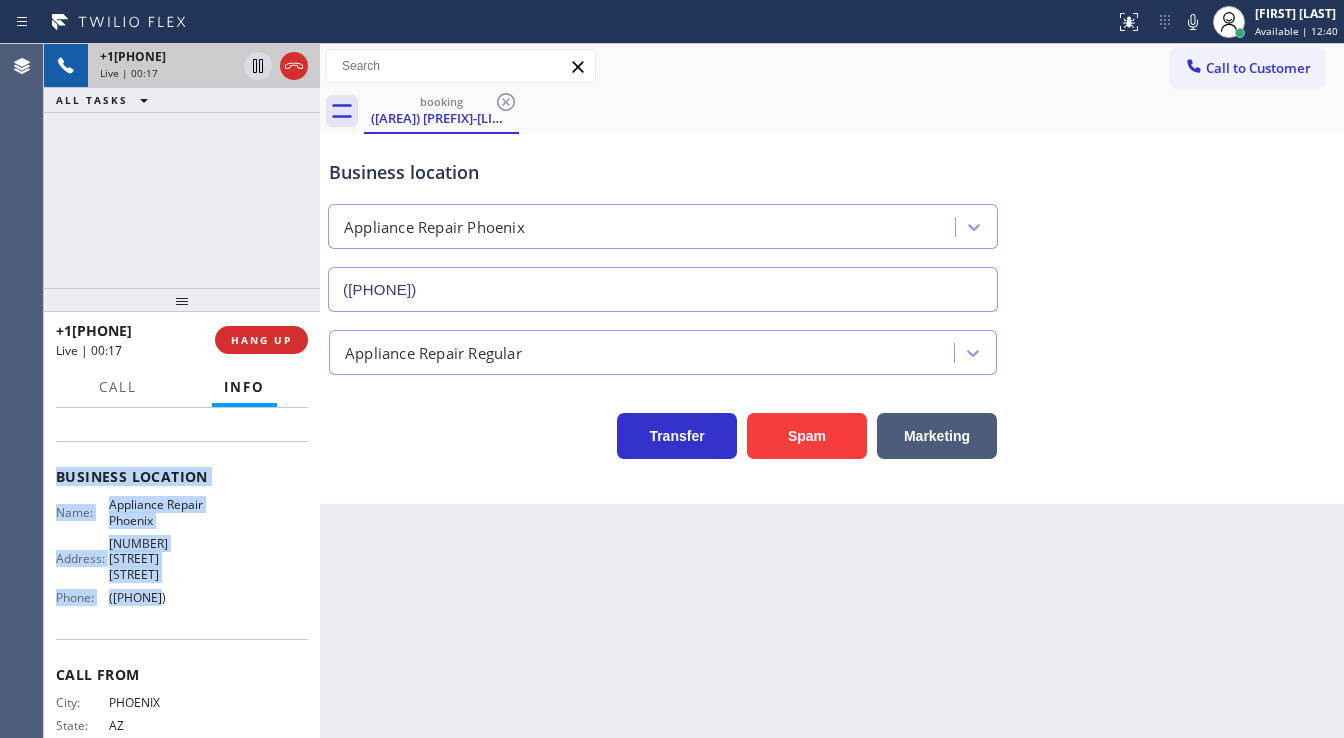 drag, startPoint x: 58, startPoint y: 528, endPoint x: 216, endPoint y: 568, distance: 162.98466 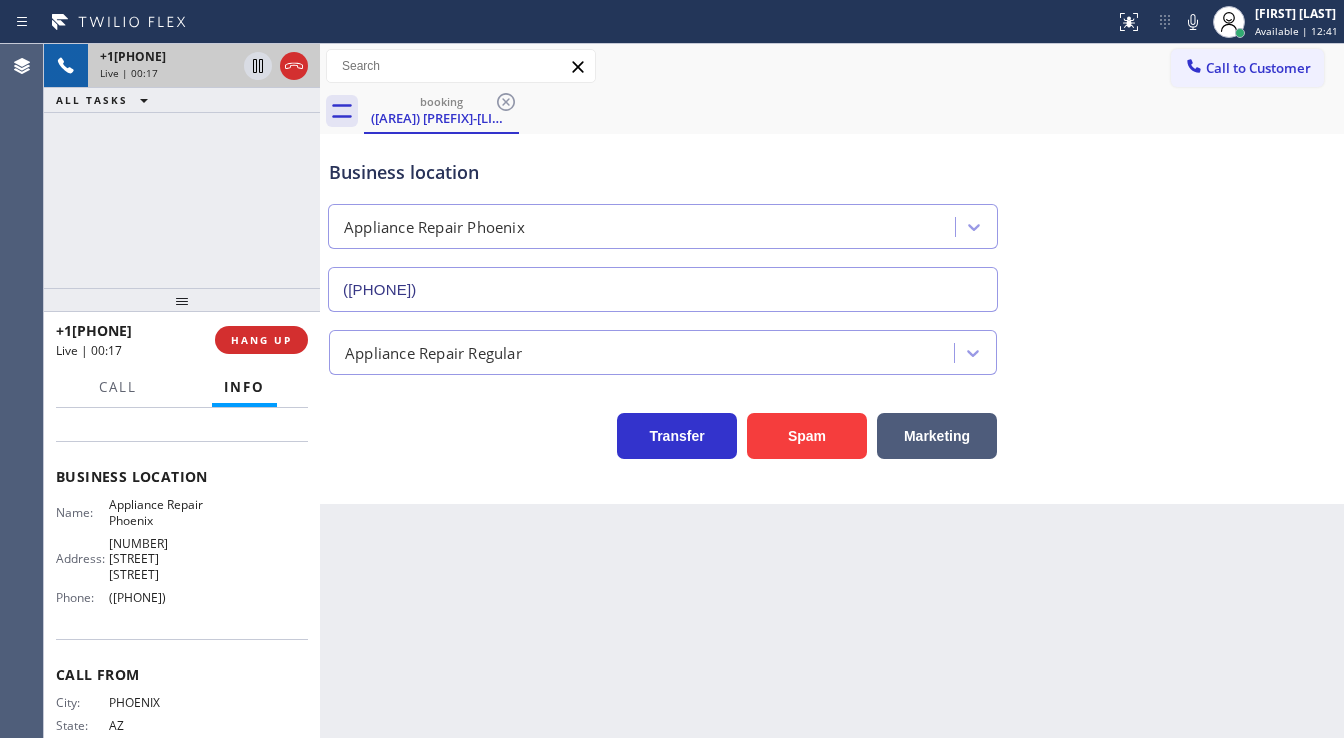 click on "+1[PHONE] Live | 00:17 ALL TASKS ALL TASKS ACTIVE TASKS TASKS IN WRAP UP" at bounding box center (182, 166) 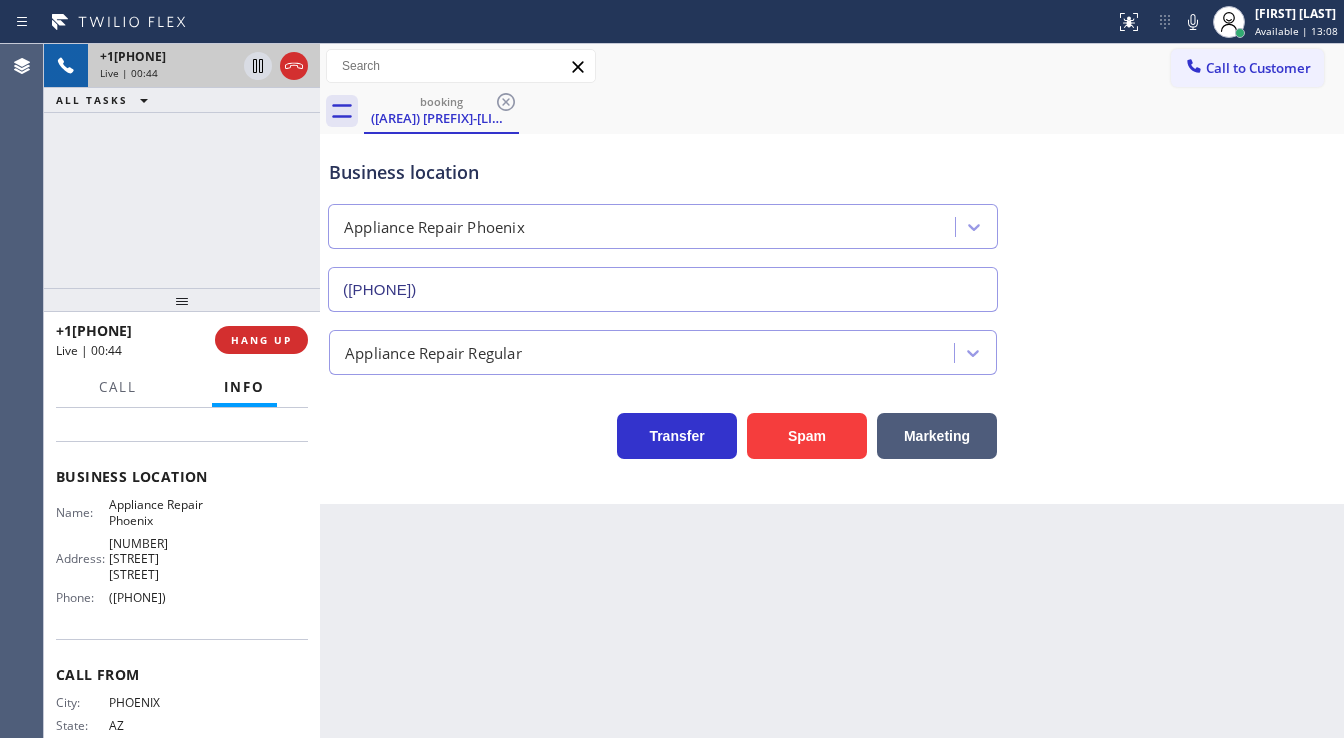 drag, startPoint x: 223, startPoint y: 270, endPoint x: 278, endPoint y: 4, distance: 271.6266 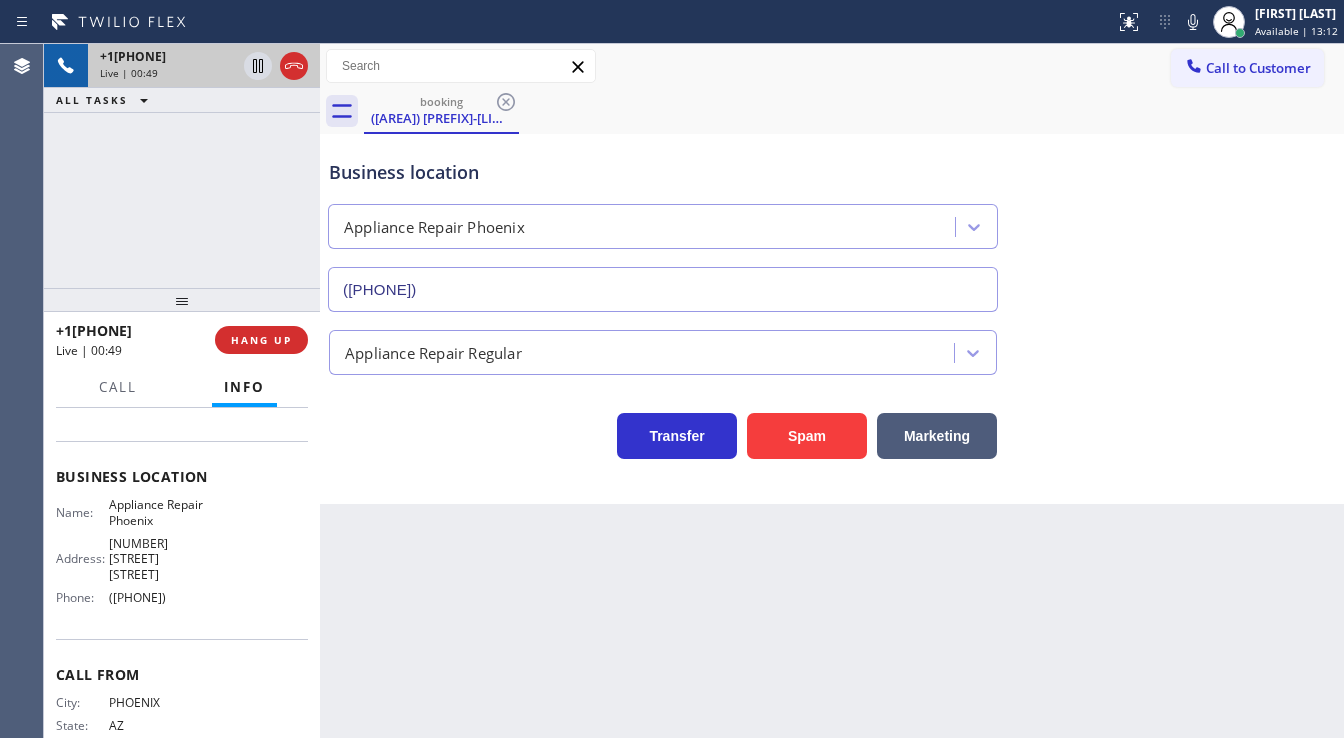 click on "+1[PHONE] Live | 00:49 ALL TASKS ALL TASKS ACTIVE TASKS TASKS IN WRAP UP" at bounding box center [182, 166] 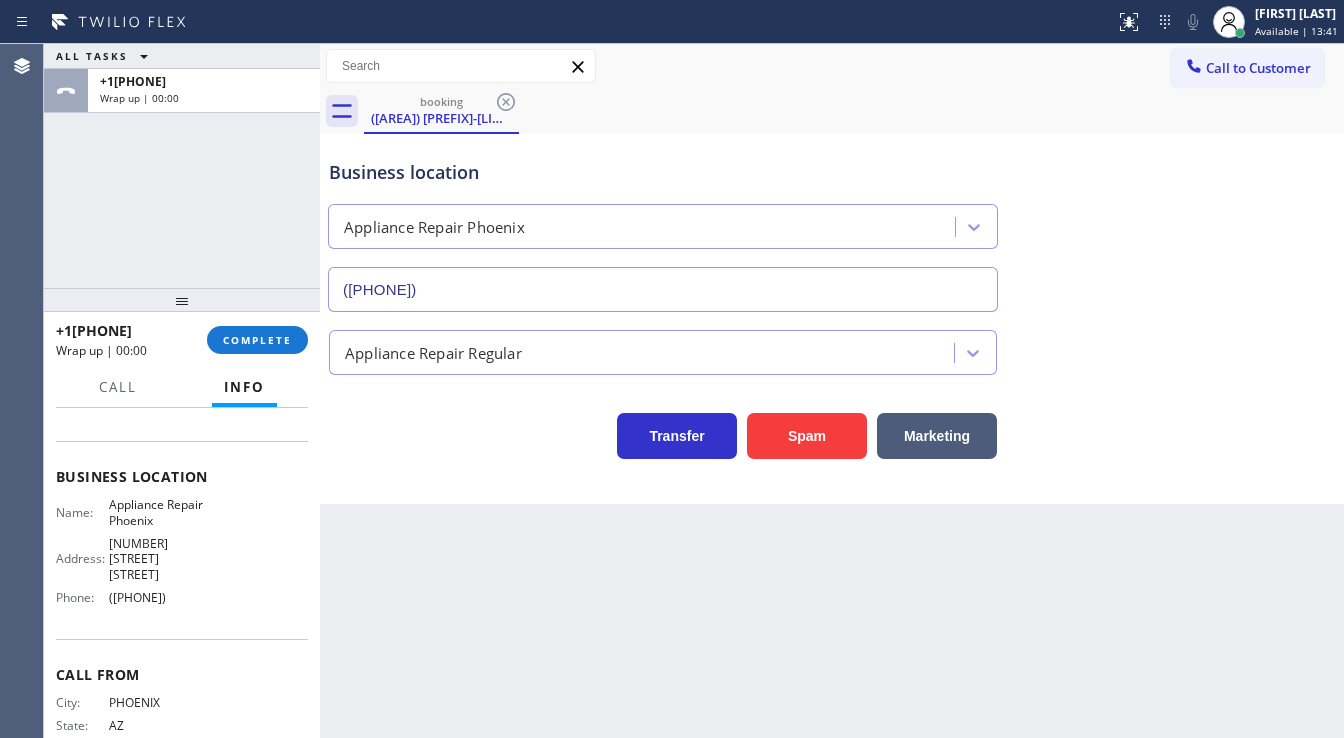 click on "Business location Appliance Repair [CITY] ([AREA]) [PREFIX]-[LINE]" at bounding box center [832, 221] 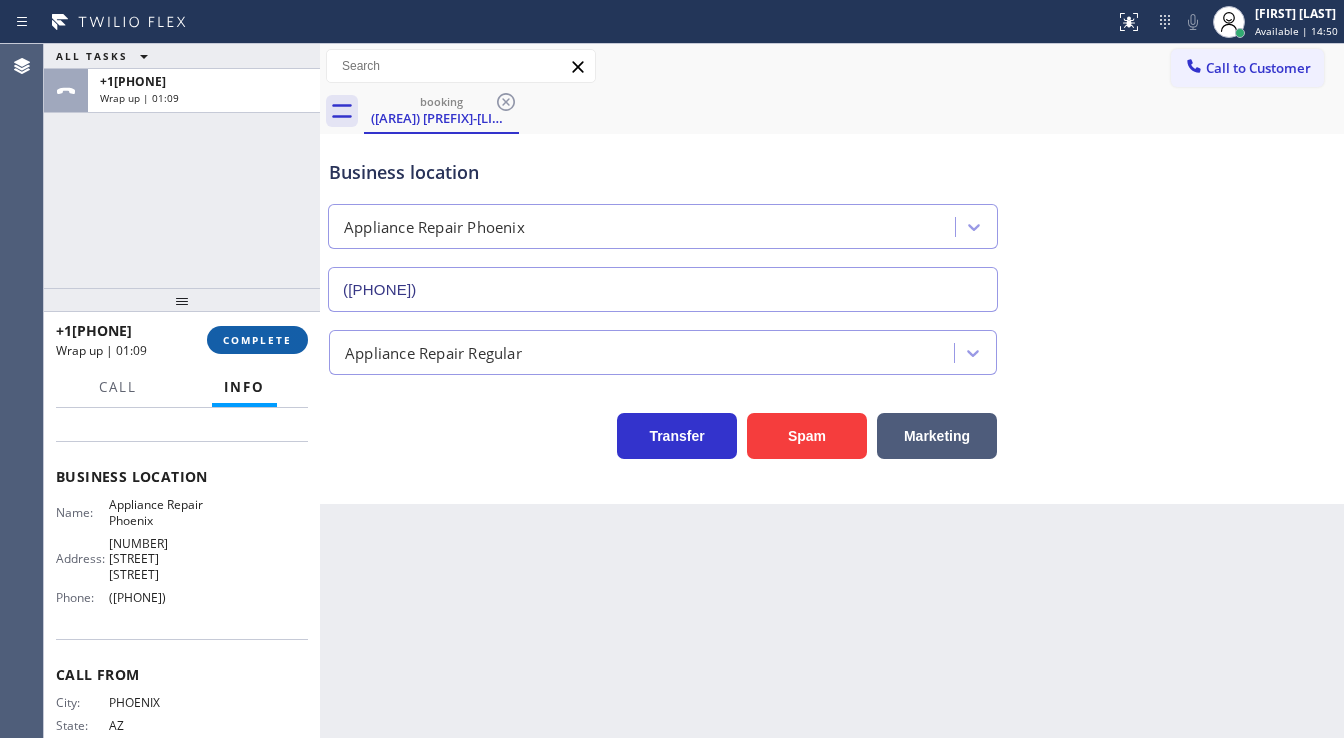 click on "COMPLETE" at bounding box center [257, 340] 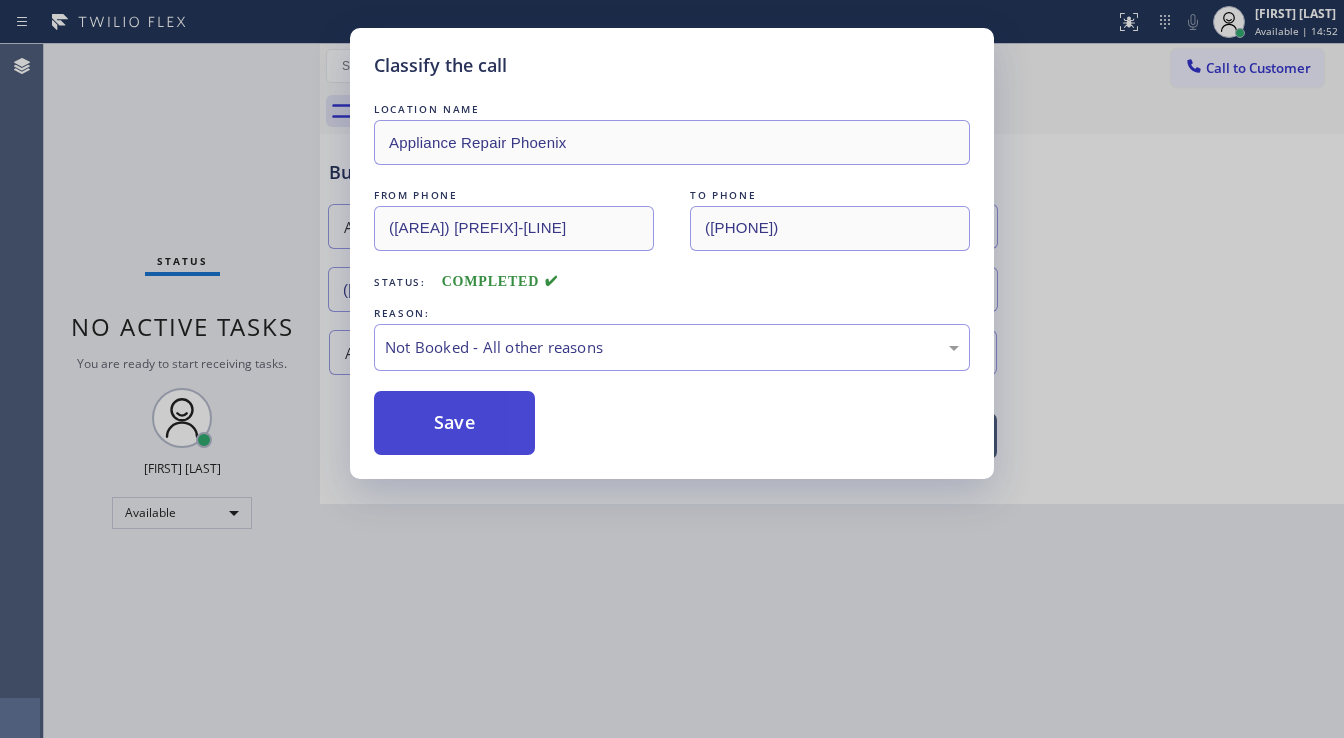 click on "Save" at bounding box center (454, 423) 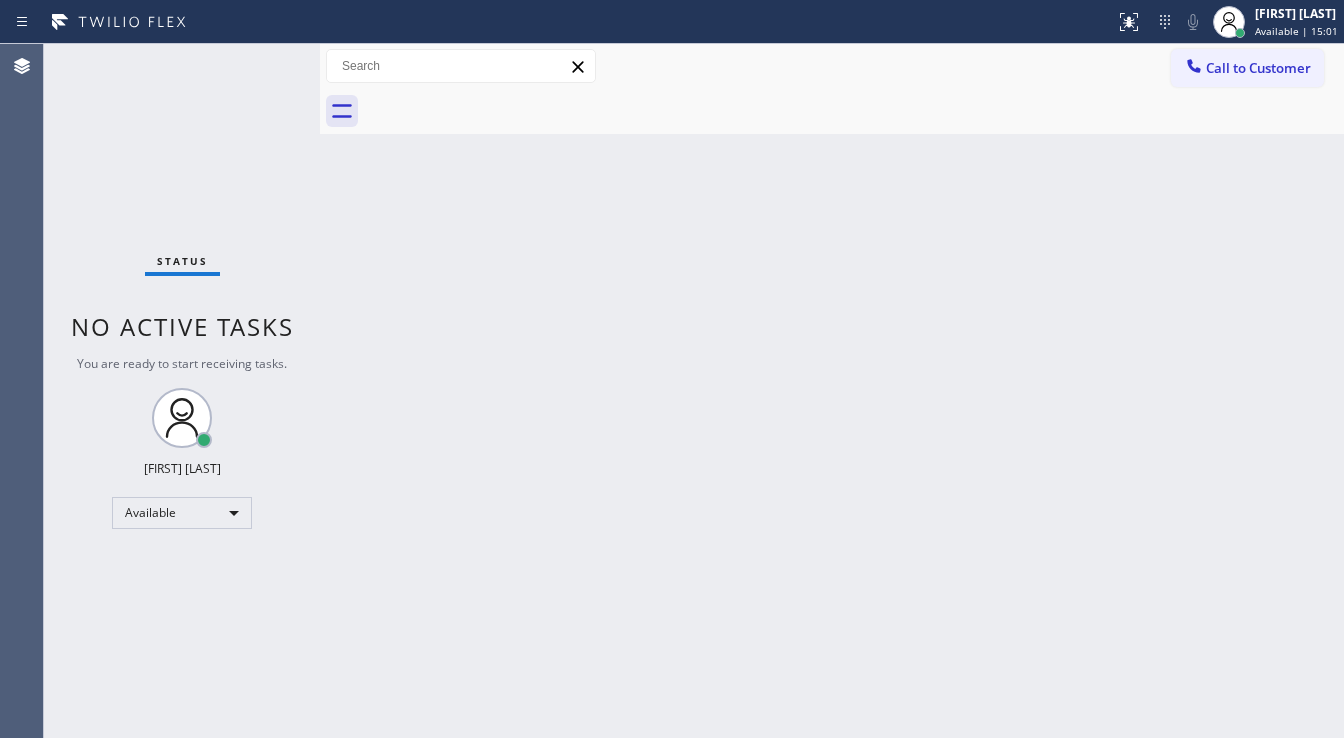 click on "Status   No active tasks     You are ready to start receiving tasks.   [FIRST] [LAST] Available" at bounding box center [182, 391] 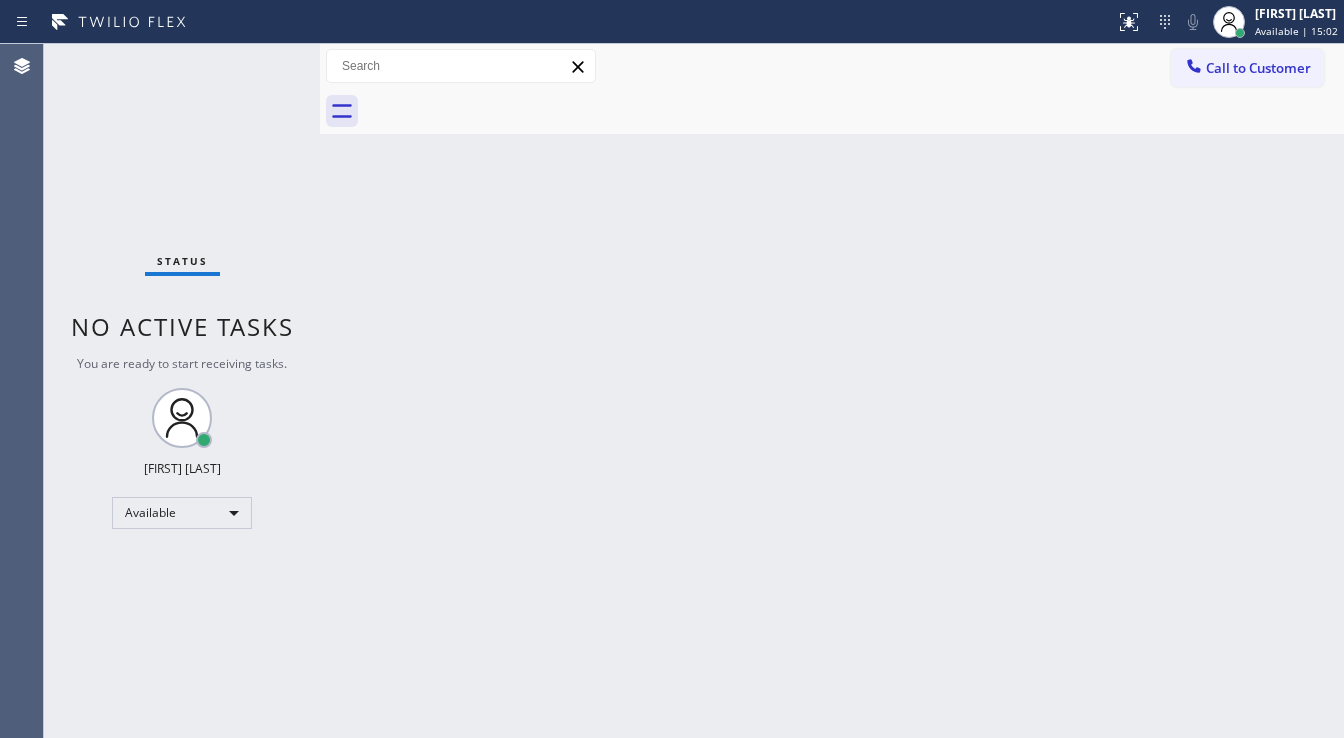 click on "Status   No active tasks     You are ready to start receiving tasks.   [FIRST] [LAST] Available" at bounding box center (182, 391) 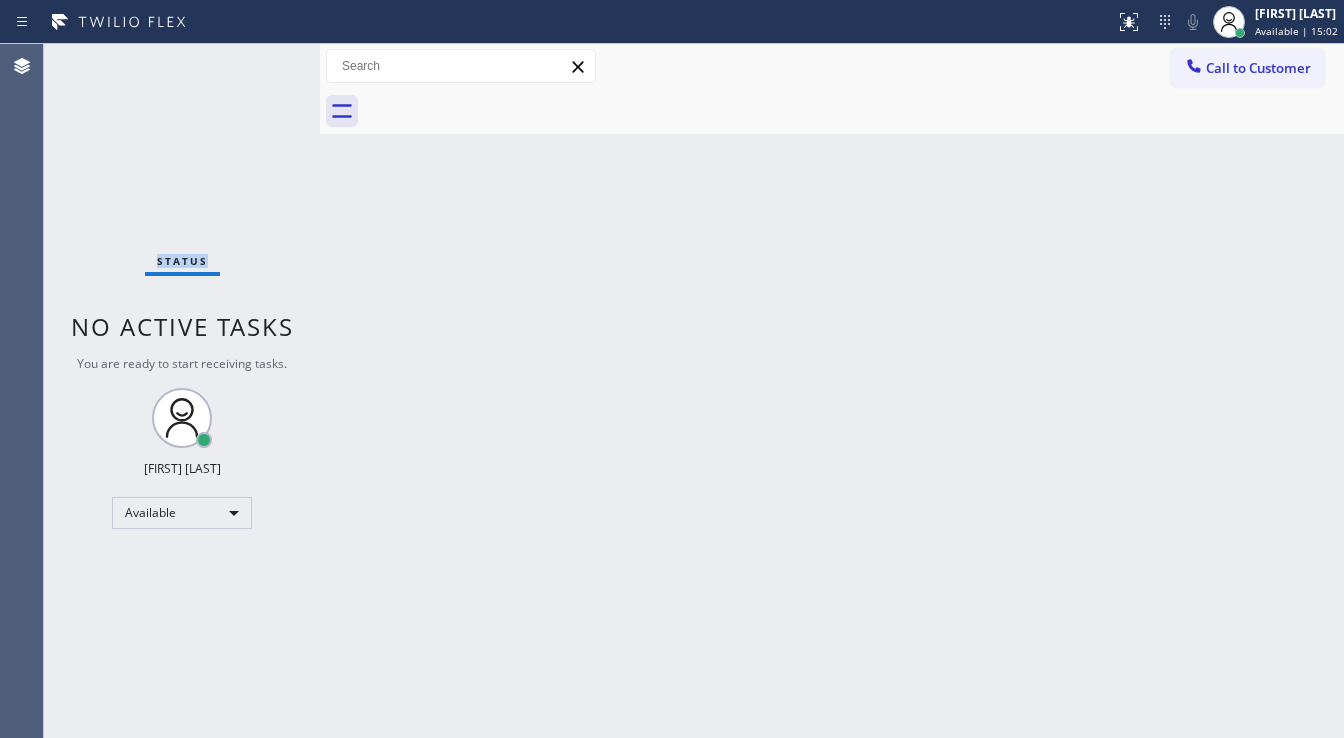 click on "Status   No active tasks     You are ready to start receiving tasks.   [FIRST] [LAST] Available" at bounding box center (182, 391) 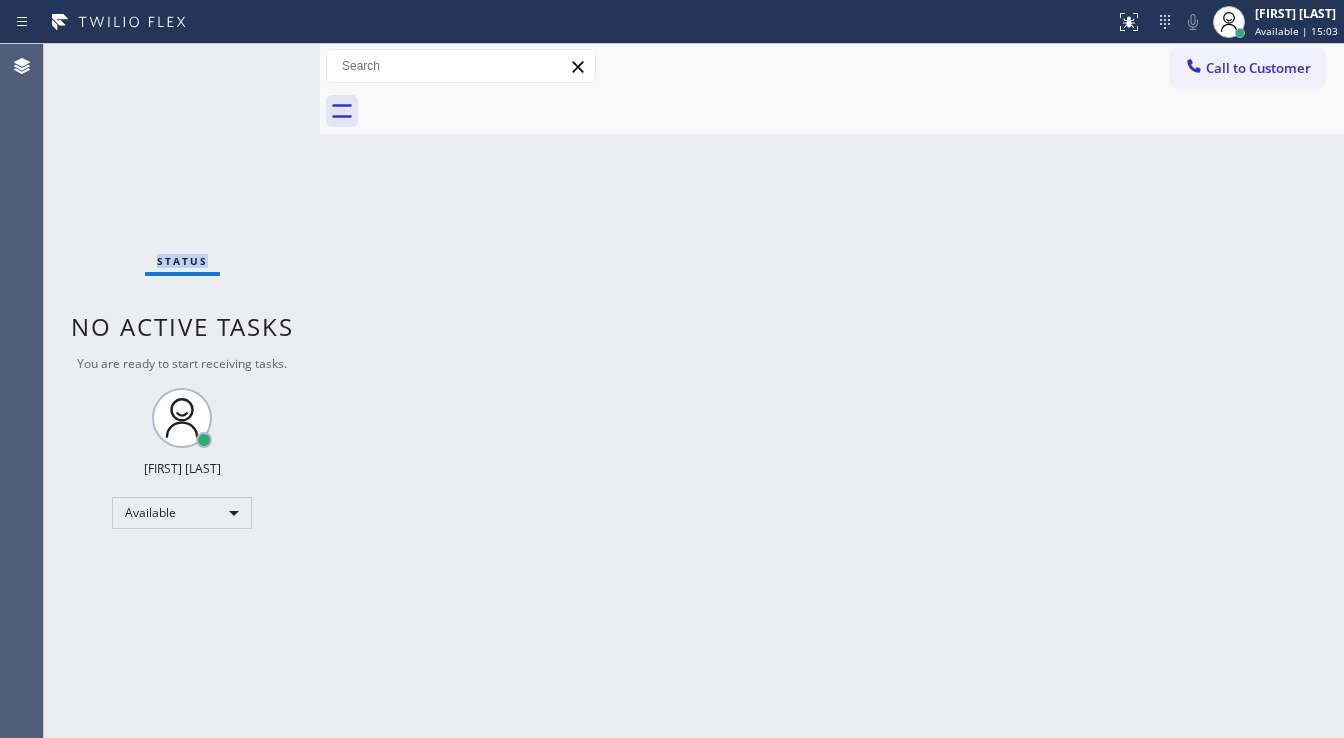 click on "Status   No active tasks     You are ready to start receiving tasks.   [FIRST] [LAST] Available" at bounding box center [182, 391] 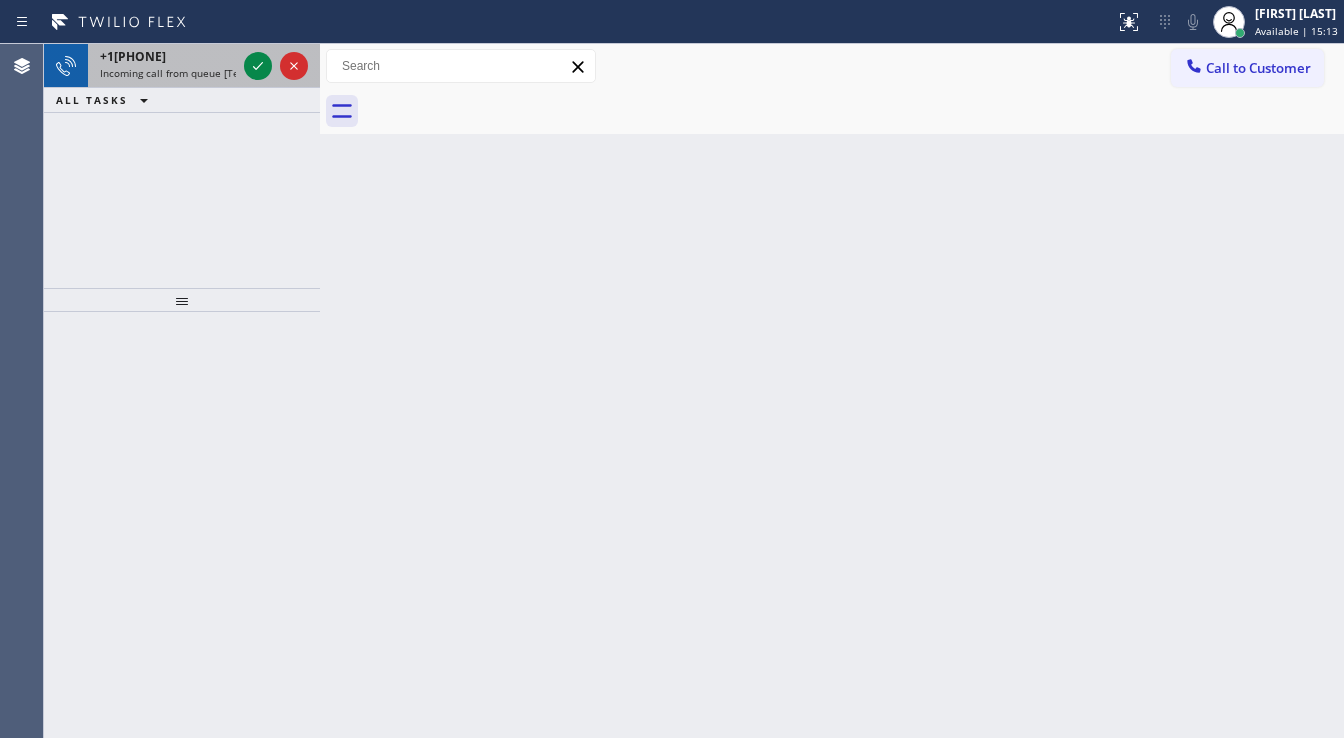 click at bounding box center [276, 66] 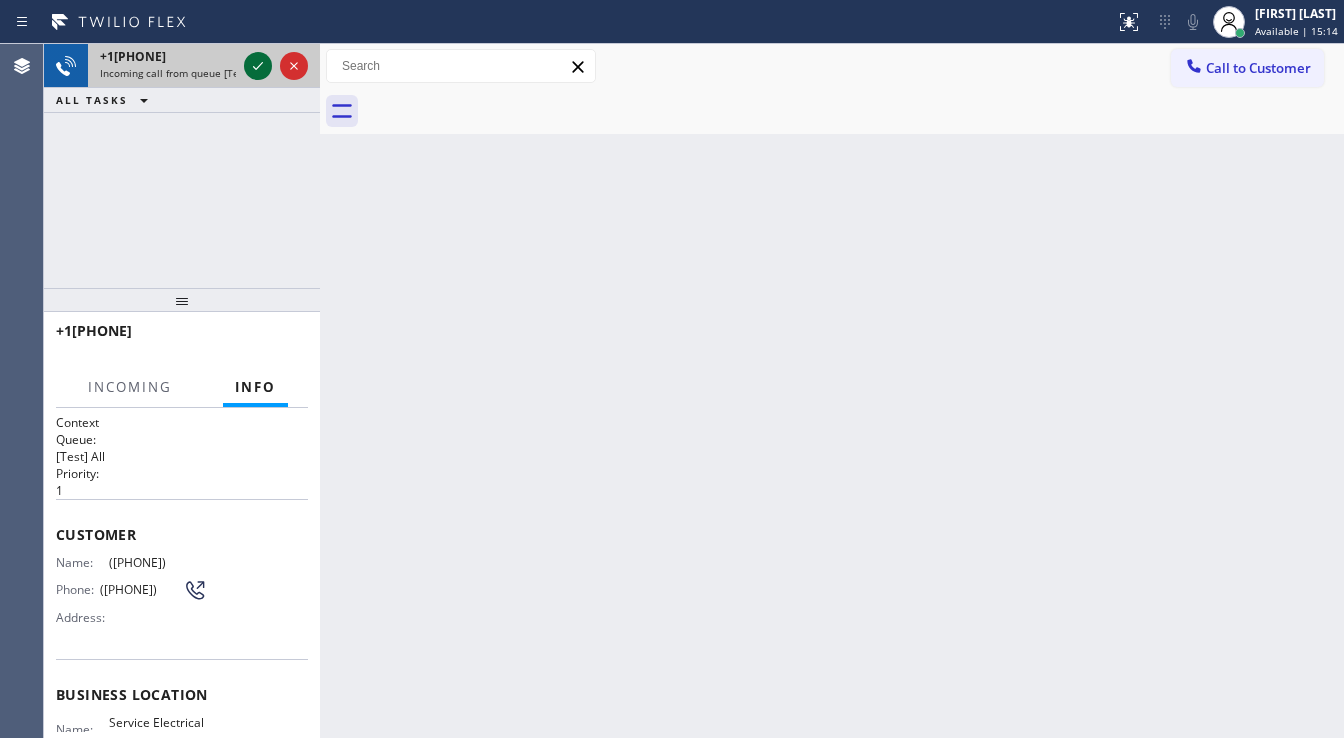 click 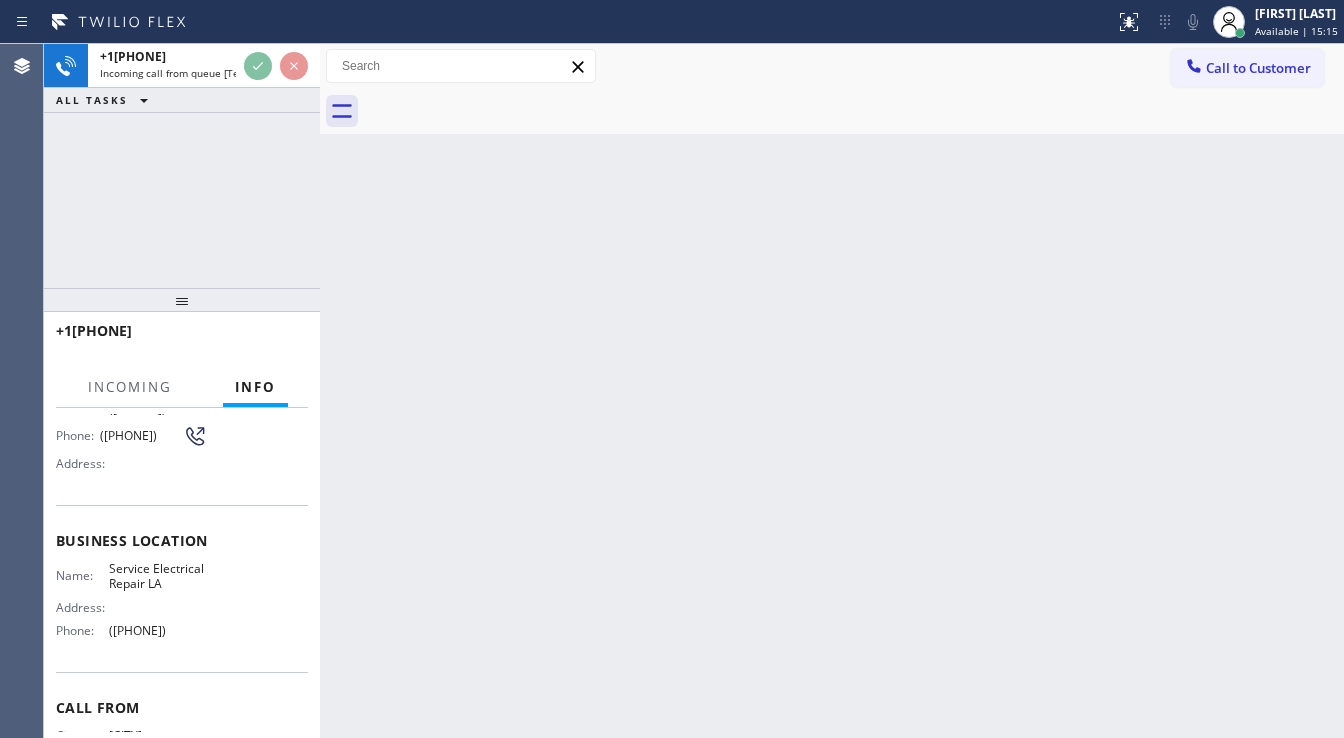 scroll, scrollTop: 160, scrollLeft: 0, axis: vertical 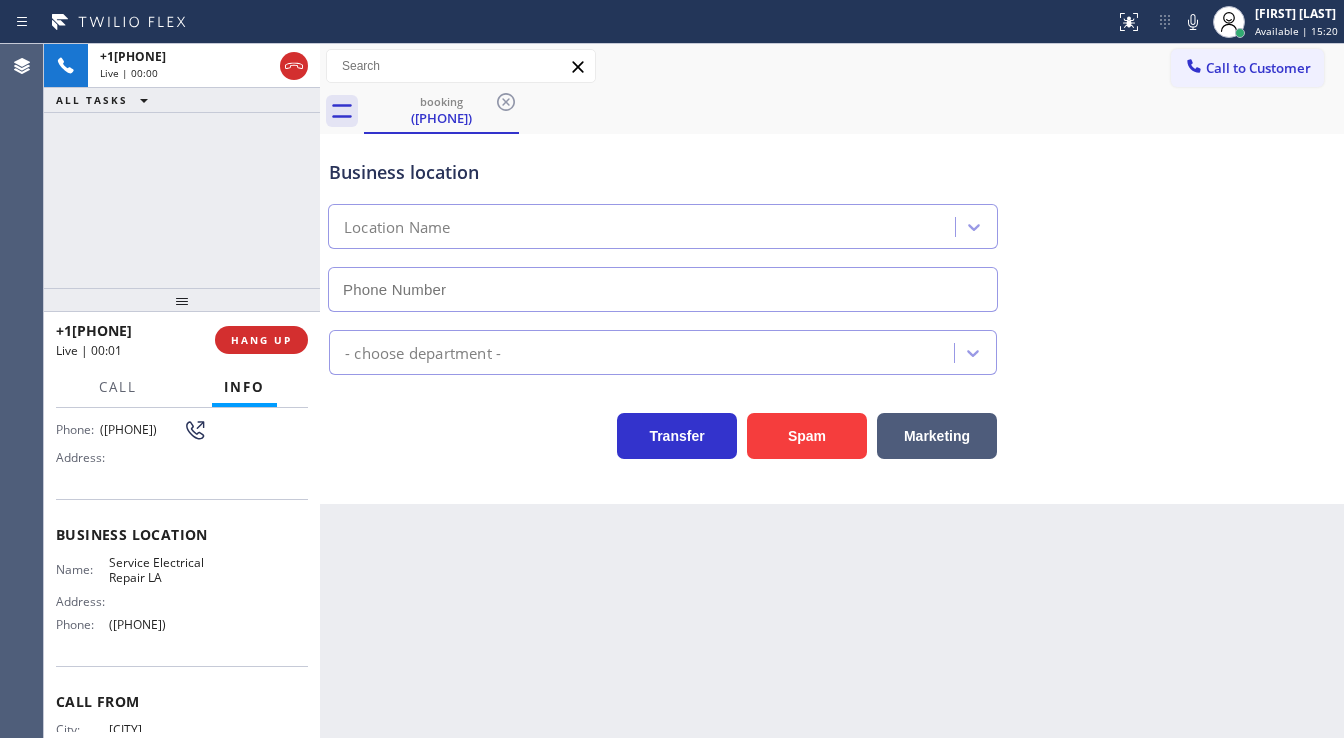 type on "([PHONE])" 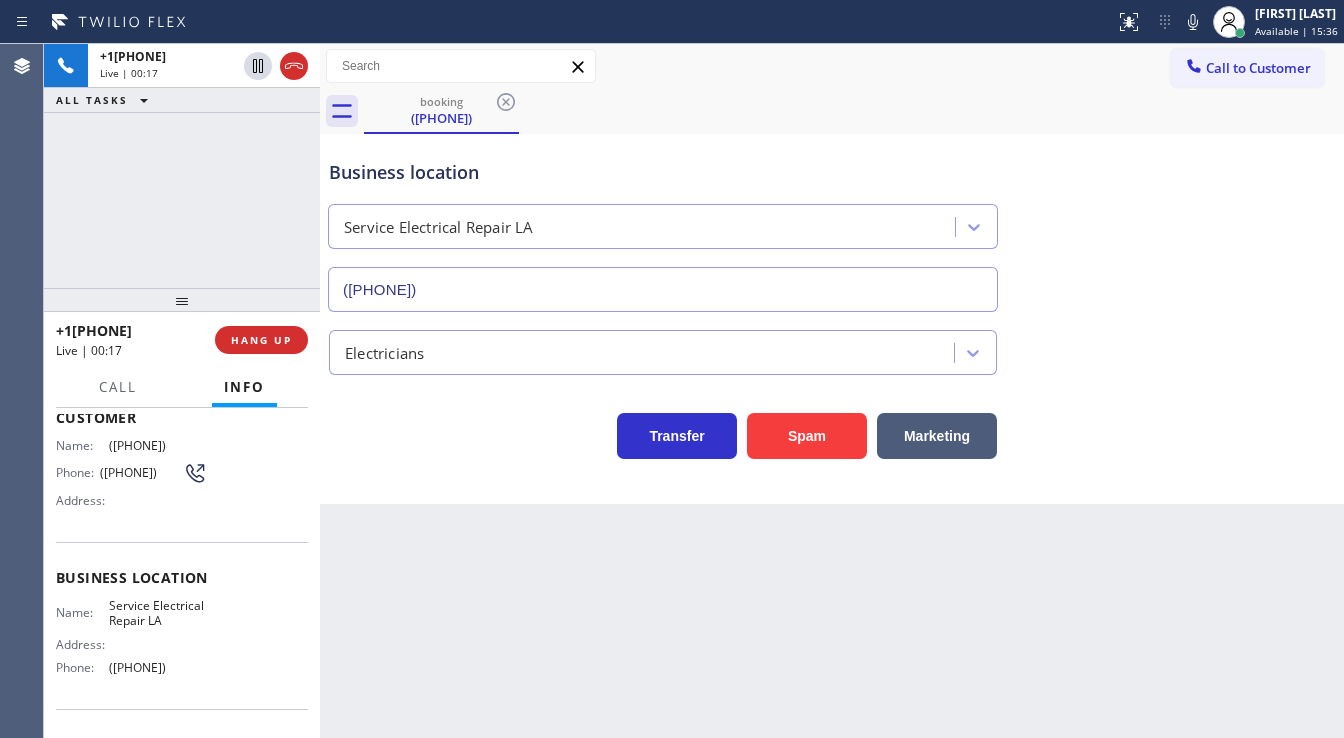 scroll, scrollTop: 80, scrollLeft: 0, axis: vertical 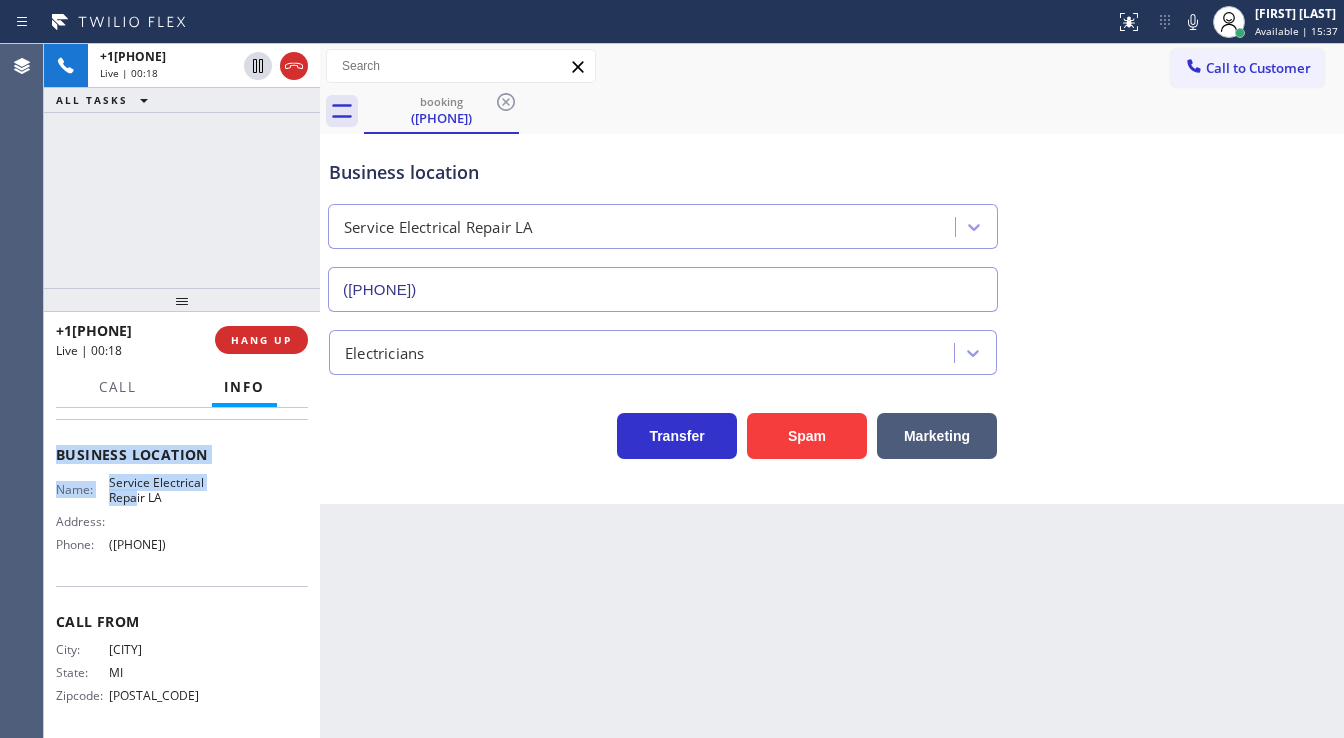 drag, startPoint x: 65, startPoint y: 464, endPoint x: 230, endPoint y: 546, distance: 184.25255 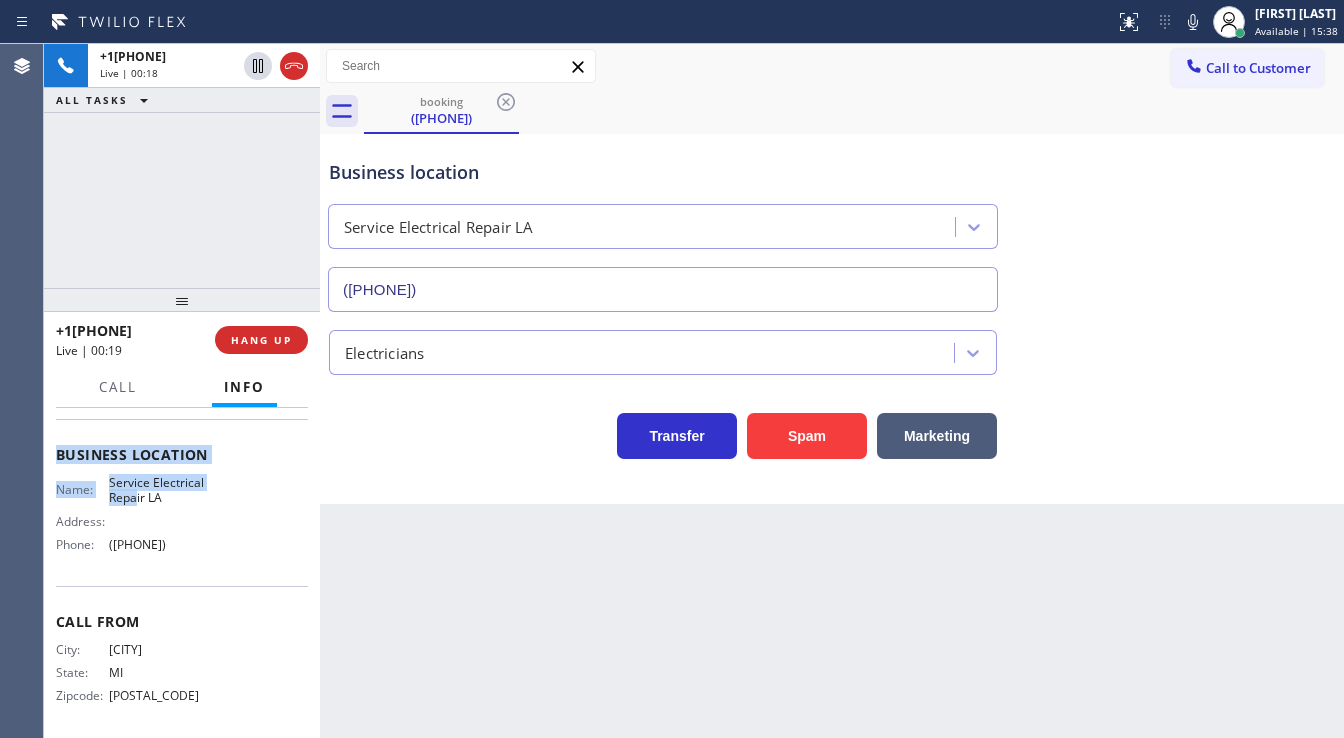 copy on "Customer Name: ([PHONE]) Phone: ([PHONE]) Address: Business location Name: Service Electrical Repair LA Address:   Phone: ([PHONE])" 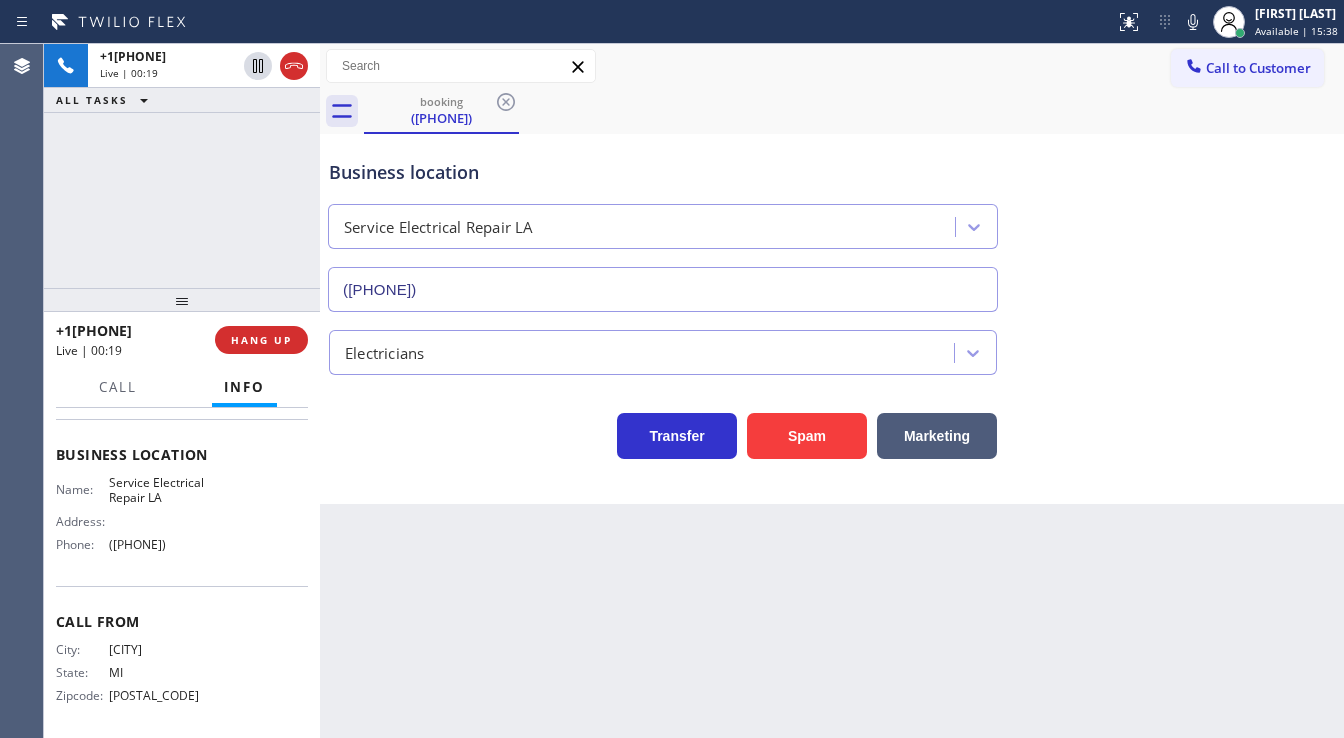 click on "+1[PHONE] Live | 00:19 ALL TASKS ALL TASKS ACTIVE TASKS TASKS IN WRAP UP" at bounding box center (182, 166) 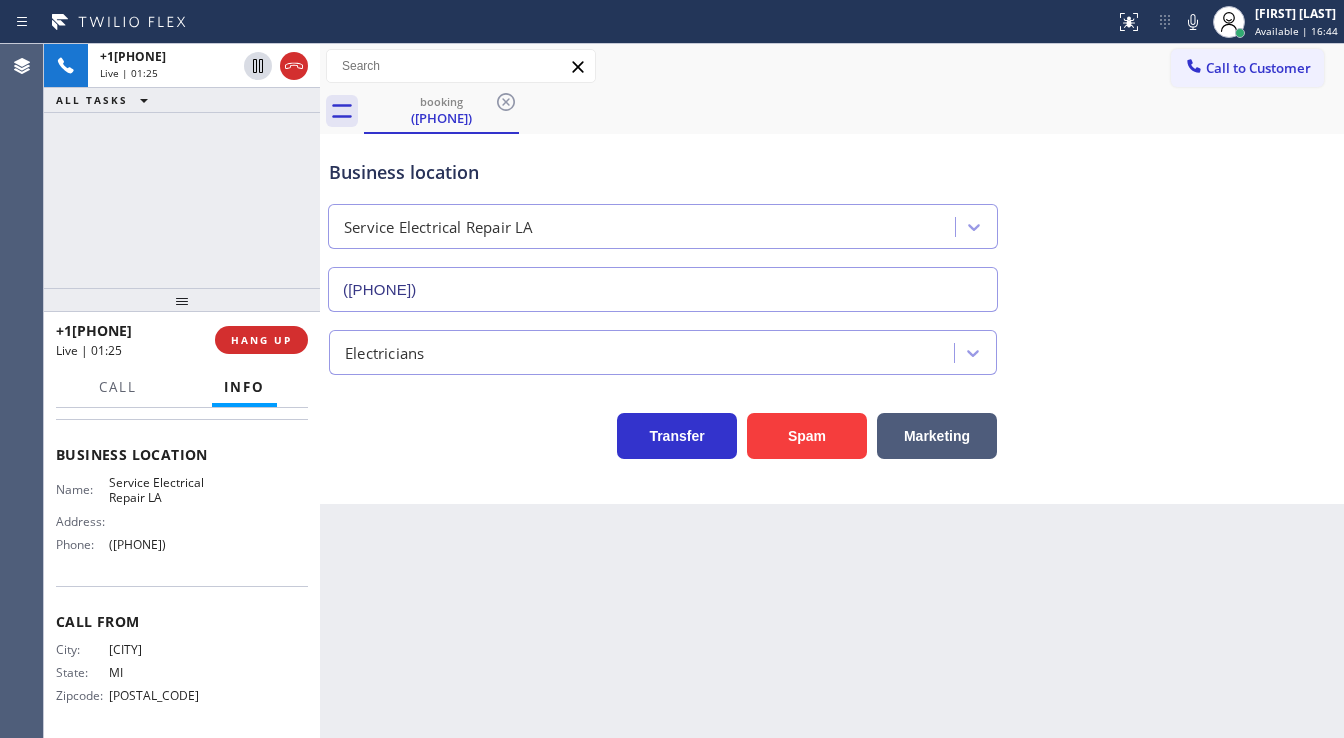 click on "+1[PHONE] Live | 01:25 ALL TASKS ALL TASKS ACTIVE TASKS TASKS IN WRAP UP" at bounding box center (182, 166) 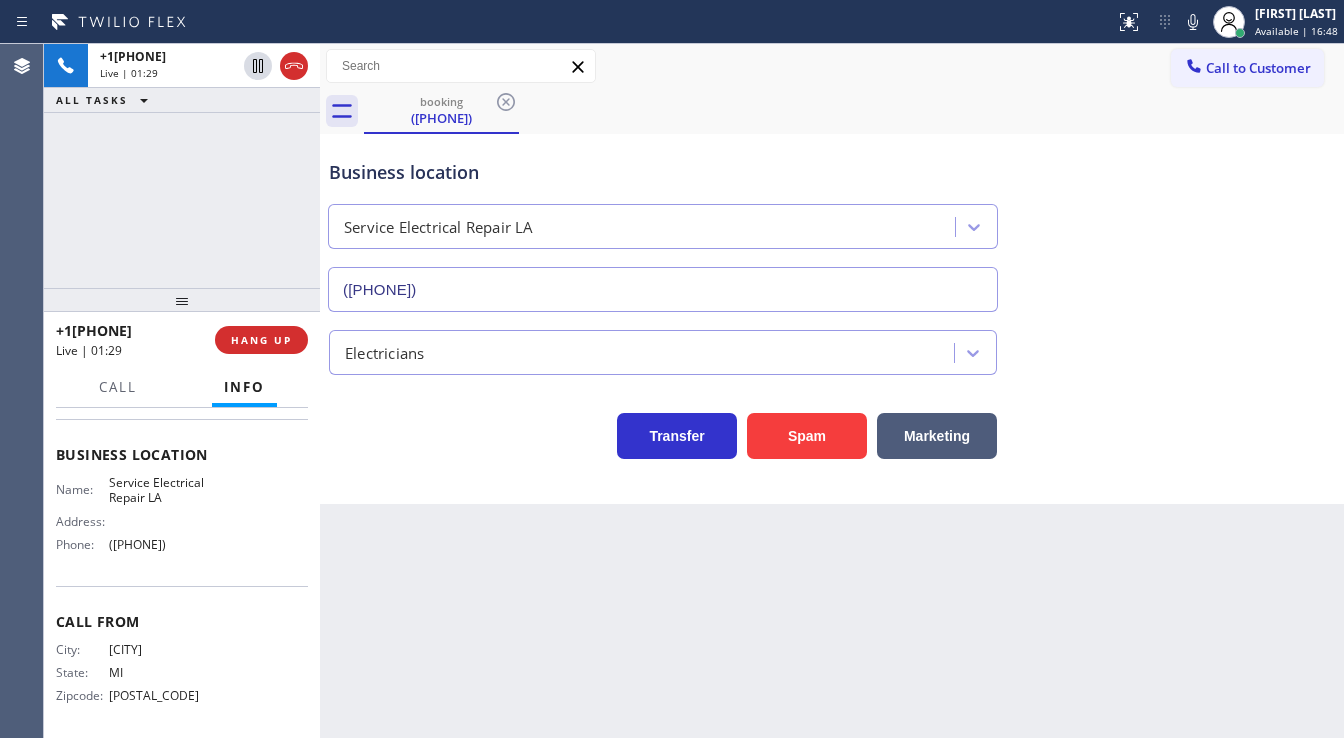 drag, startPoint x: 151, startPoint y: 241, endPoint x: 152, endPoint y: 231, distance: 10.049875 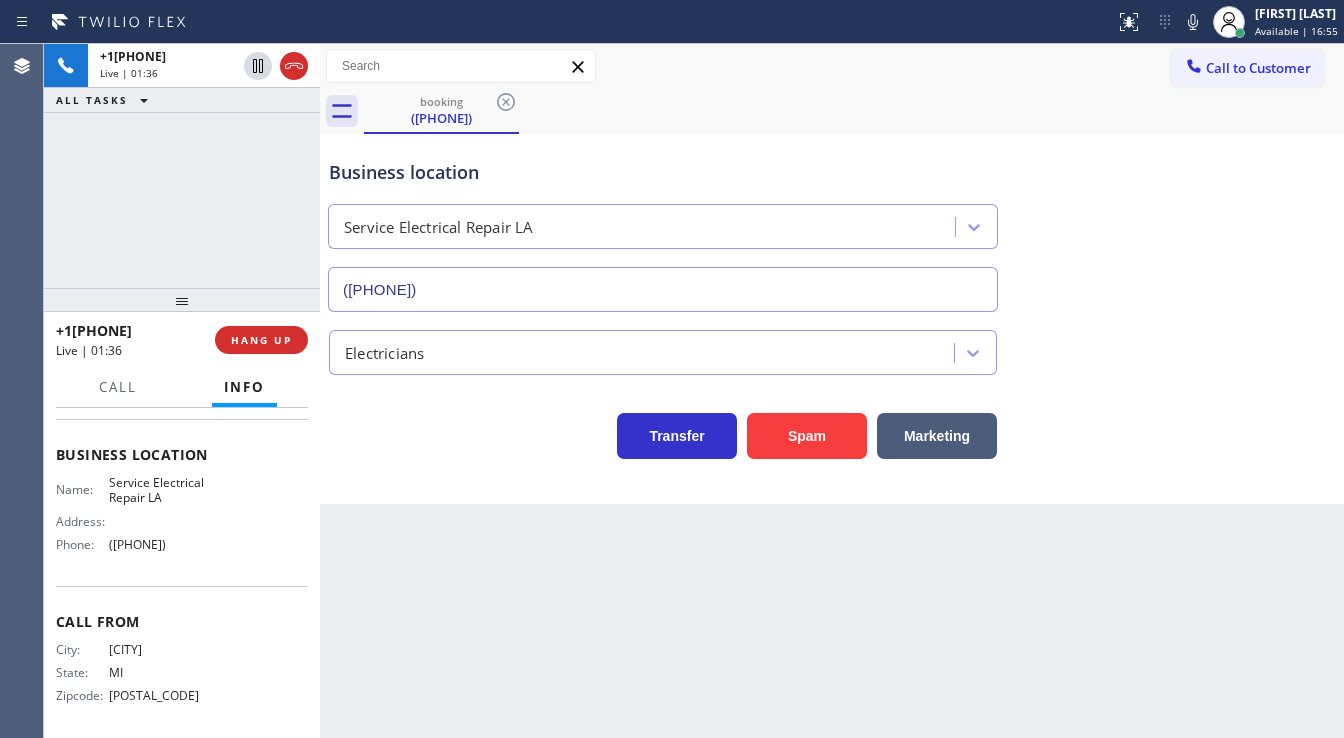 click at bounding box center (182, 300) 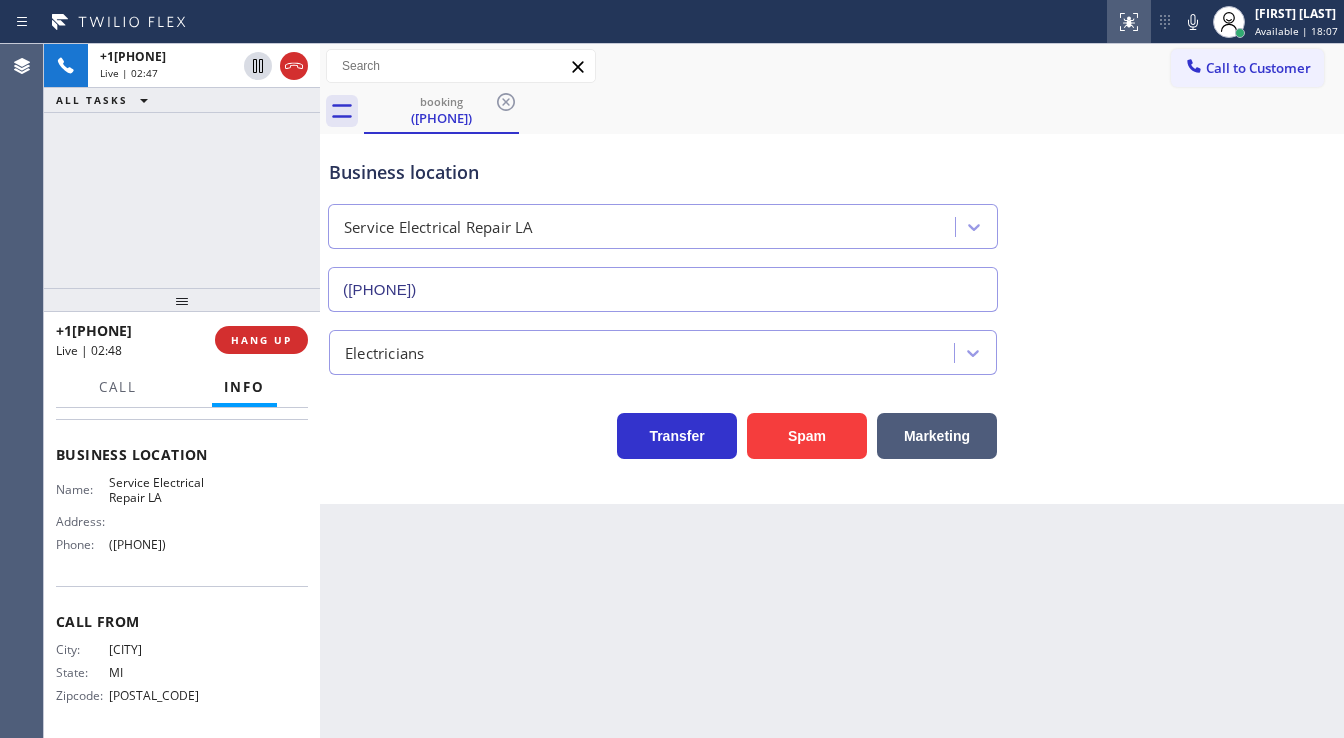 drag, startPoint x: 1184, startPoint y: 24, endPoint x: 1147, endPoint y: 40, distance: 40.311287 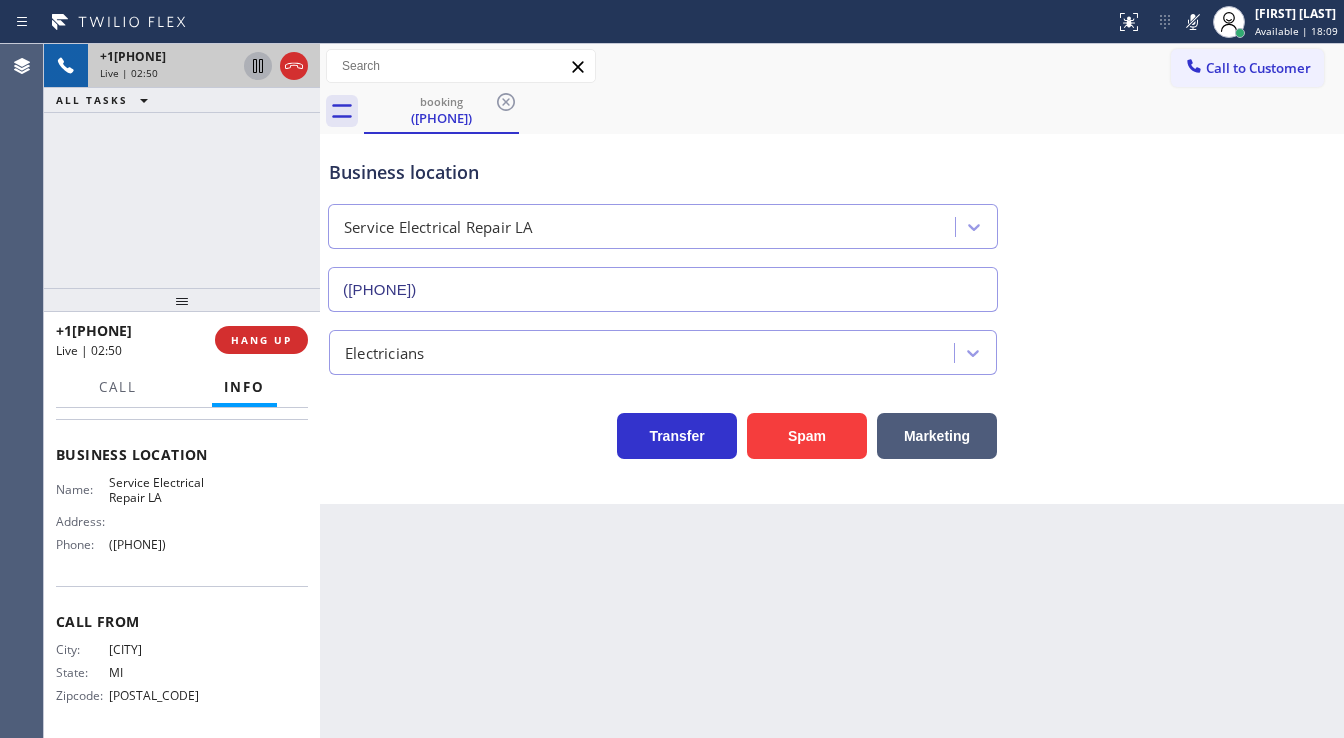click 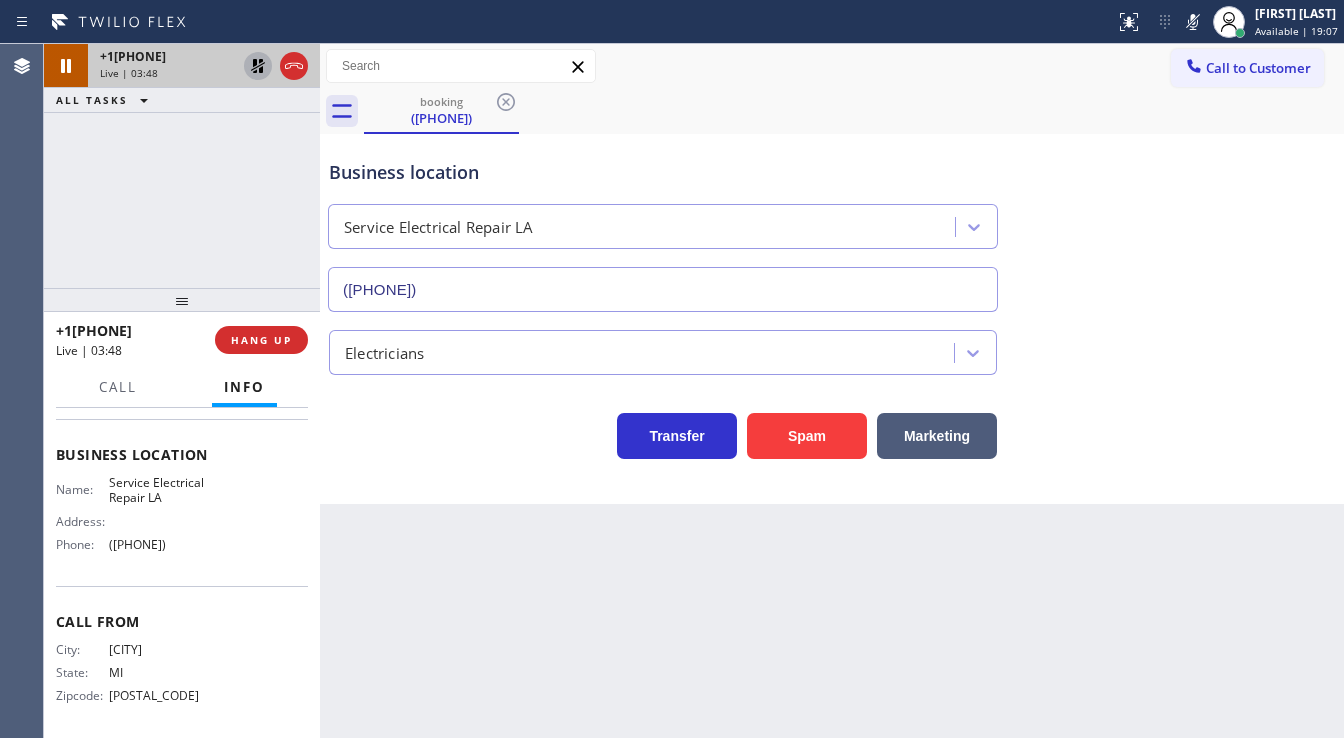 click on "+1[PHONE] Live | 03:48 ALL TASKS ALL TASKS ACTIVE TASKS TASKS IN WRAP UP" at bounding box center [182, 166] 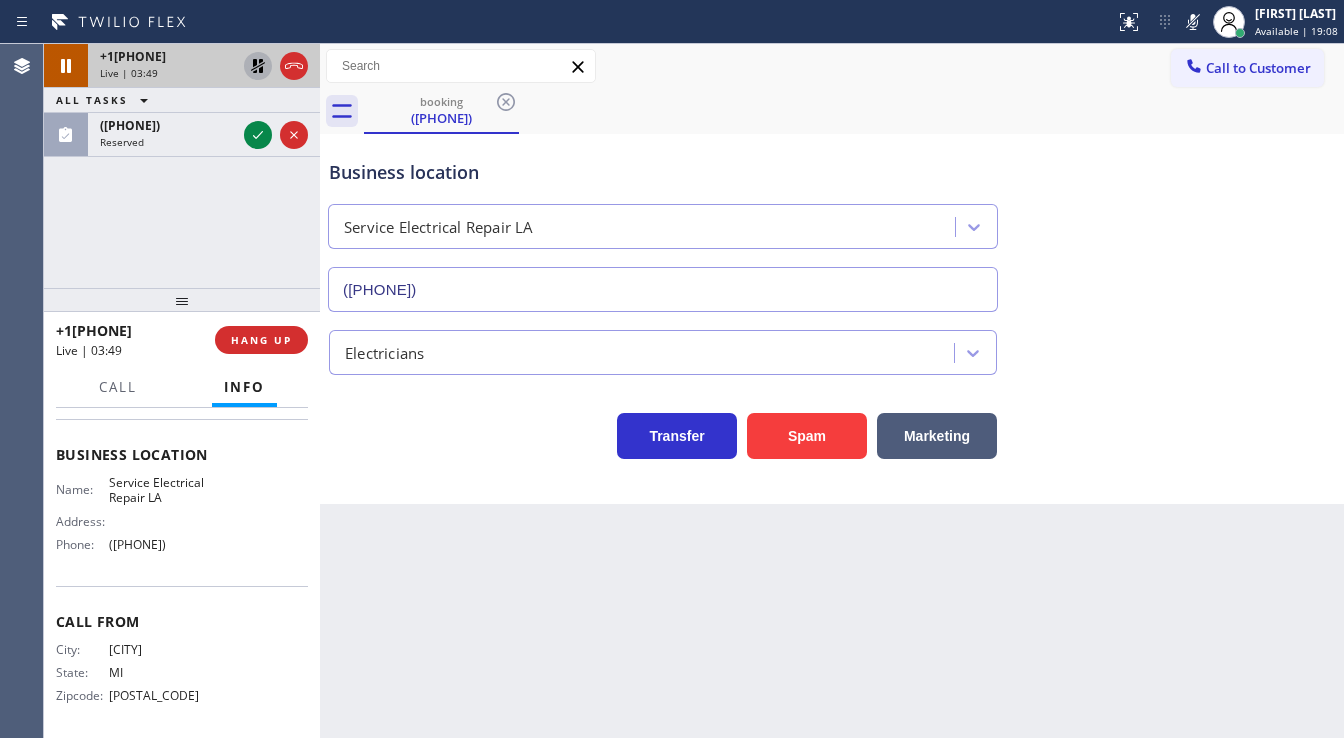 click 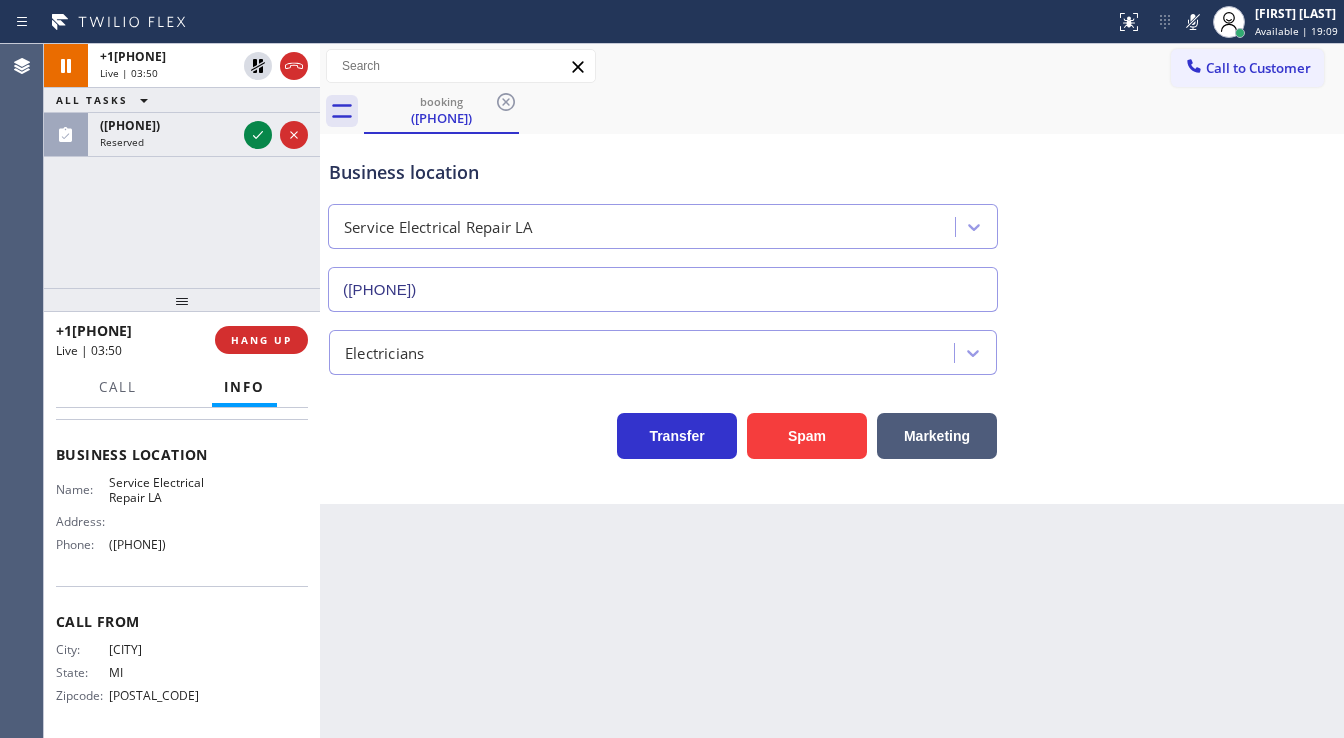 click 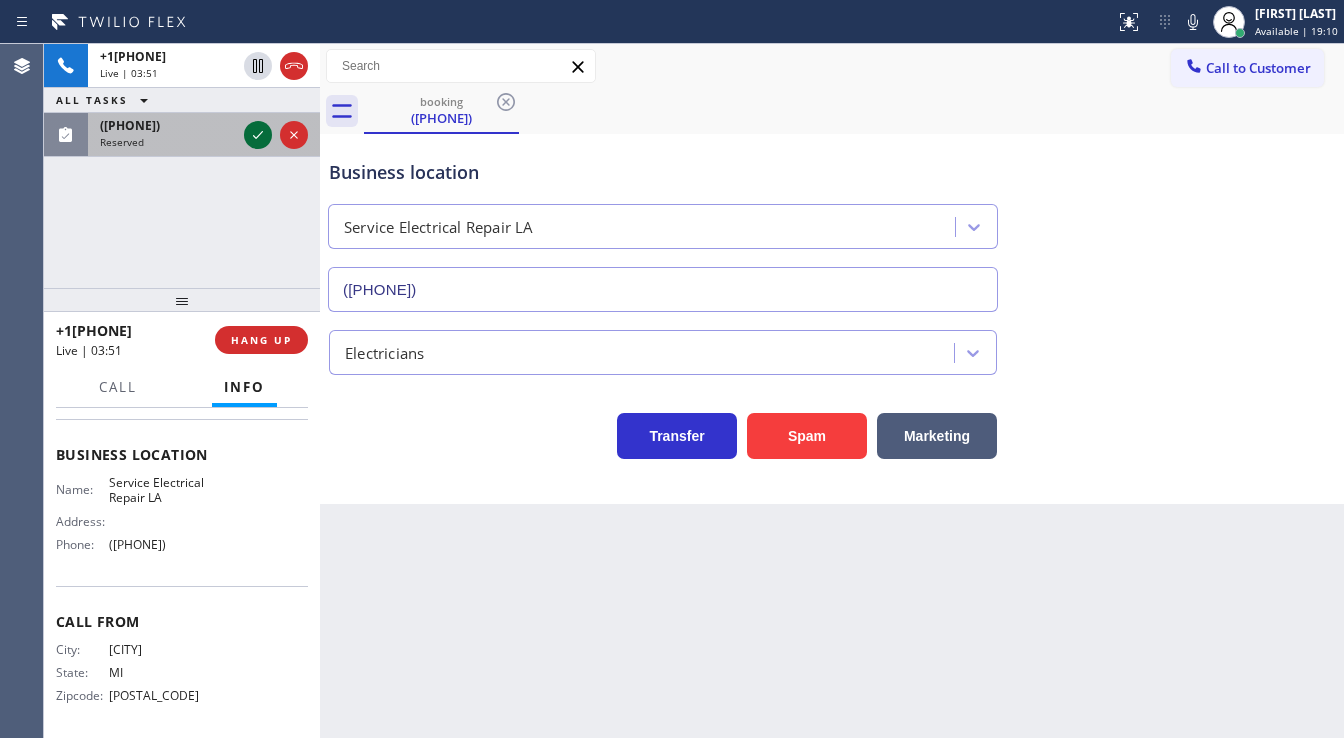 click 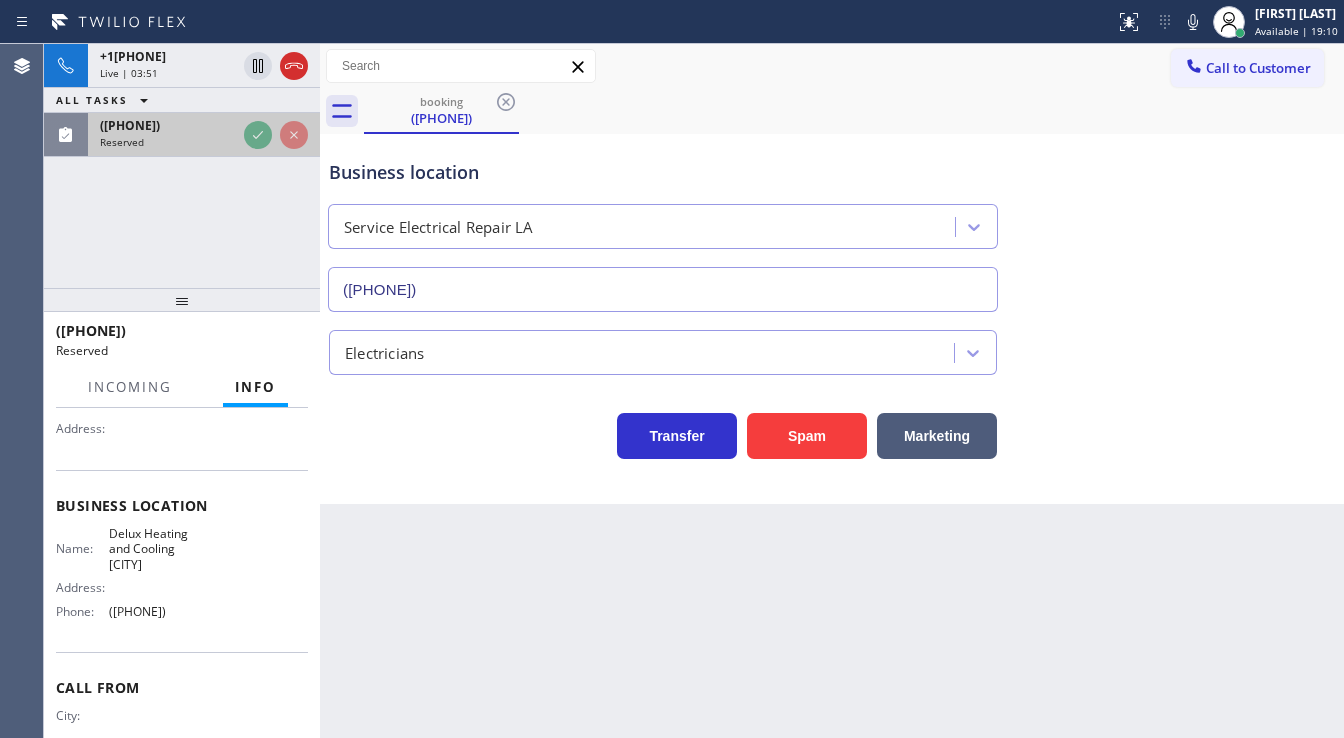 scroll, scrollTop: 272, scrollLeft: 0, axis: vertical 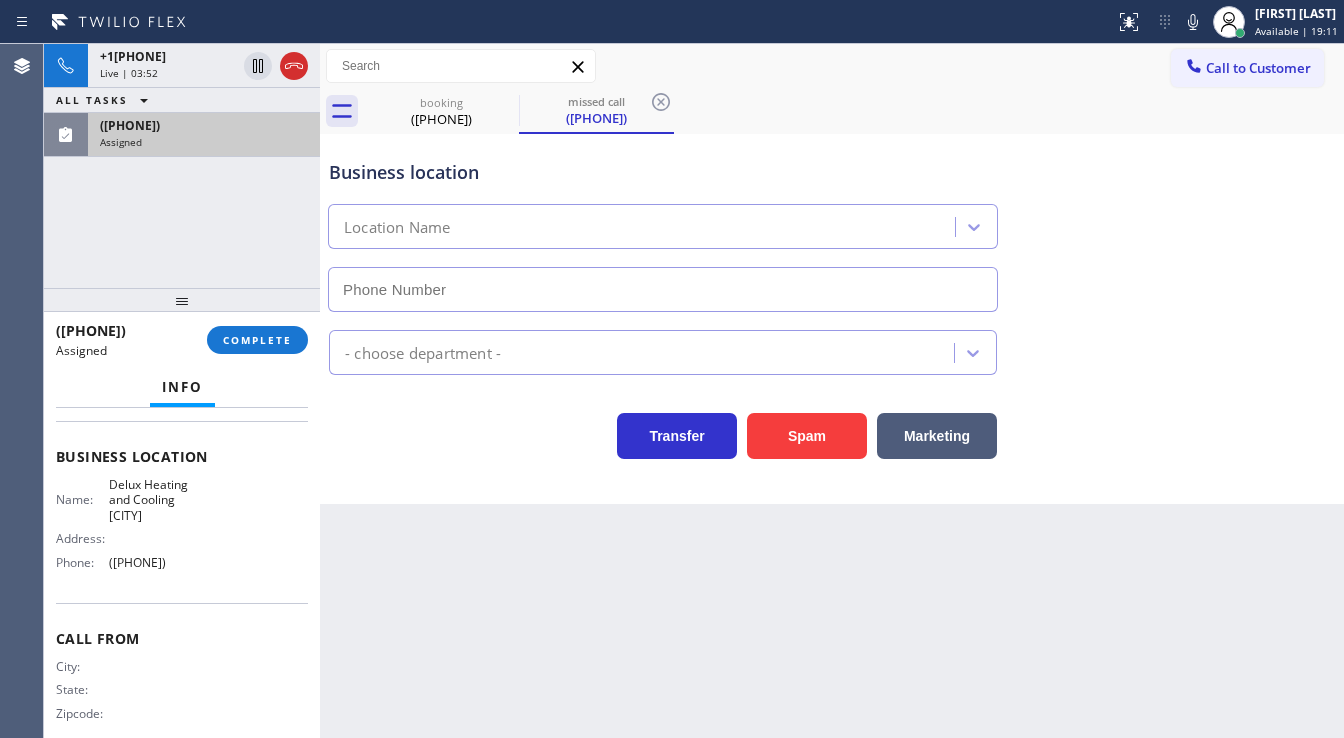 type on "([PHONE])" 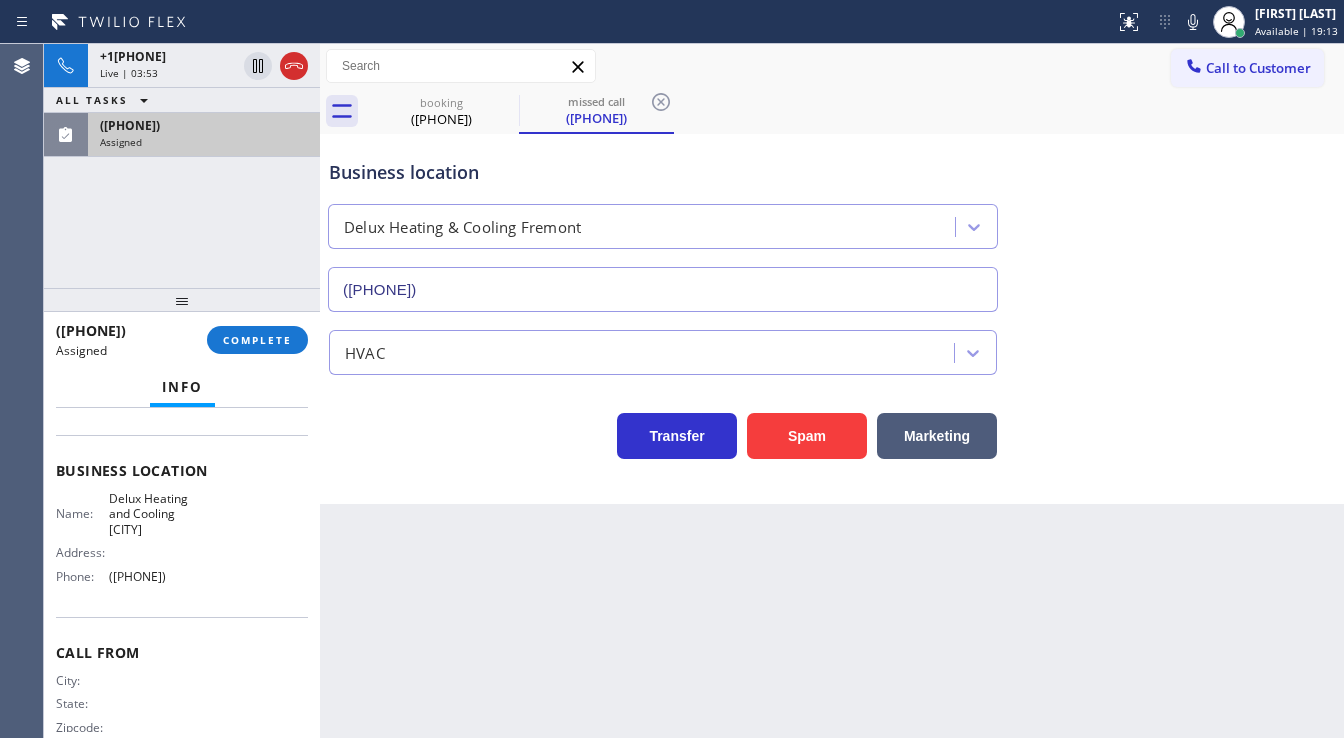 scroll, scrollTop: 272, scrollLeft: 0, axis: vertical 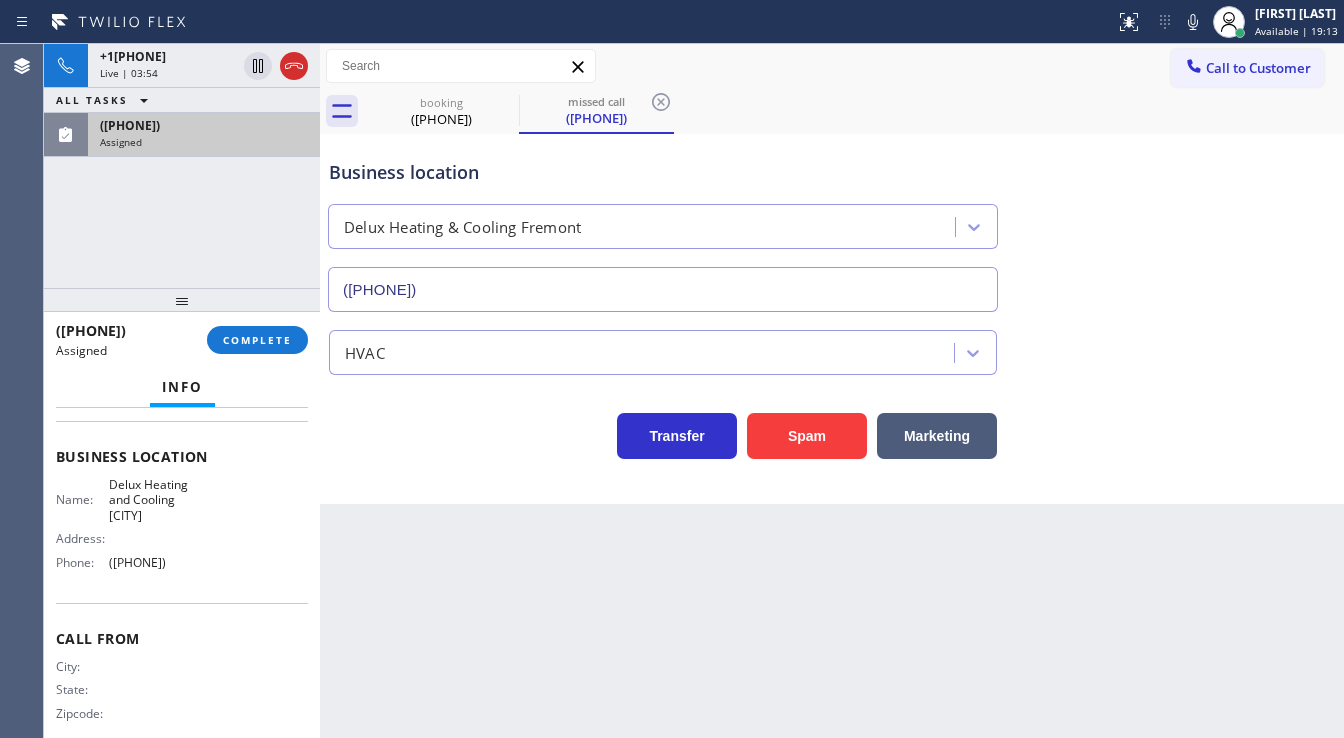 drag, startPoint x: 125, startPoint y: 534, endPoint x: 202, endPoint y: 578, distance: 88.68484 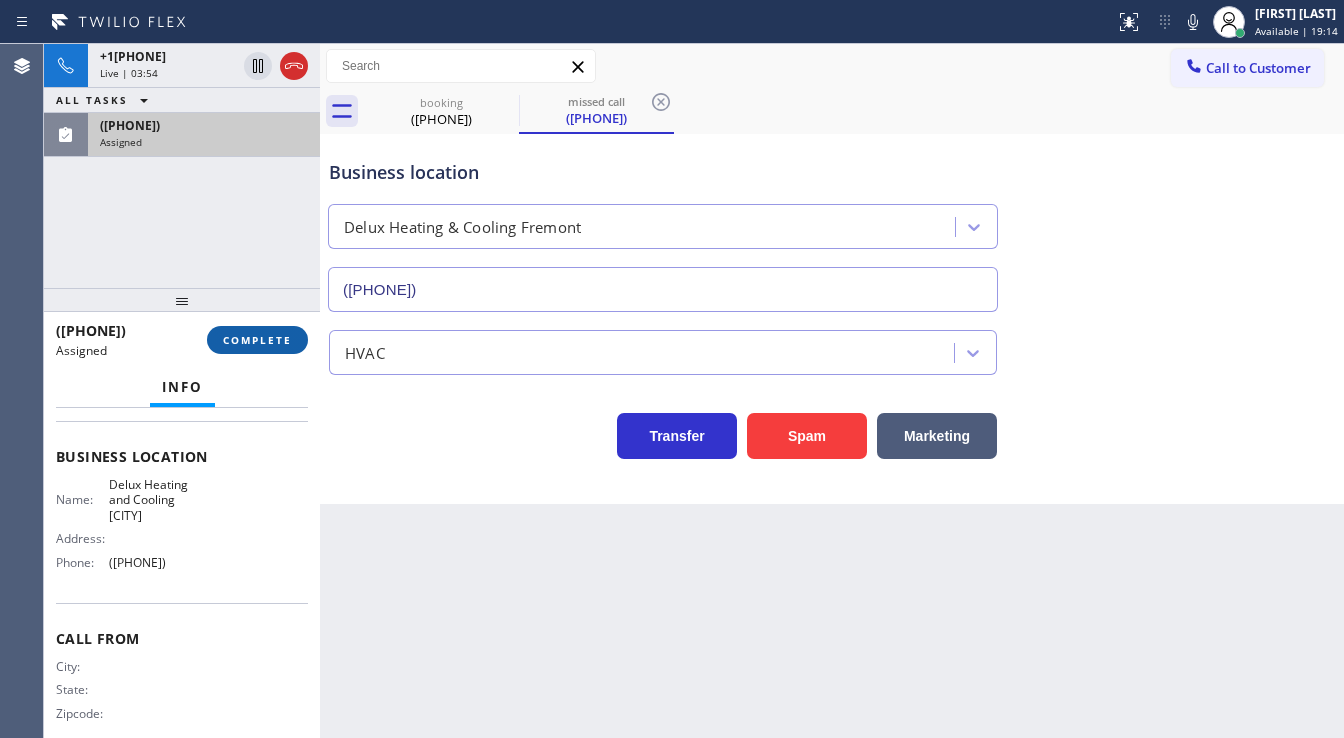 click on "COMPLETE" at bounding box center [257, 340] 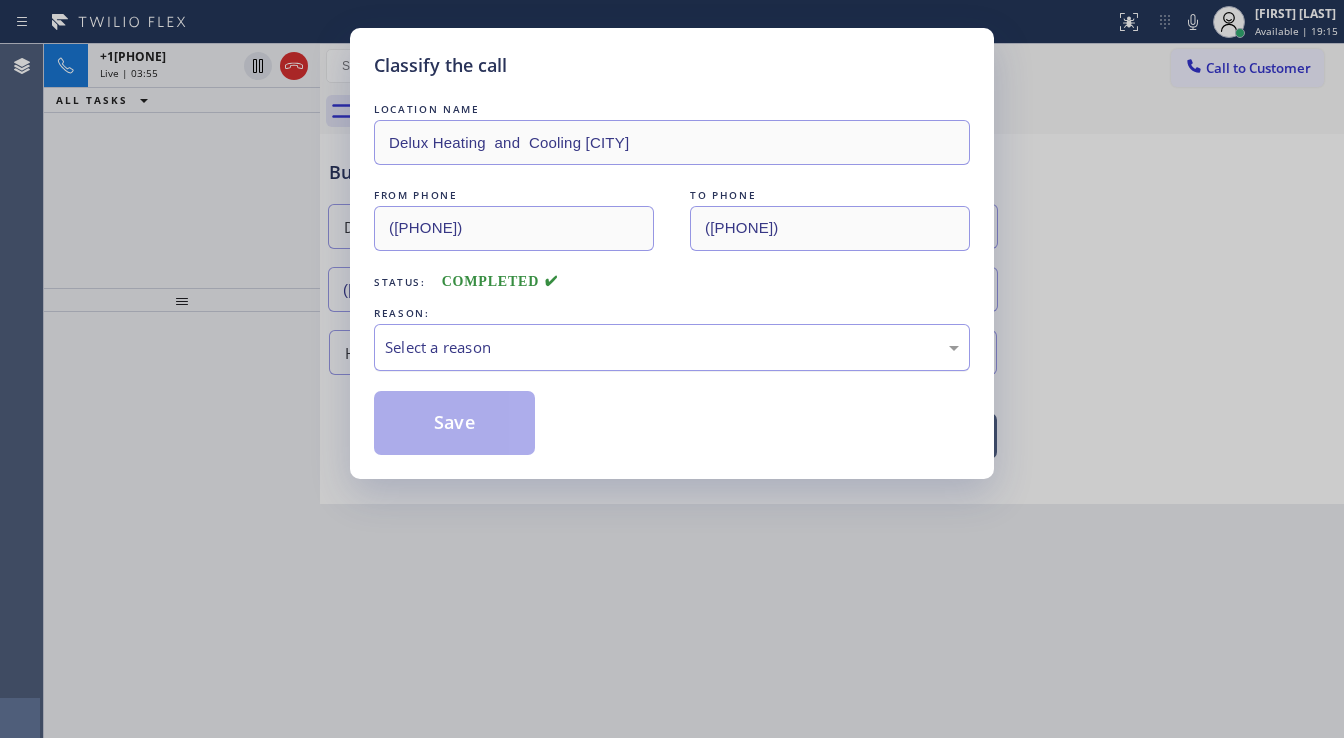 click on "Select a reason" at bounding box center (672, 347) 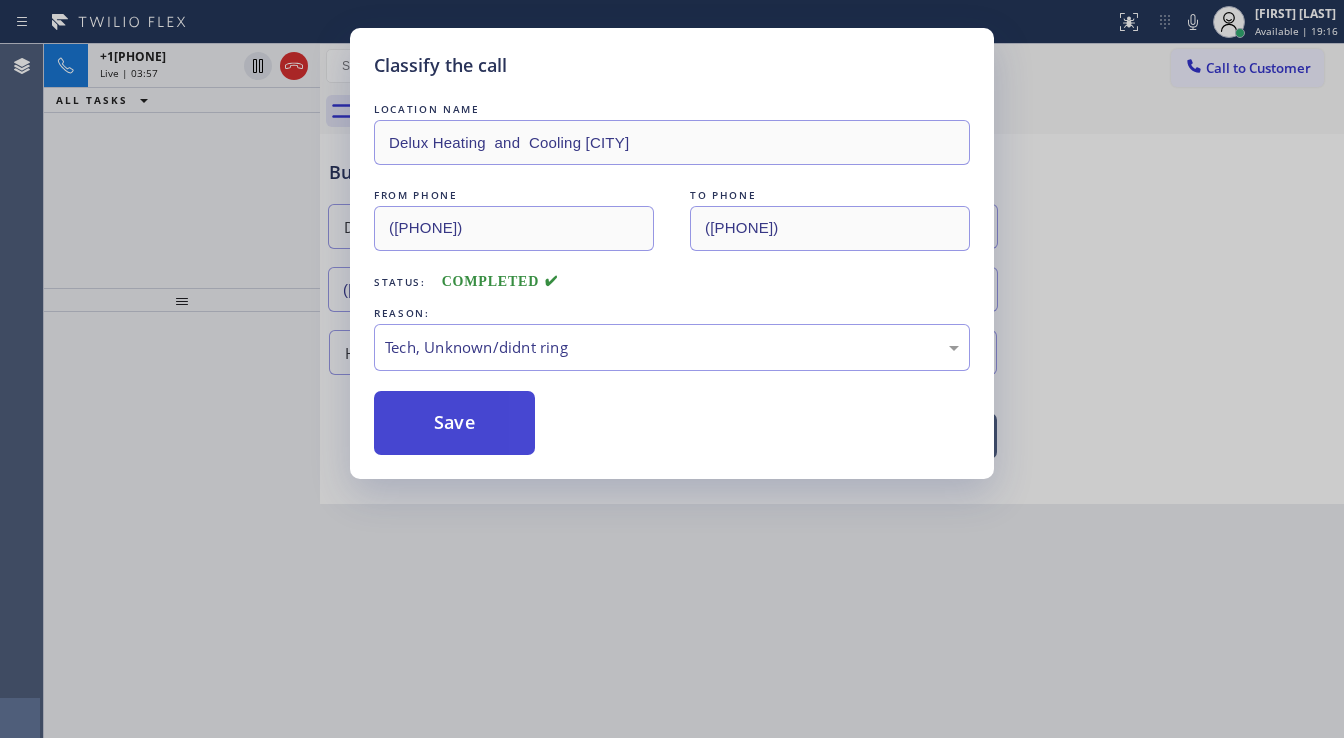 click on "Save" at bounding box center [454, 423] 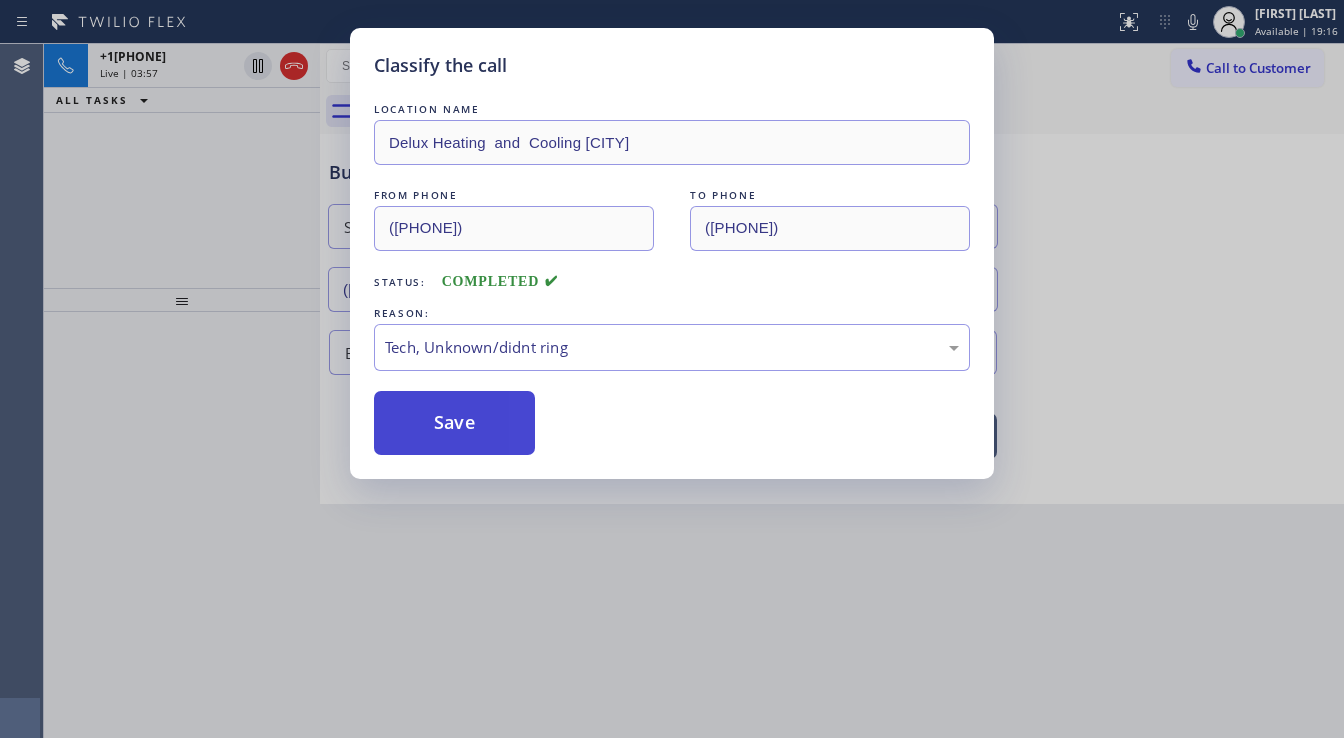 type 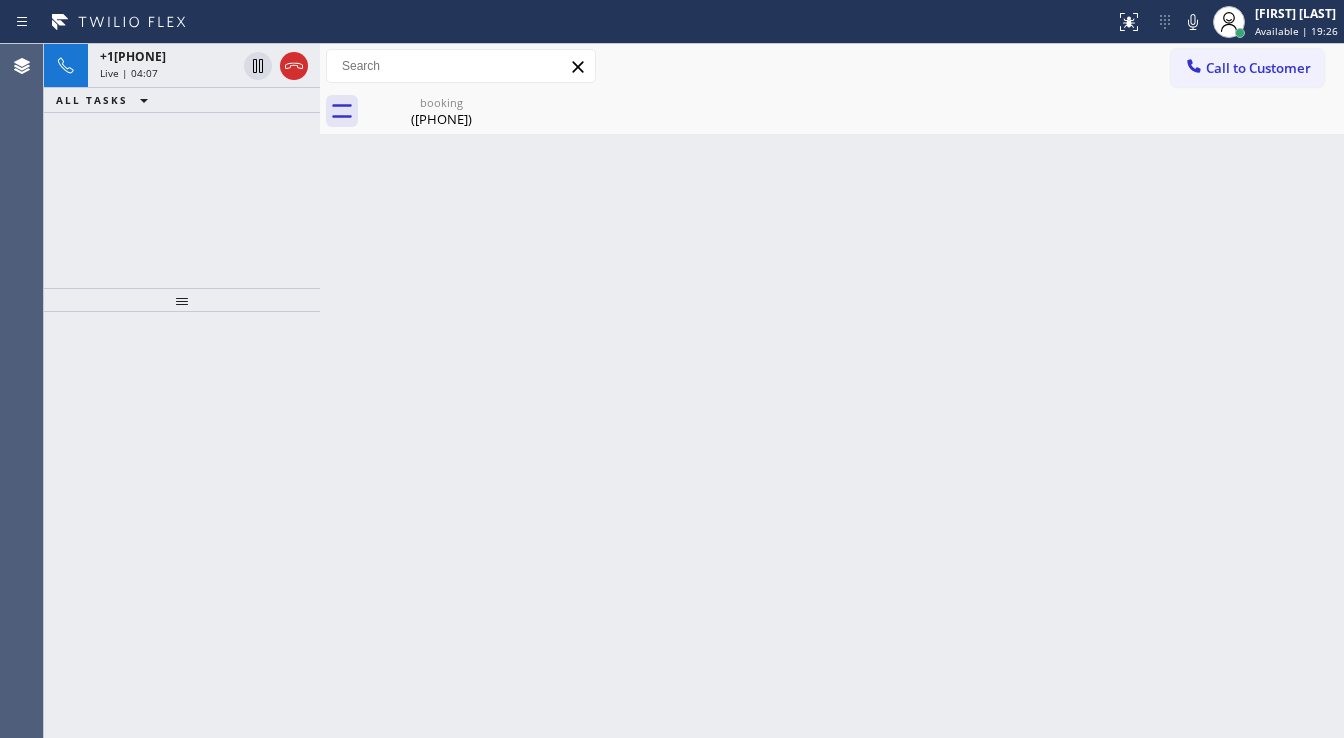 click at bounding box center [182, 525] 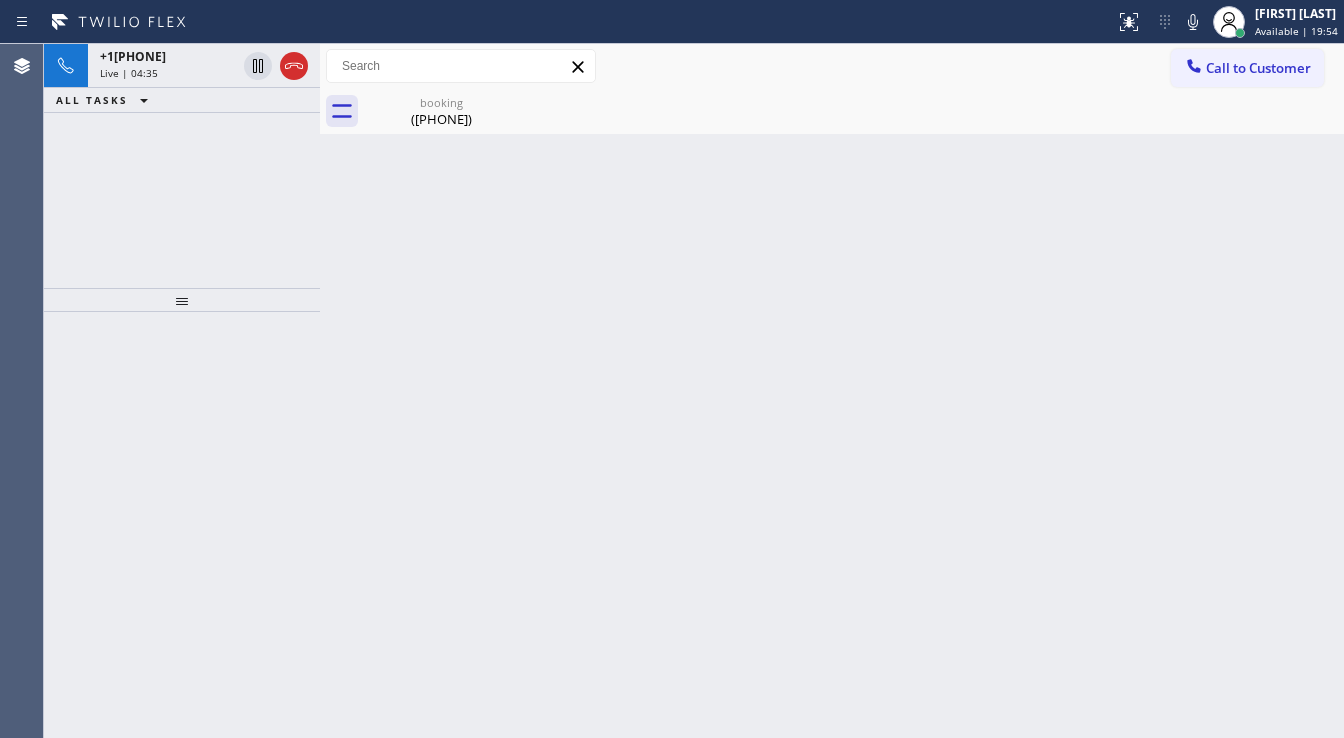 click on "Status report No issues detected If you experience an issue, please download the report and send it to your support team. Download report [FIRST] [LAST] Available | 19:54 Set your status Offline Available Unavailable Break Log out" at bounding box center (672, 22) 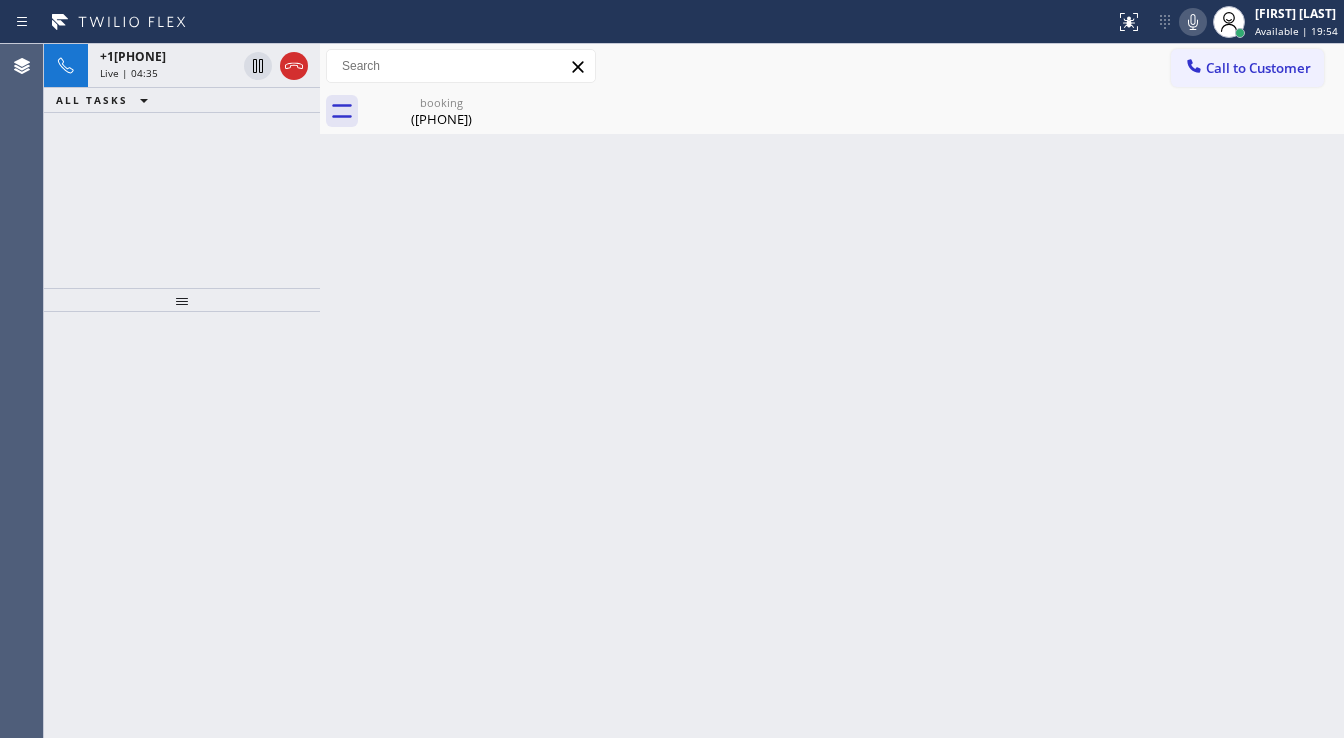 click 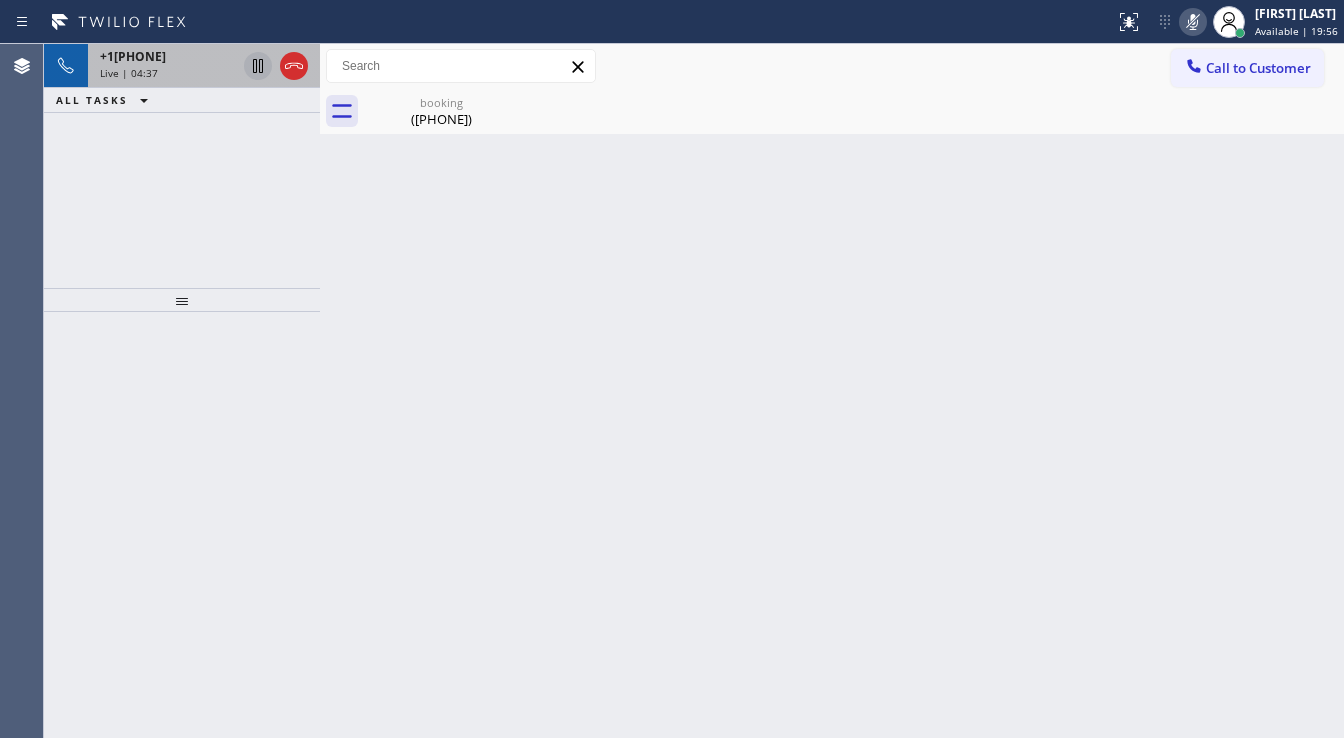 click 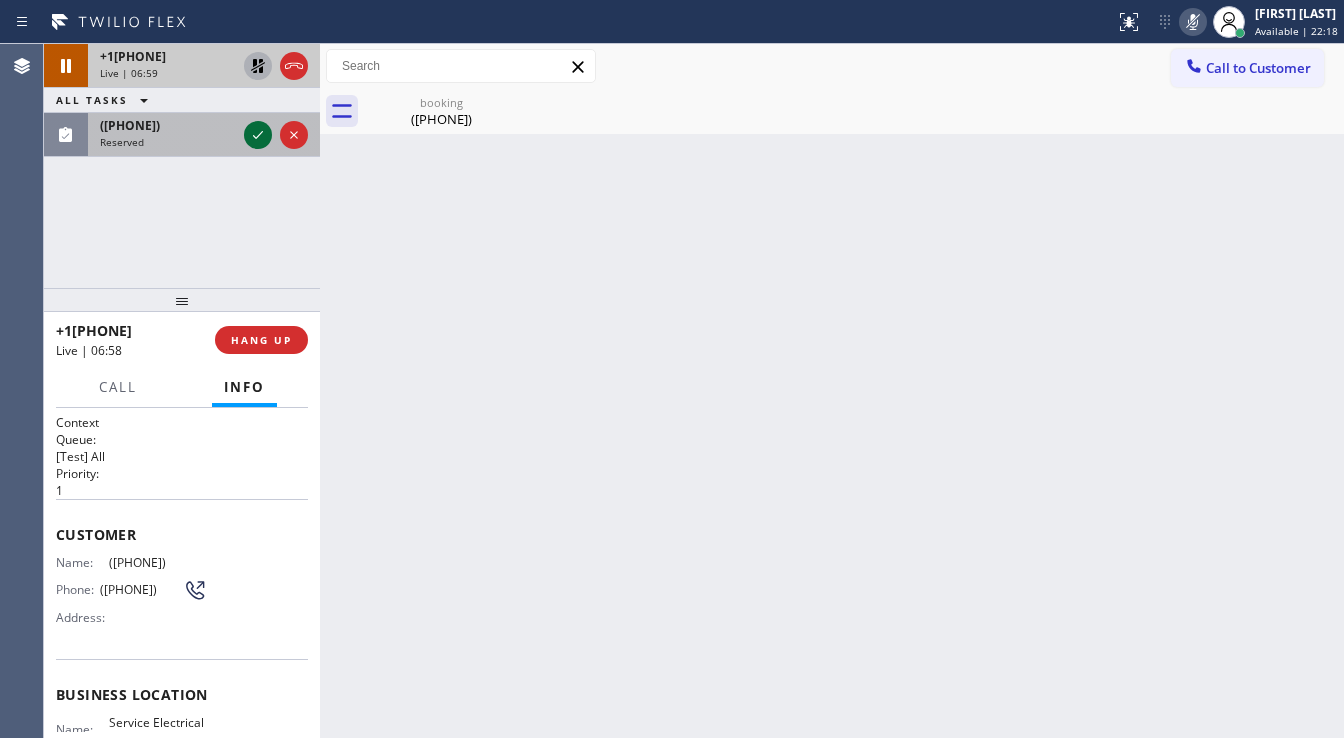 click 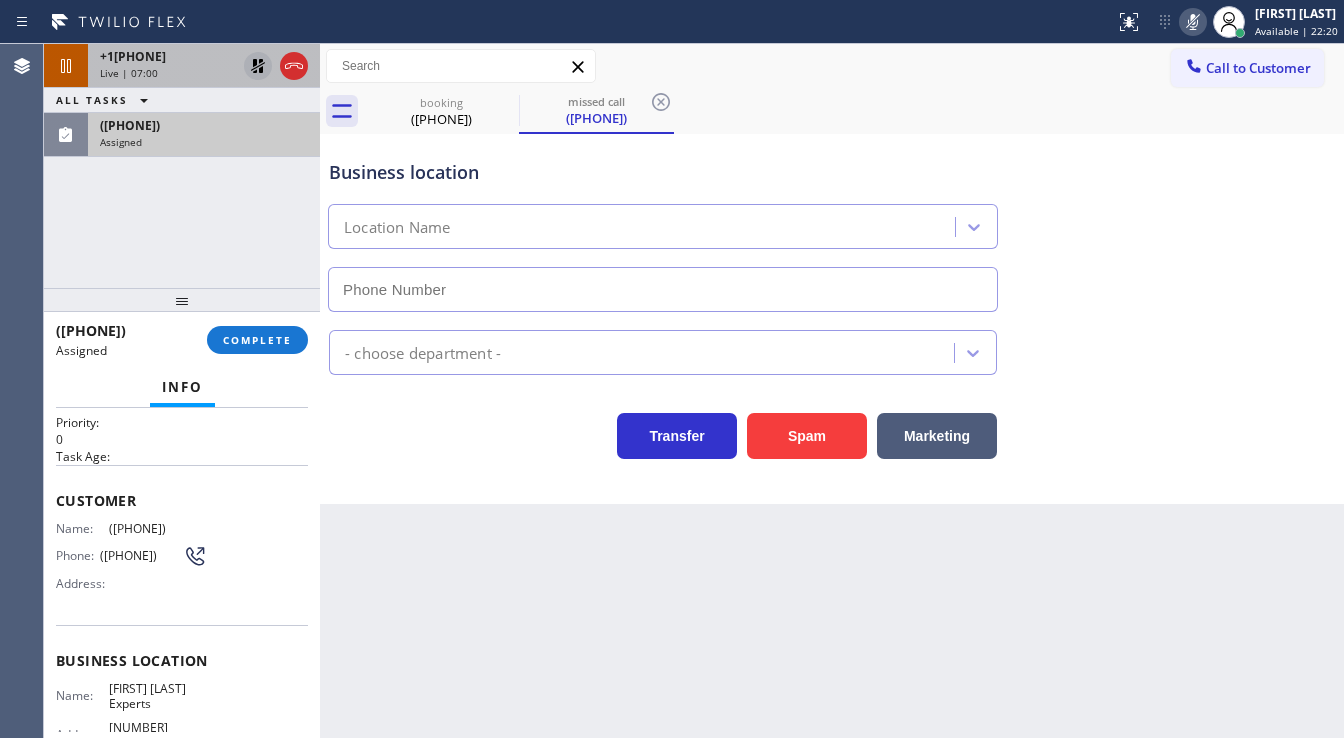 scroll, scrollTop: 160, scrollLeft: 0, axis: vertical 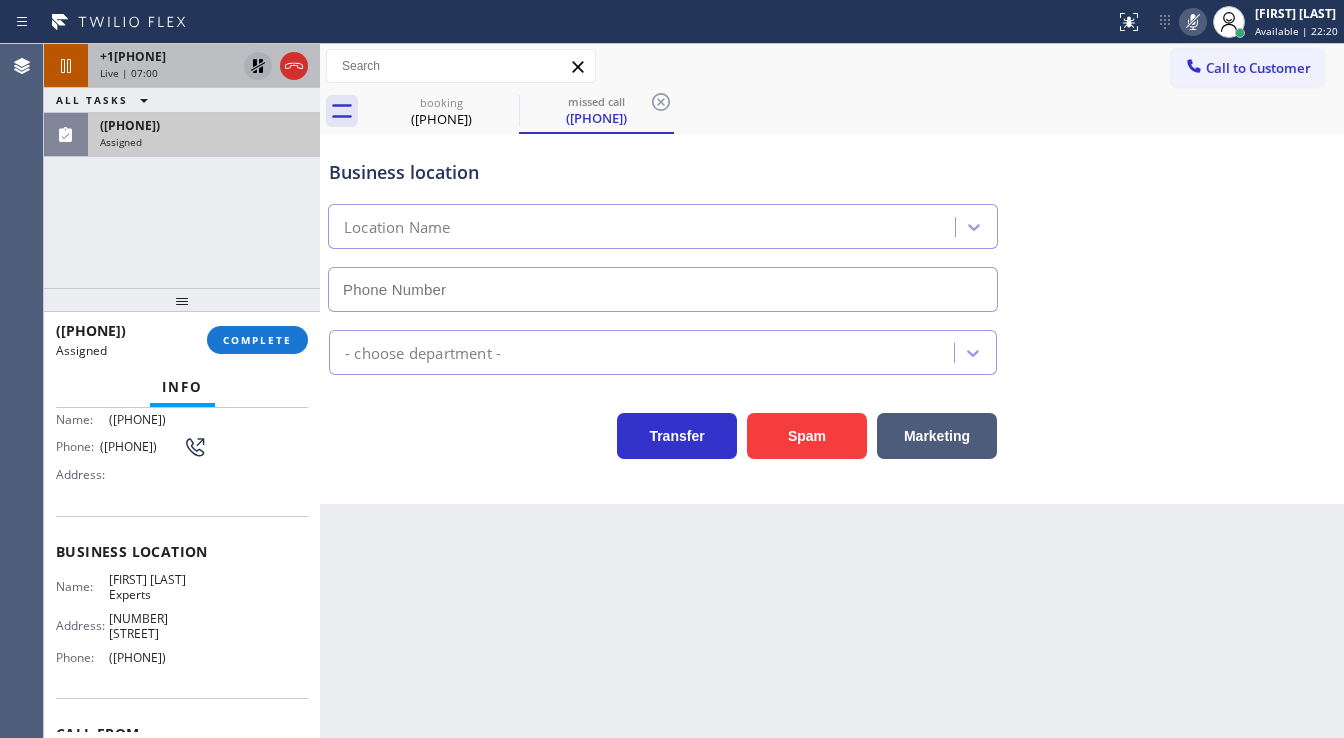 type on "([PHONE])" 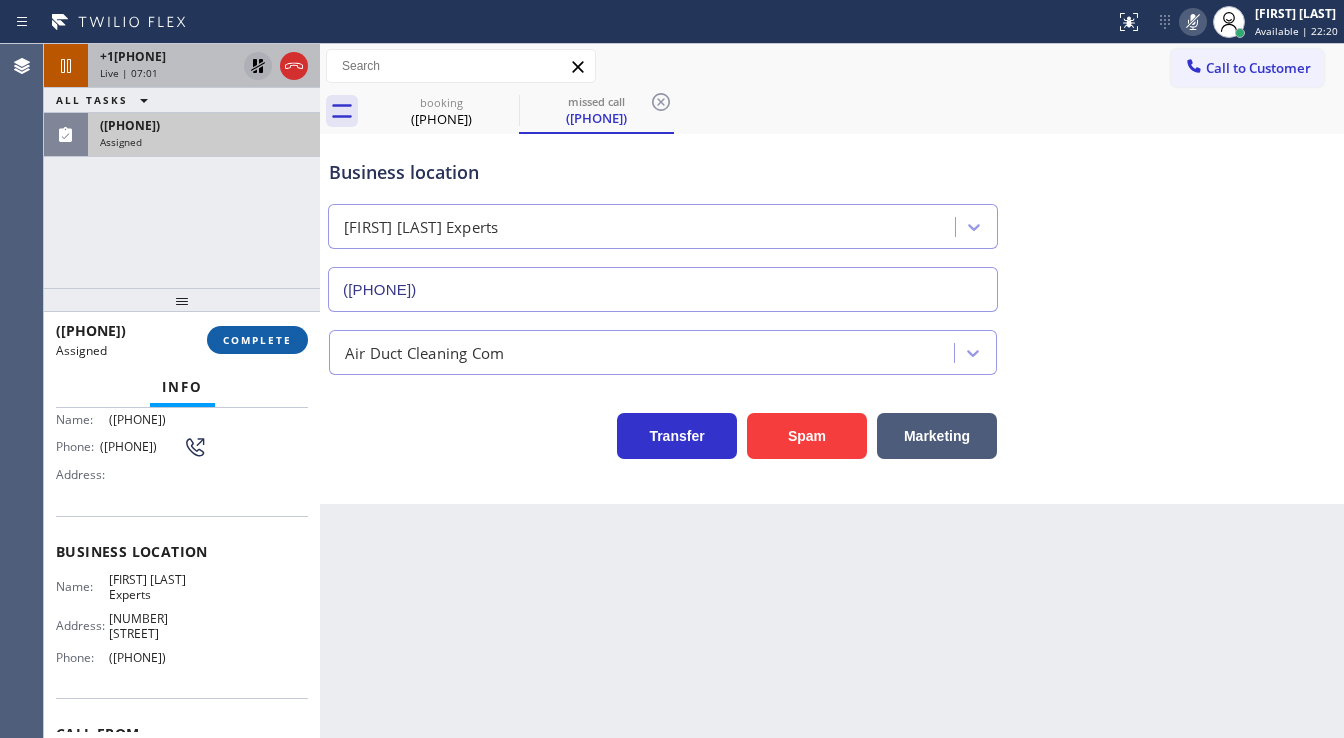 click on "COMPLETE" at bounding box center (257, 340) 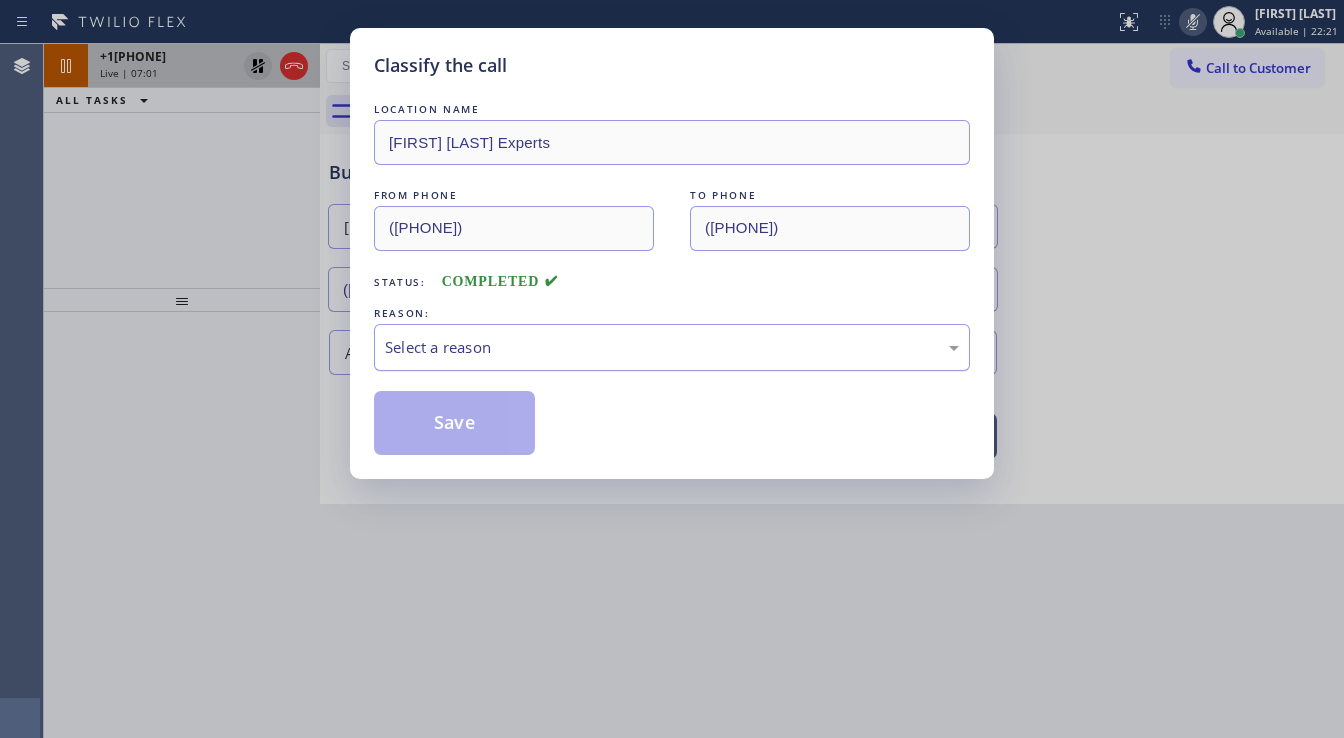 click on "Select a reason" at bounding box center [672, 347] 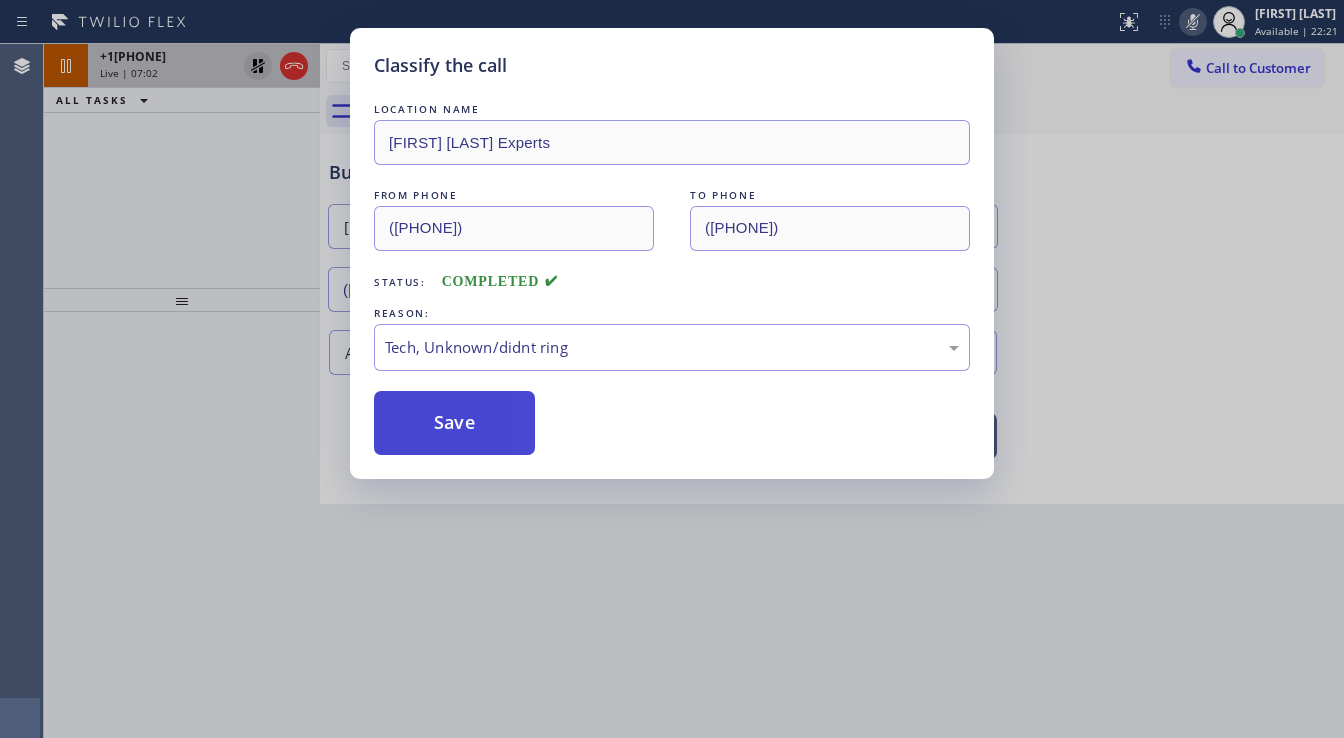 click on "Save" at bounding box center [454, 423] 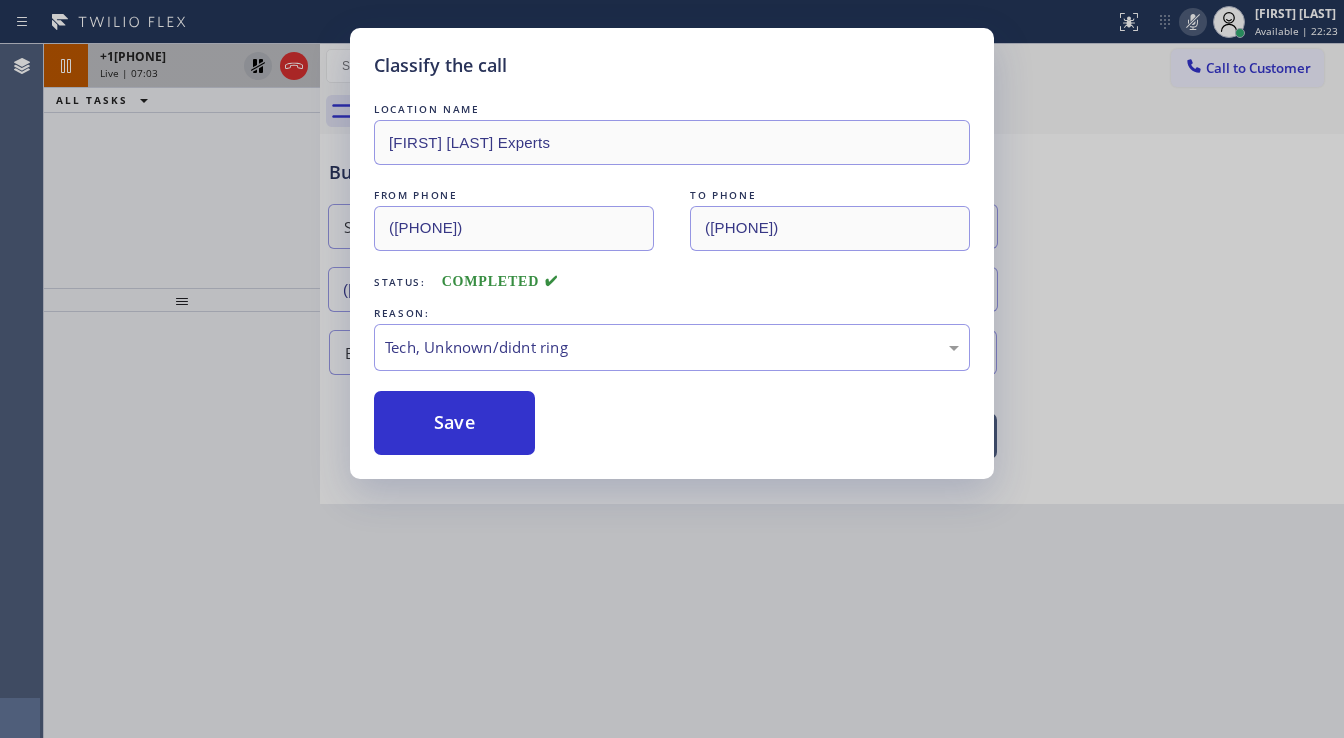 drag, startPoint x: 254, startPoint y: 118, endPoint x: 256, endPoint y: 91, distance: 27.073973 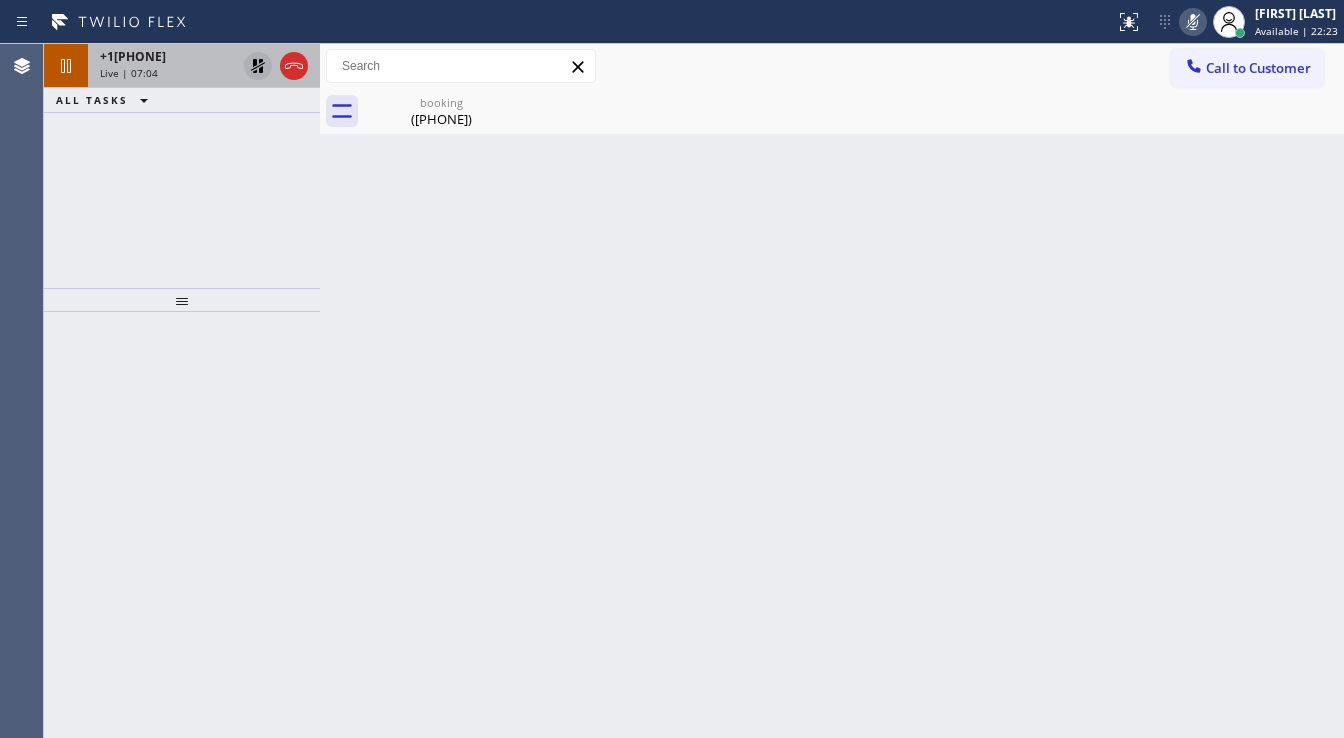click 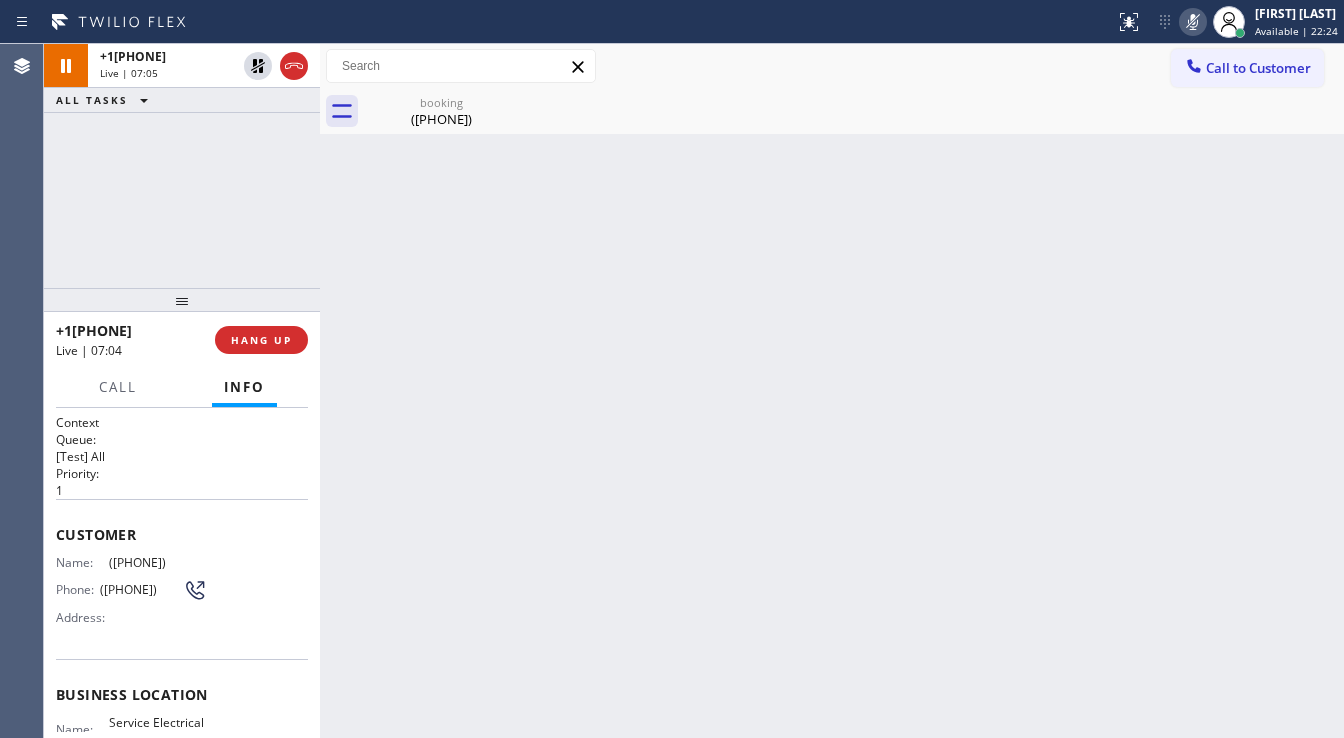click 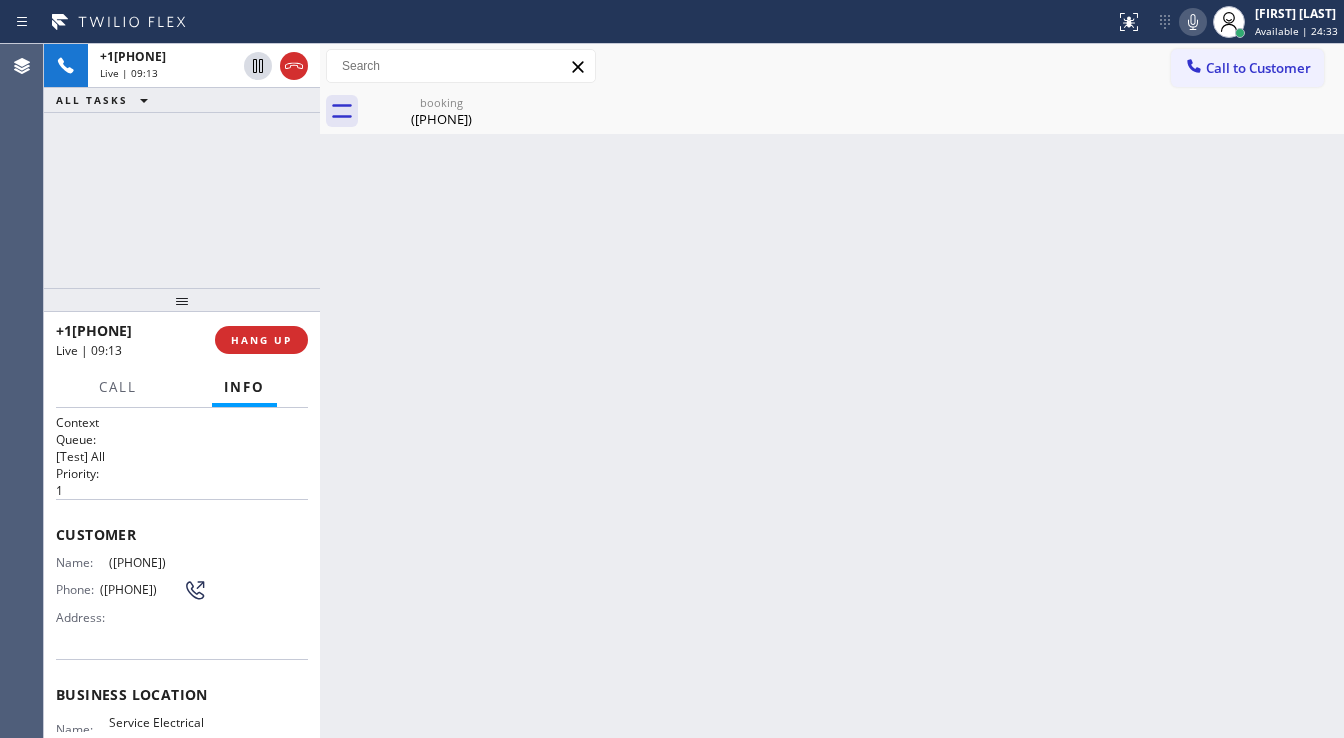 click on "+1[PHONE] Live | 09:13 ALL TASKS ALL TASKS ACTIVE TASKS TASKS IN WRAP UP" at bounding box center [182, 166] 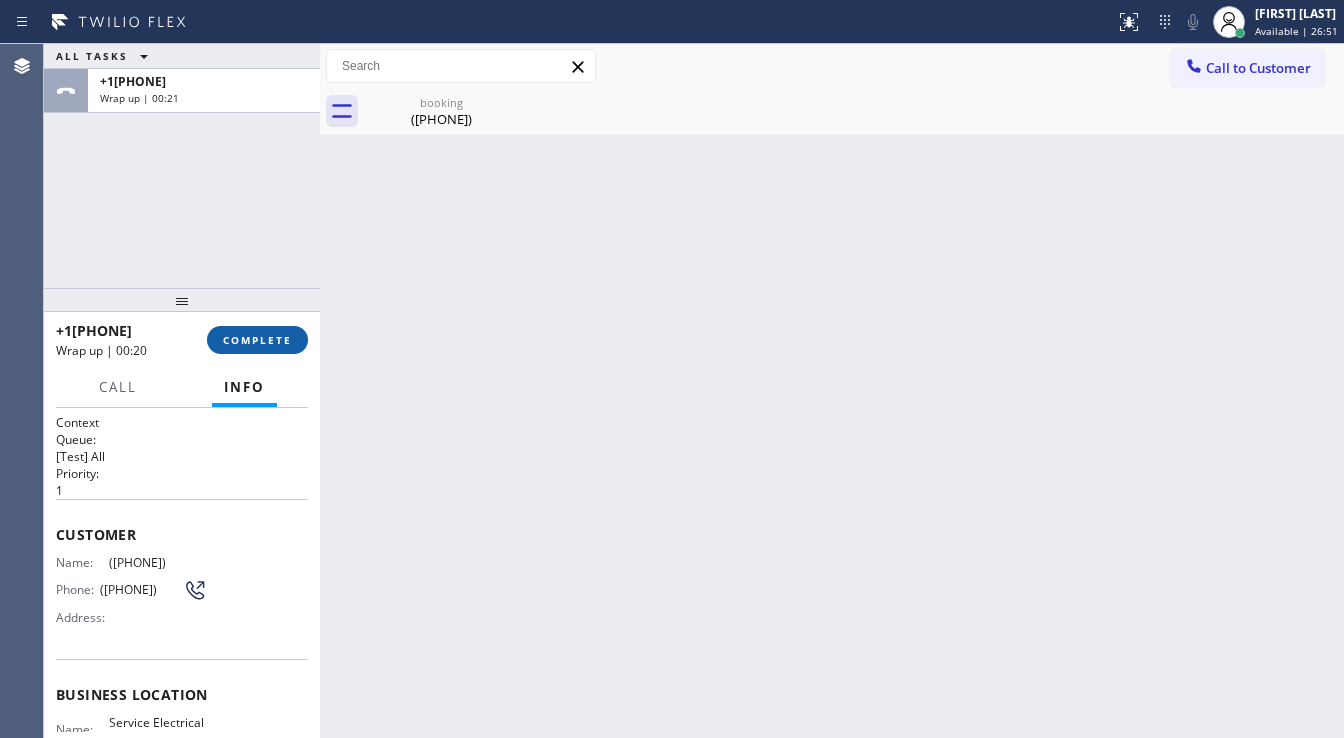 click on "COMPLETE" at bounding box center (257, 340) 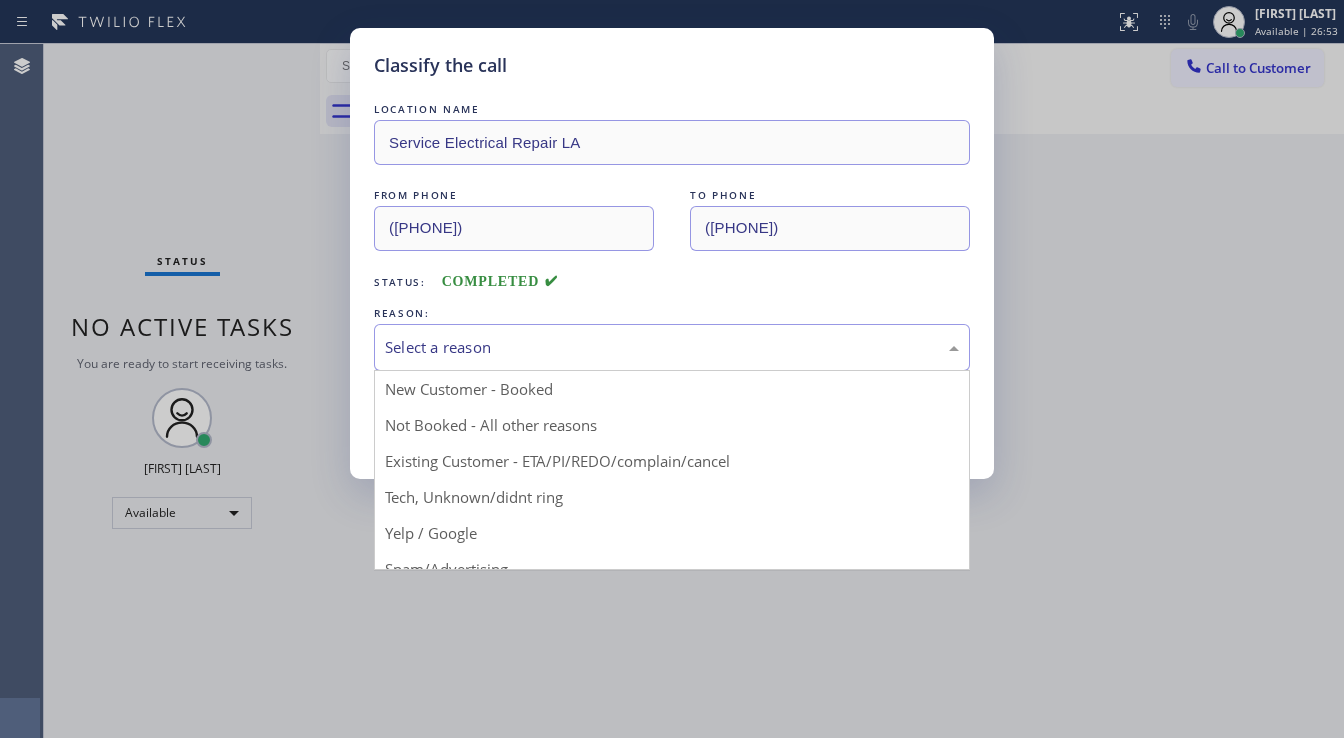 click on "Select a reason" at bounding box center [672, 347] 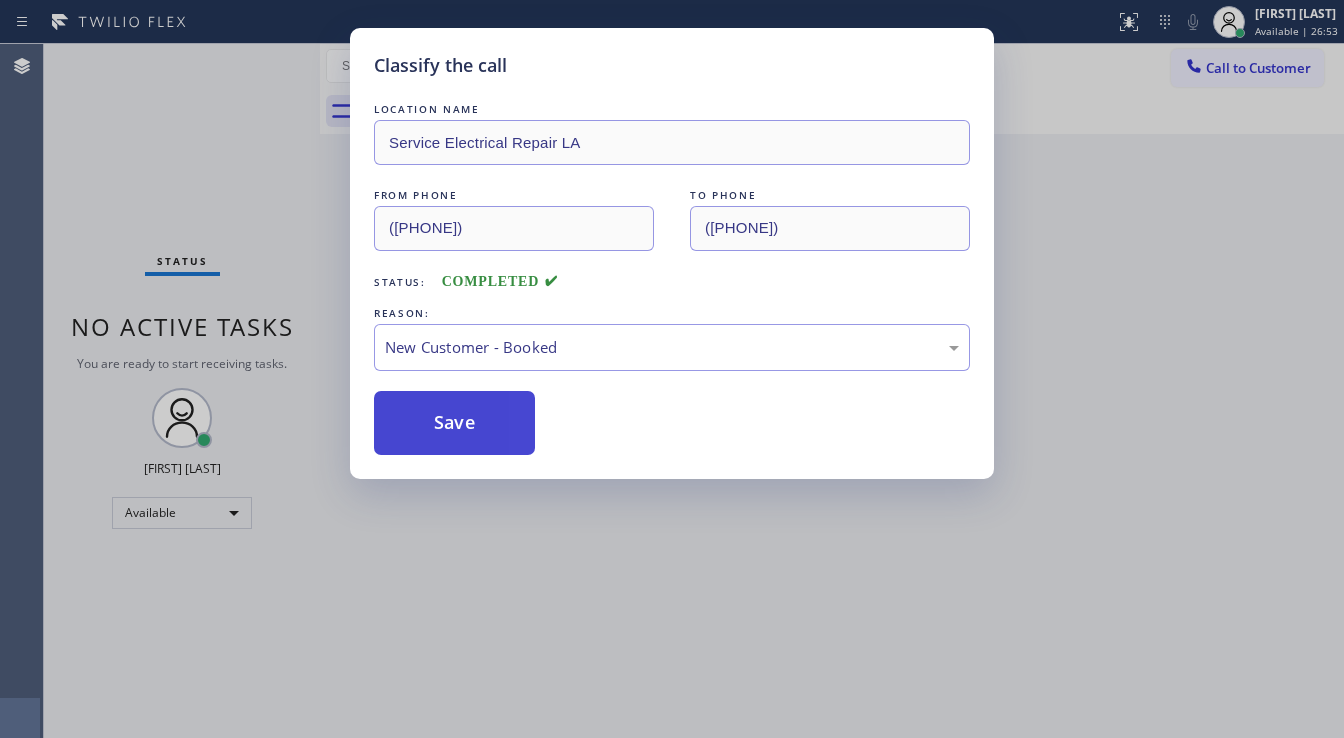 click on "Save" at bounding box center [454, 423] 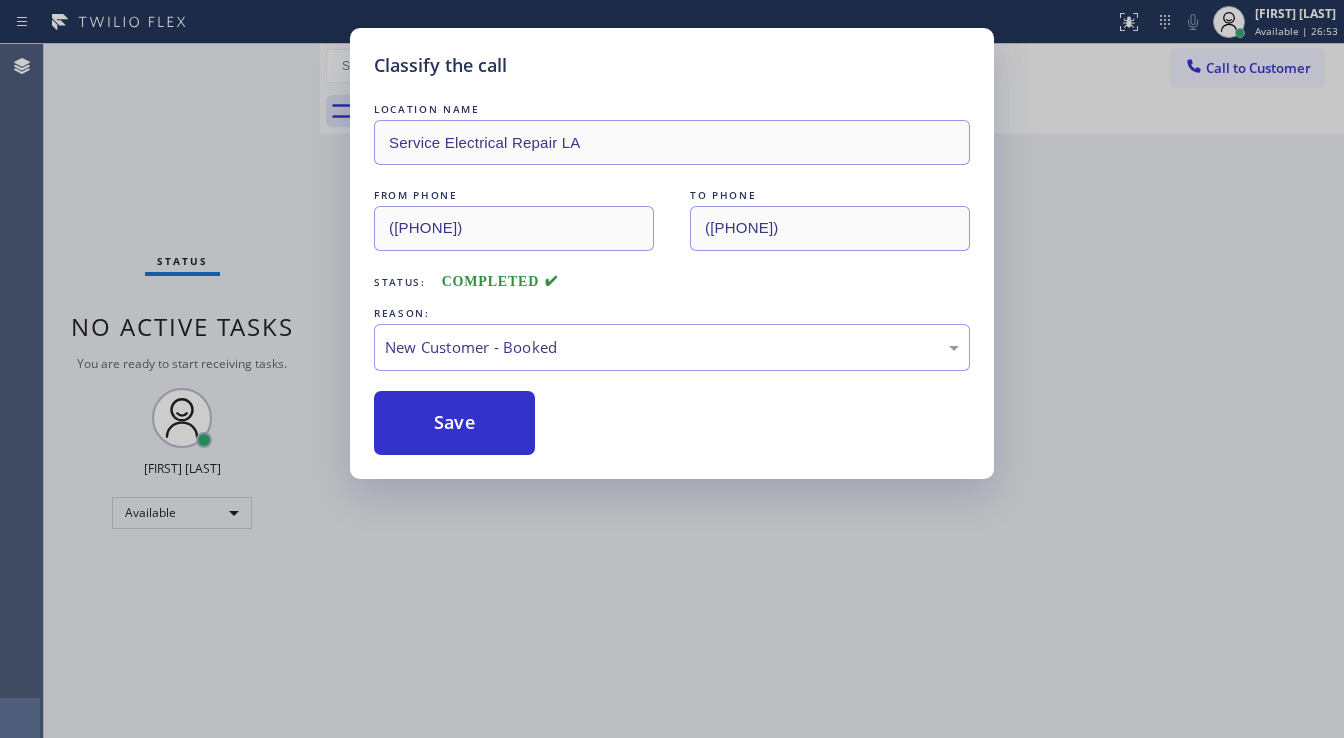 type 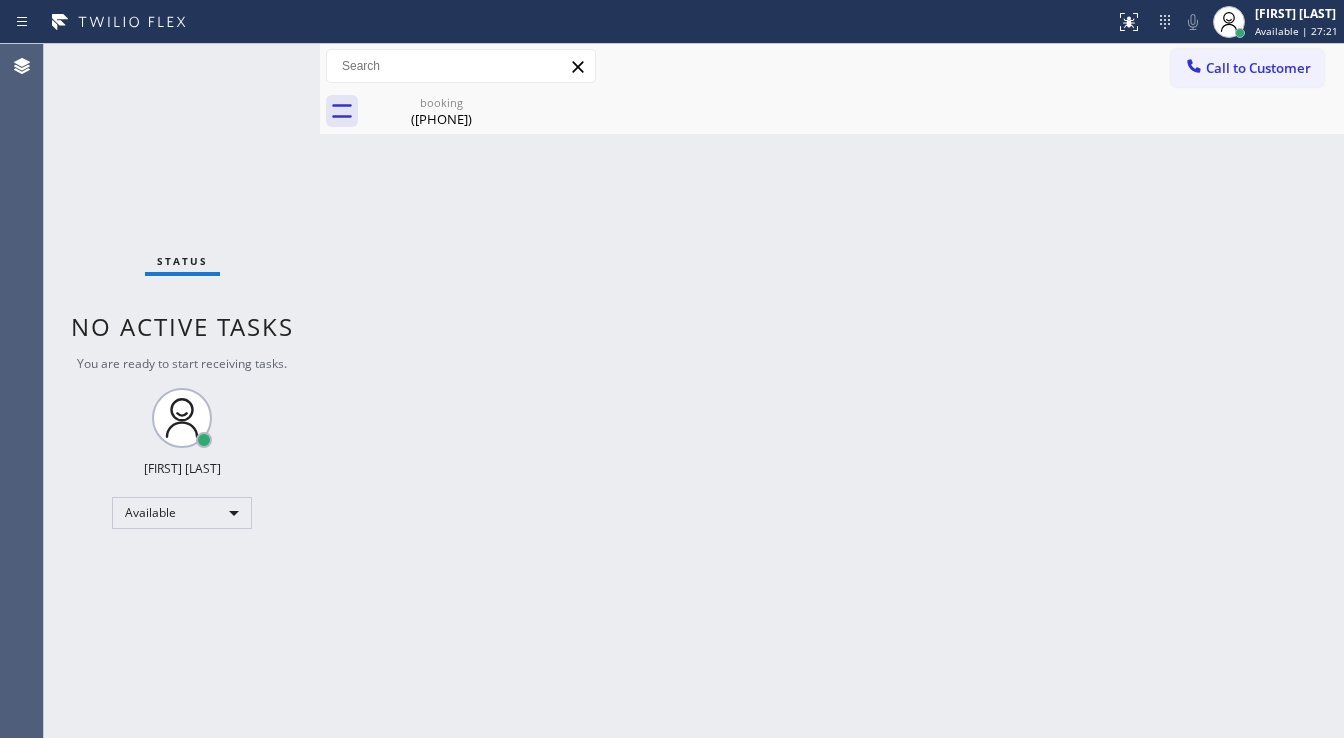 click on "booking" at bounding box center (441, 102) 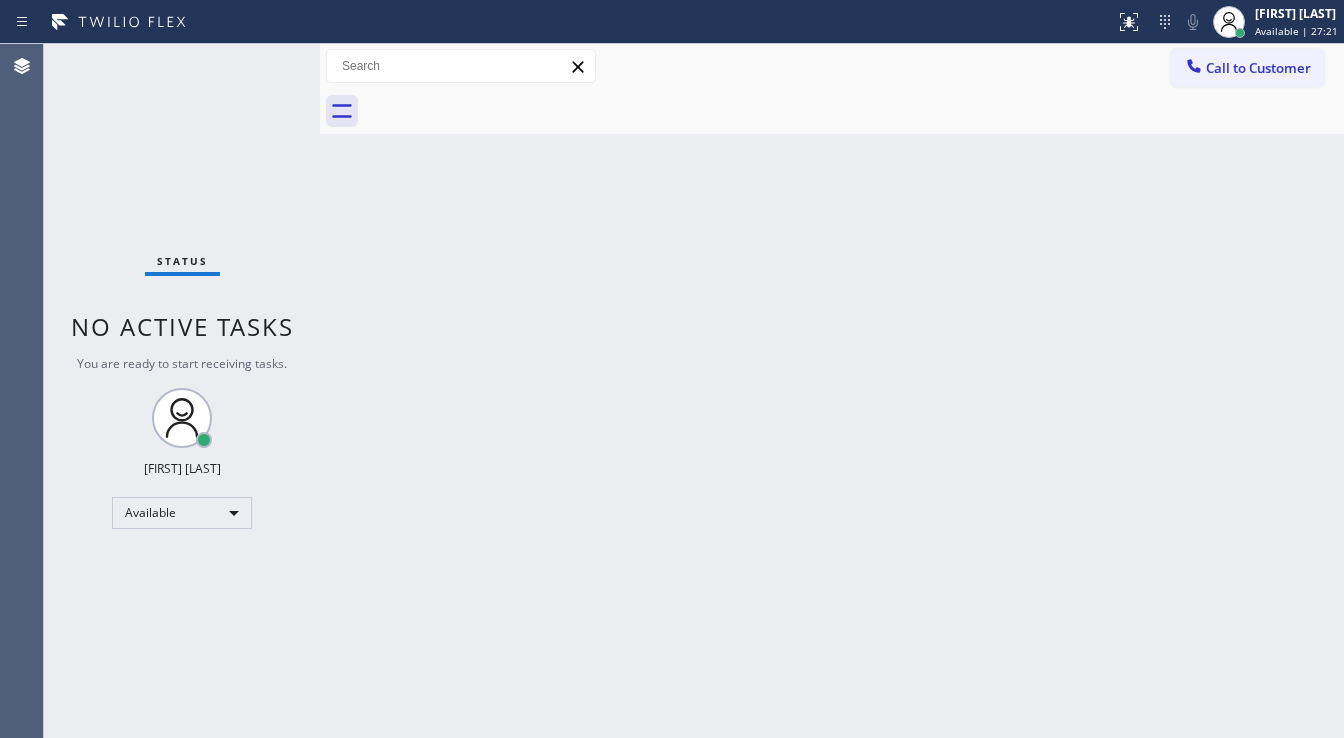 click at bounding box center [854, 111] 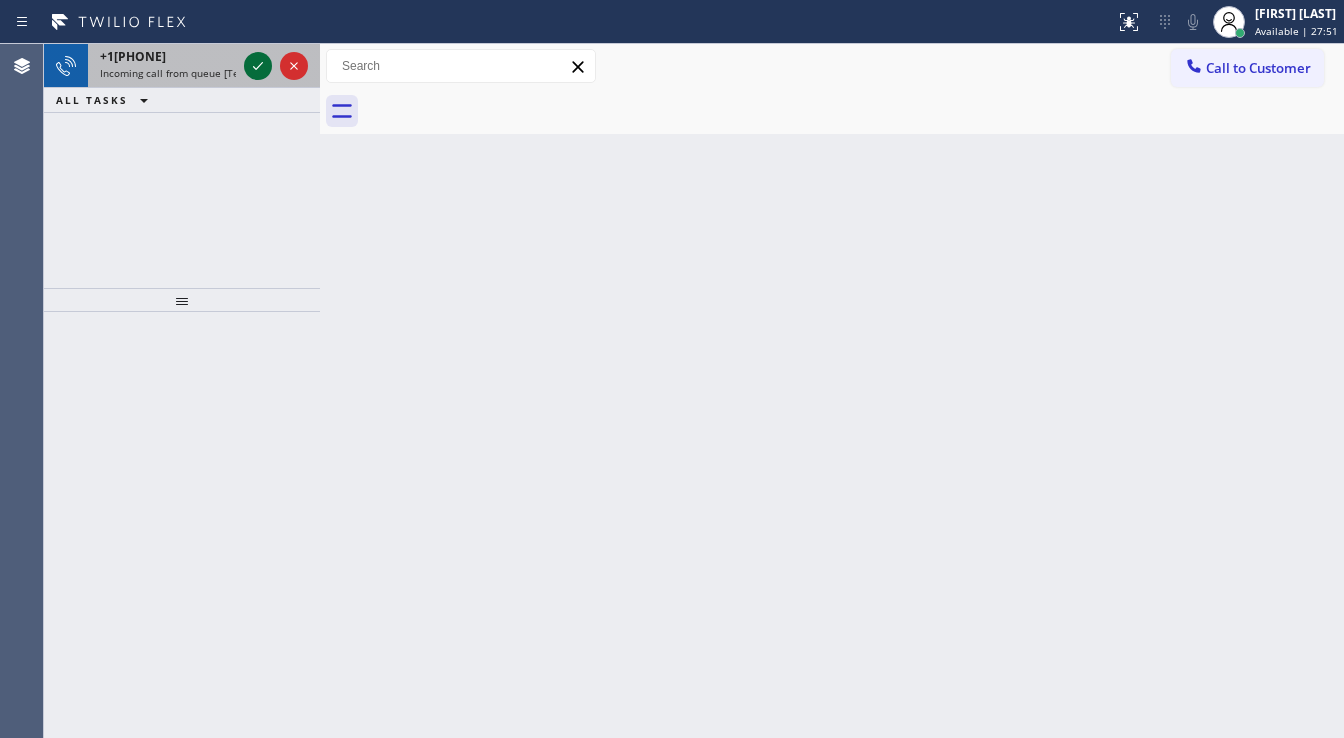 click 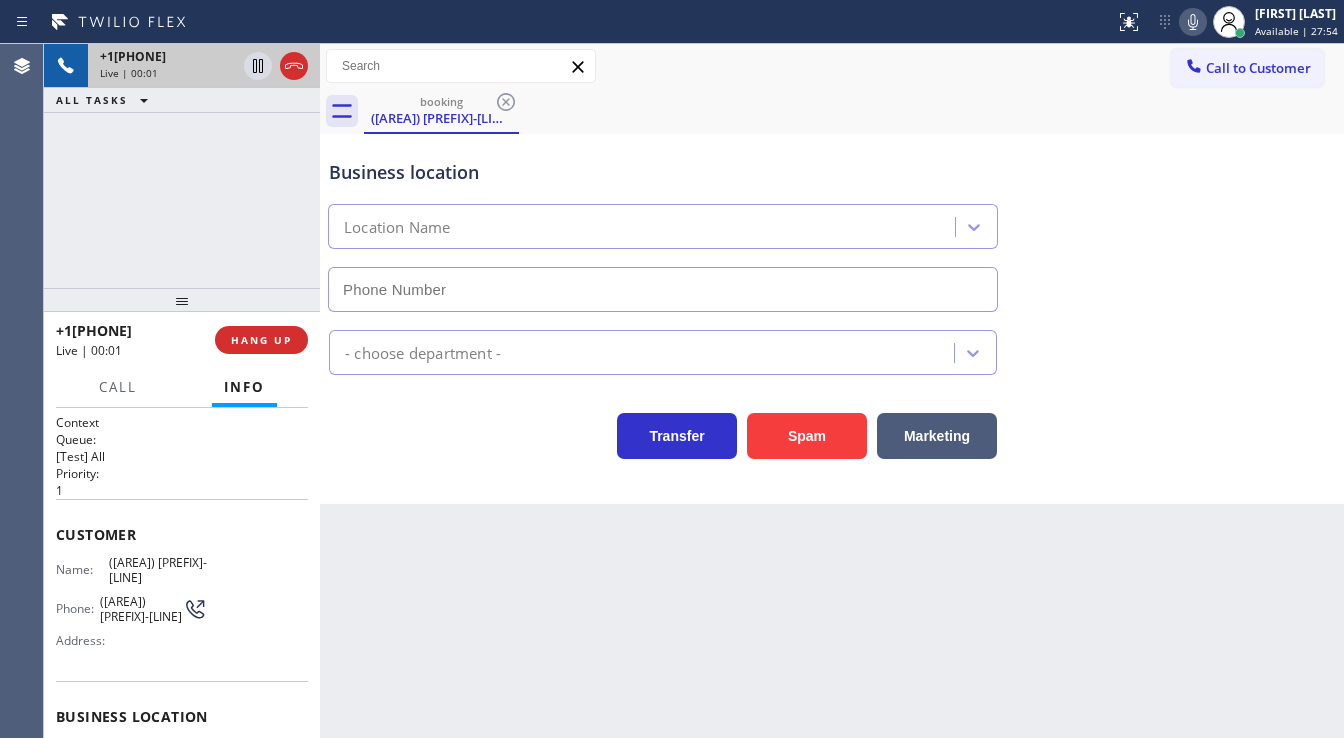 type on "([PHONE])" 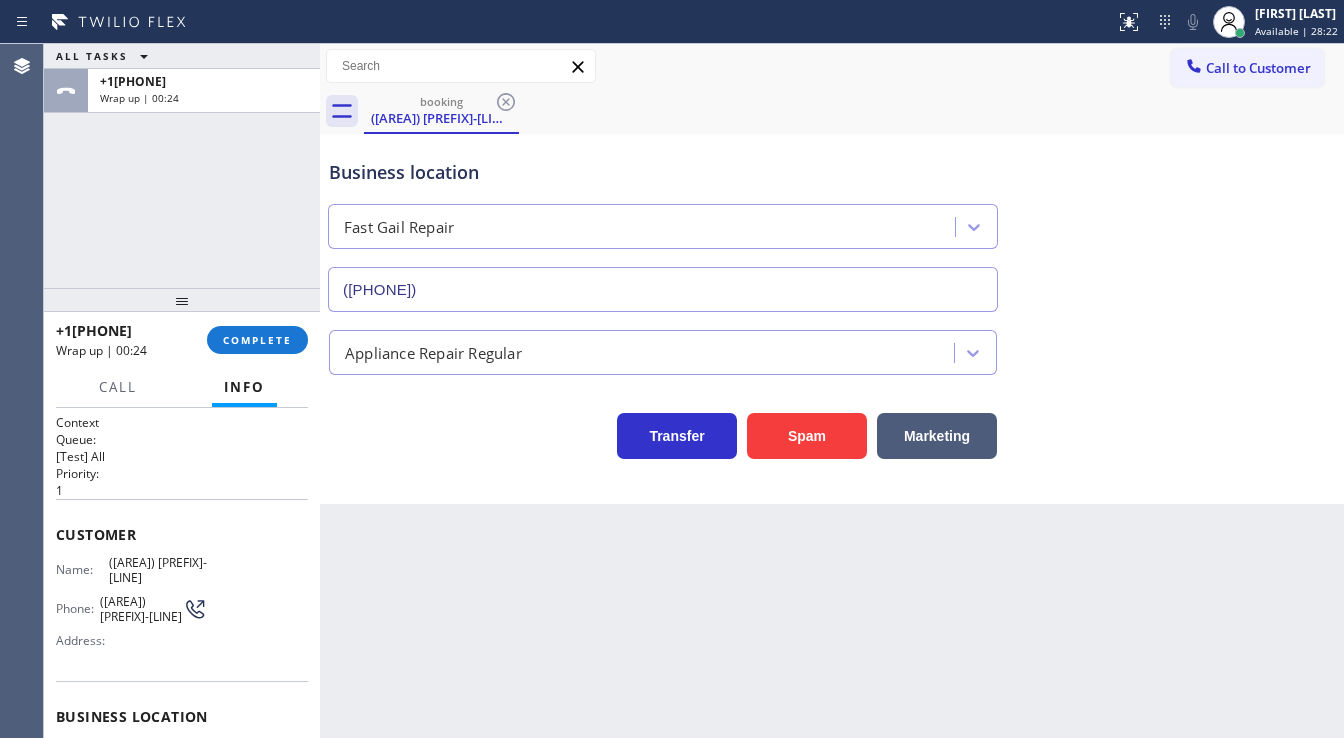 drag, startPoint x: 43, startPoint y: 256, endPoint x: 76, endPoint y: 261, distance: 33.37664 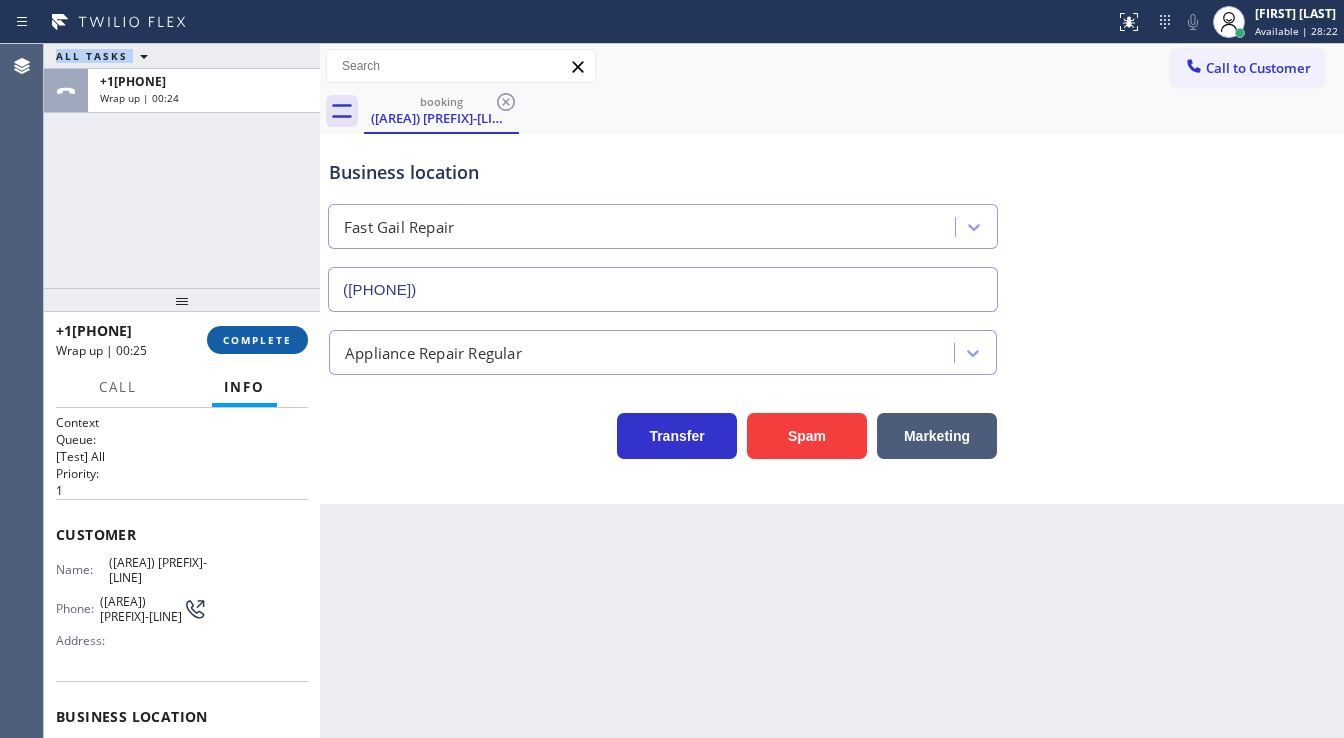 click on "COMPLETE" at bounding box center [257, 340] 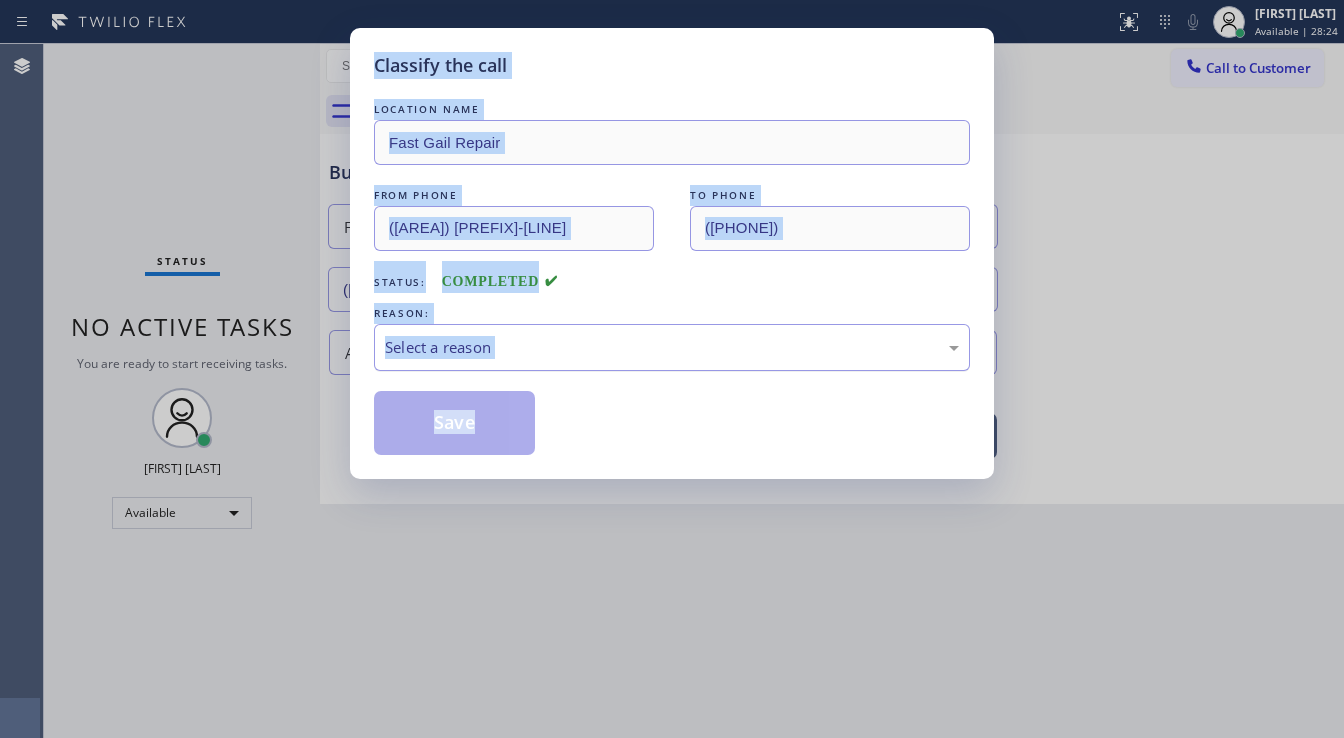 click on "Select a reason" at bounding box center (672, 347) 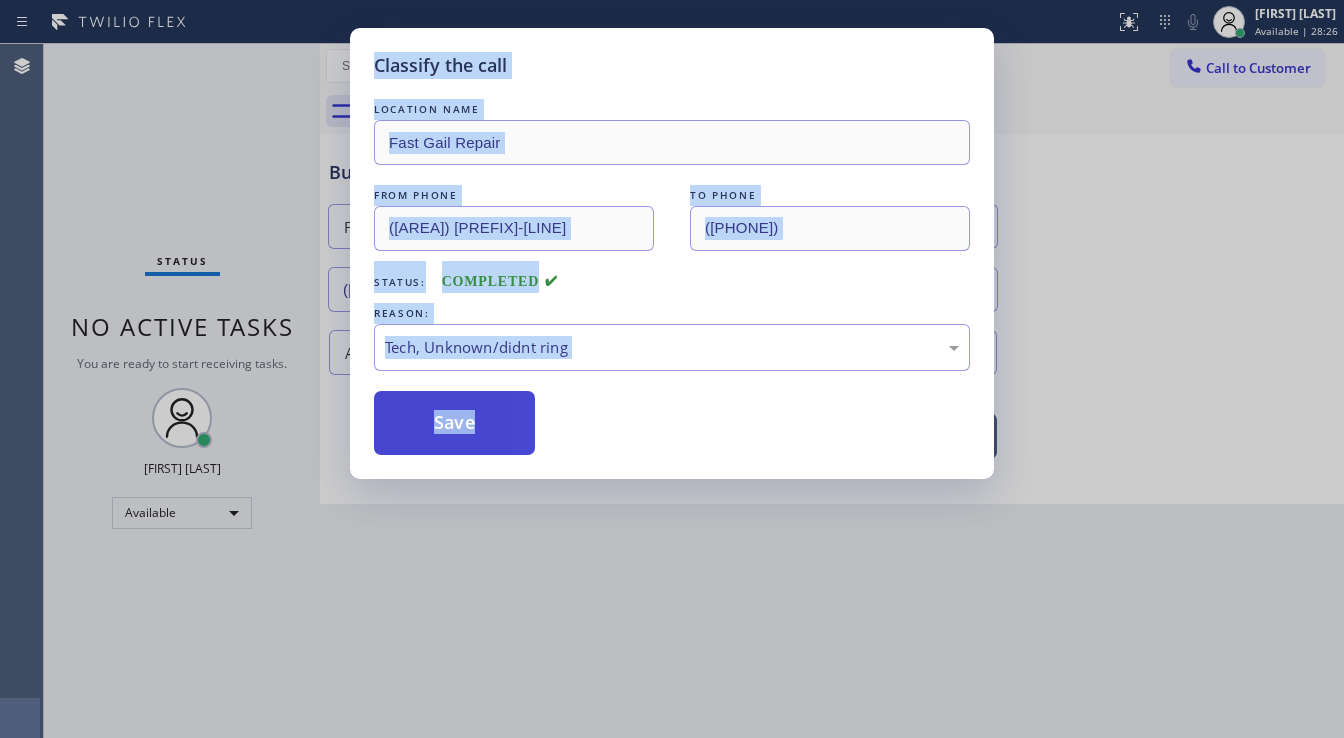 click on "Save" at bounding box center [454, 423] 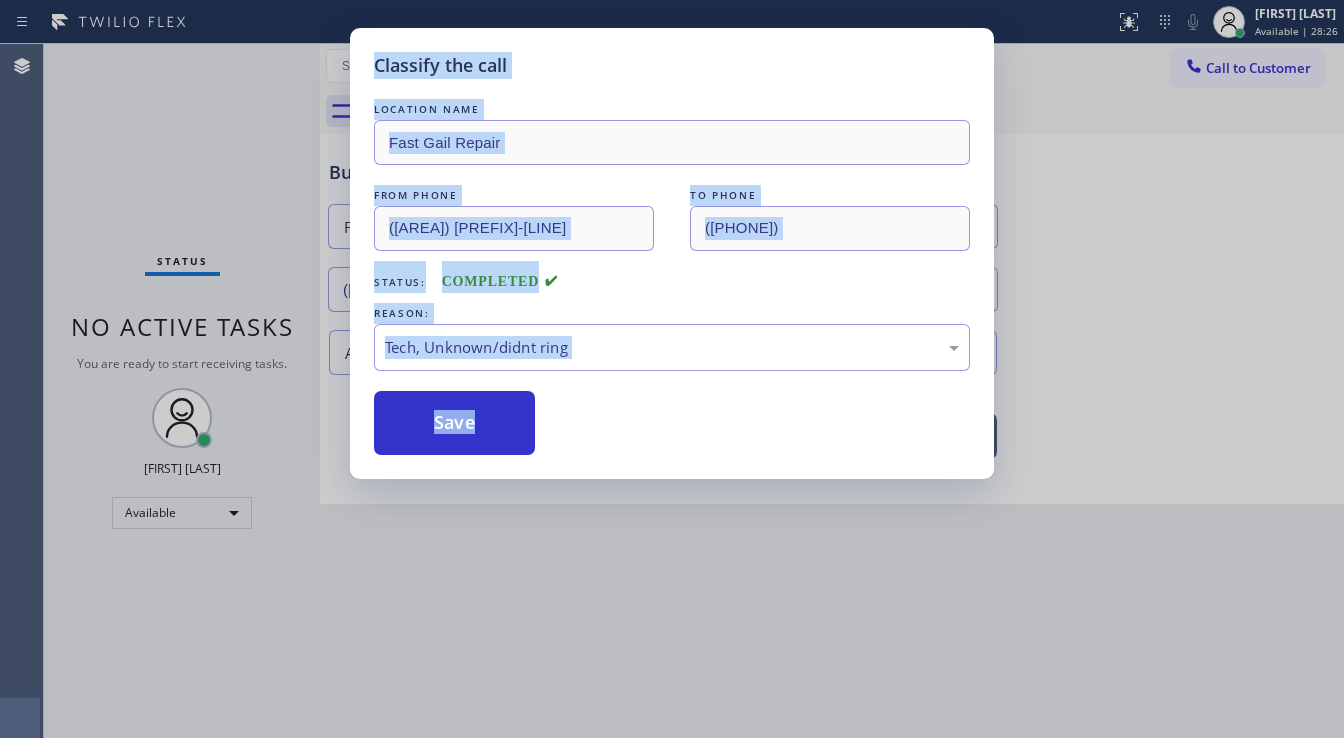 drag, startPoint x: 464, startPoint y: 425, endPoint x: 468, endPoint y: 471, distance: 46.173584 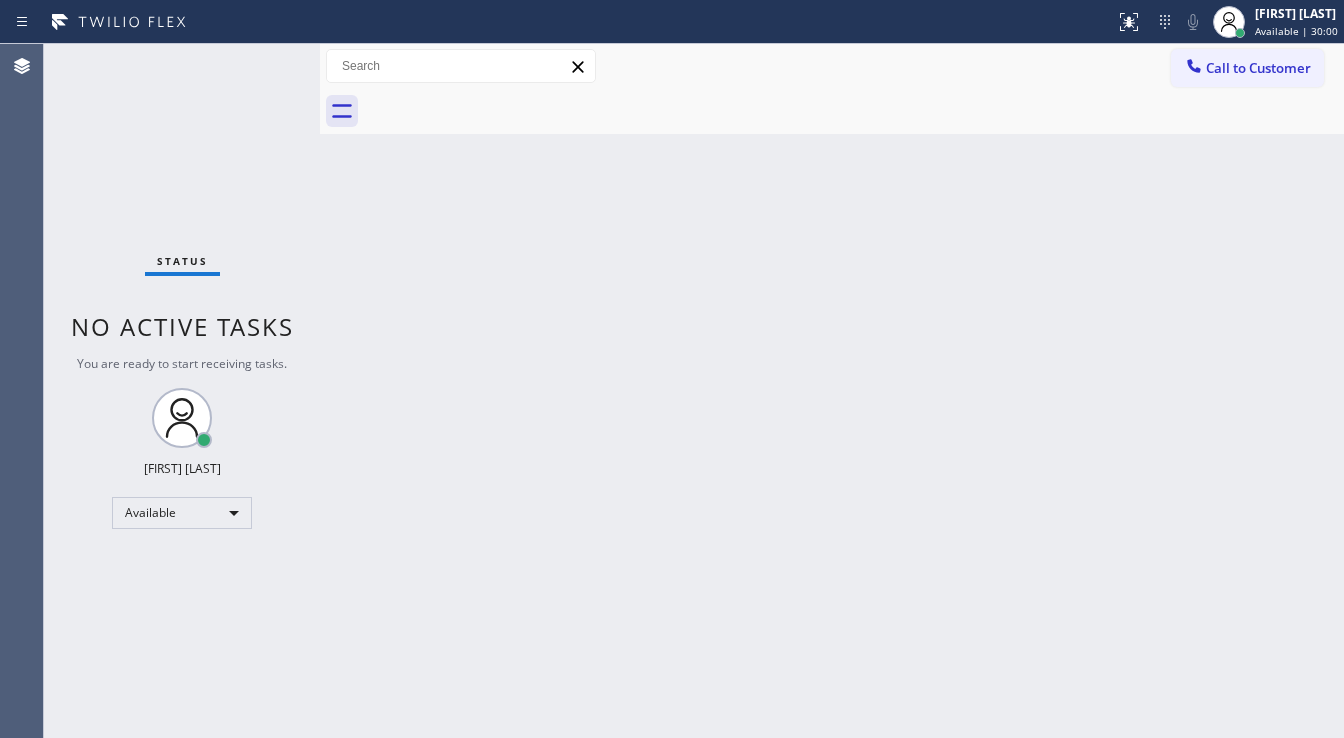 click on "Status   No active tasks     You are ready to start receiving tasks.   [FIRST] [LAST] Available" at bounding box center (182, 391) 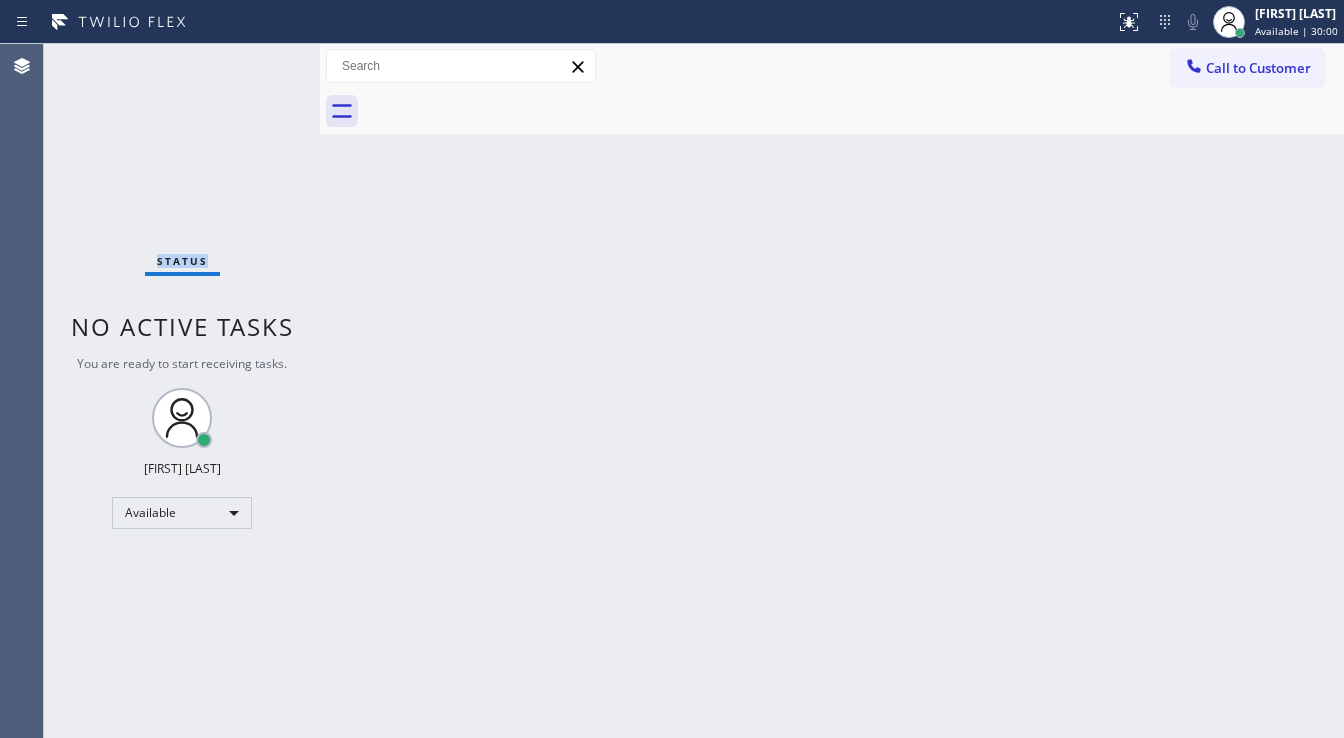 click on "Status   No active tasks     You are ready to start receiving tasks.   [FIRST] [LAST] Available" at bounding box center [182, 391] 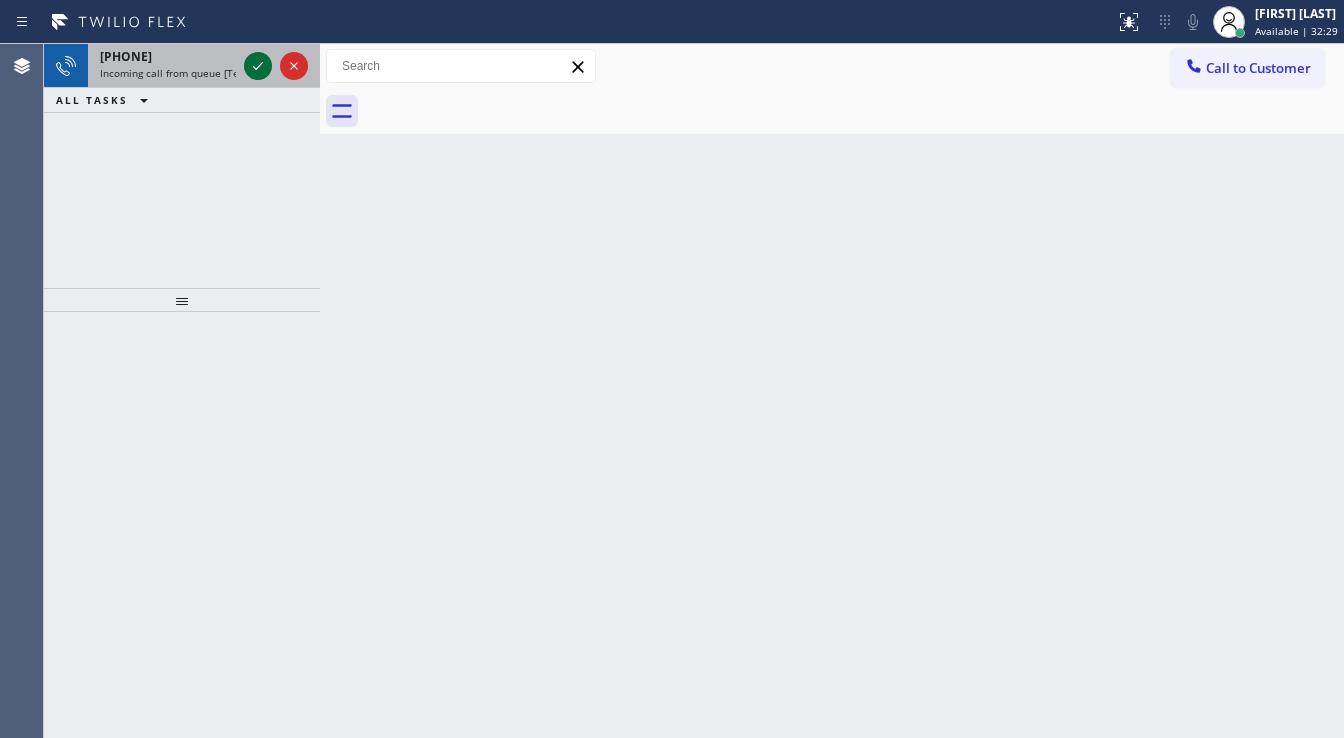 click 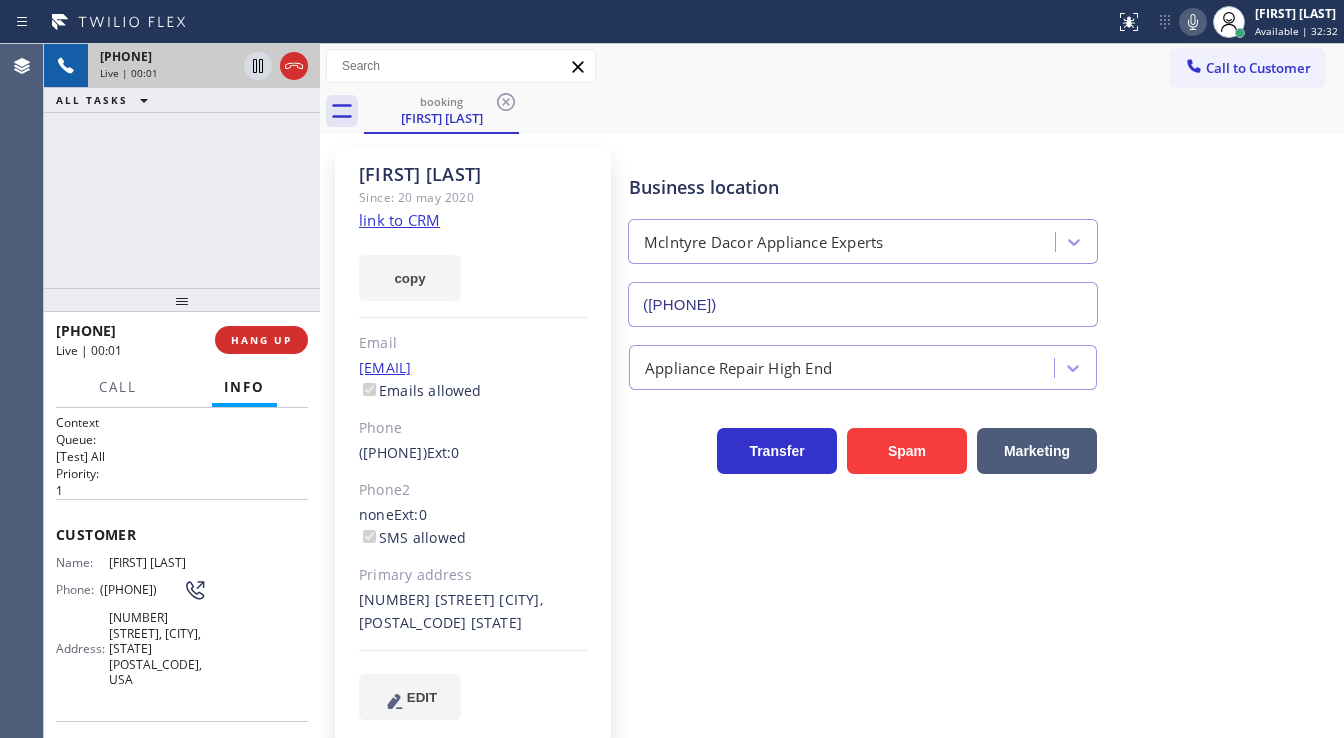 type on "([PHONE])" 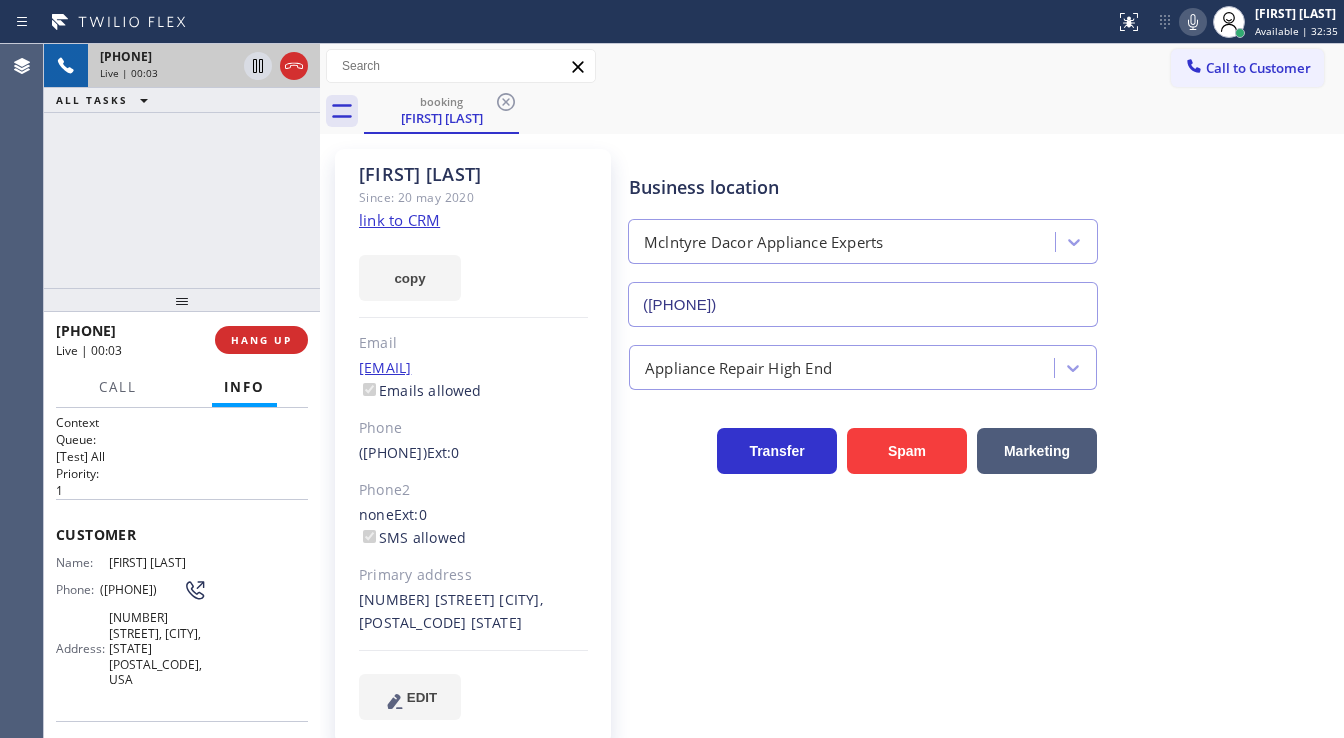 click on "link to CRM" 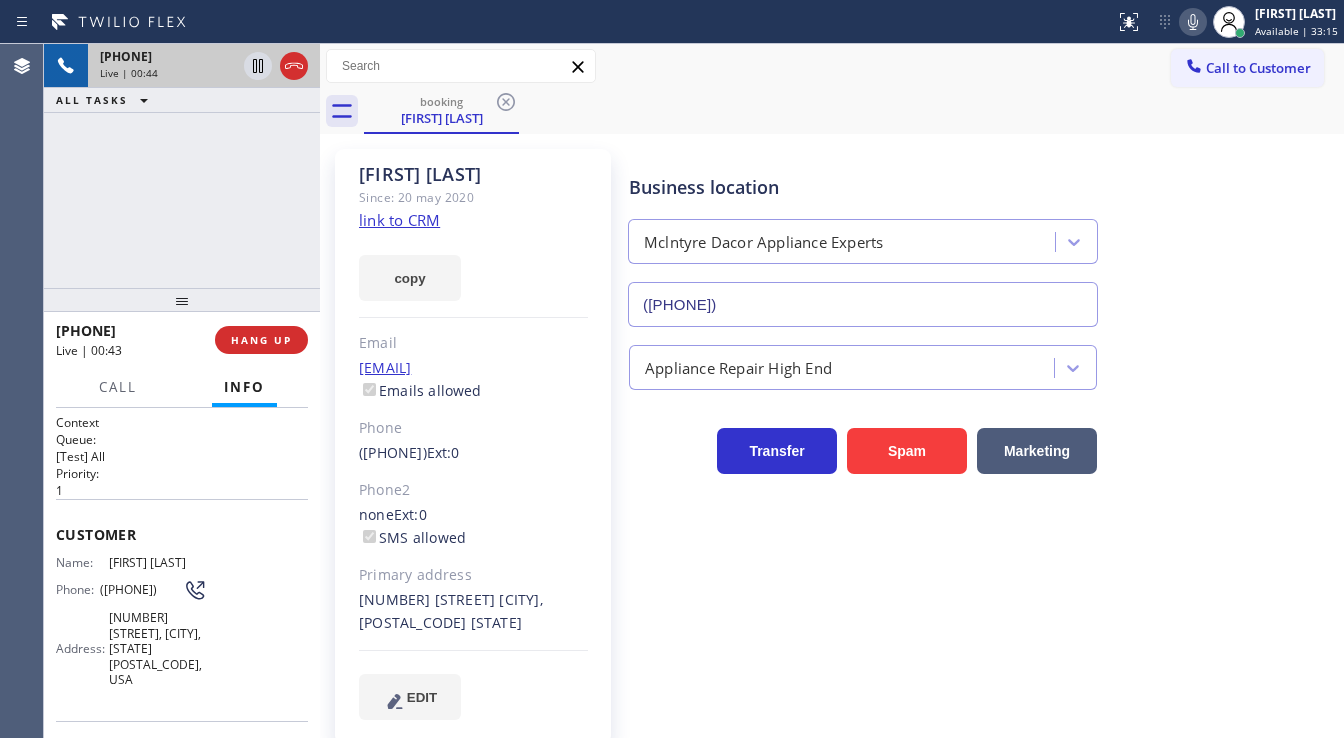 click on "+[PHONE] Live | 00:44 ALL TASKS ALL TASKS ACTIVE TASKS TASKS IN WRAP UP" at bounding box center [182, 166] 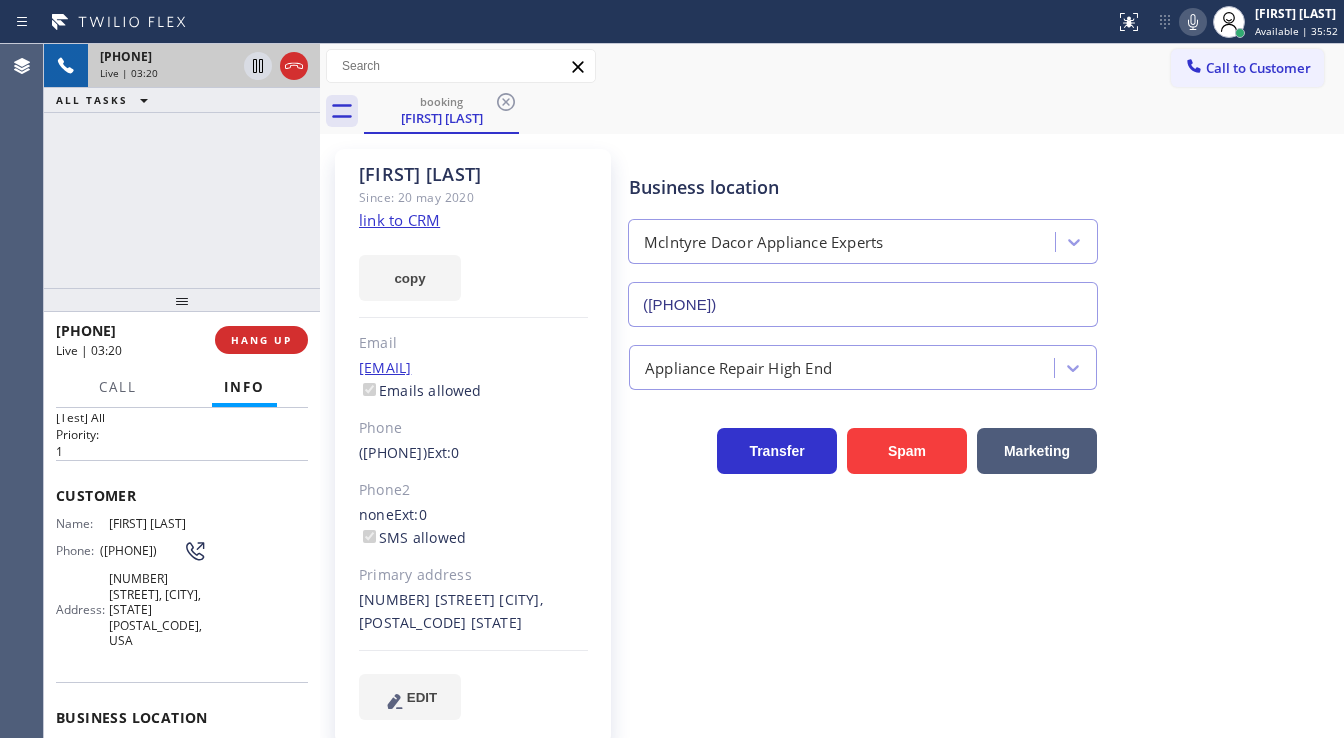 scroll, scrollTop: 44, scrollLeft: 0, axis: vertical 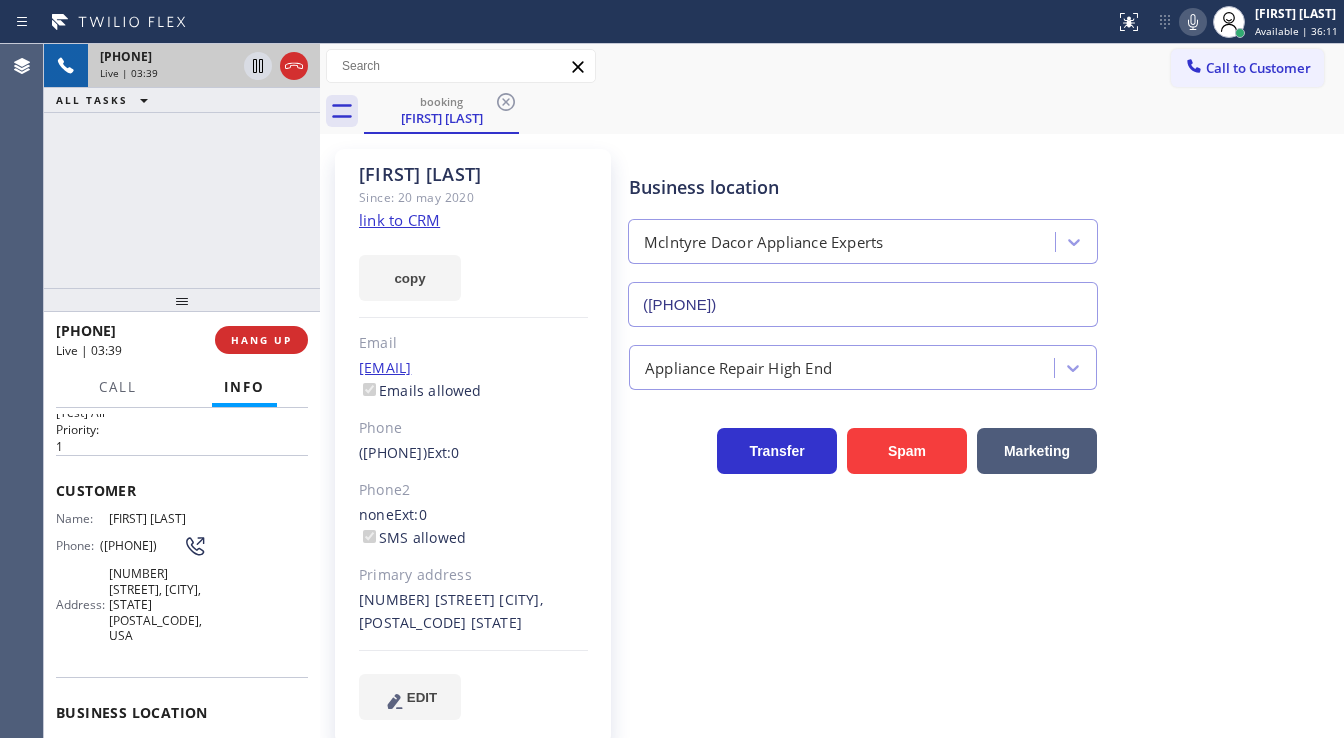 click on "[PHONE] Live | 03:39 ALL TASKS ALL TASKS ACTIVE TASKS TASKS IN WRAP UP" at bounding box center [182, 166] 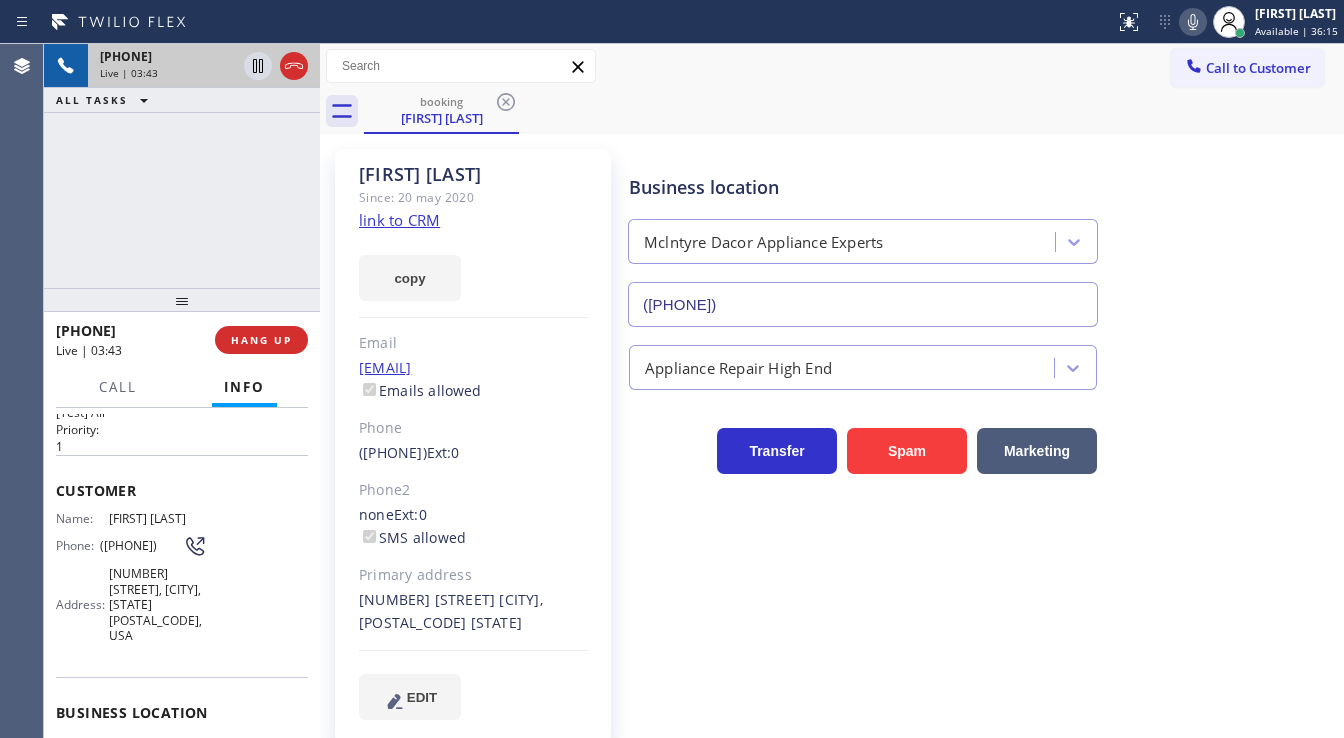 click on "+[PHONE] Live | 03:43 ALL TASKS ALL TASKS ACTIVE TASKS TASKS IN WRAP UP" at bounding box center (182, 166) 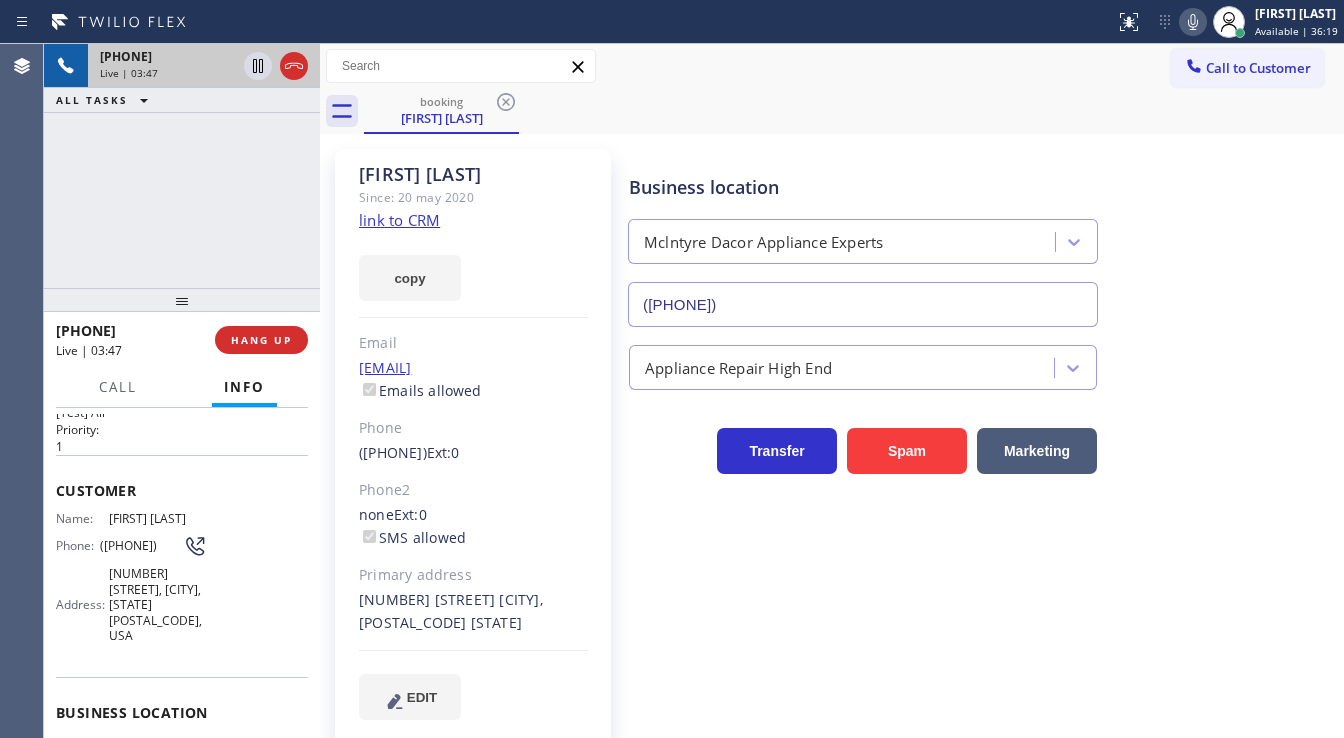 drag, startPoint x: 317, startPoint y: 224, endPoint x: 212, endPoint y: 233, distance: 105.38501 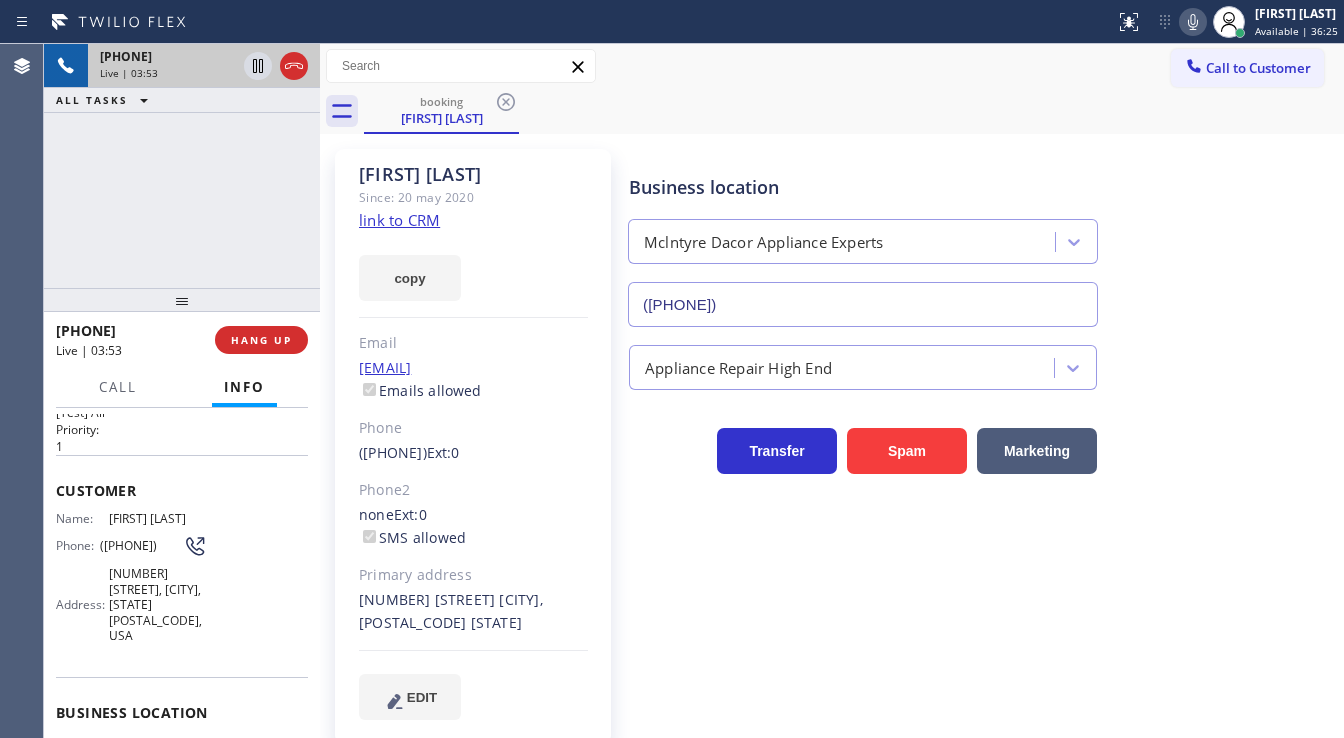 click on "+1[PHONE] Live | 03:53 ALL TASKS ALL TASKS ACTIVE TASKS TASKS IN WRAP UP" at bounding box center (182, 166) 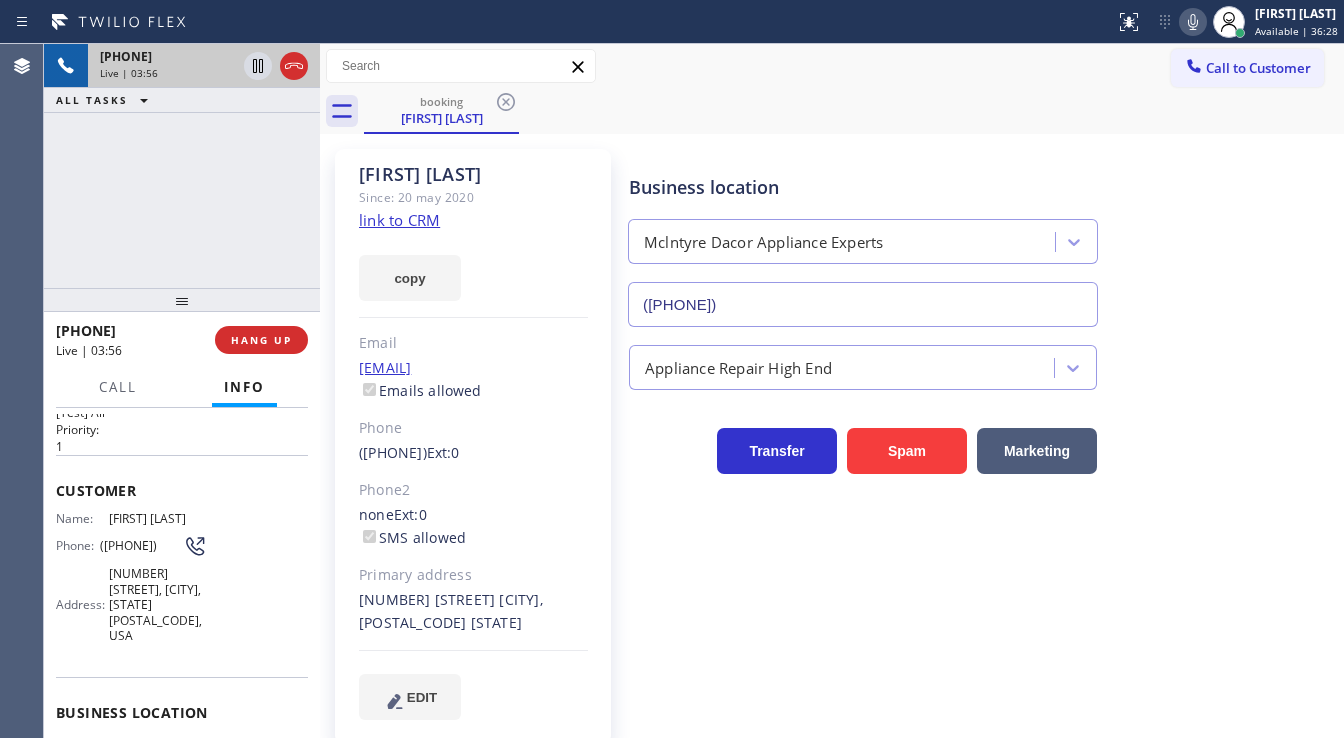 click 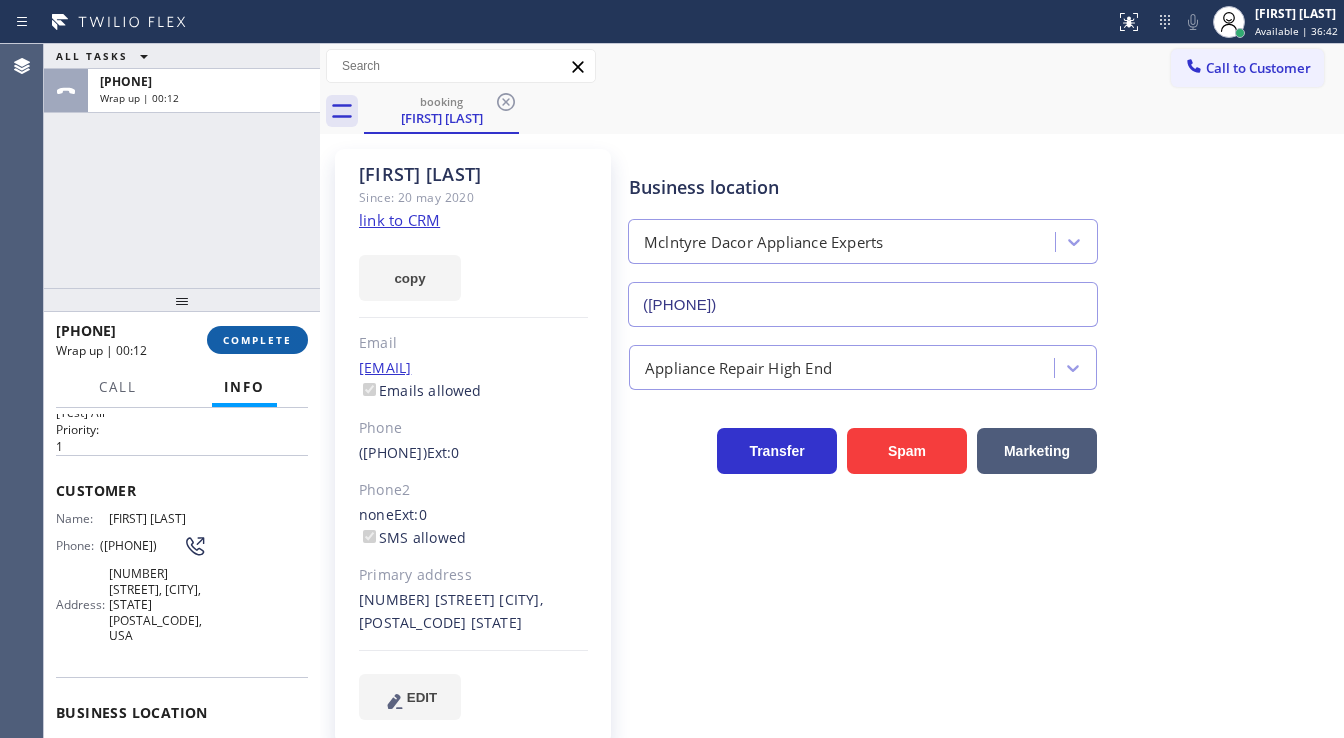 click on "COMPLETE" at bounding box center [257, 340] 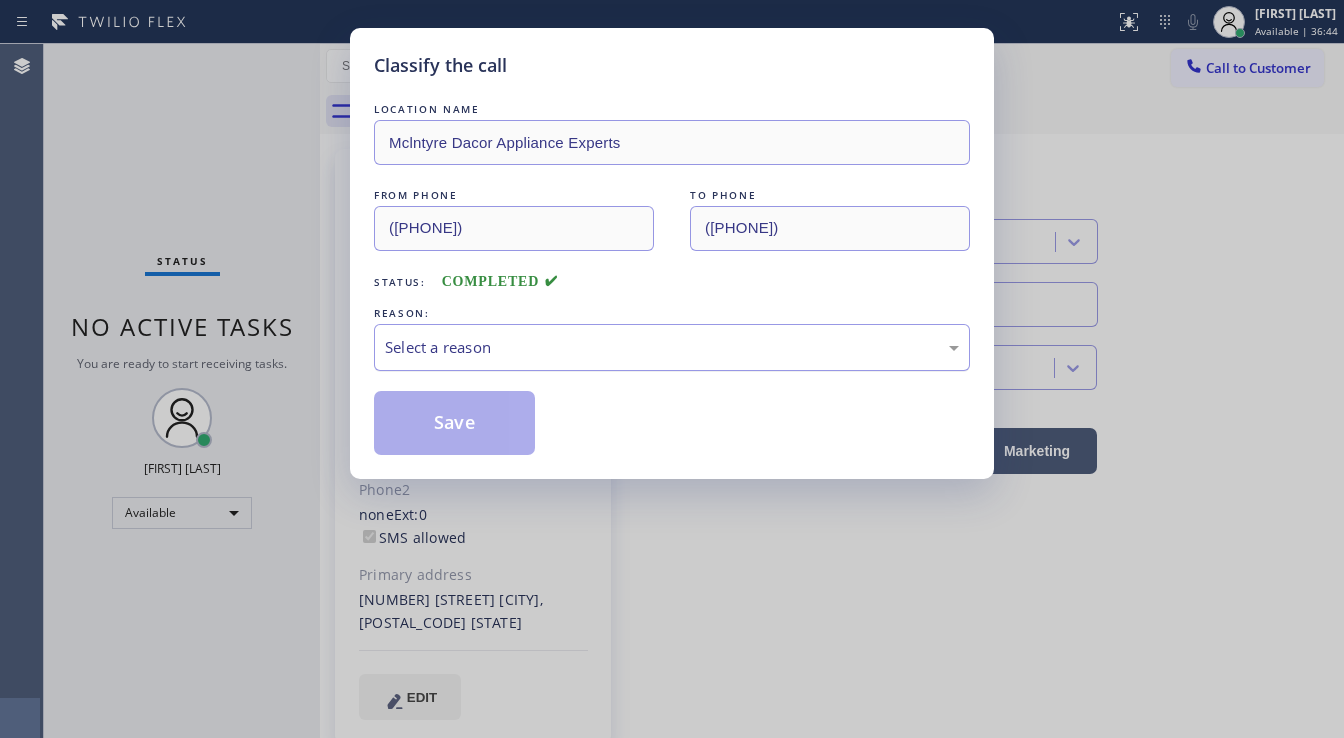 click on "Select a reason" at bounding box center (672, 347) 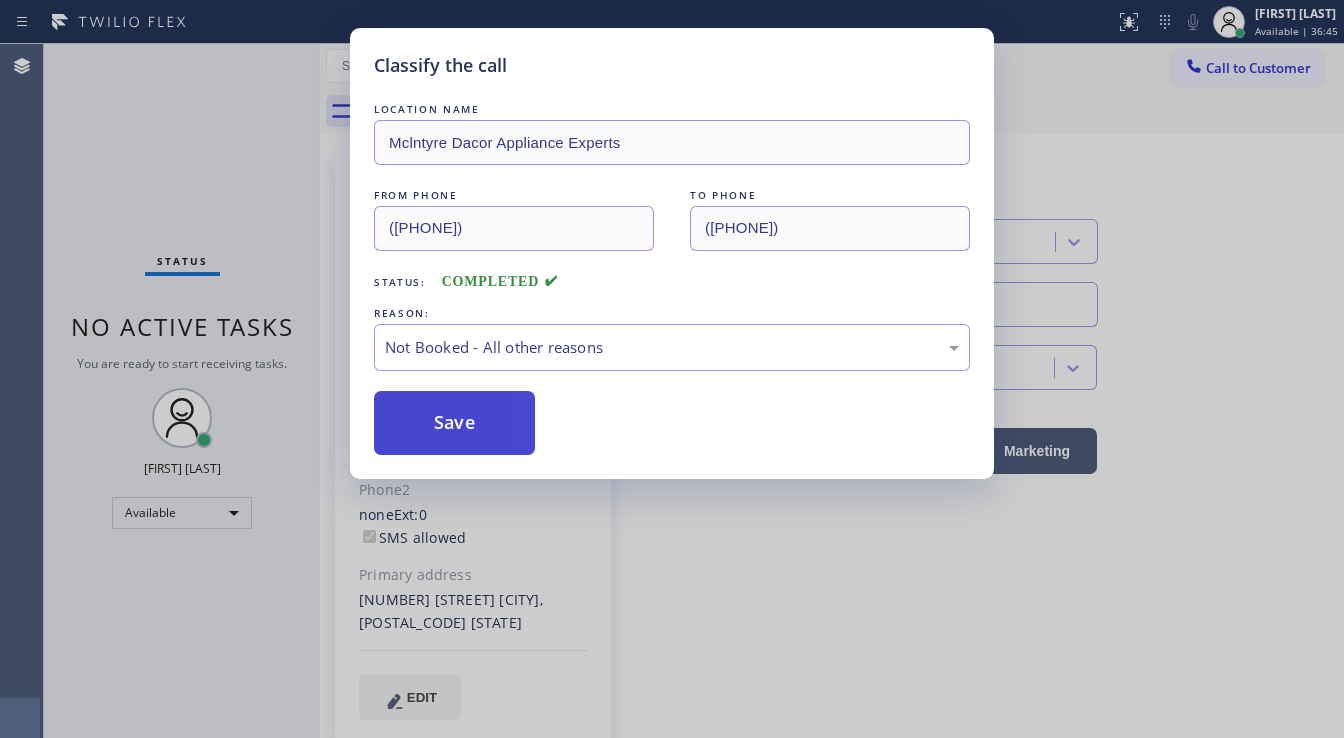 click on "Save" at bounding box center [454, 423] 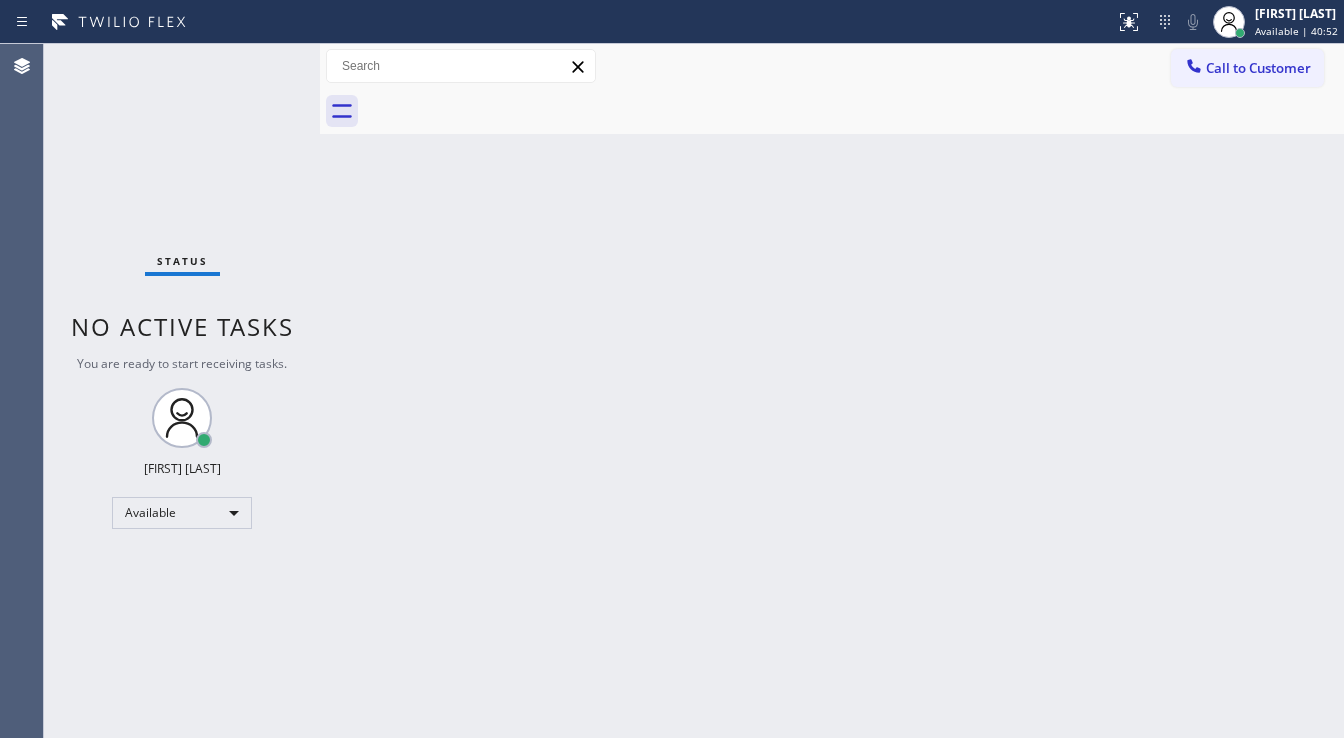 click on "Status   No active tasks     You are ready to start receiving tasks.   [FIRST] [LAST] Available" at bounding box center (182, 391) 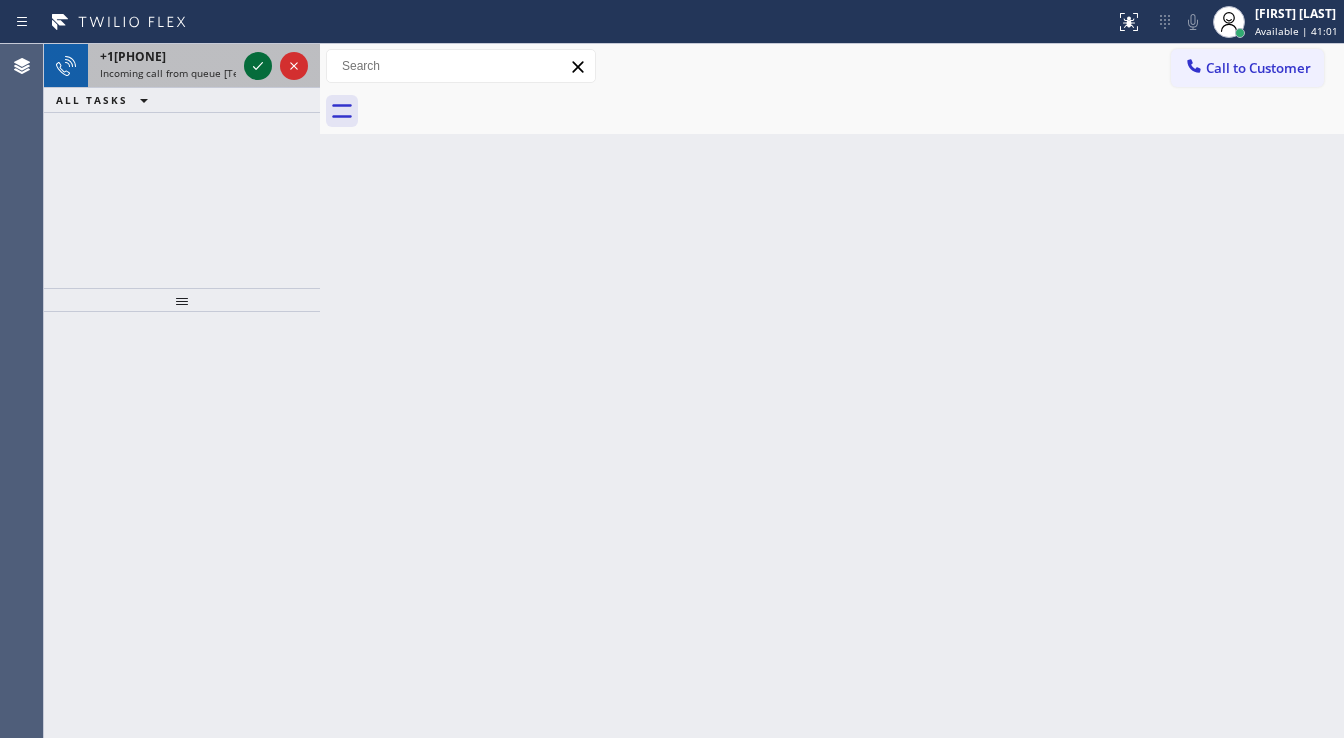 click 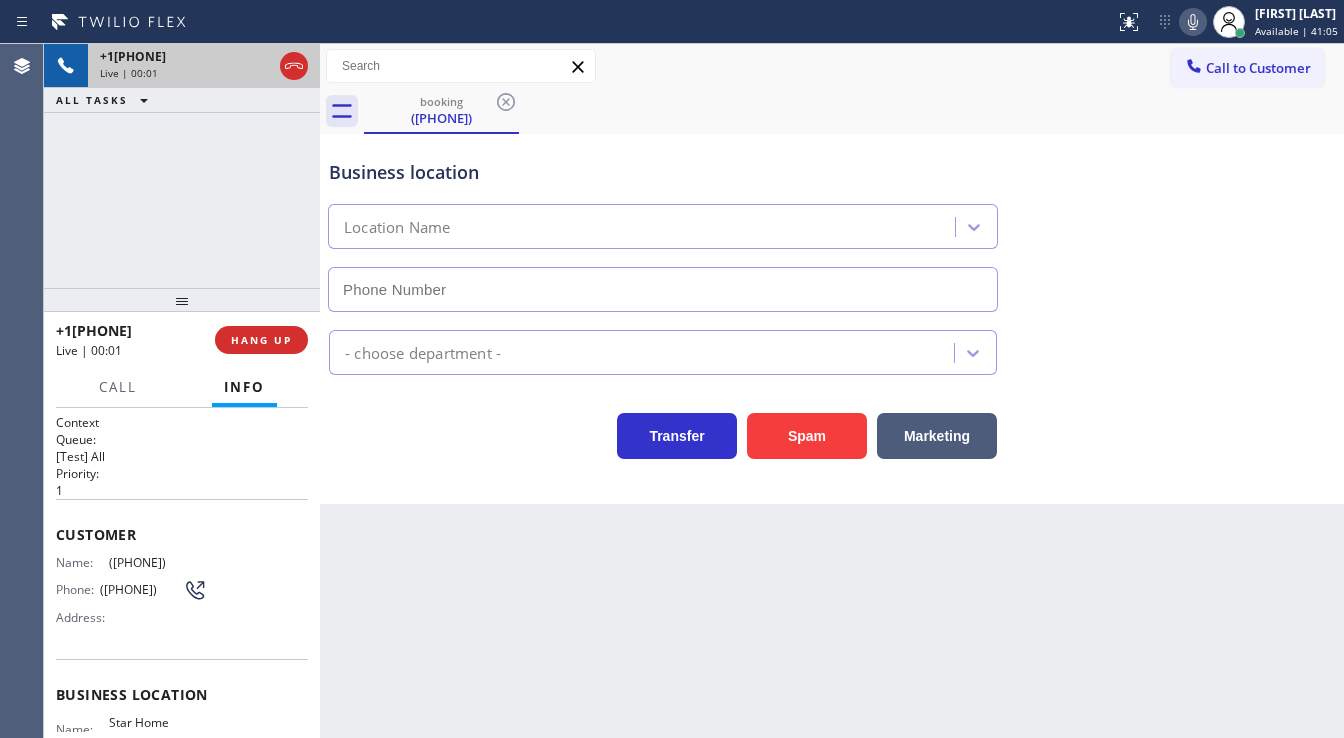 type on "([PHONE])" 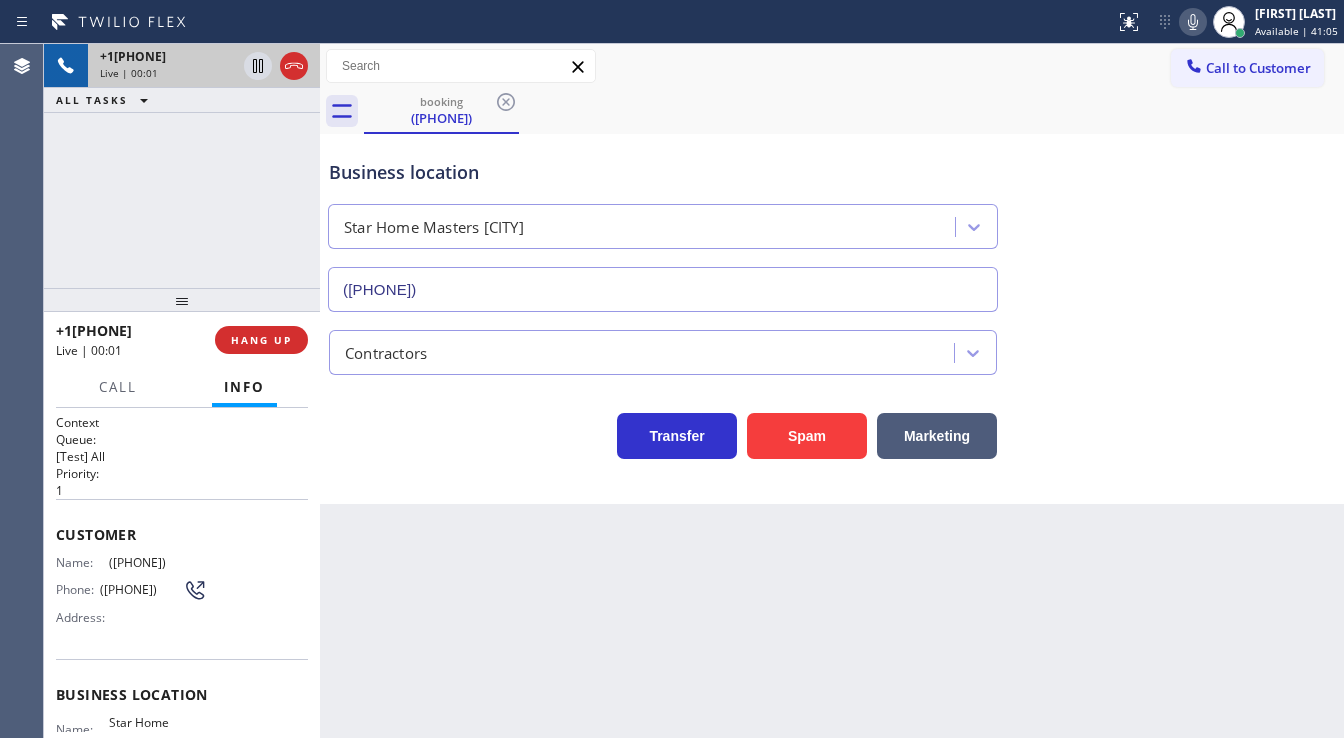 click on "+1[PHONE] Live | 00:01 ALL TASKS ALL TASKS ACTIVE TASKS TASKS IN WRAP UP" at bounding box center (182, 166) 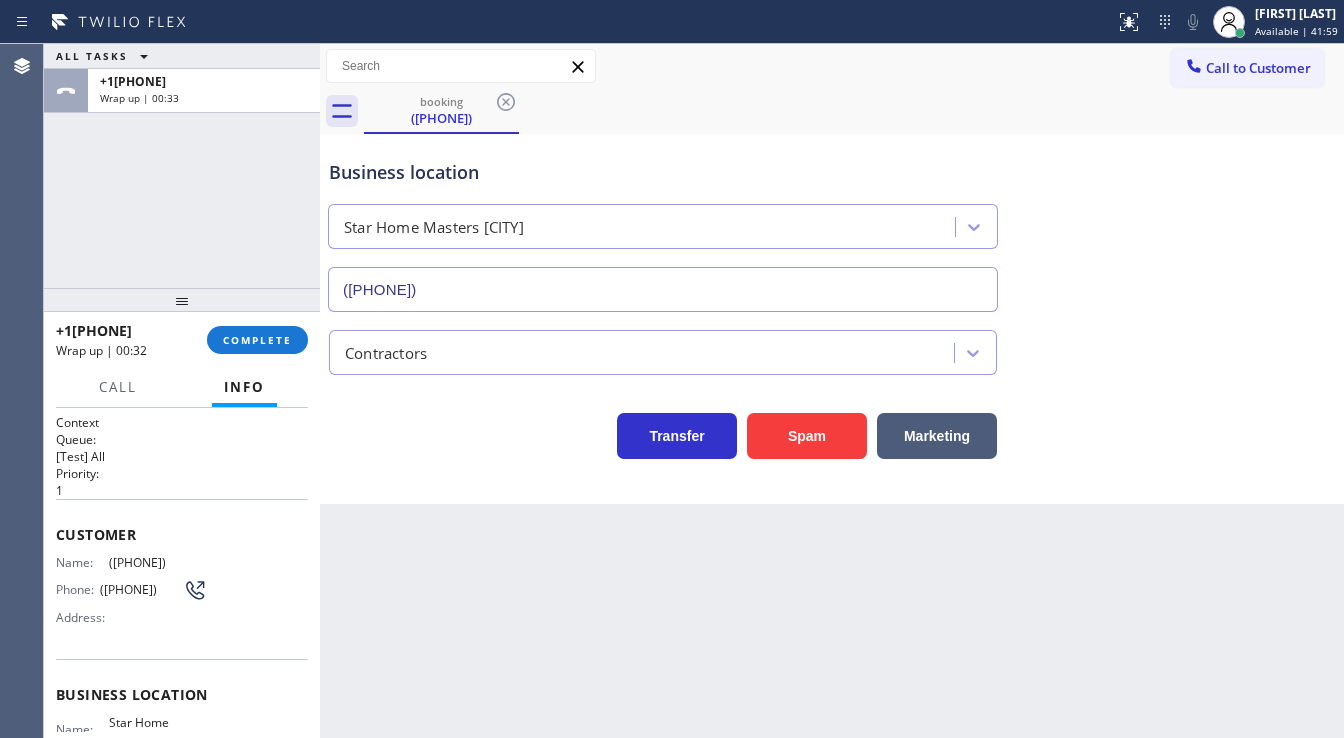 click on "ALL TASKS ALL TASKS ACTIVE TASKS TASKS IN WRAP UP +[PHONE] Wrap up | 00:33" at bounding box center [182, 166] 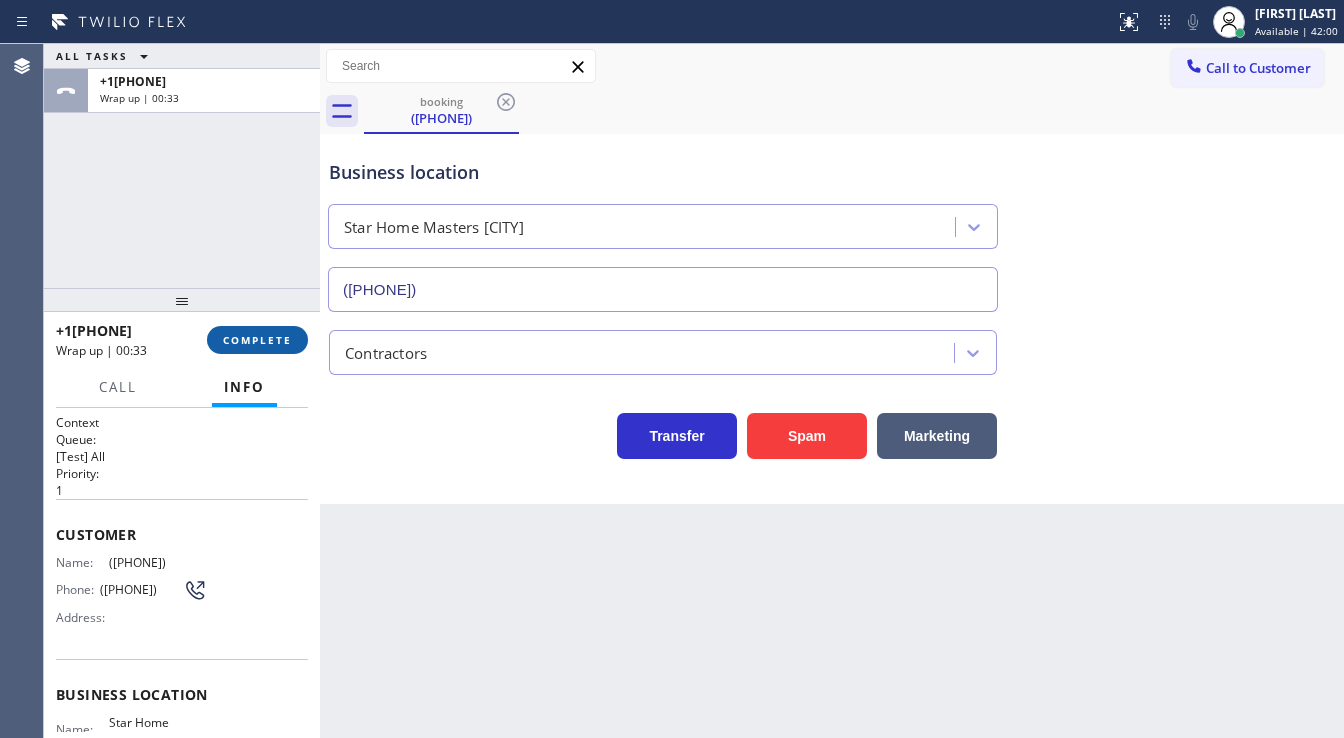 click on "COMPLETE" at bounding box center [257, 340] 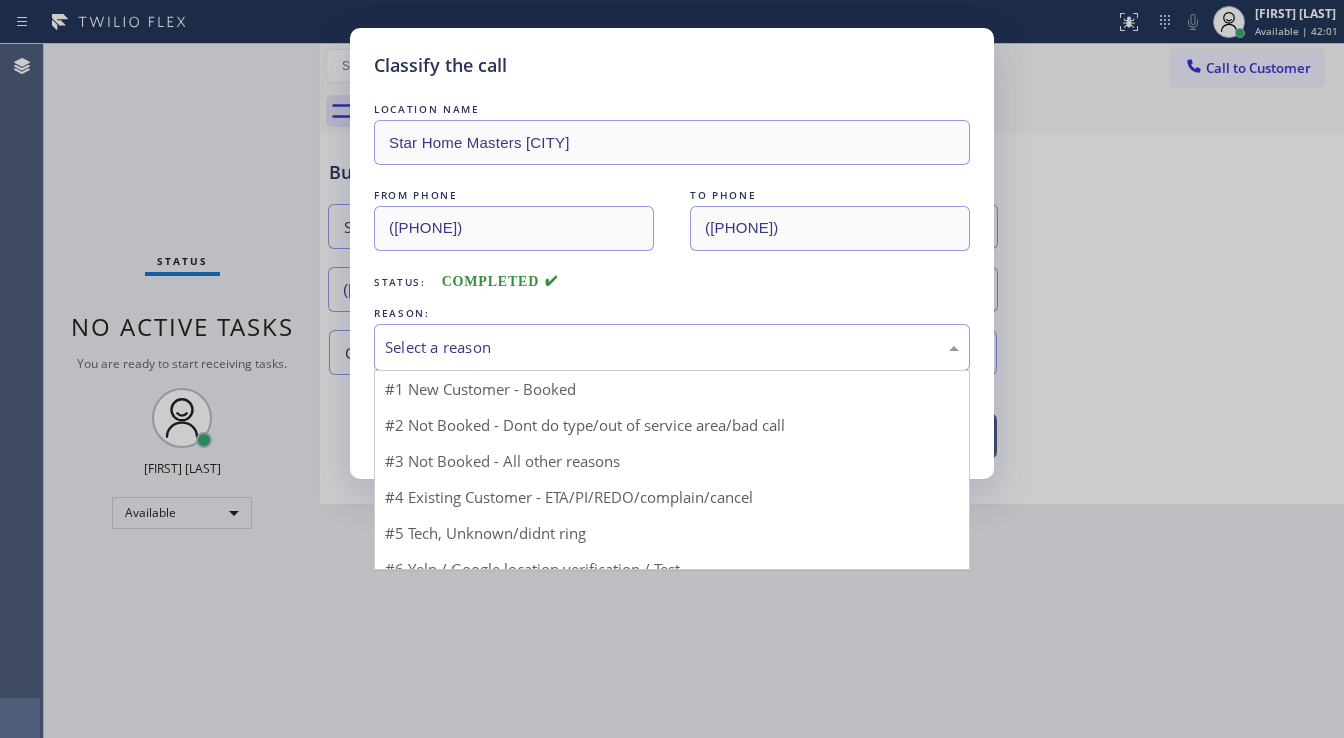 click on "Select a reason" at bounding box center (672, 347) 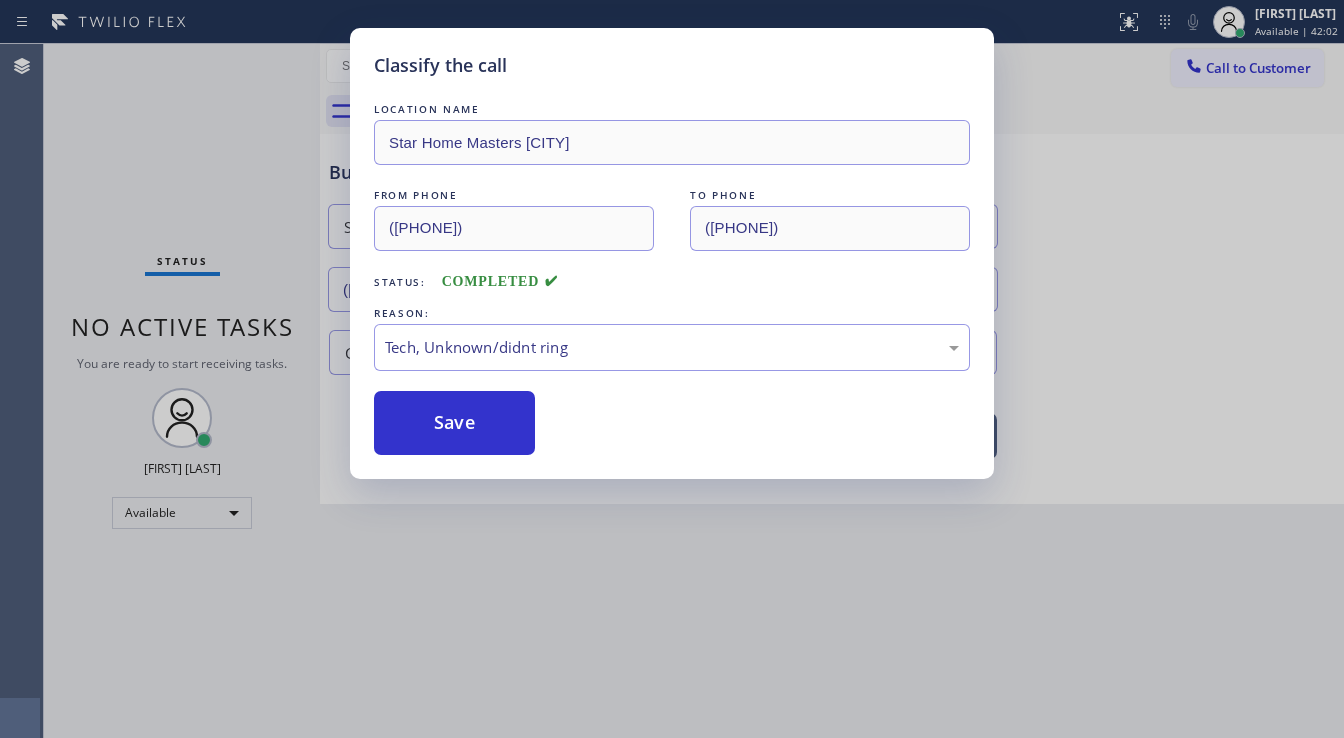 drag, startPoint x: 482, startPoint y: 448, endPoint x: 505, endPoint y: 456, distance: 24.351591 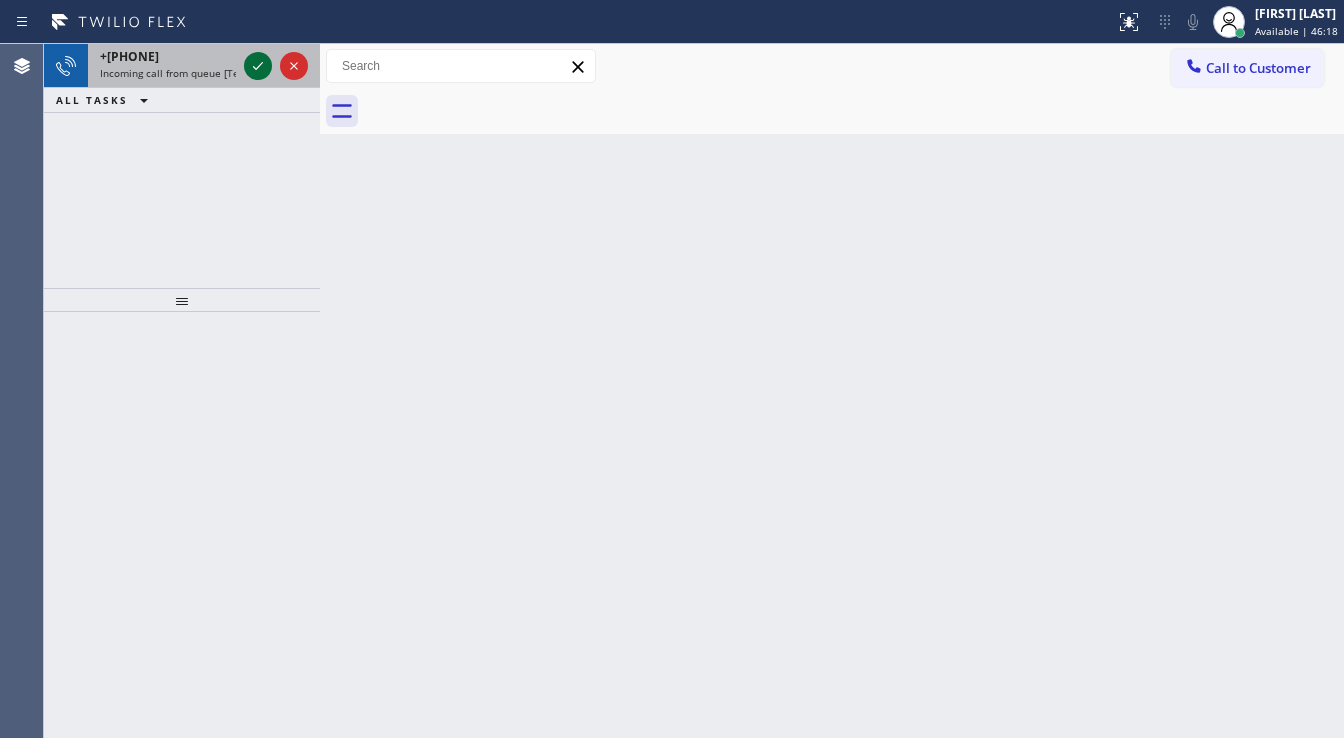 click 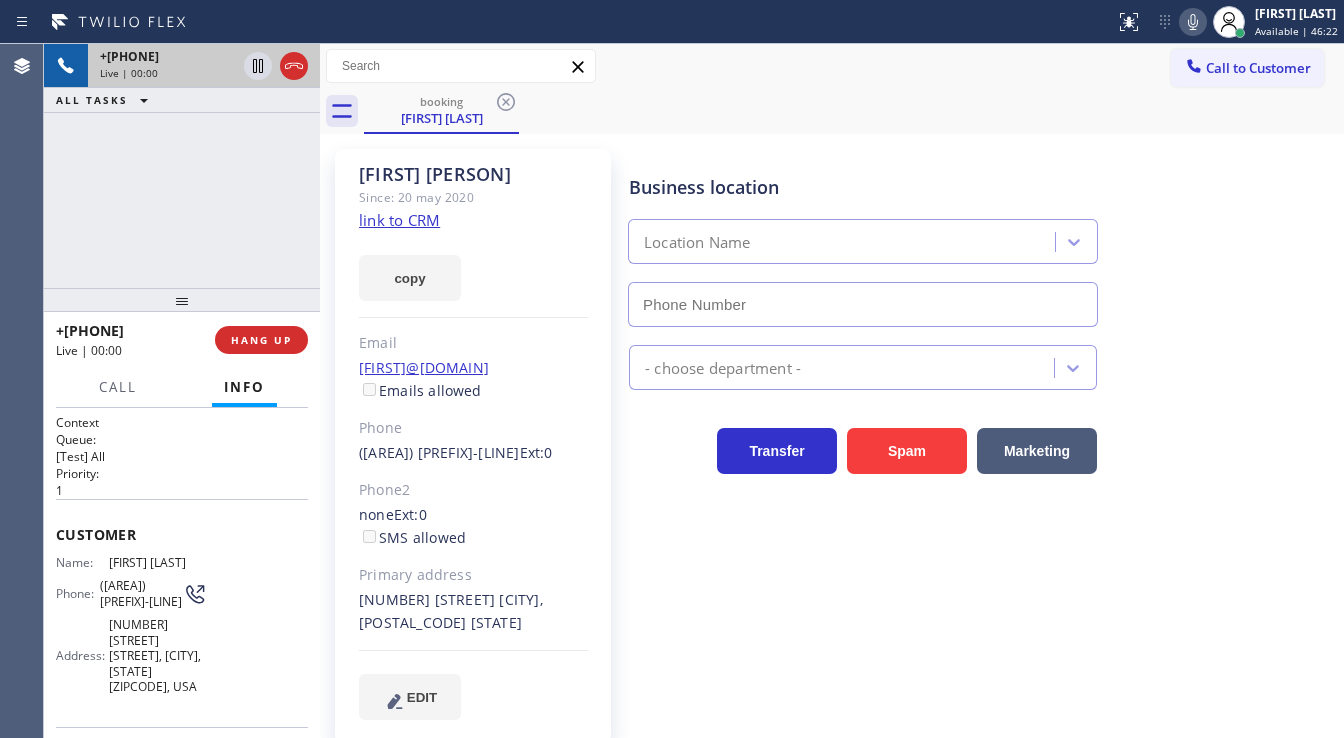type on "([PHONE])" 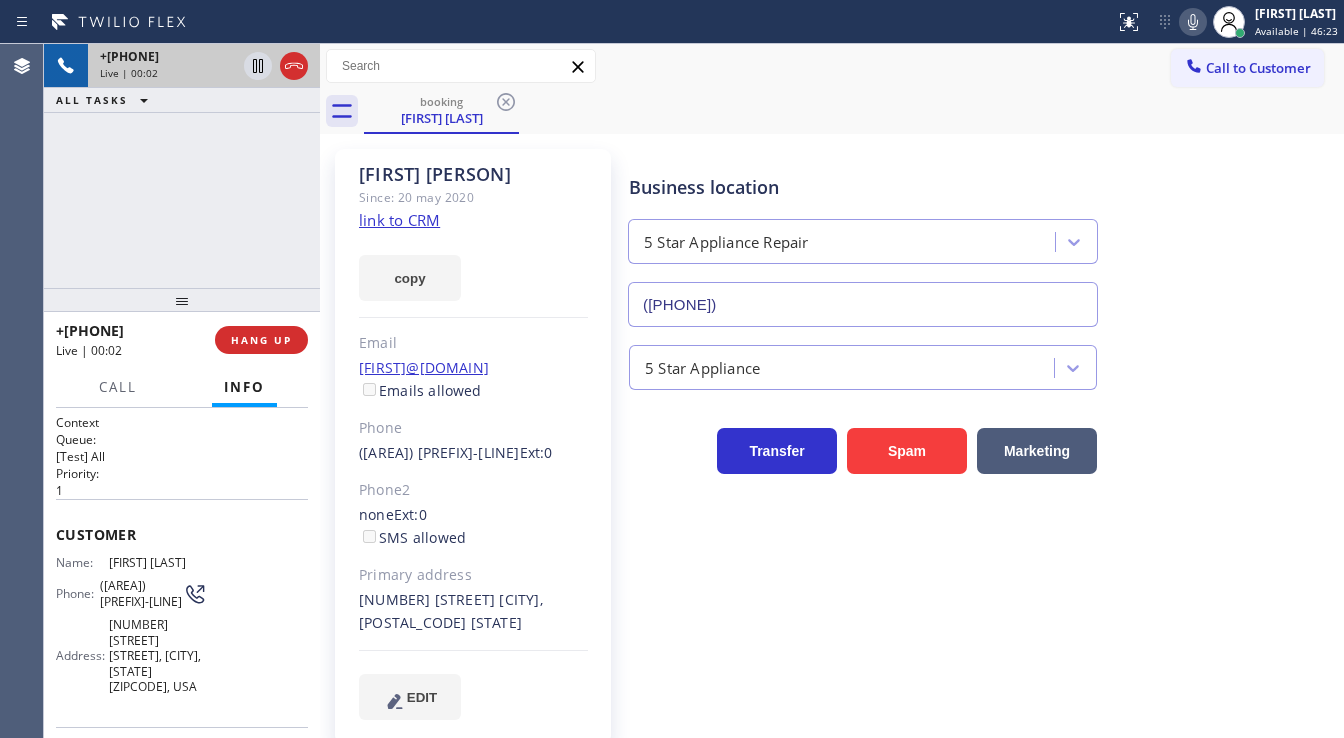 click on "link to CRM" 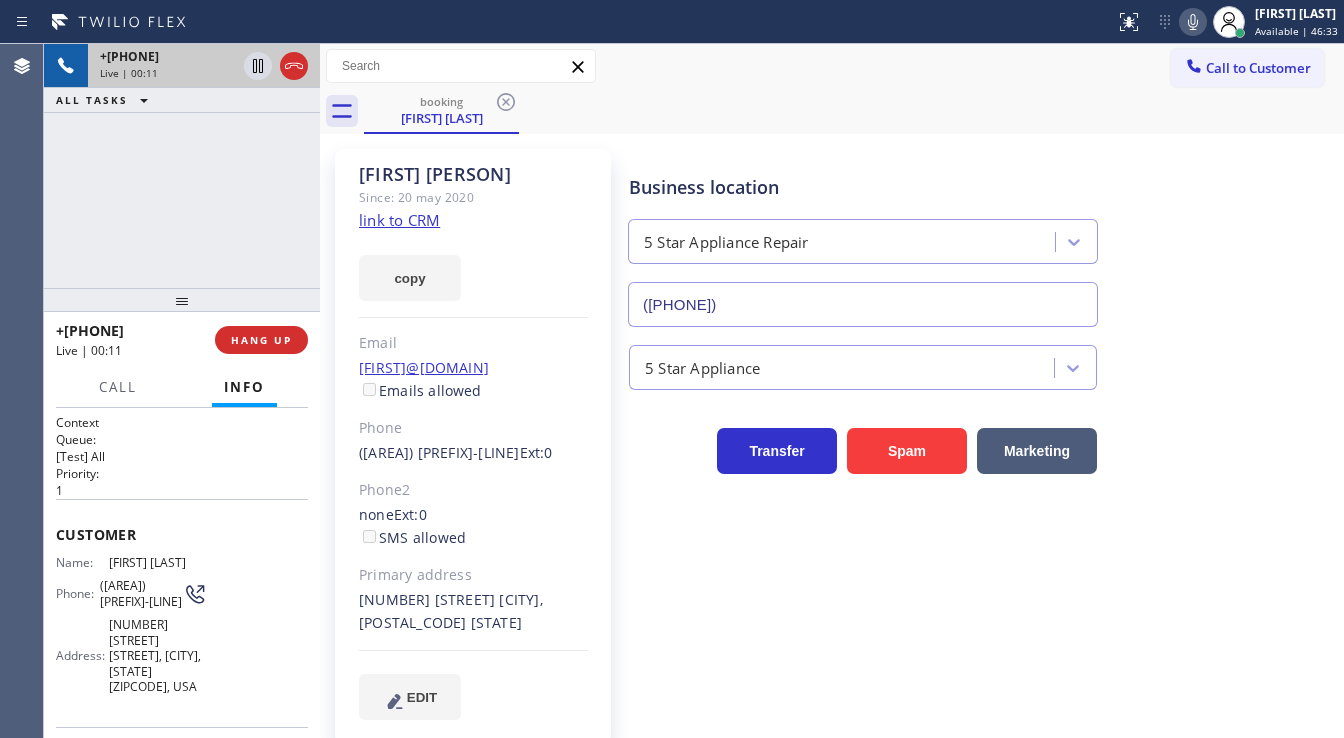 click on "+1[PHONE] Live | 00:11 ALL TASKS ALL TASKS ACTIVE TASKS TASKS IN WRAP UP" at bounding box center (182, 166) 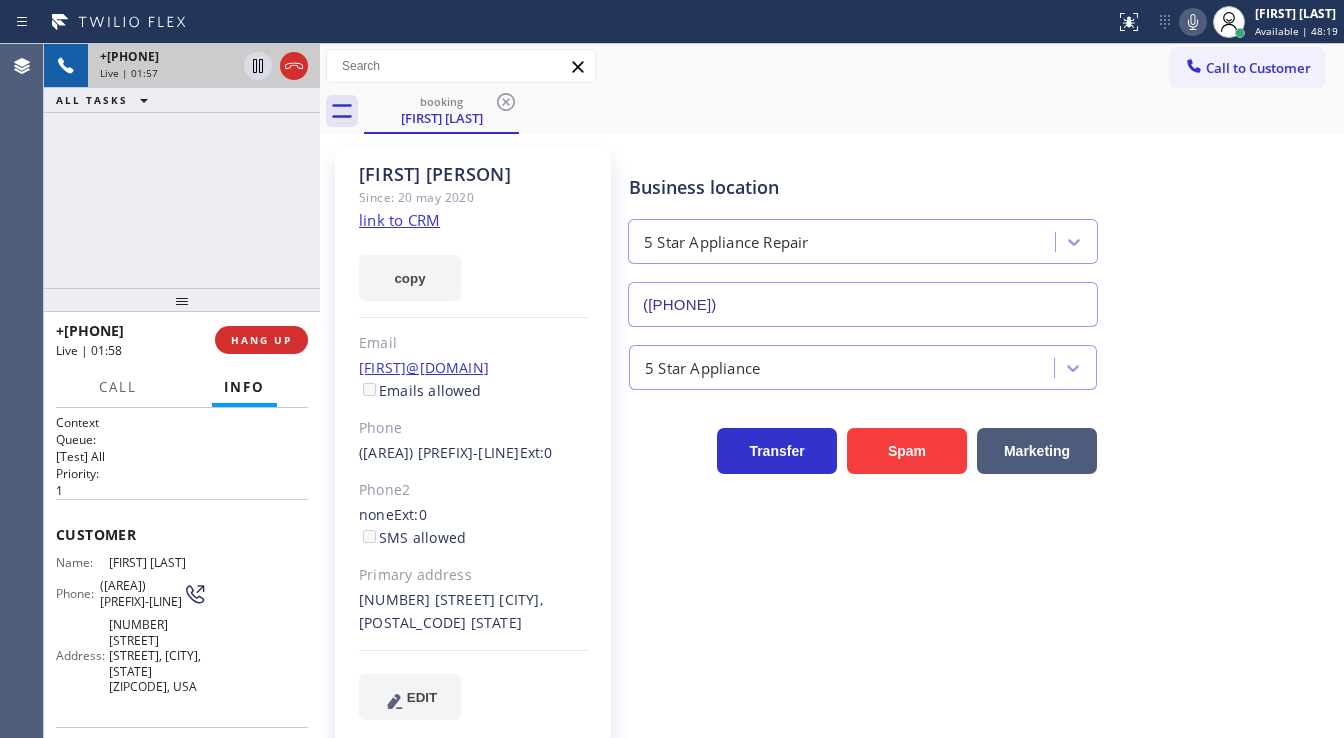 click on "+[PHONE] Live | 01:57 ALL TASKS ALL TASKS ACTIVE TASKS TASKS IN WRAP UP" at bounding box center [182, 166] 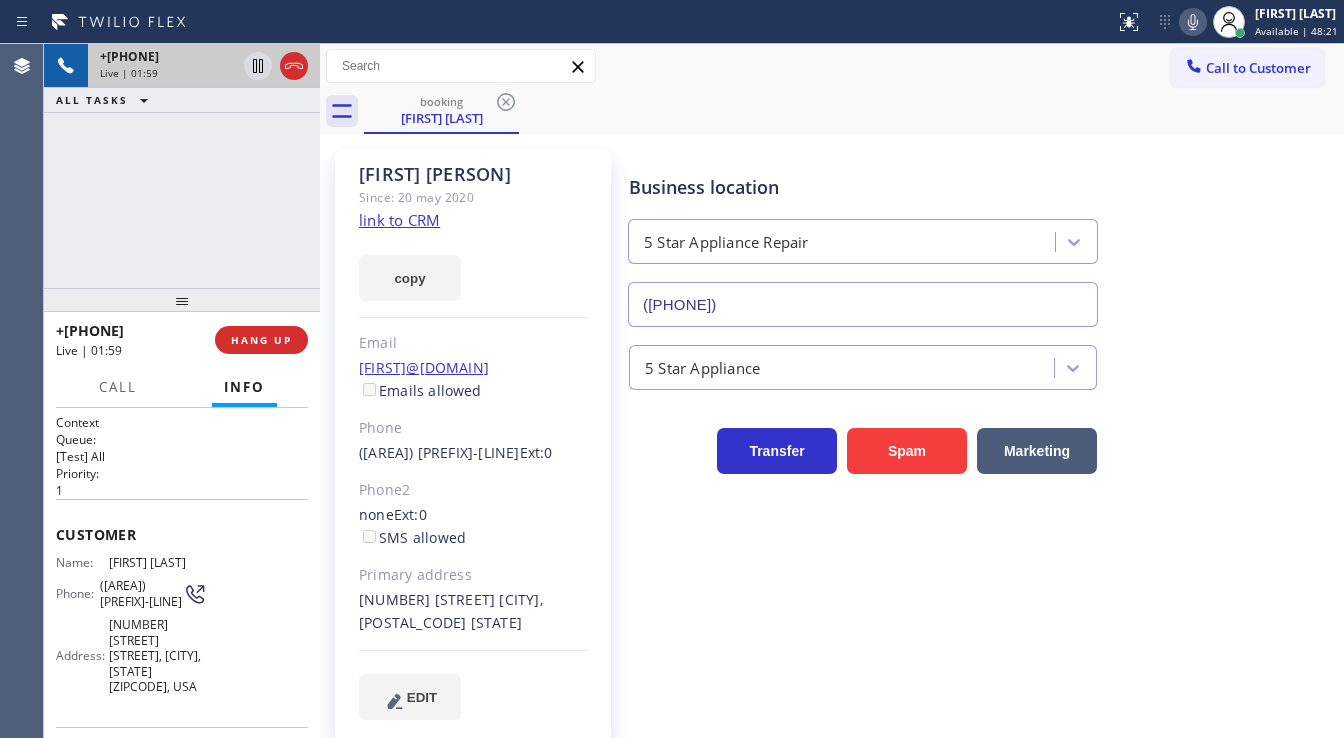 click on "Call to Customer Outbound call Location GE Monogram Inc Repair [CITY] Your caller id phone number ([PHONE]) Customer number Call Outbound call Technician Search Technician Your caller id phone number Your caller id phone number Call" at bounding box center [832, 66] 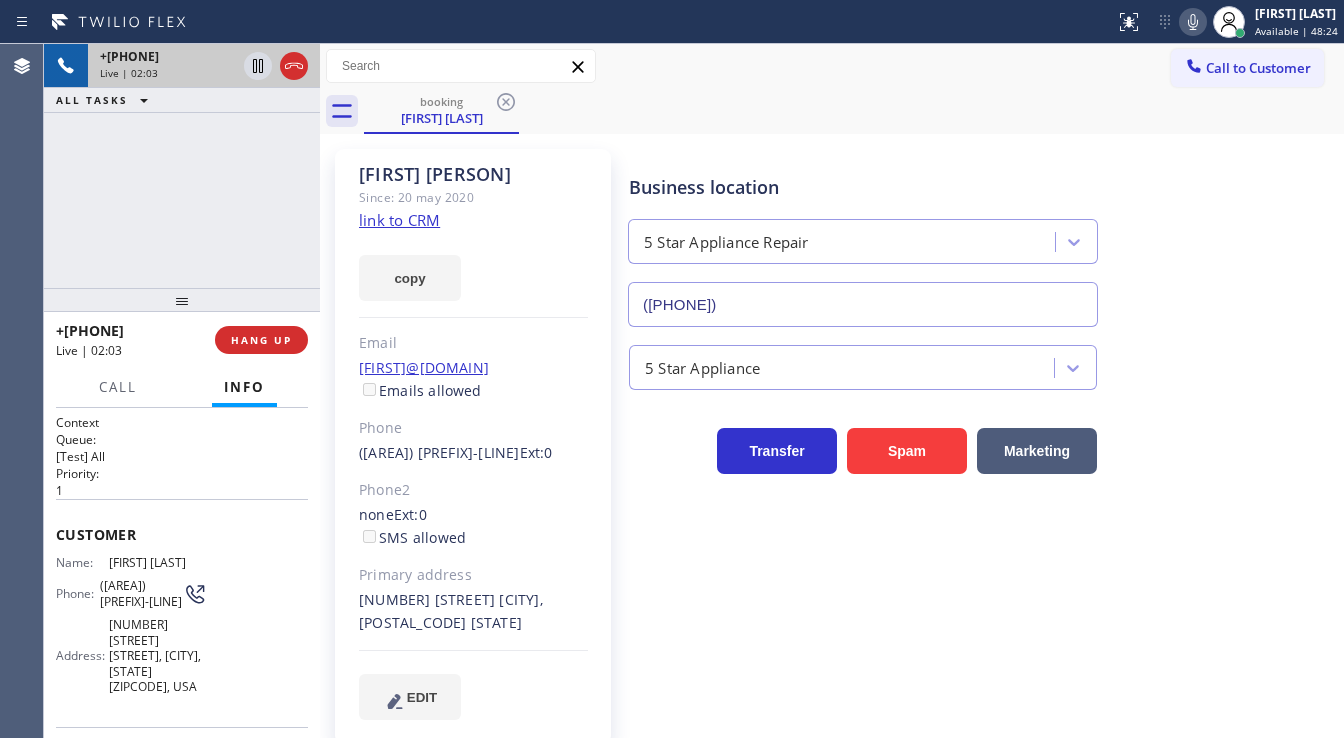 click 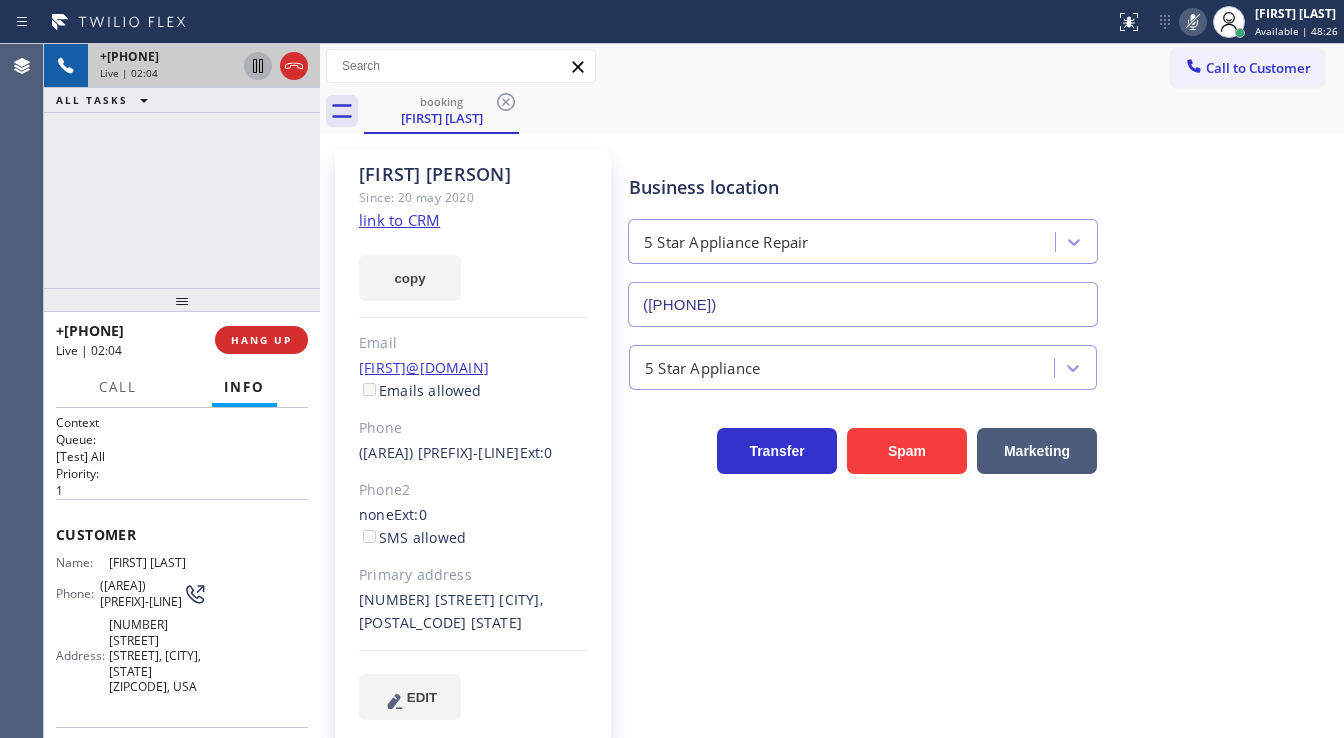 click 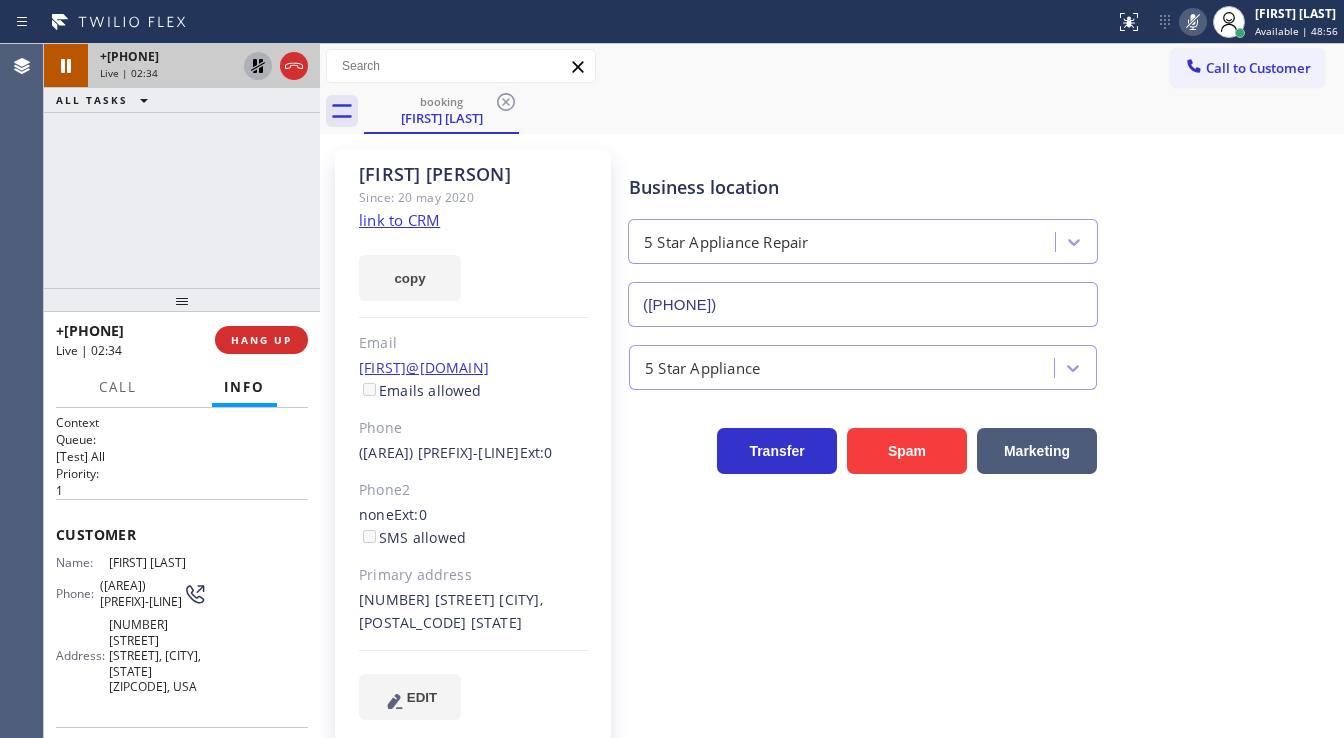 click on "+1[PHONE] Live | 02:34 ALL TASKS ALL TASKS ACTIVE TASKS TASKS IN WRAP UP" at bounding box center [182, 166] 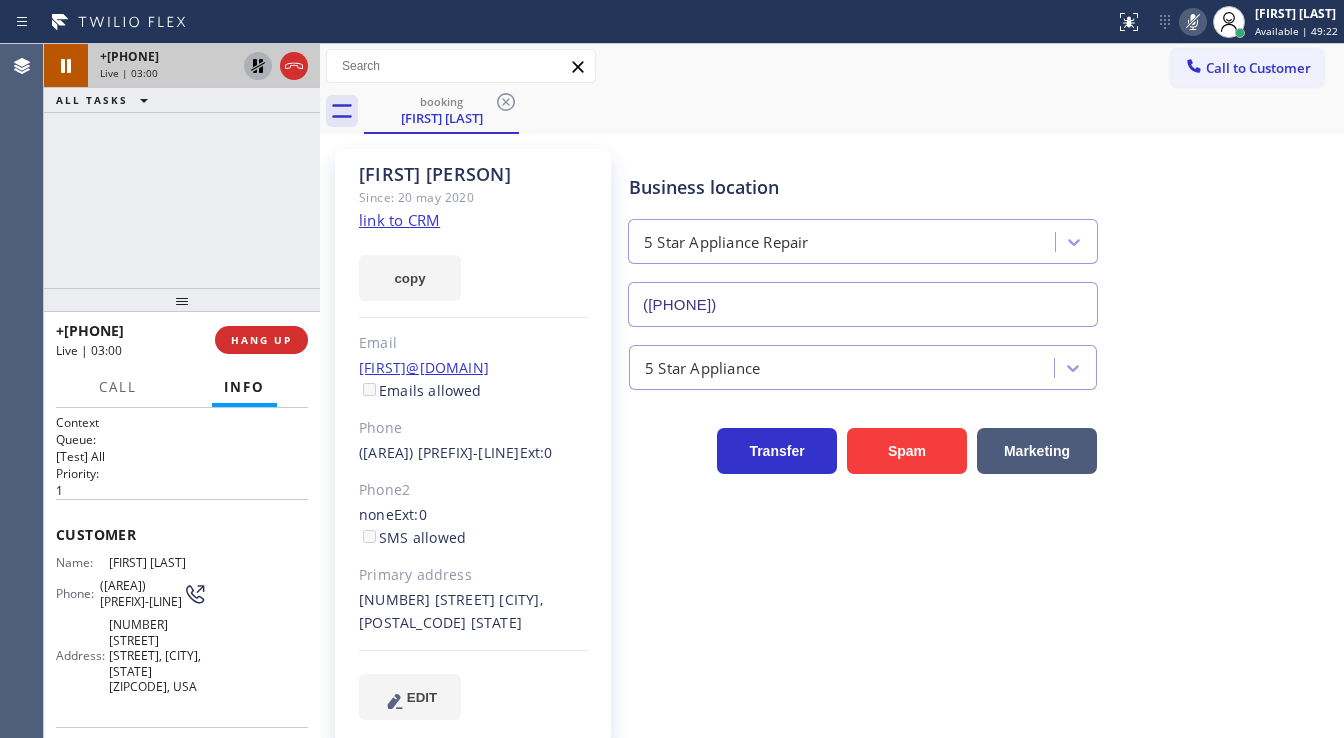 click on "+1[PHONE] Live | 03:00 ALL TASKS ALL TASKS ACTIVE TASKS TASKS IN WRAP UP" at bounding box center (182, 166) 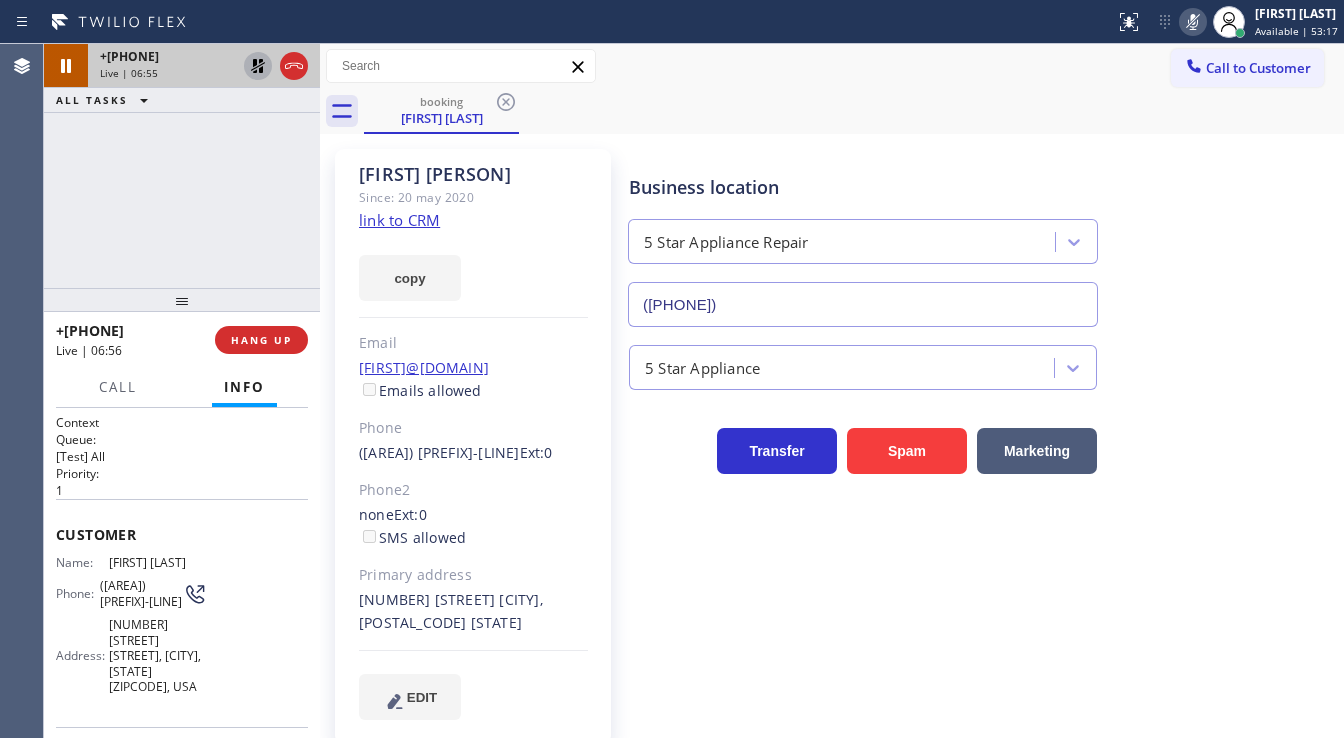 click on "+1[PHONE] Live | 06:55 ALL TASKS ALL TASKS ACTIVE TASKS TASKS IN WRAP UP" at bounding box center (182, 166) 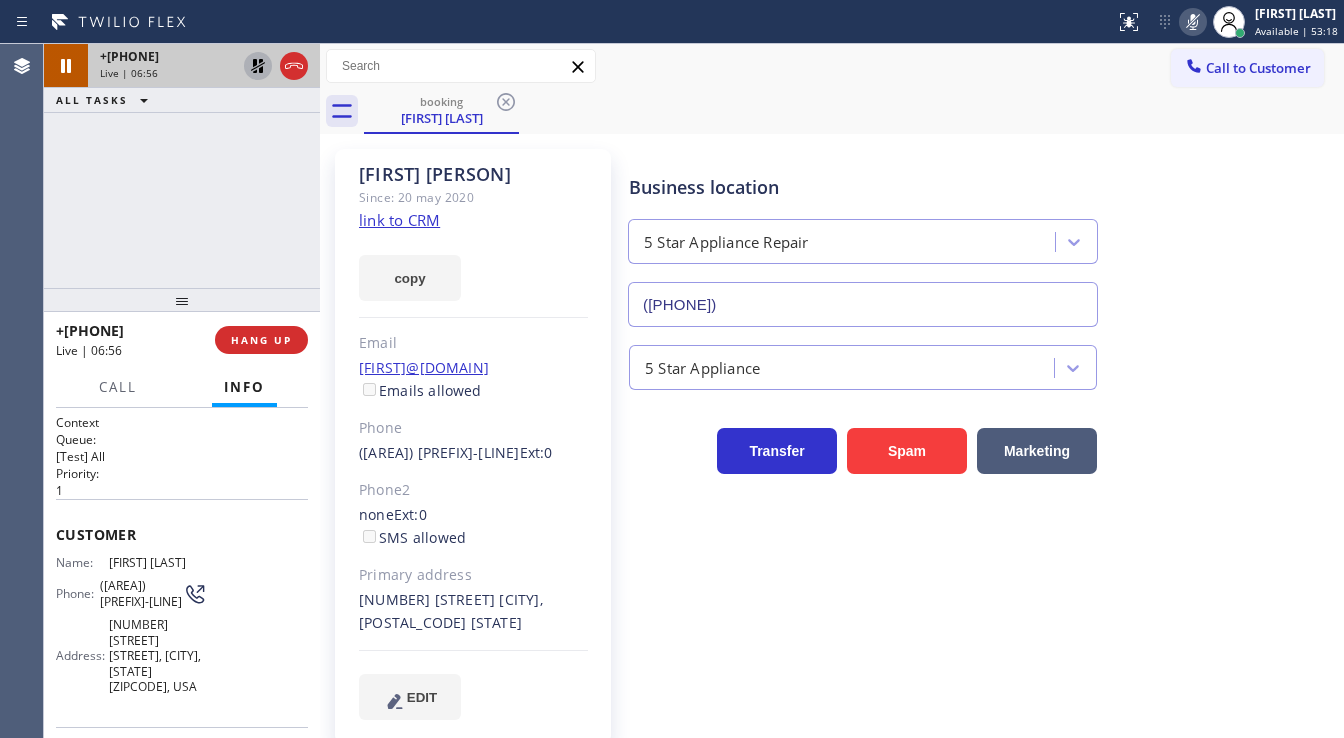 click 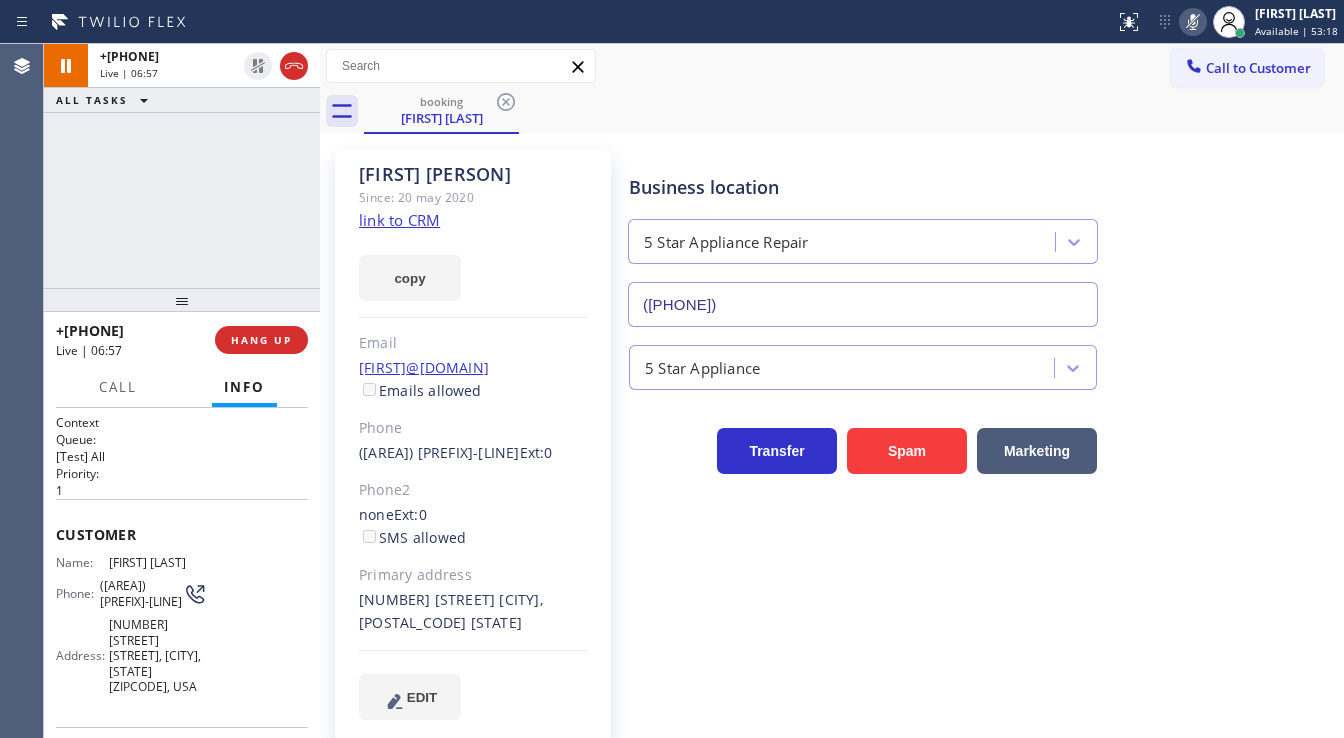 click 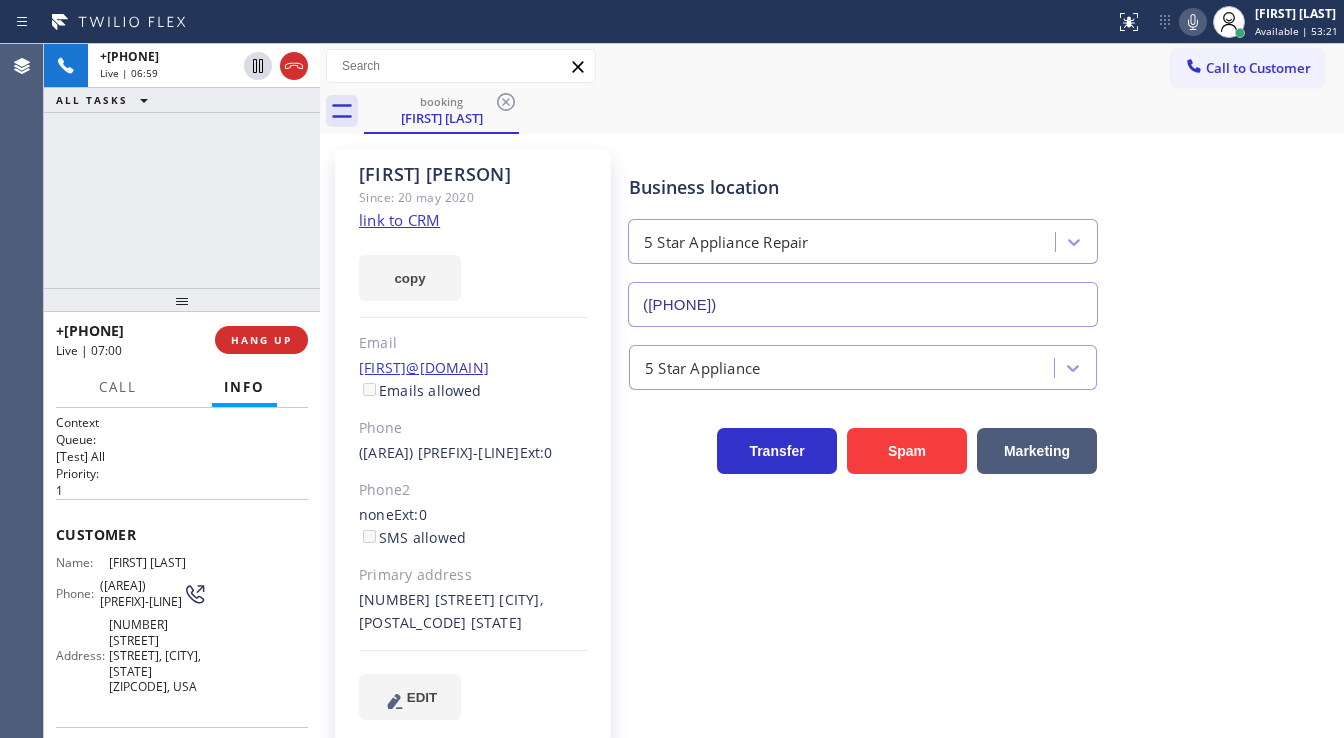 drag, startPoint x: 222, startPoint y: 180, endPoint x: 220, endPoint y: 157, distance: 23.086792 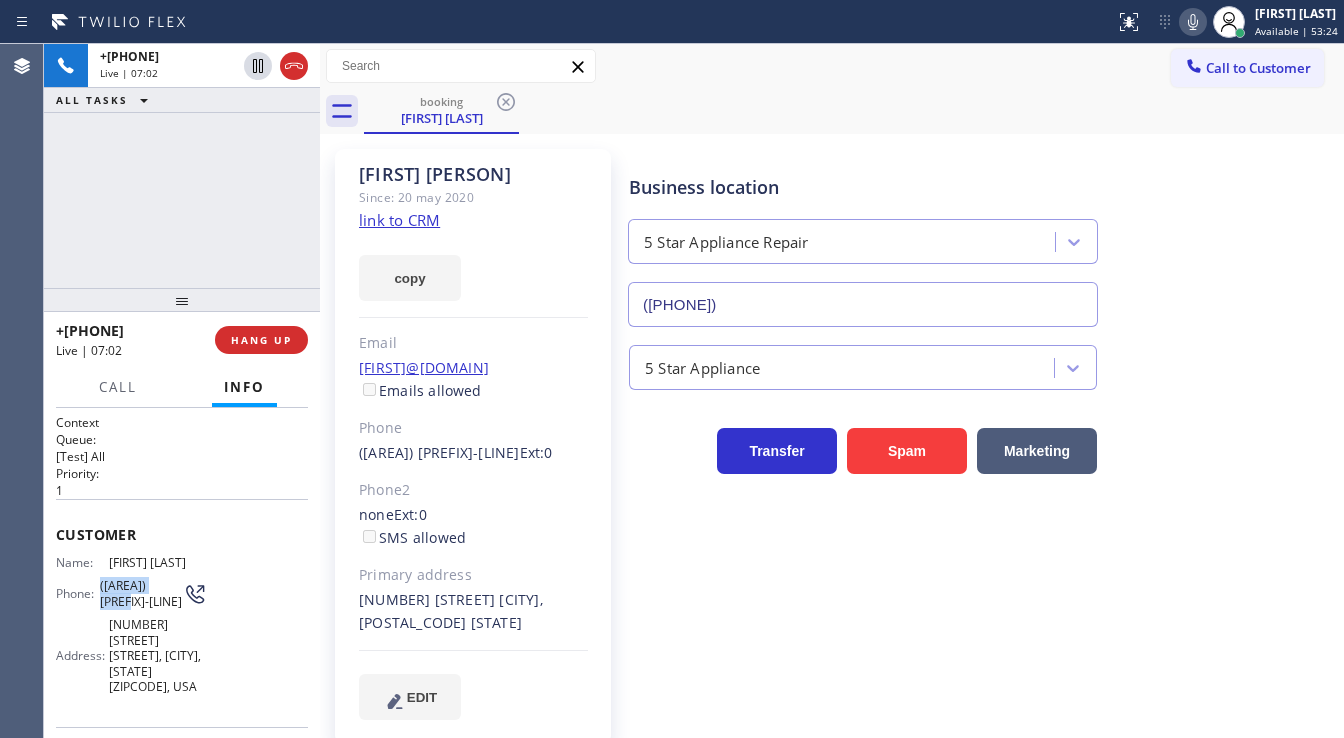 drag, startPoint x: 131, startPoint y: 601, endPoint x: 98, endPoint y: 584, distance: 37.12142 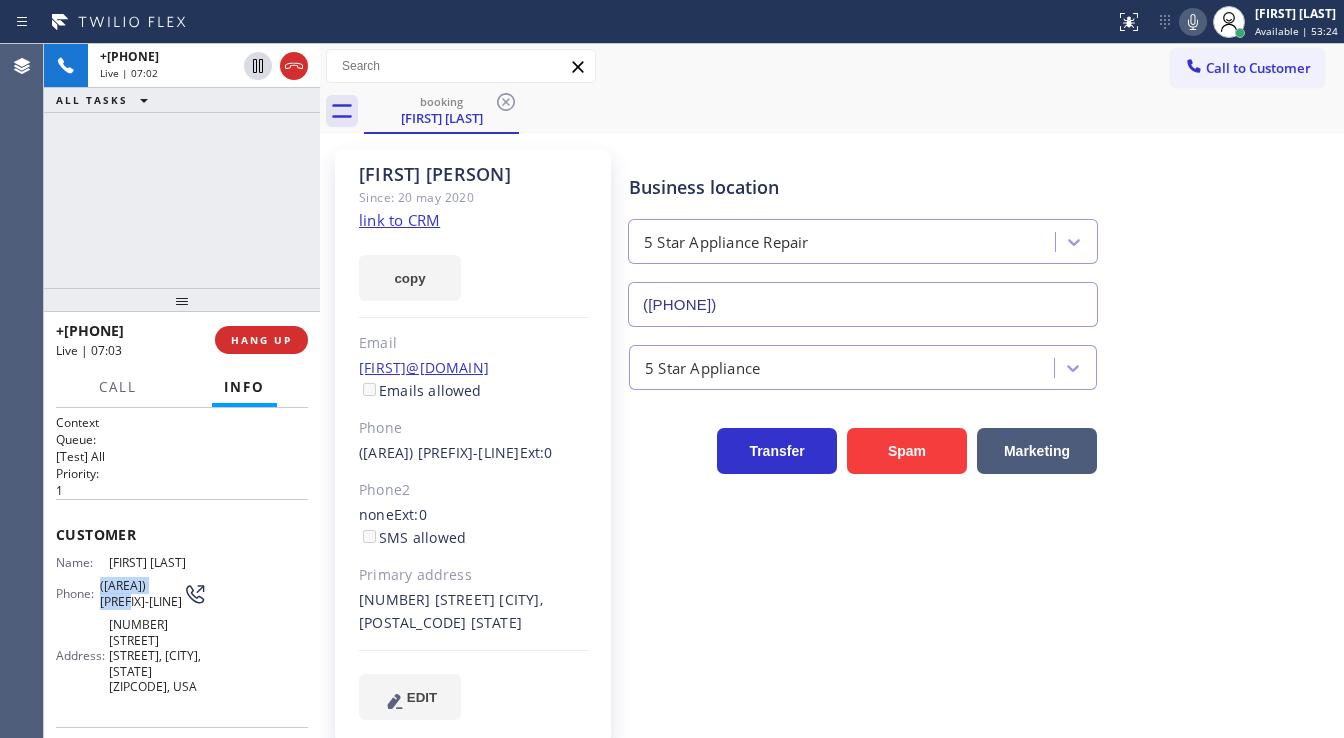 copy on "([AREA]) [PREFIX]-[LINE]" 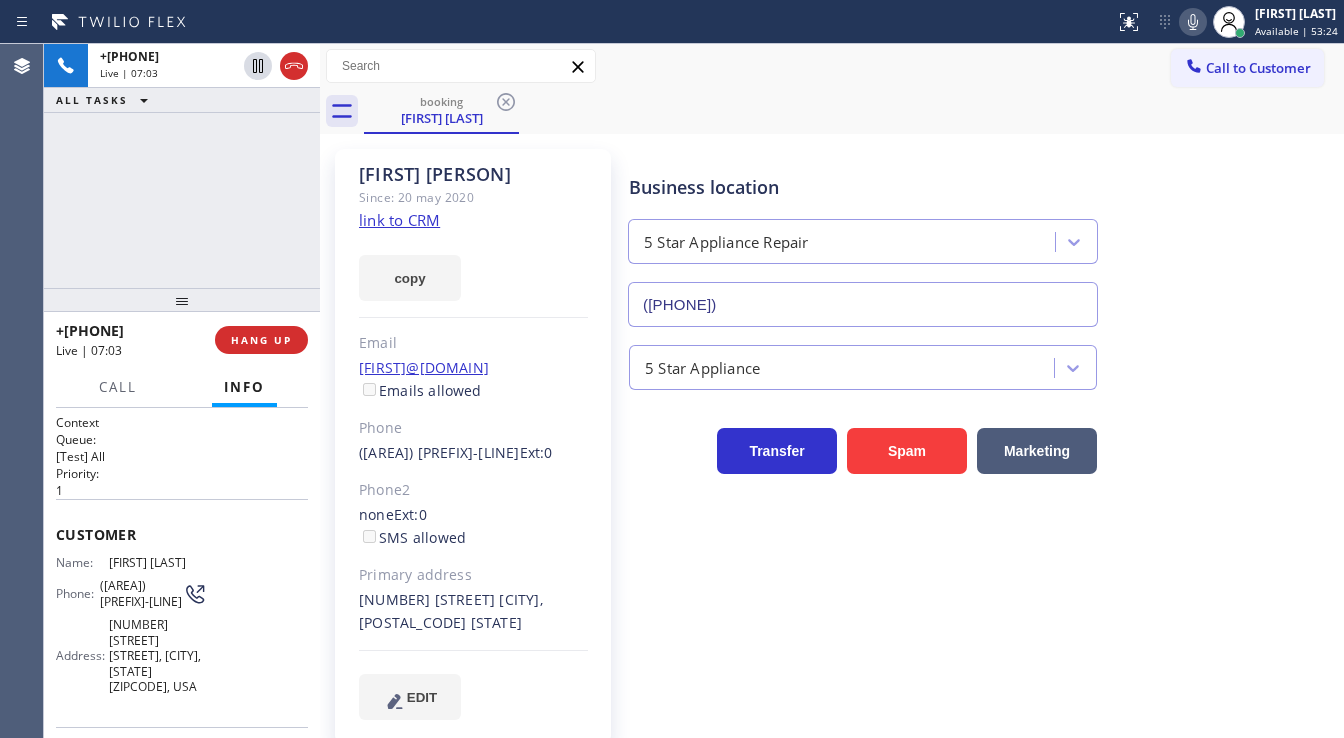 click on "+[PHONE] Live | 07:03 ALL TASKS ALL TASKS ACTIVE TASKS TASKS IN WRAP UP" at bounding box center [182, 166] 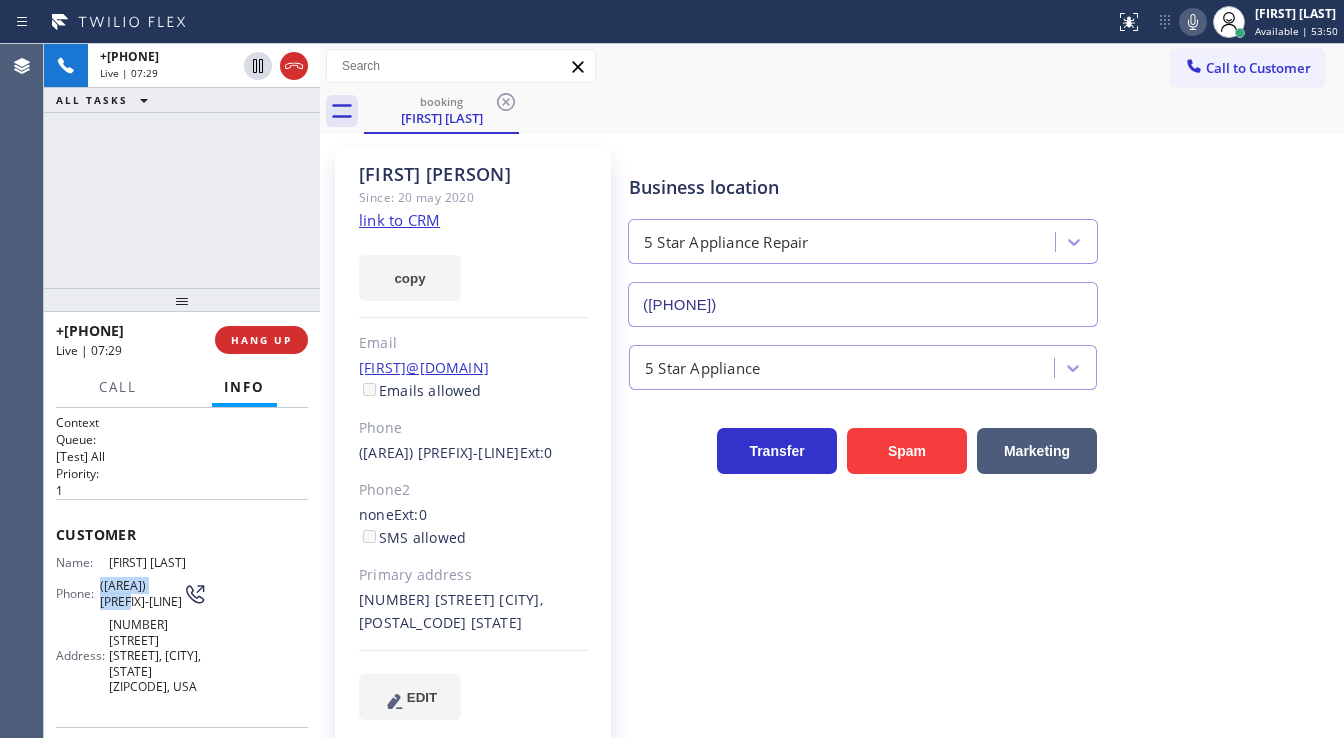 drag, startPoint x: 127, startPoint y: 593, endPoint x: 96, endPoint y: 579, distance: 34.0147 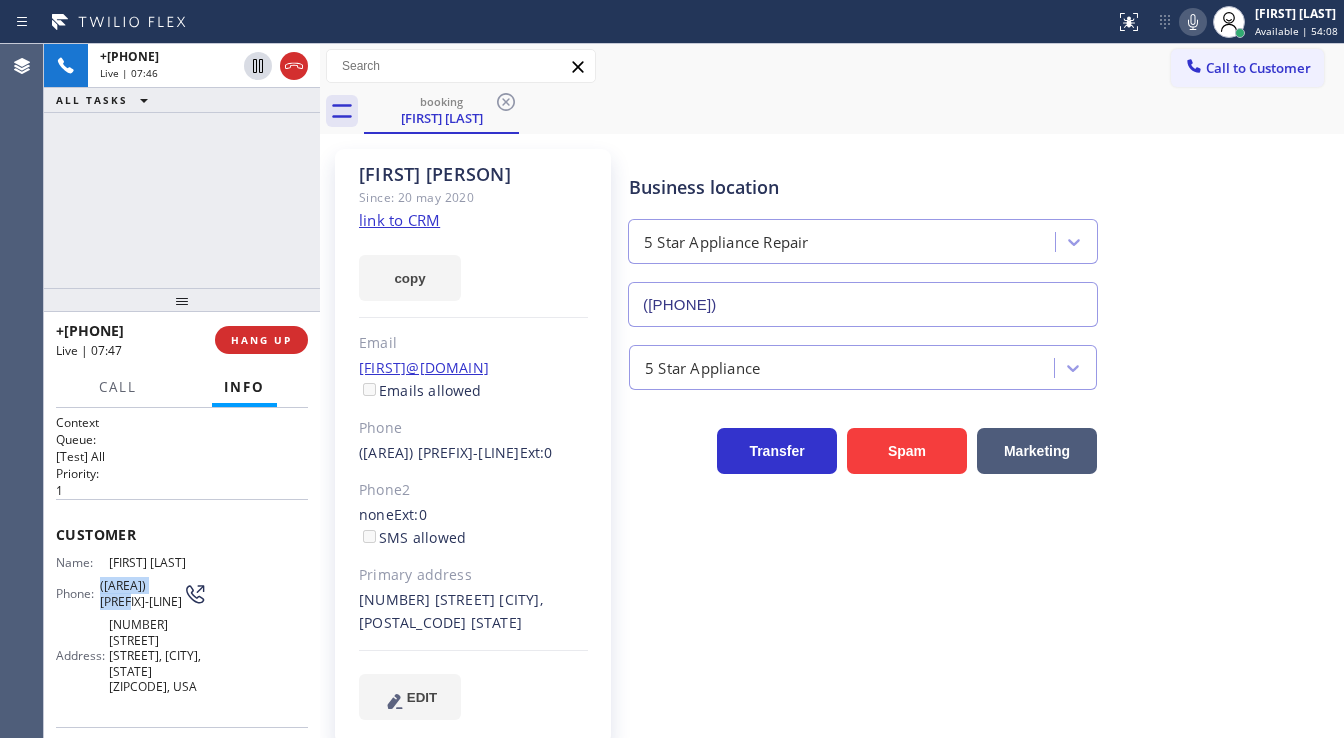 click on "+1[PHONE] Live | 07:46 ALL TASKS ALL TASKS ACTIVE TASKS TASKS IN WRAP UP" at bounding box center [182, 166] 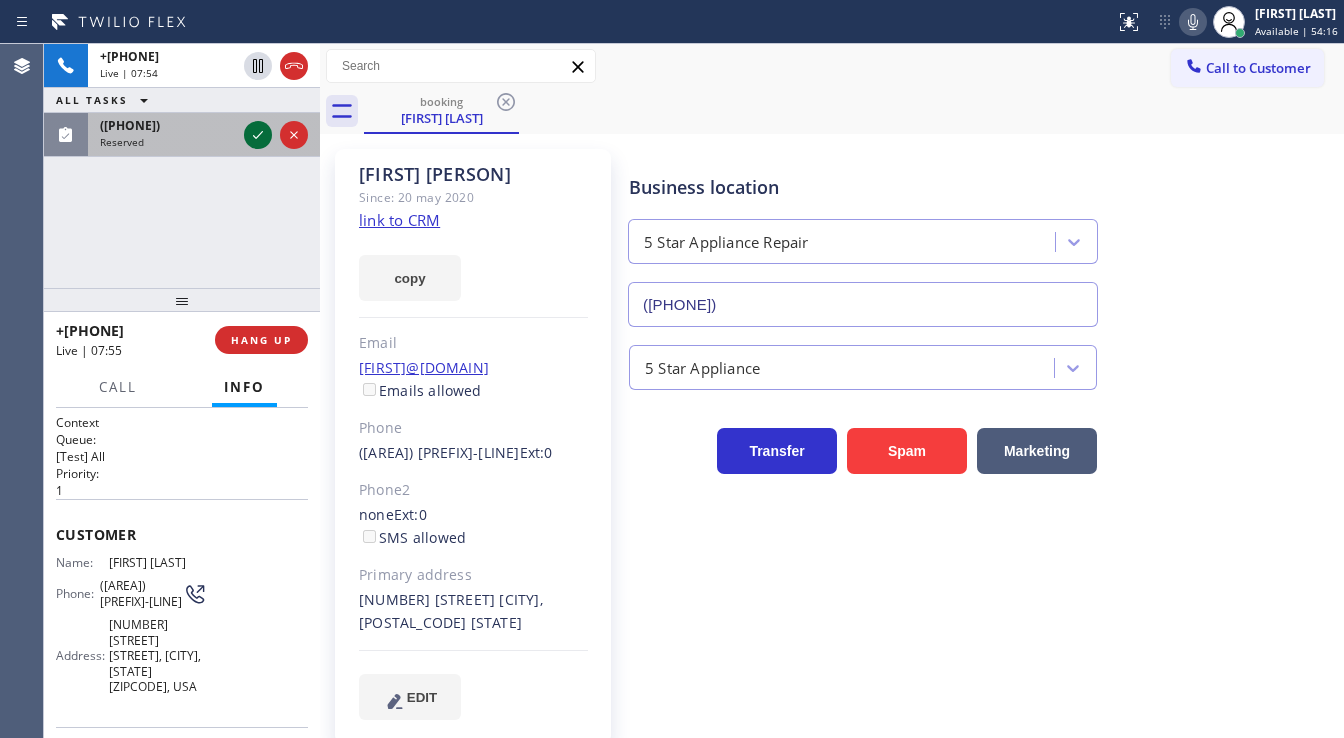 click 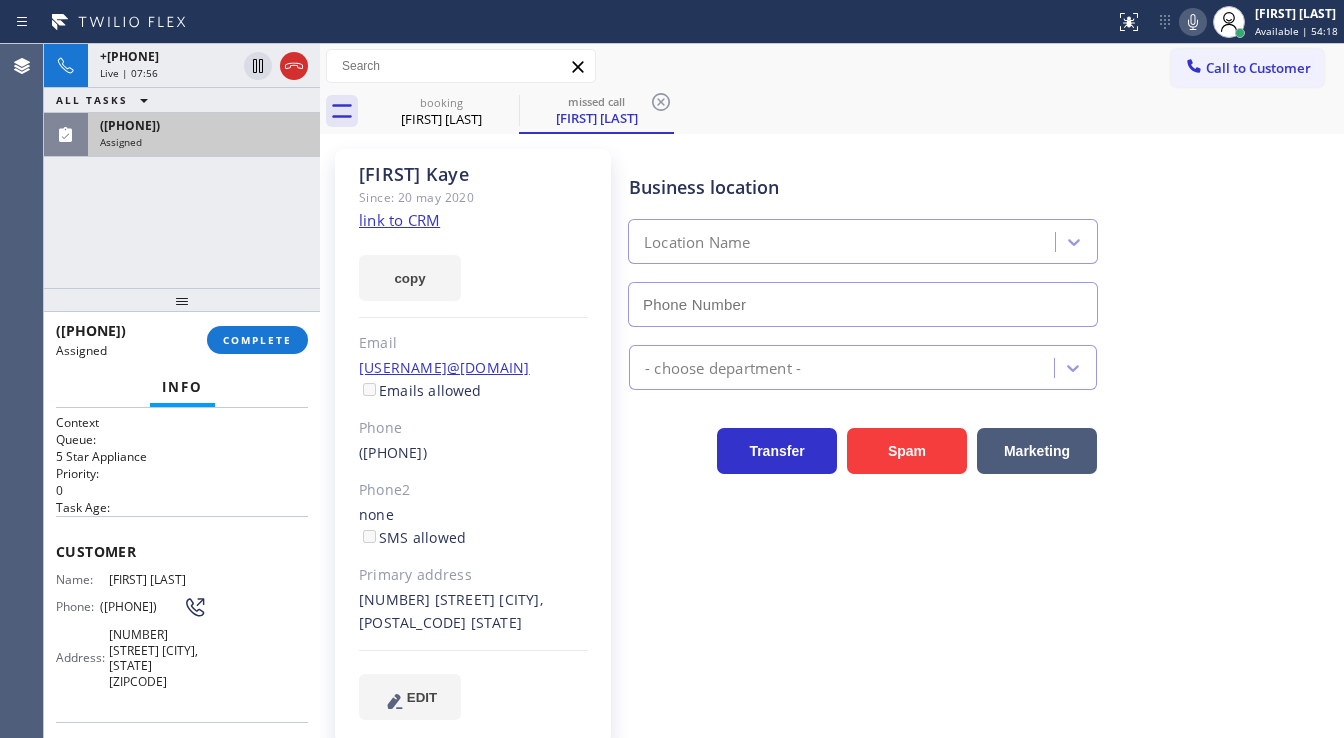 type on "([PHONE])" 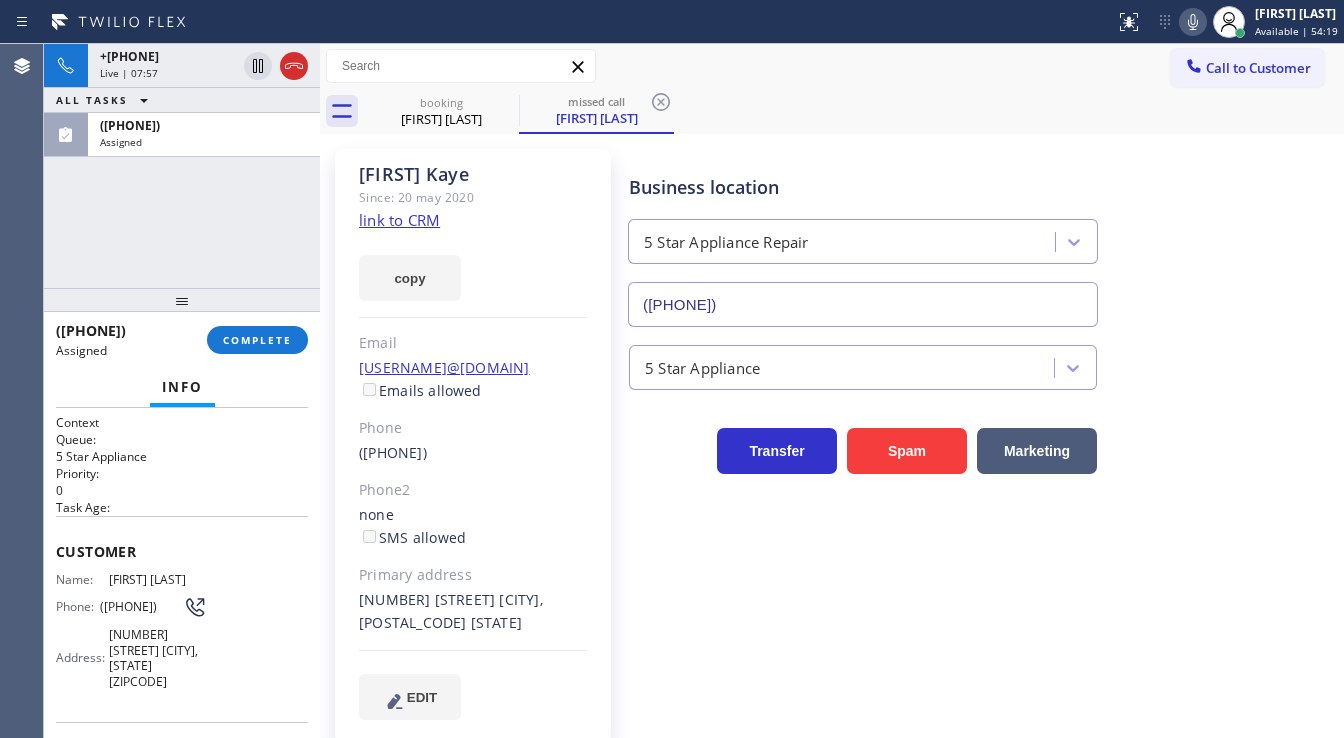 click on "link to CRM" 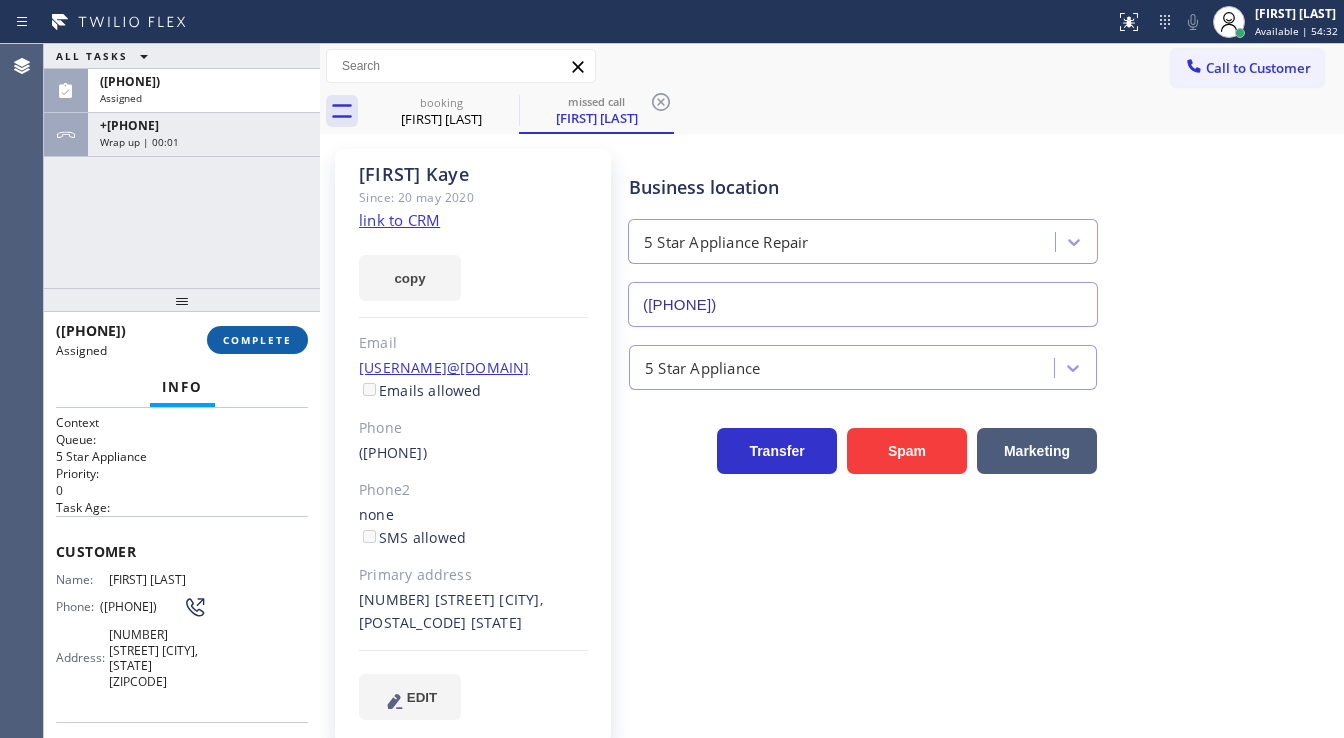 click on "COMPLETE" at bounding box center [257, 340] 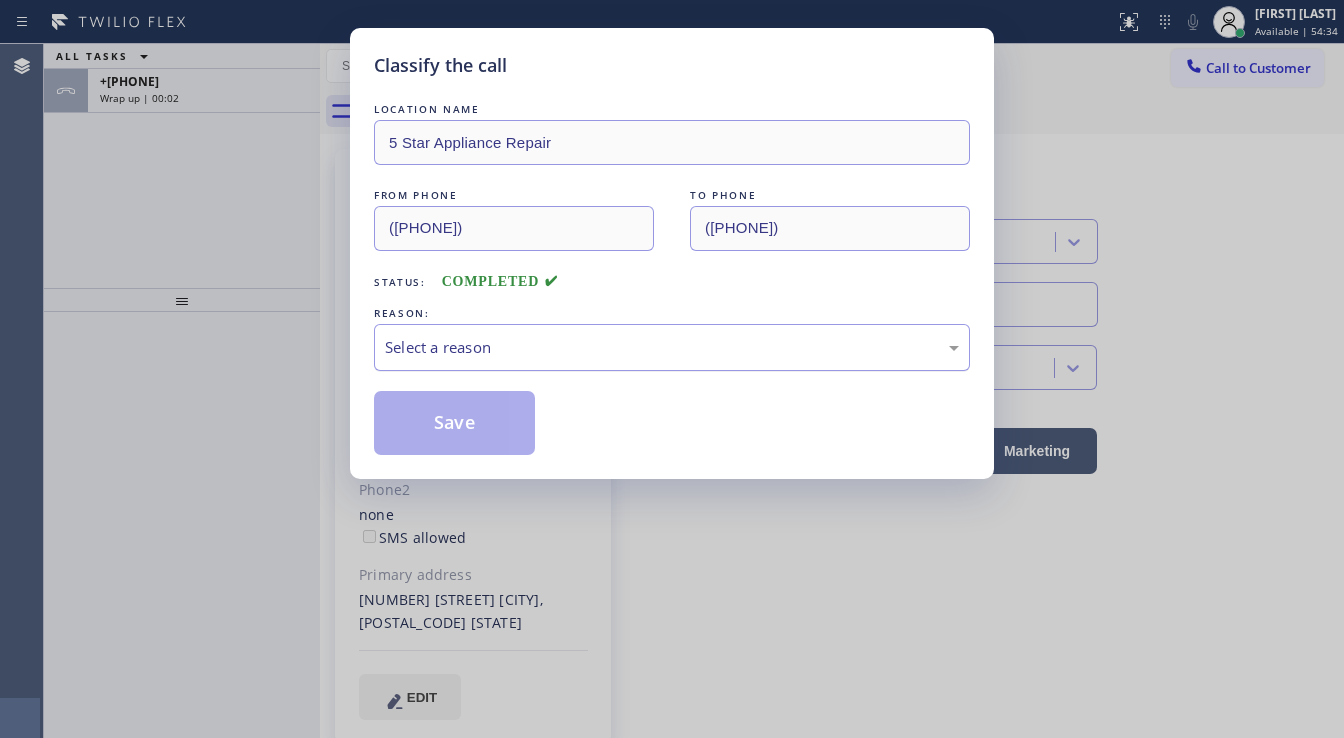 click on "Select a reason" at bounding box center (672, 347) 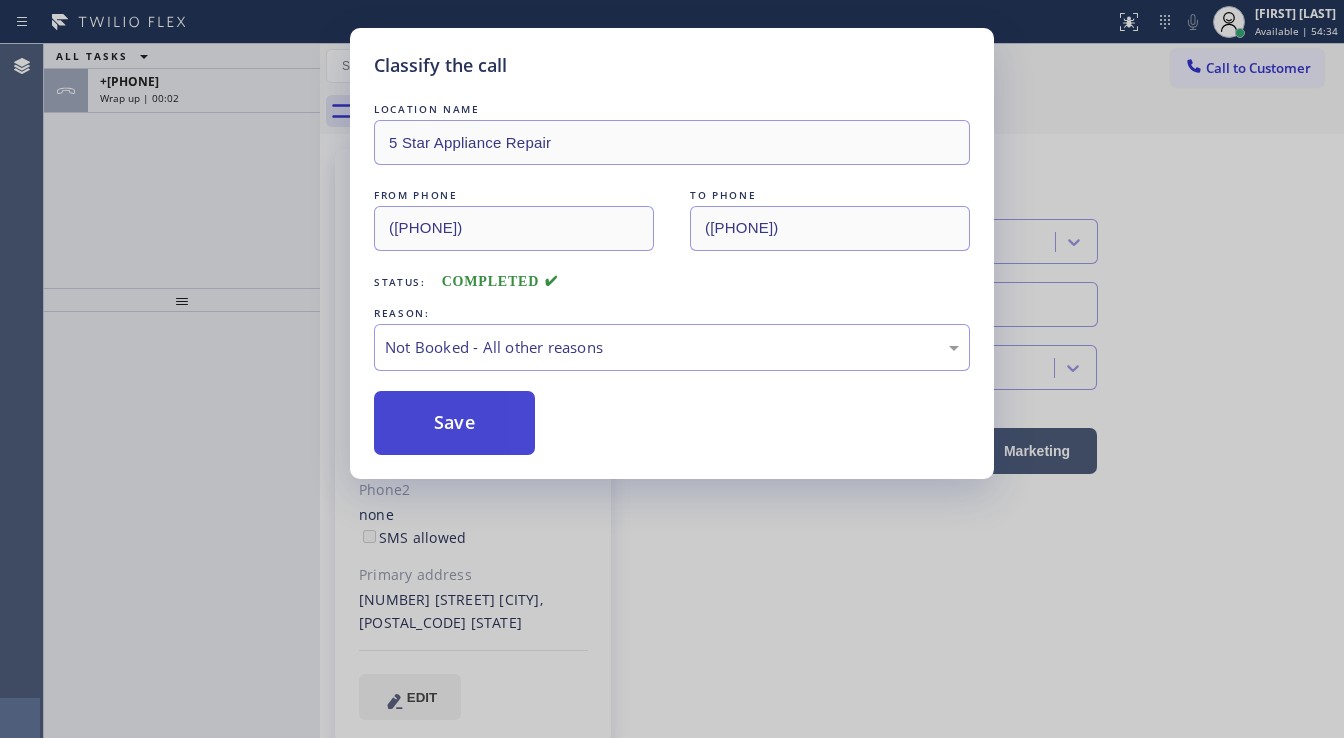 click on "Save" at bounding box center [454, 423] 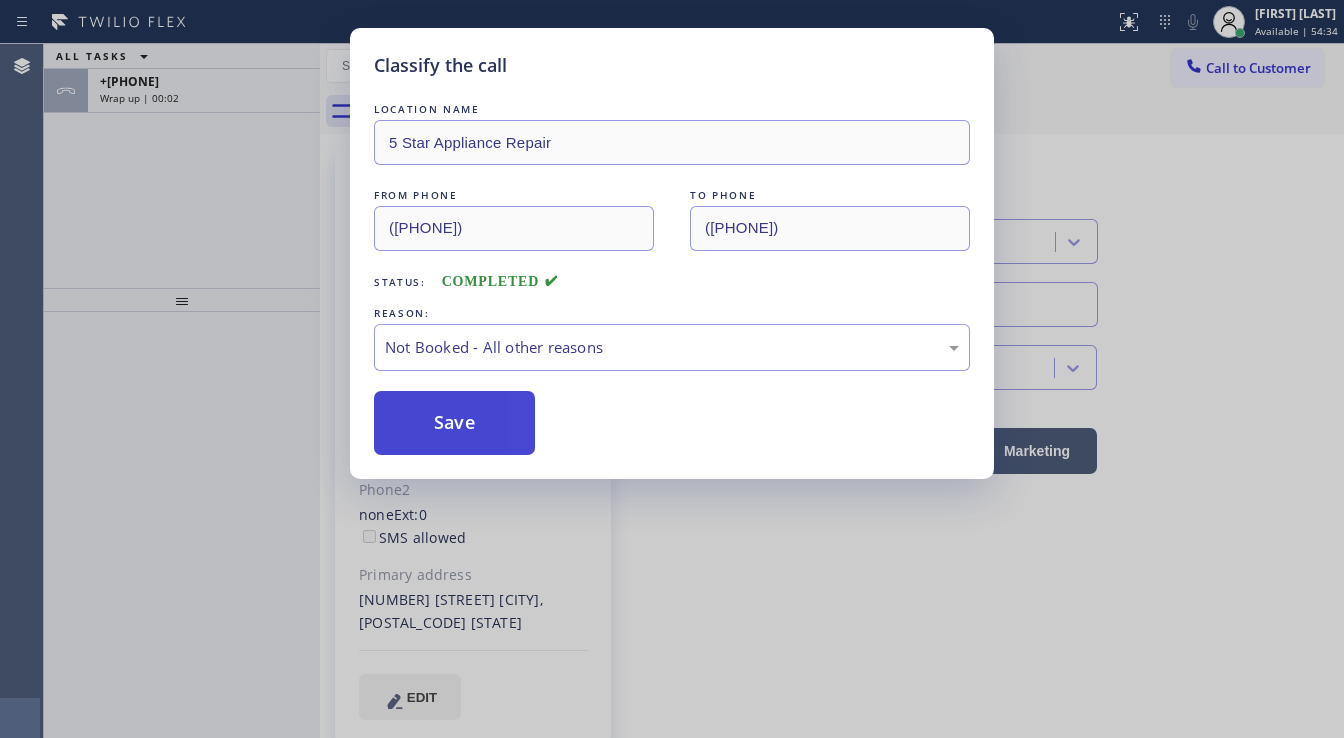 click on "Save" at bounding box center [454, 423] 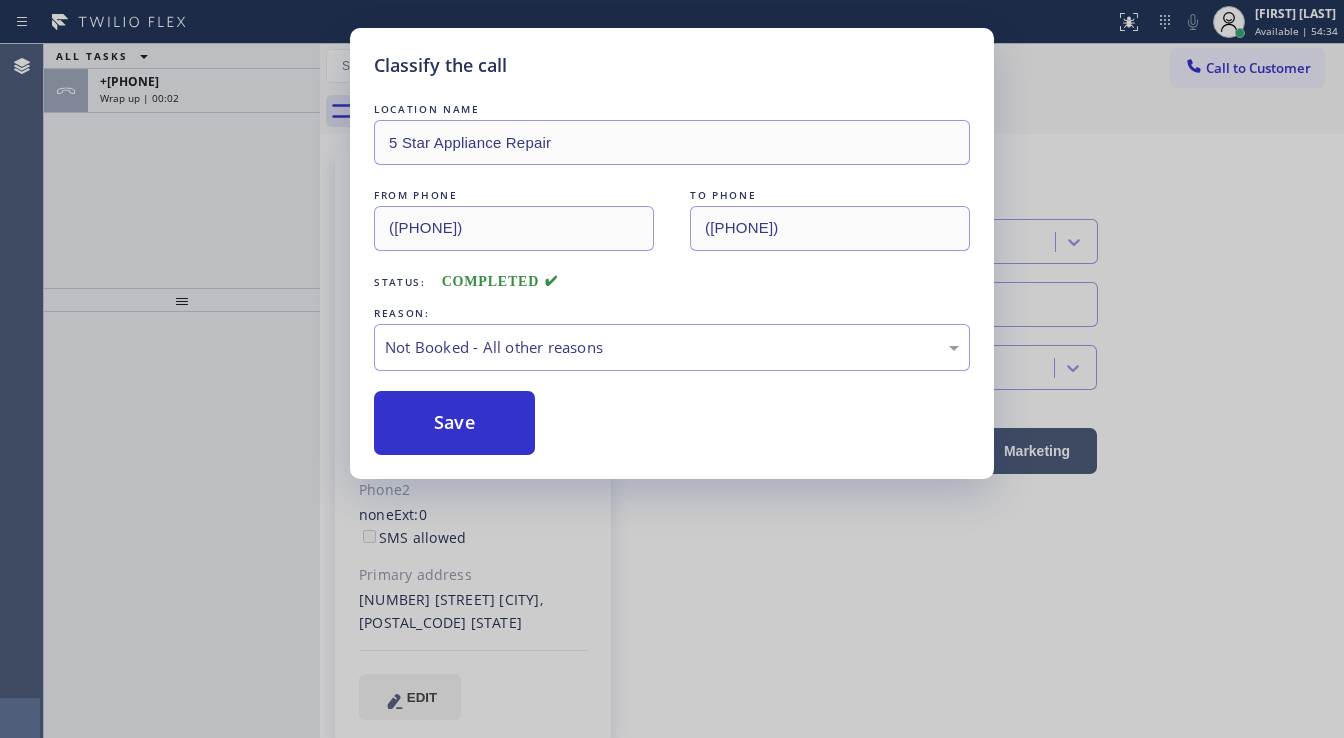 drag, startPoint x: 459, startPoint y: 412, endPoint x: 200, endPoint y: 275, distance: 293.0017 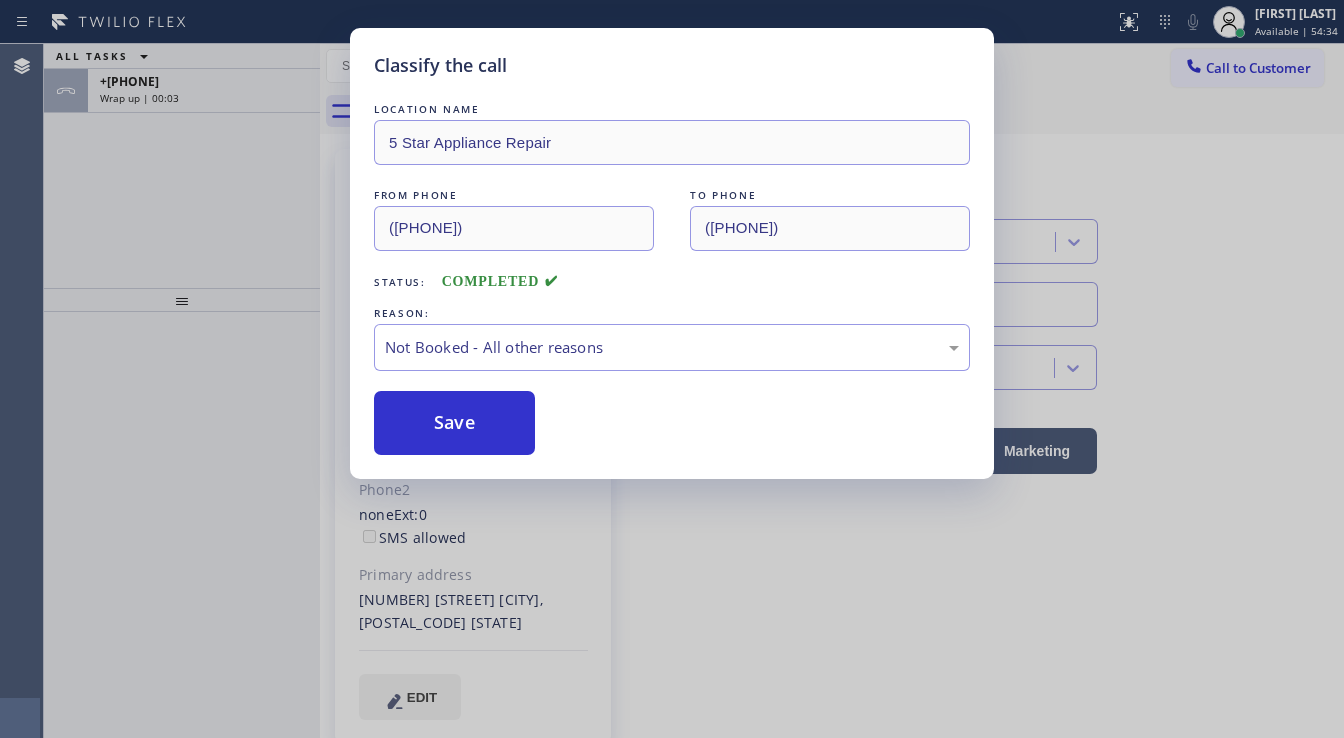 click on "Classify the call LOCATION NAME 5 Star Appliance Repair FROM PHONE ([AREA]) [PREFIX]-[LINE] TO PHONE ([AREA]) [PREFIX]-[LINE] Status: COMPLETED REASON: Not Booked - All other reasons Save" at bounding box center [672, 369] 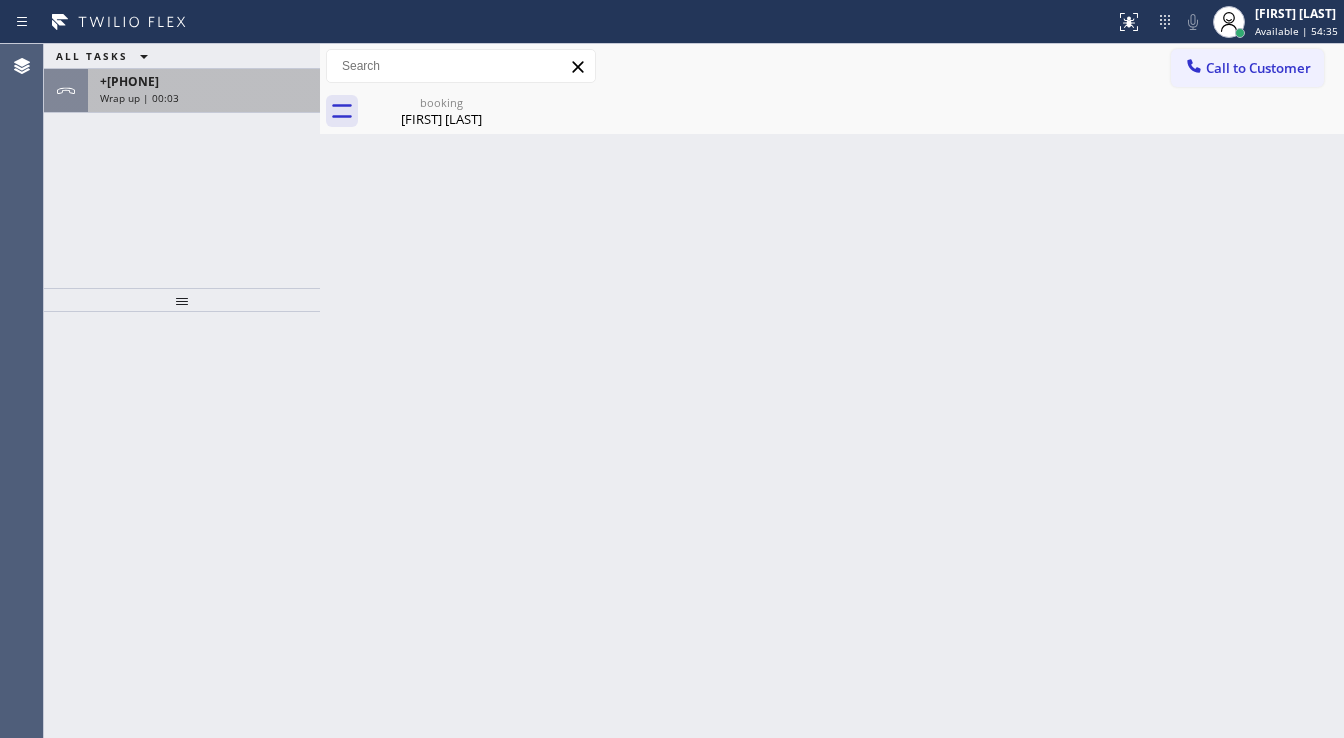 click on "Wrap up | 00:03" at bounding box center (204, 98) 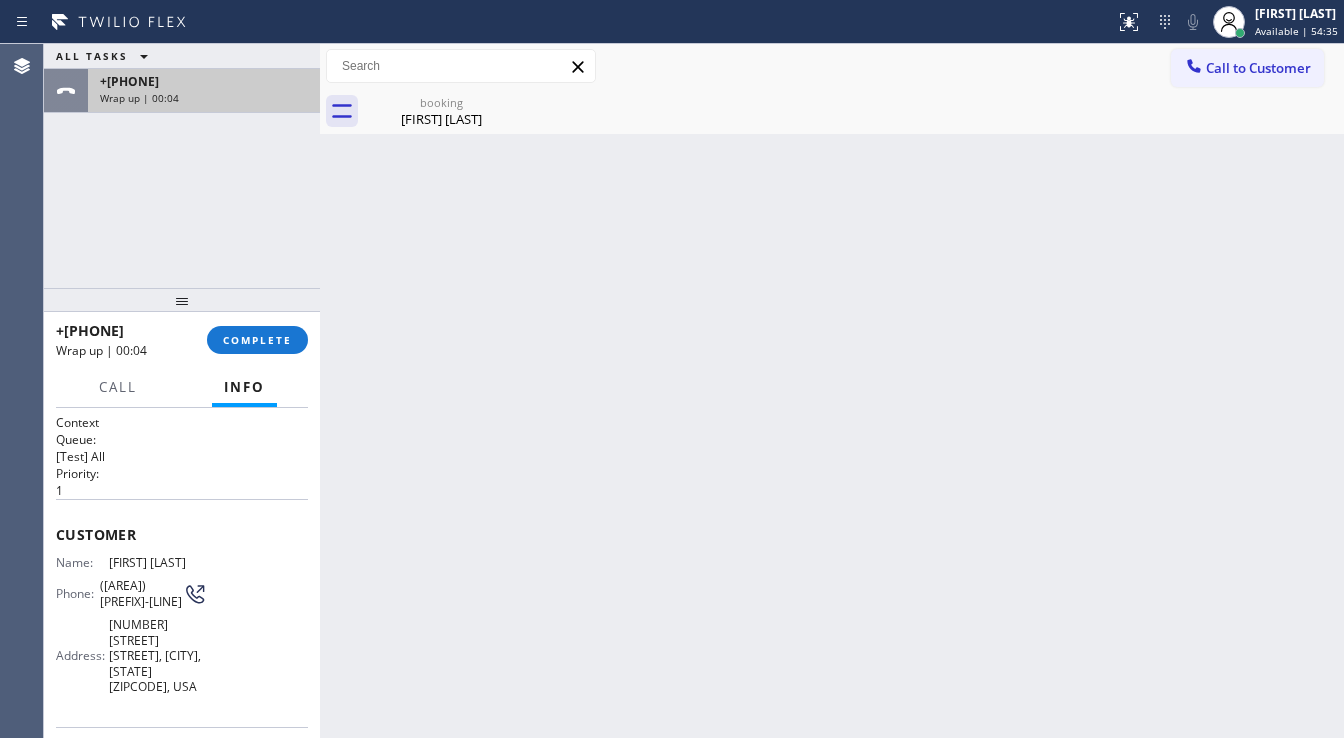 click on "Wrap up | 00:04" at bounding box center (204, 98) 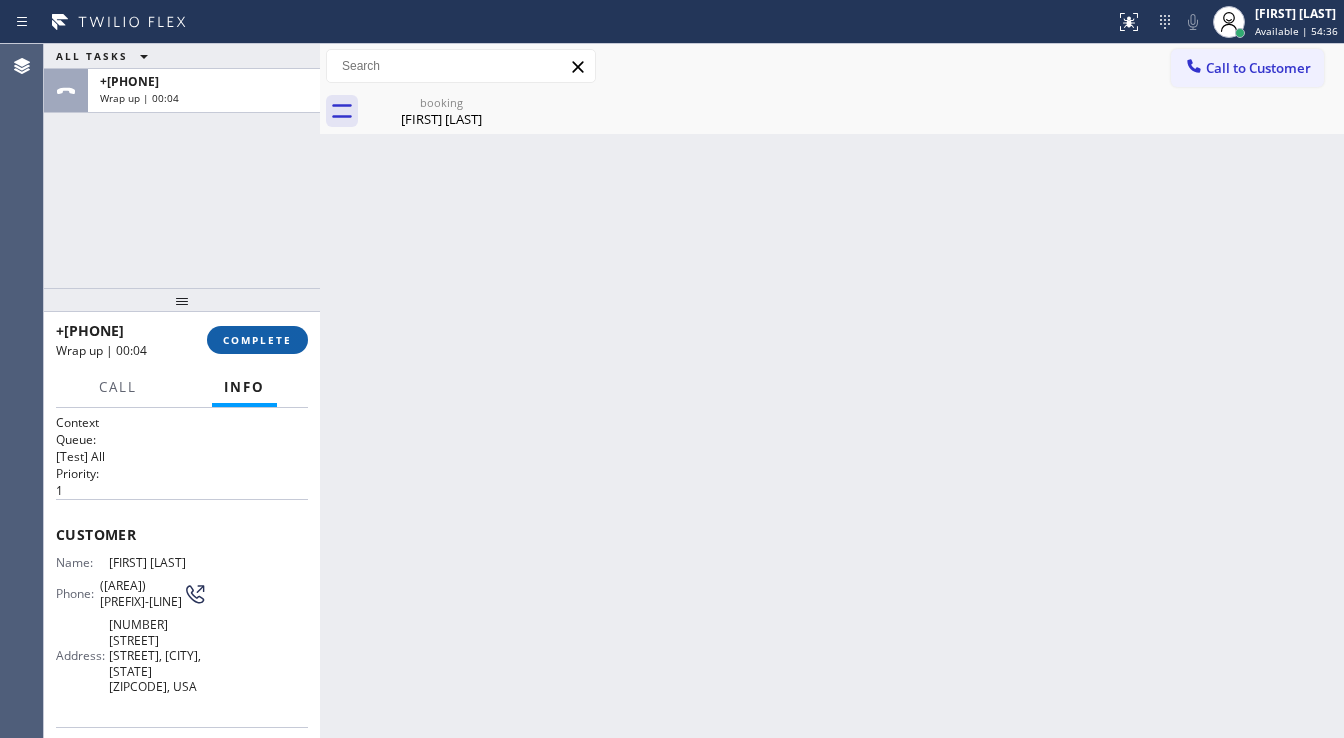 click on "COMPLETE" at bounding box center [257, 340] 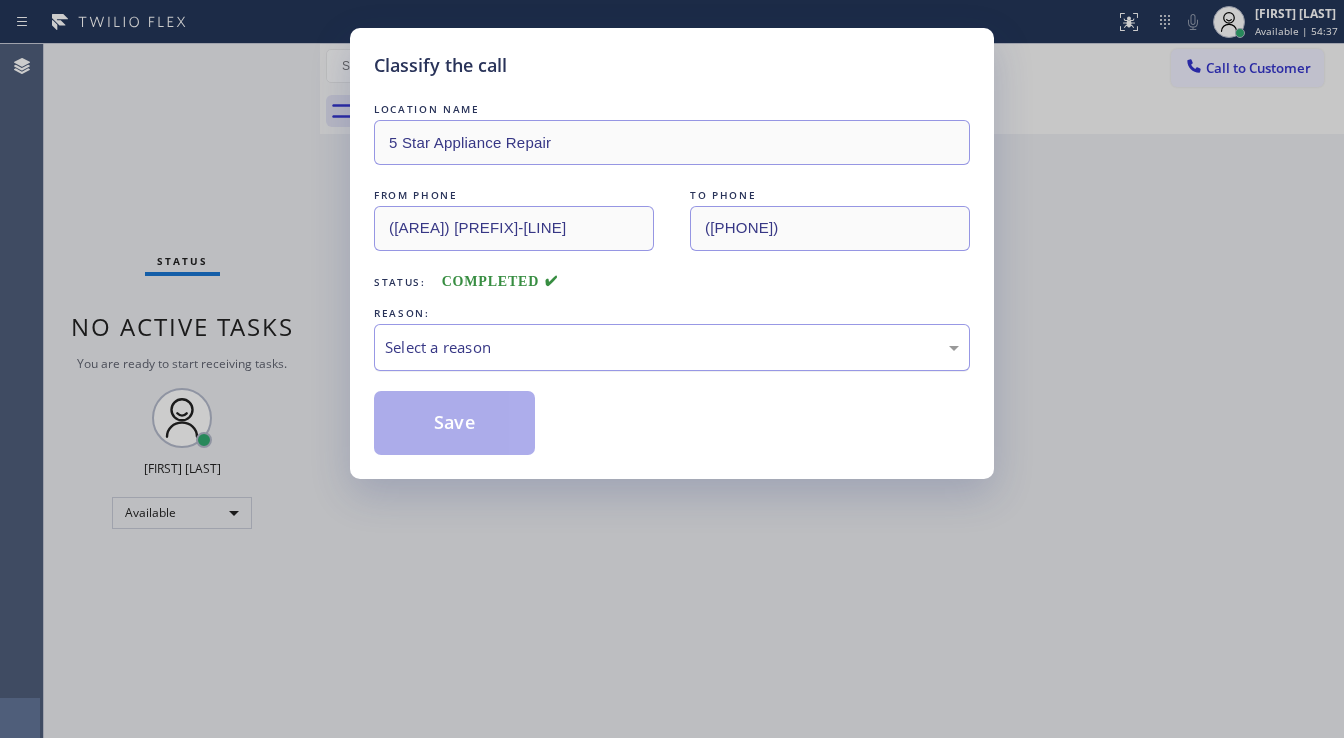 click on "Select a reason" at bounding box center [672, 347] 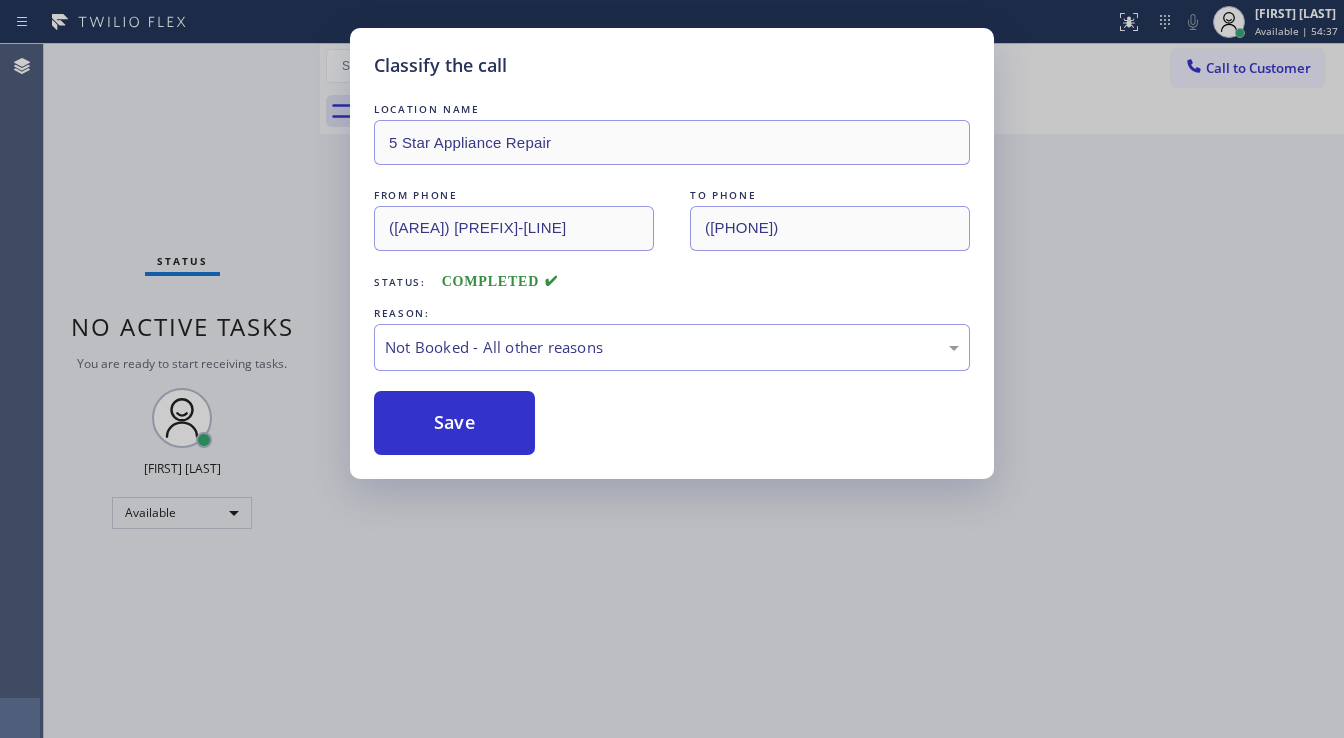click on "Save" at bounding box center (454, 423) 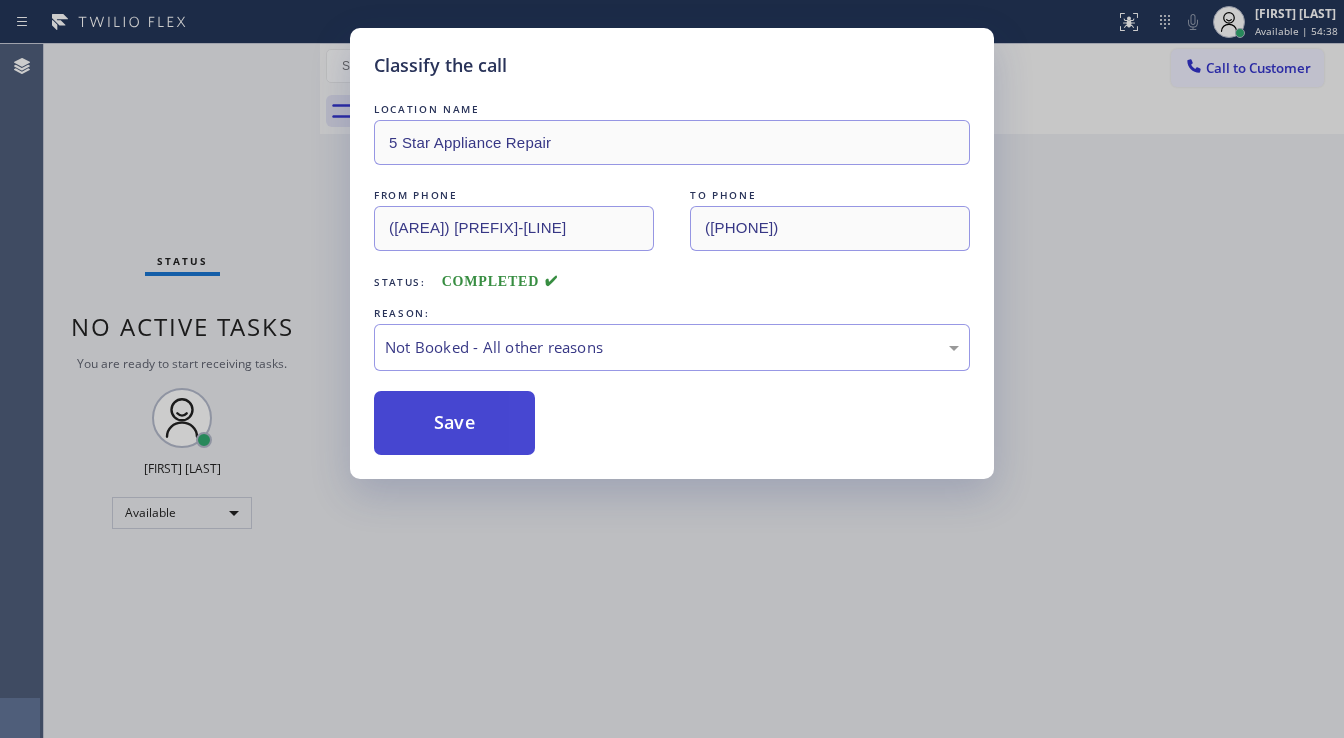 type 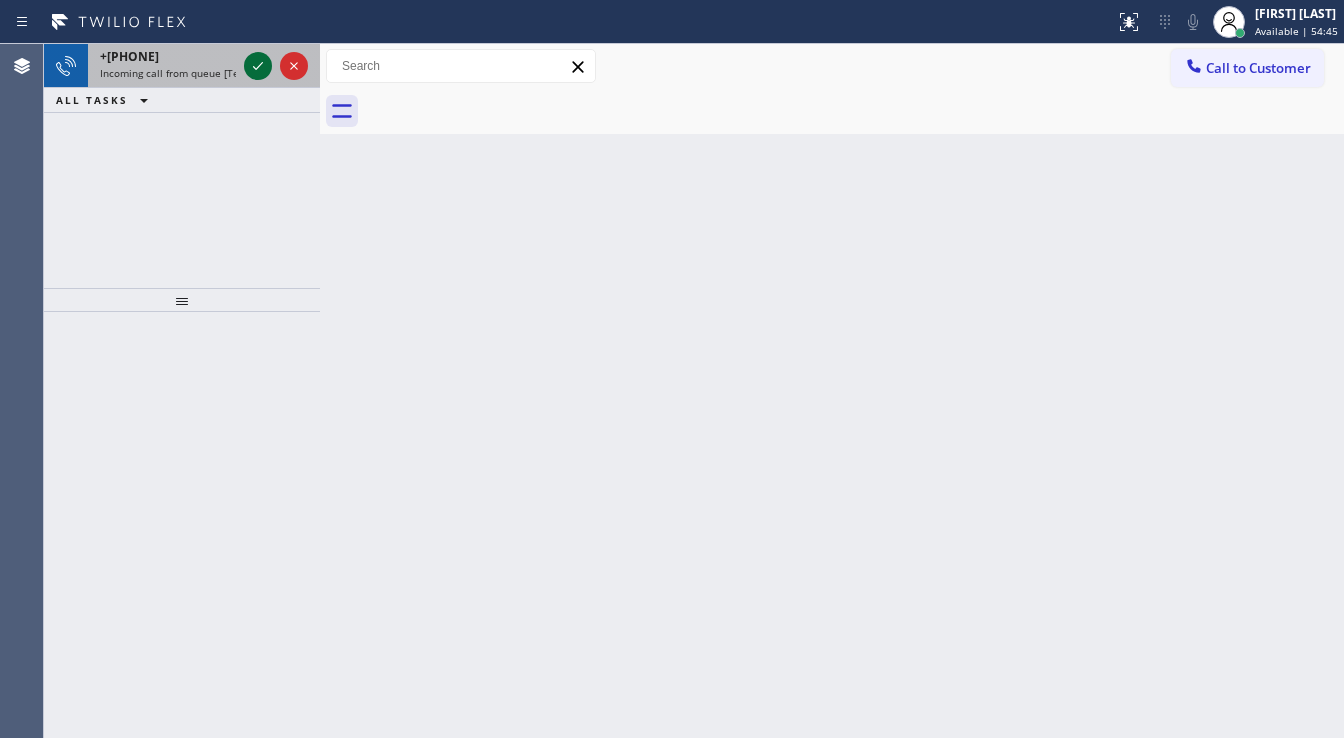 click 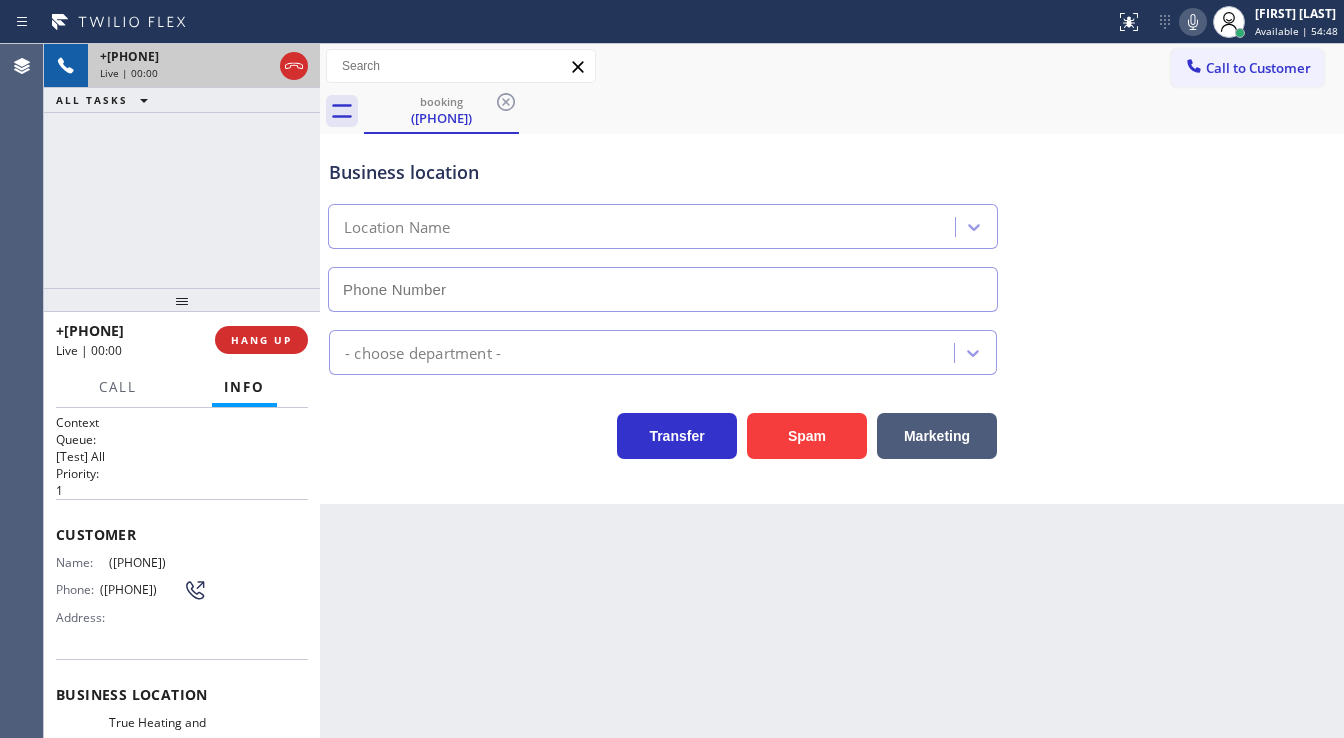 type on "([PHONE])" 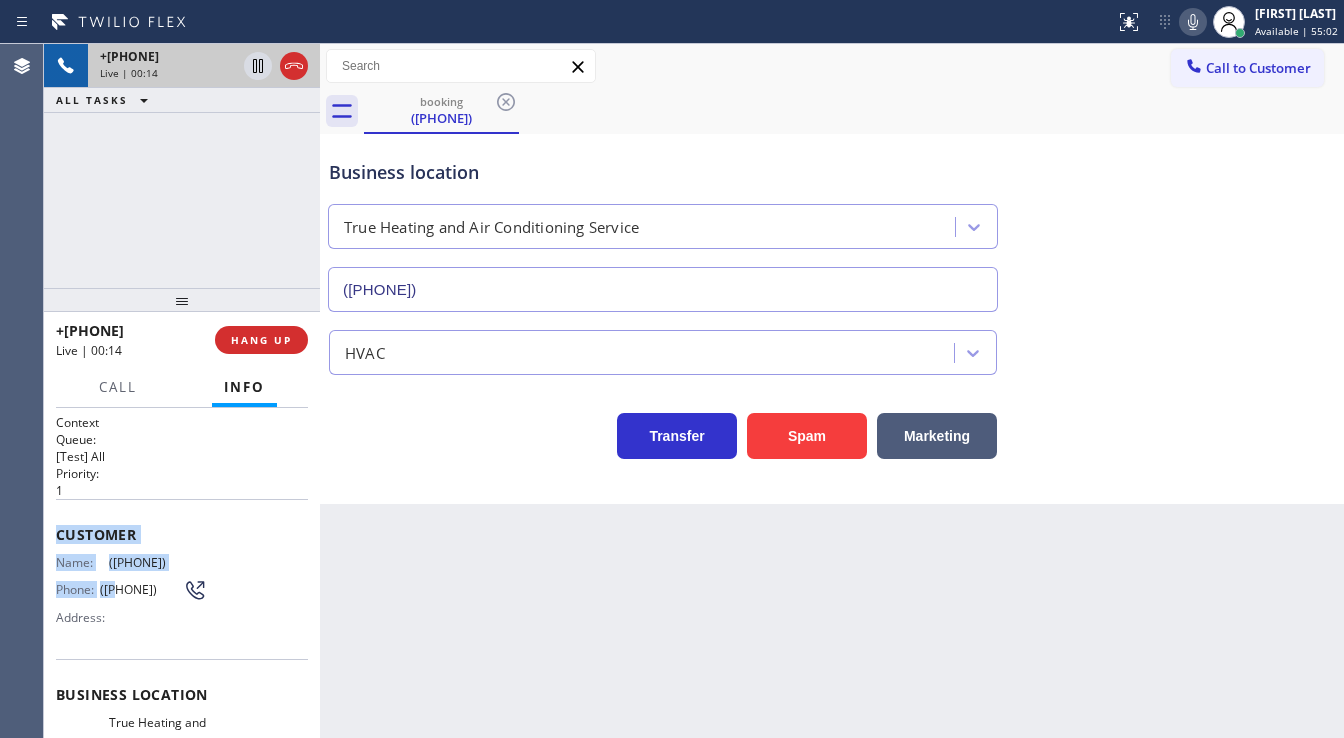 scroll, scrollTop: 276, scrollLeft: 0, axis: vertical 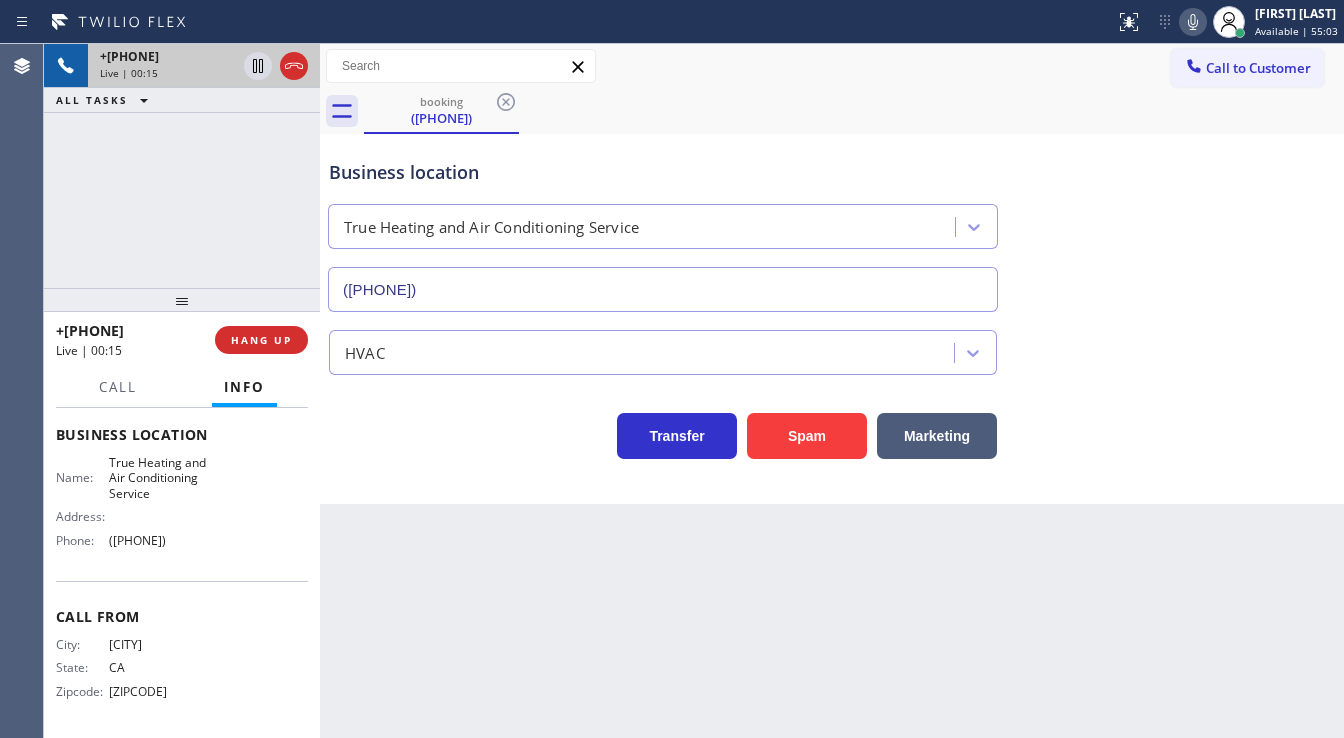 drag, startPoint x: 53, startPoint y: 524, endPoint x: 216, endPoint y: 555, distance: 165.92166 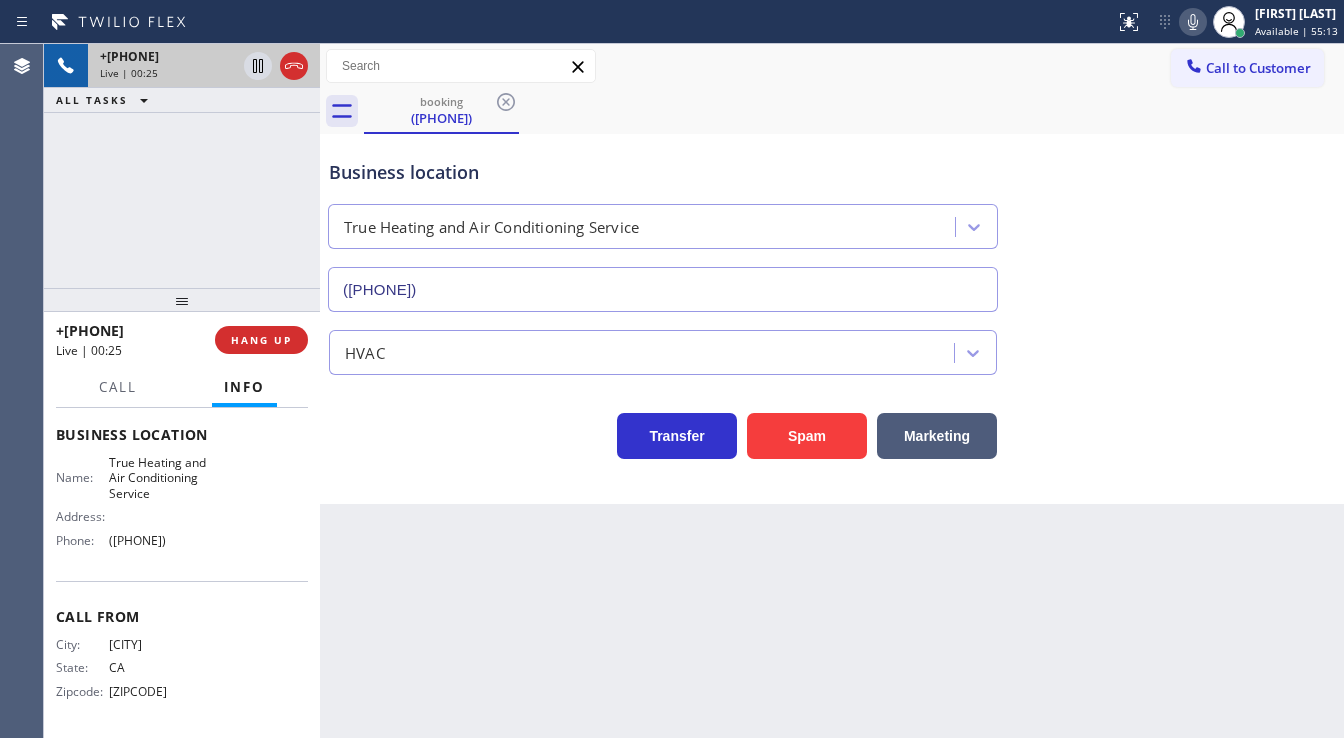 click on "+1[PHONE] Live | 00:25 ALL TASKS ALL TASKS ACTIVE TASKS TASKS IN WRAP UP" at bounding box center (182, 166) 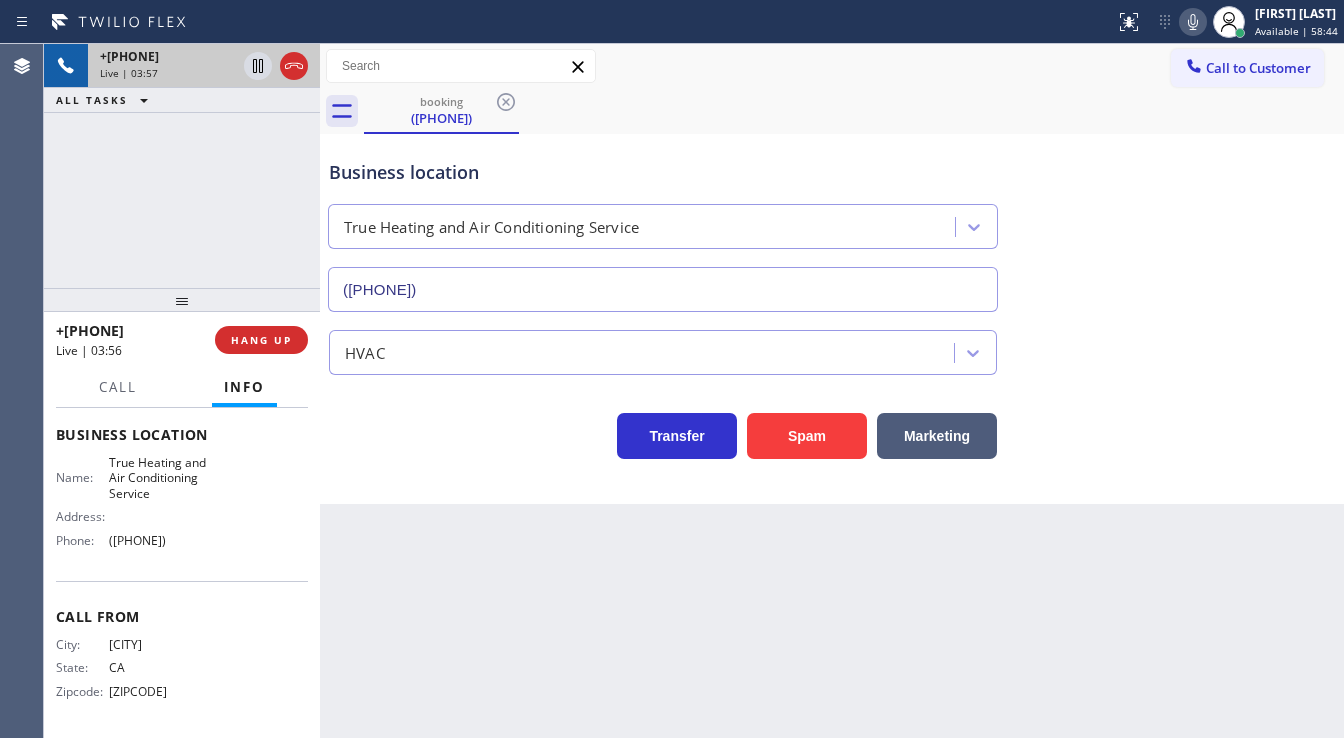 click on "+1[PHONE] Live | 03:57 ALL TASKS ALL TASKS ACTIVE TASKS TASKS IN WRAP UP" at bounding box center (182, 166) 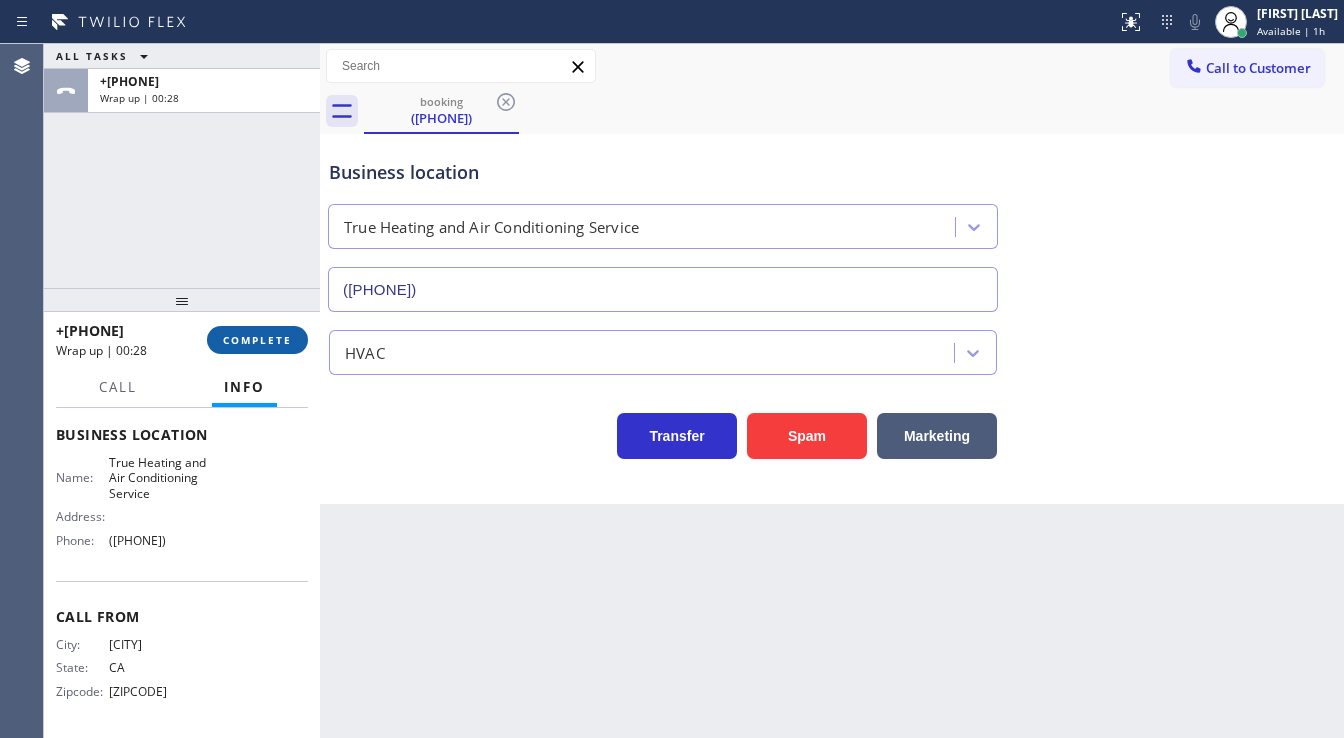 click on "COMPLETE" at bounding box center [257, 340] 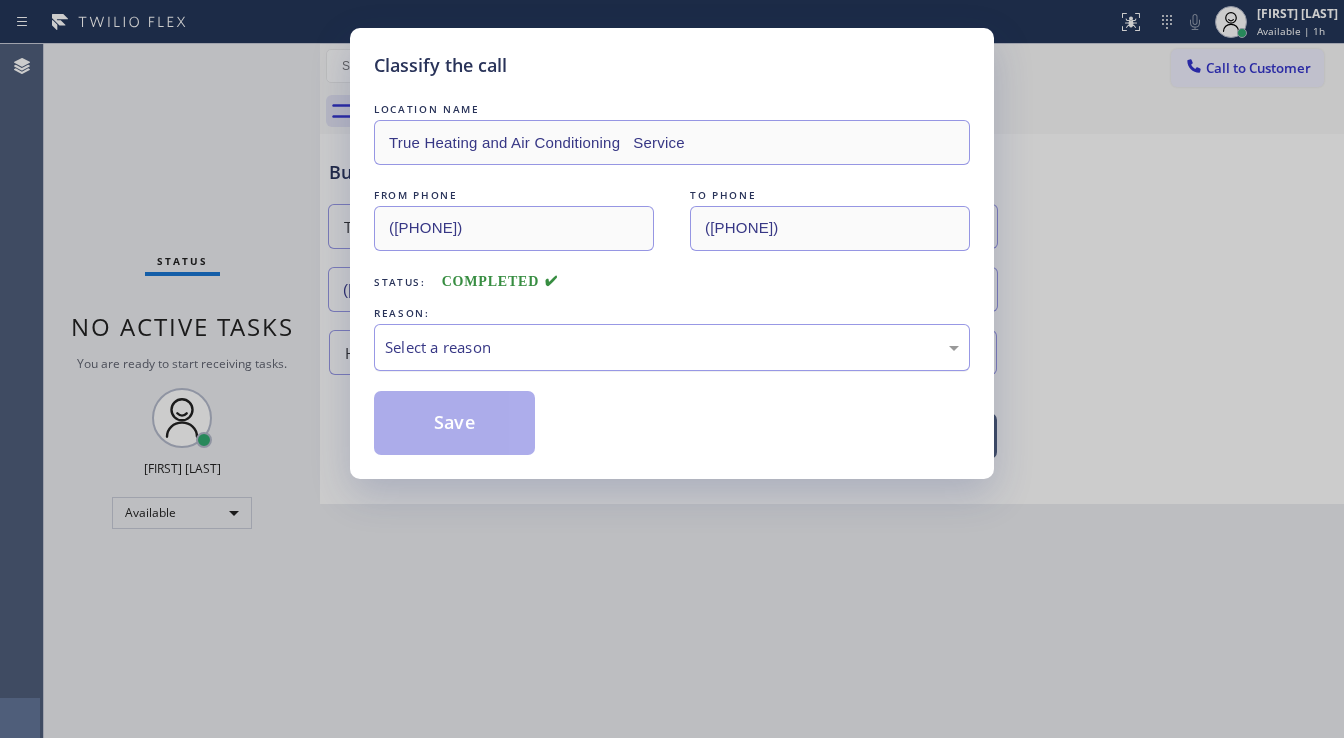 click on "Select a reason" at bounding box center (672, 347) 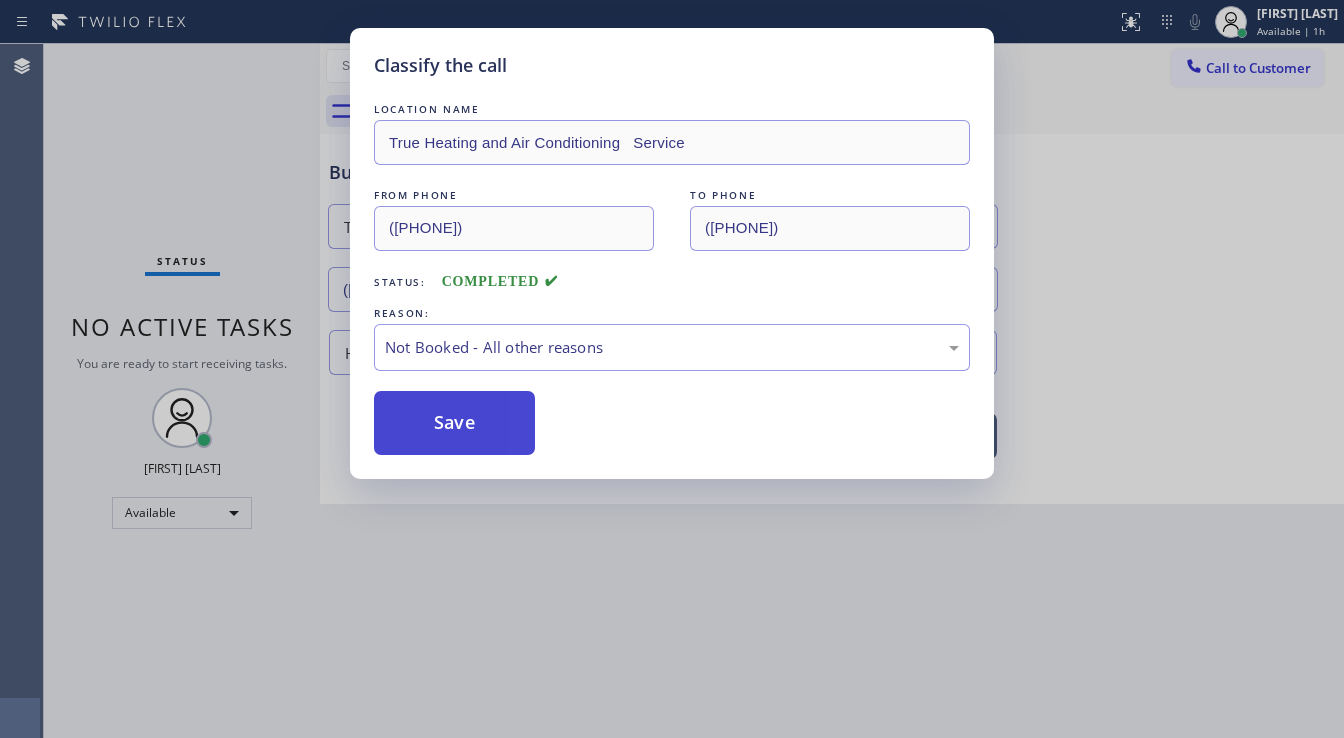click on "Save" at bounding box center (454, 423) 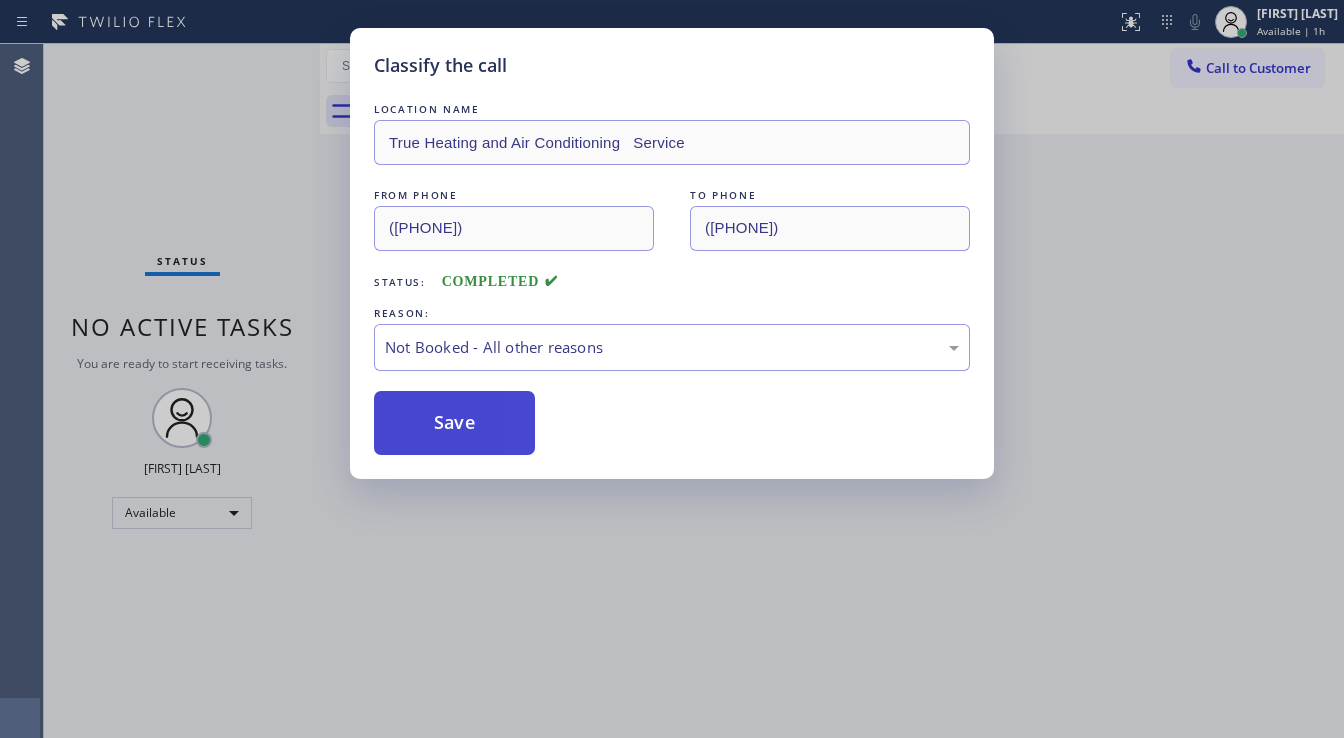 type 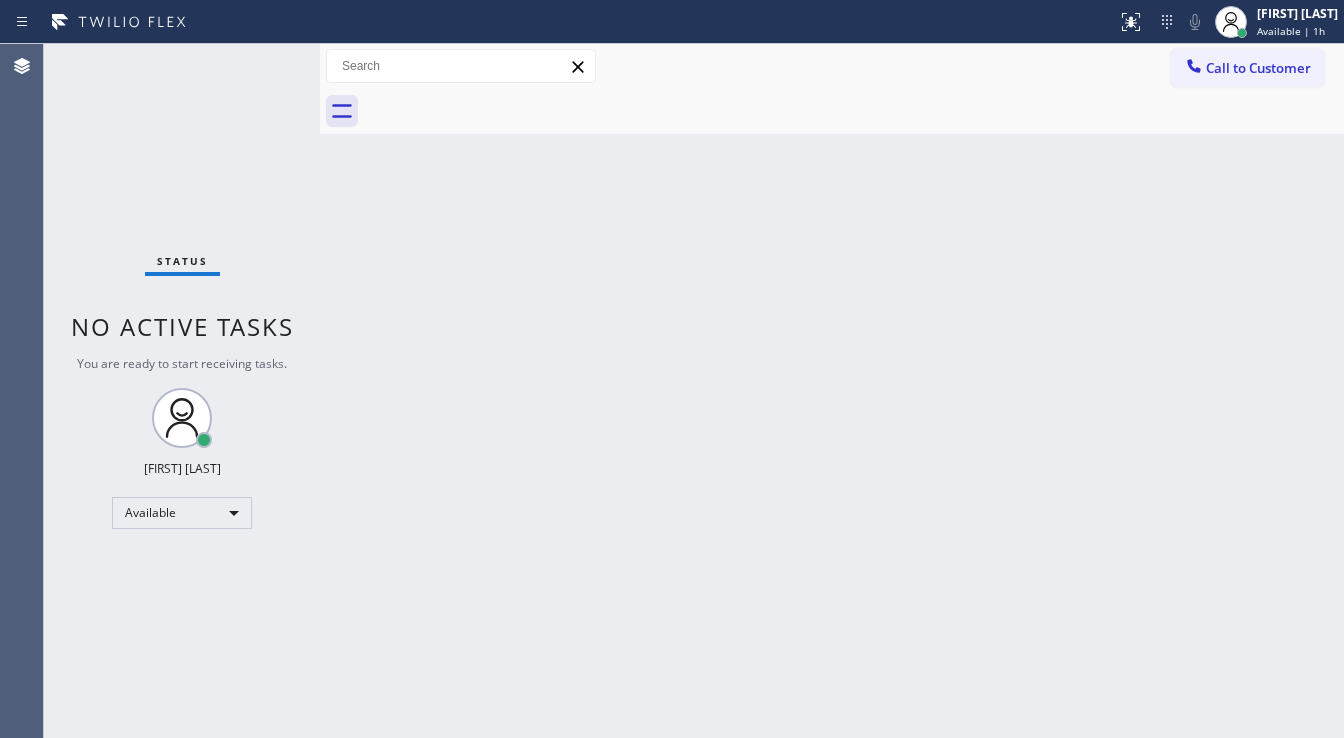 click on "Status   No active tasks     You are ready to start receiving tasks.   [FIRST] [LAST] Available" at bounding box center (182, 391) 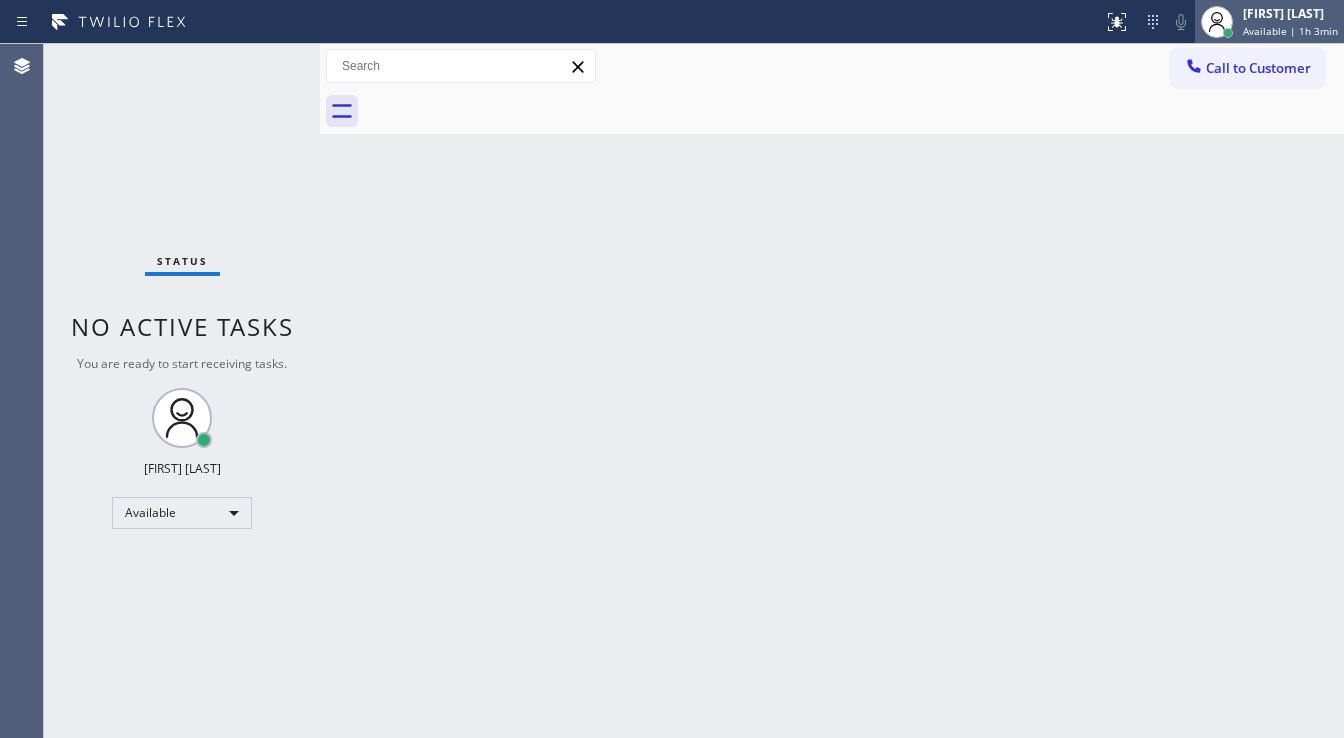 click on "Available | 1h 3min" at bounding box center [1290, 31] 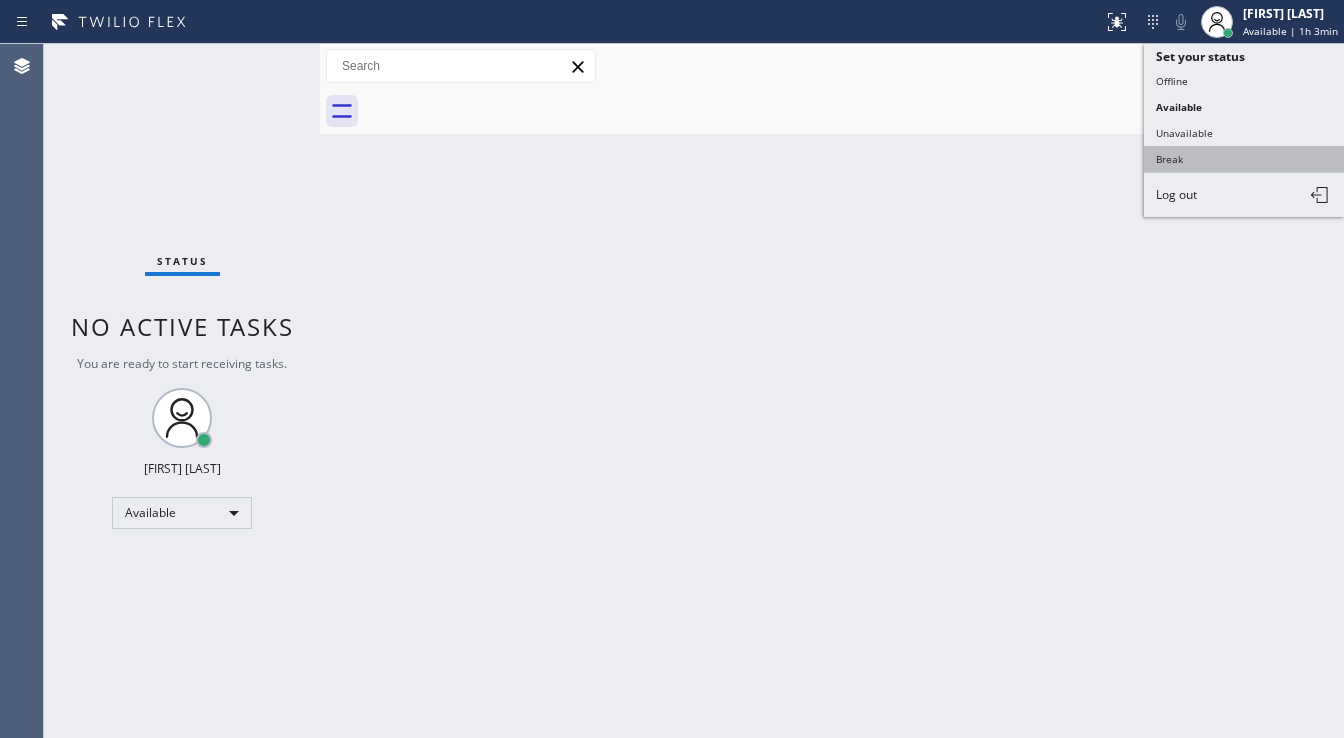 click on "Break" at bounding box center (1244, 159) 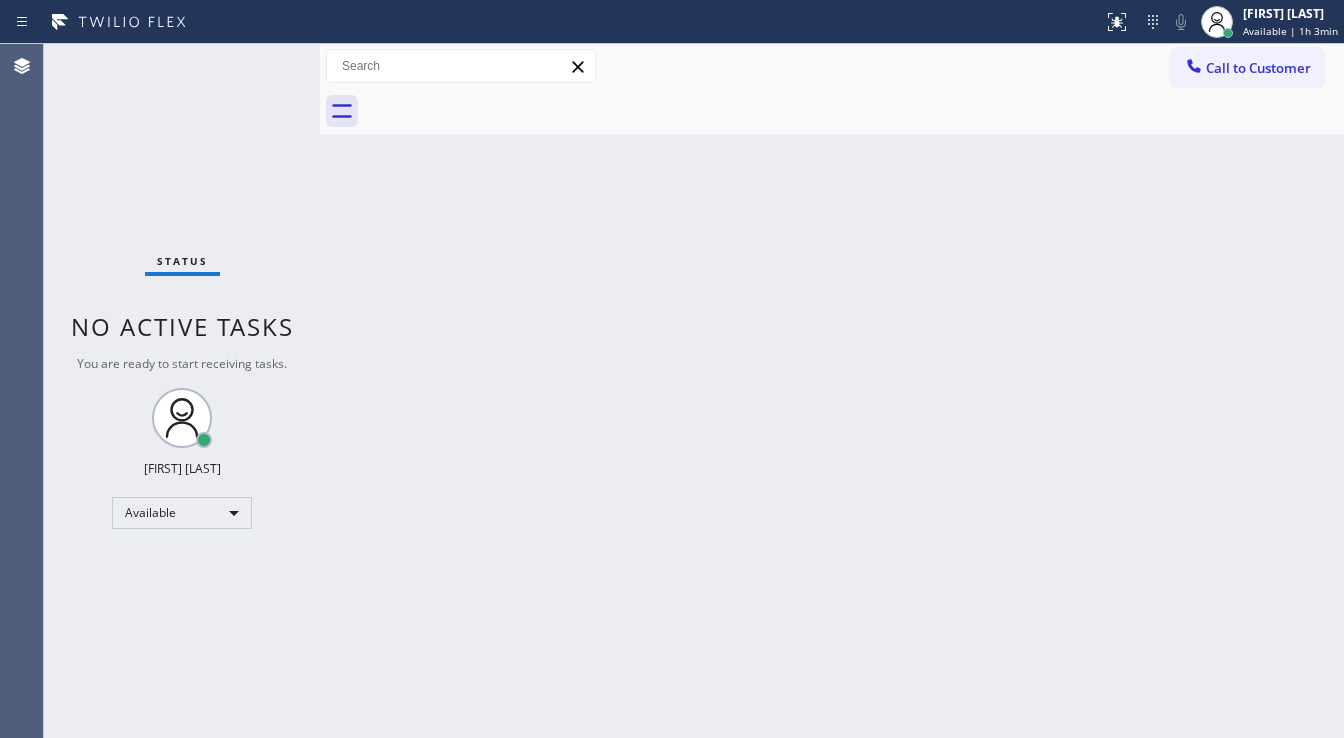 click on "Back to Dashboard Change Sender ID Customers Technicians Select a contact Outbound call Technician Search Technician Your caller id phone number Your caller id phone number Call Technician info Name   Phone none Address none Change Sender ID HVAC +[PHONE] 5 Star Appliance +[PHONE] Appliance Repair +[PHONE] Plumbing +[PHONE] Air Duct Cleaning +[PHONE]  Electricians +[PHONE] Cancel Change Check personal SMS Reset Change No tabs Call to Customer Outbound call Location GE Monogram Inc Repair [CITY] Your caller id phone number ([PHONE]) Customer number Call Outbound call Technician Search Technician Your caller id phone number Your caller id phone number Call" at bounding box center (832, 391) 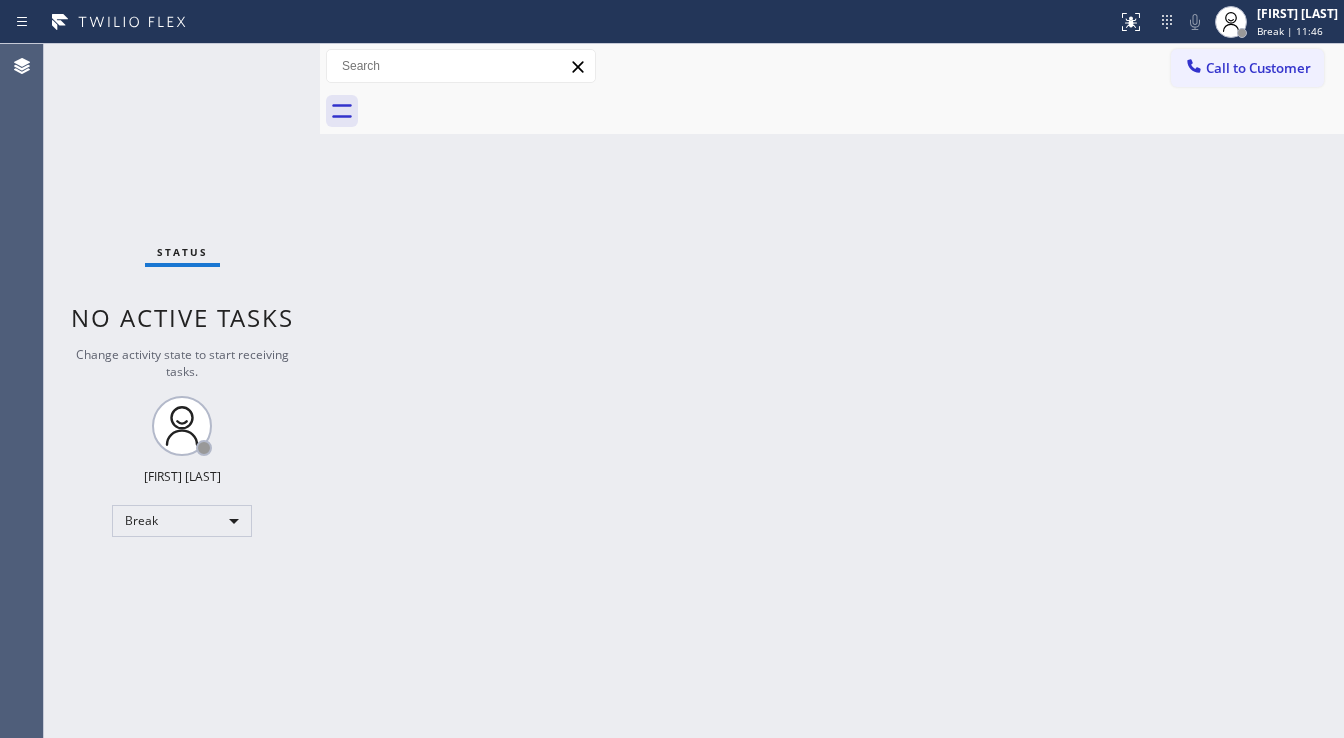 click on "Call to Customer Outbound call Location GE Monogram Inc Repair [CITY] Your caller id phone number ([PHONE]) Customer number Call Outbound call Technician Search Technician Your caller id phone number Your caller id phone number Call" at bounding box center (832, 66) 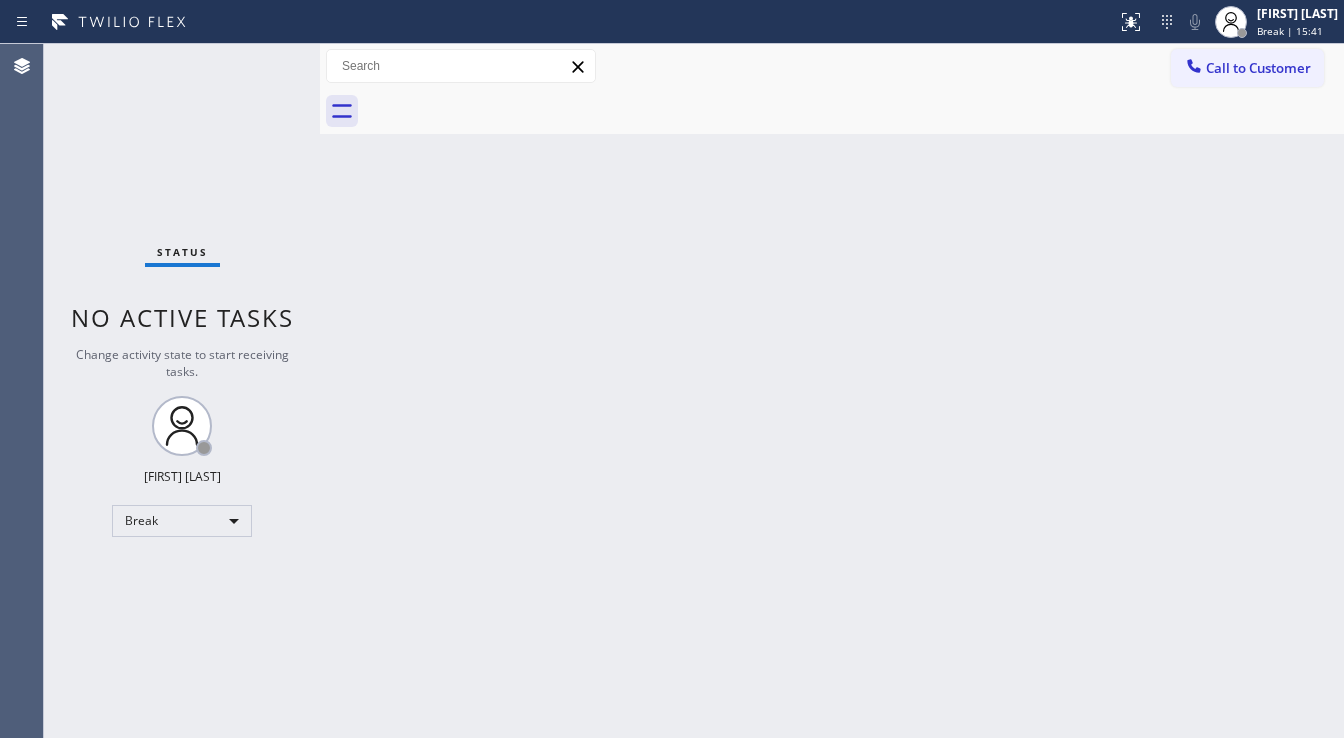 click on "Status   No active tasks     Change activity state to start receiving tasks.   [FIRST] [LAST] Break" at bounding box center [182, 391] 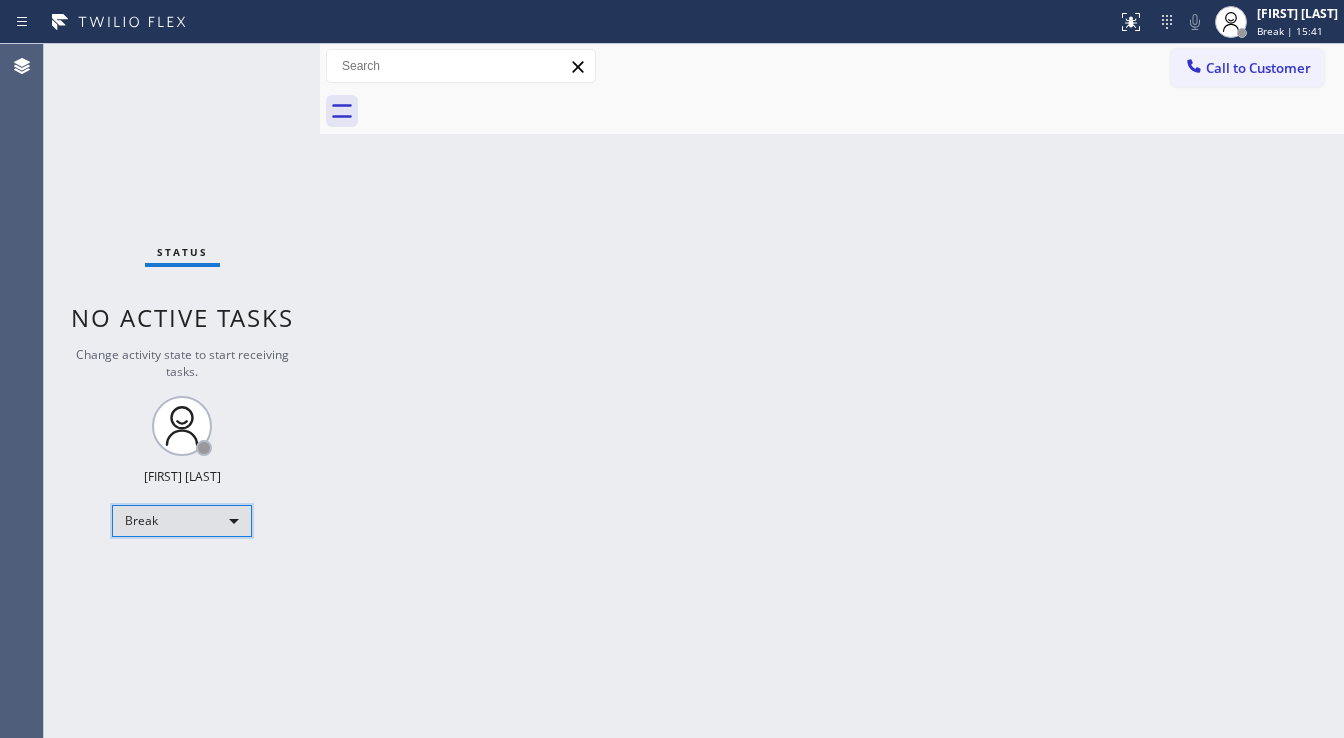 click on "Break" at bounding box center (182, 521) 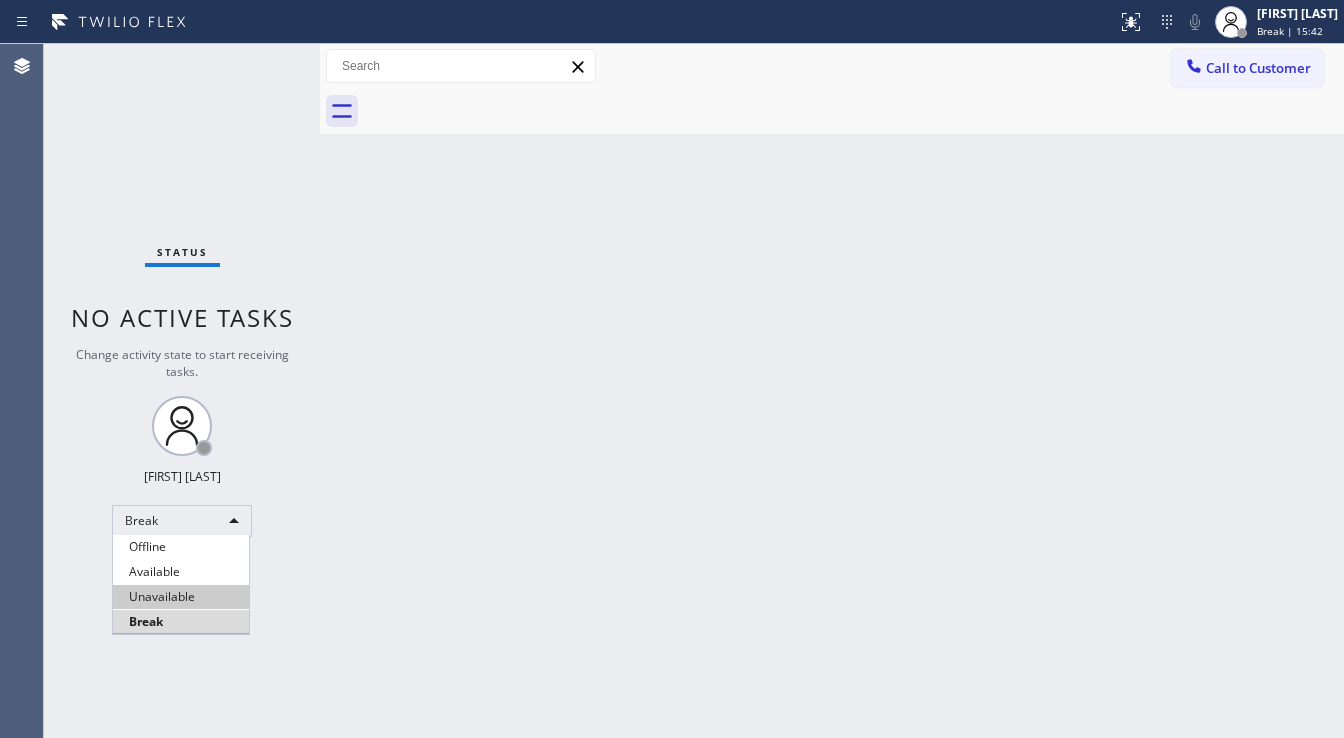 click on "Available" at bounding box center [181, 572] 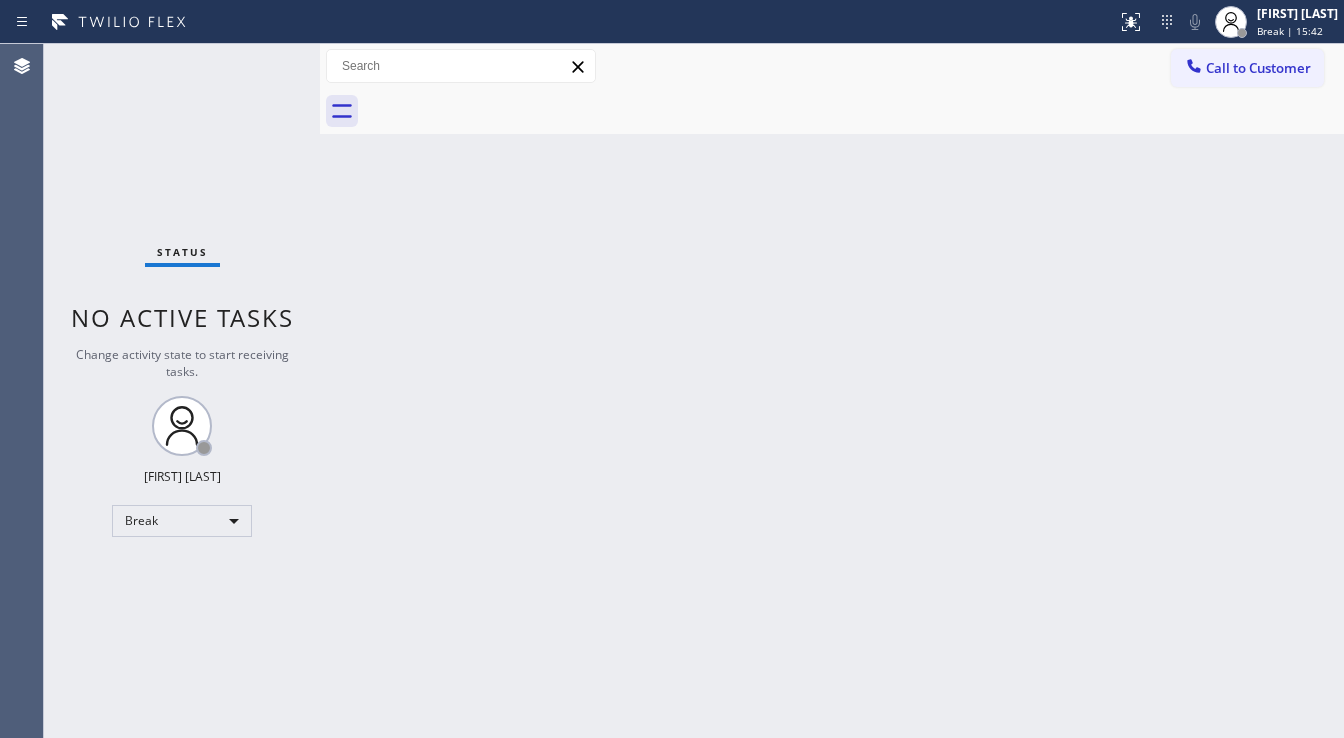 click on "Back to Dashboard Change Sender ID Customers Technicians Select a contact Outbound call Technician Search Technician Your caller id phone number Your caller id phone number Call Technician info Name   Phone none Address none Change Sender ID HVAC +[PHONE] 5 Star Appliance +[PHONE] Appliance Repair +[PHONE] Plumbing +[PHONE] Air Duct Cleaning +[PHONE]  Electricians +[PHONE] Cancel Change Check personal SMS Reset Change No tabs Call to Customer Outbound call Location GE Monogram Inc Repair [CITY] Your caller id phone number ([PHONE]) Customer number Call Outbound call Technician Search Technician Your caller id phone number Your caller id phone number Call" at bounding box center [832, 391] 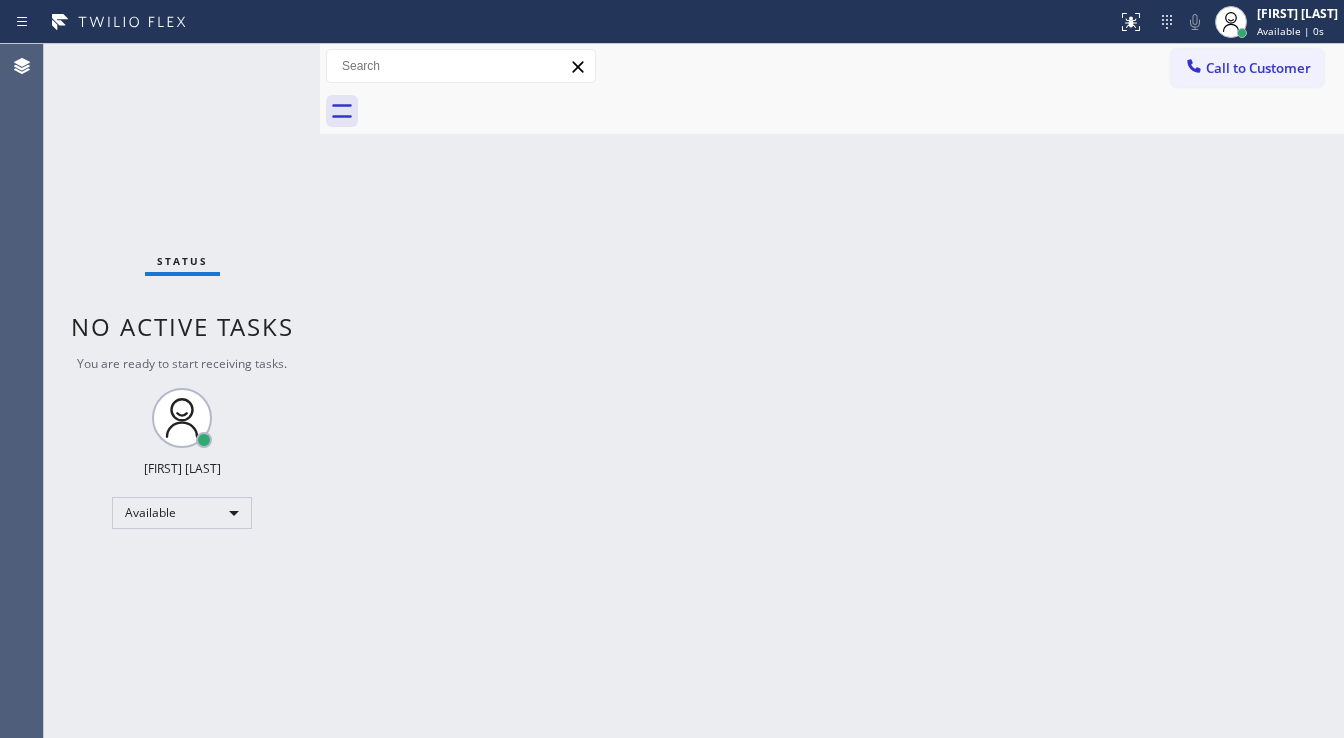 click on "Status   No active tasks     You are ready to start receiving tasks.   [FIRST] [LAST] Available" at bounding box center [182, 391] 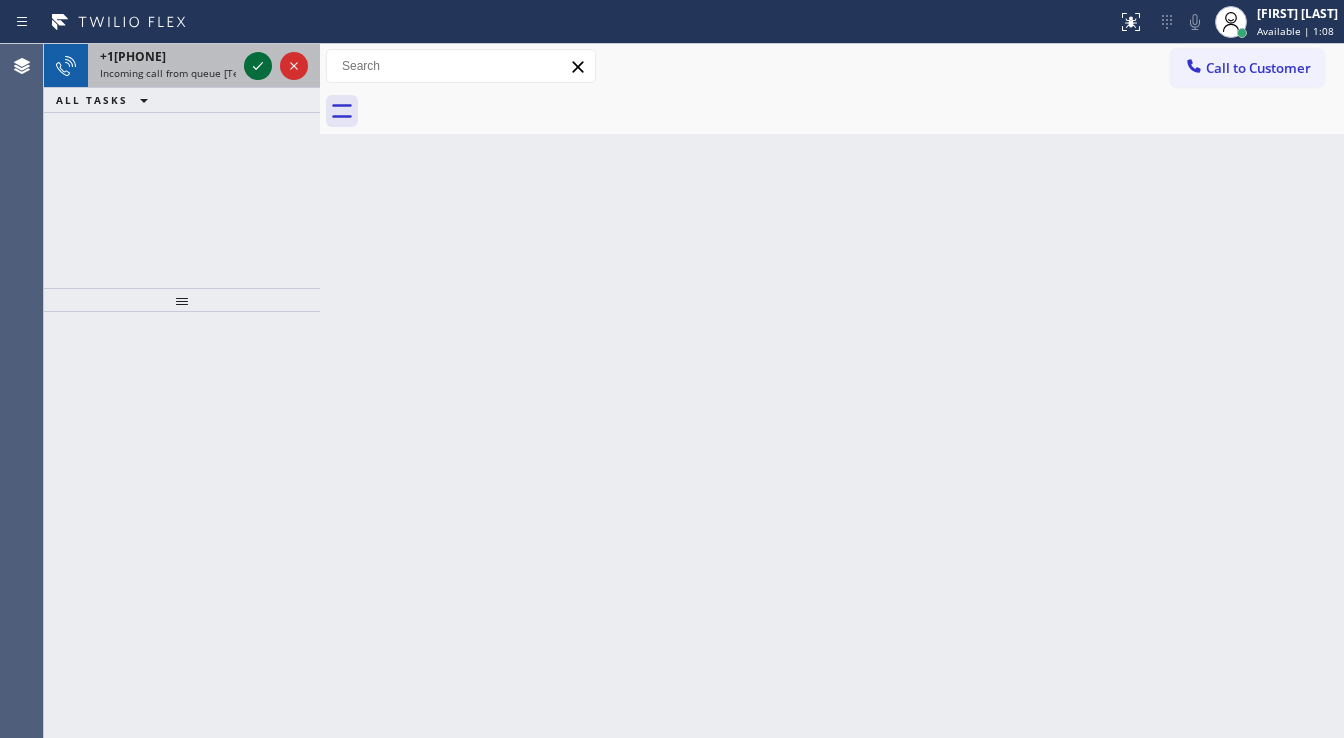 click 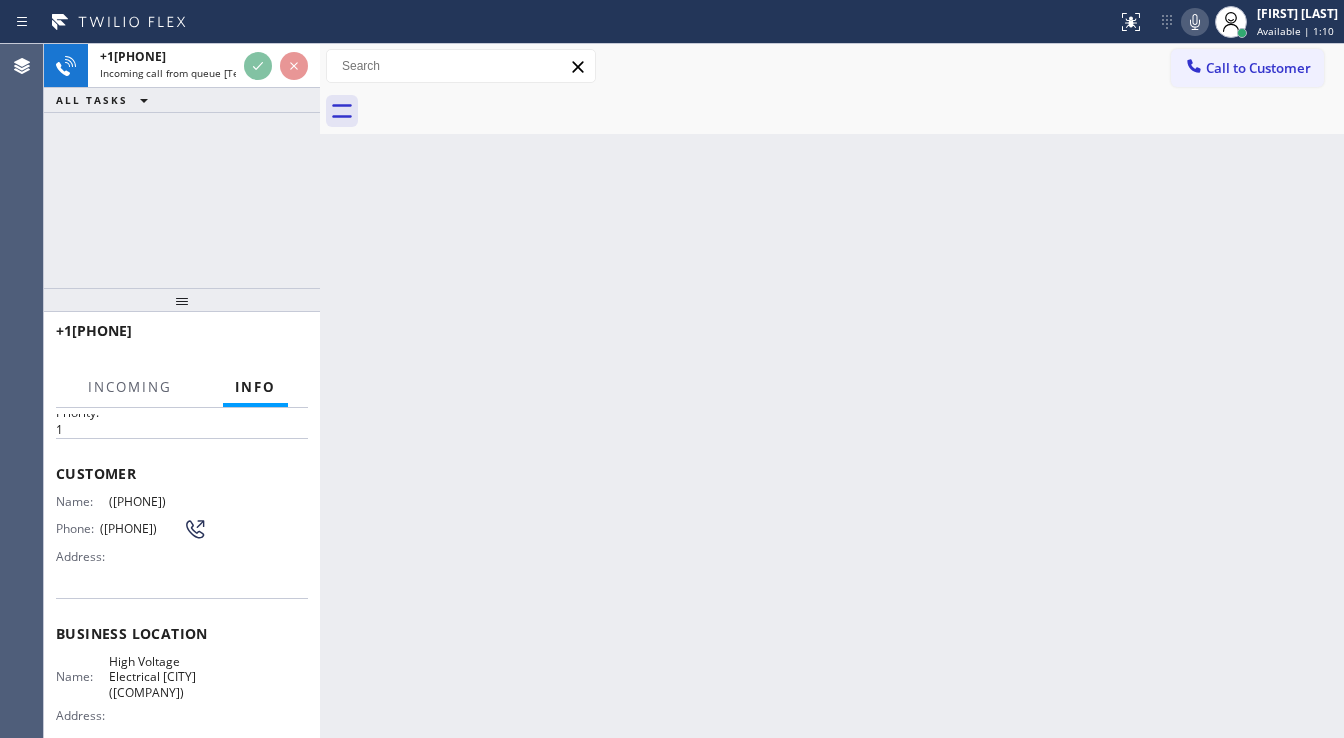 scroll, scrollTop: 80, scrollLeft: 0, axis: vertical 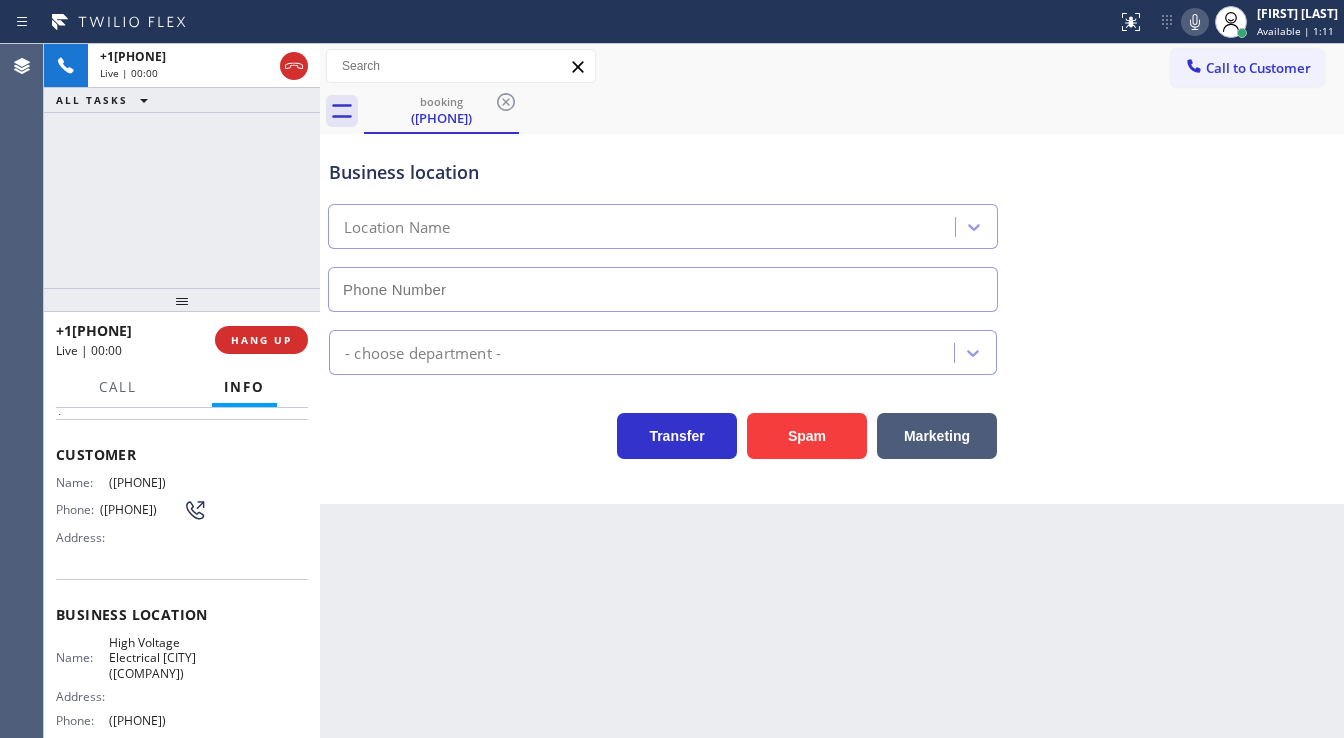 type on "([PHONE])" 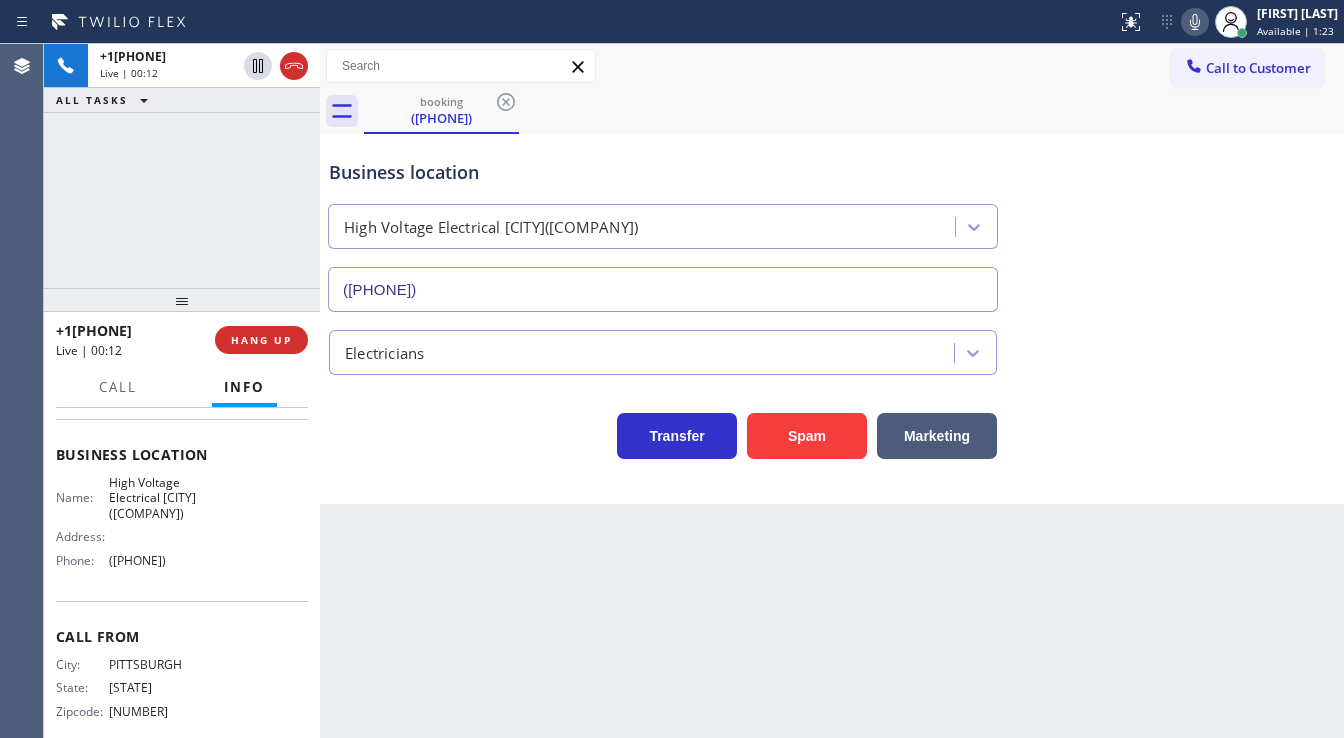 scroll, scrollTop: 0, scrollLeft: 0, axis: both 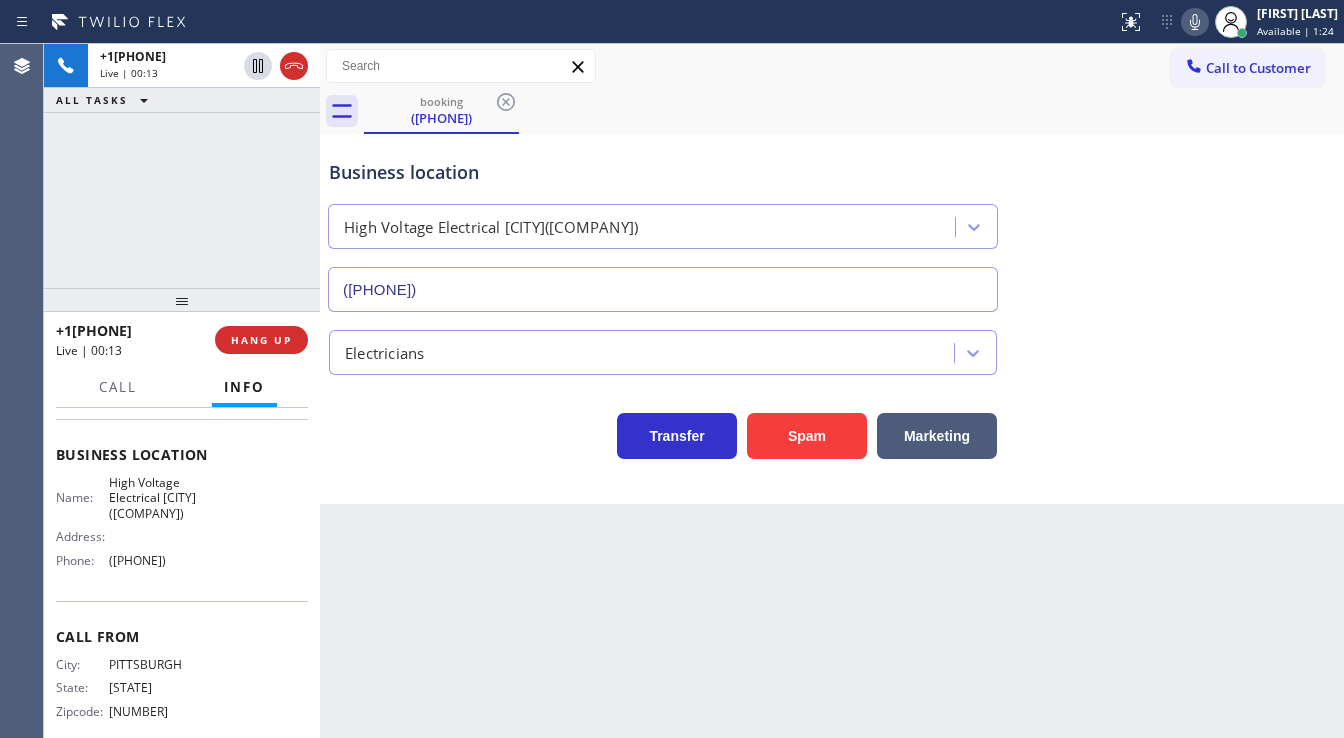 drag, startPoint x: 49, startPoint y: 520, endPoint x: 212, endPoint y: 596, distance: 179.84715 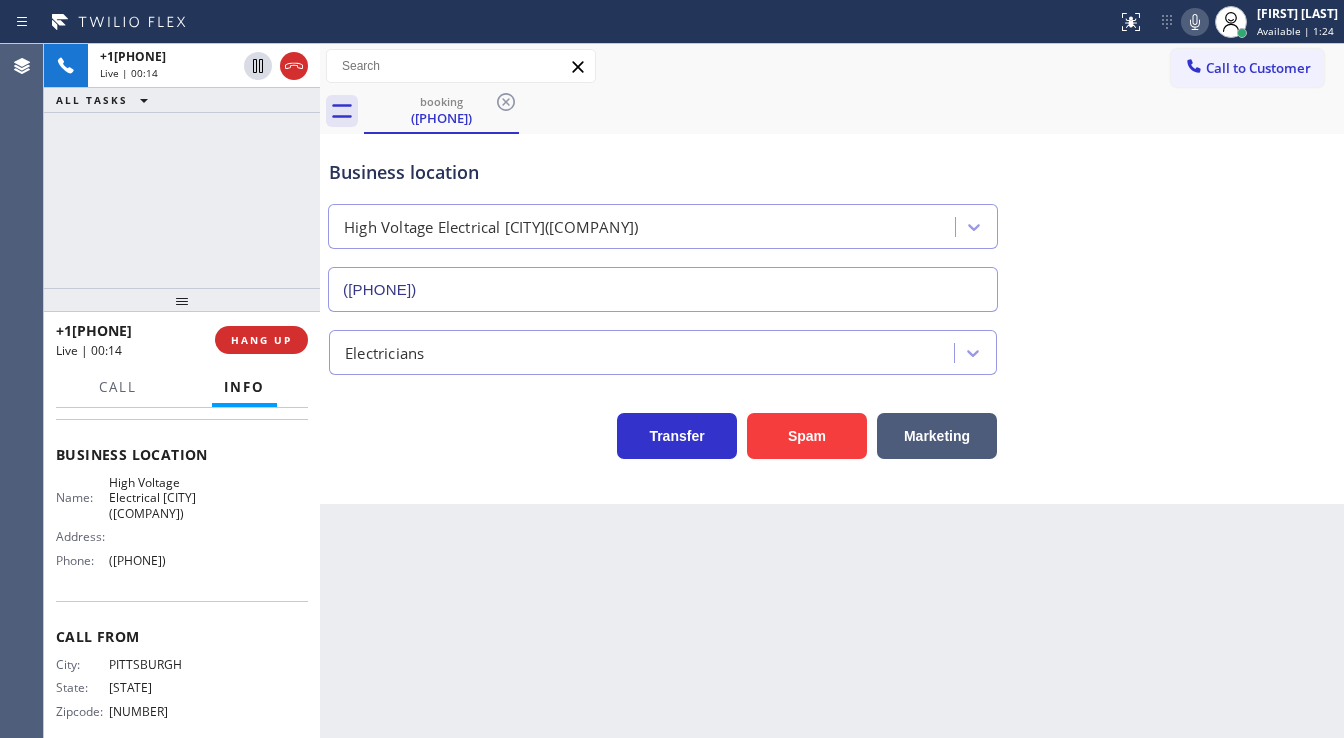 click on "+1[PHONE] Live | 00:14 ALL TASKS ALL TASKS ACTIVE TASKS TASKS IN WRAP UP" at bounding box center [182, 166] 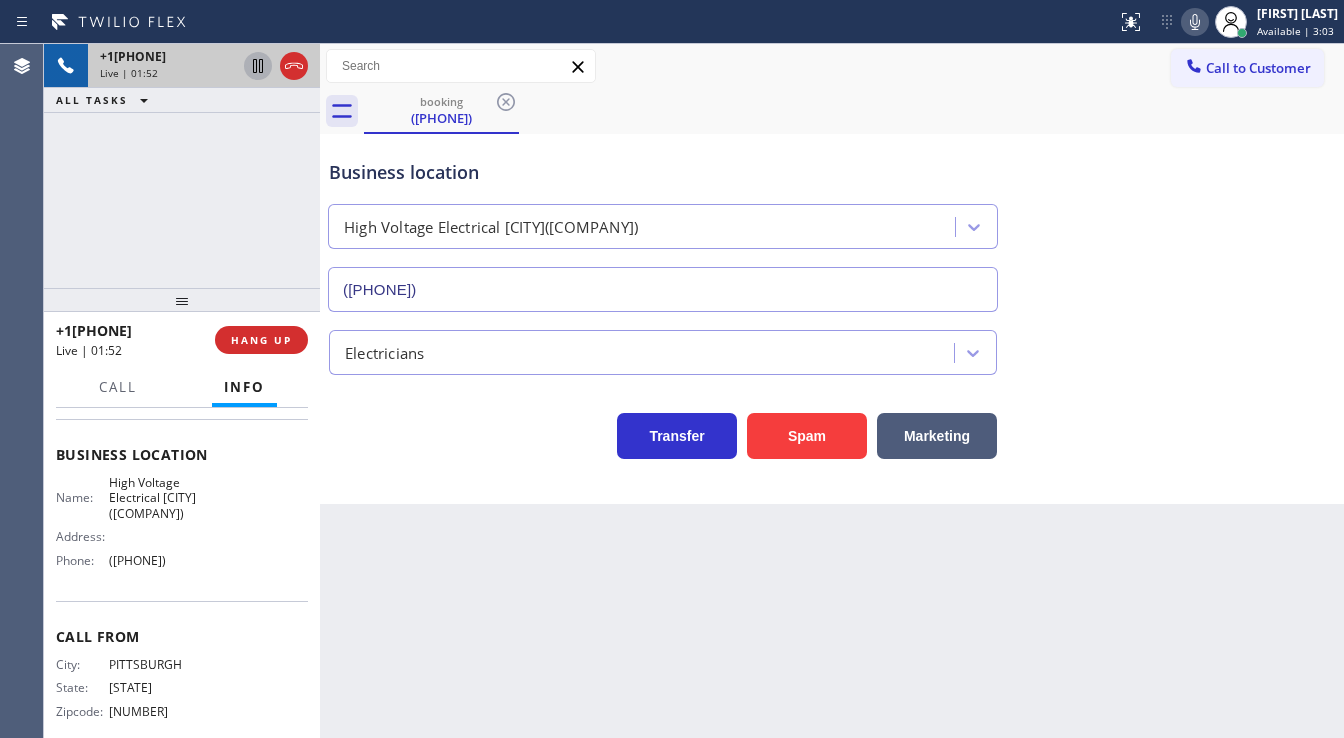 click 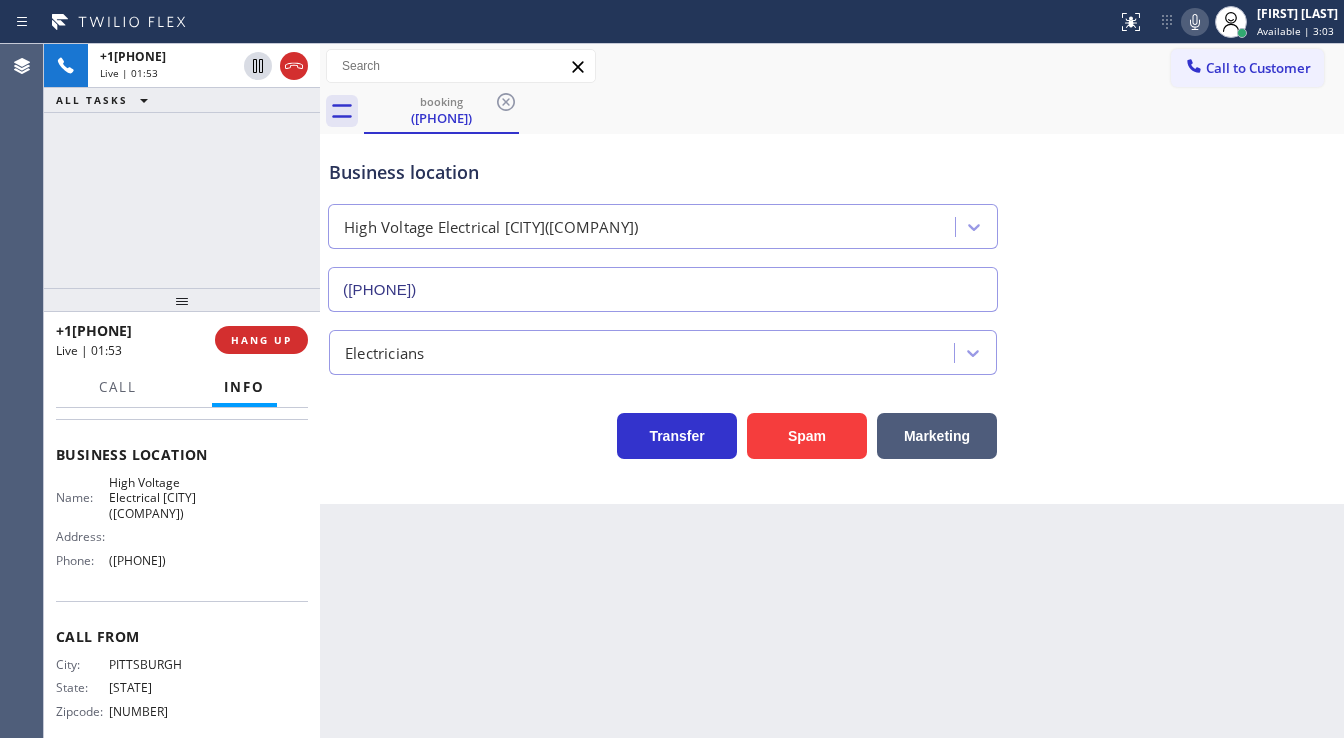 click 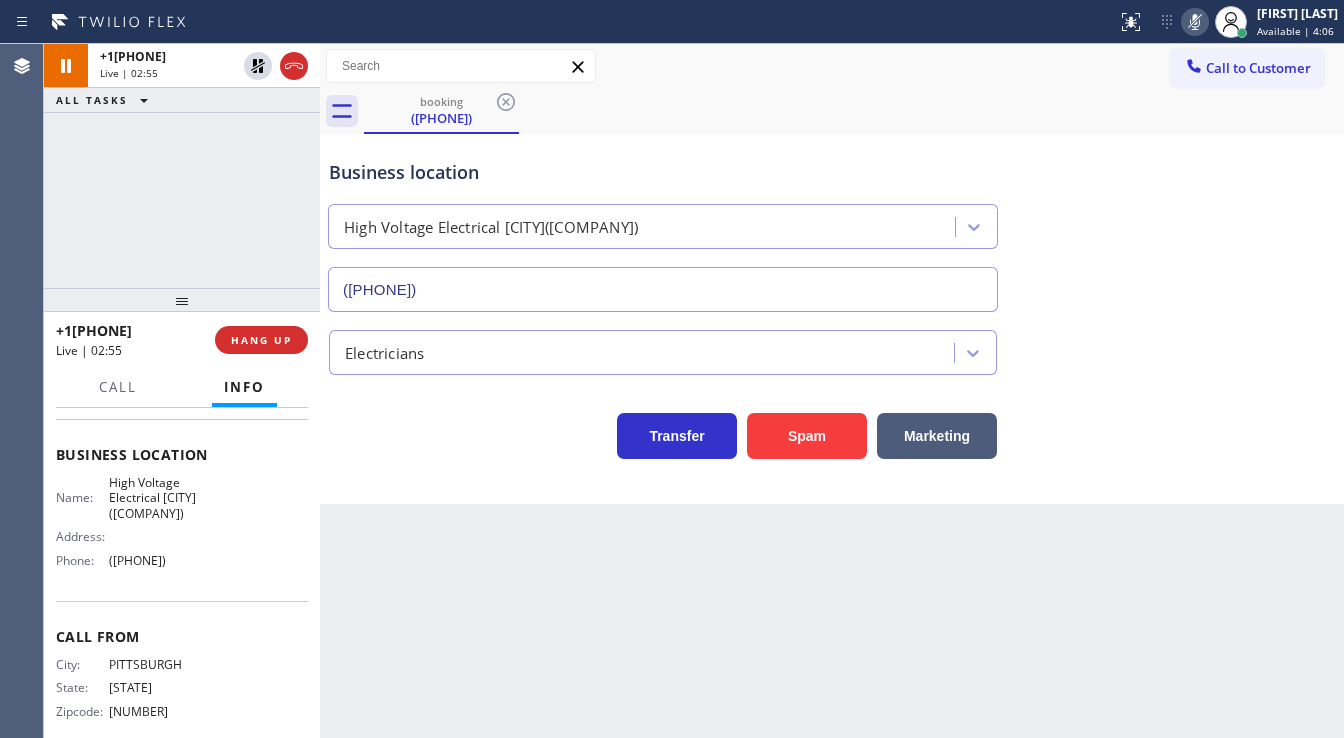 drag, startPoint x: 254, startPoint y: 70, endPoint x: 1033, endPoint y: 60, distance: 779.0642 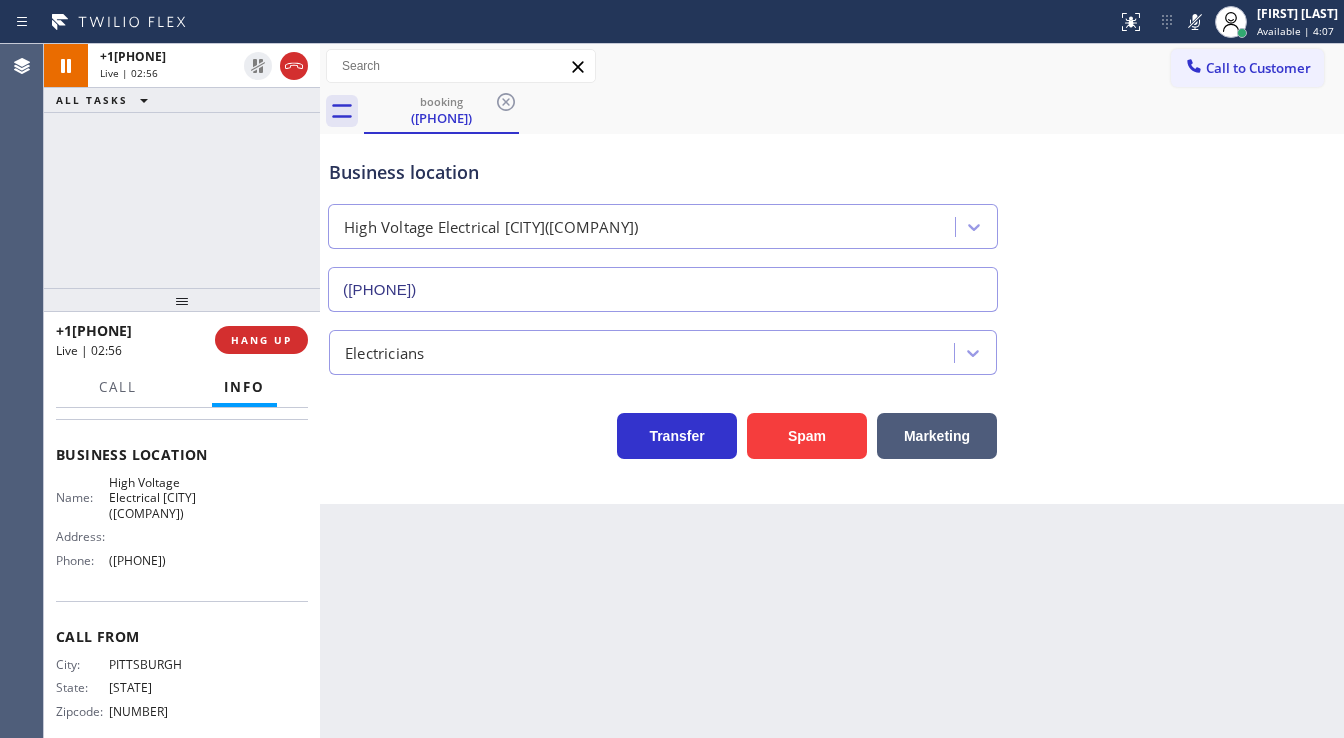 drag, startPoint x: 1194, startPoint y: 24, endPoint x: 1178, endPoint y: 195, distance: 171.7469 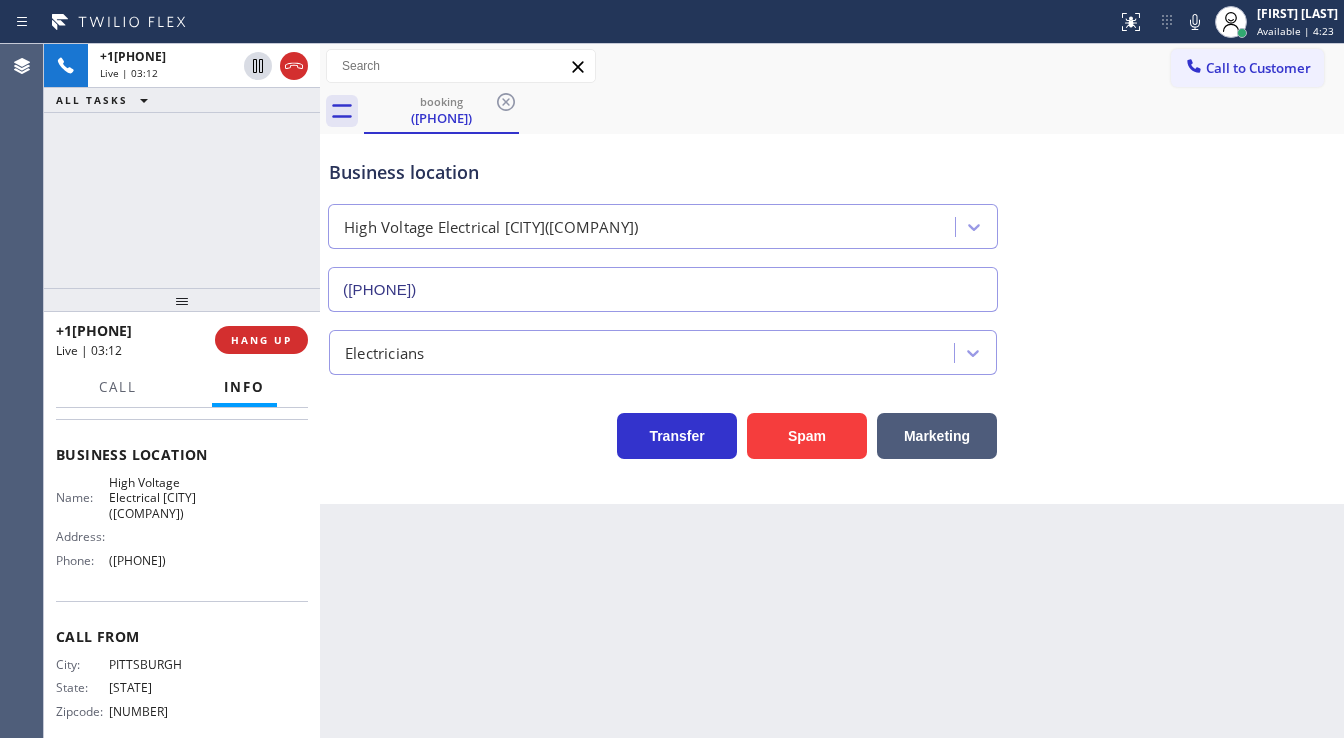 click on "[PHONE] Live | 03:12 ALL TASKS ALL TASKS ACTIVE TASKS TASKS IN WRAP UP" at bounding box center (182, 166) 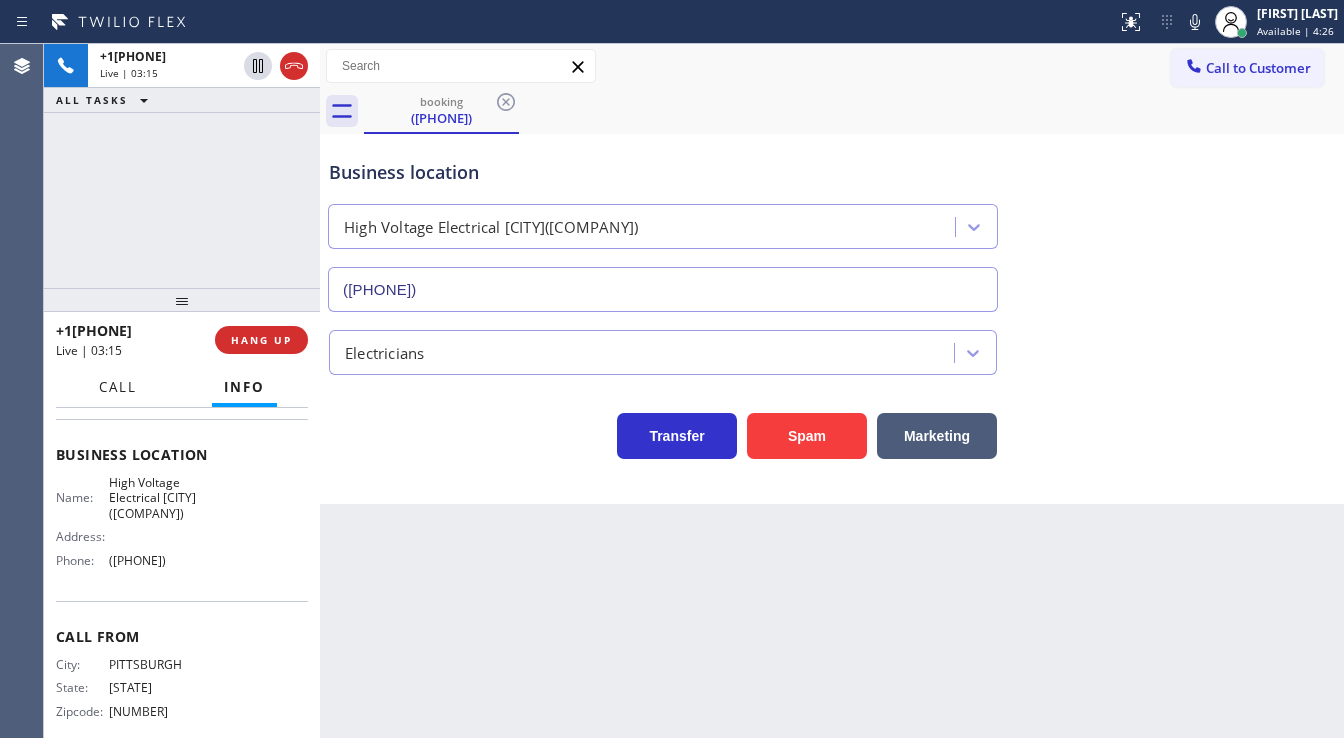 click on "Call" at bounding box center (118, 387) 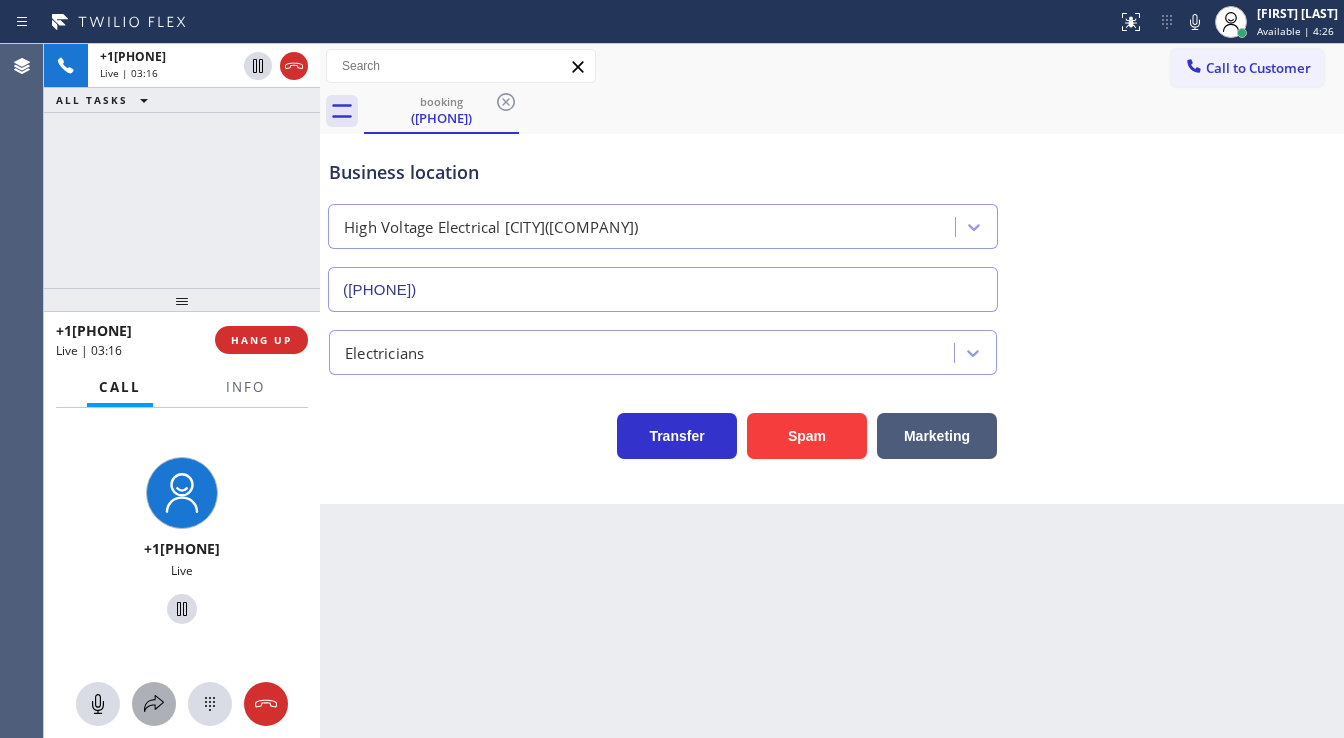 click 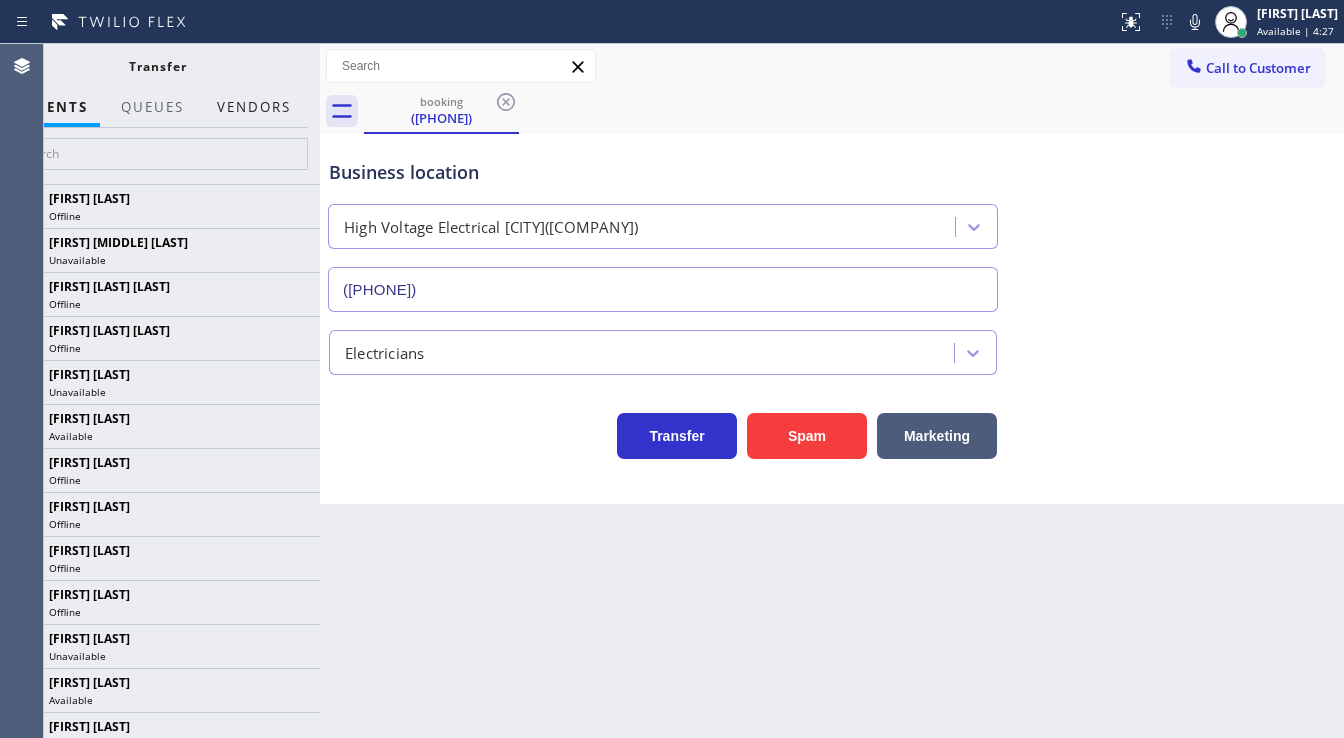 click on "Vendors" at bounding box center (254, 107) 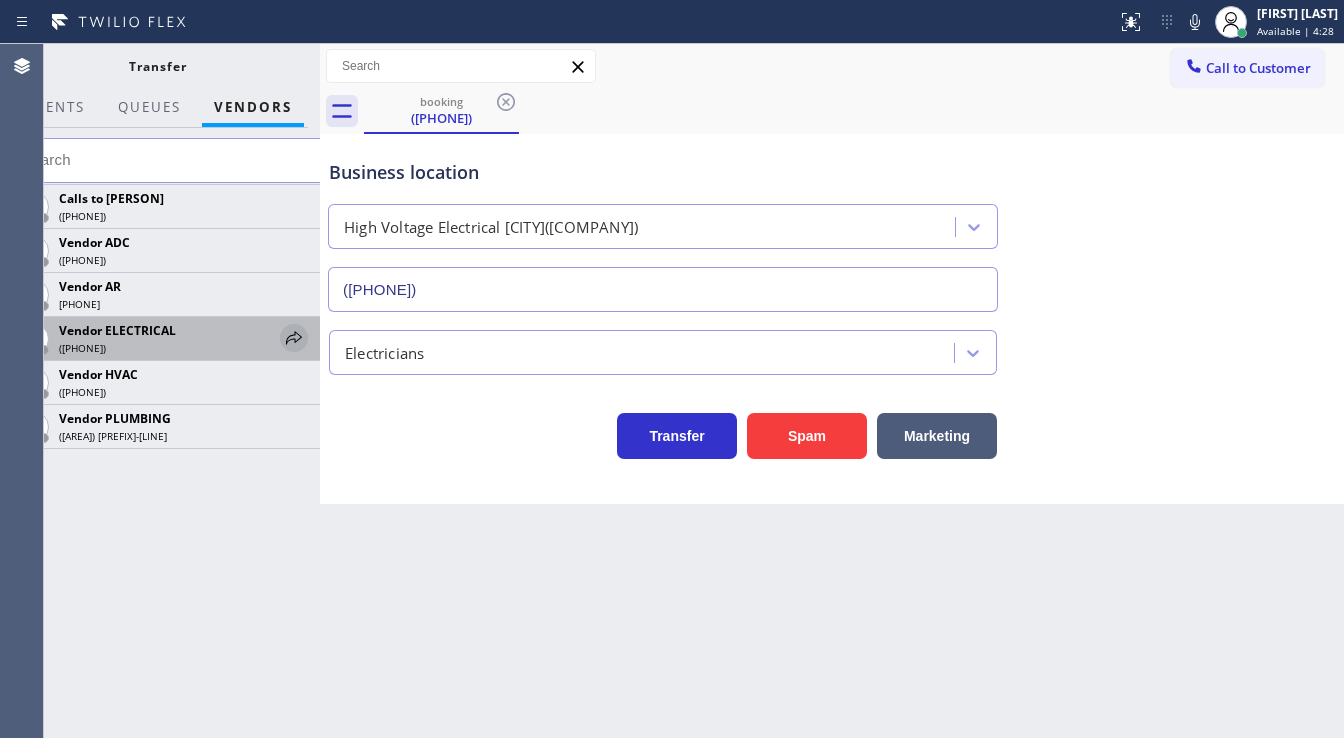 click 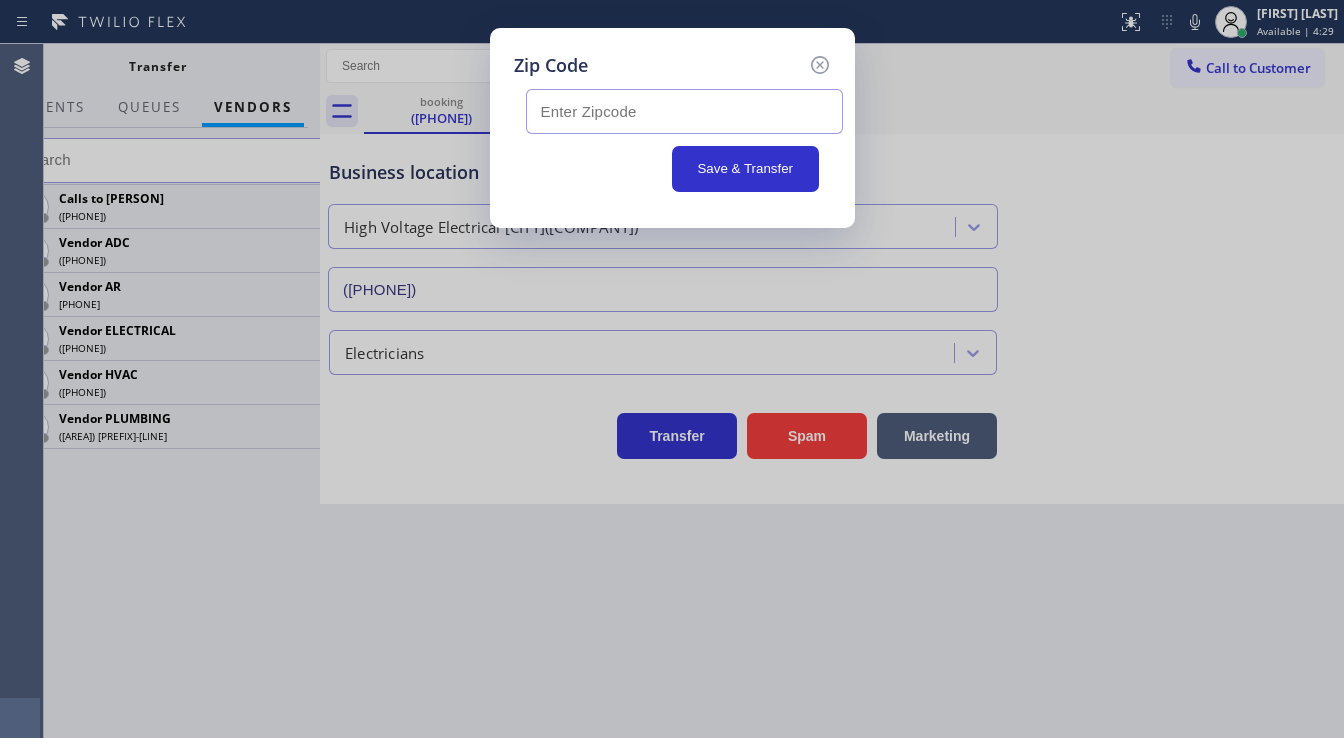 click at bounding box center (684, 111) 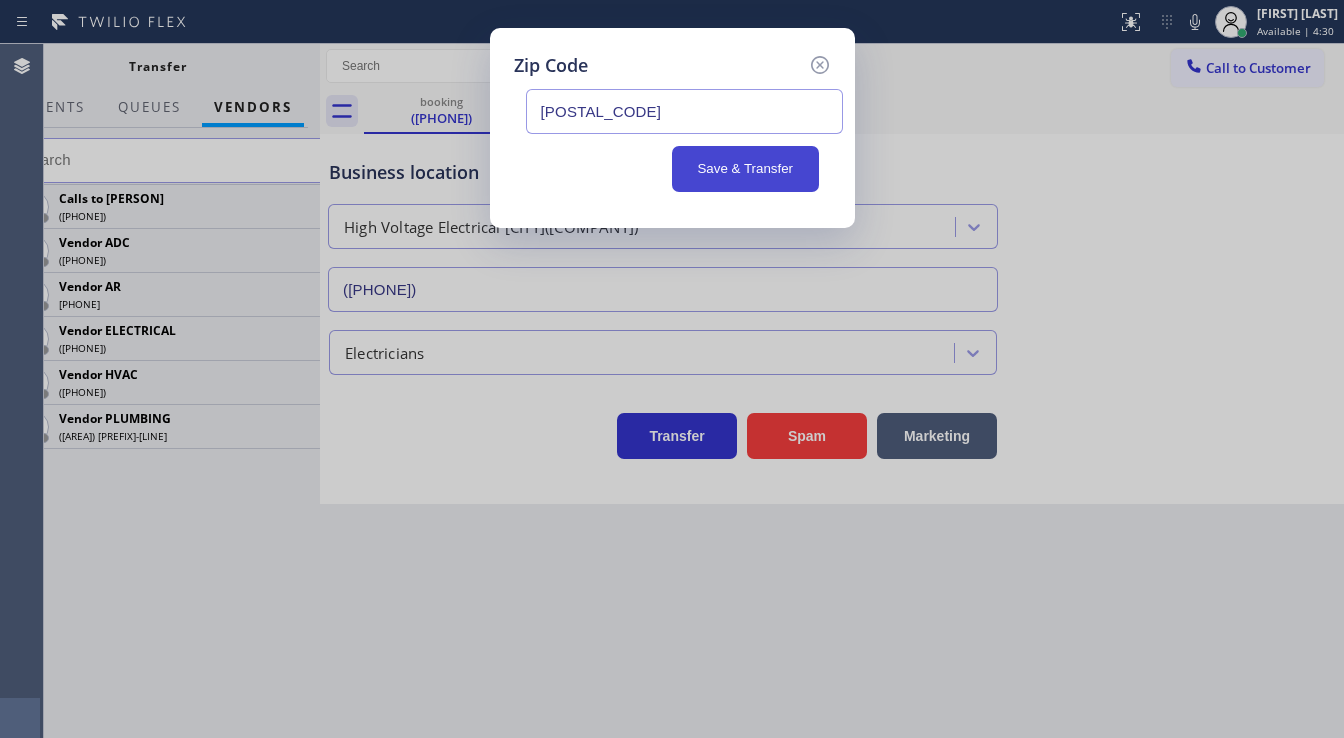 type on "[POSTAL_CODE]" 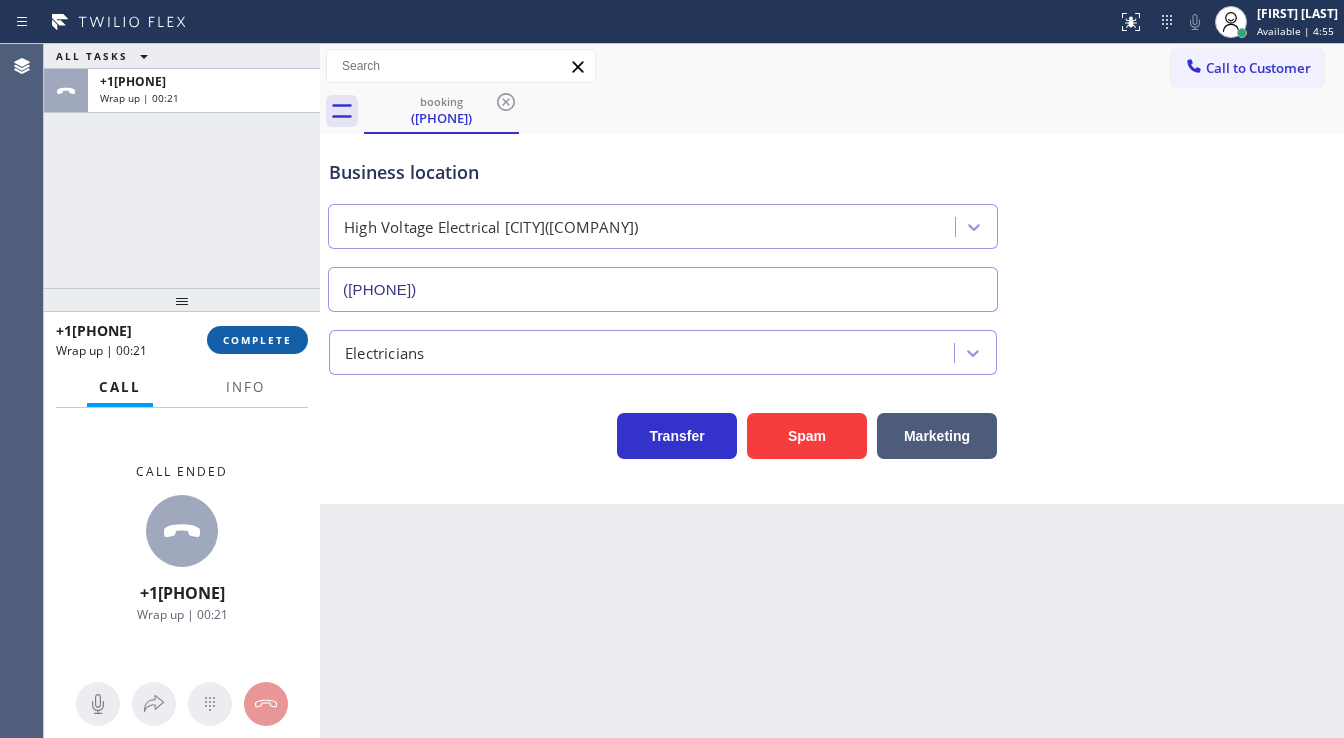 click on "COMPLETE" at bounding box center [257, 340] 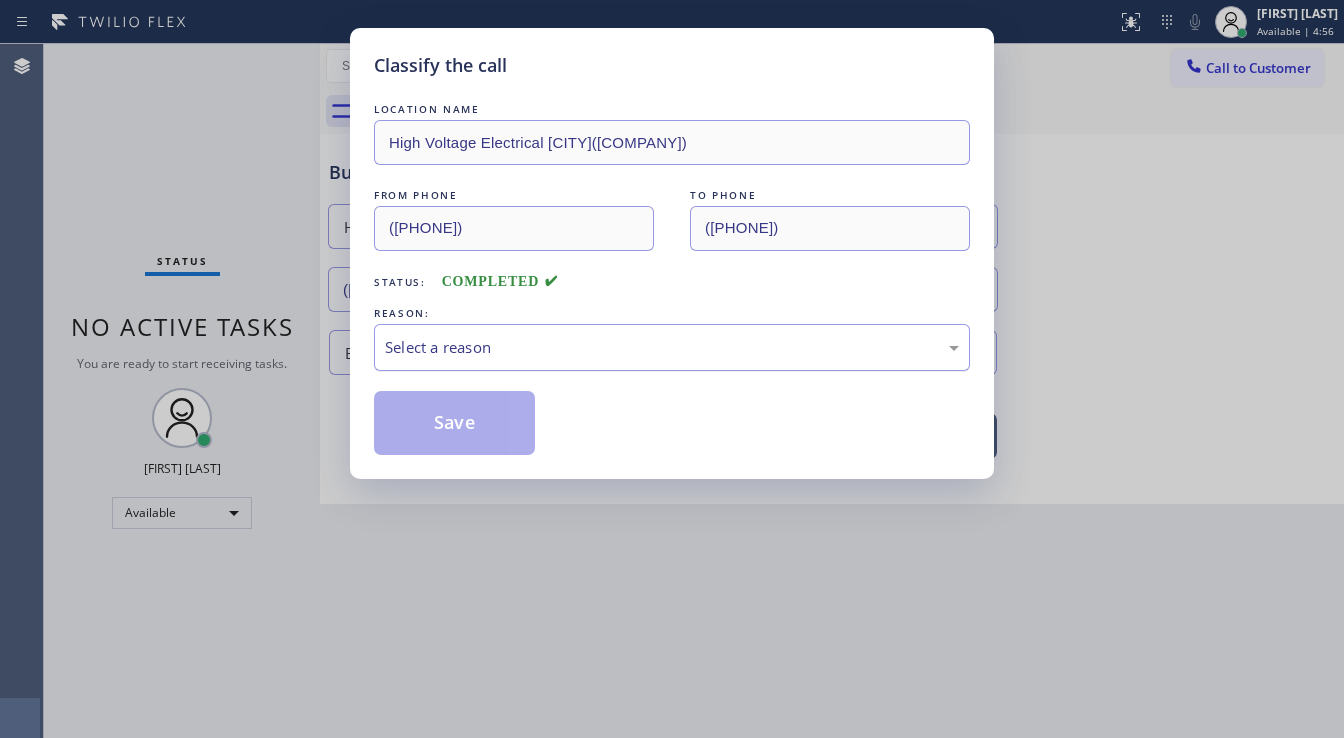 click on "Select a reason" at bounding box center [672, 347] 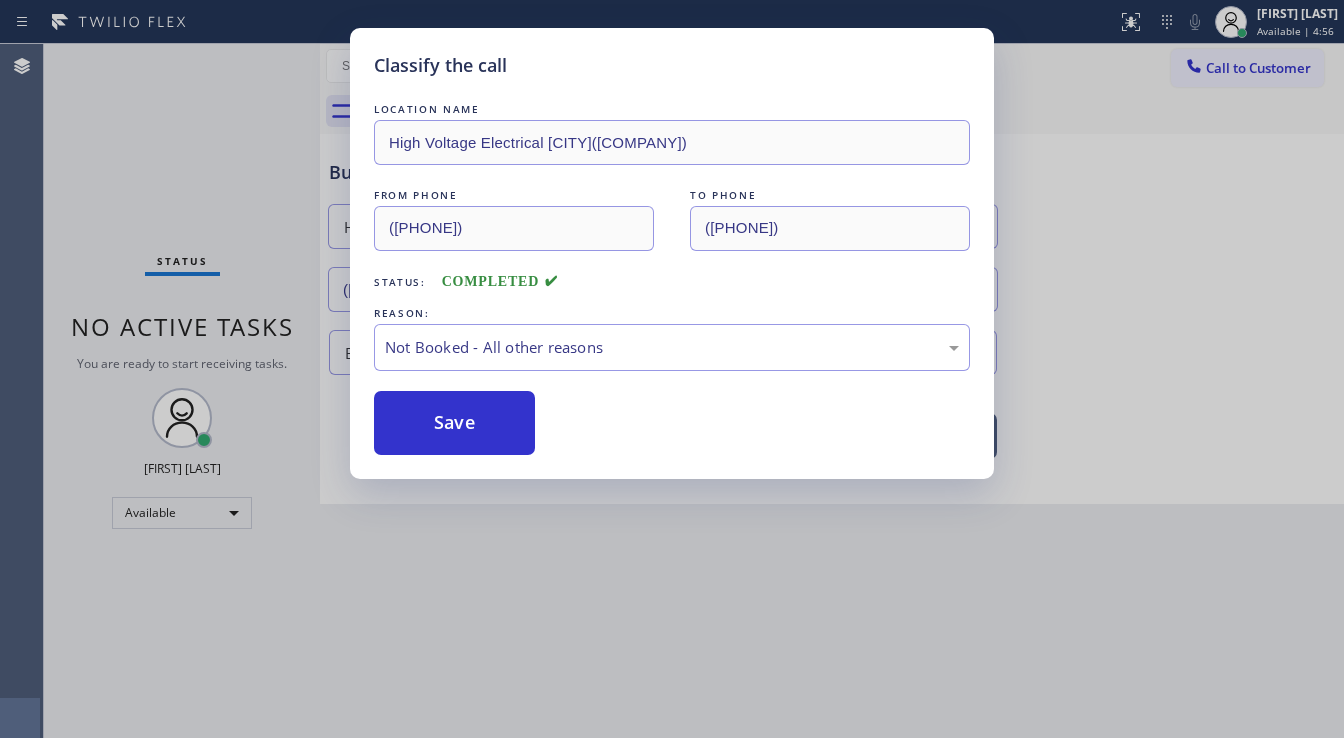 click on "Save" at bounding box center [454, 423] 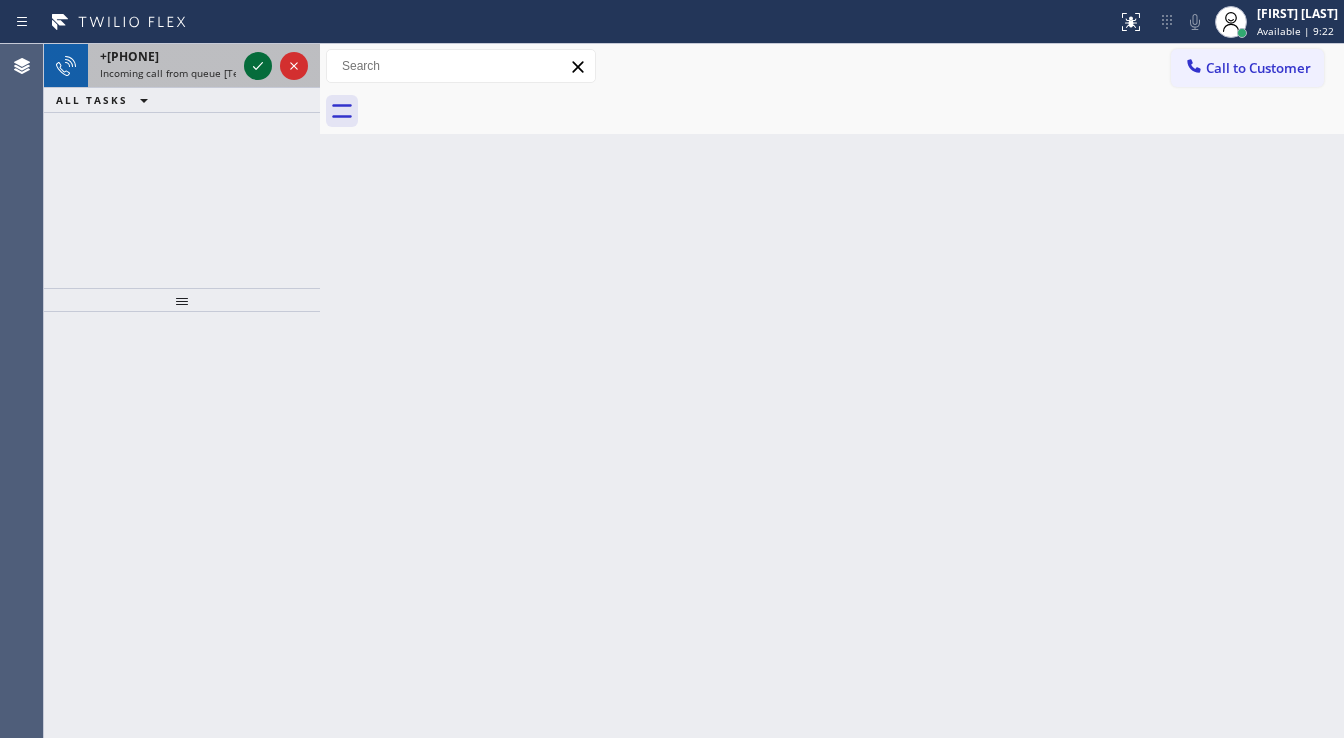 click 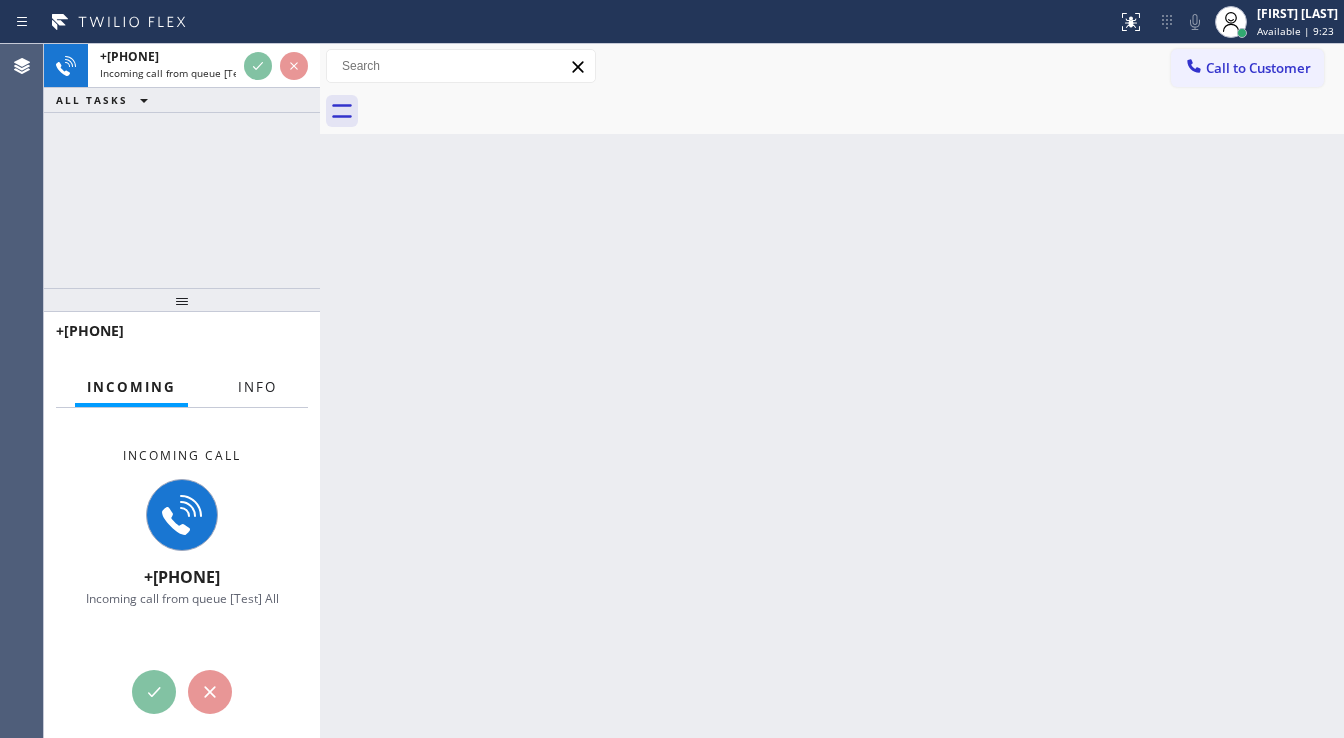 click on "Info" at bounding box center [257, 387] 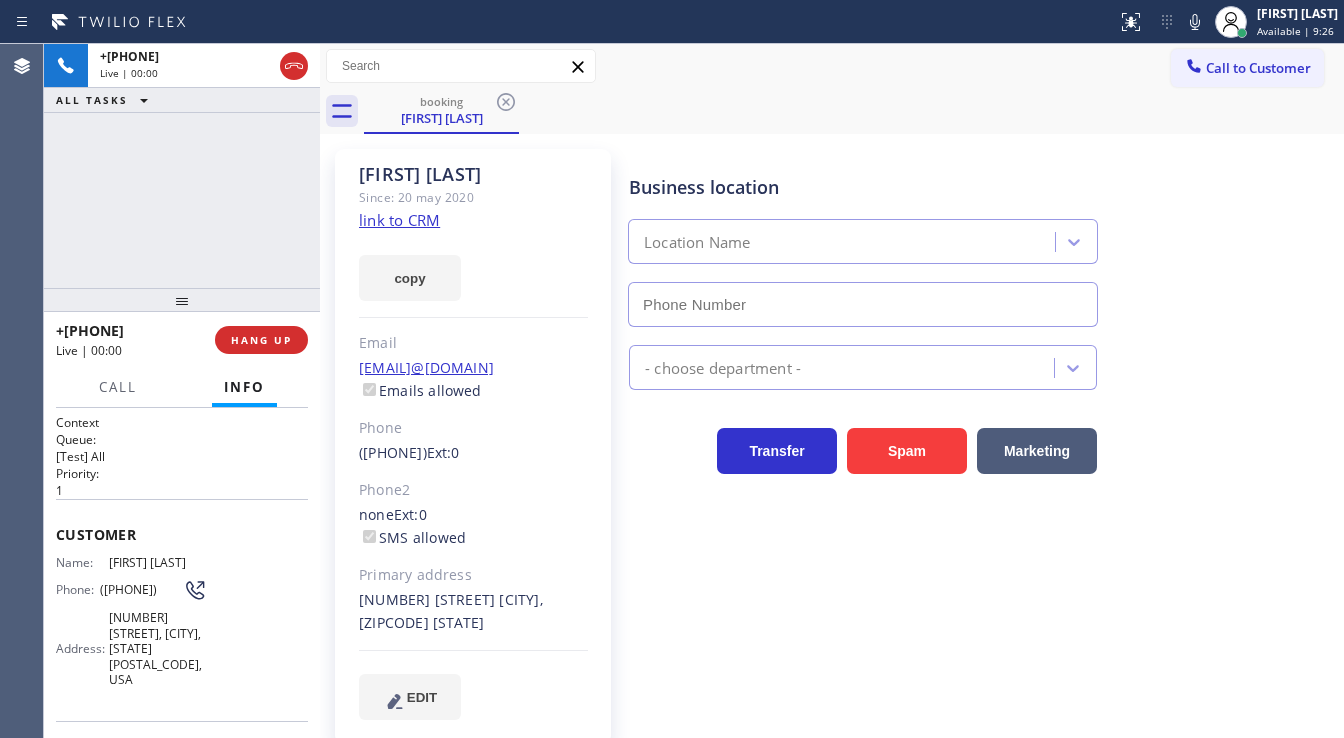 scroll, scrollTop: 80, scrollLeft: 0, axis: vertical 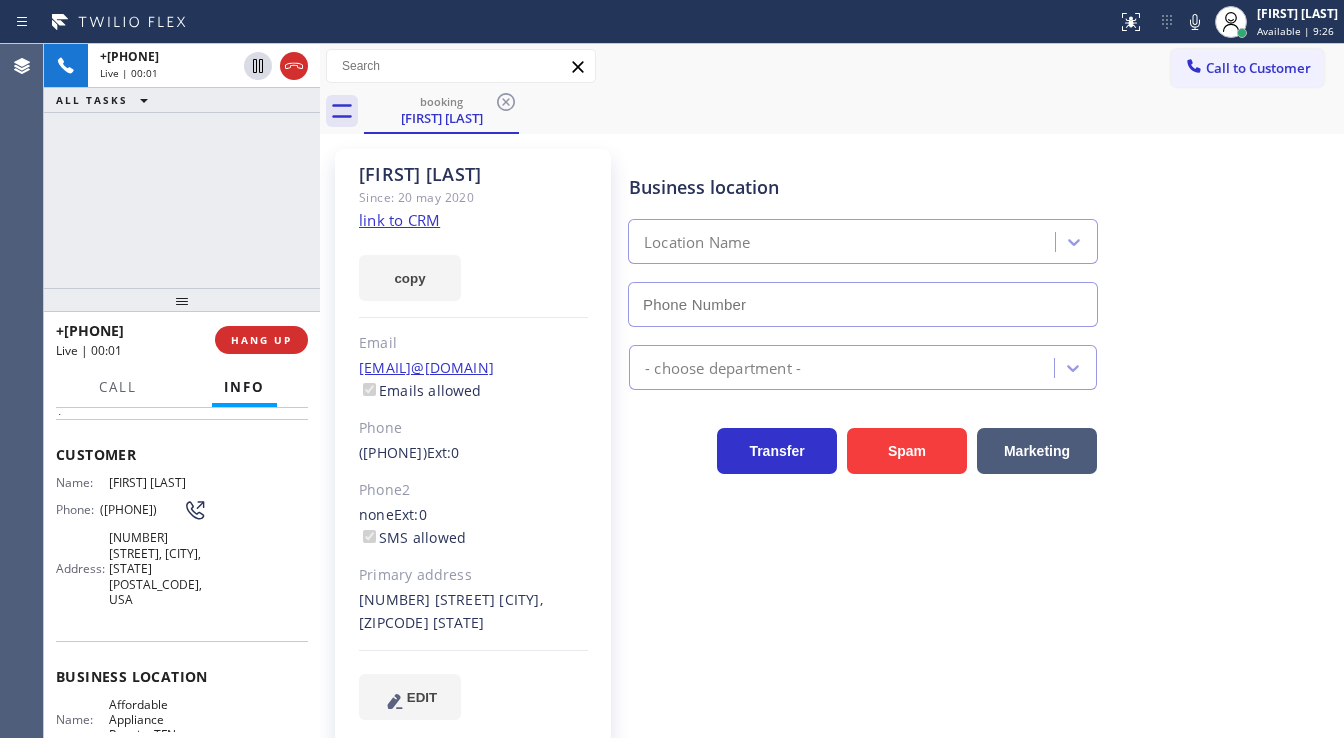 type on "([PHONE])" 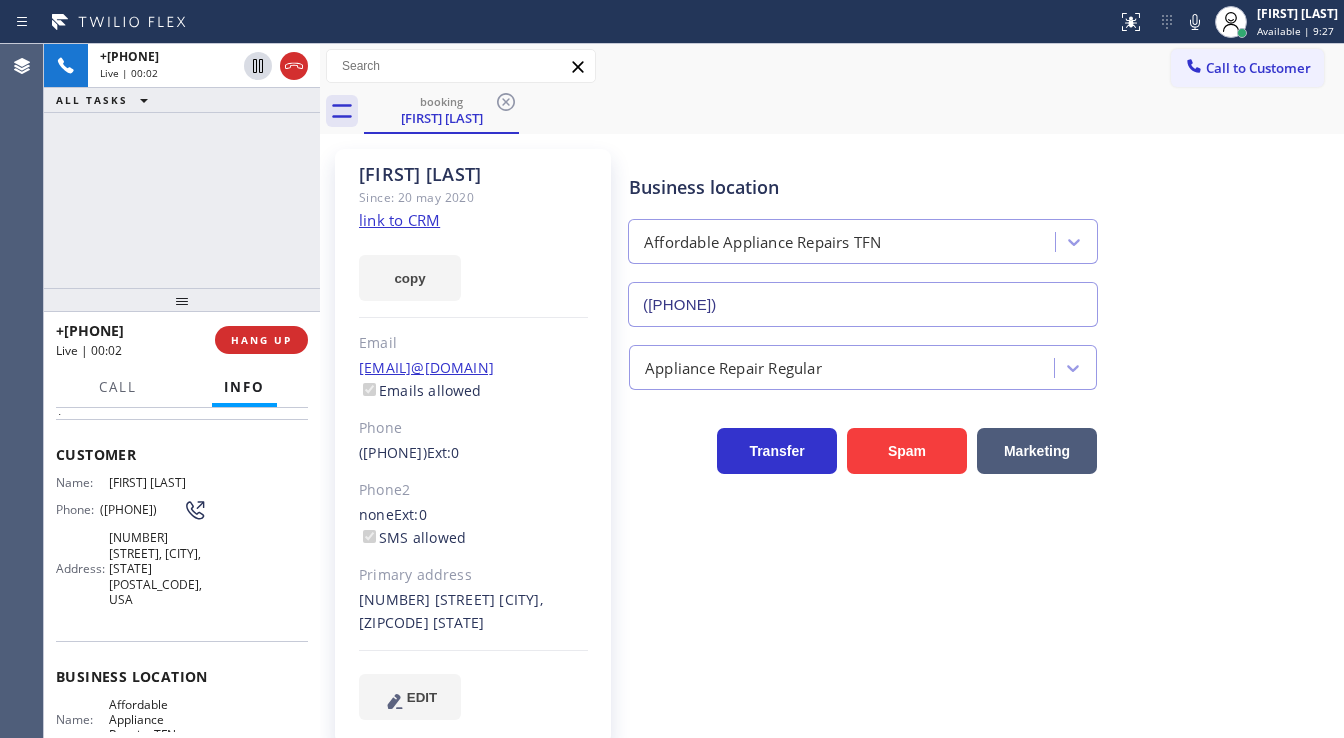 scroll, scrollTop: 160, scrollLeft: 0, axis: vertical 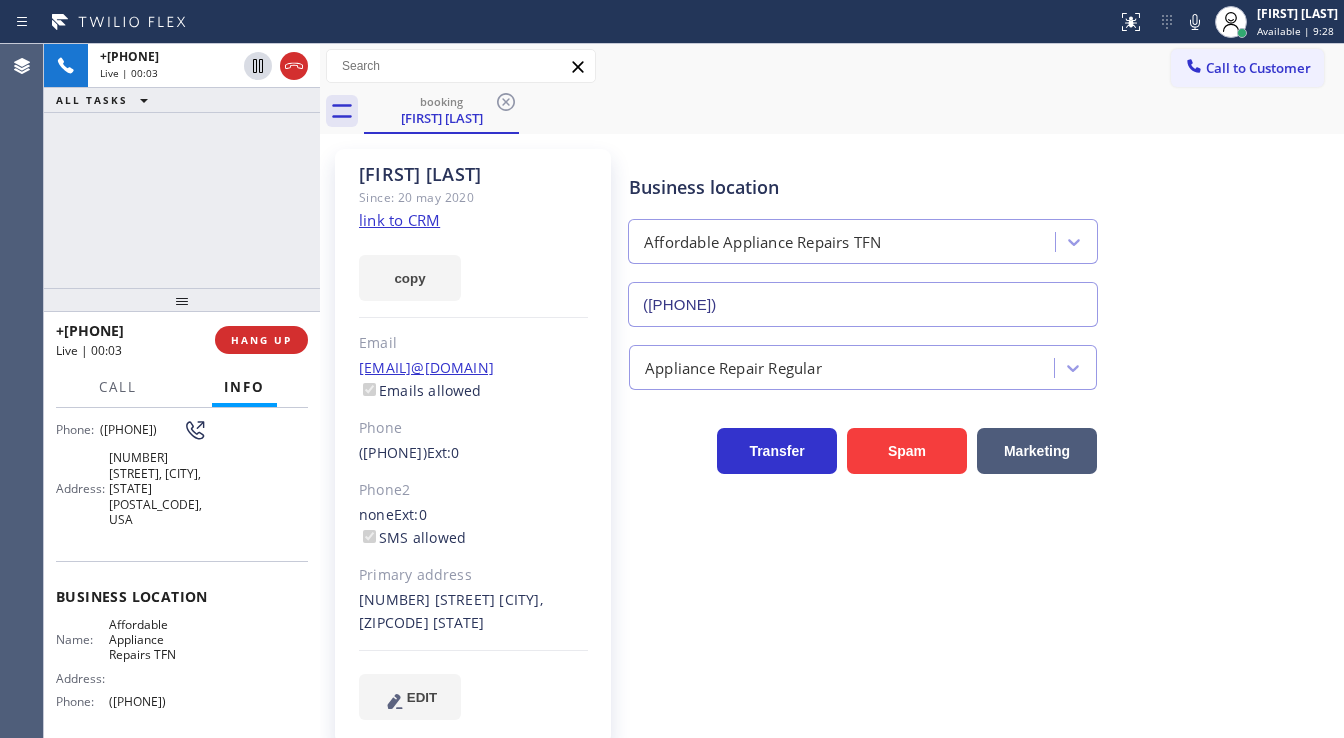 click on "link to CRM" 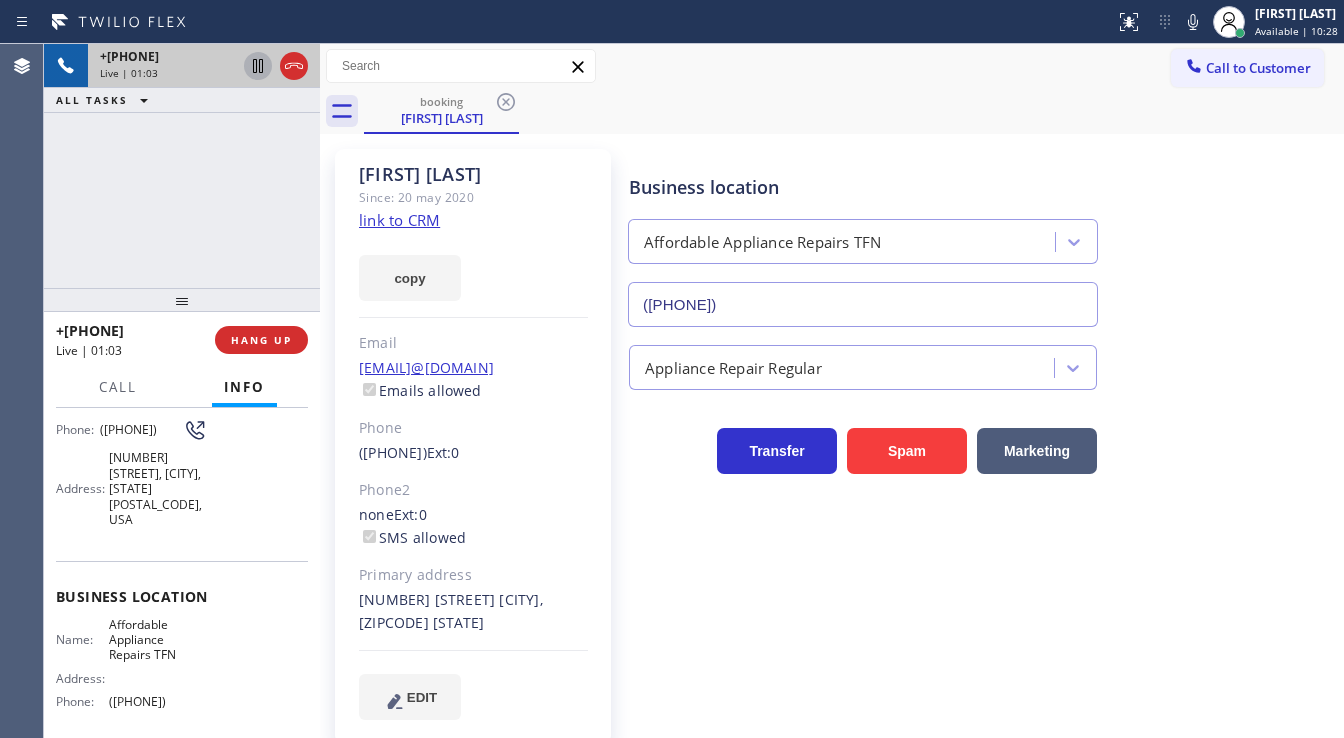 click 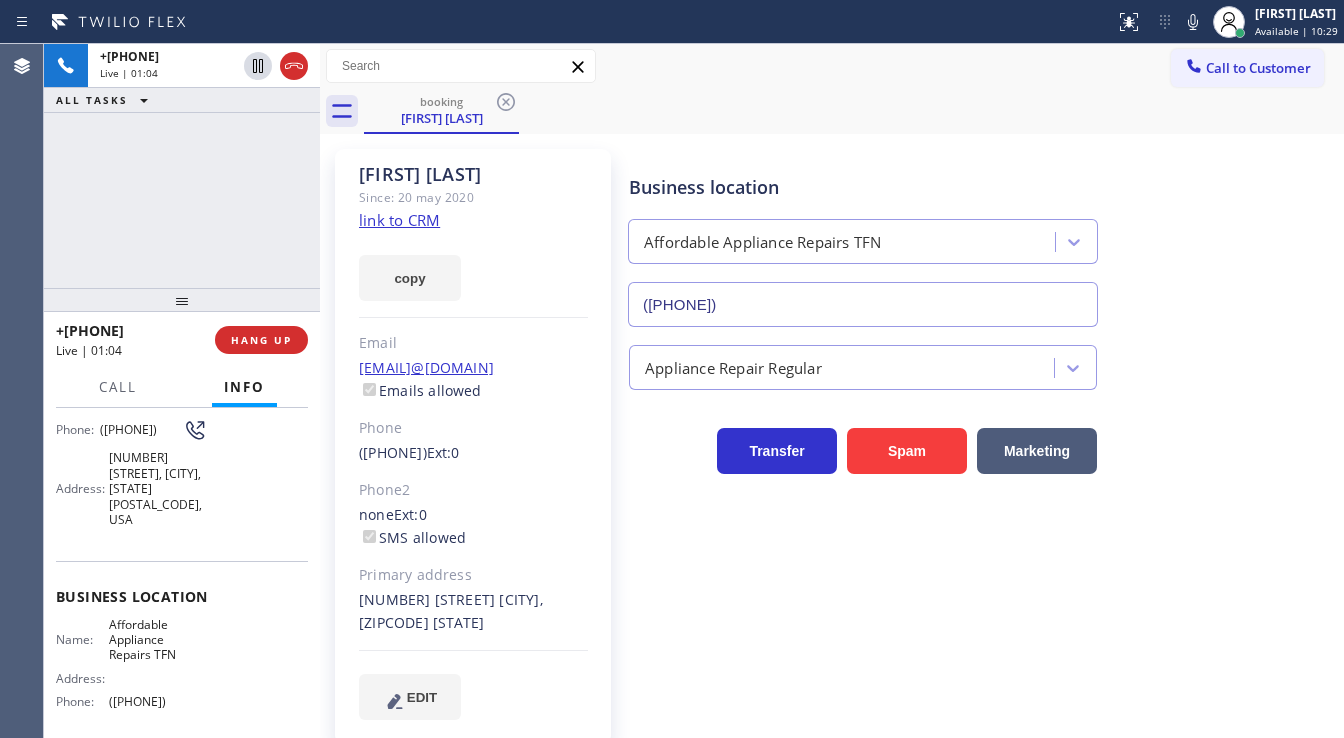 click 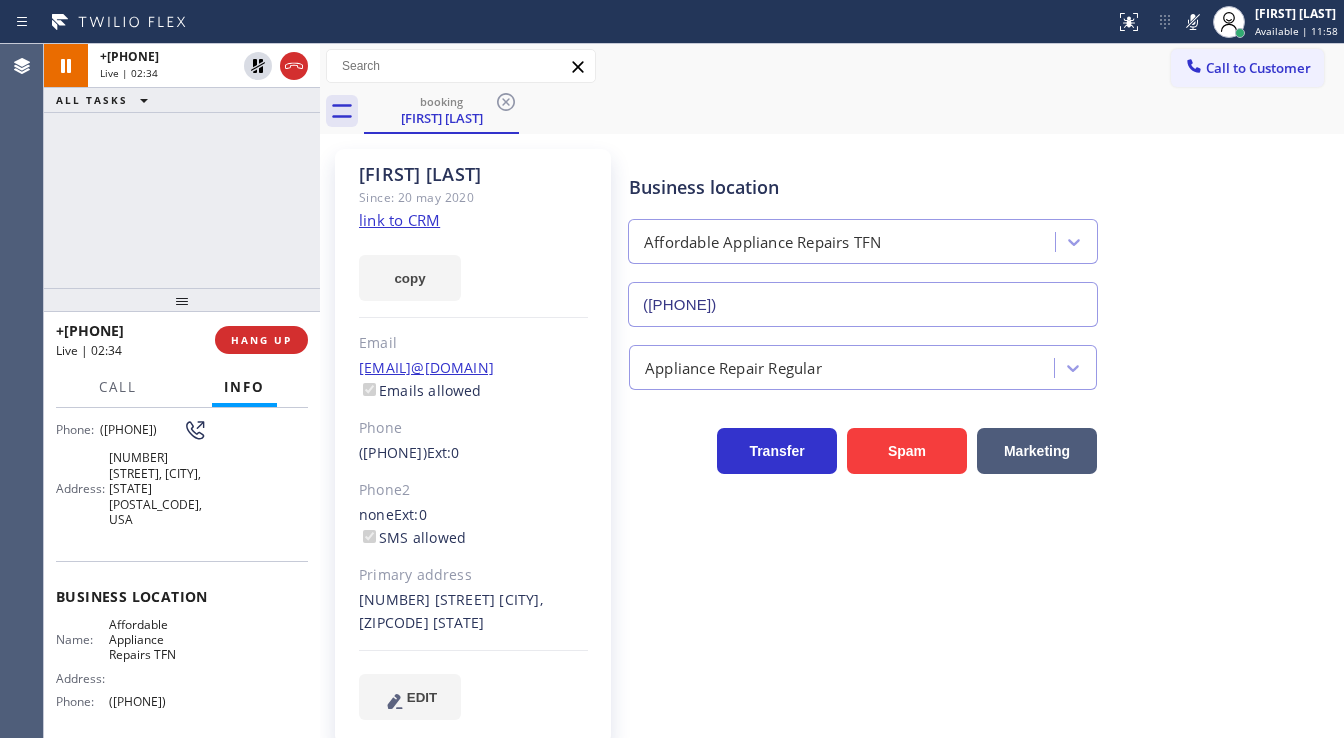 click on "[FIRST]  [LAST] Since: [DATE] link to CRM copy Email [EMAIL]@[DOMAIN]  Emails allowed Phone ([PHONE])  Ext:  0 Phone2 none  Ext:  0  SMS allowed Primary address  [NUMBER] [STREET] [CITY], [ZIPCODE] [STATE] EDIT" at bounding box center [473, 446] 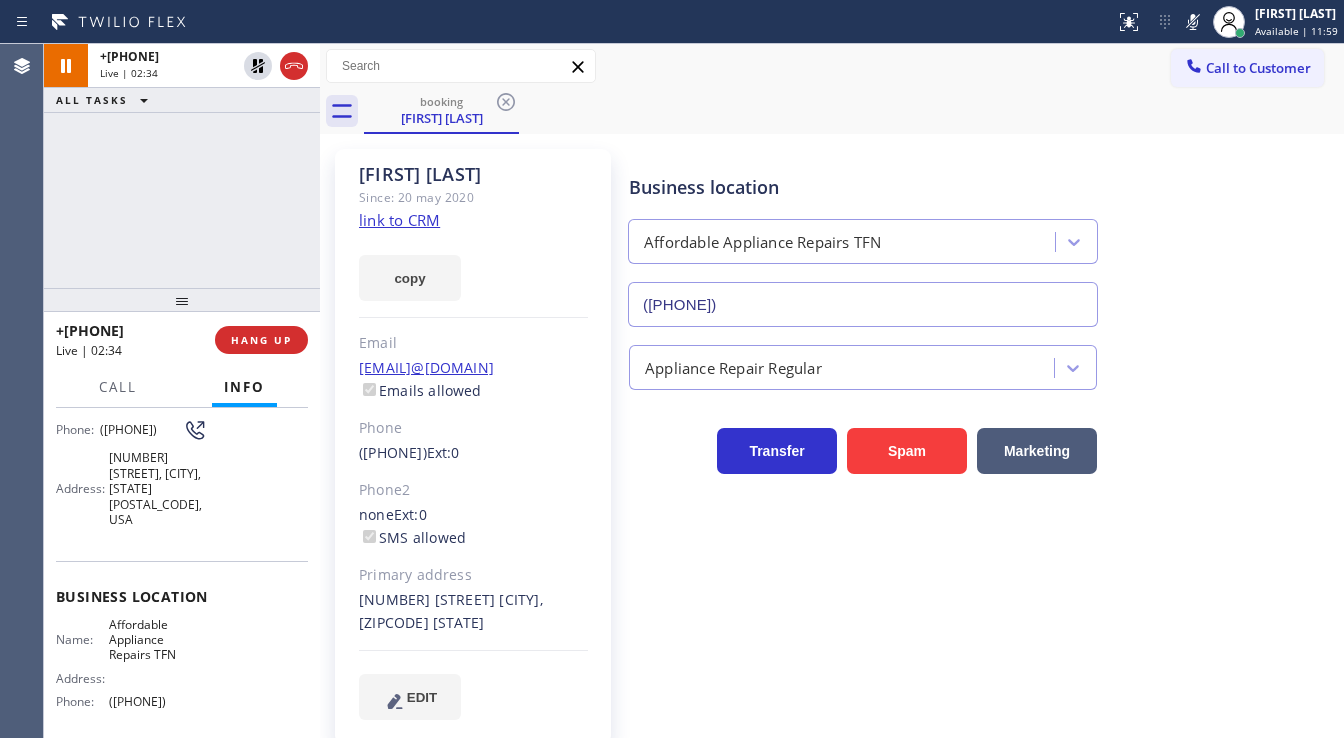 click on "[FIRST]  [LAST] Since: [DATE] link to CRM copy Email [EMAIL]@[DOMAIN]  Emails allowed Phone ([PHONE])  Ext:  0 Phone2 none  Ext:  0  SMS allowed Primary address  [NUMBER] [STREET] [CITY], [ZIPCODE] [STATE] EDIT" at bounding box center [473, 446] 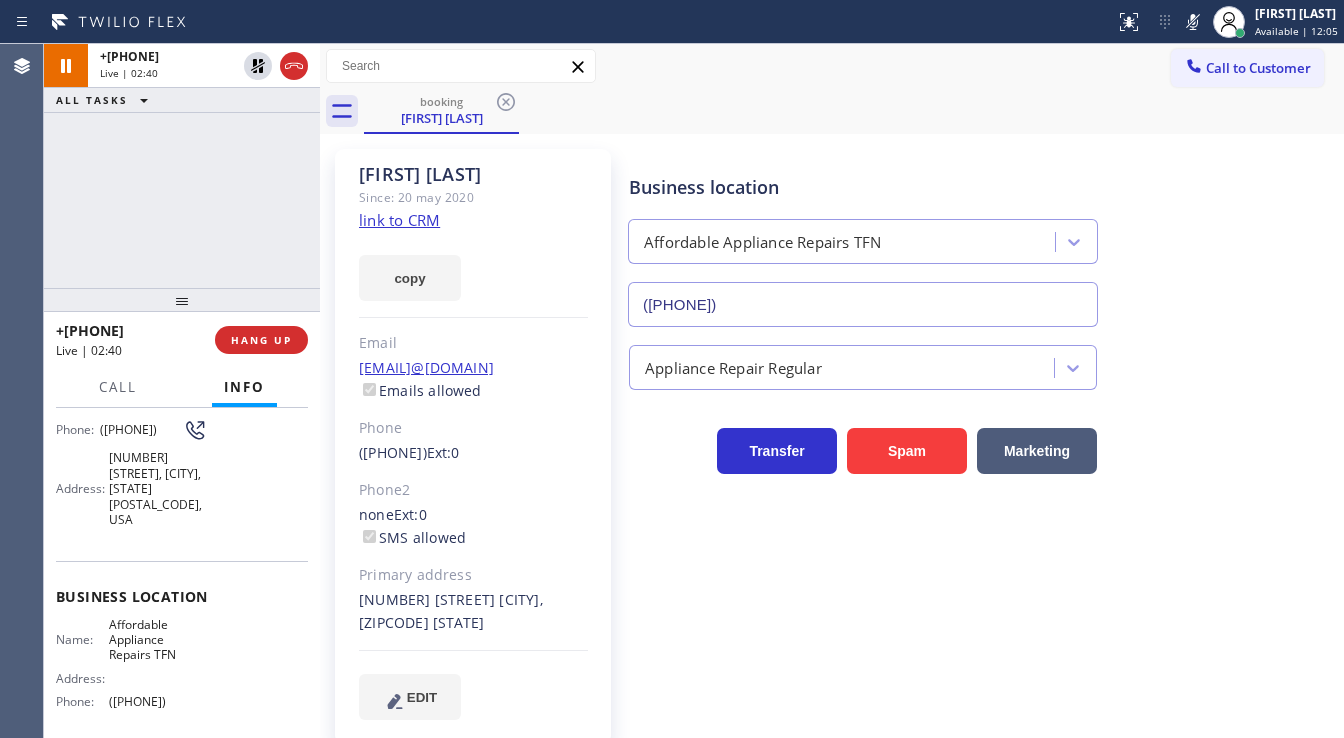 click on "+1[PHONE] Live | 02:40 ALL TASKS ALL TASKS ACTIVE TASKS TASKS IN WRAP UP" at bounding box center [182, 166] 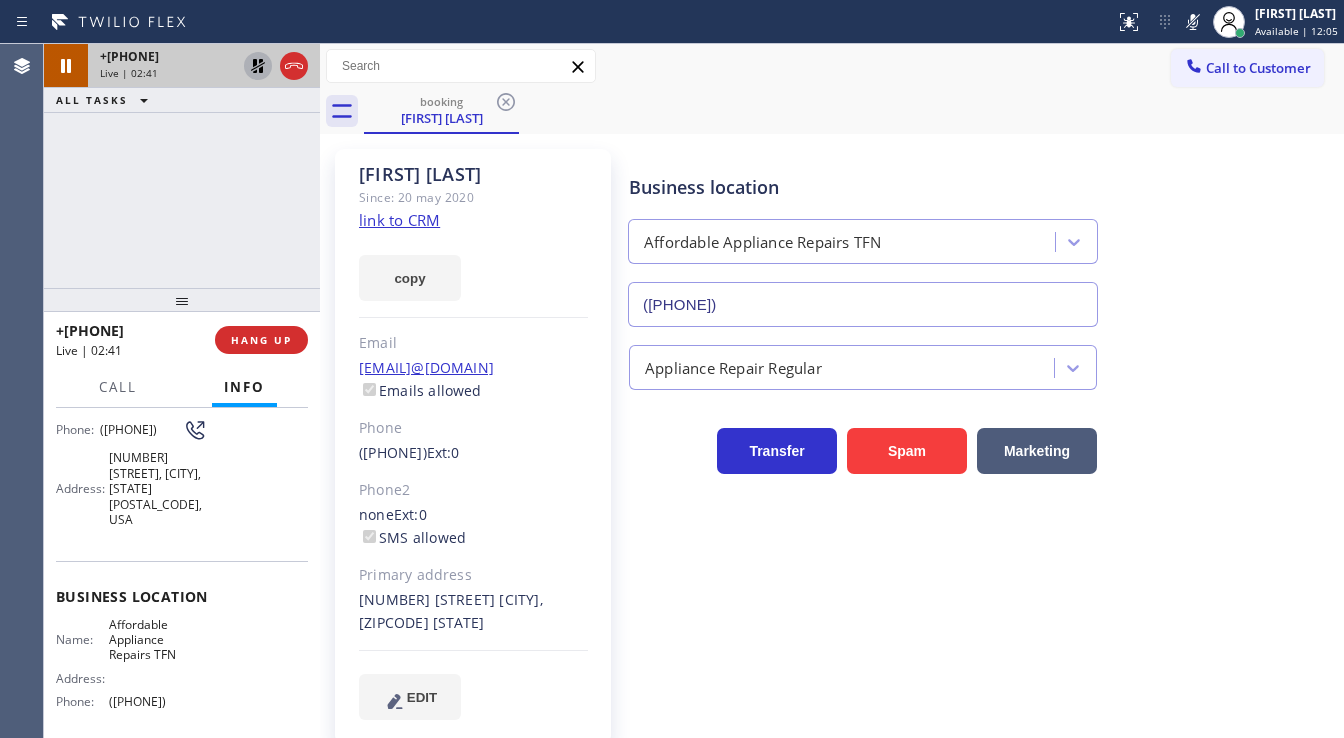 click 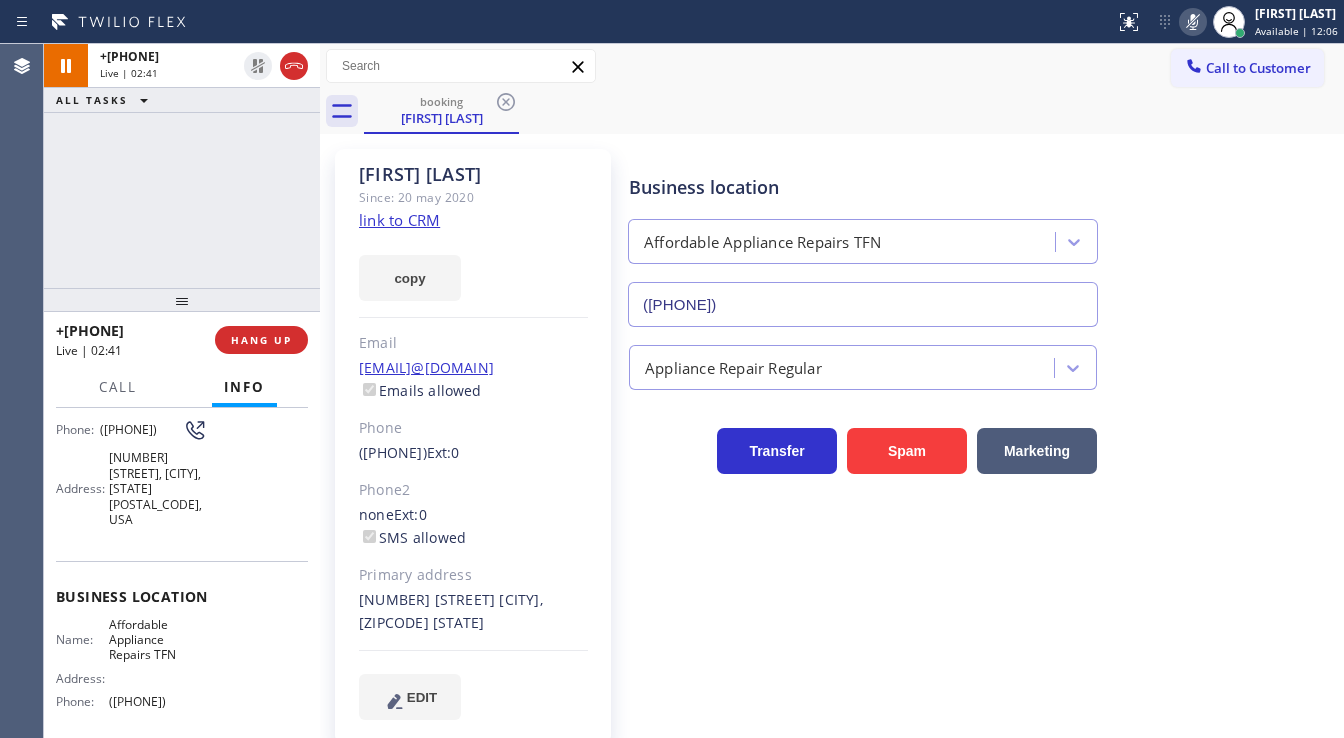click 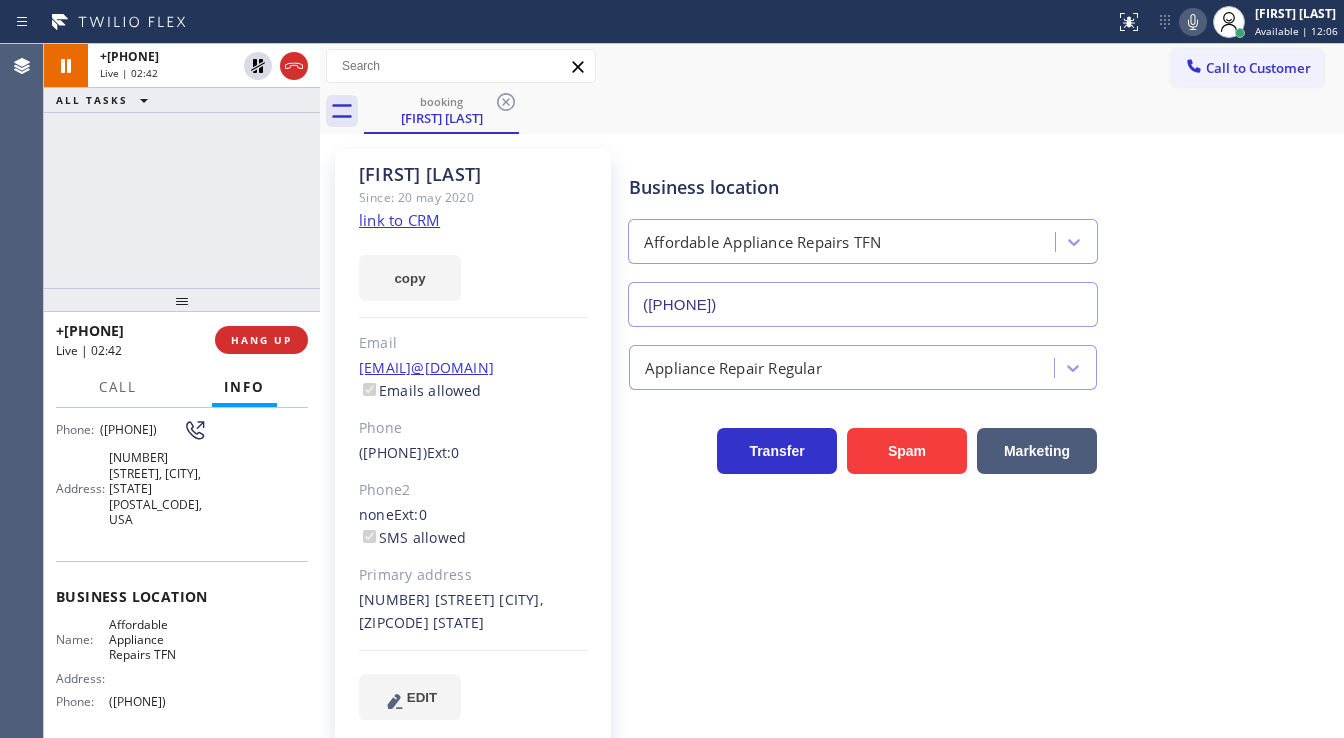 click on "booking [FIRST] [LAST]" at bounding box center (854, 111) 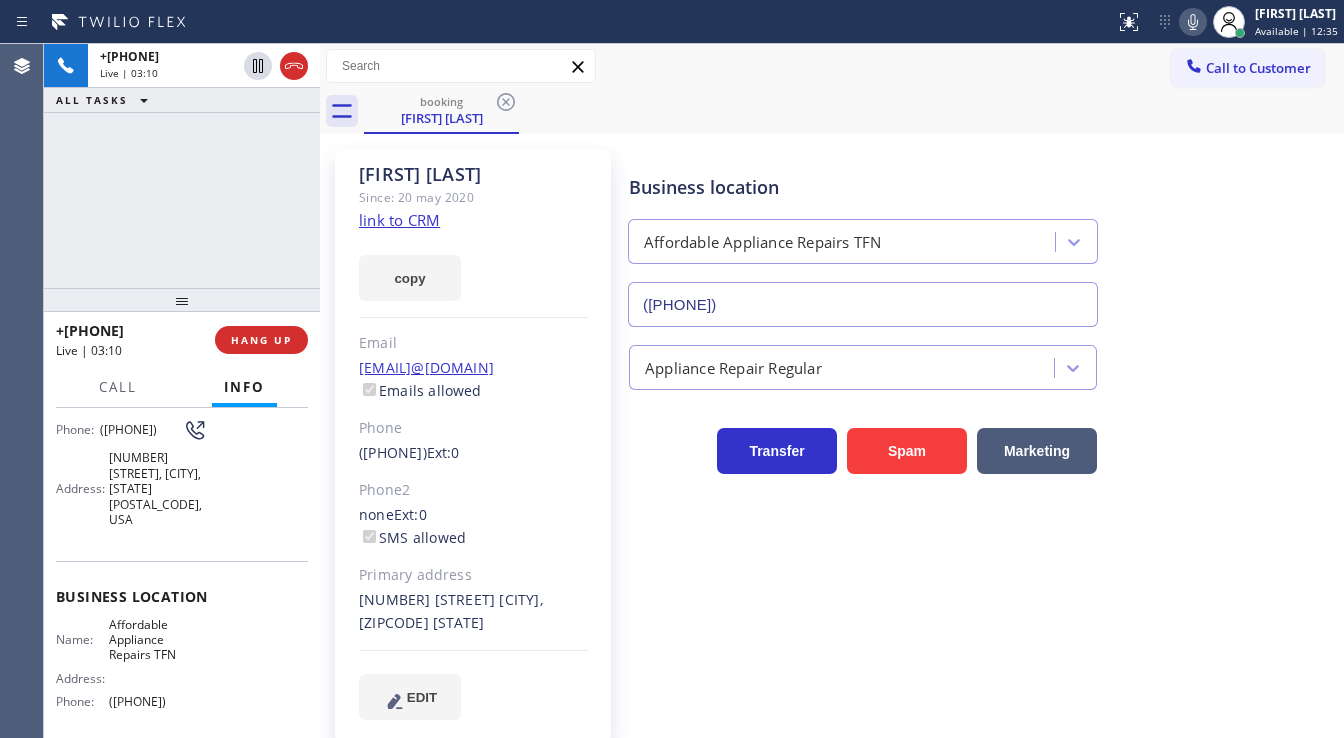 click on "+[PHONE] Live | 03:10 ALL TASKS ALL TASKS ACTIVE TASKS TASKS IN WRAP UP" at bounding box center (182, 166) 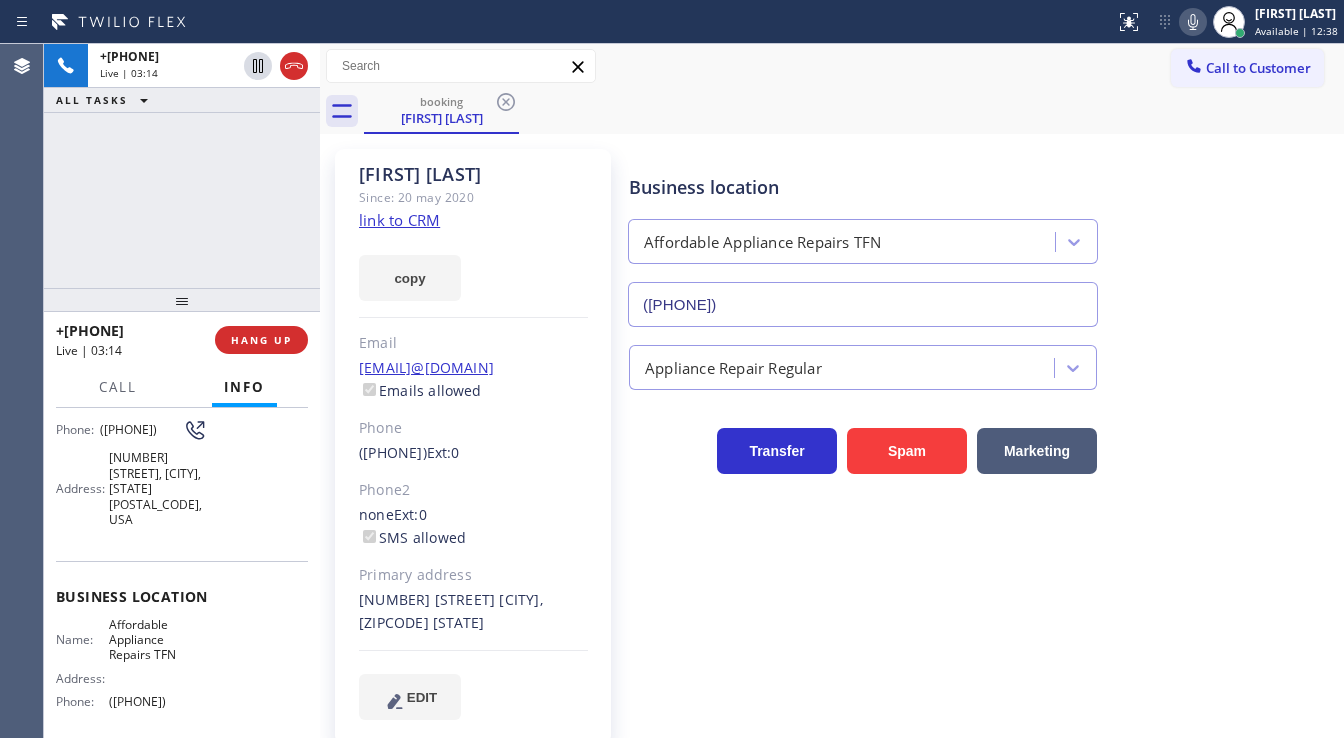 click on "+1[PHONE] Live | 03:14 ALL TASKS ALL TASKS ACTIVE TASKS TASKS IN WRAP UP" at bounding box center [182, 166] 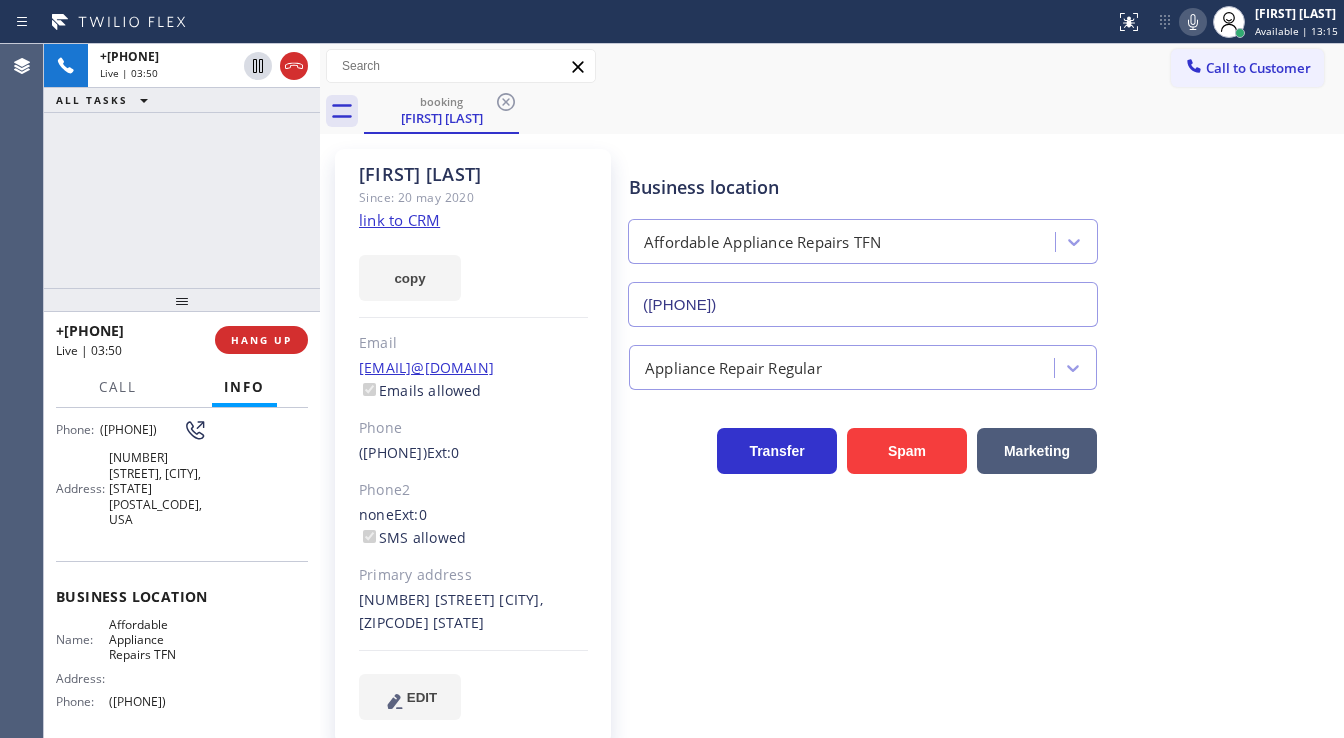 click on "+[PHONE] Live | 03:50 ALL TASKS ALL TASKS ACTIVE TASKS TASKS IN WRAP UP" at bounding box center (182, 166) 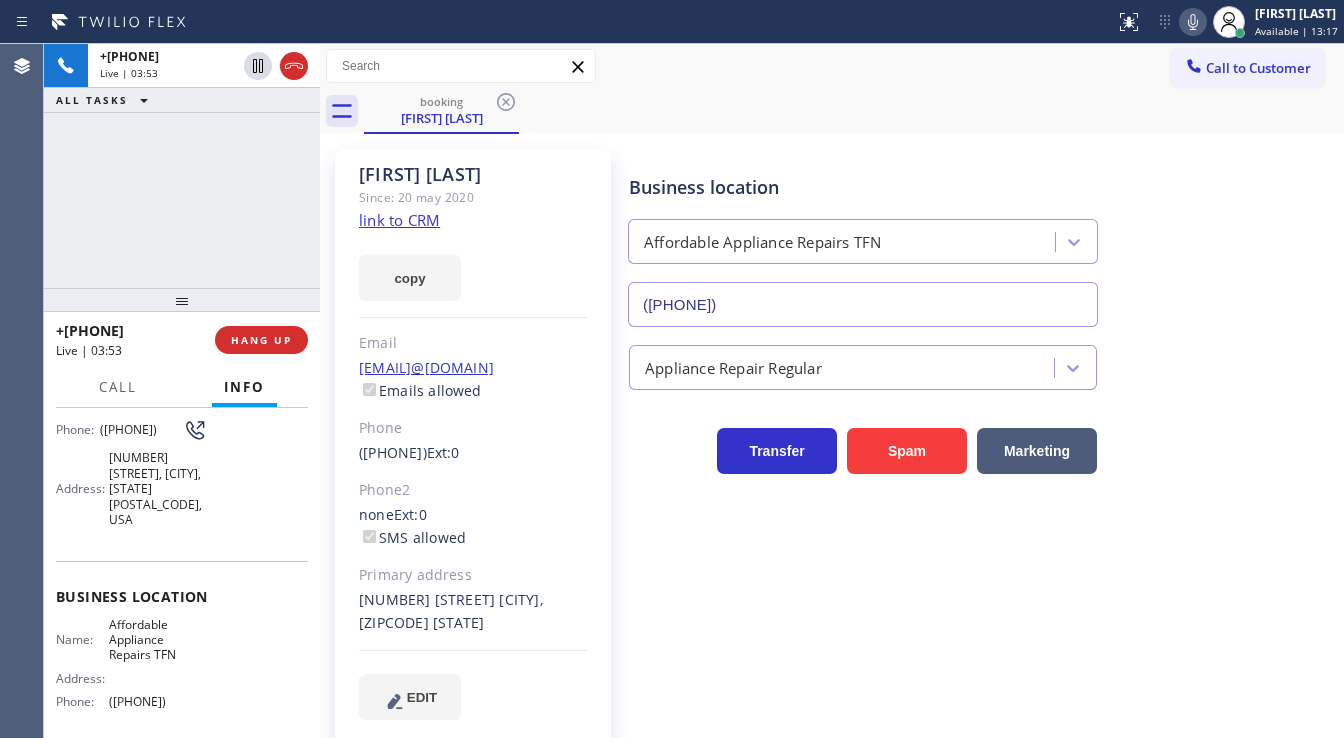 click 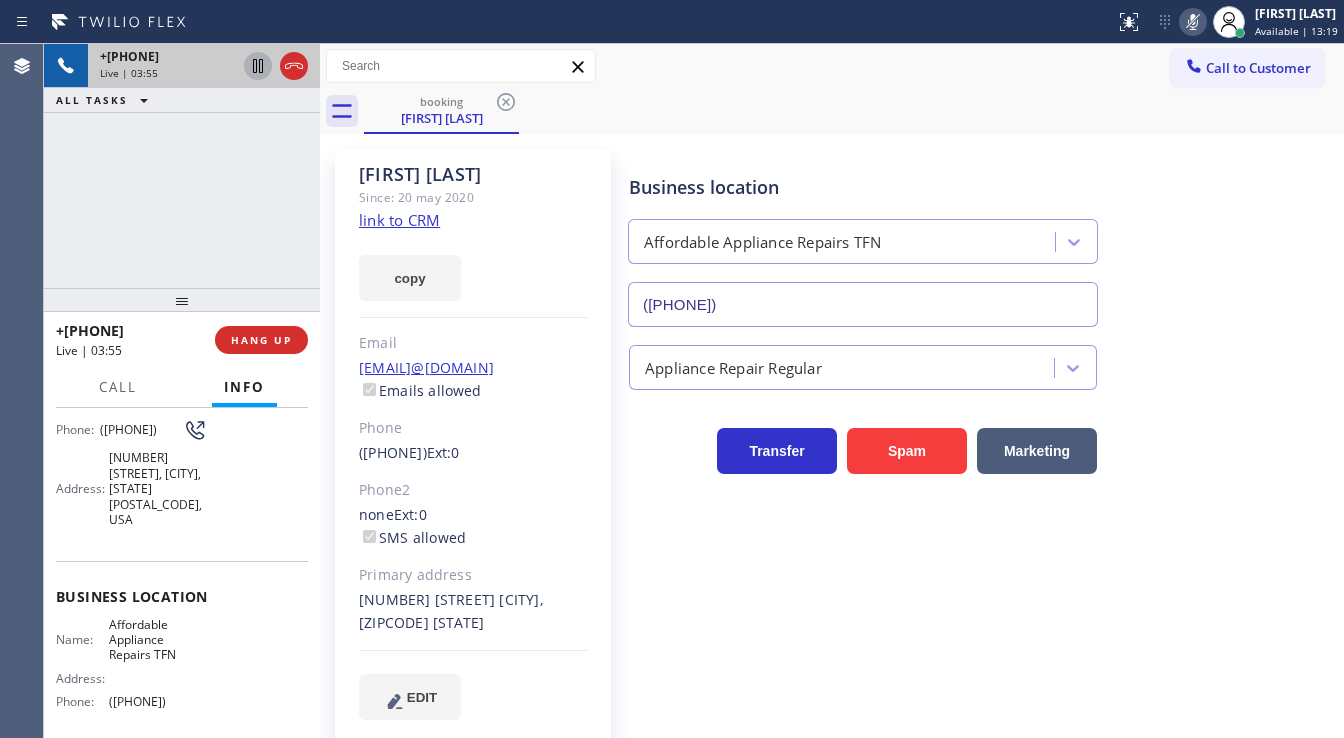 click 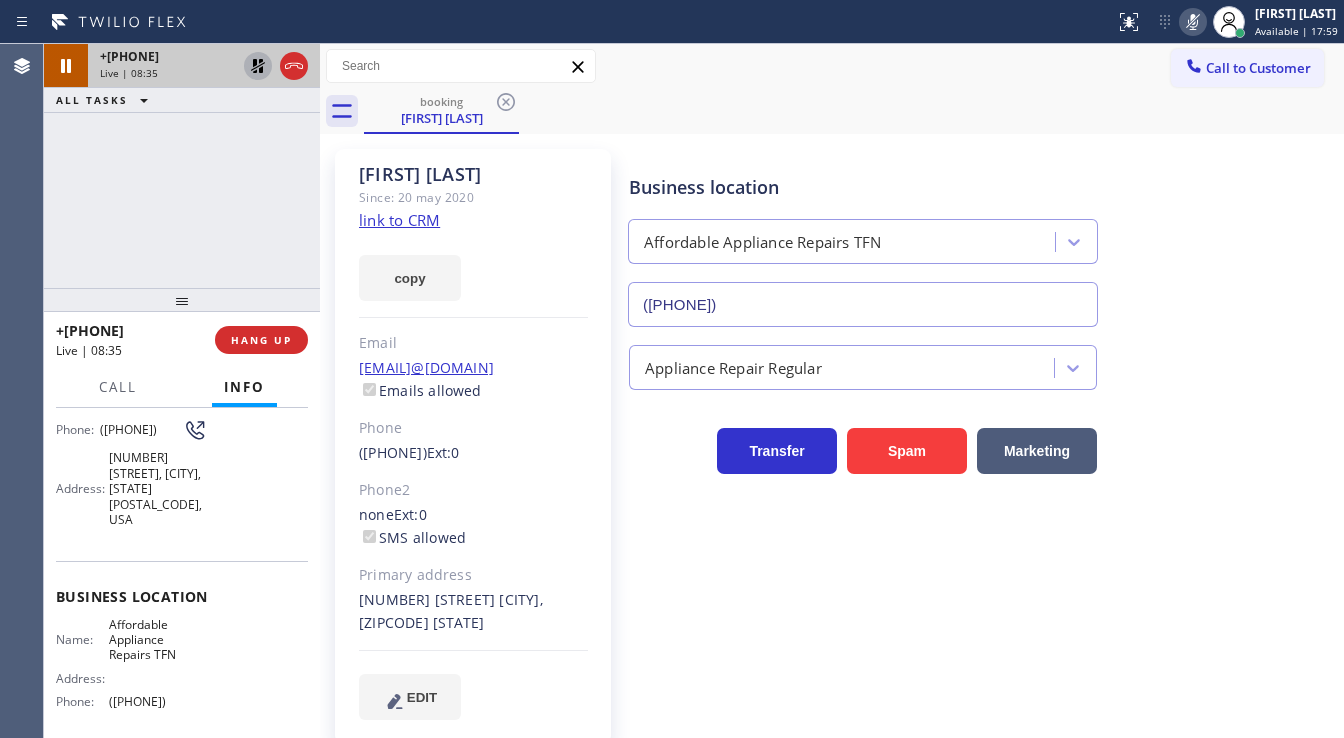 click 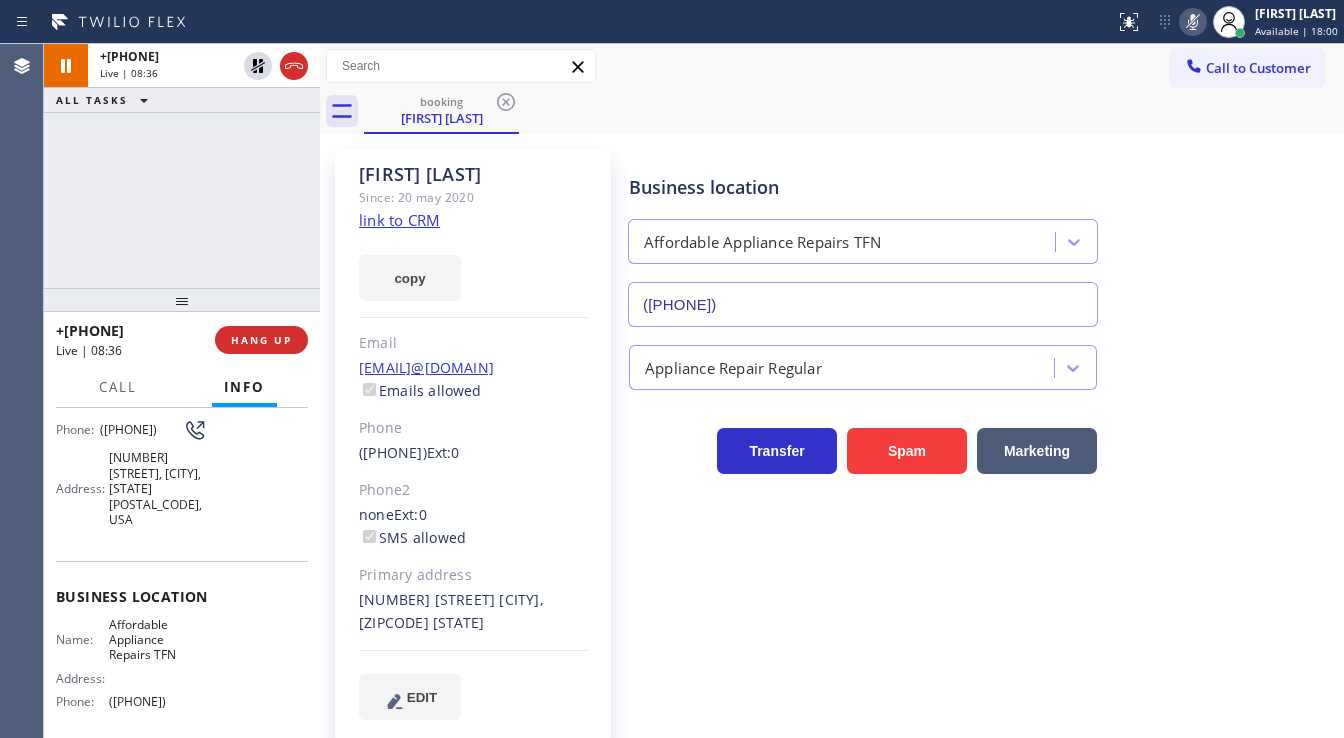 click 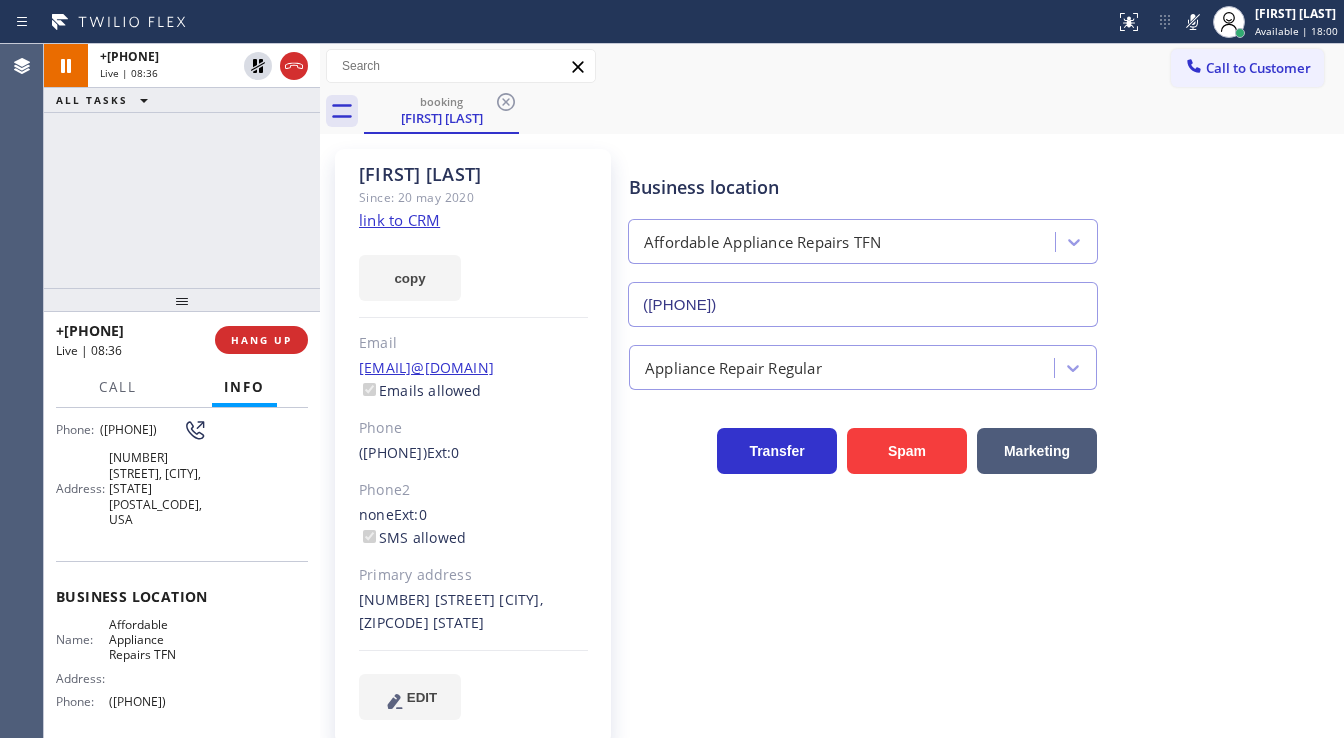 click on "booking [FIRST] [LAST]" at bounding box center [854, 111] 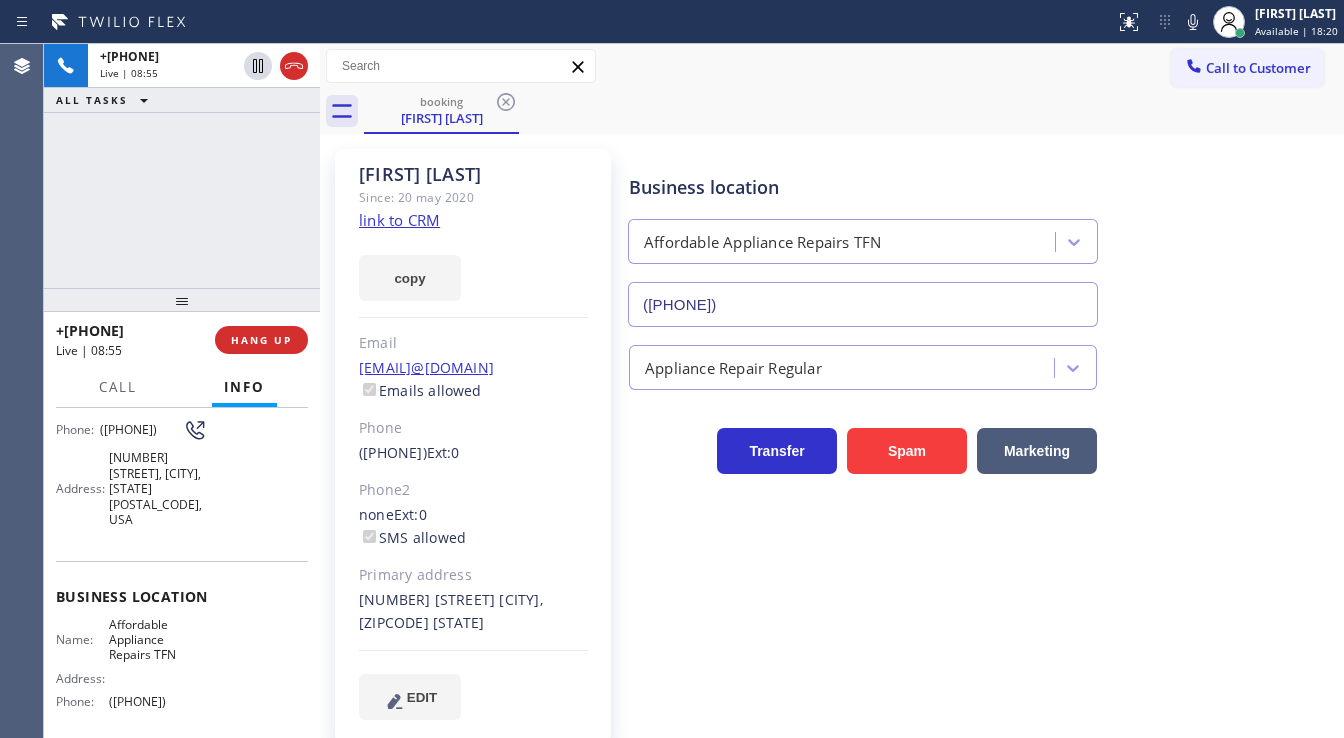 click on "+[PHONE] Live | 08:55 ALL TASKS ALL TASKS ACTIVE TASKS TASKS IN WRAP UP" at bounding box center [182, 166] 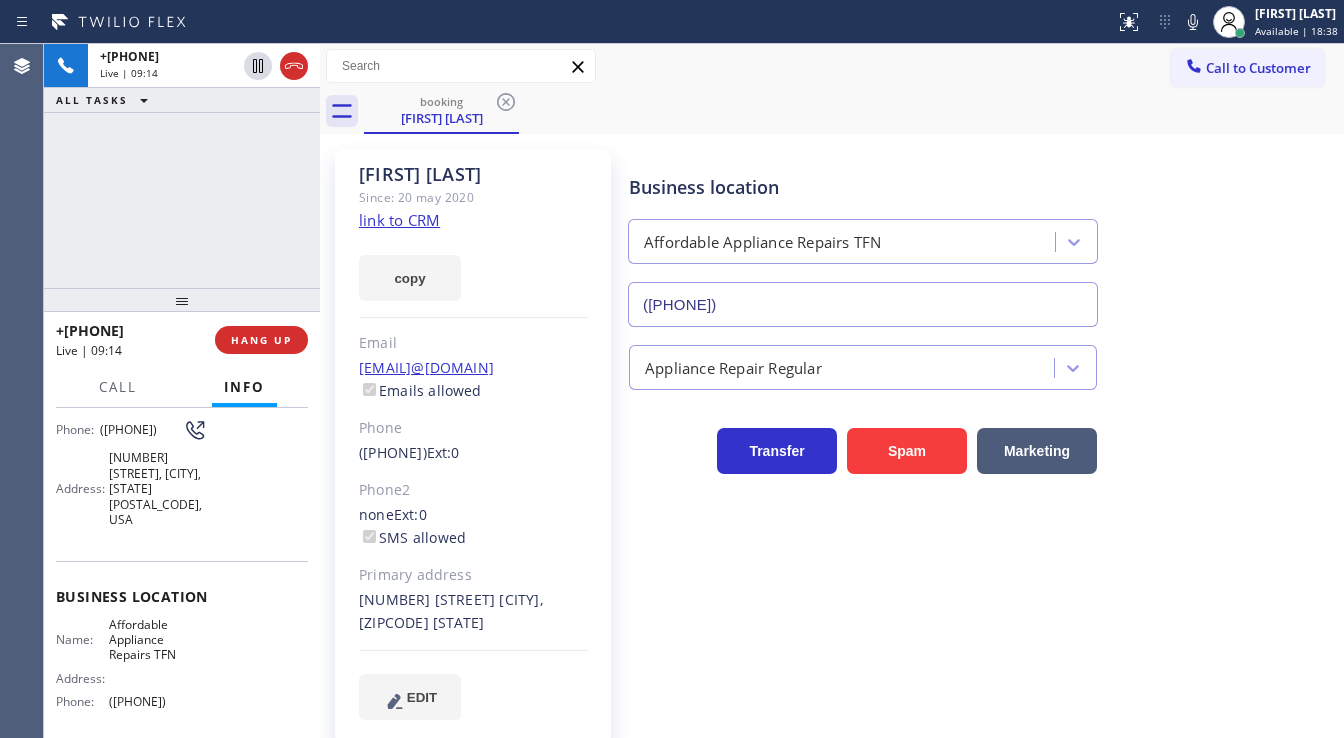 click on "+1[PHONE] Live | 09:14 ALL TASKS ALL TASKS ACTIVE TASKS TASKS IN WRAP UP" at bounding box center (182, 166) 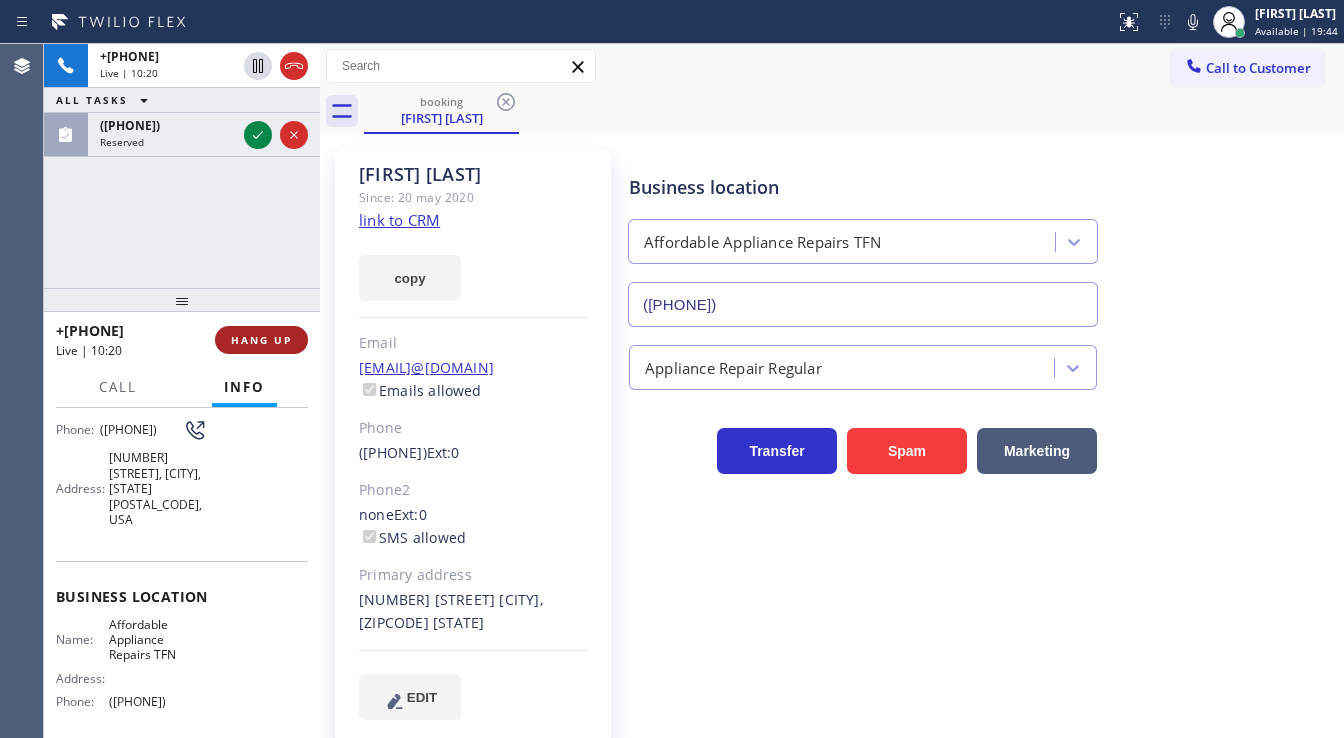 click on "HANG UP" at bounding box center (261, 340) 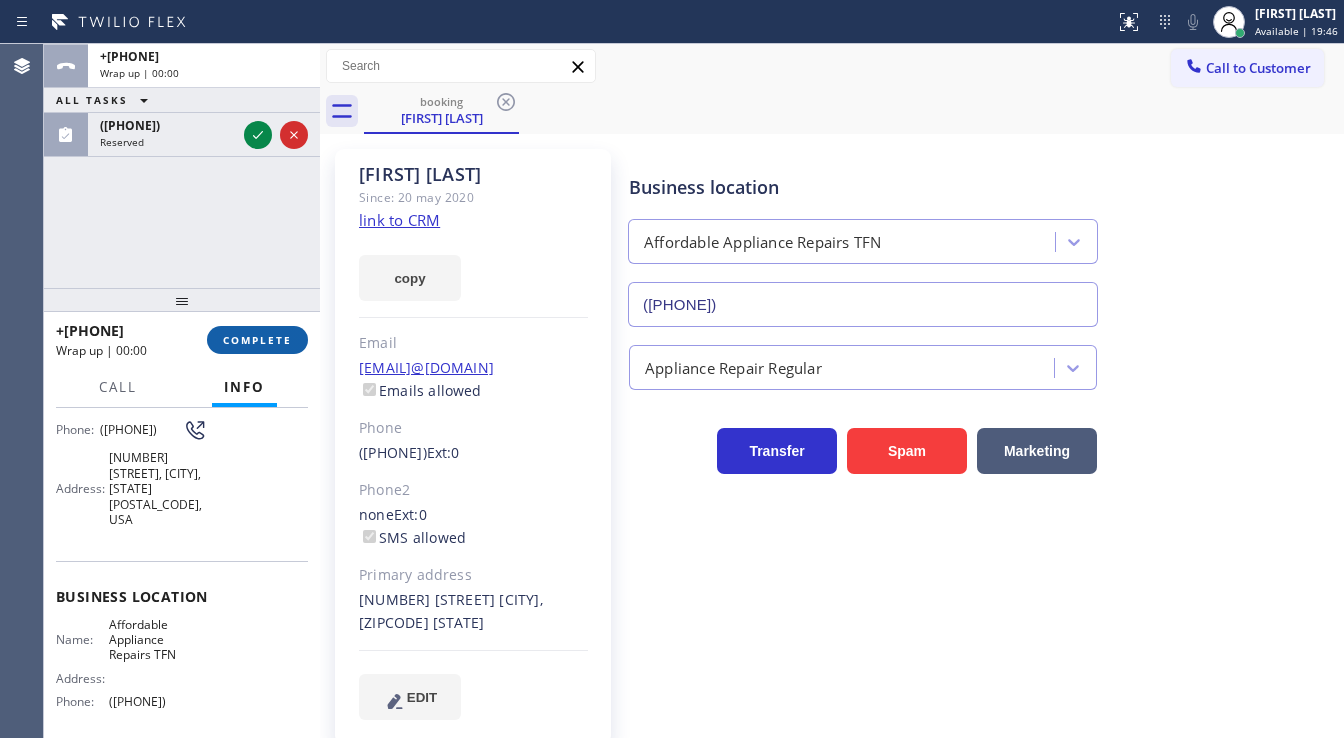 click on "COMPLETE" at bounding box center [257, 340] 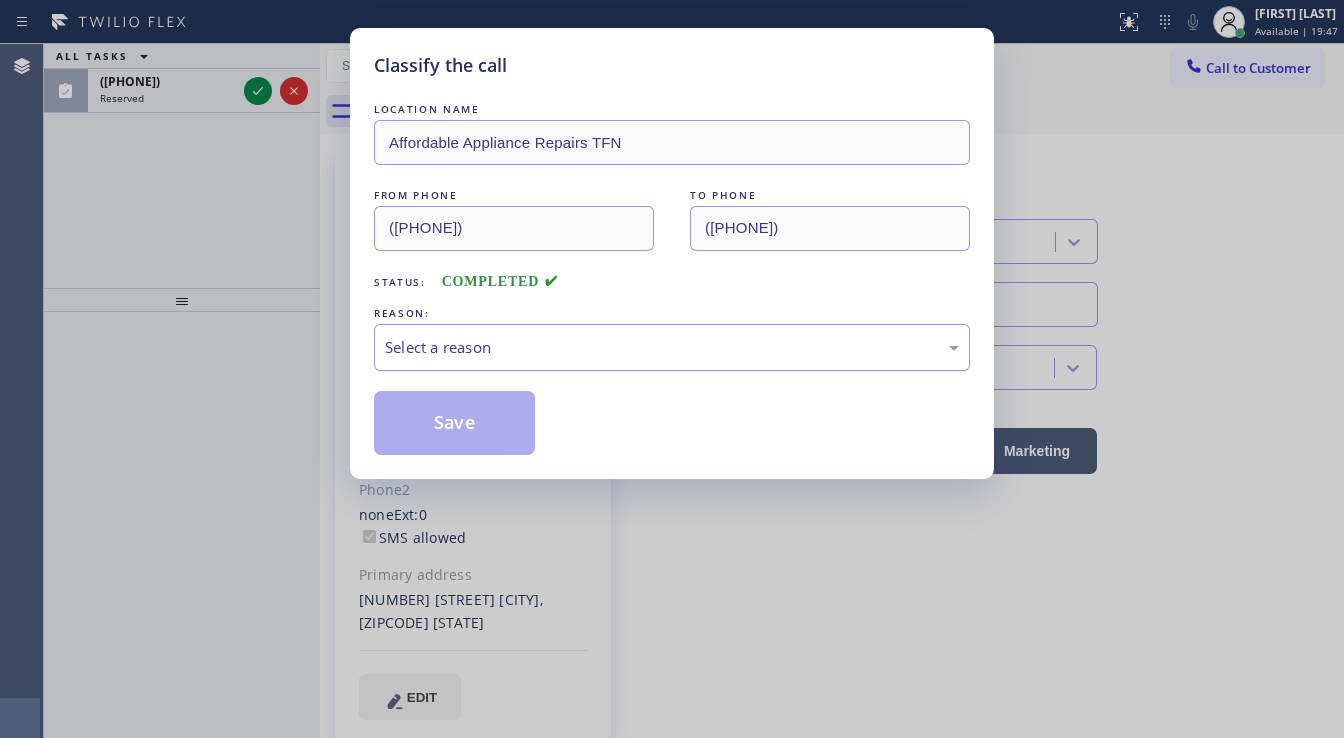 click on "Select a reason" at bounding box center [672, 347] 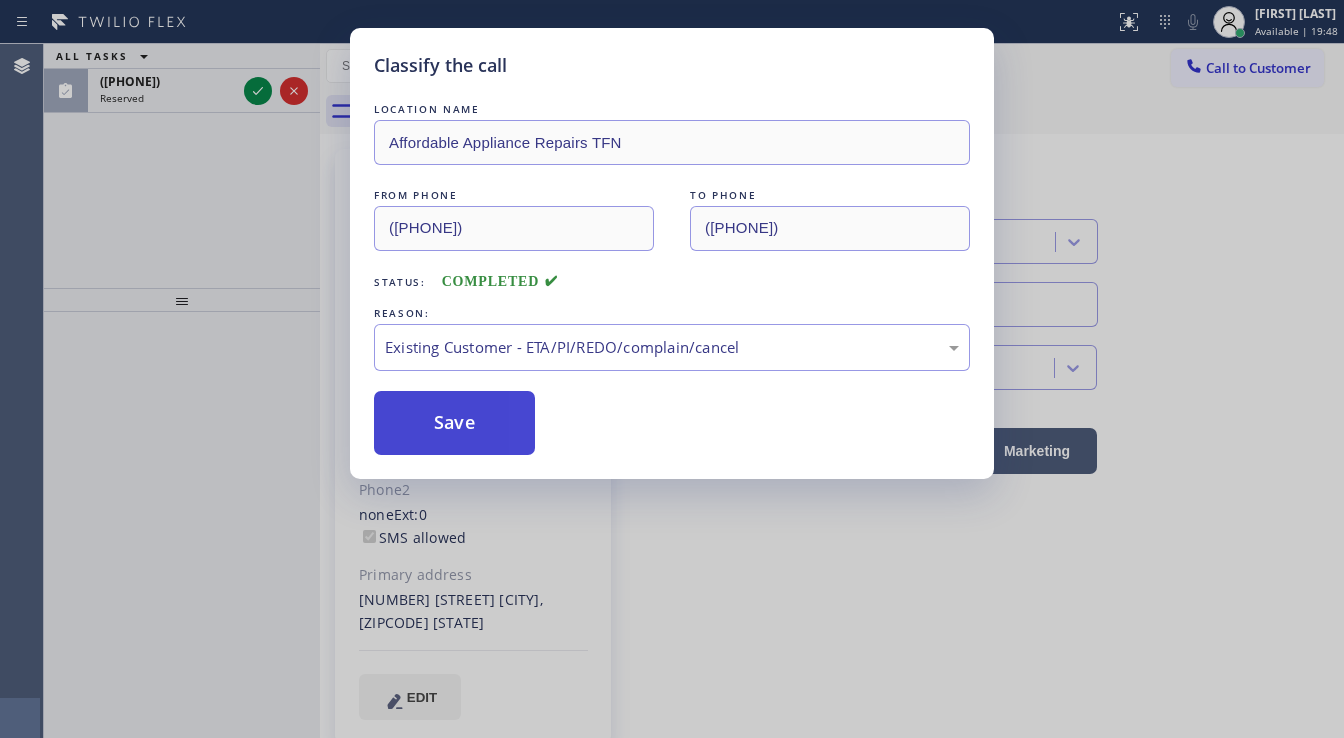 click on "Save" at bounding box center [454, 423] 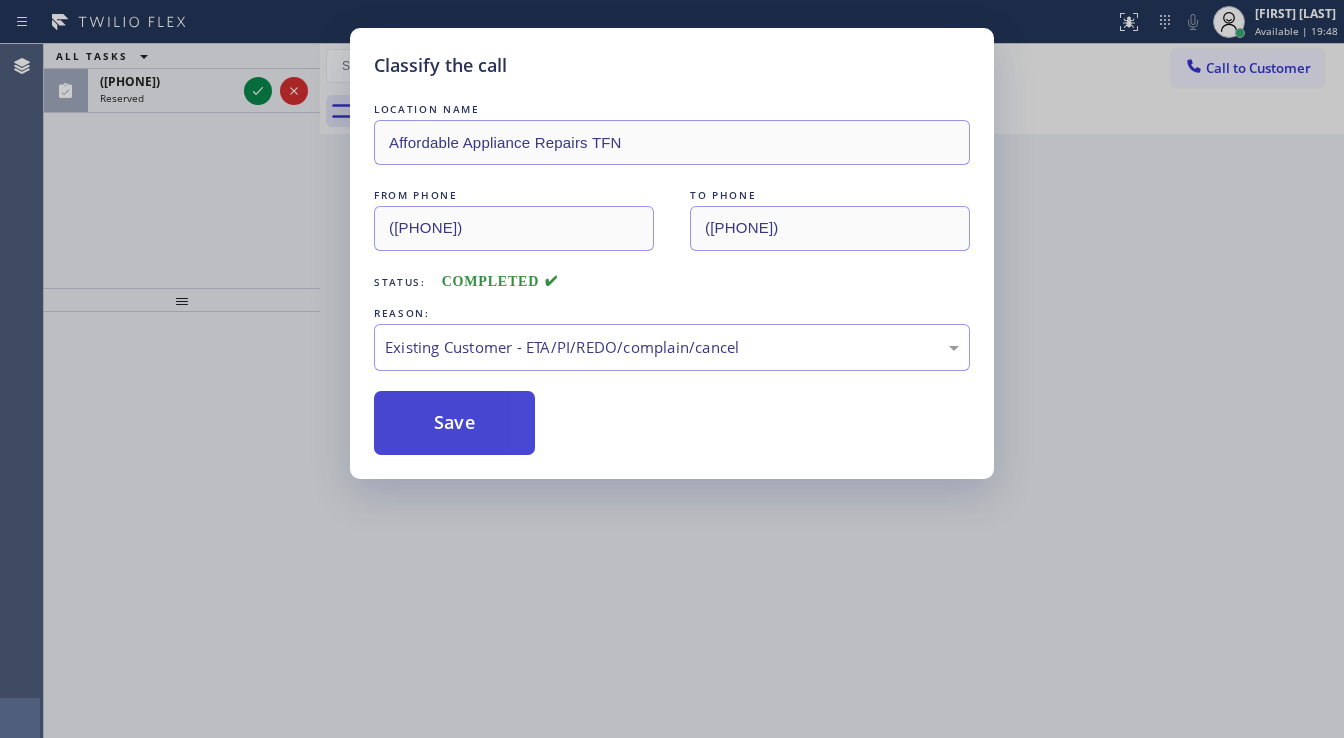 click on "Save" at bounding box center (454, 423) 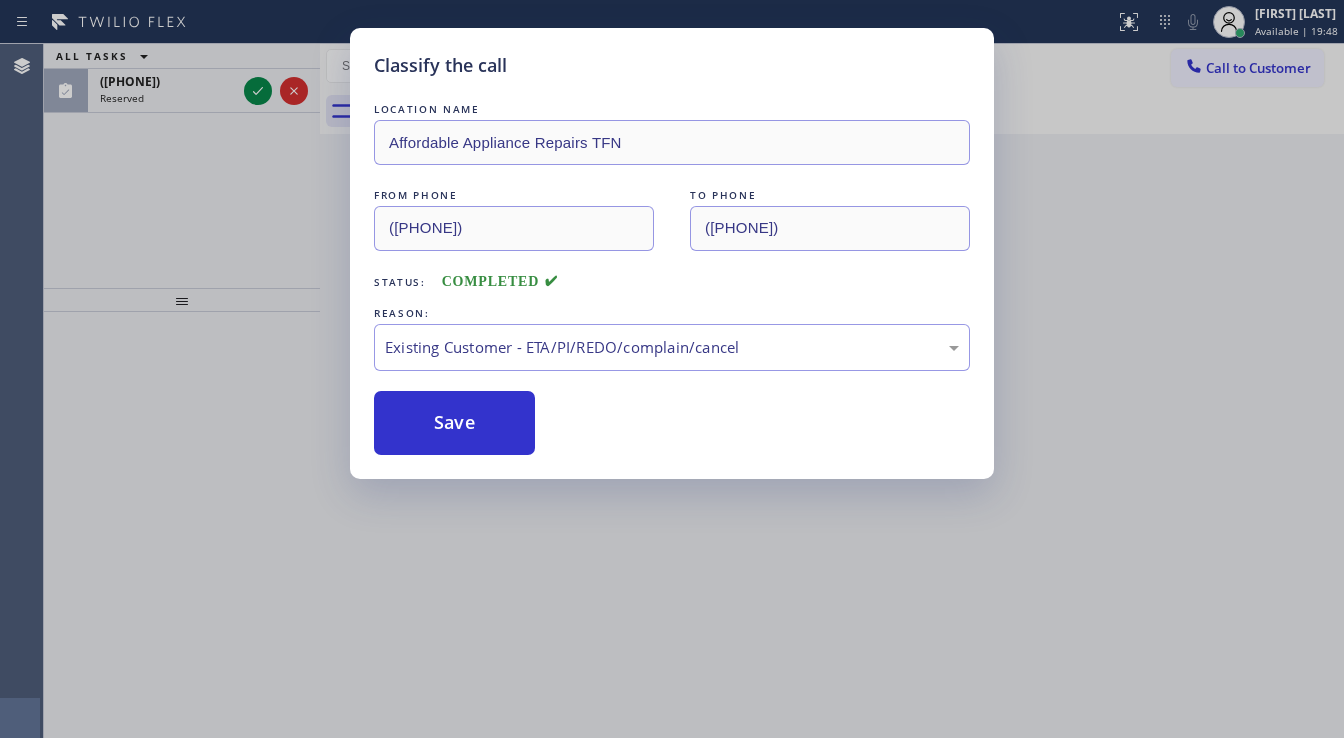 click on "Classify the call LOCATION NAME [COMPANY] FROM PHONE ([PHONE]) TO PHONE ([PHONE]) Status: COMPLETED REASON: Existing Customer - ETA/PI/REDO/complain/cancel Save" at bounding box center [672, 369] 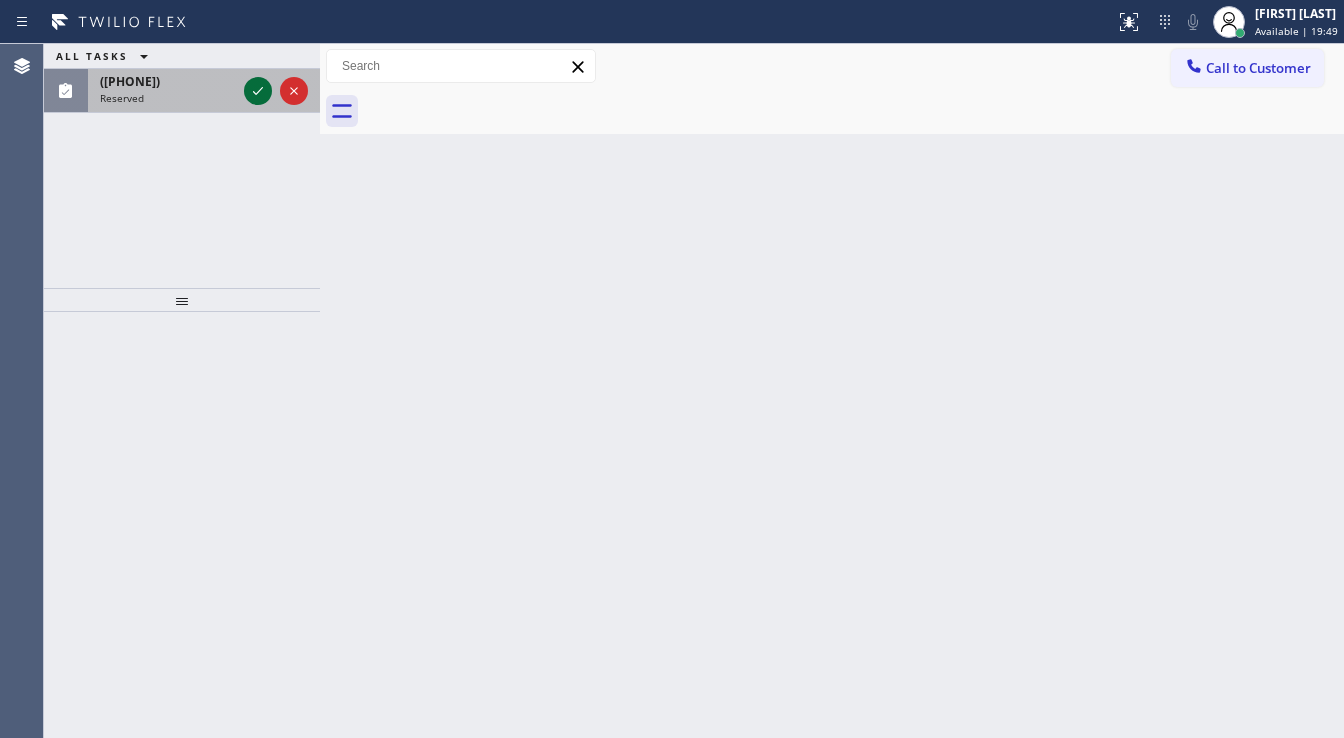 click 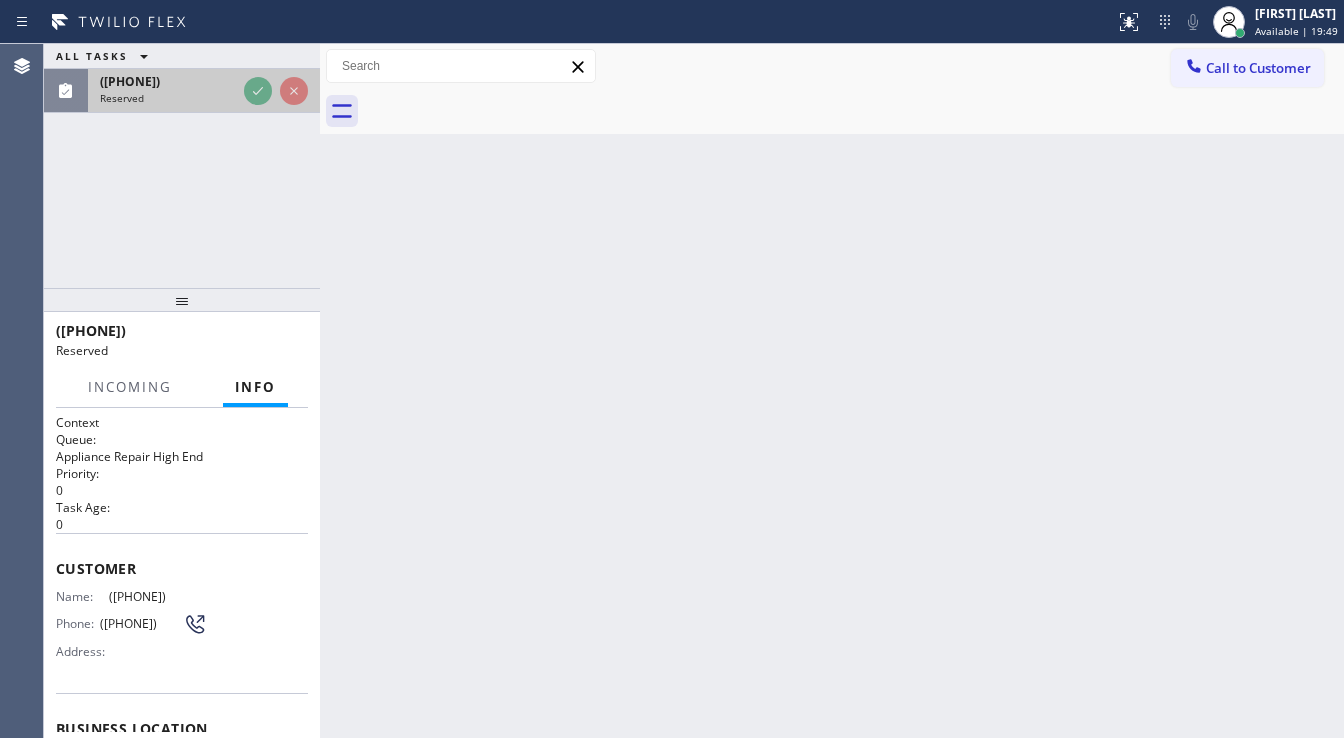 drag, startPoint x: 260, startPoint y: 94, endPoint x: 253, endPoint y: 376, distance: 282.08685 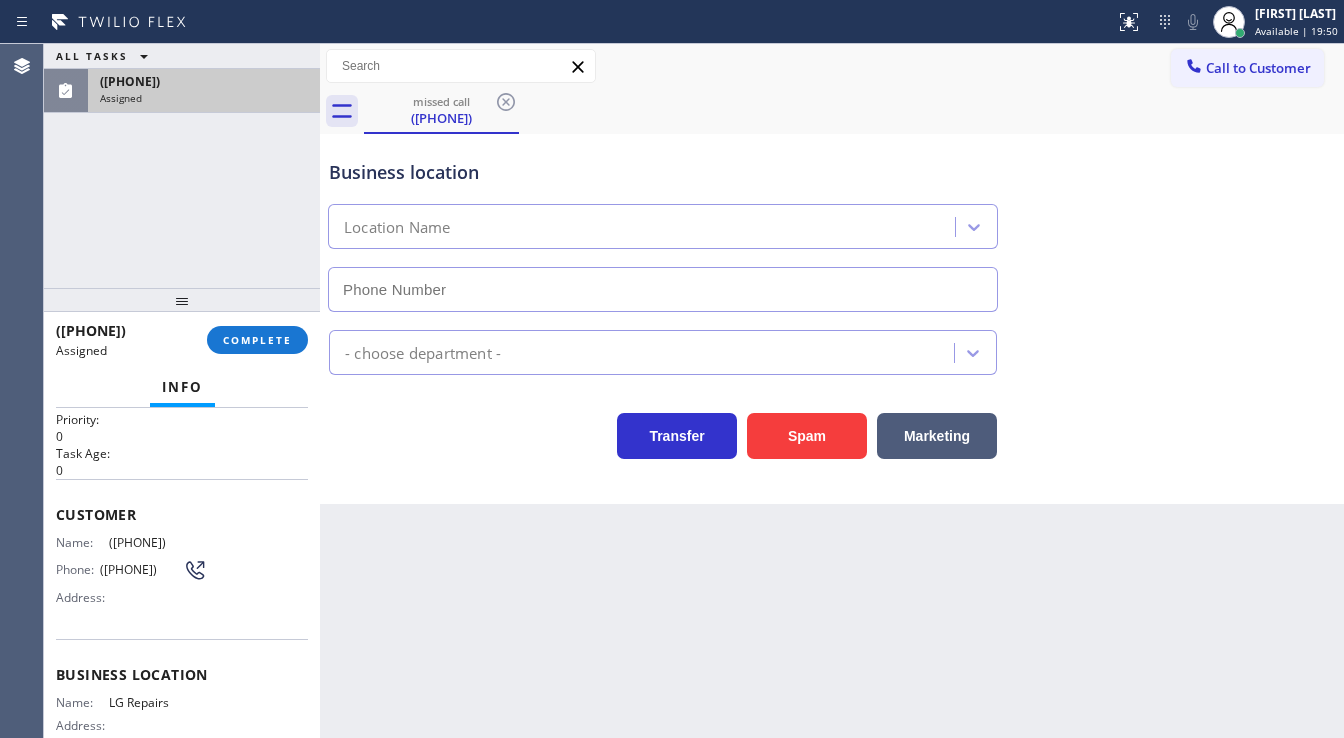 type on "([PHONE])" 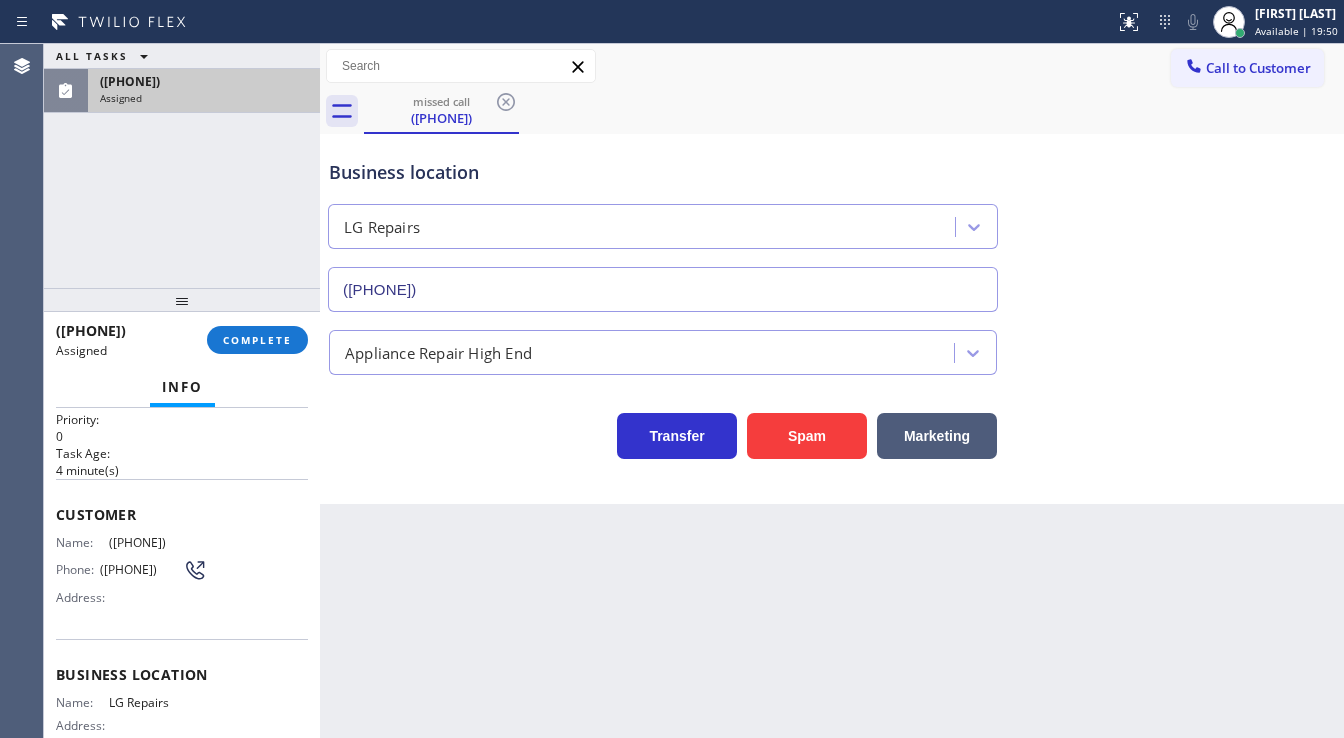 scroll, scrollTop: 80, scrollLeft: 0, axis: vertical 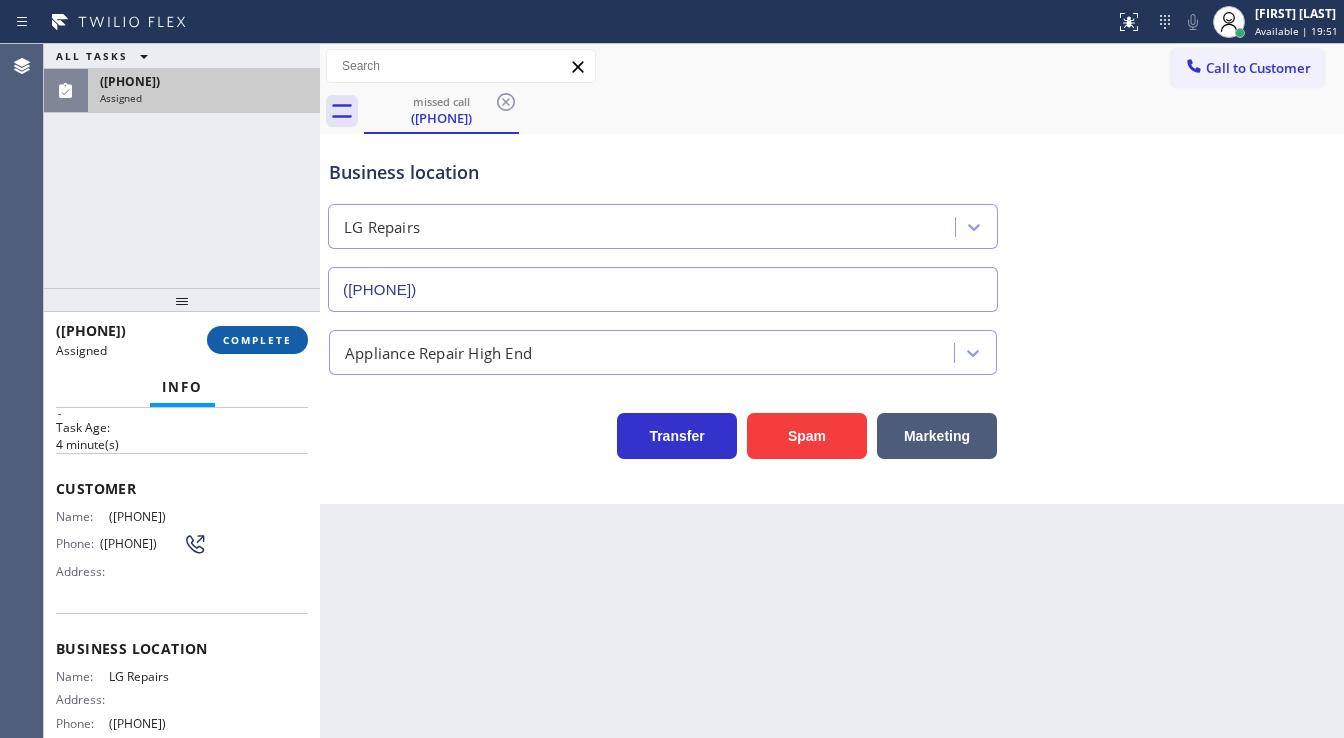 click on "COMPLETE" at bounding box center (257, 340) 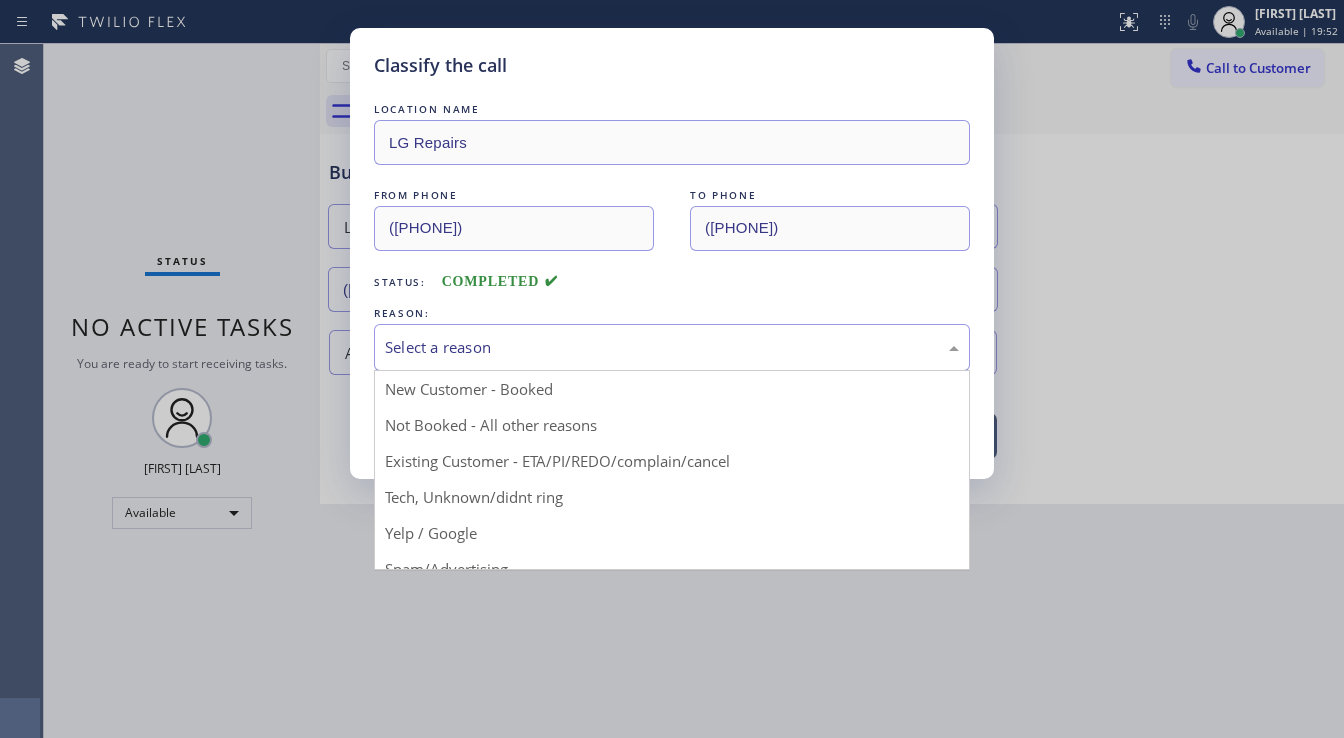 click on "Select a reason" at bounding box center [672, 347] 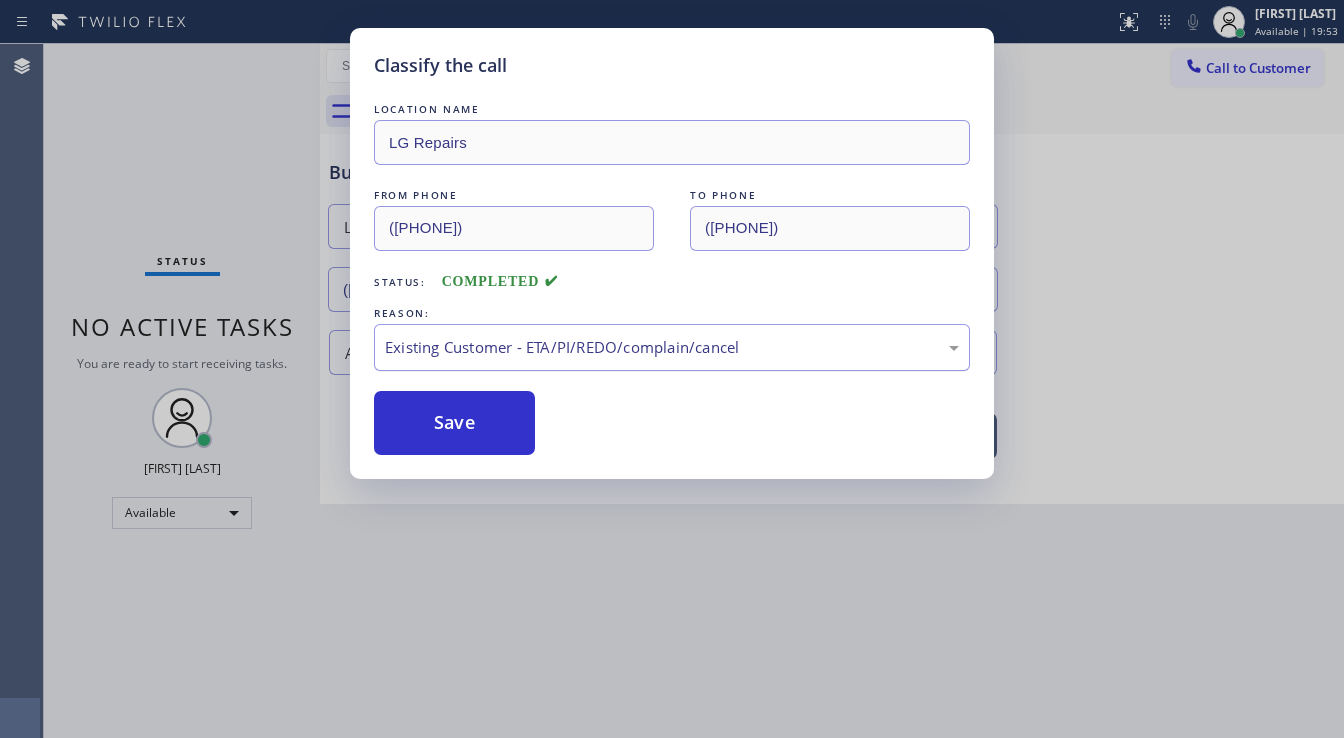 click on "Existing Customer - ETA/PI/REDO/complain/cancel" at bounding box center [672, 347] 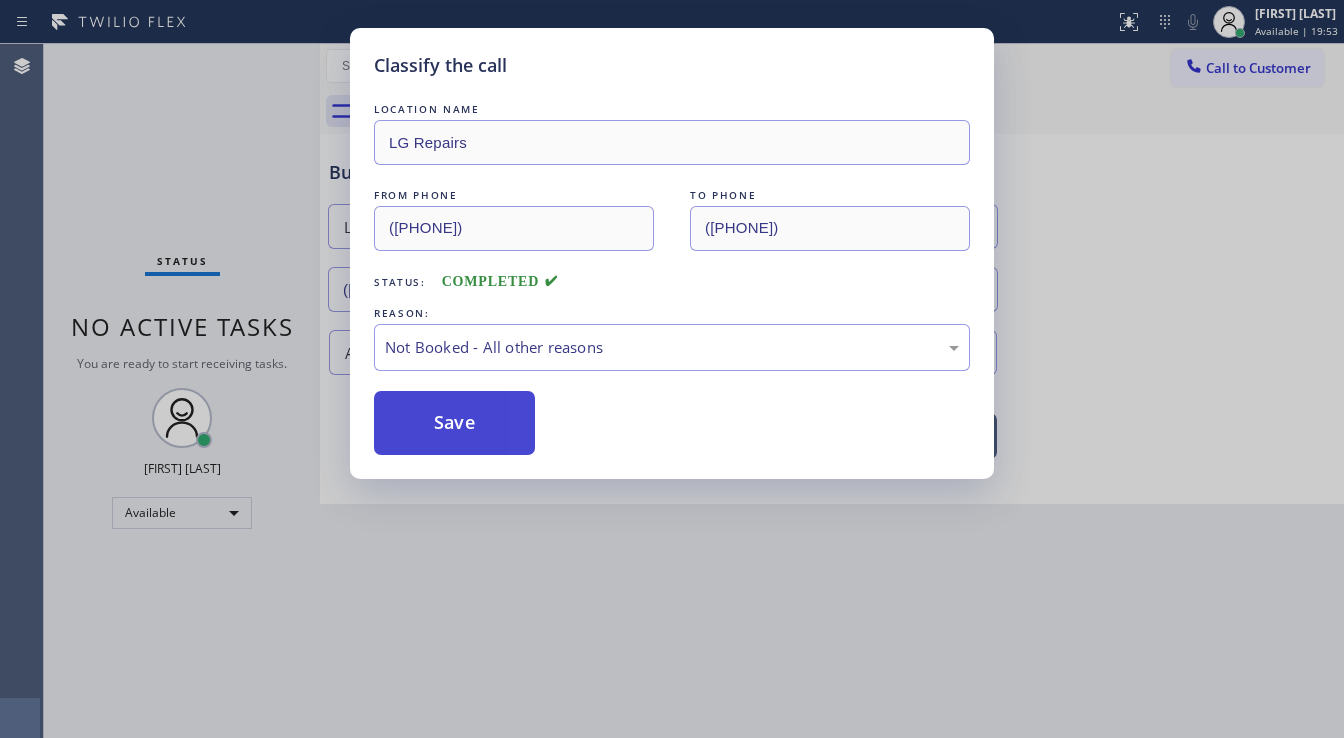 click on "Save" at bounding box center (454, 423) 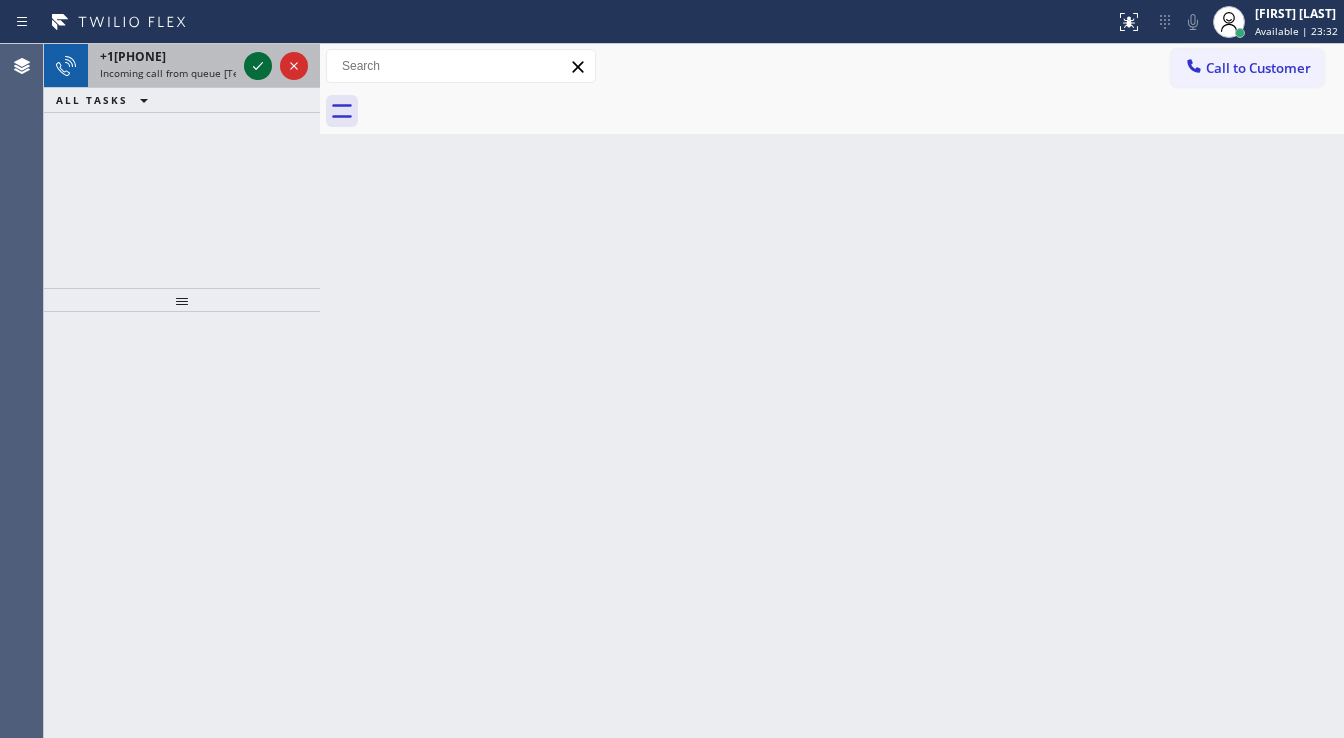 click 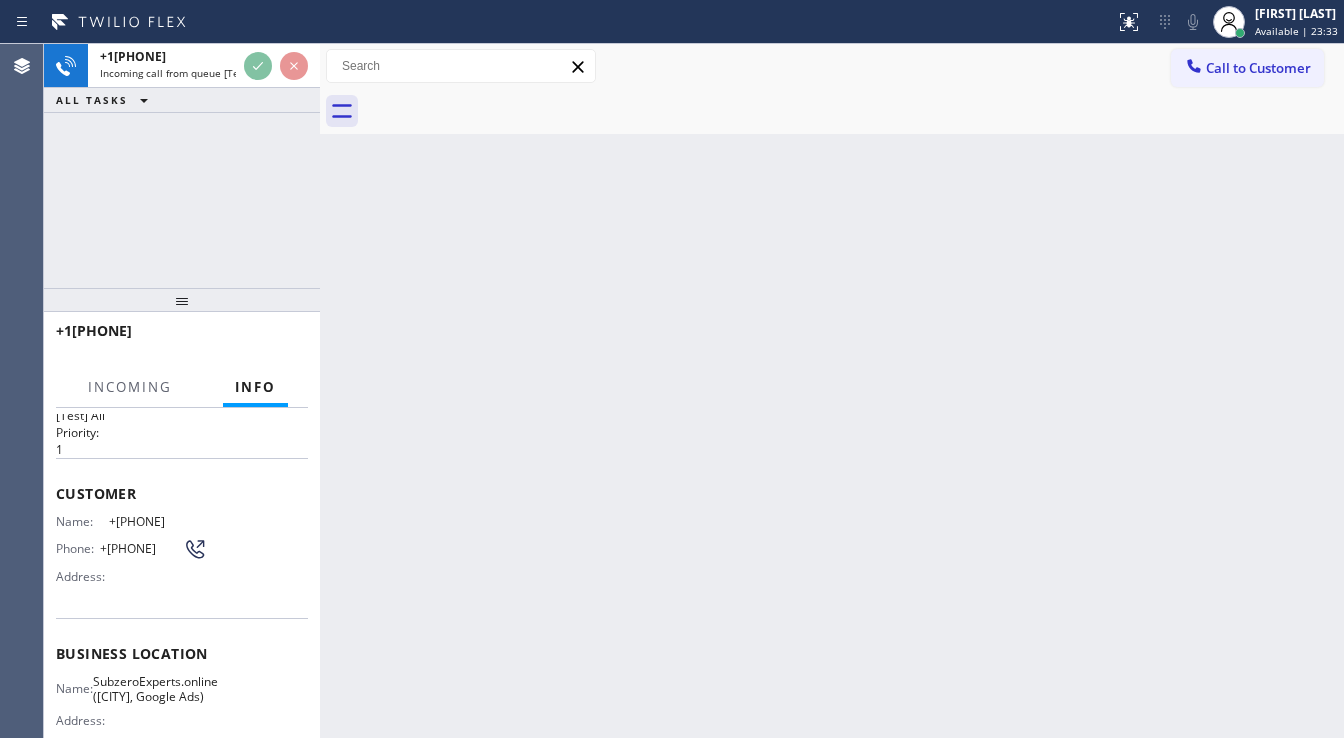 scroll, scrollTop: 80, scrollLeft: 0, axis: vertical 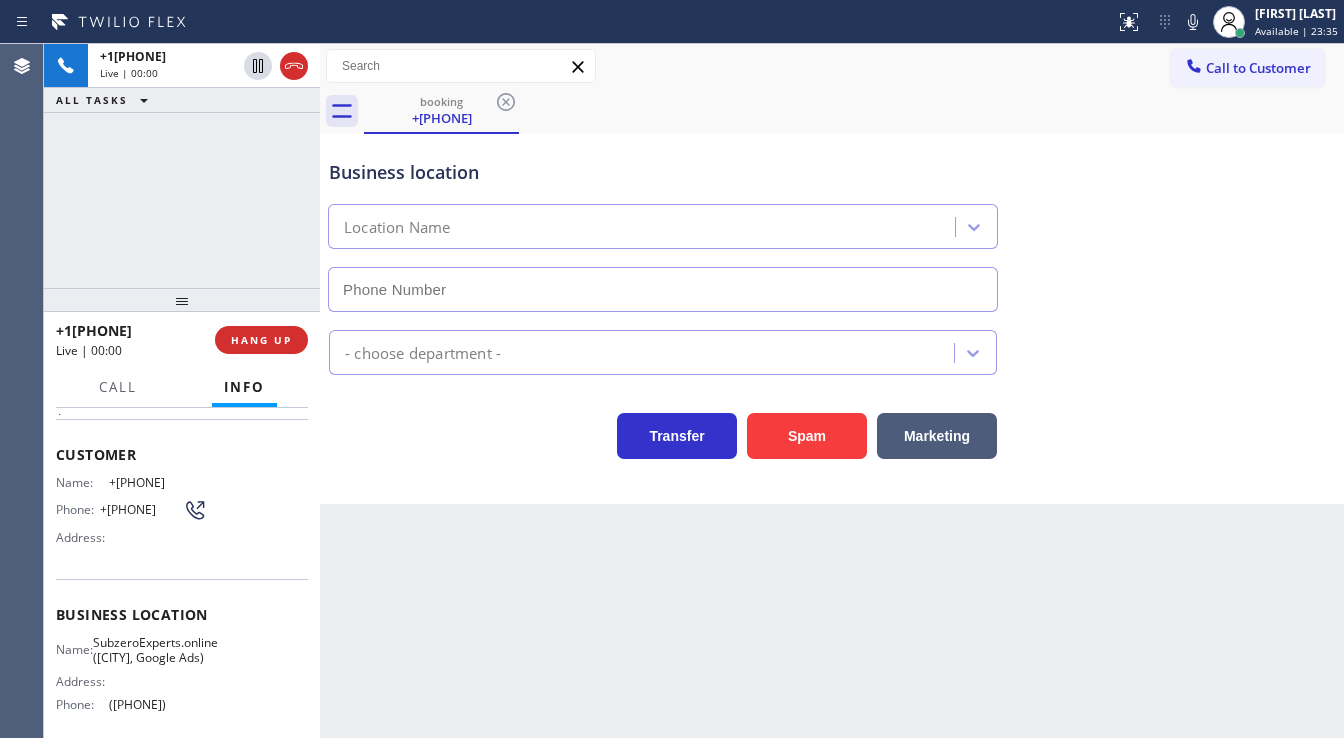type on "([PHONE])" 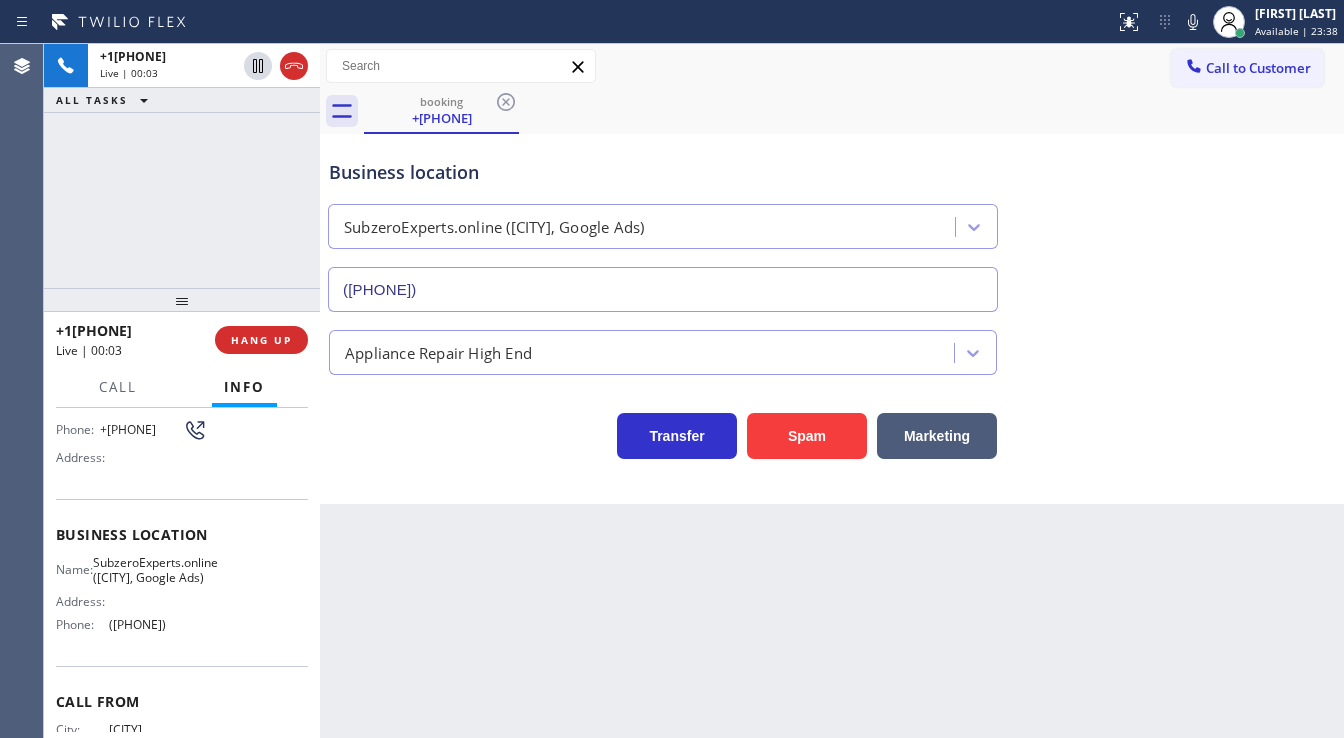scroll, scrollTop: 0, scrollLeft: 0, axis: both 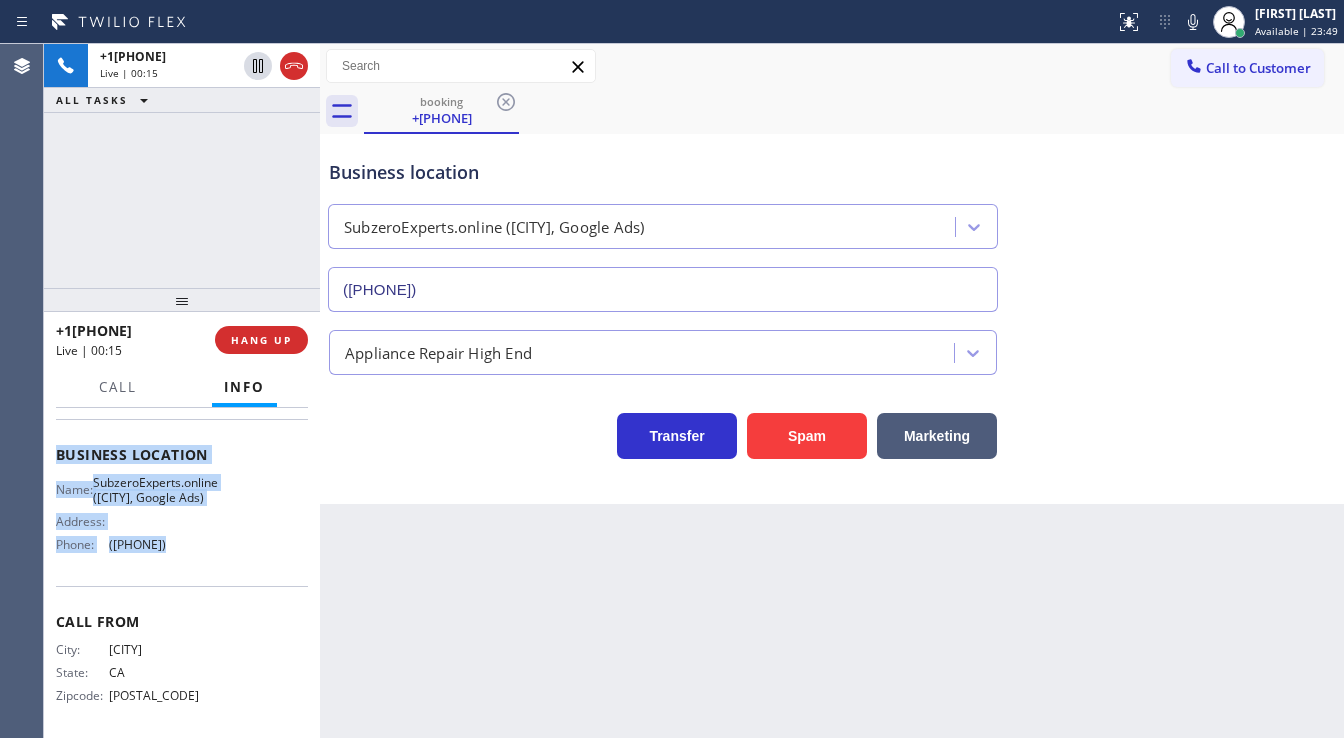 drag, startPoint x: 51, startPoint y: 525, endPoint x: 212, endPoint y: 566, distance: 166.1385 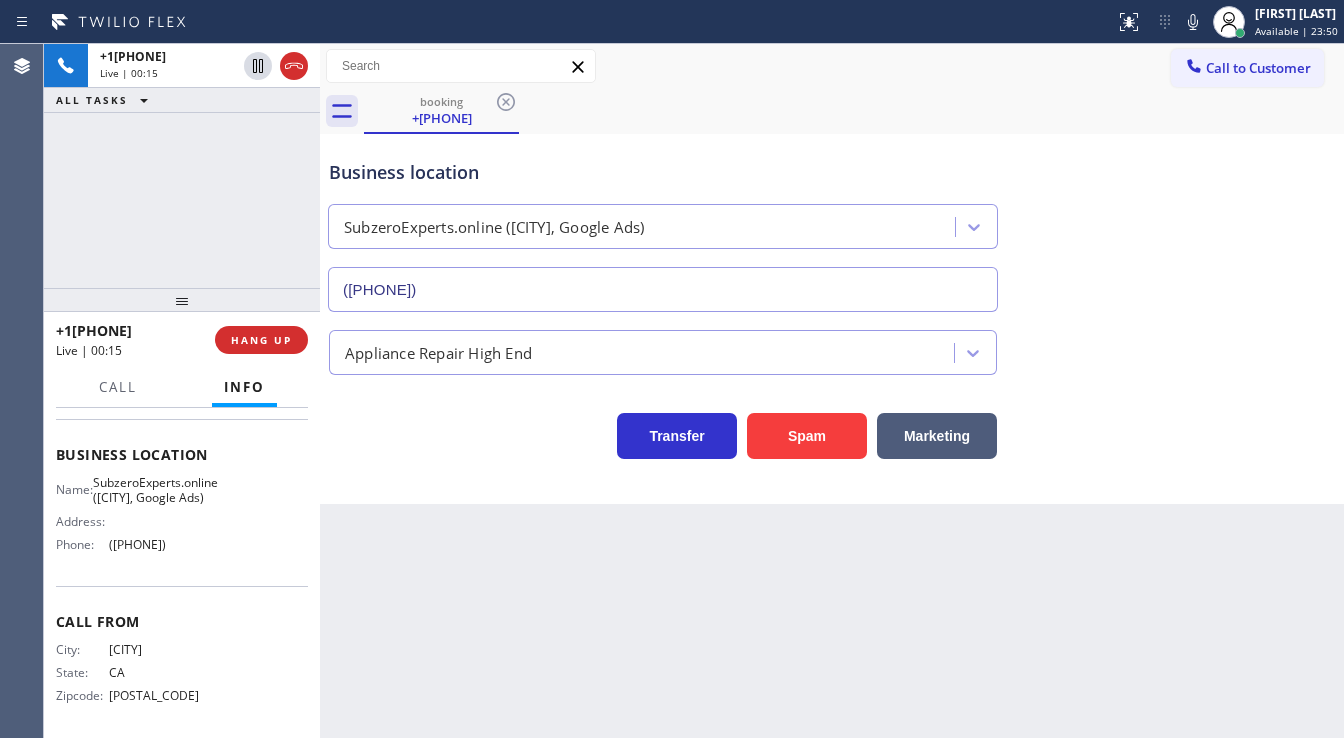 click on "+1[PHONE] Live | 00:15 ALL TASKS ALL TASKS ACTIVE TASKS TASKS IN WRAP UP" at bounding box center (182, 166) 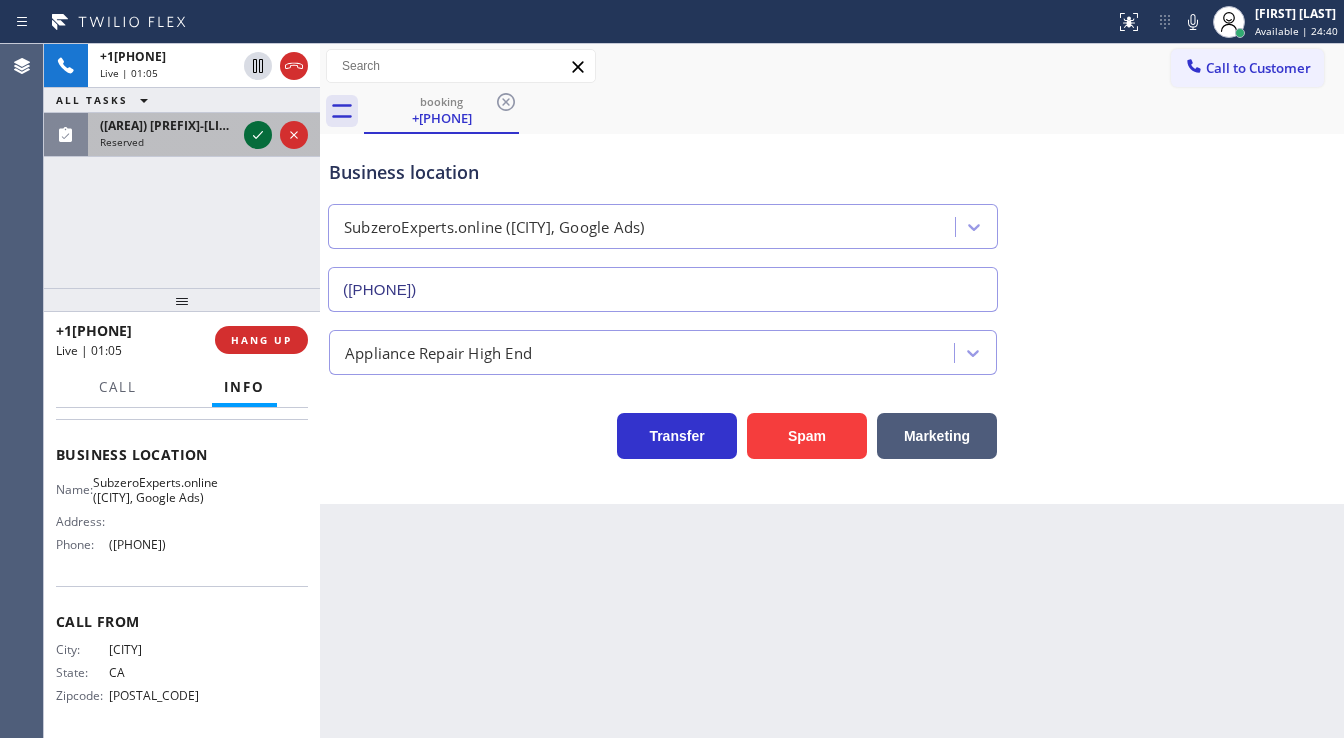 click 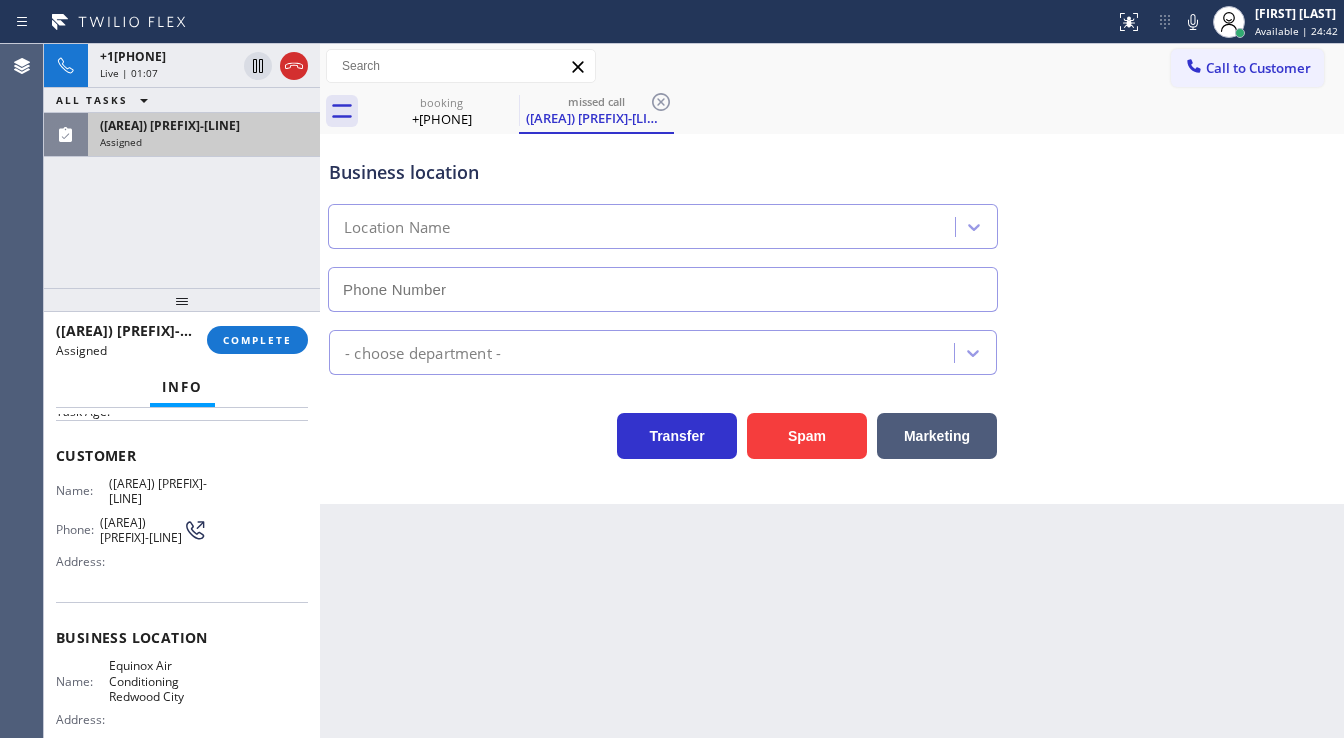 type on "([AREA]) [PREFIX]-[LINE]" 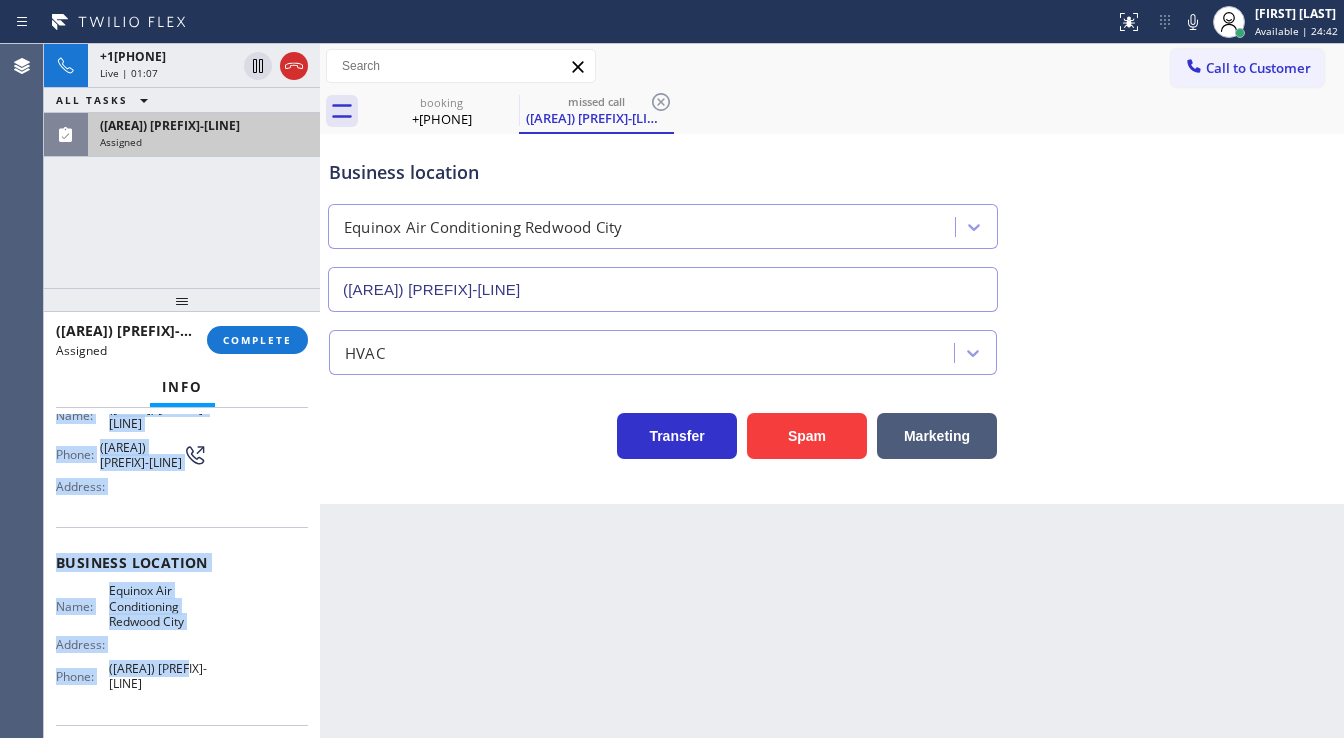 scroll, scrollTop: 277, scrollLeft: 0, axis: vertical 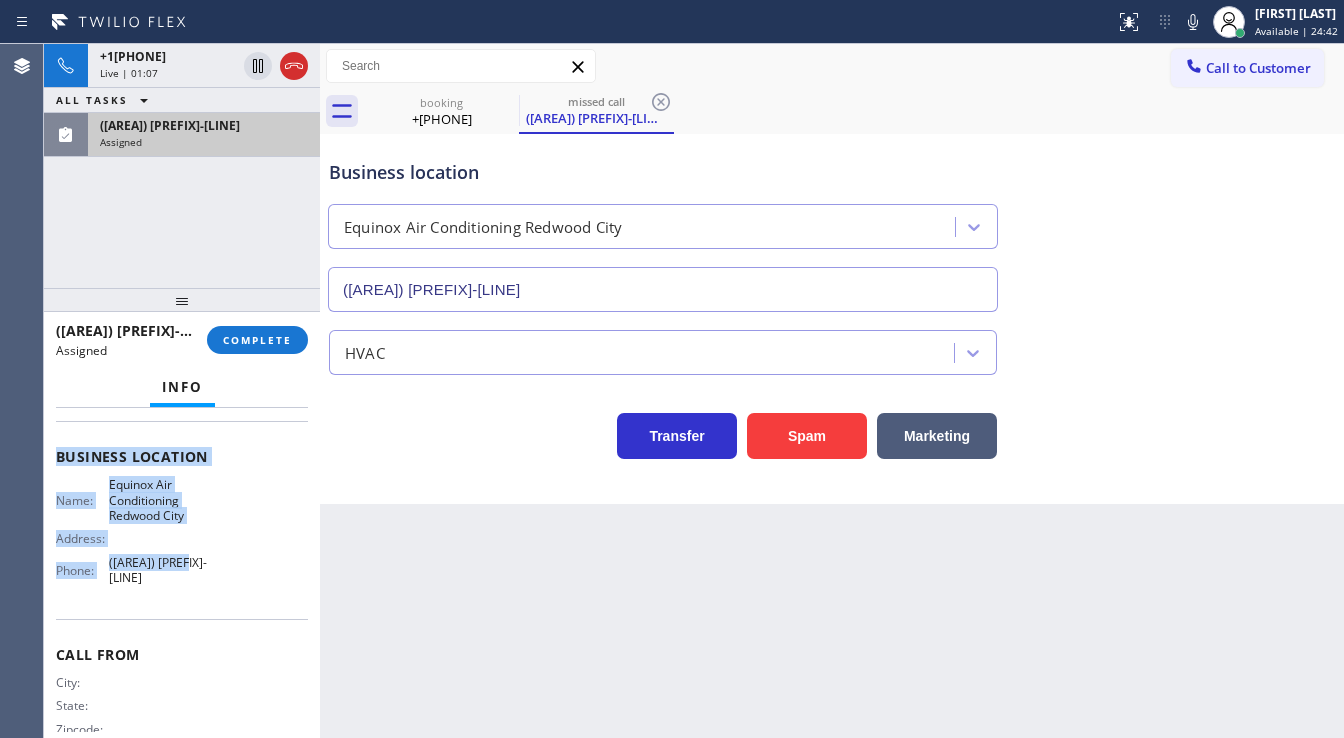 drag, startPoint x: 56, startPoint y: 441, endPoint x: 214, endPoint y: 542, distance: 187.52333 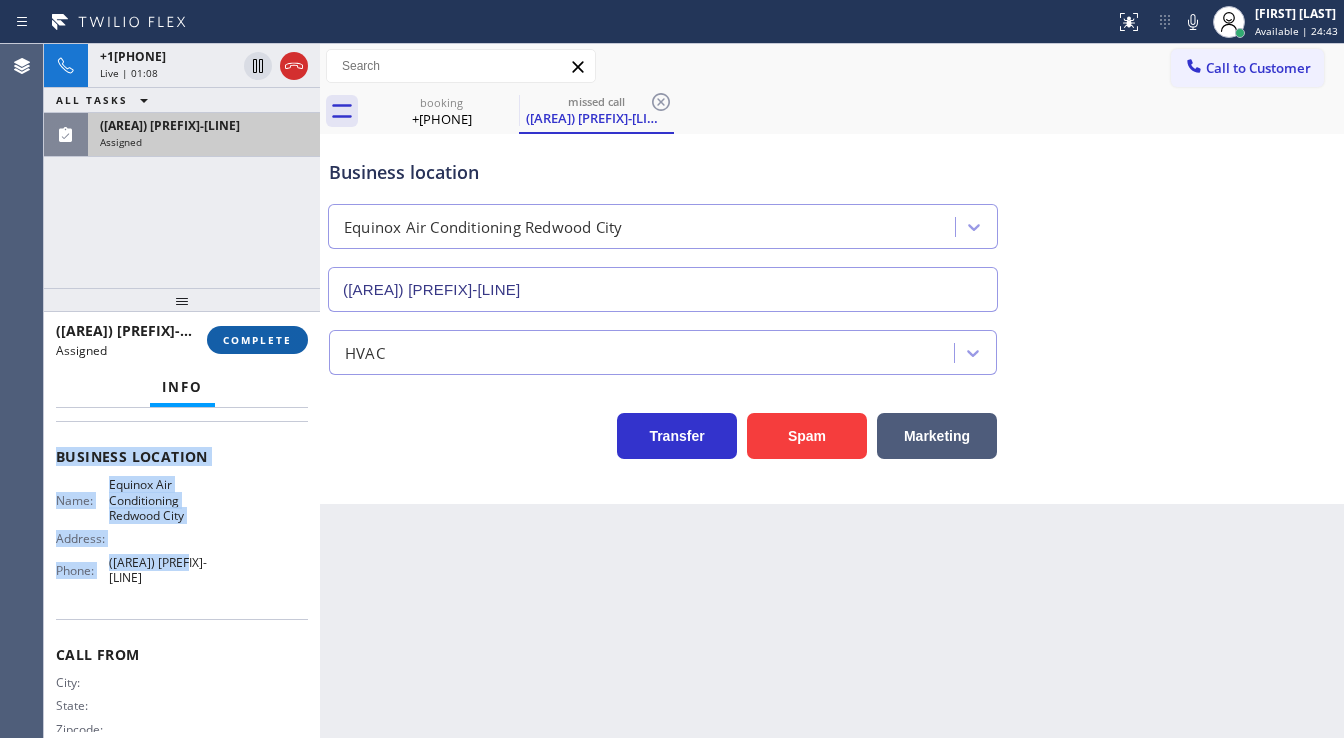 type 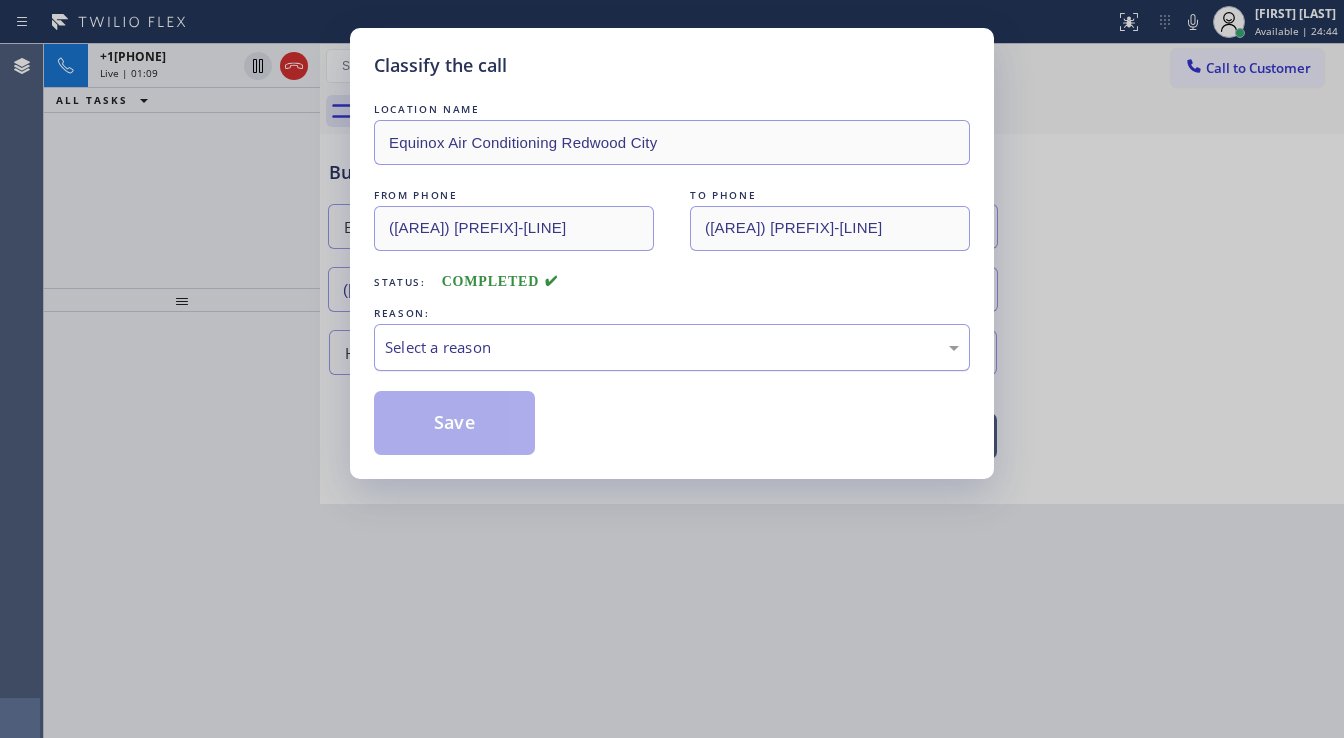 click on "Select a reason" at bounding box center (672, 347) 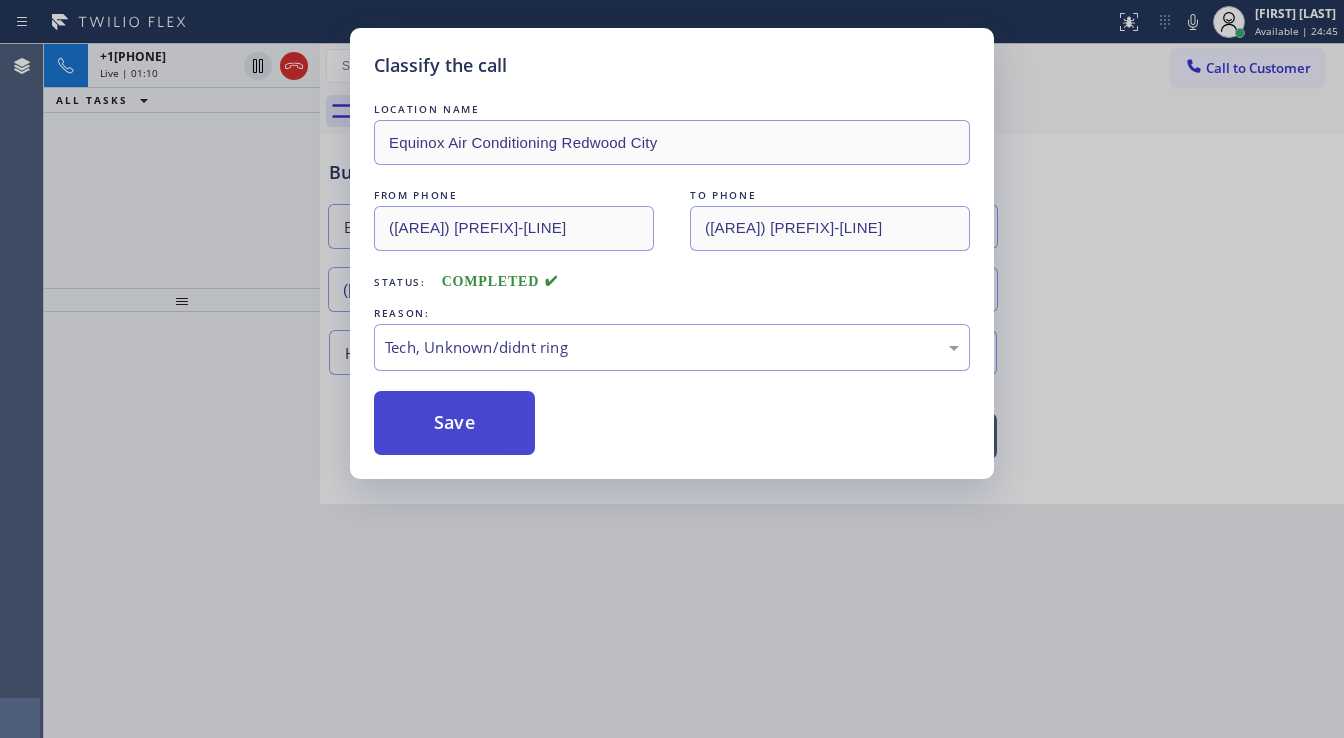 click on "Save" at bounding box center (454, 423) 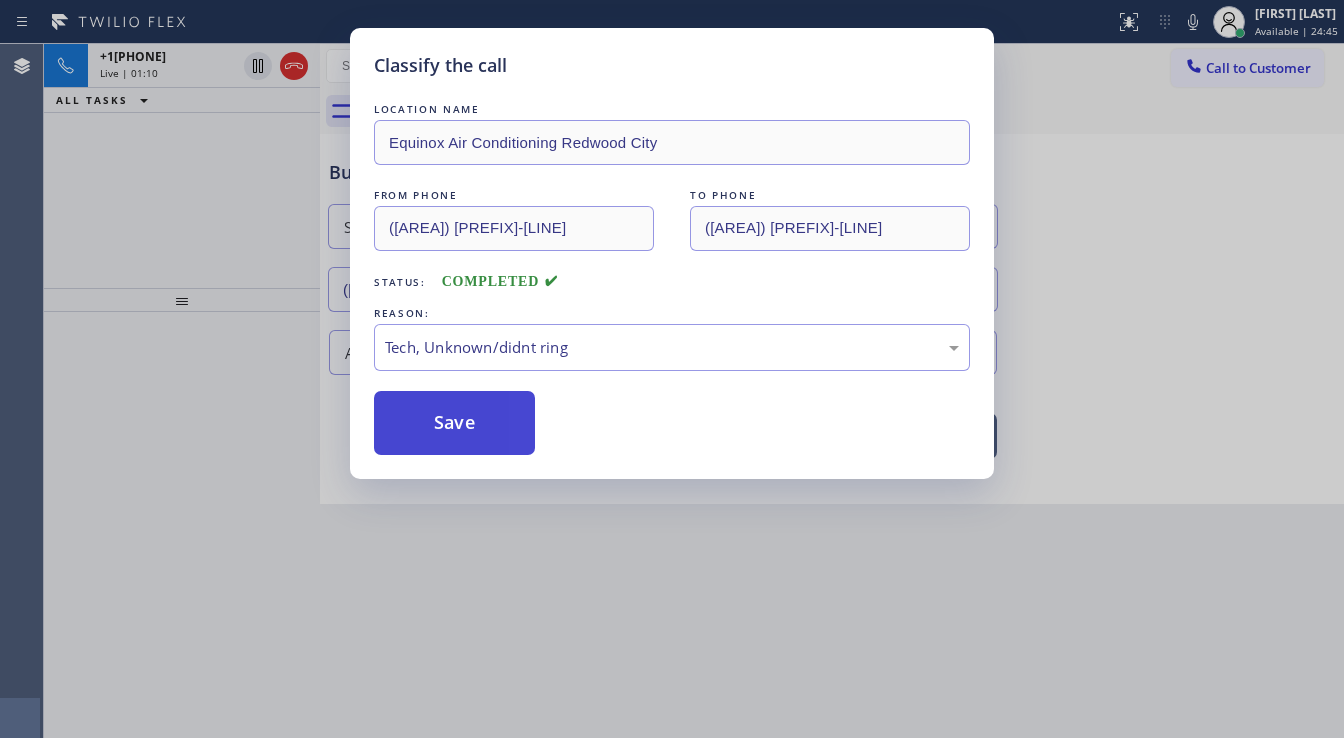 type 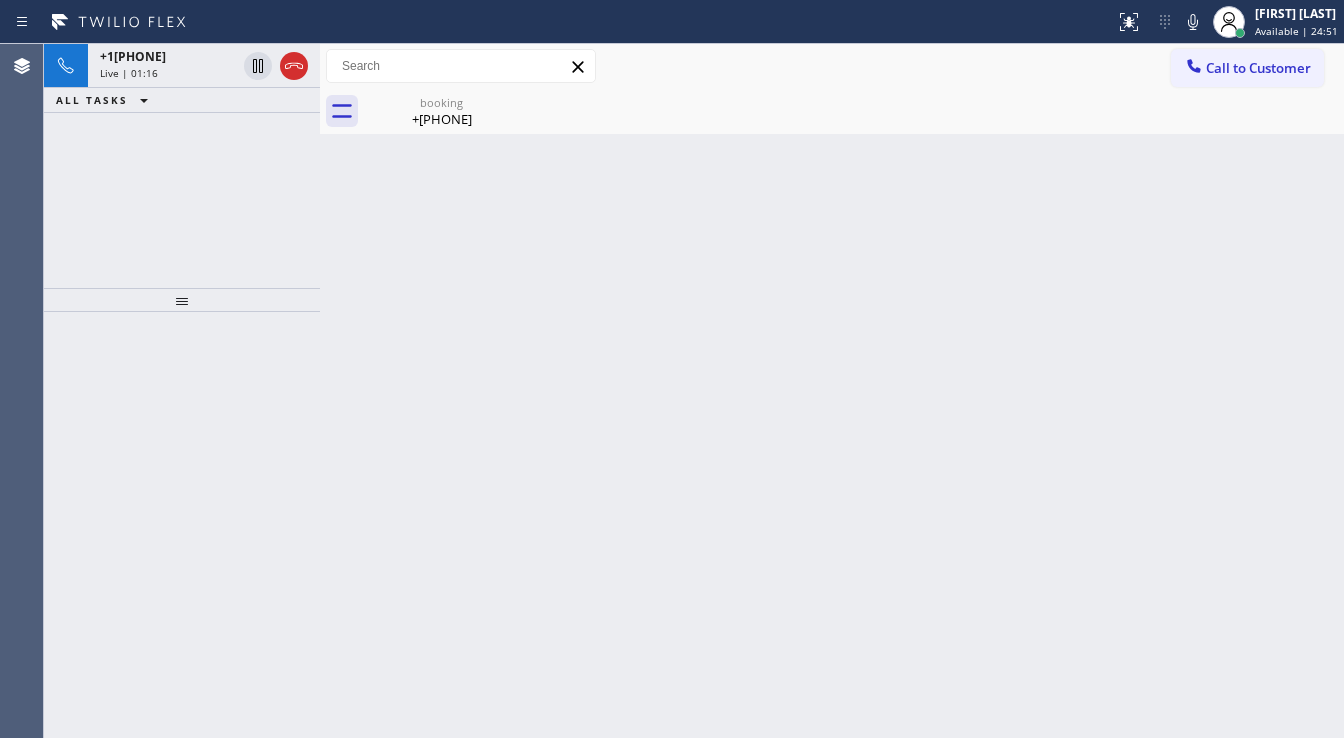 drag, startPoint x: 110, startPoint y: 272, endPoint x: 301, endPoint y: 218, distance: 198.48677 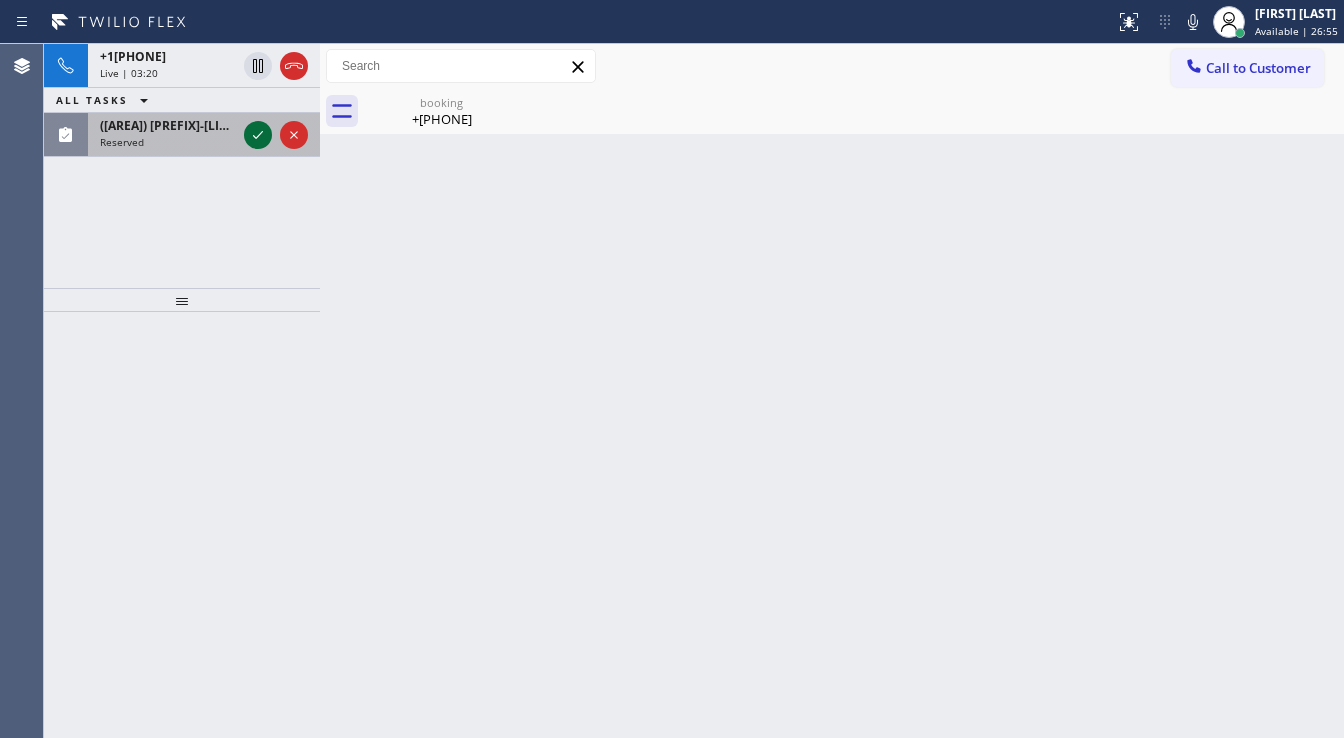 click 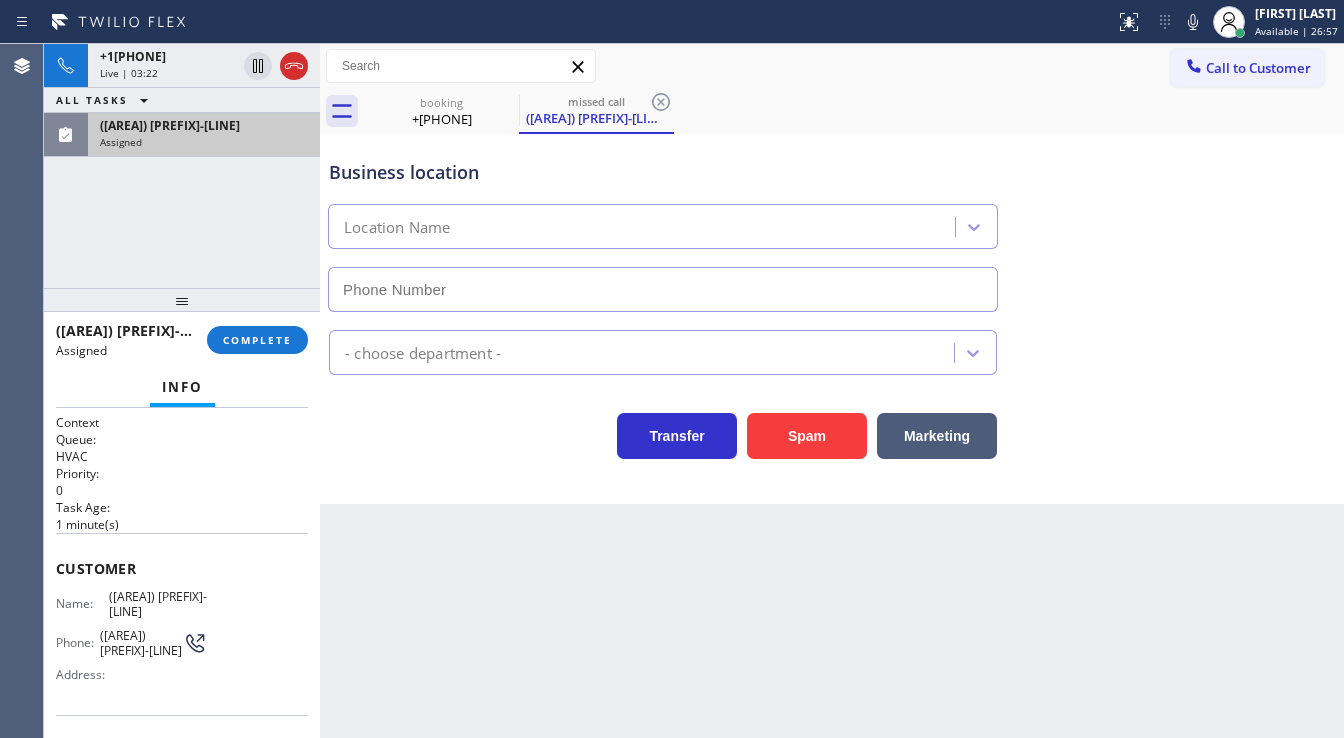 type on "([AREA]) [PREFIX]-[LINE]" 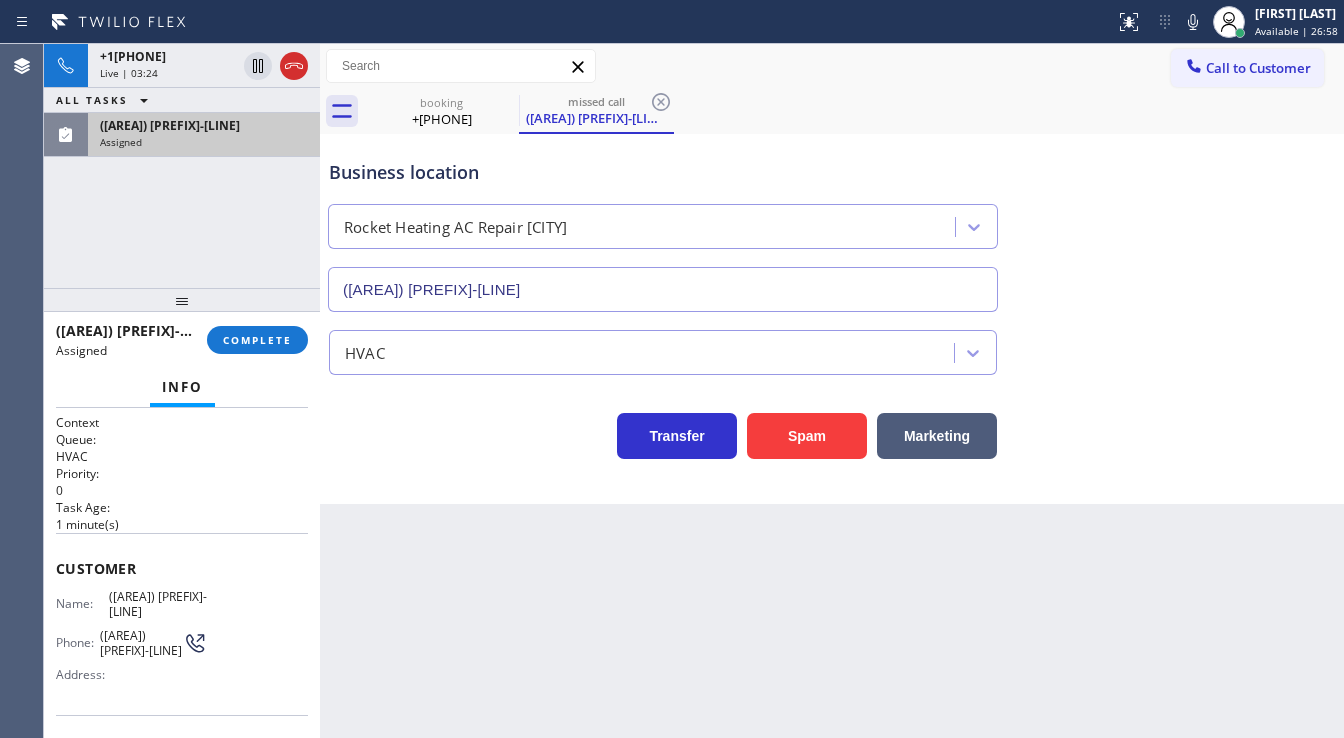 drag, startPoint x: 255, startPoint y: 348, endPoint x: 207, endPoint y: 522, distance: 180.49931 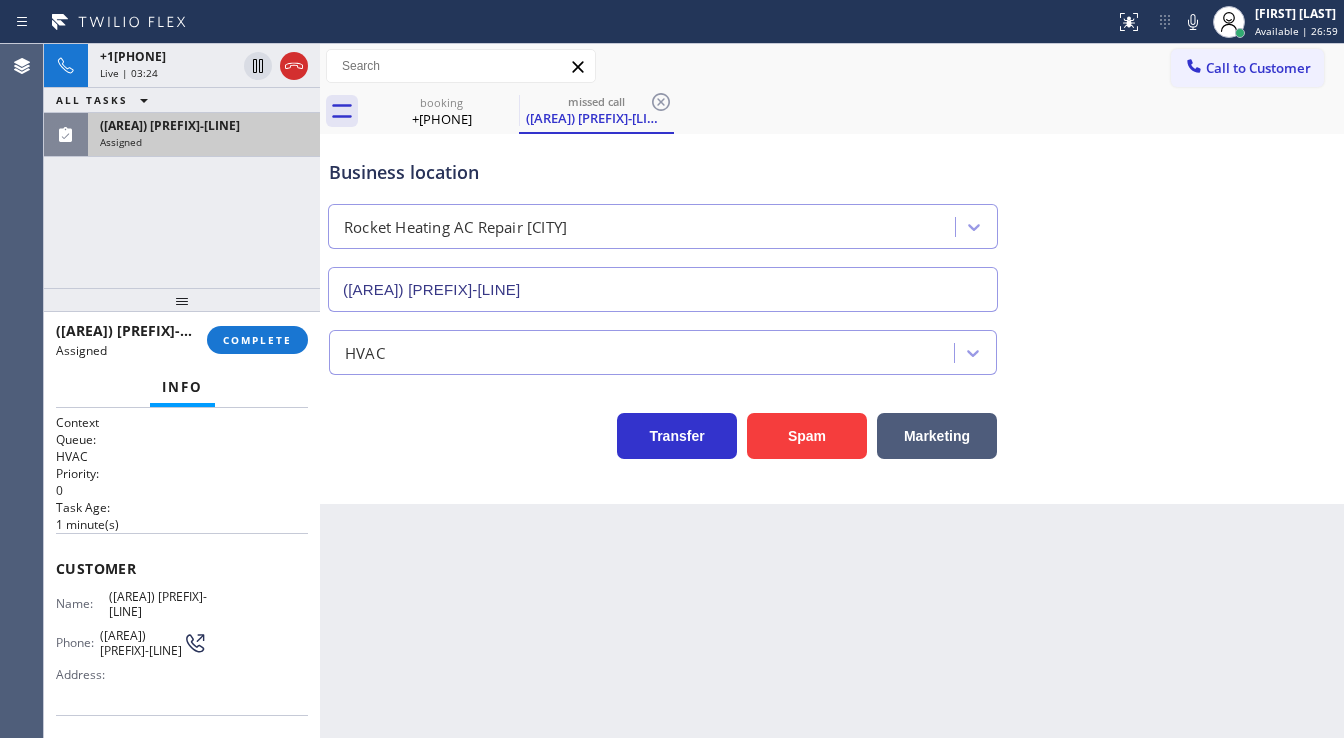 drag, startPoint x: 141, startPoint y: 523, endPoint x: 80, endPoint y: 545, distance: 64.84597 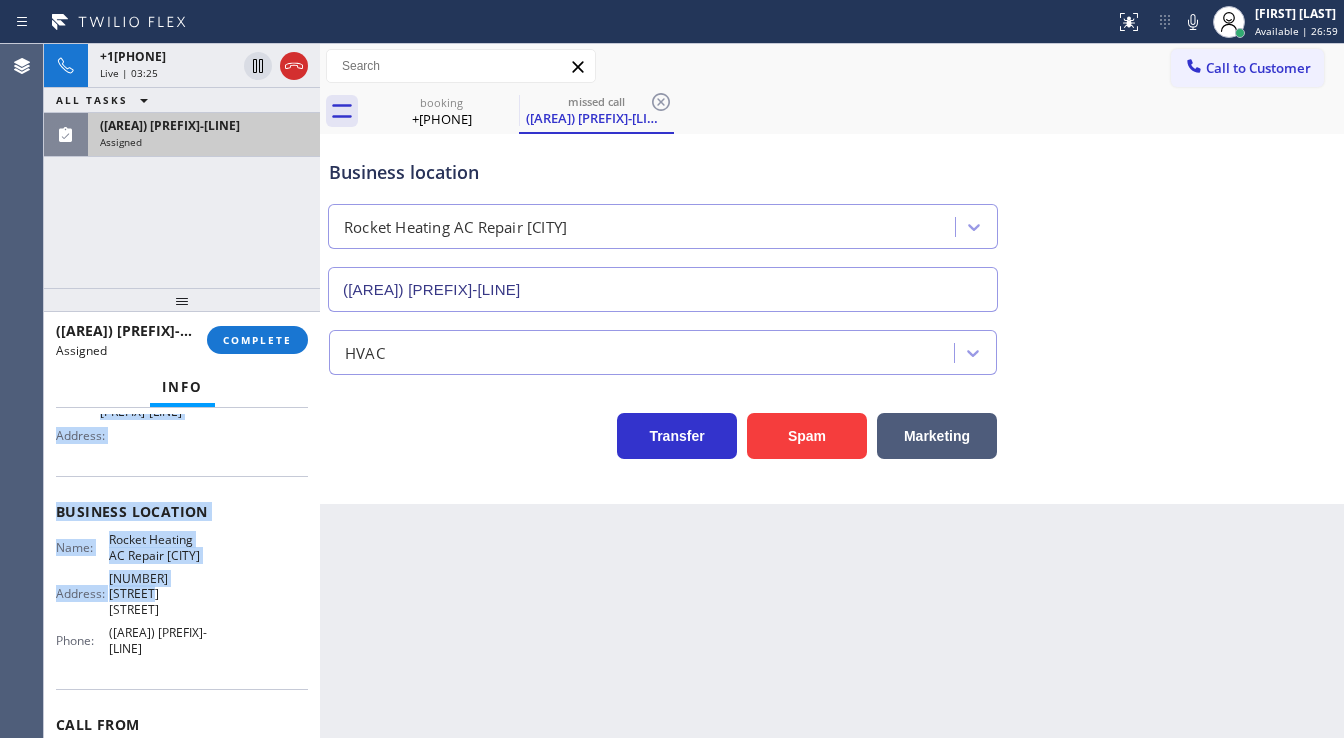 scroll, scrollTop: 240, scrollLeft: 0, axis: vertical 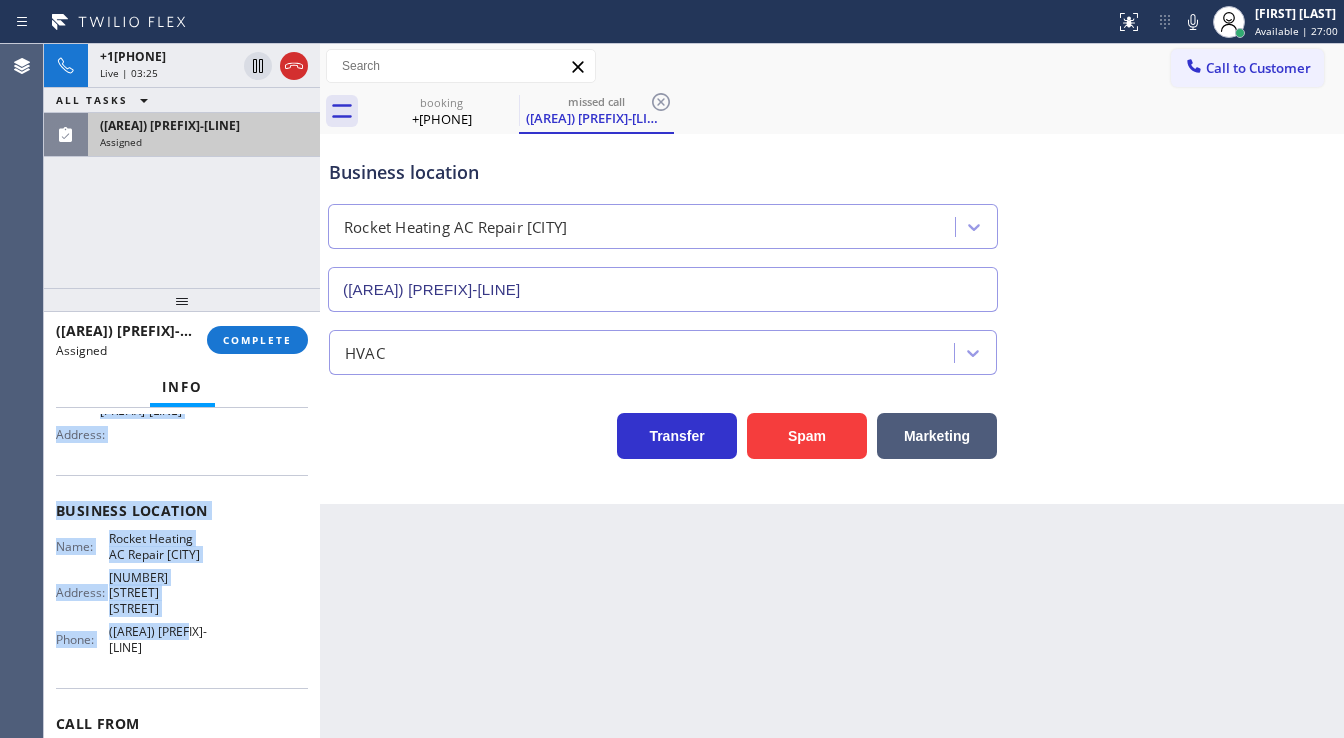 drag, startPoint x: 63, startPoint y: 561, endPoint x: 230, endPoint y: 592, distance: 169.85287 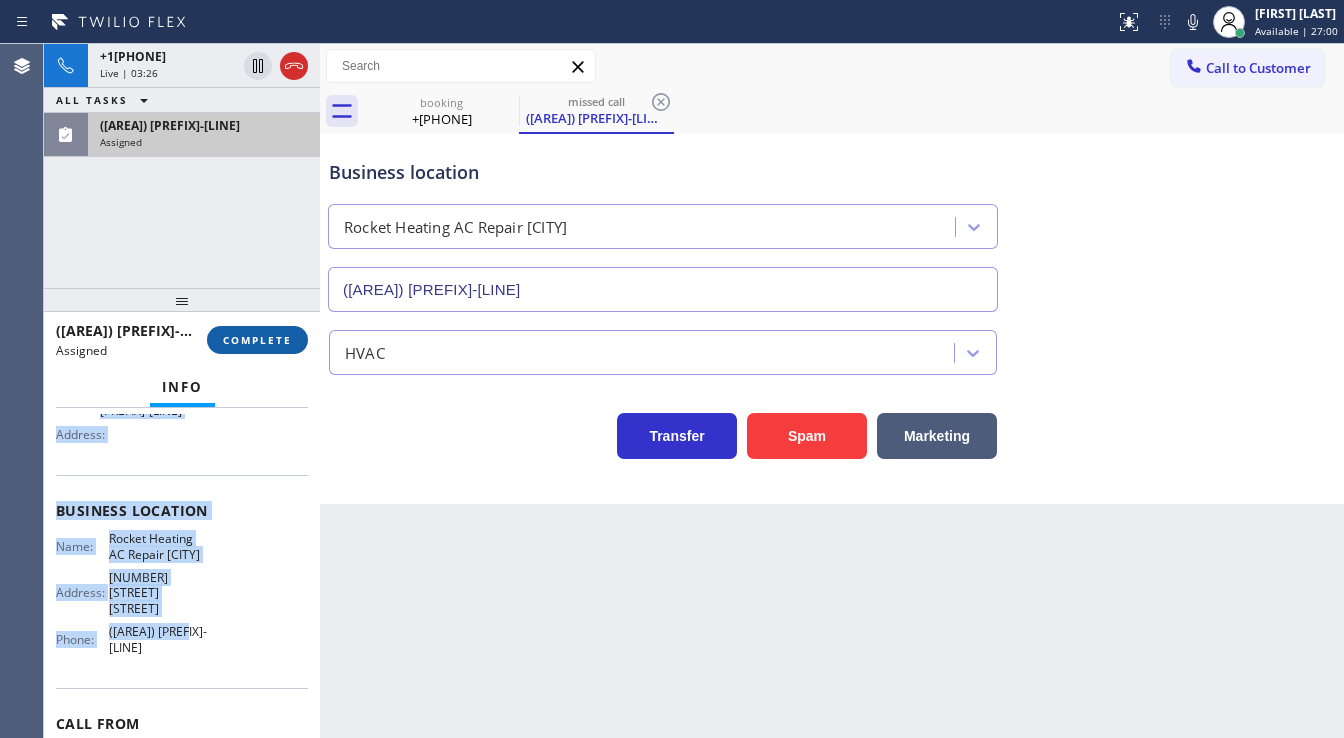 click on "COMPLETE" at bounding box center [257, 340] 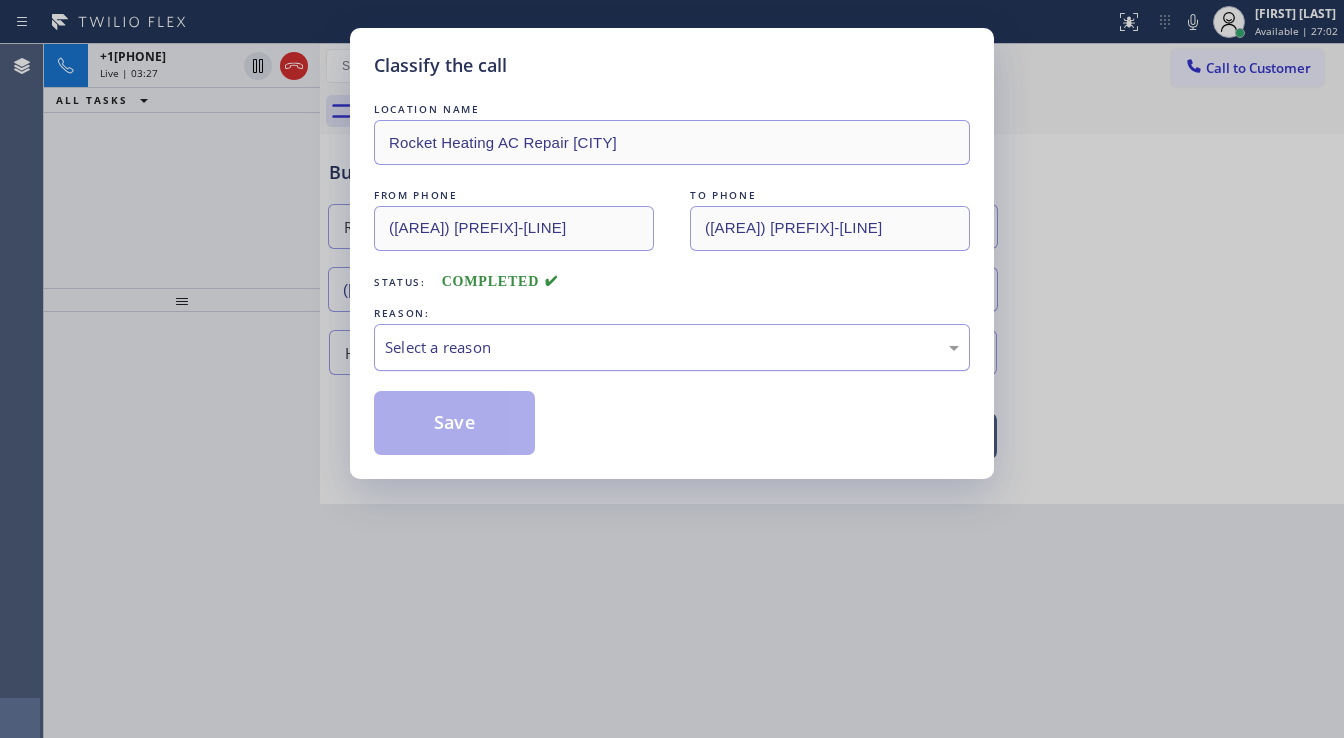 click on "Select a reason" at bounding box center (672, 347) 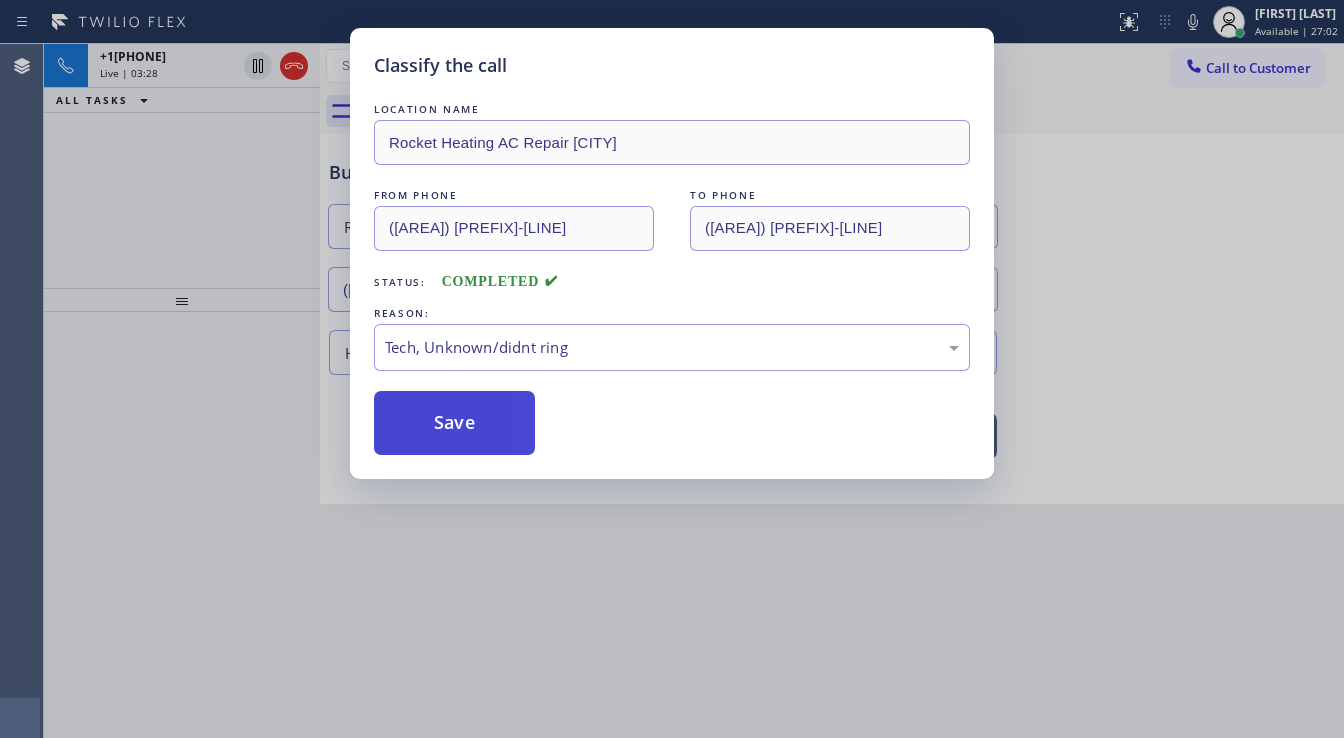 click on "Save" at bounding box center [454, 423] 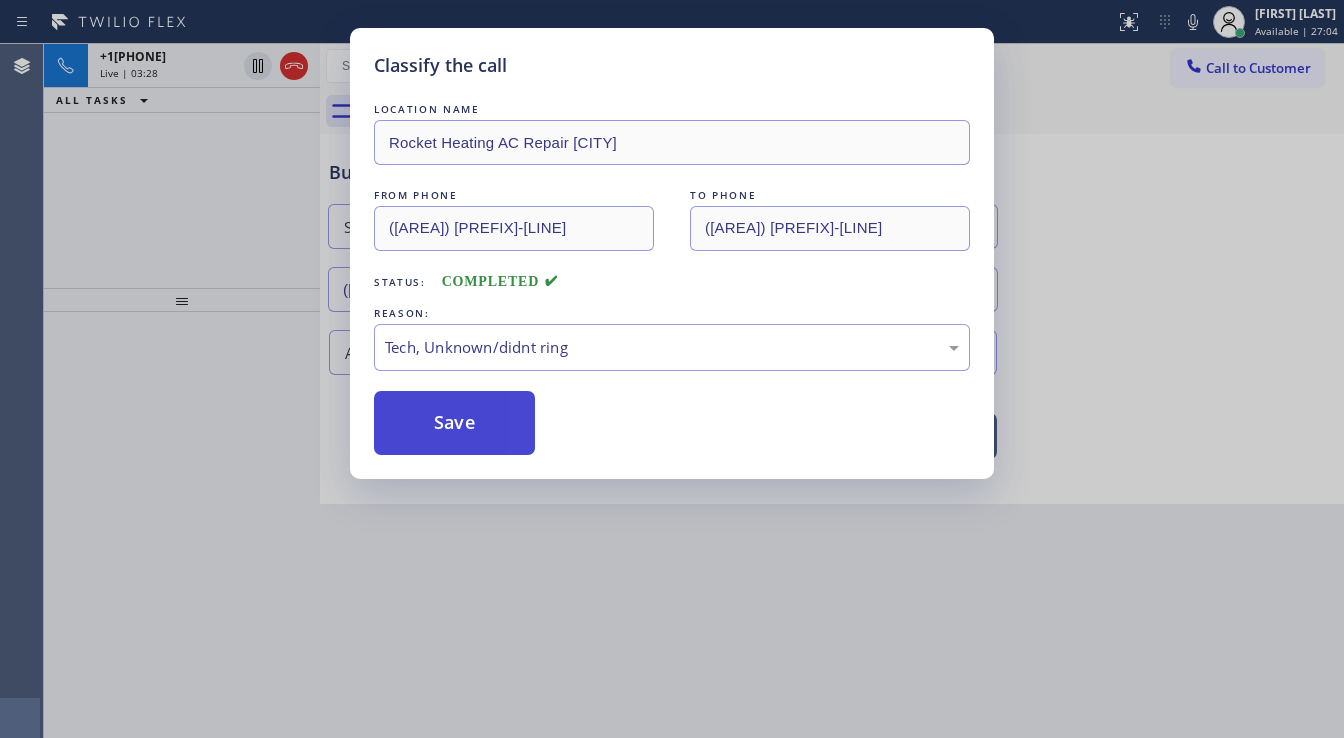 type 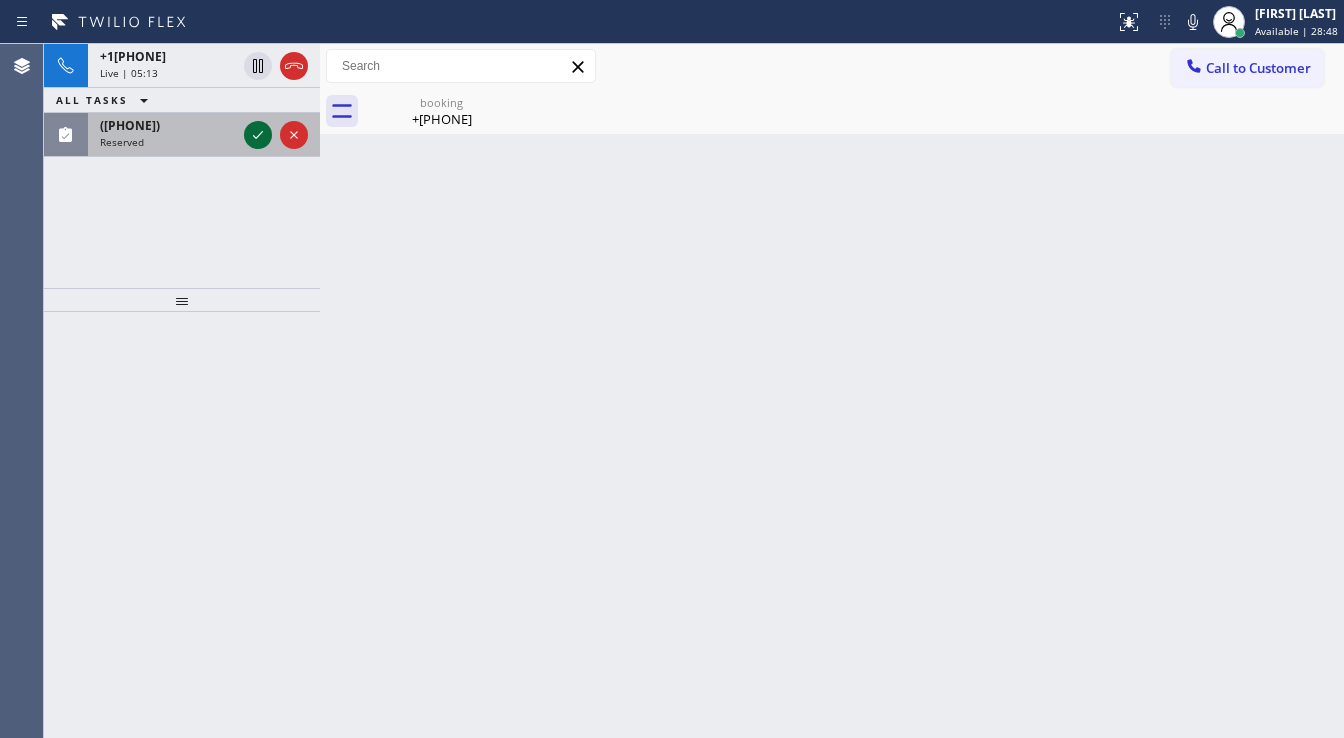 click 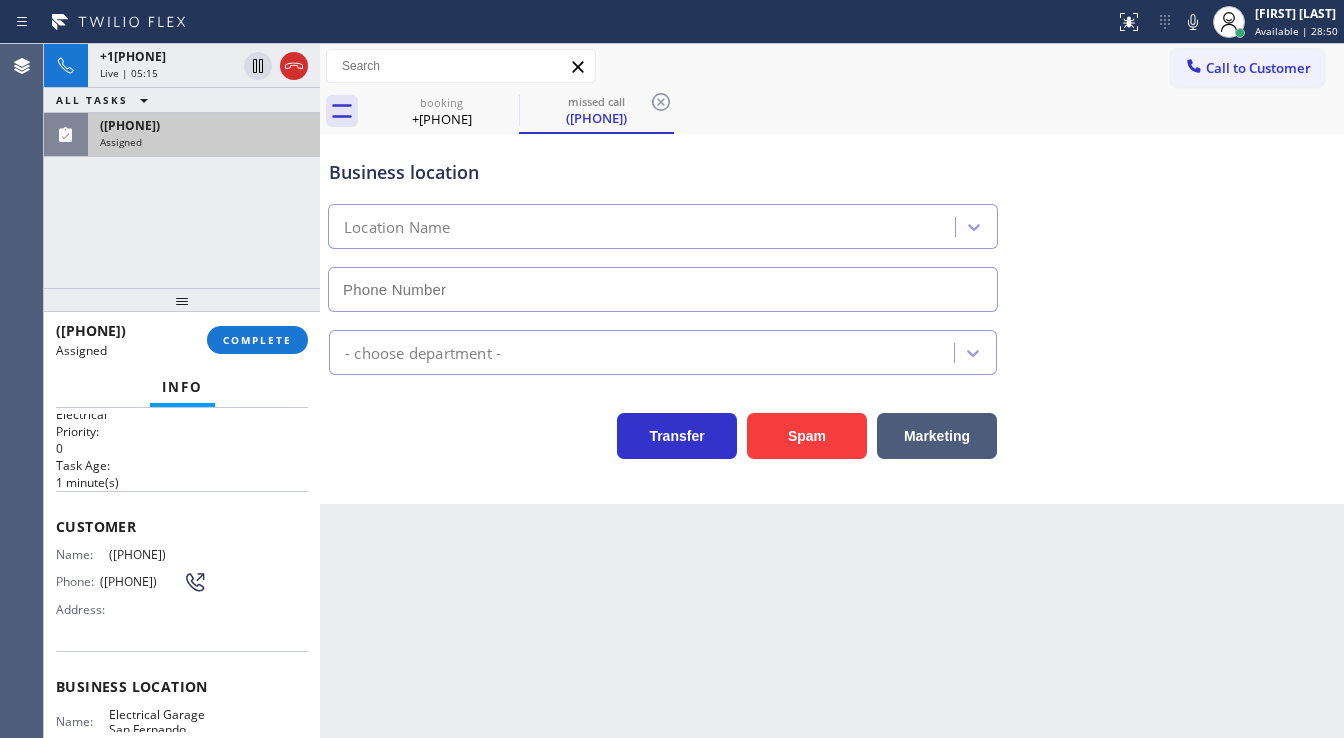 type on "([PHONE])" 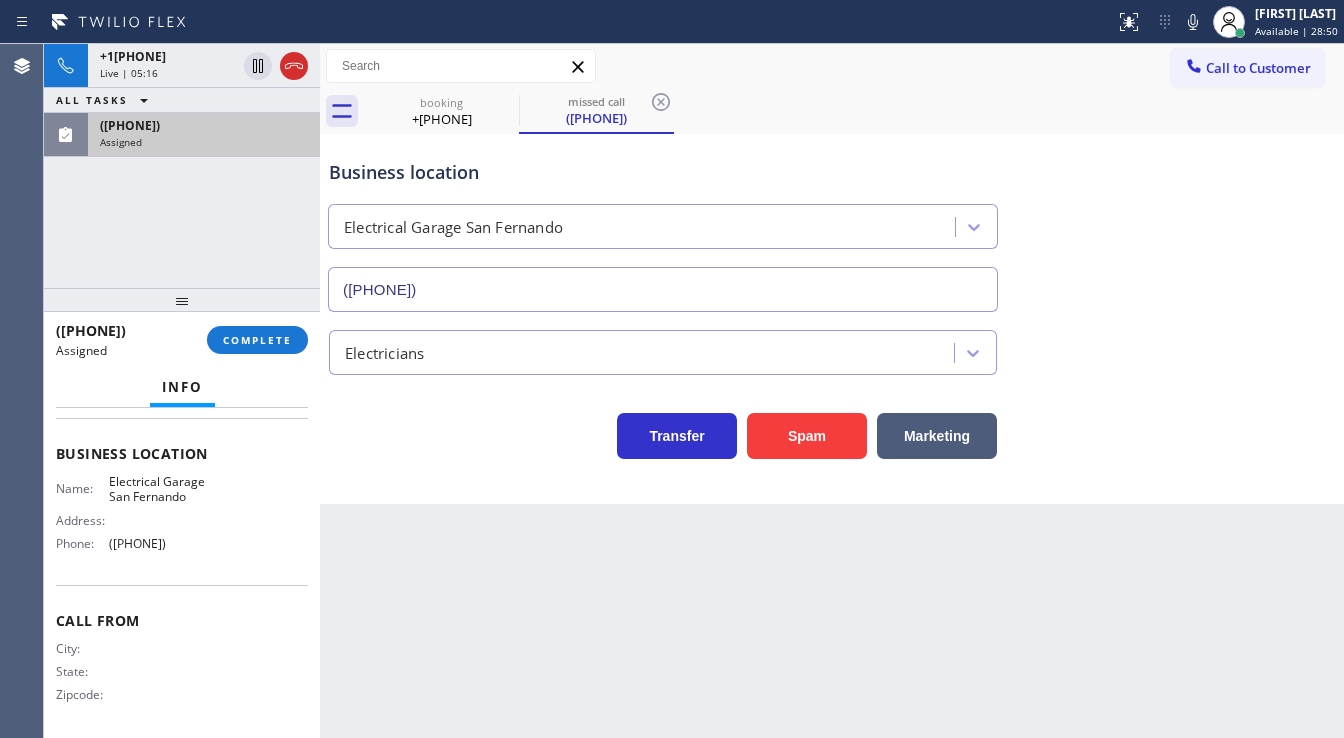 scroll, scrollTop: 278, scrollLeft: 0, axis: vertical 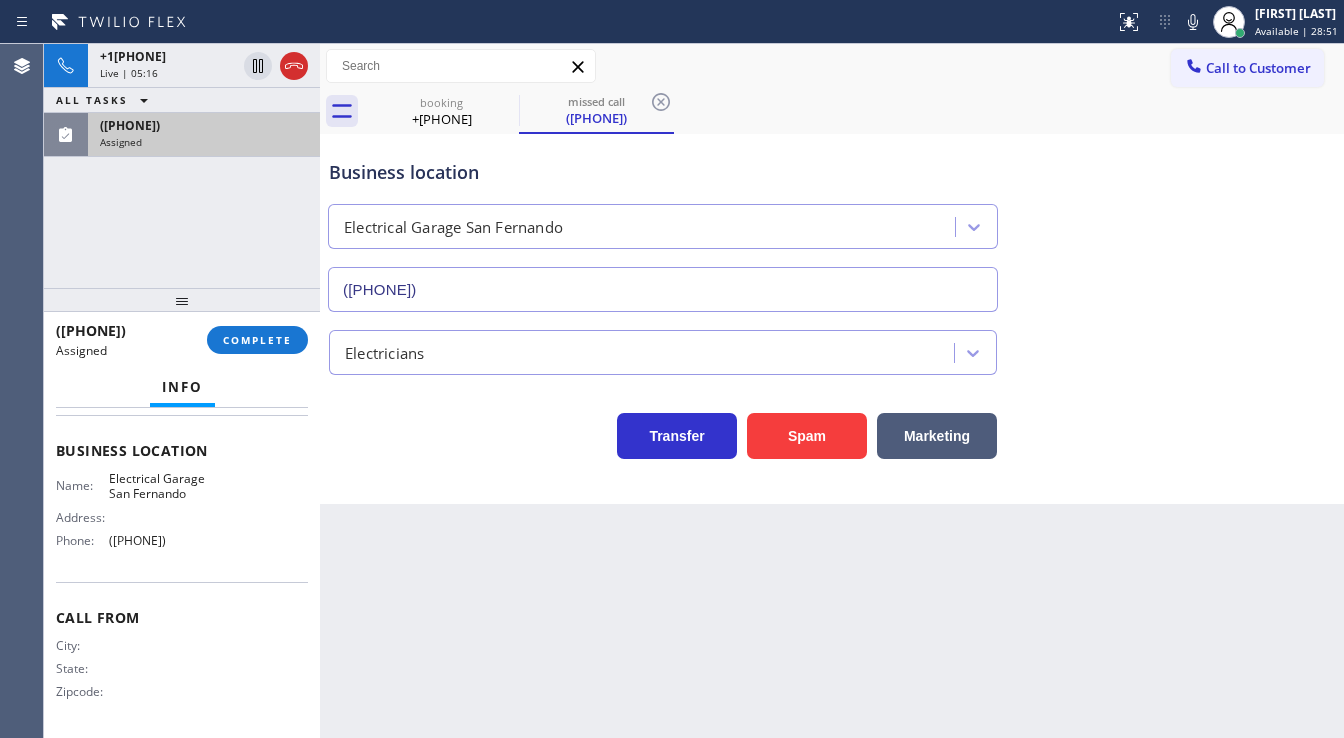 drag, startPoint x: 61, startPoint y: 482, endPoint x: 210, endPoint y: 567, distance: 171.54008 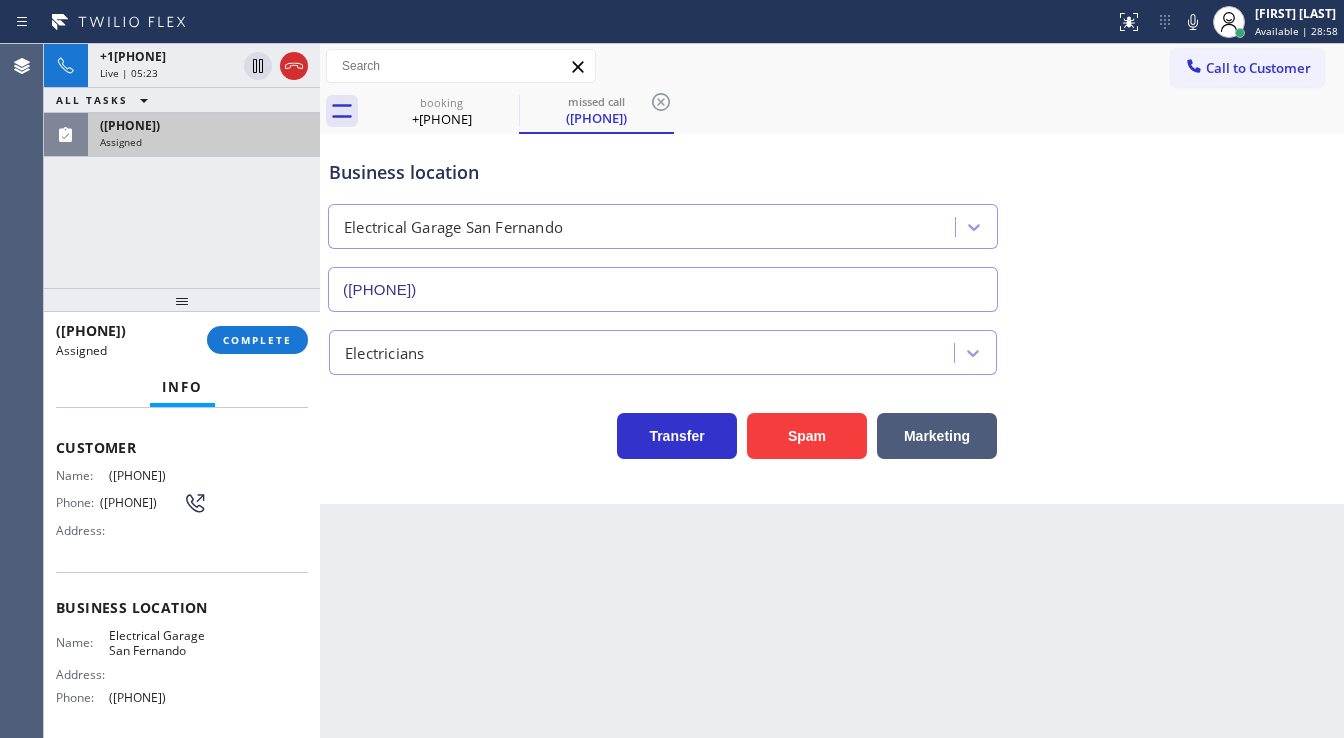scroll, scrollTop: 118, scrollLeft: 0, axis: vertical 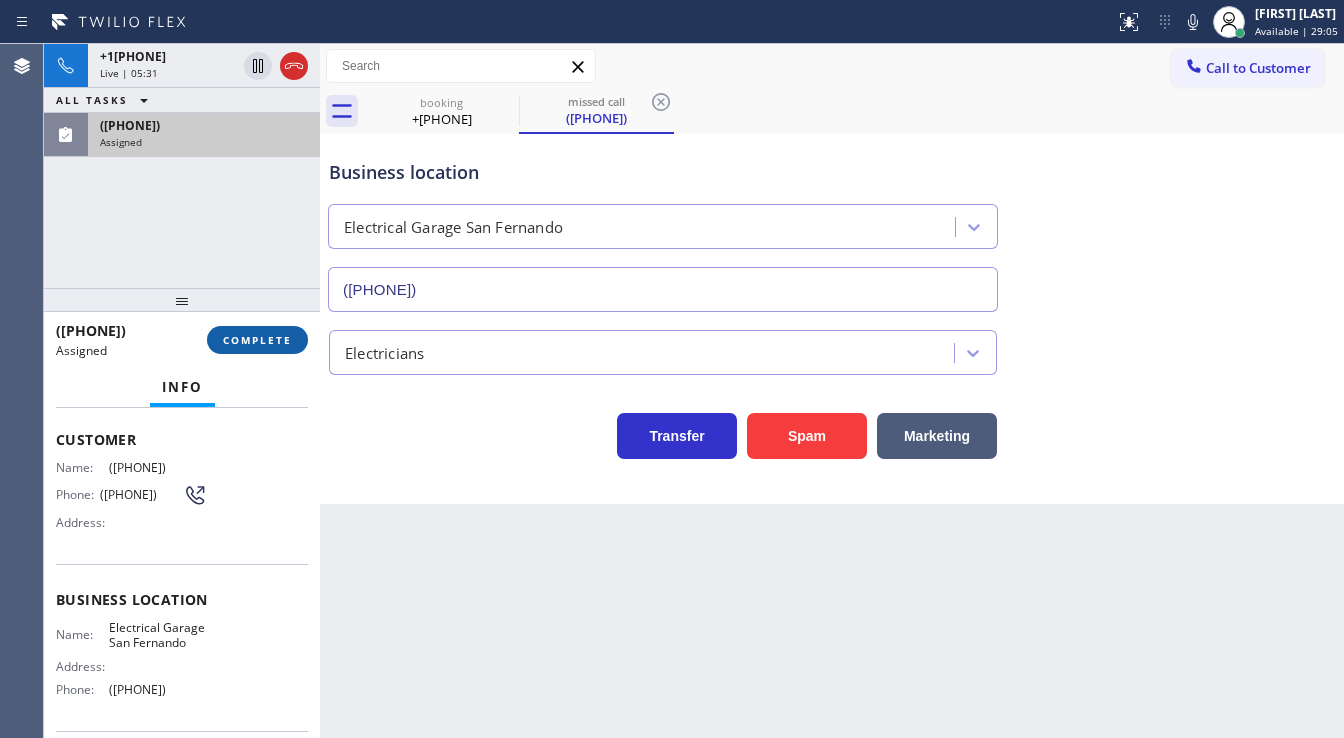 click on "COMPLETE" at bounding box center [257, 340] 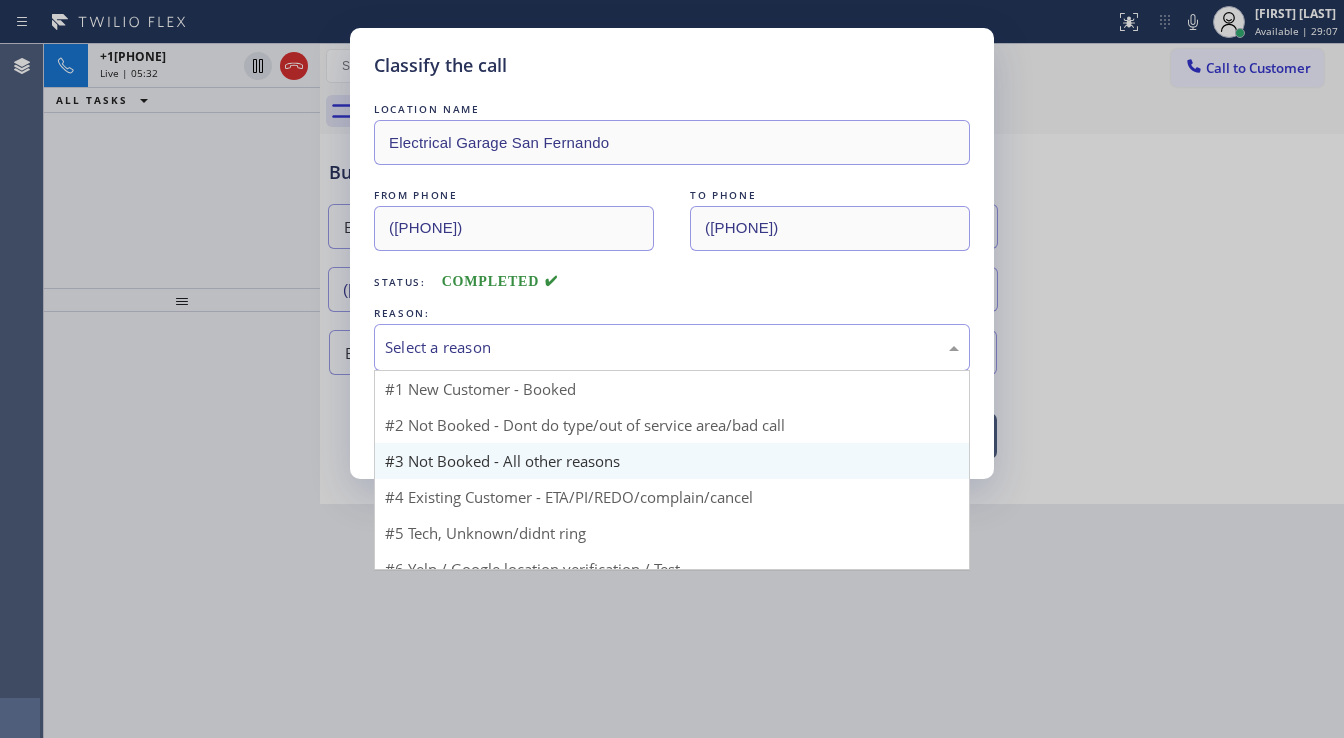 drag, startPoint x: 430, startPoint y: 337, endPoint x: 468, endPoint y: 419, distance: 90.37699 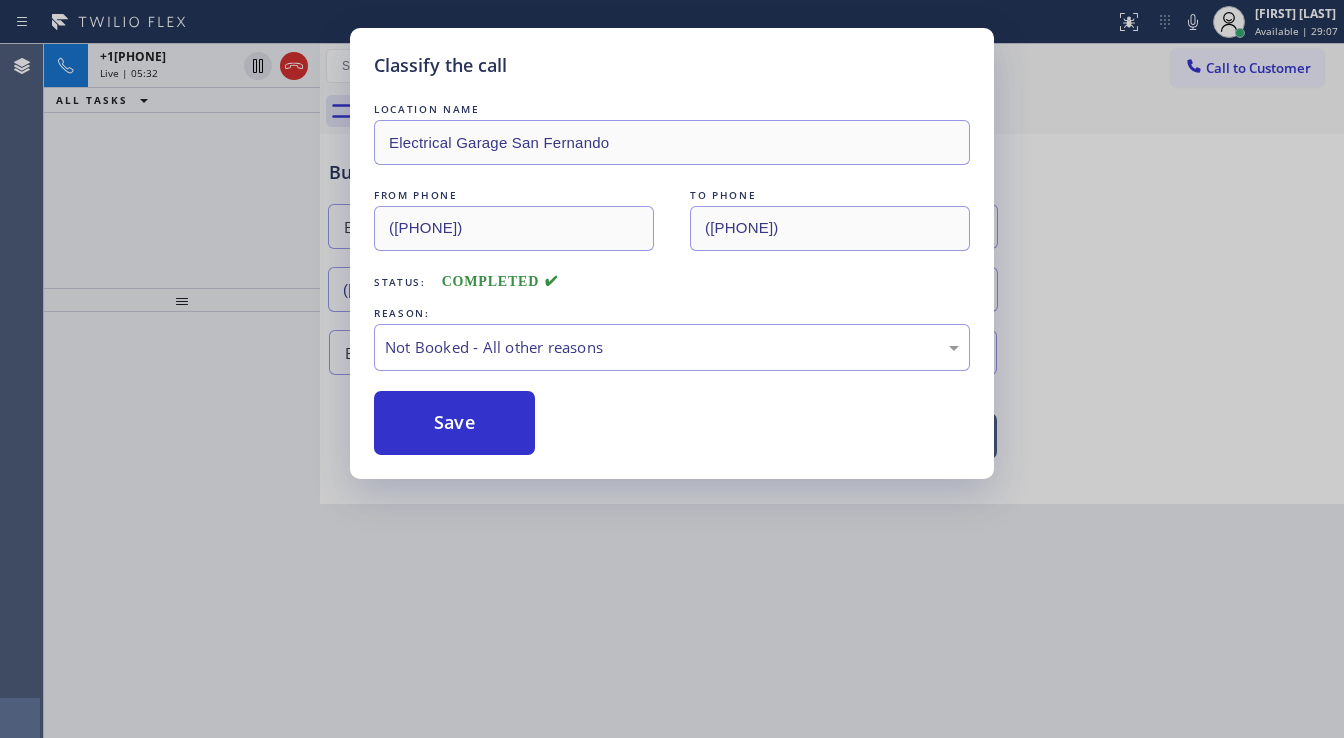 click on "Save" at bounding box center [454, 423] 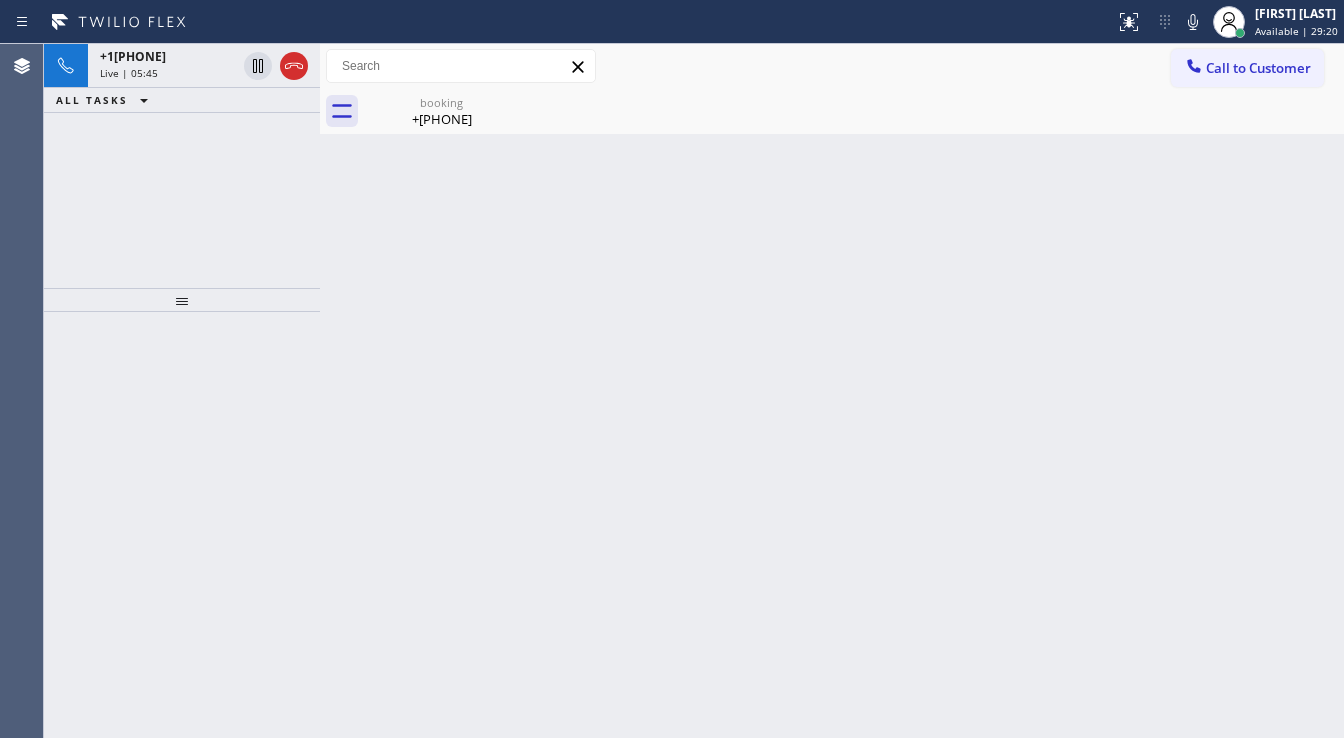 click on "+1[PHONE] Live | 05:45 ALL TASKS ALL TASKS ACTIVE TASKS TASKS IN WRAP UP" at bounding box center (182, 166) 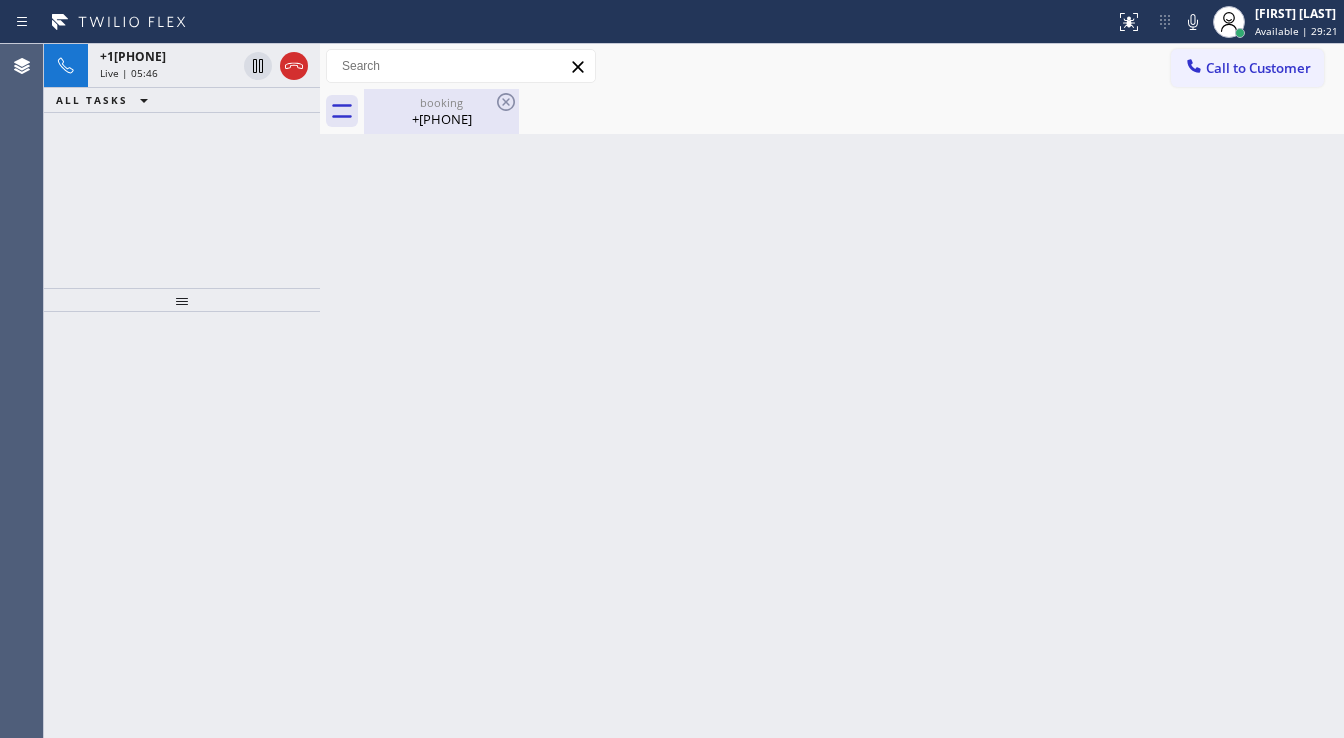 click on "+1[PHONE]" at bounding box center [133, 56] 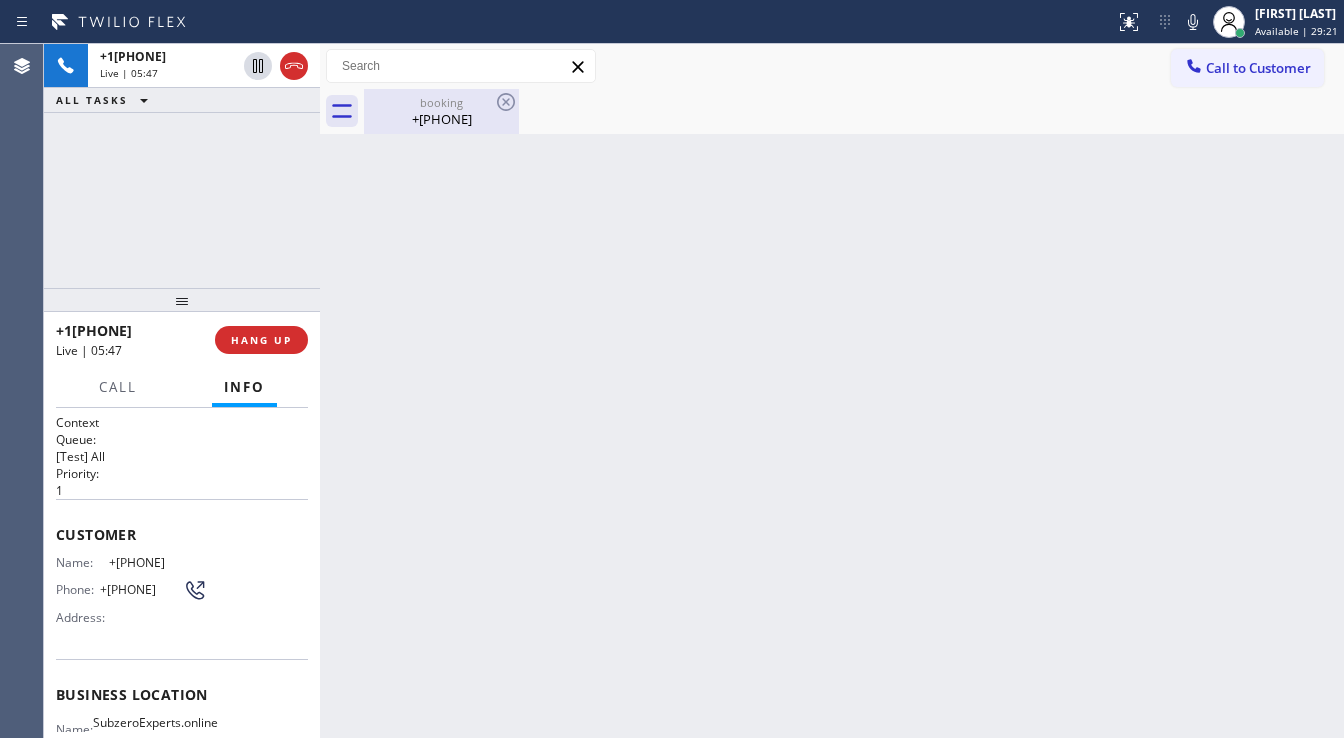 click on "+[PHONE]" at bounding box center [441, 119] 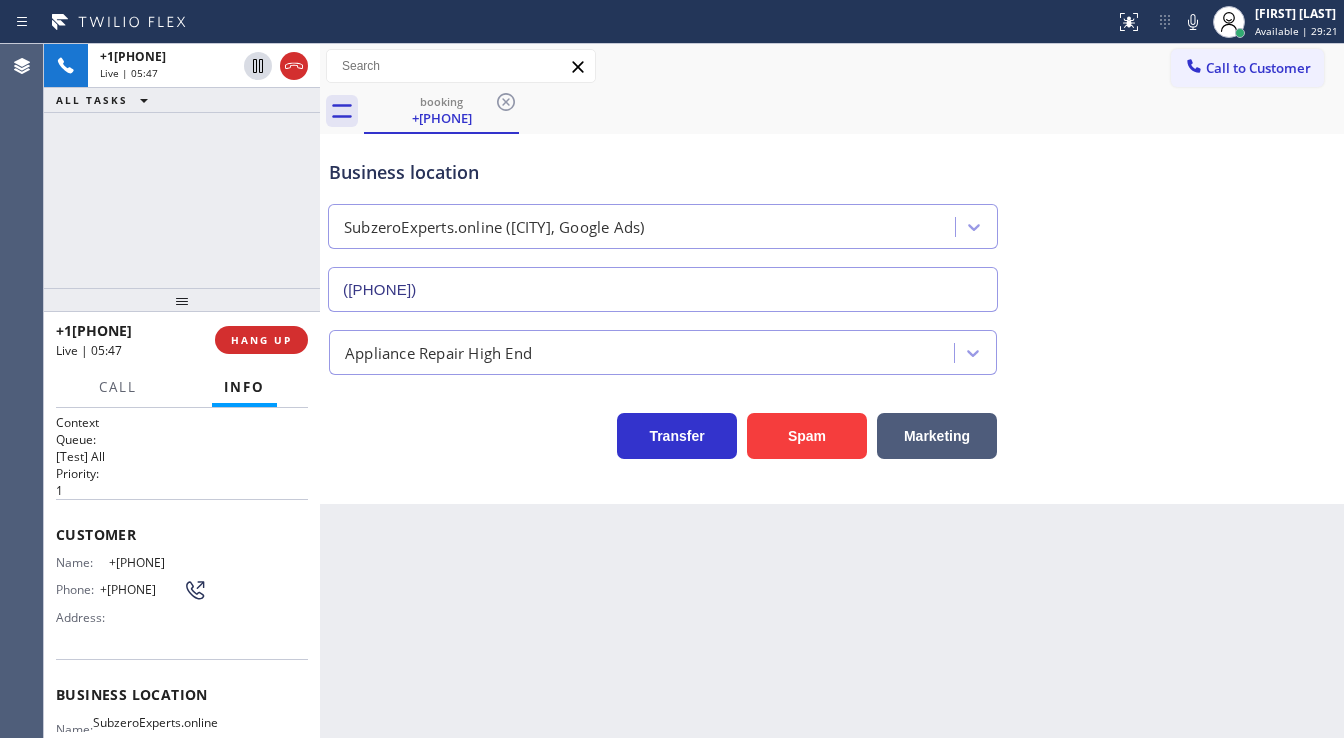 click on "+1[PHONE] Live | 05:47 ALL TASKS ALL TASKS ACTIVE TASKS TASKS IN WRAP UP" at bounding box center (182, 166) 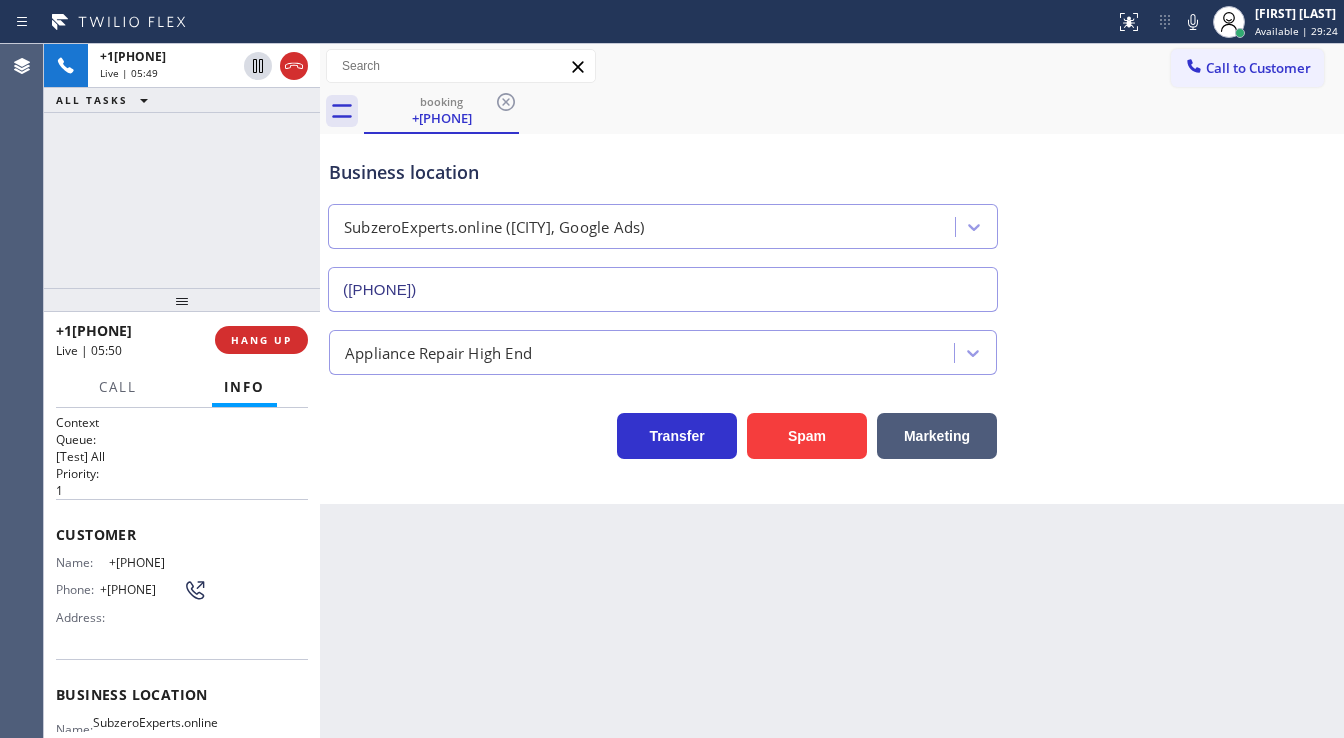 click on "+1[PHONE] Live | 05:49 ALL TASKS ALL TASKS ACTIVE TASKS TASKS IN WRAP UP" at bounding box center (182, 166) 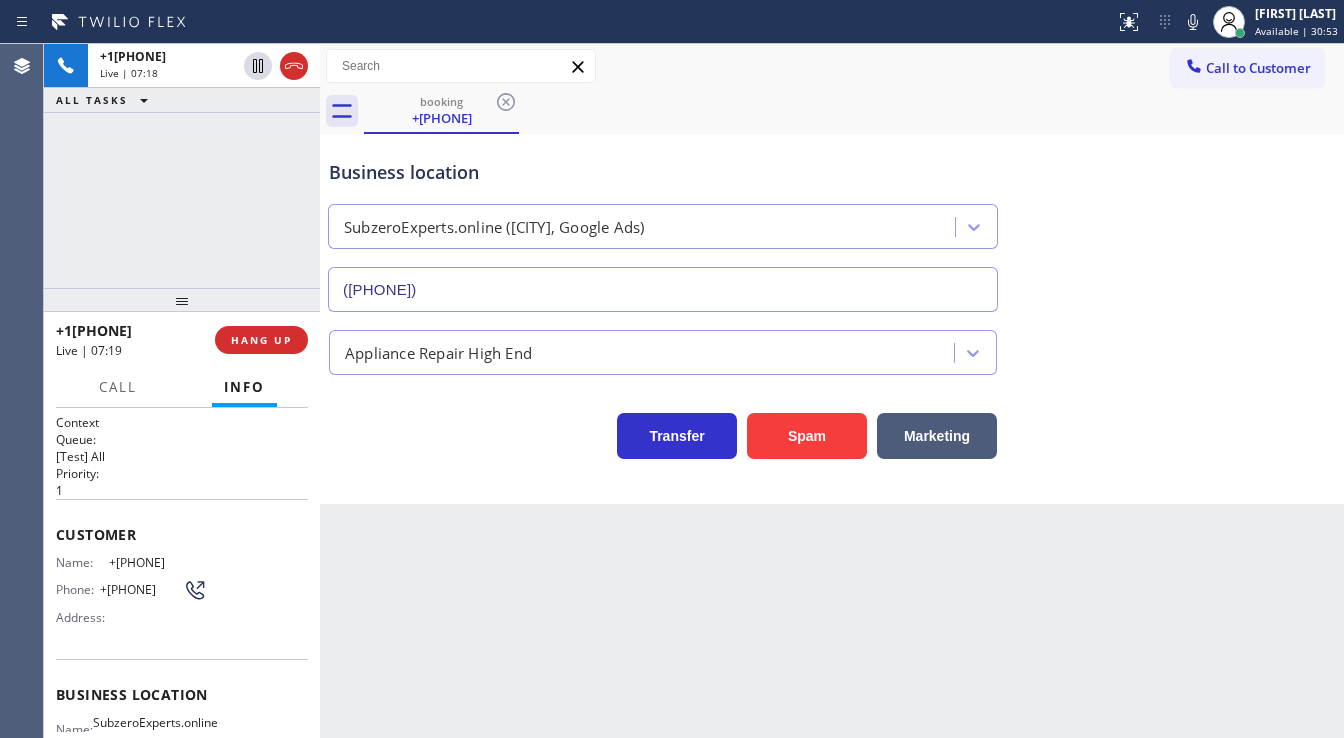 drag, startPoint x: 1154, startPoint y: 248, endPoint x: 1155, endPoint y: 85, distance: 163.00307 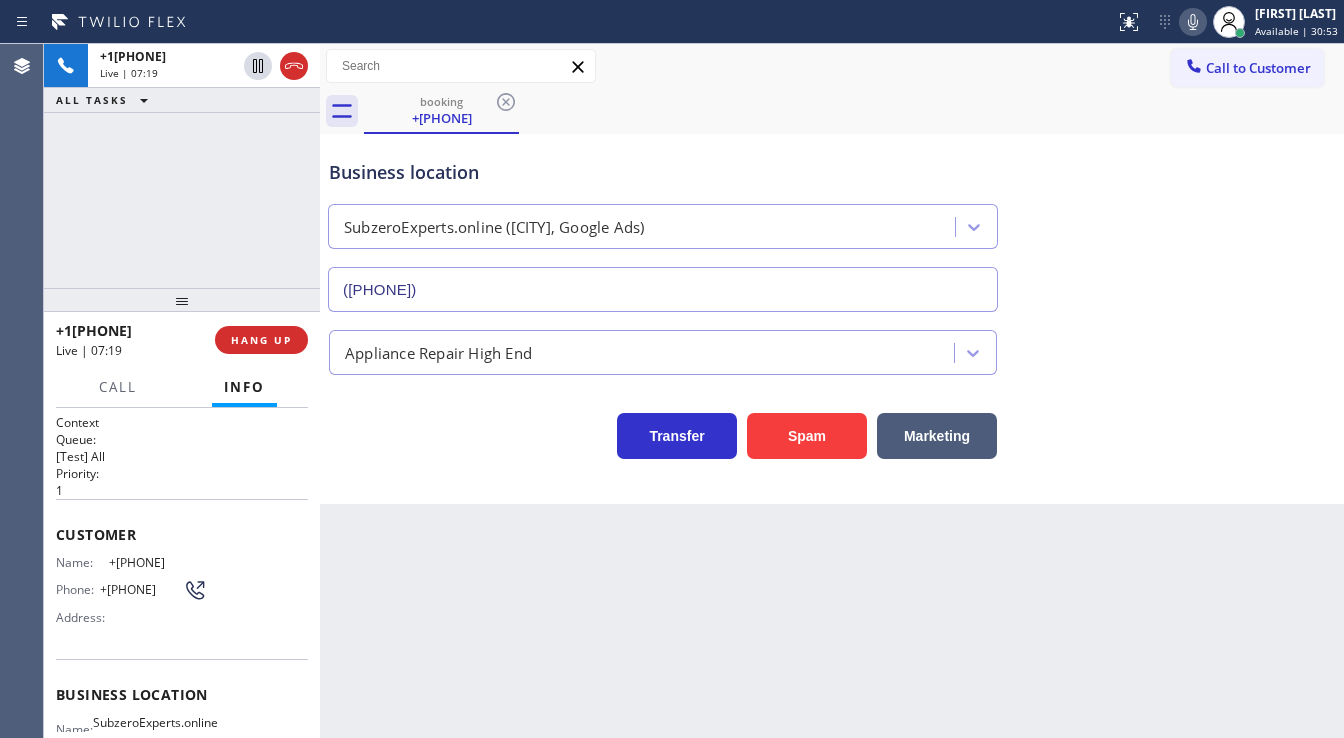 click 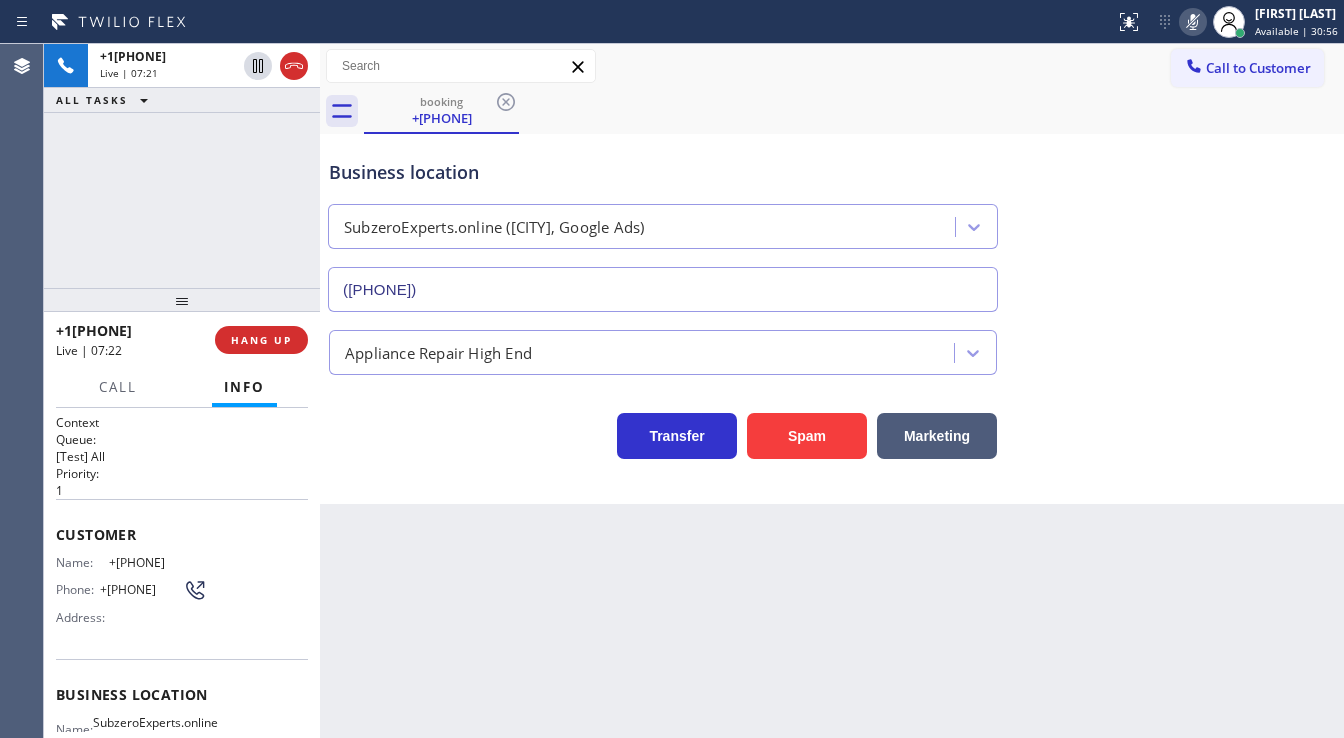 click at bounding box center (1193, 22) 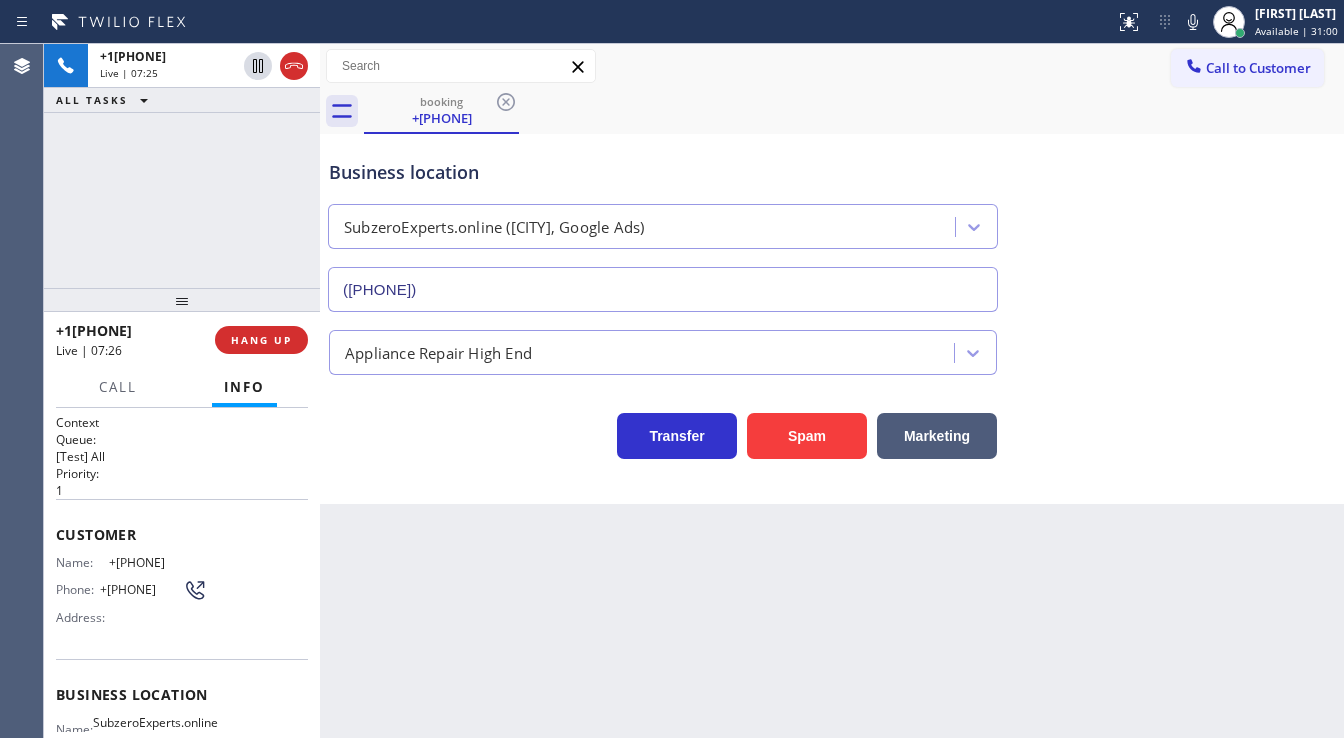 click on "Business location SubzeroExperts.online ([CITY], Google Ads) ([PHONE]) Appliance Repair High End Transfer Spam Marketing" at bounding box center [832, 319] 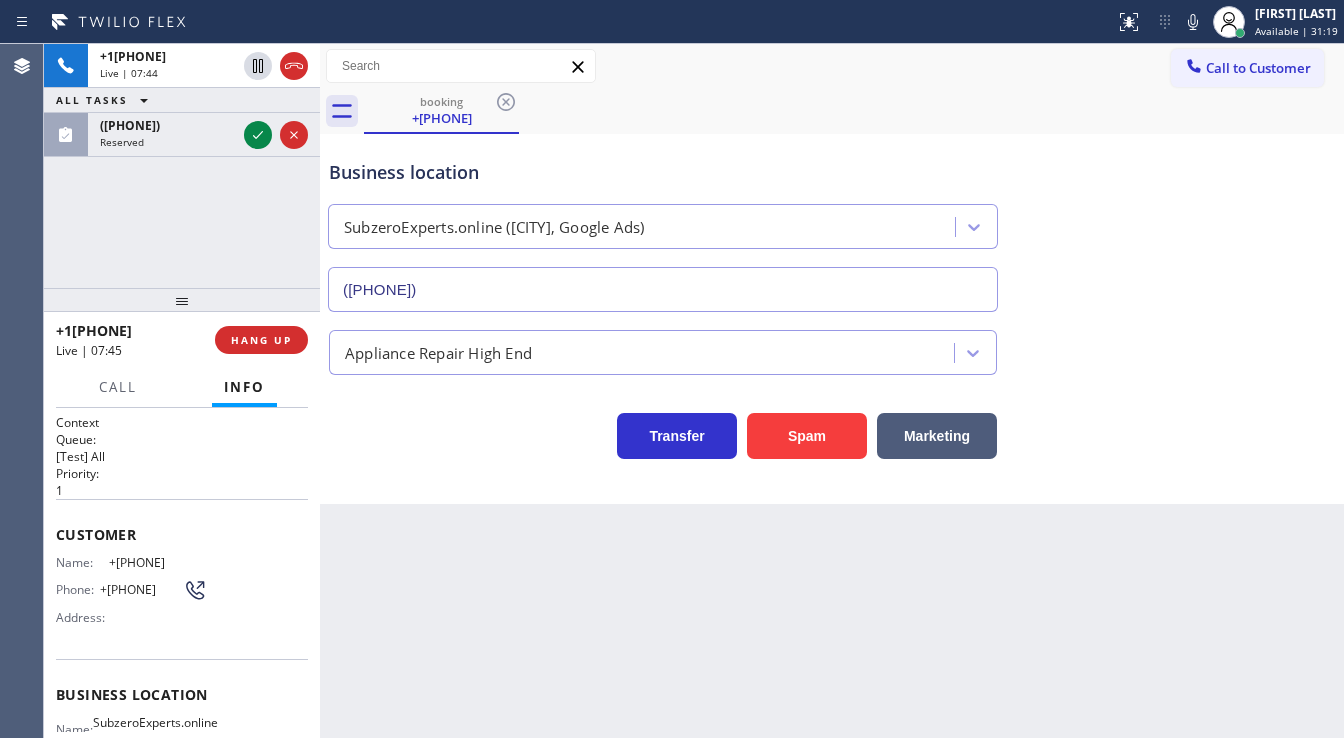 click on "+1[PHONE] Live | 07:44 ALL TASKS ALL TASKS ACTIVE TASKS TASKS IN WRAP UP ([PHONE]) Reserved" at bounding box center [182, 166] 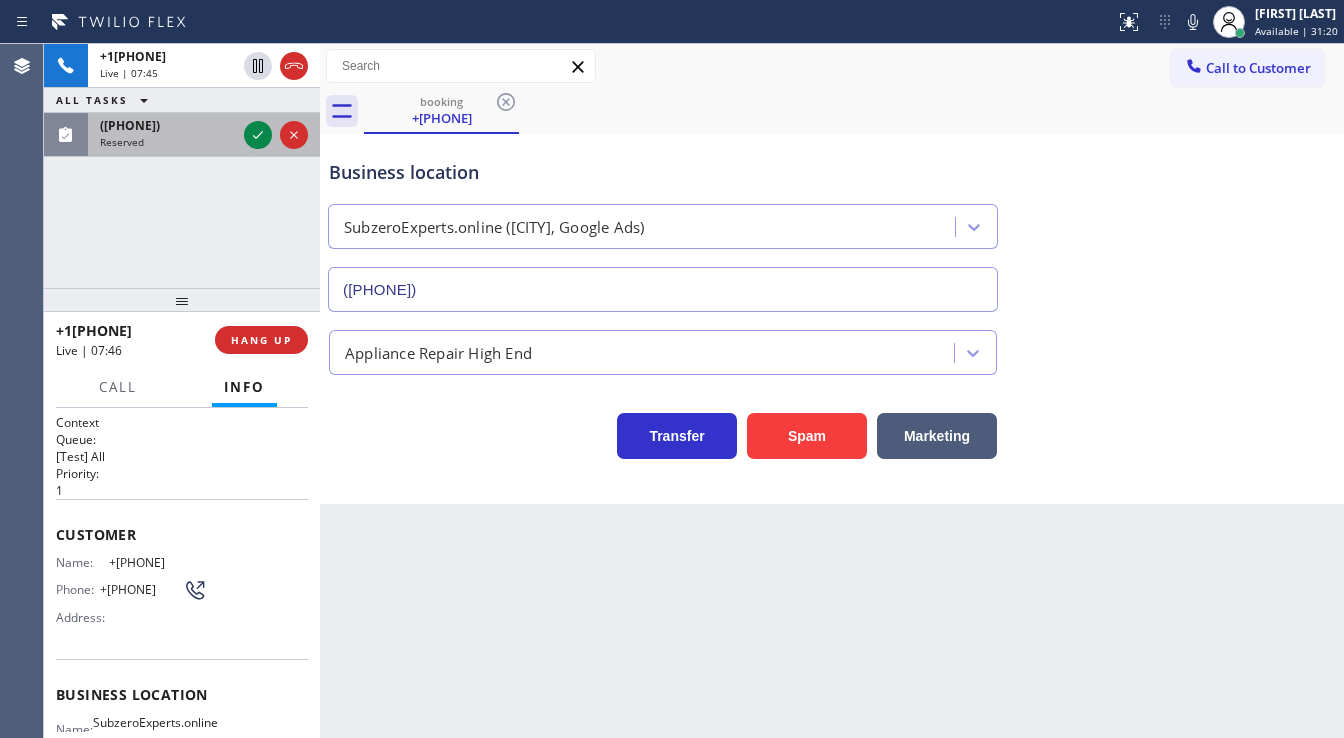 click on "Reserved" at bounding box center (168, 142) 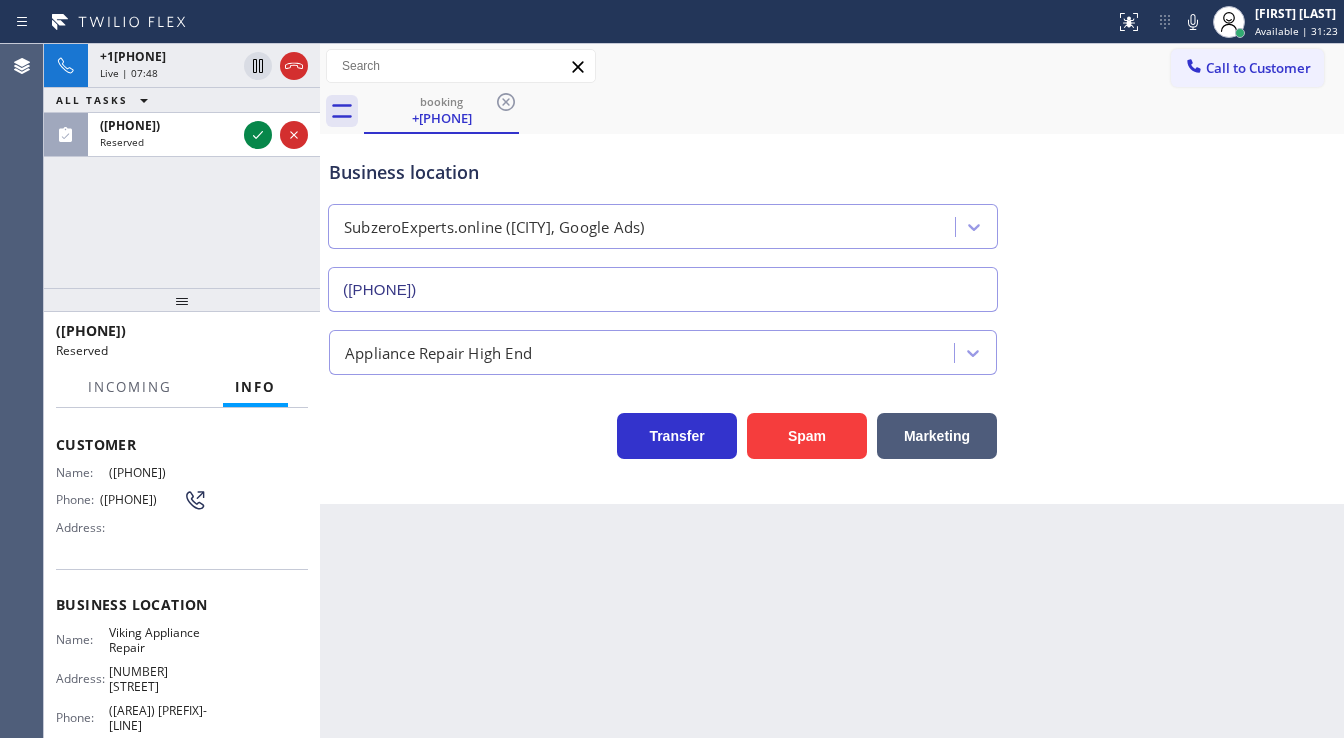 scroll, scrollTop: 160, scrollLeft: 0, axis: vertical 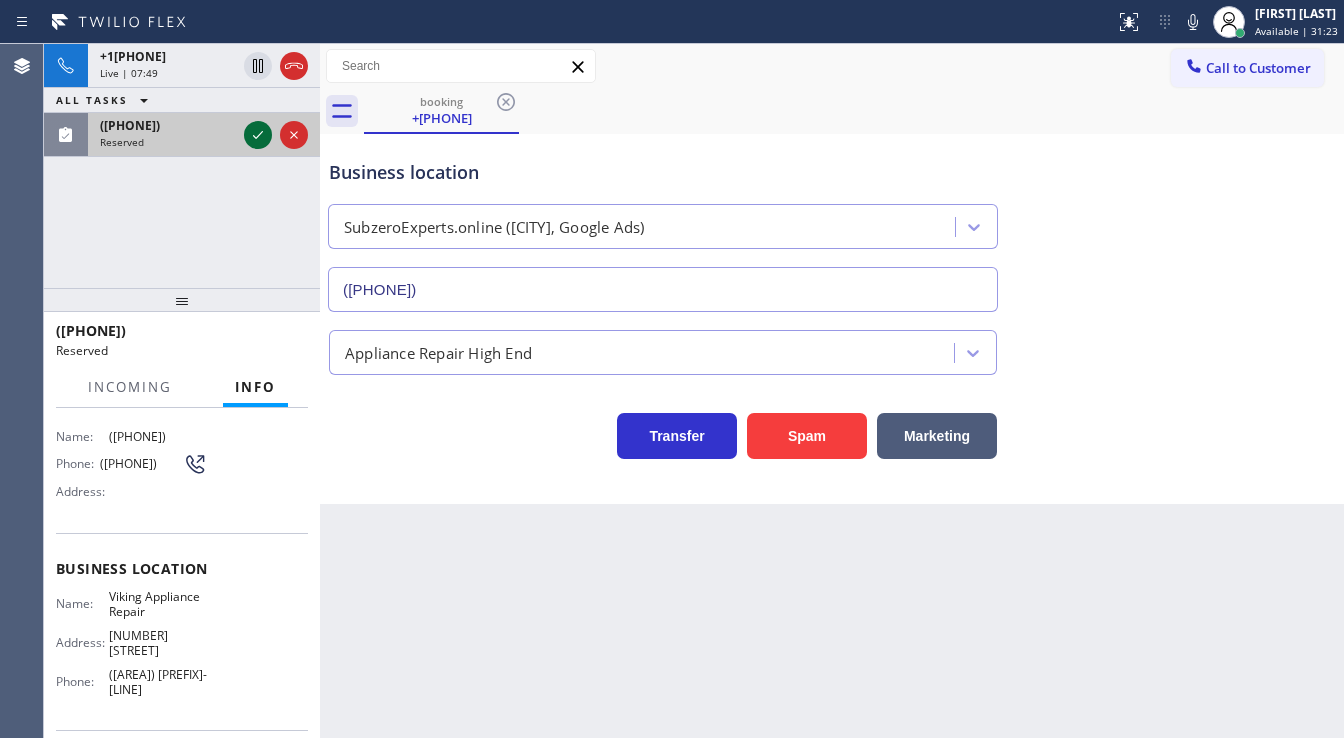 click 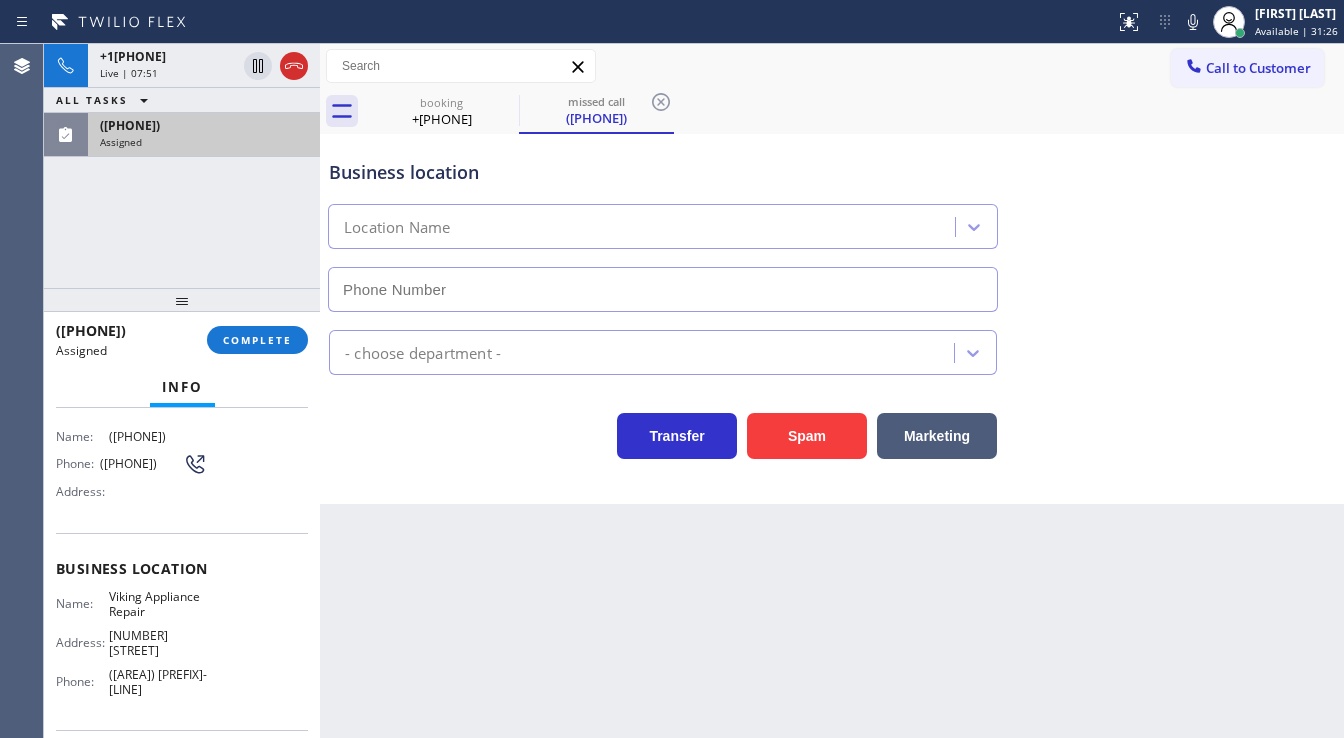 scroll, scrollTop: 1, scrollLeft: 0, axis: vertical 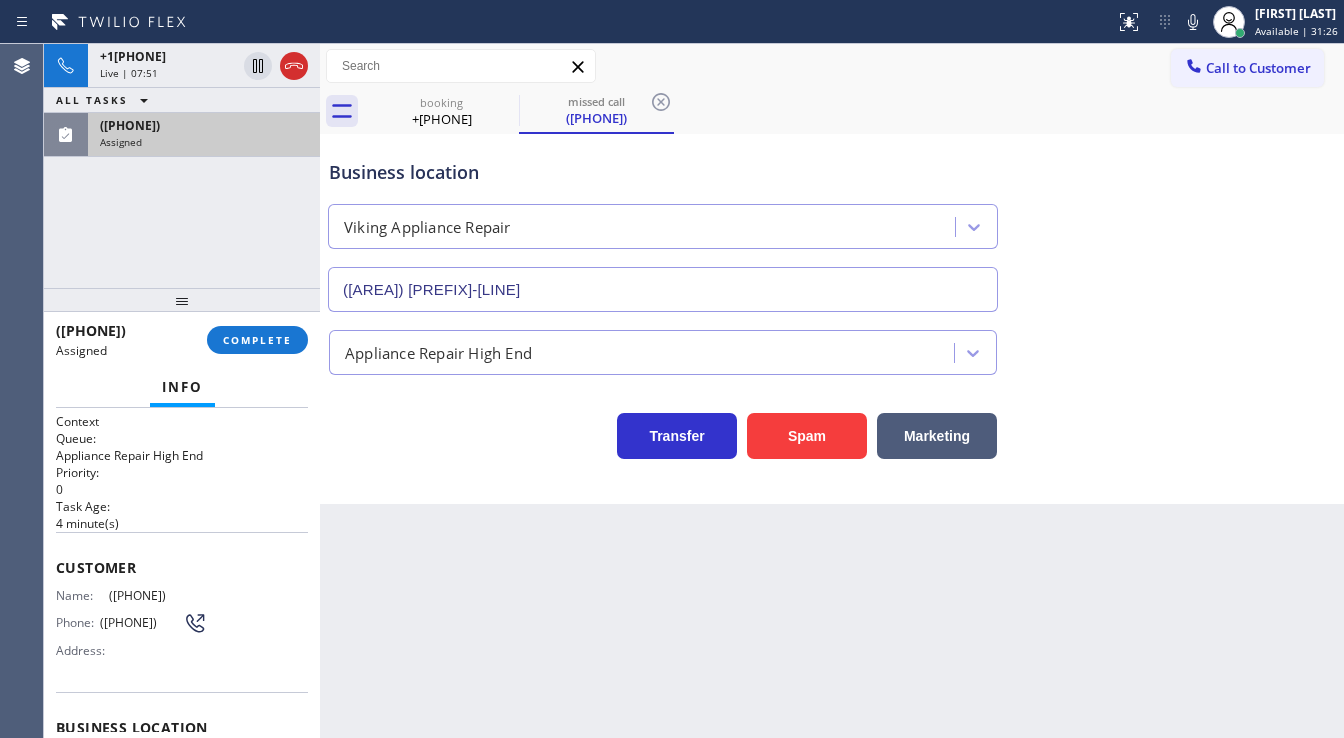 type on "([AREA]) [PREFIX]-[LINE]" 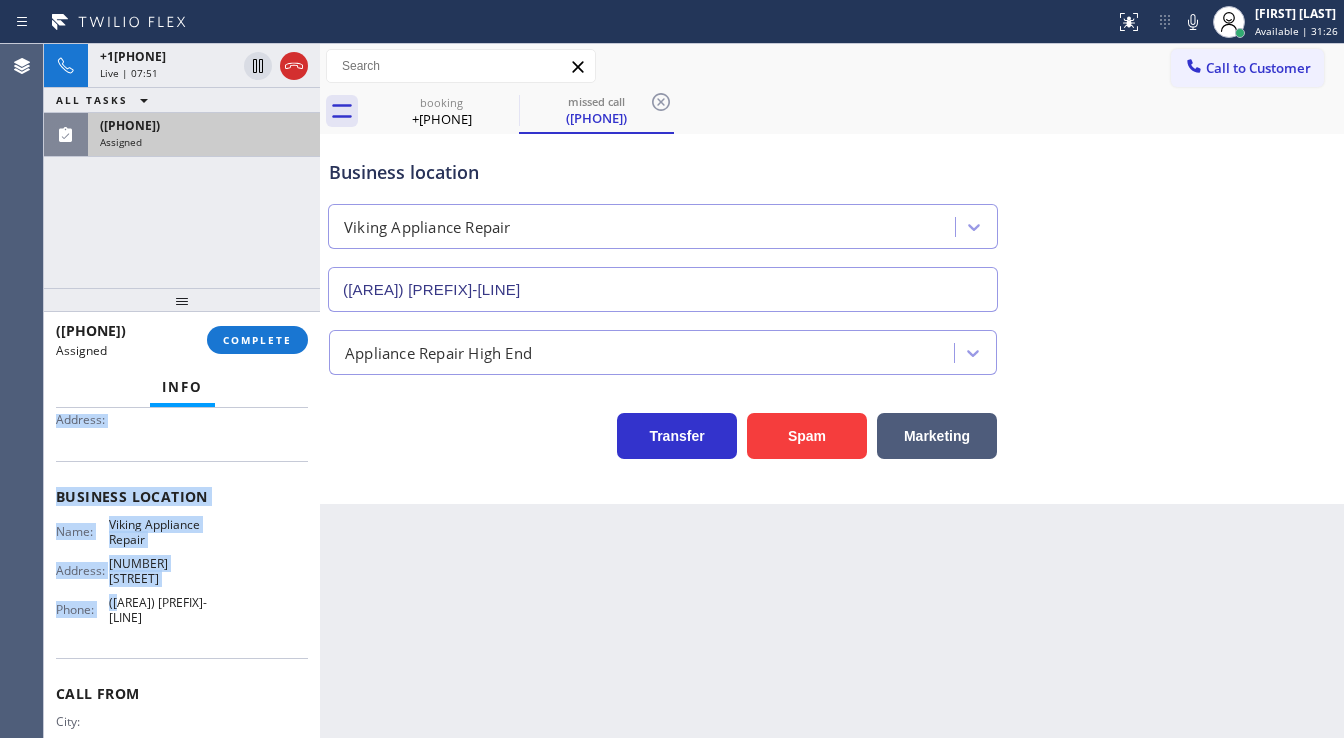 scroll, scrollTop: 240, scrollLeft: 0, axis: vertical 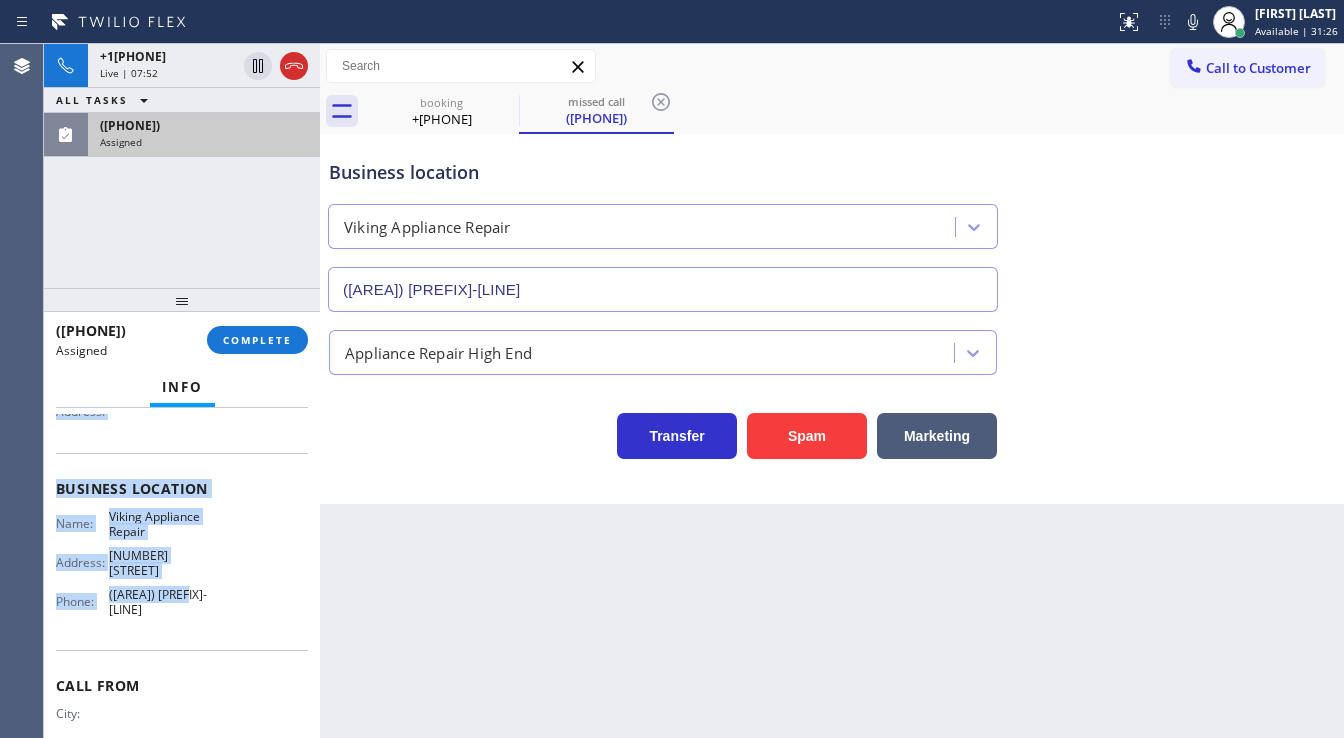 drag, startPoint x: 52, startPoint y: 558, endPoint x: 216, endPoint y: 604, distance: 170.32909 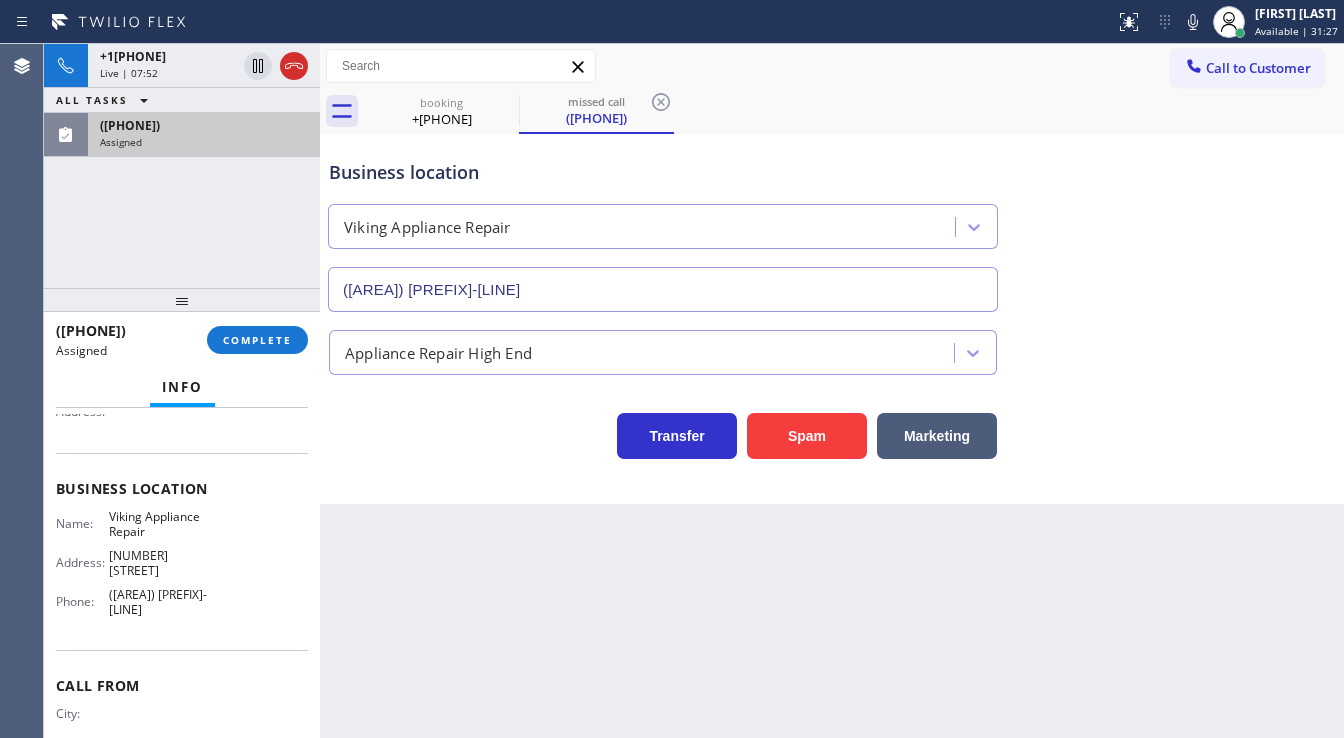 click on "+1[PHONE] Live | 07:52 ALL TASKS ALL TASKS ACTIVE TASKS TASKS IN WRAP UP ([PHONE]) Assigned" at bounding box center [182, 166] 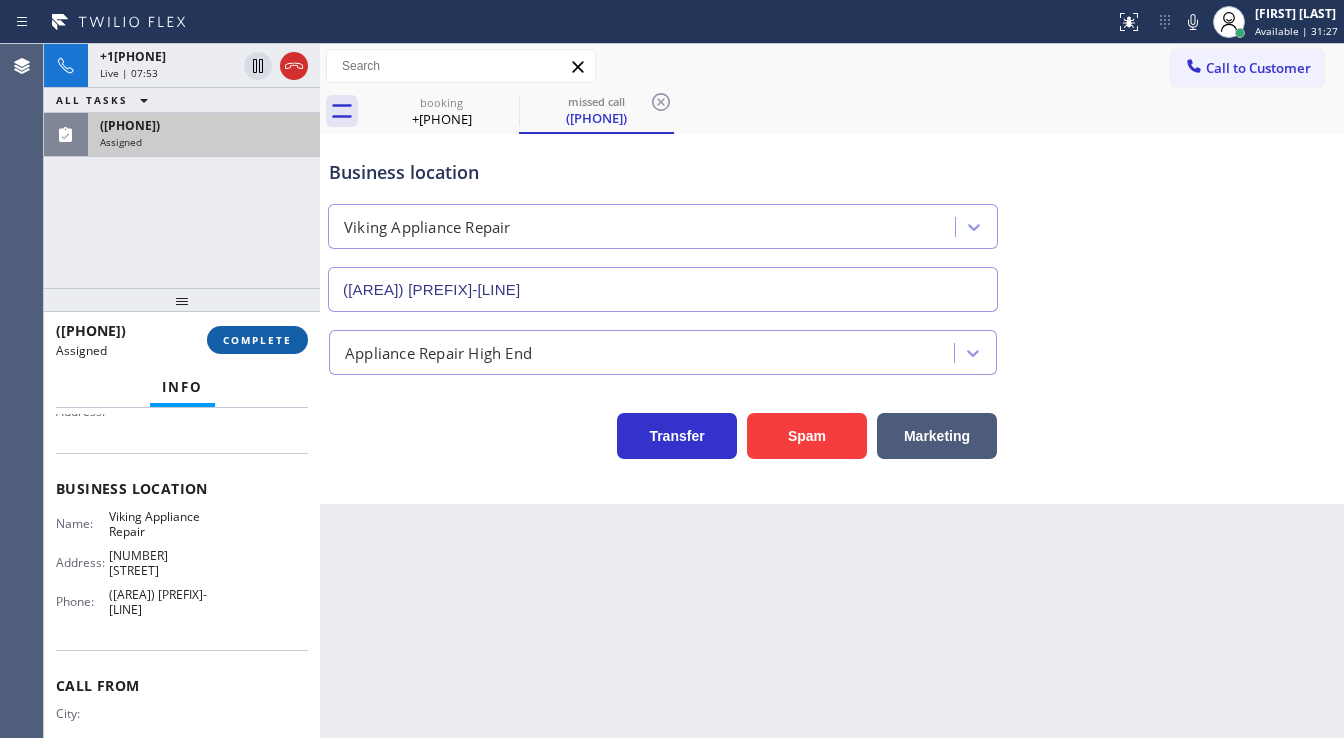 click on "COMPLETE" at bounding box center [257, 340] 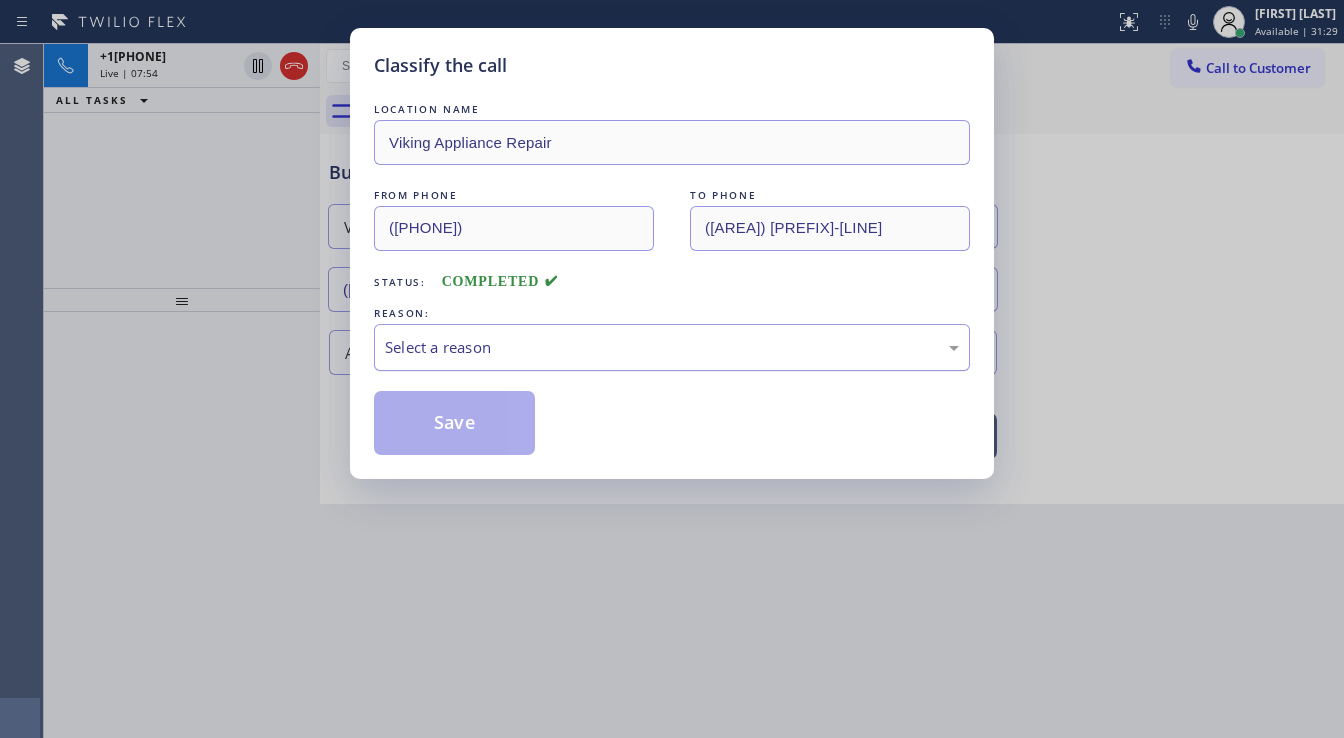 click on "Select a reason" at bounding box center (672, 347) 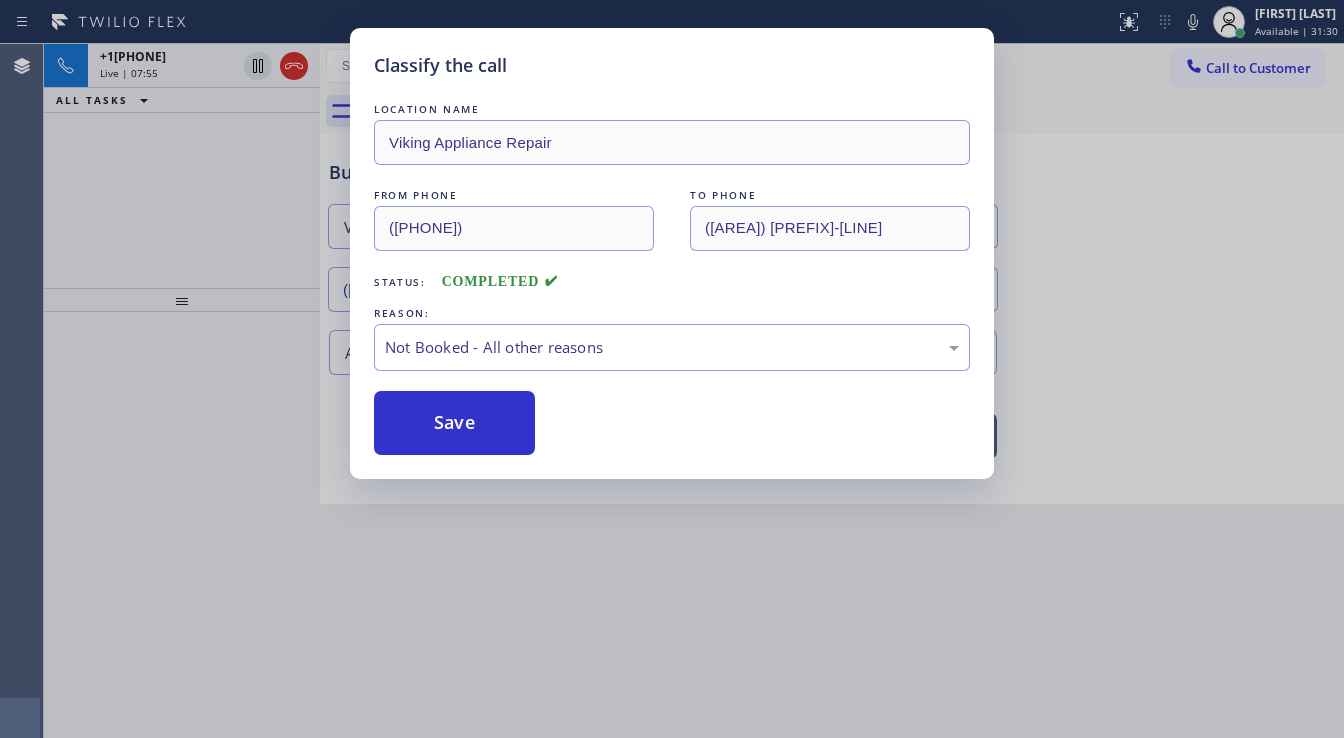 click on "Save" at bounding box center [454, 423] 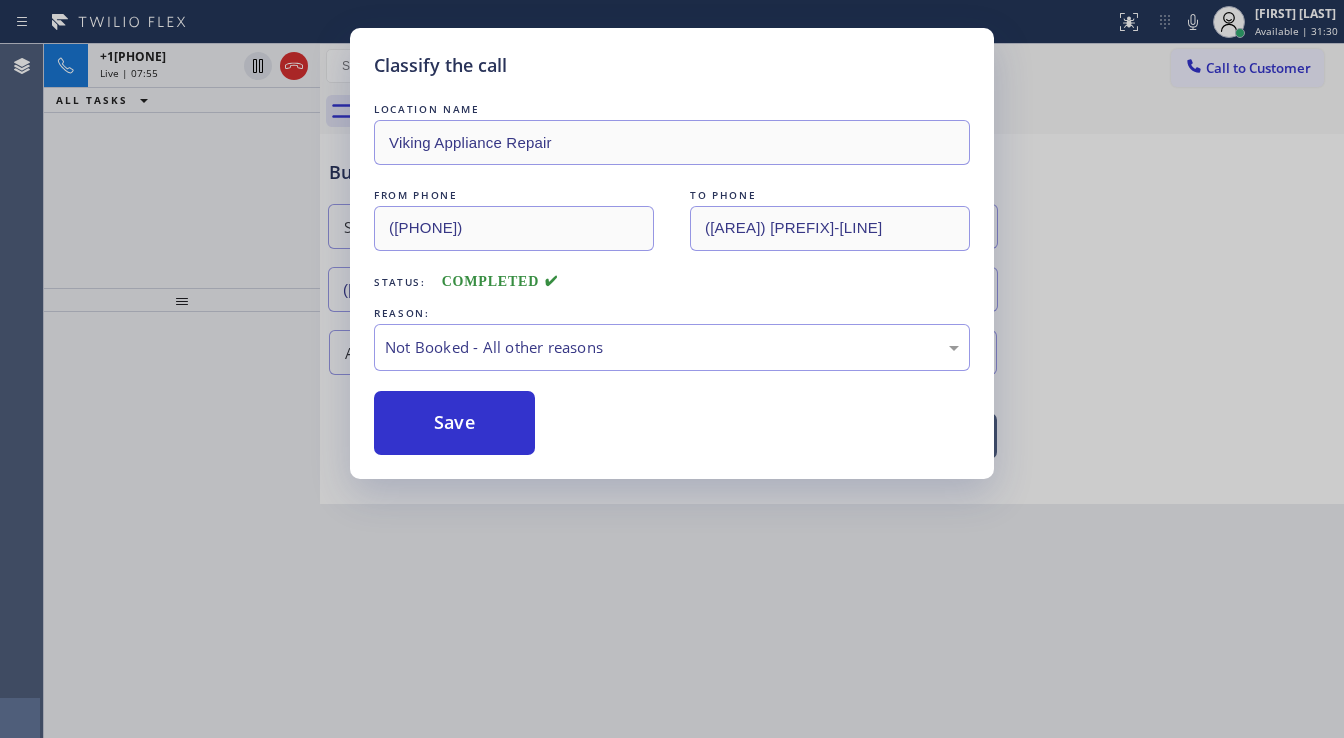 type 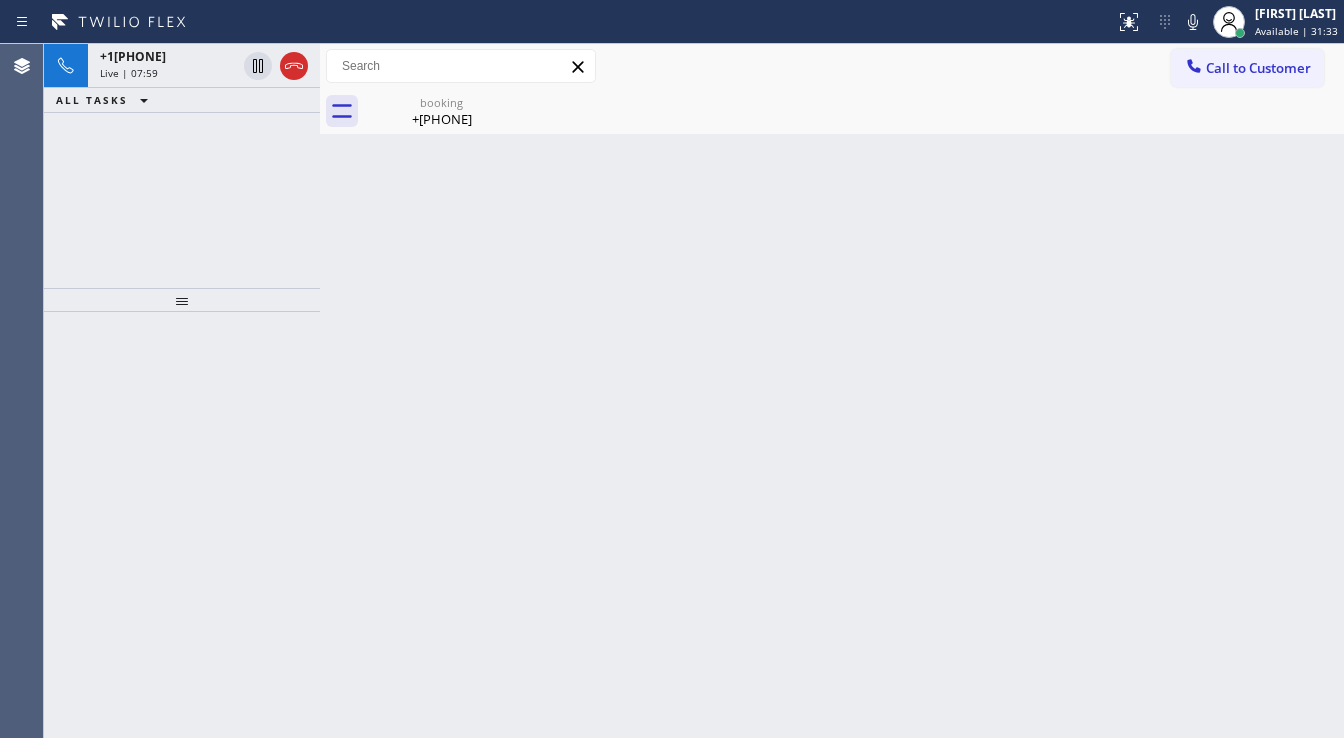 click at bounding box center (182, 525) 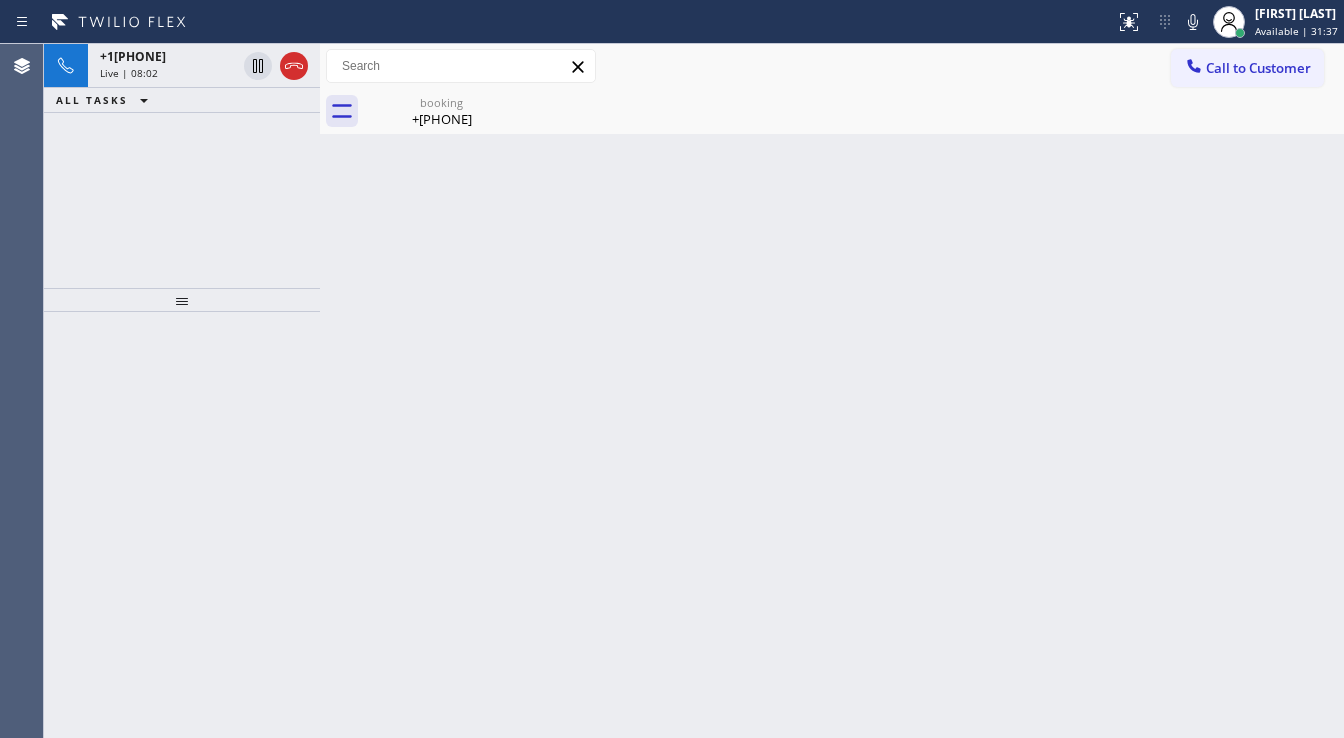 click on "+1[PHONE] Live | 08:02 ALL TASKS ALL TASKS ACTIVE TASKS TASKS IN WRAP UP" at bounding box center [182, 166] 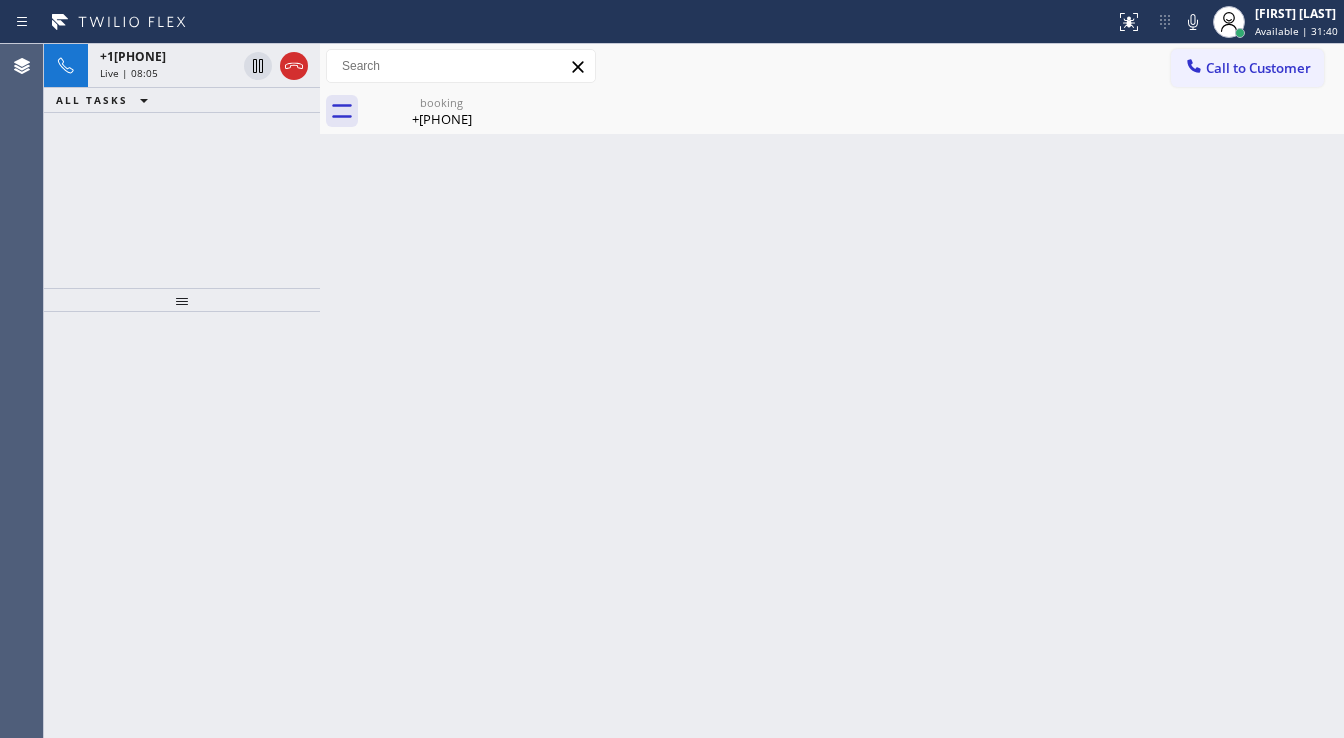 click on "ALL TASKS ALL TASKS ACTIVE TASKS TASKS IN WRAP UP" at bounding box center [182, 100] 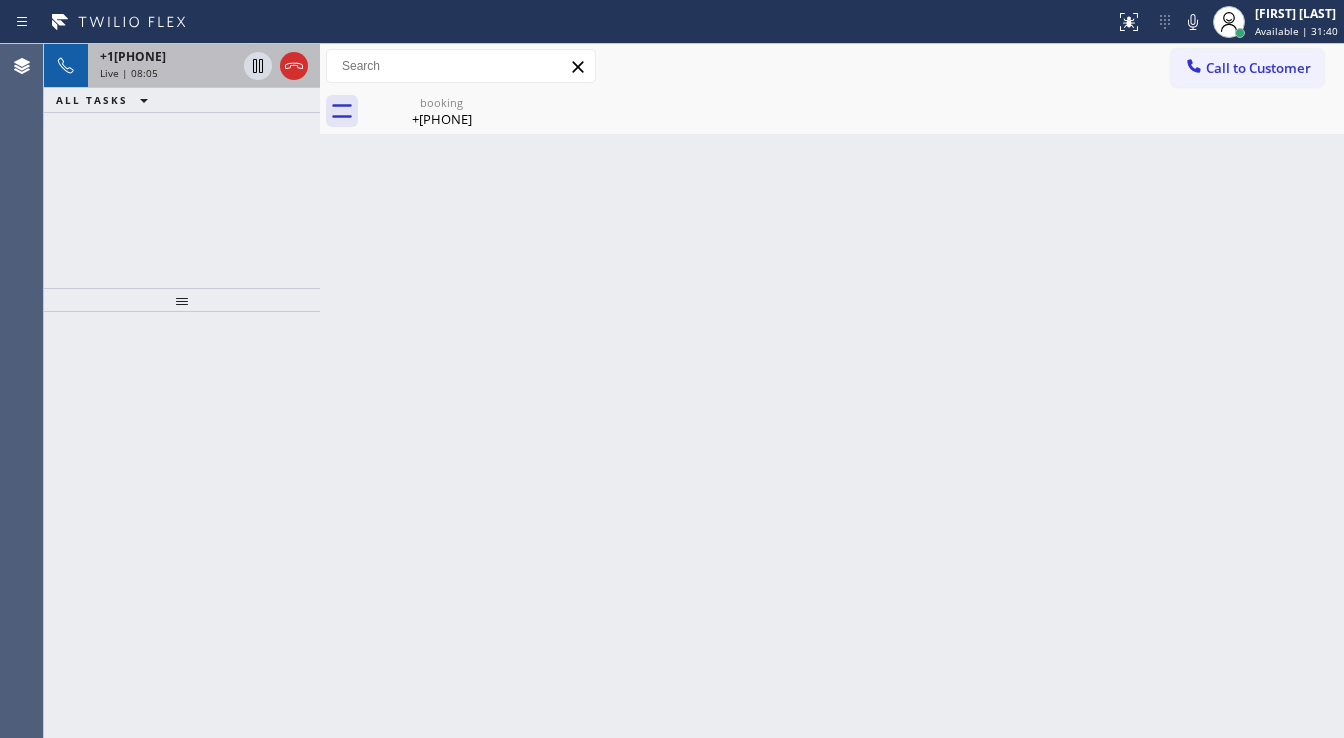 click on "Live | 08:05" at bounding box center (168, 73) 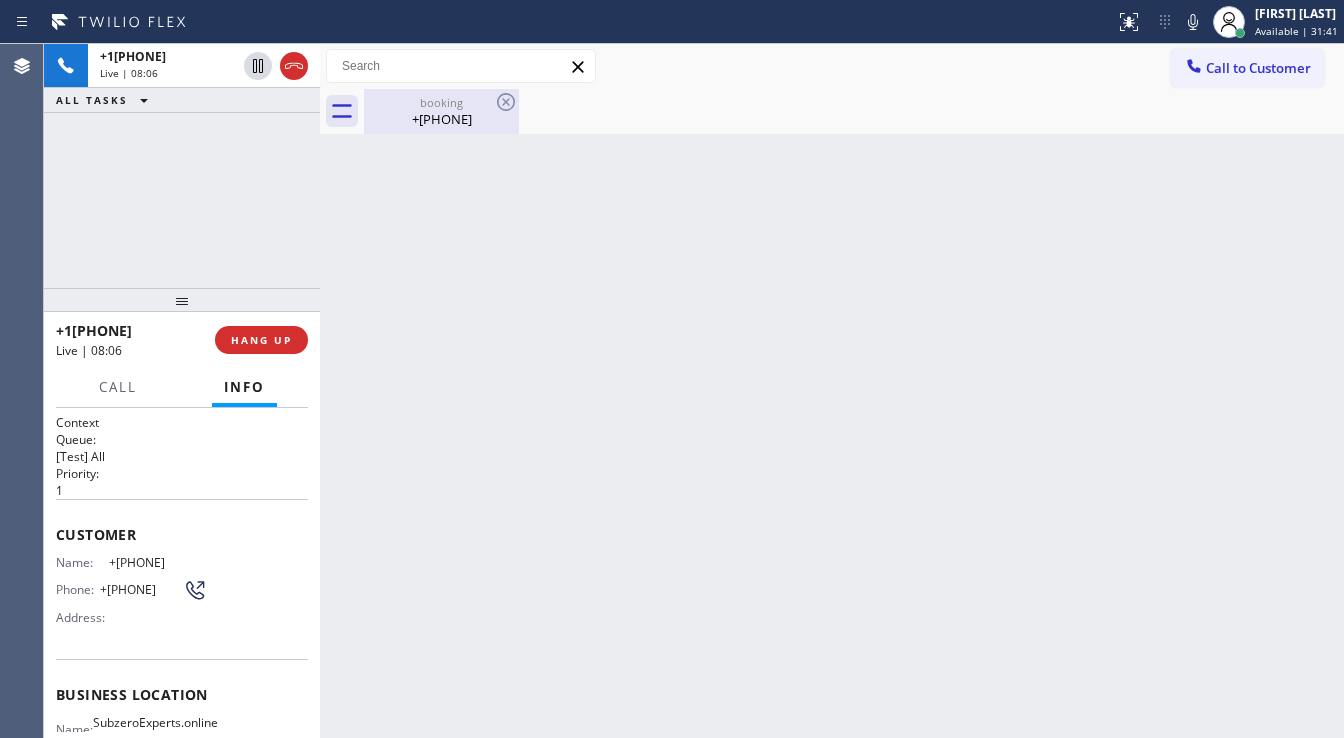 click on "+[PHONE]" at bounding box center (441, 119) 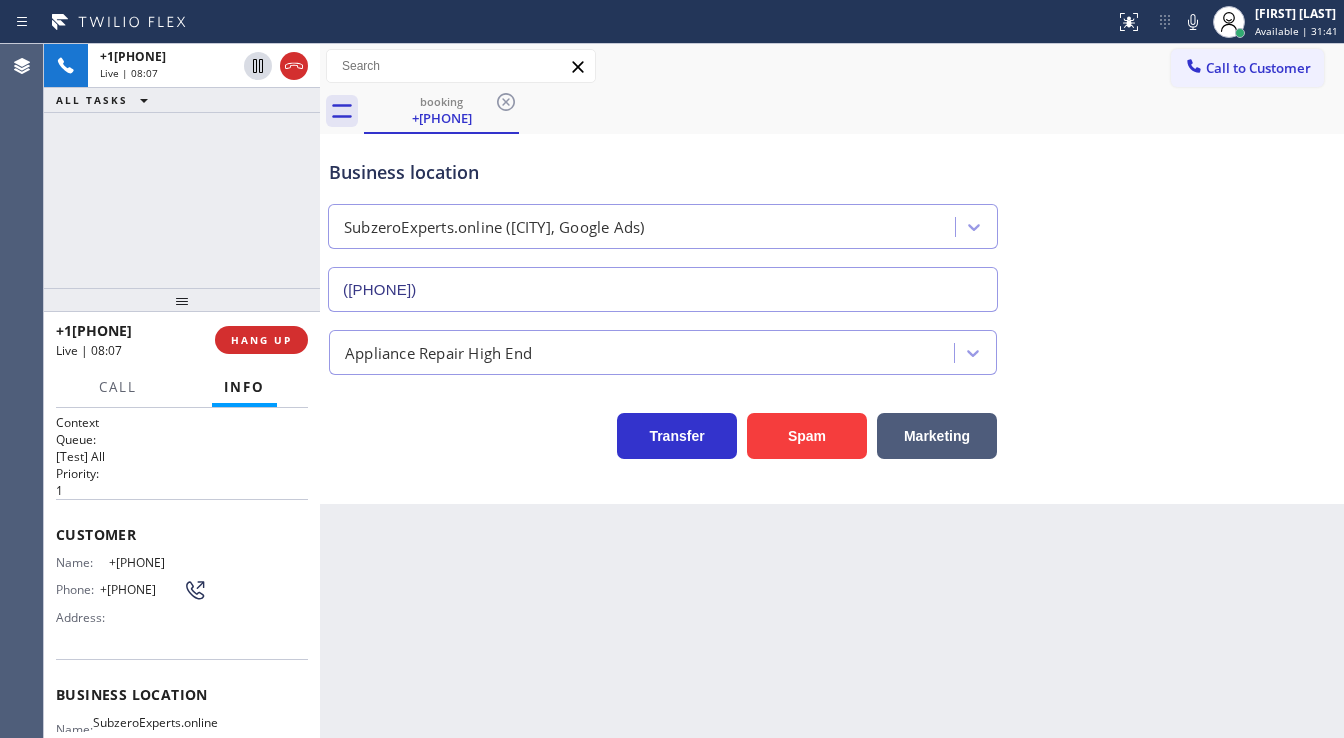 click on "+1[PHONE] Live | 08:07 ALL TASKS ALL TASKS ACTIVE TASKS TASKS IN WRAP UP" at bounding box center [182, 166] 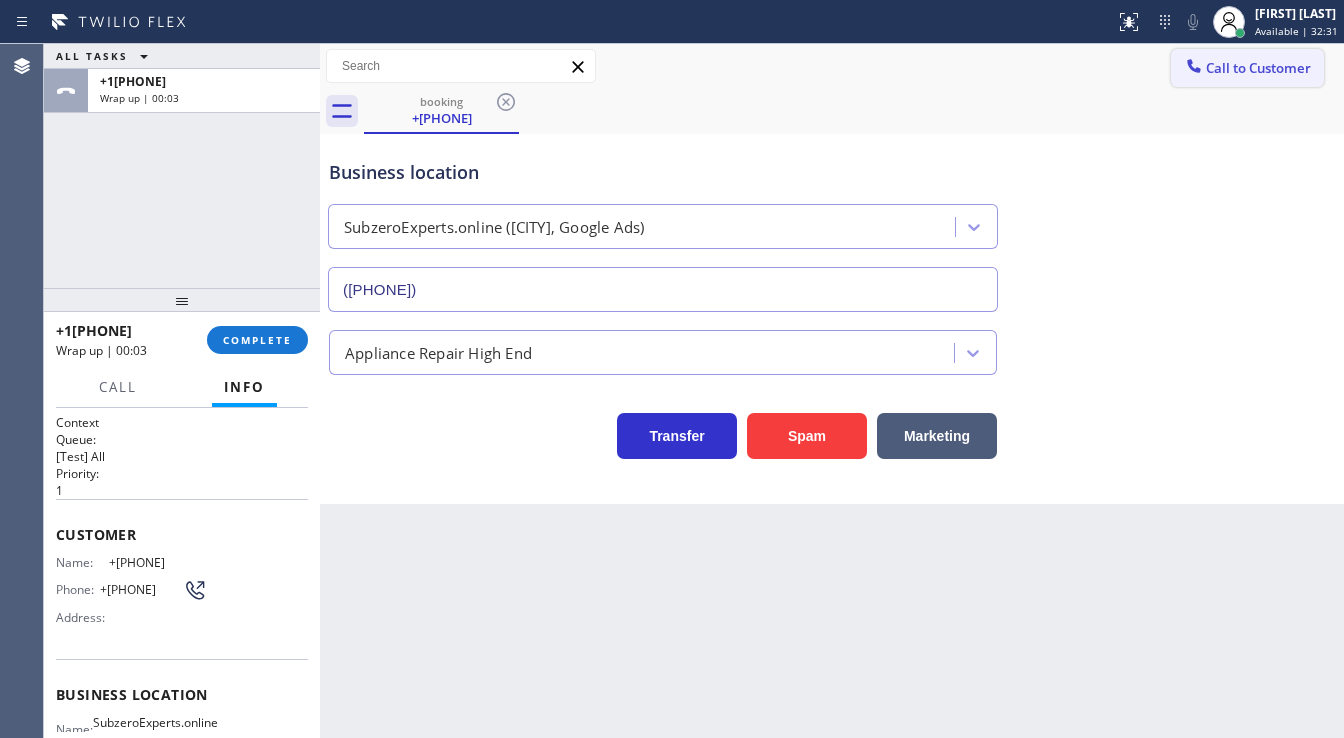 click on "Call to Customer" at bounding box center (1258, 68) 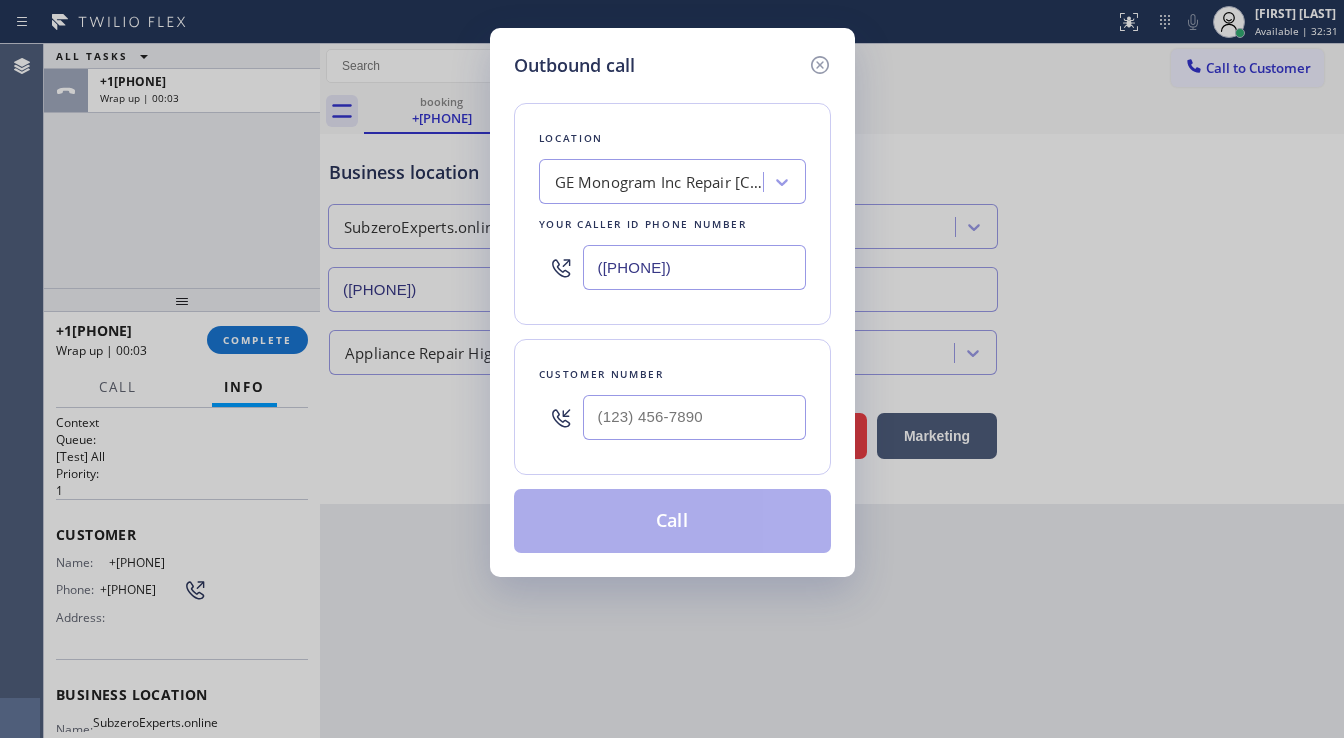 type 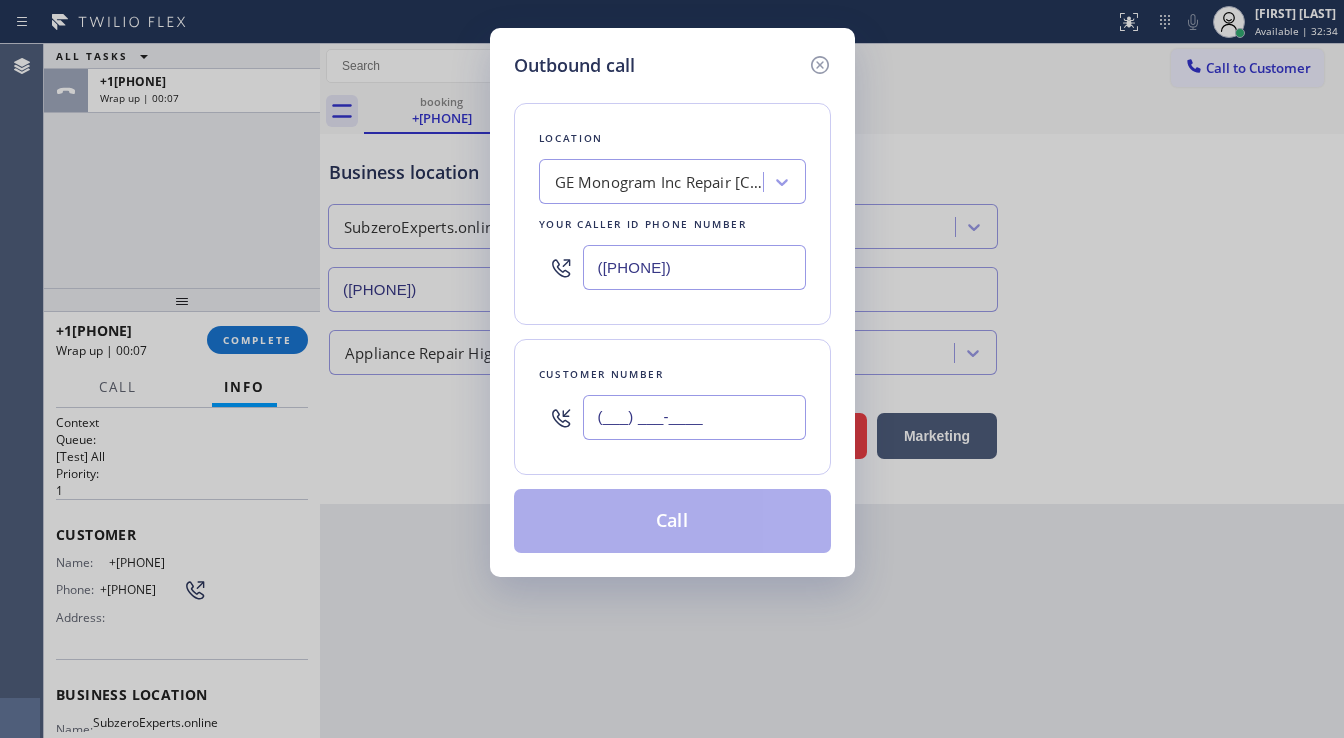 click on "(___) ___-____" at bounding box center (694, 417) 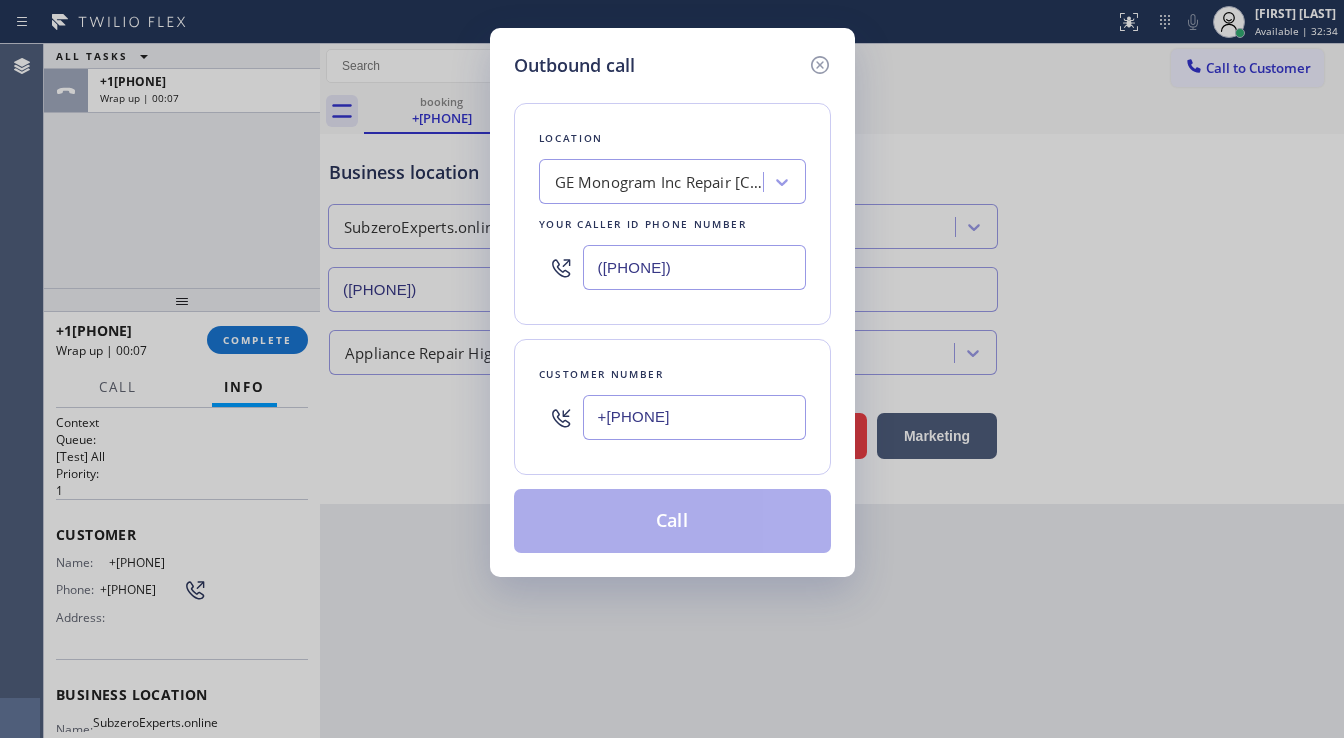 type on "+[PHONE]" 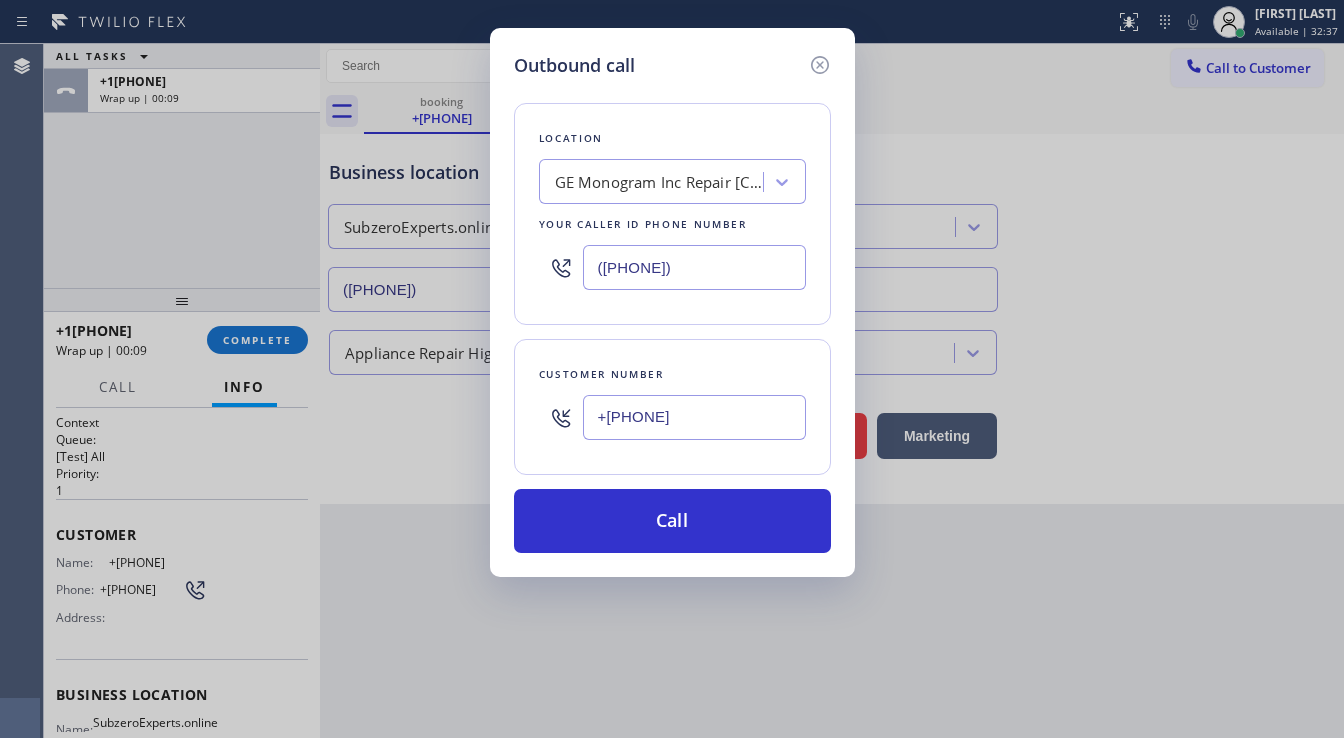 paste on "([PHONE])" 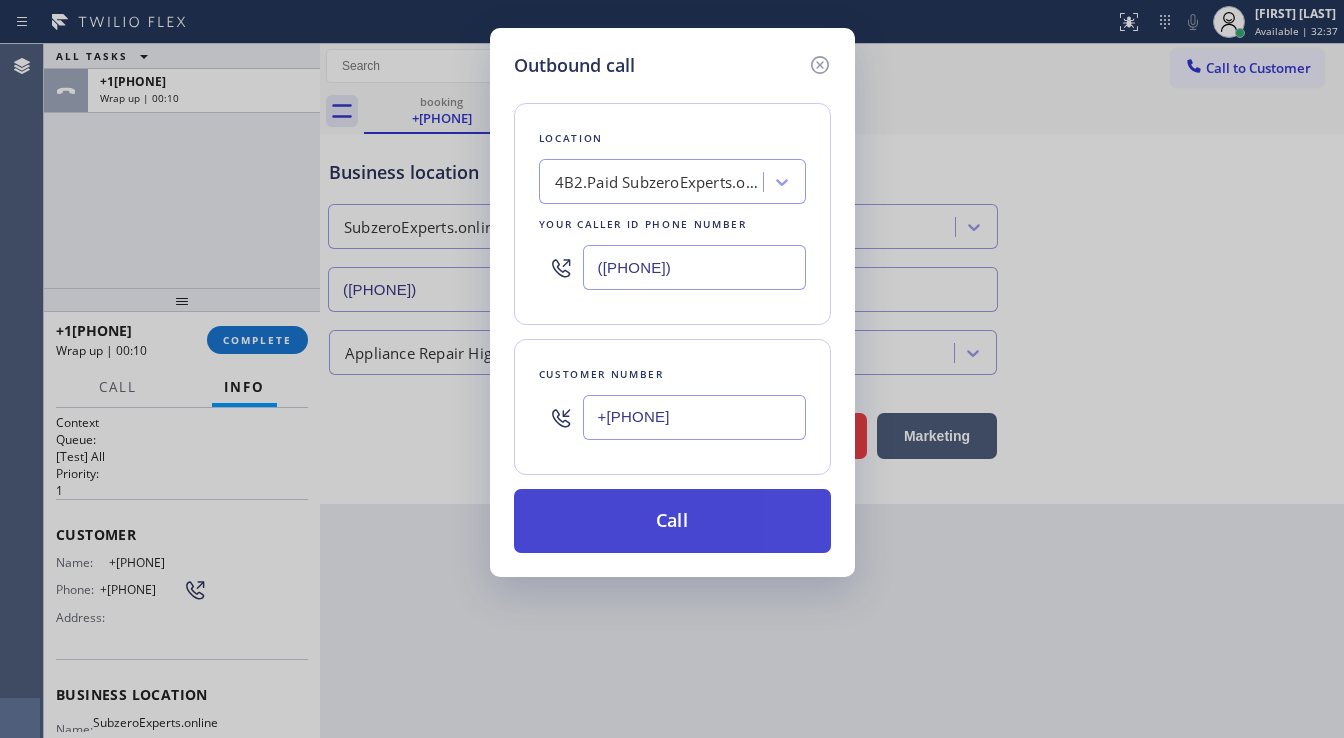 type on "([PHONE])" 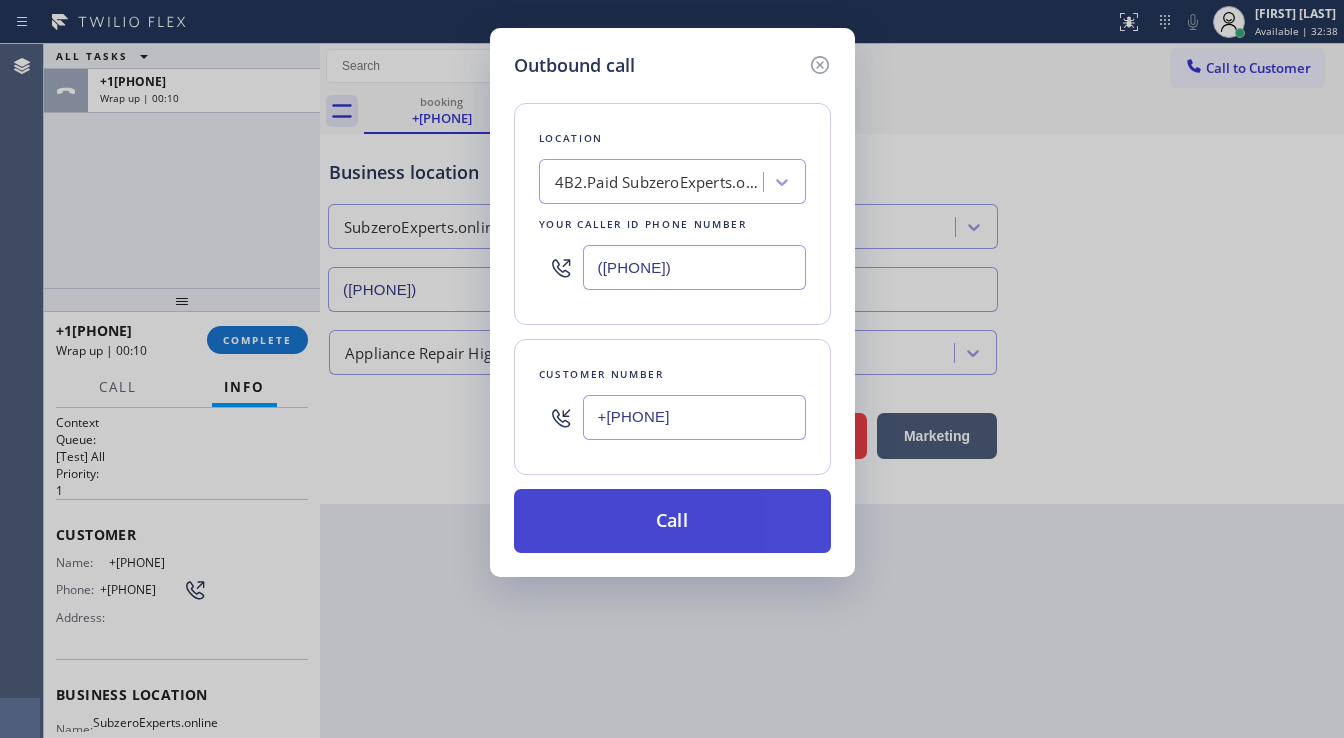 click on "Call" at bounding box center [672, 521] 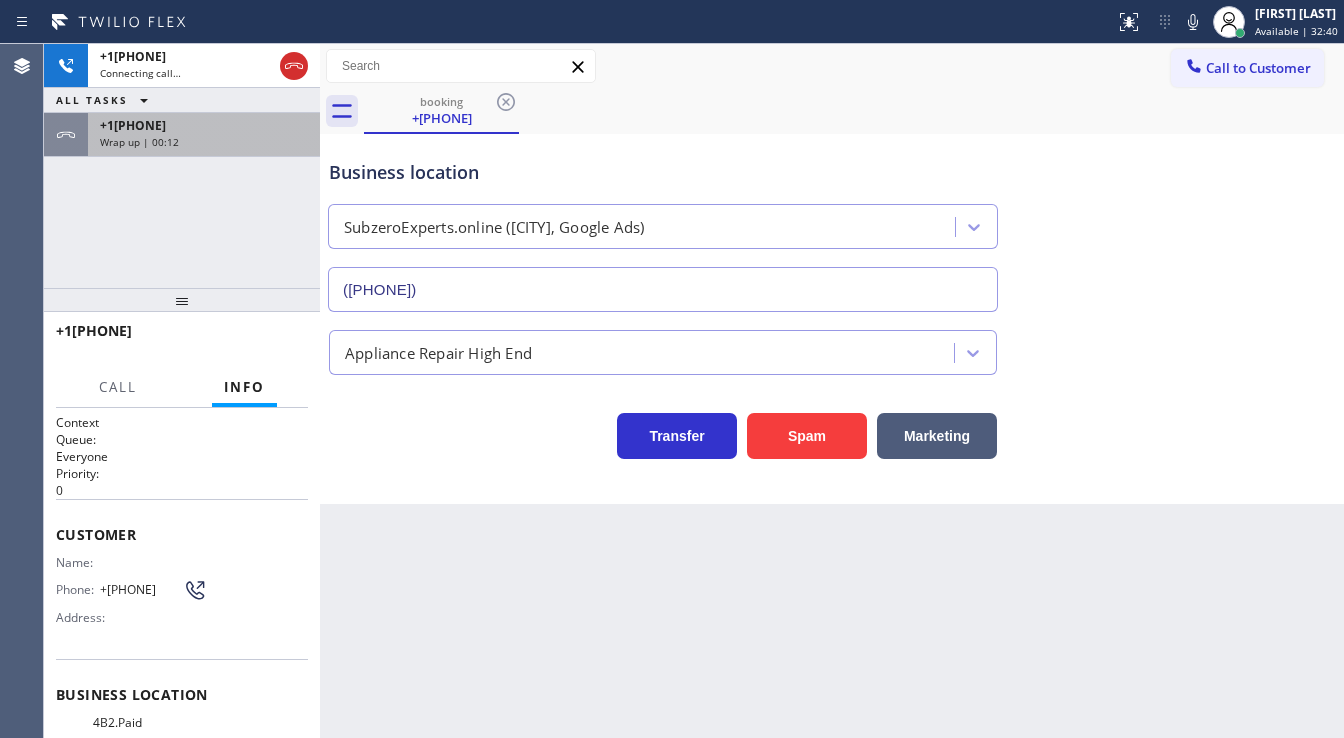 click on "+[PHONE] Wrap up | 00:12" at bounding box center [200, 135] 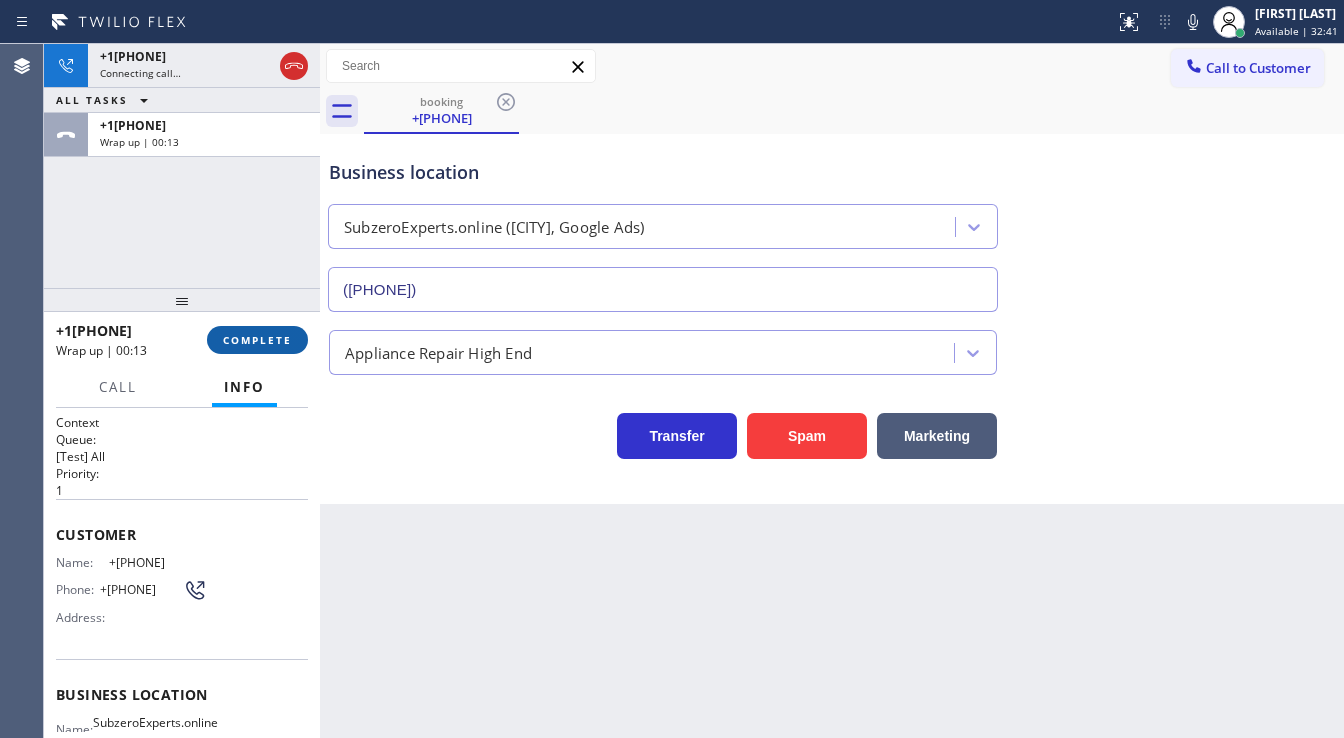 click on "COMPLETE" at bounding box center (257, 340) 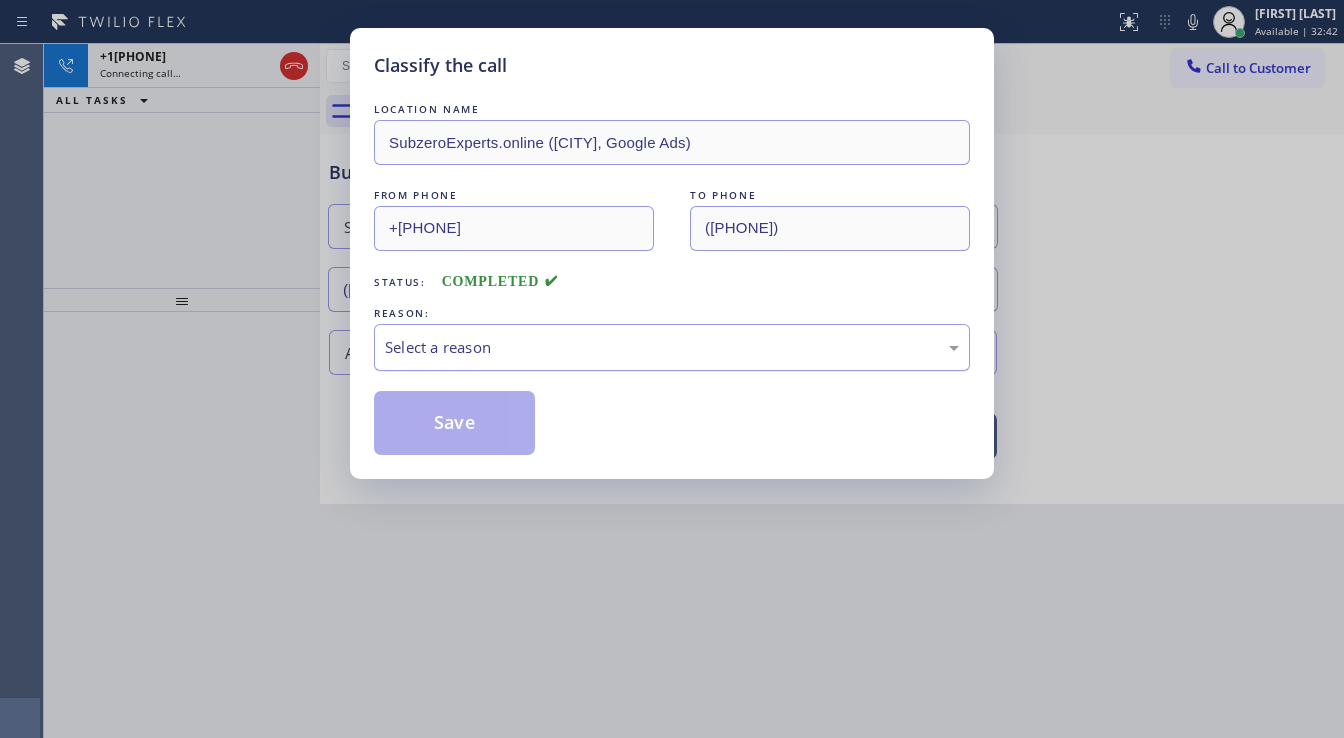 click on "Select a reason" at bounding box center (672, 347) 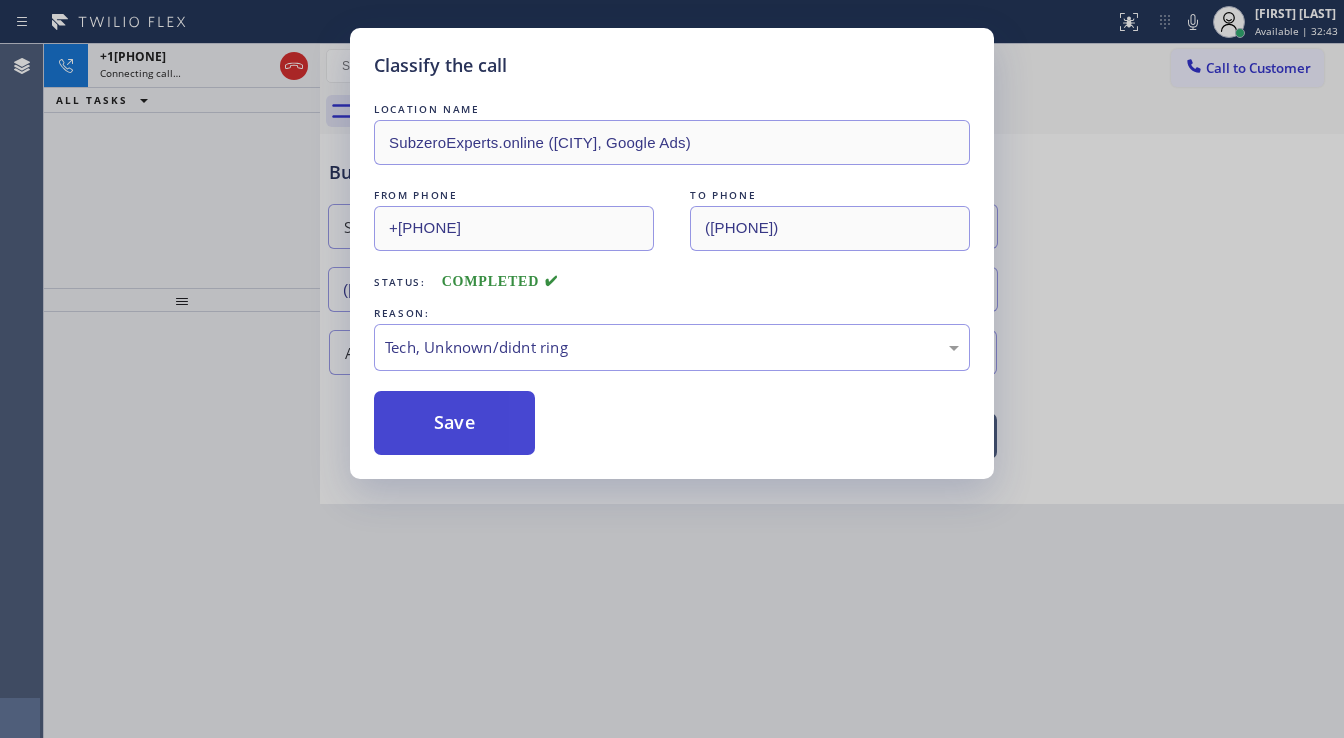 click on "Save" at bounding box center (454, 423) 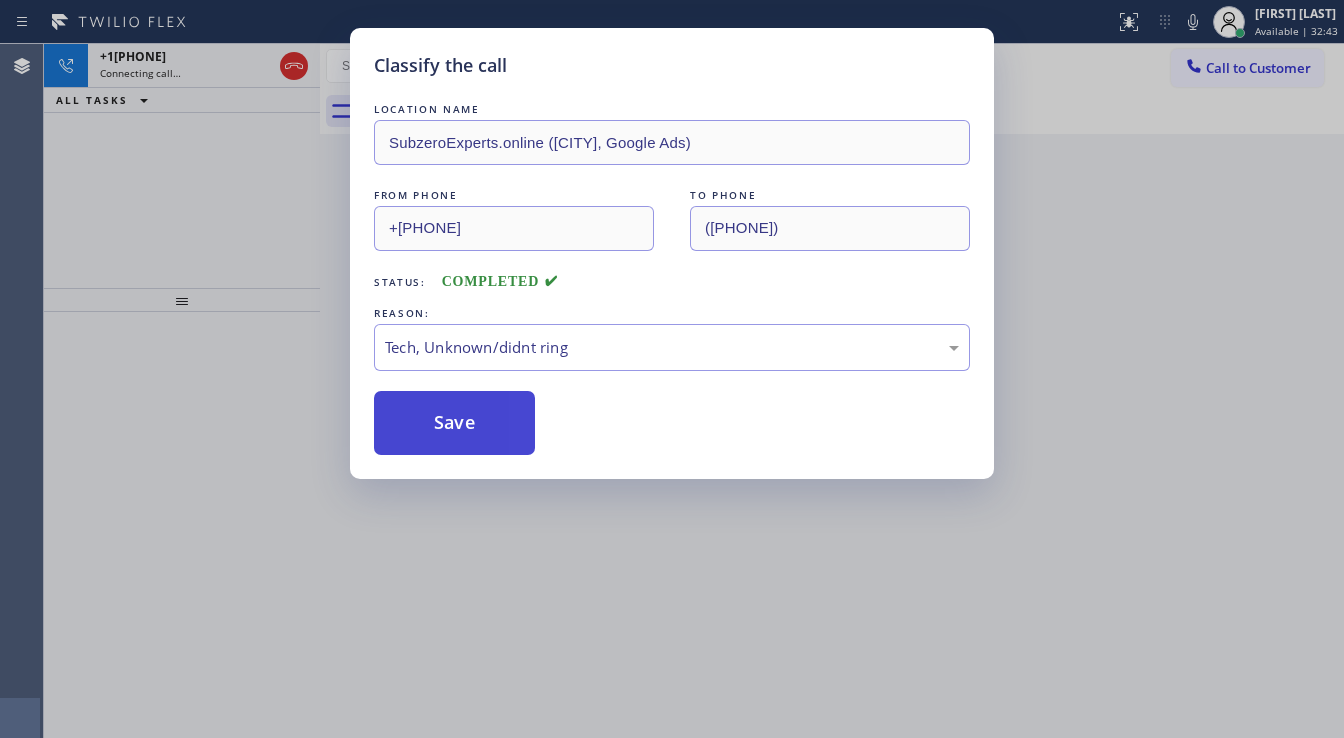 click on "Save" at bounding box center [454, 423] 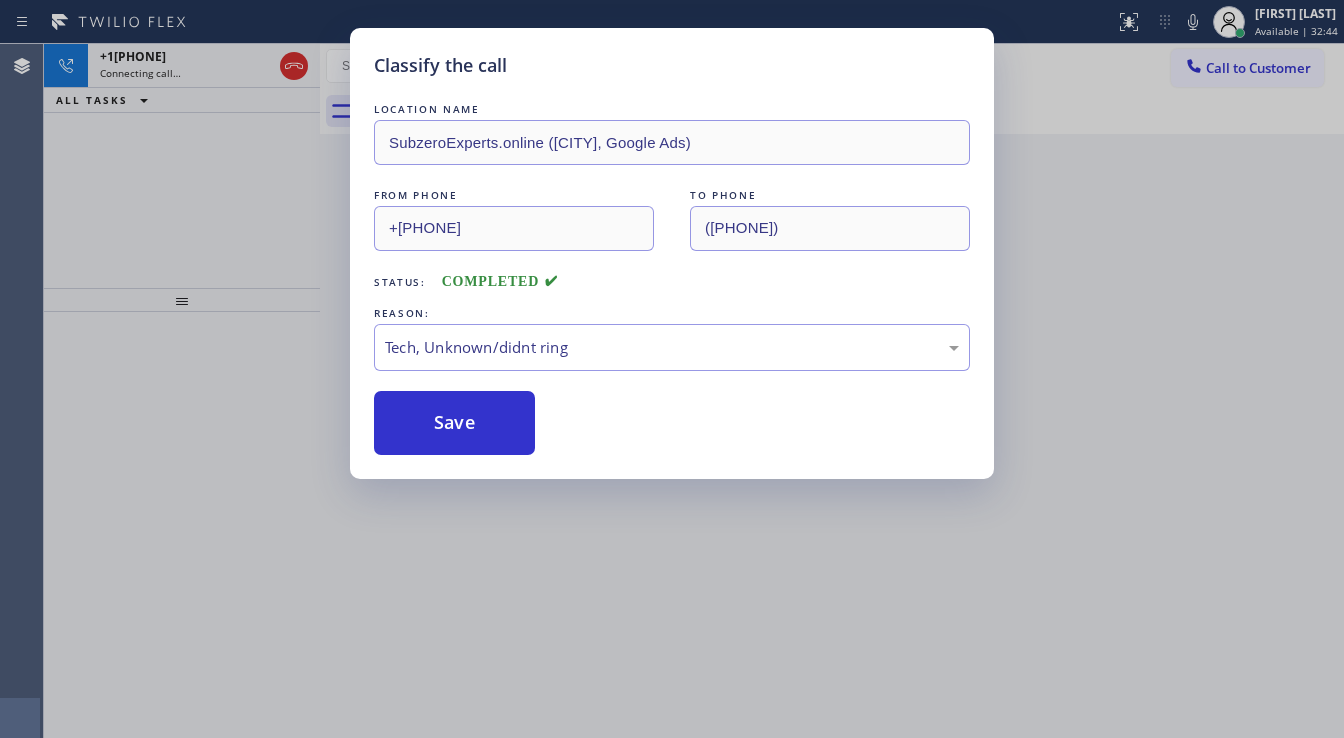 click on "Classify the call LOCATION NAME SubzeroExperts.online ([CITY], Google Ads) FROM PHONE ([PHONE]) TO PHONE ([PHONE]) Status: COMPLETED REASON: Tech, Unknown/didnt ring Save" at bounding box center (672, 369) 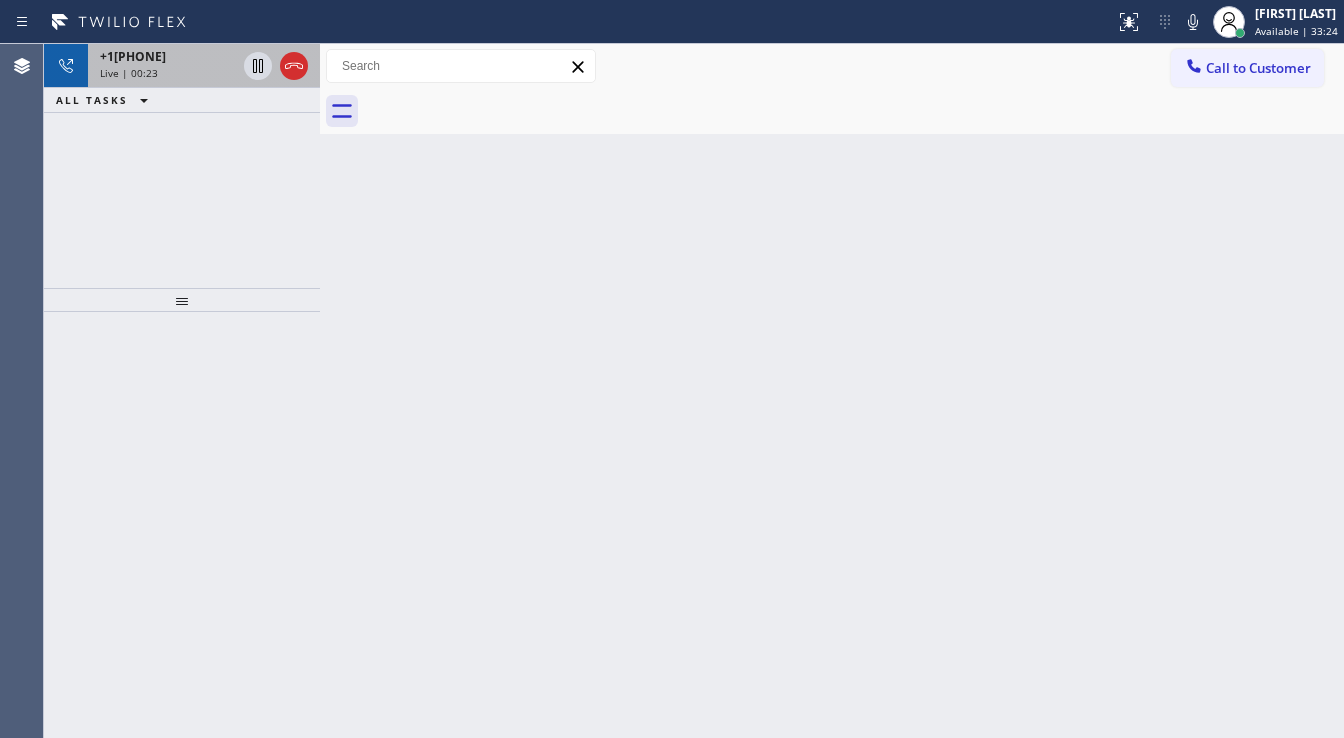 click on "+13232523782 Live | 00:23" at bounding box center [164, 66] 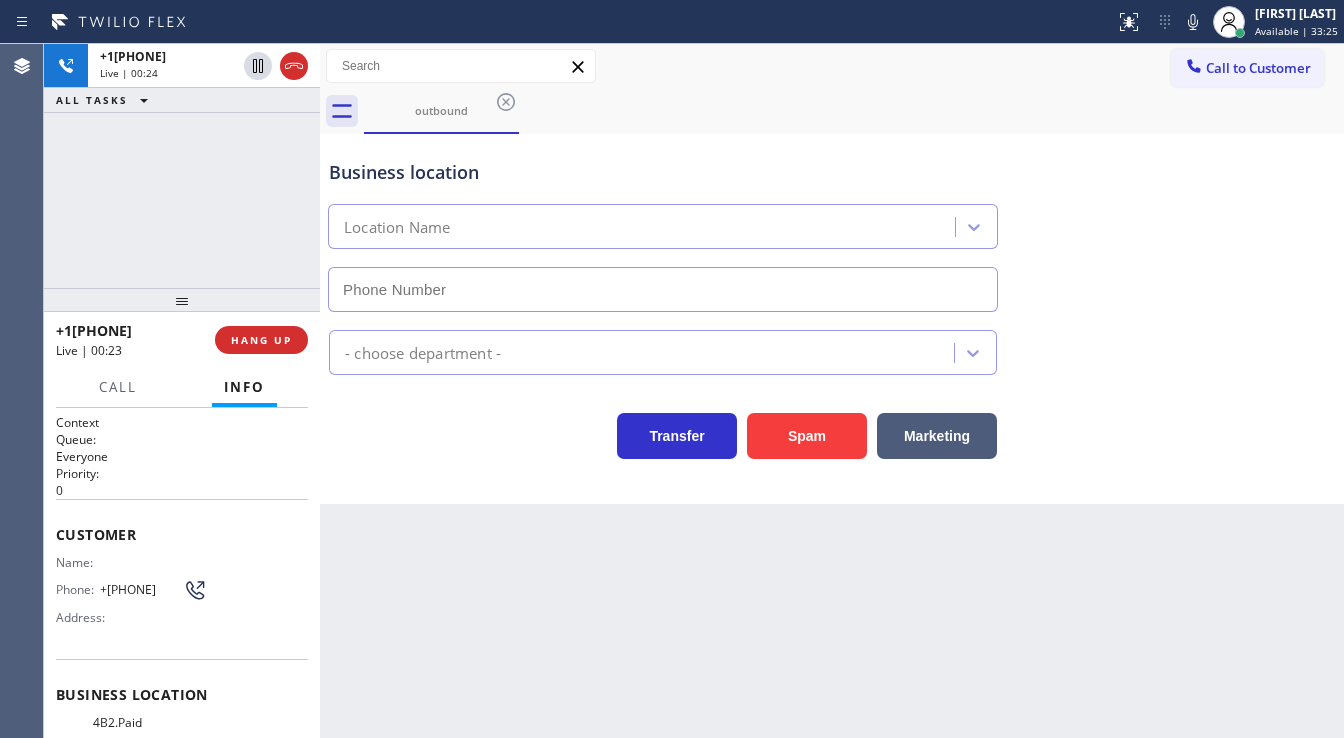 type on "([PHONE])" 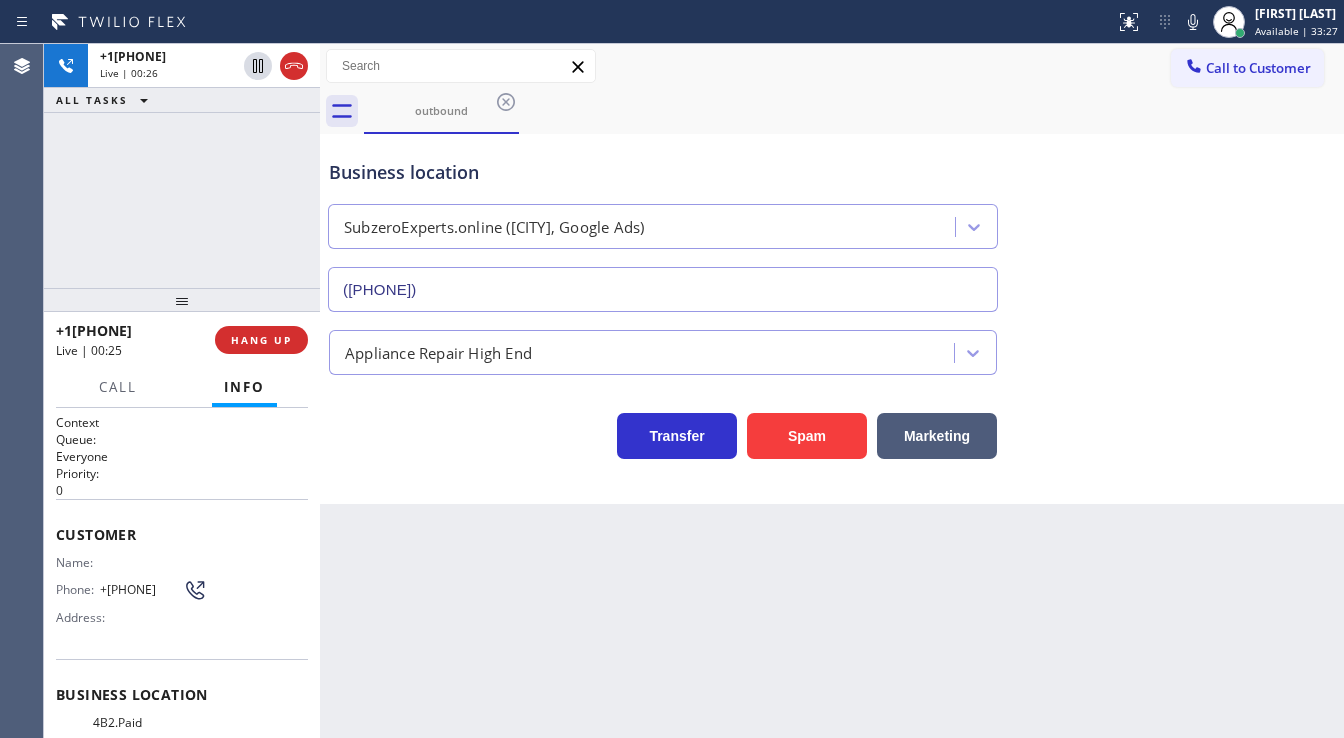drag, startPoint x: 322, startPoint y: 193, endPoint x: 128, endPoint y: 199, distance: 194.09276 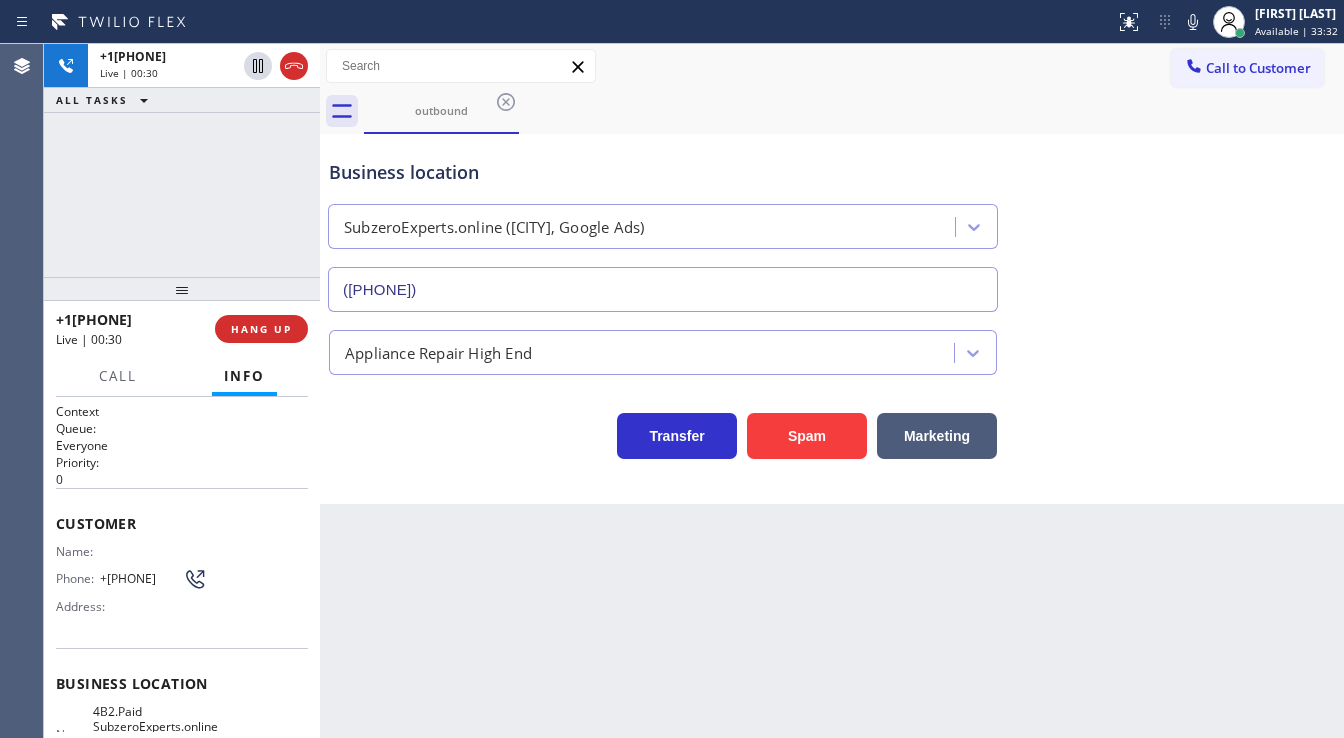 drag, startPoint x: 184, startPoint y: 294, endPoint x: 184, endPoint y: 283, distance: 11 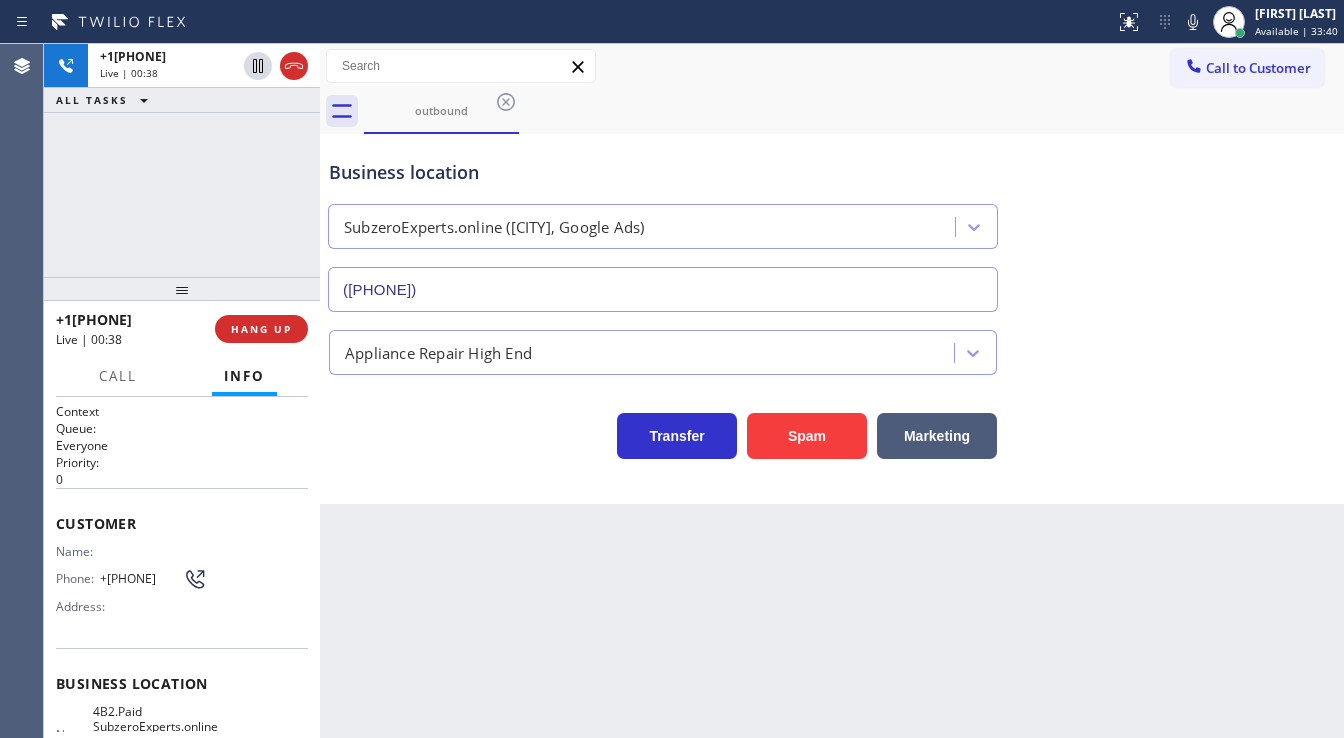 click at bounding box center (182, 289) 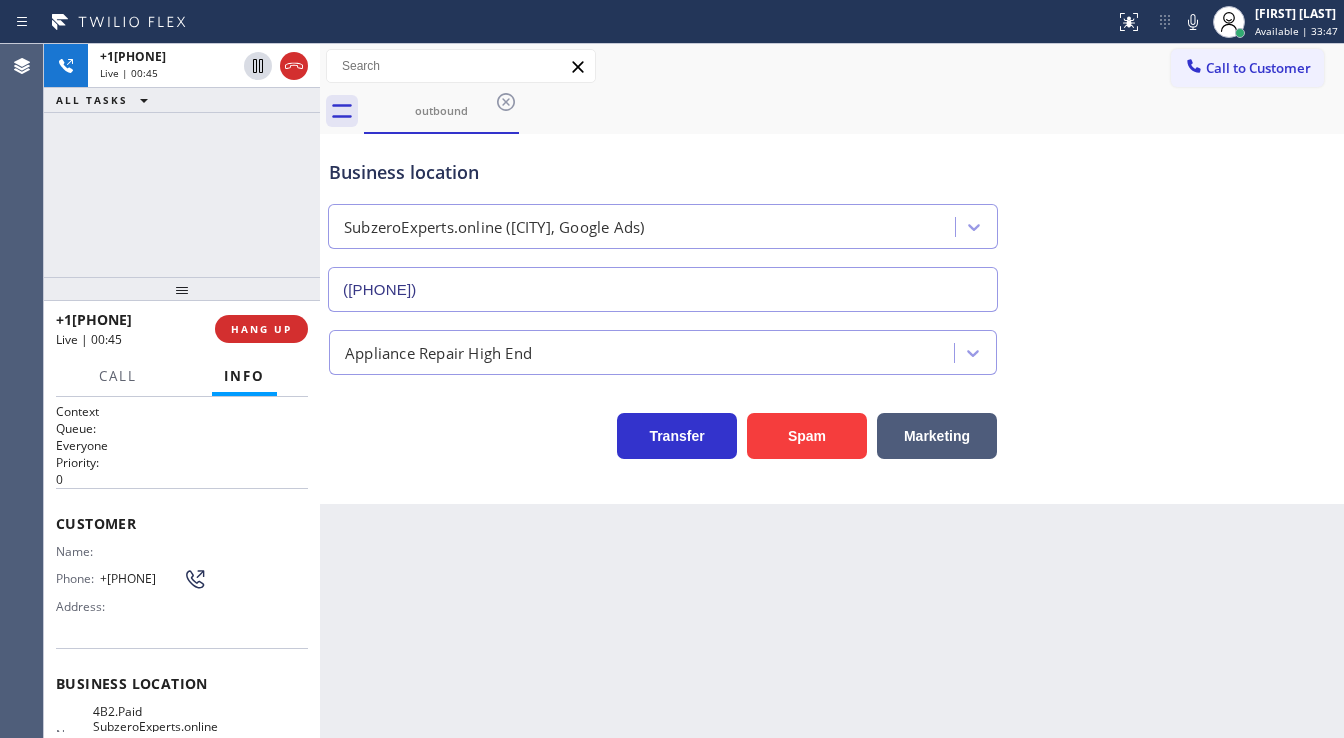click 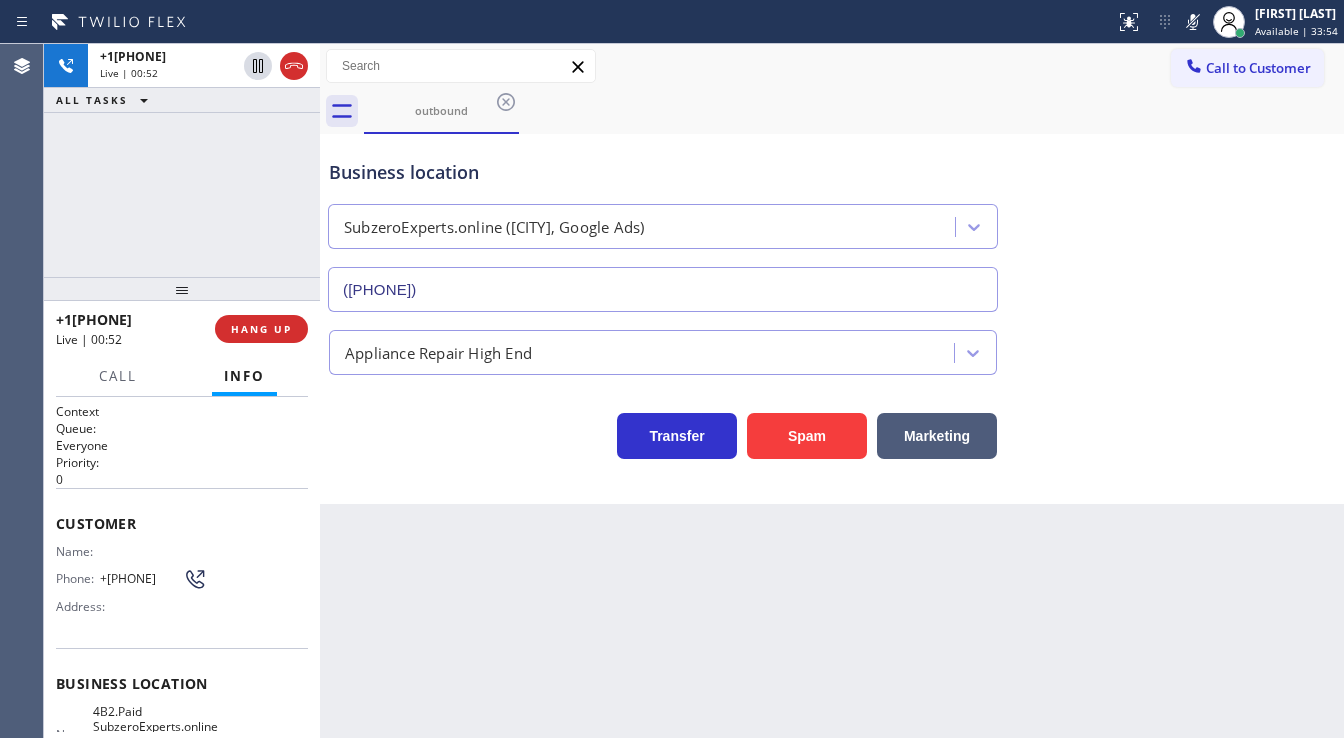click 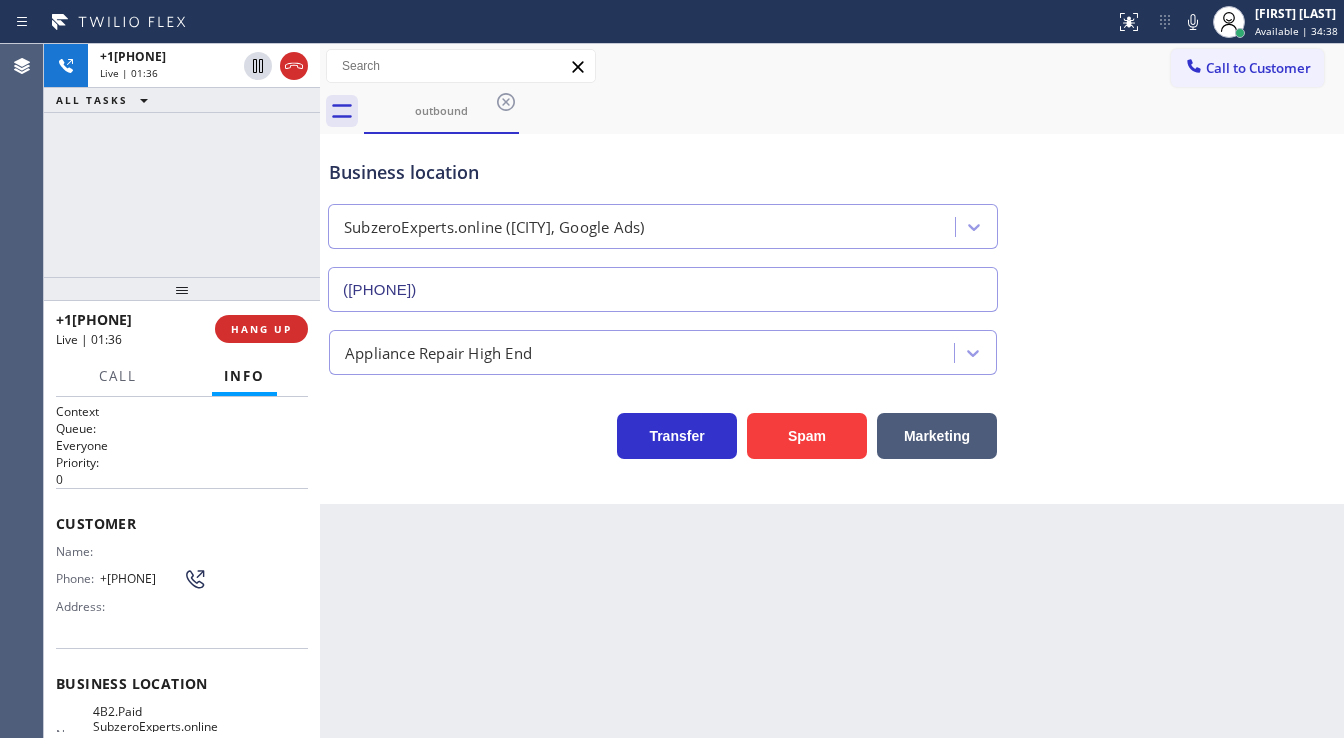 drag, startPoint x: 202, startPoint y: 215, endPoint x: 246, endPoint y: 16, distance: 203.80627 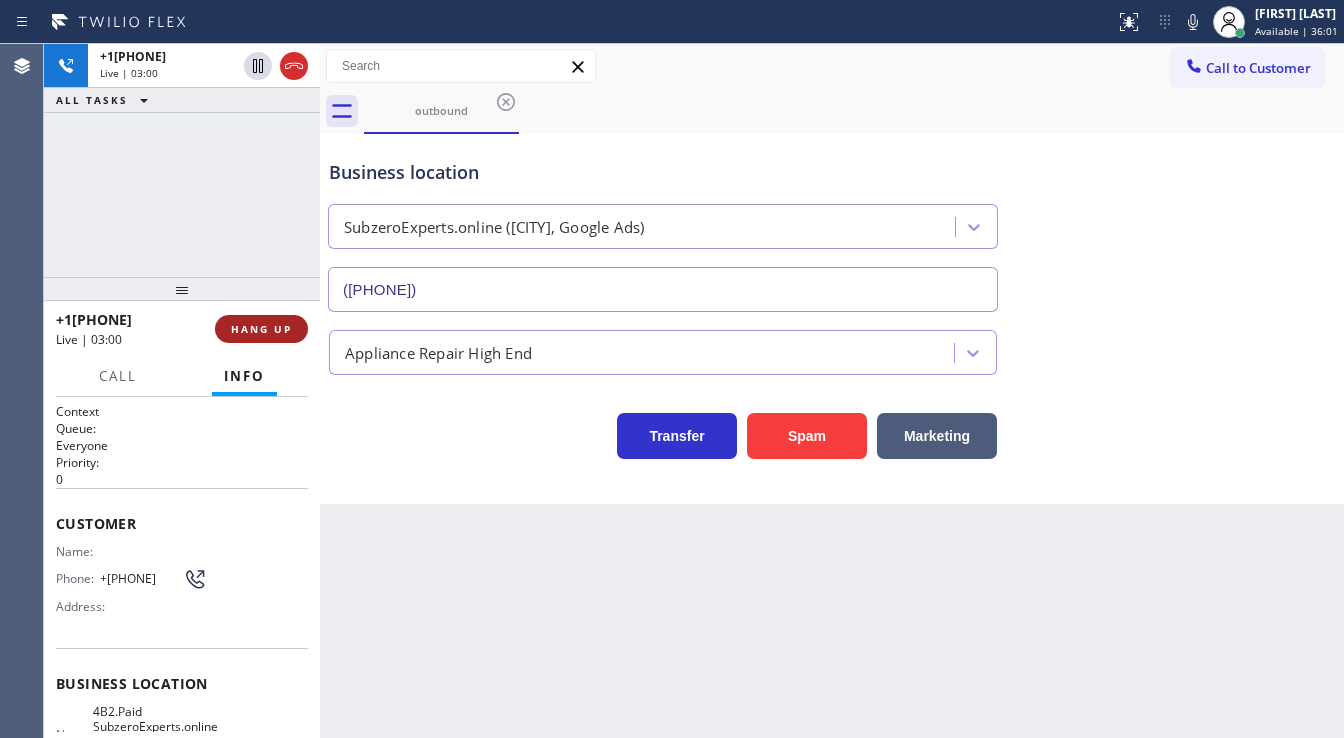 click on "HANG UP" at bounding box center [261, 329] 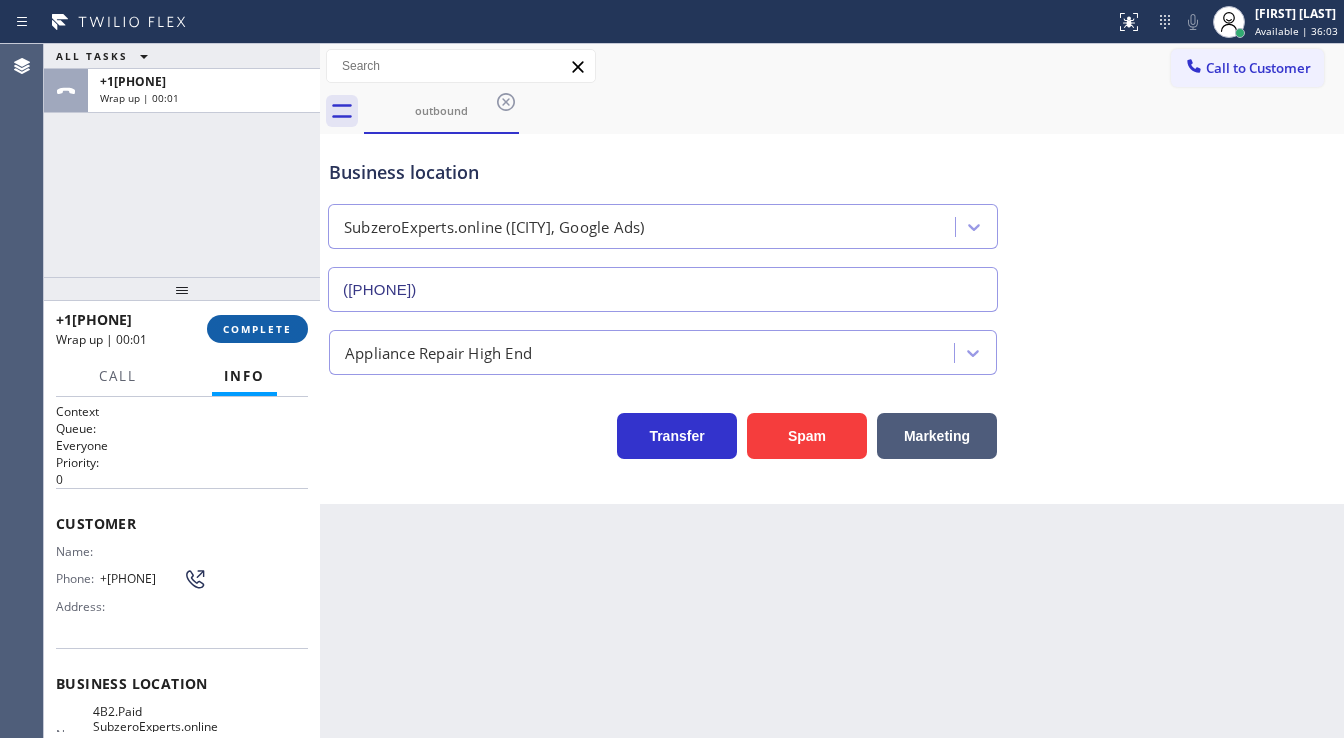 click on "COMPLETE" at bounding box center (257, 329) 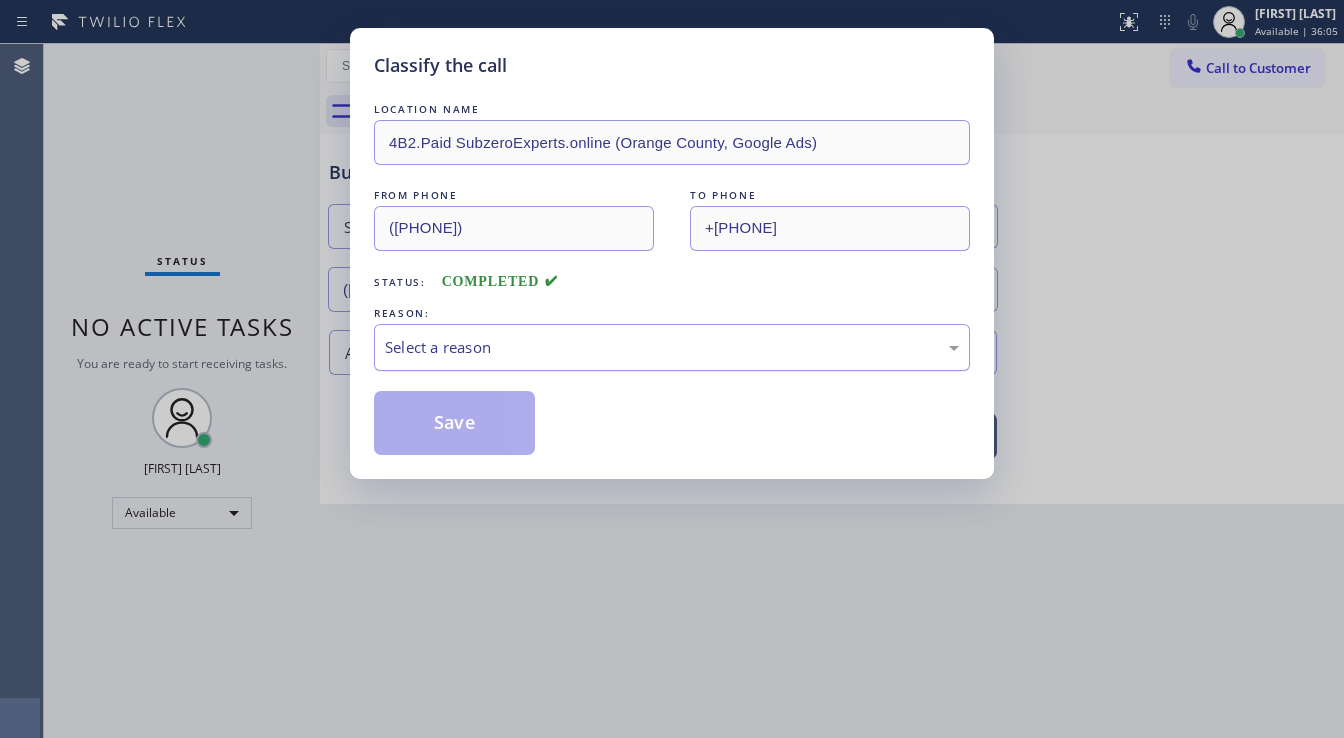 click on "Select a reason" at bounding box center (672, 347) 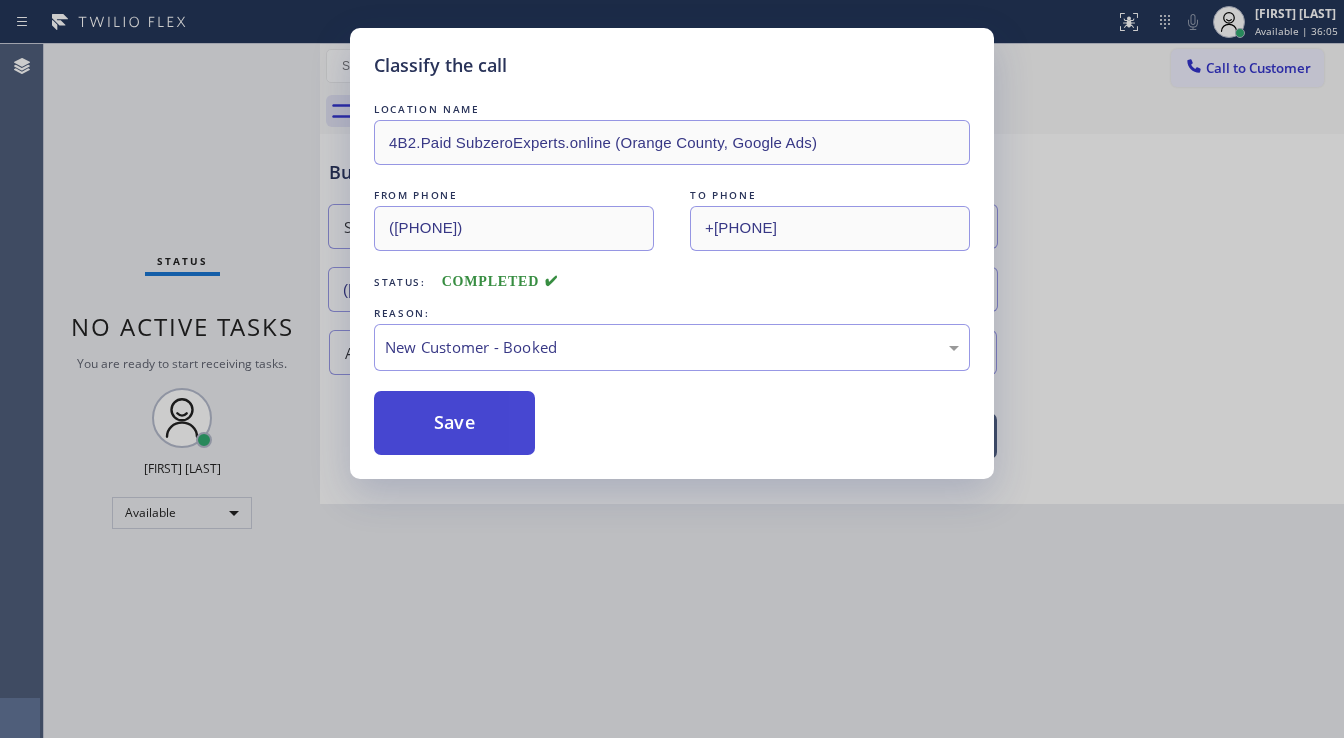 click on "Save" at bounding box center (454, 423) 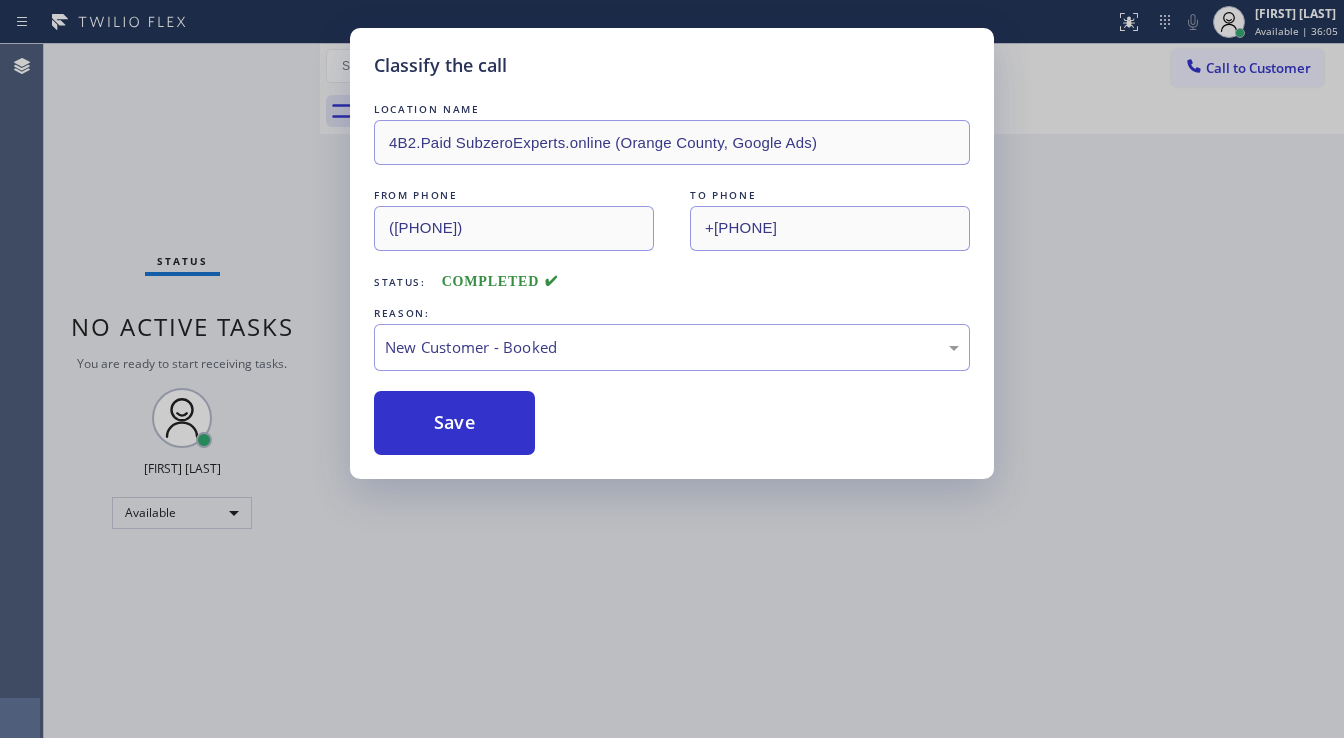 type 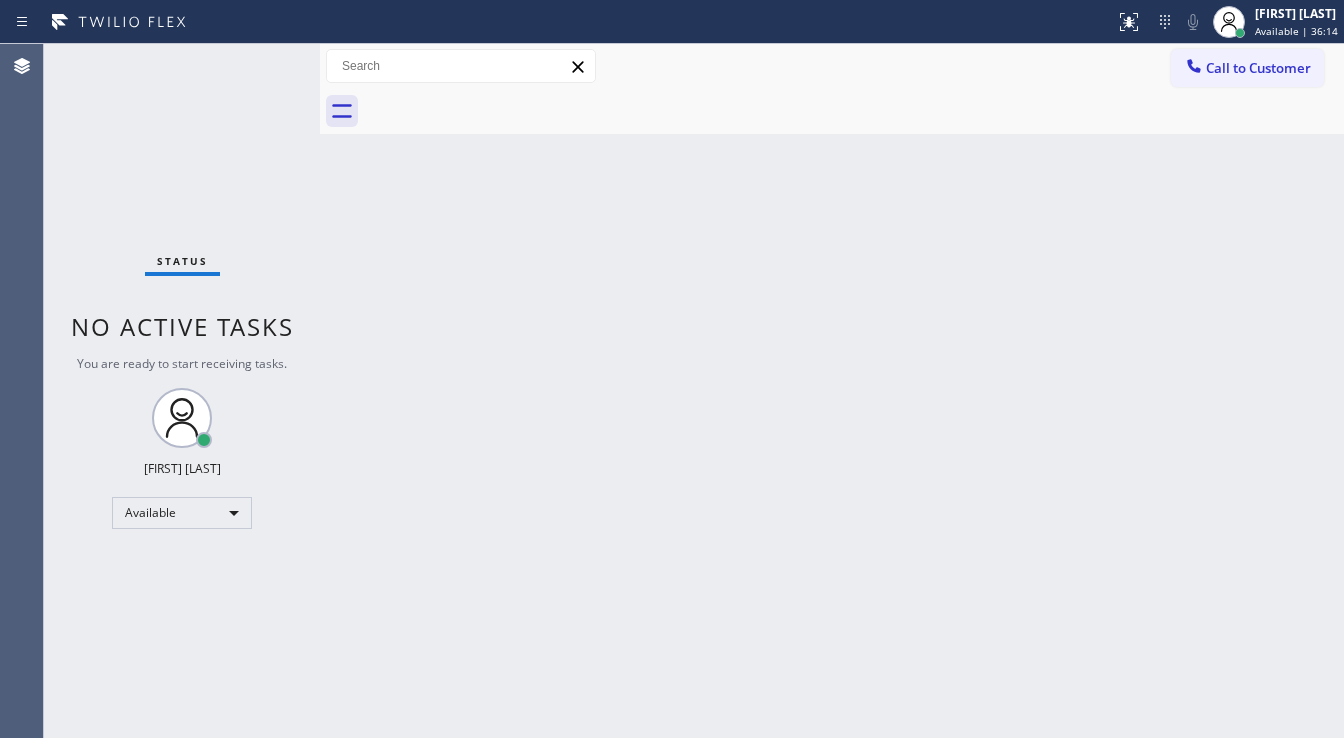 click on "Status   No active tasks     You are ready to start receiving tasks.   [FIRST] [LAST] Available" at bounding box center (182, 391) 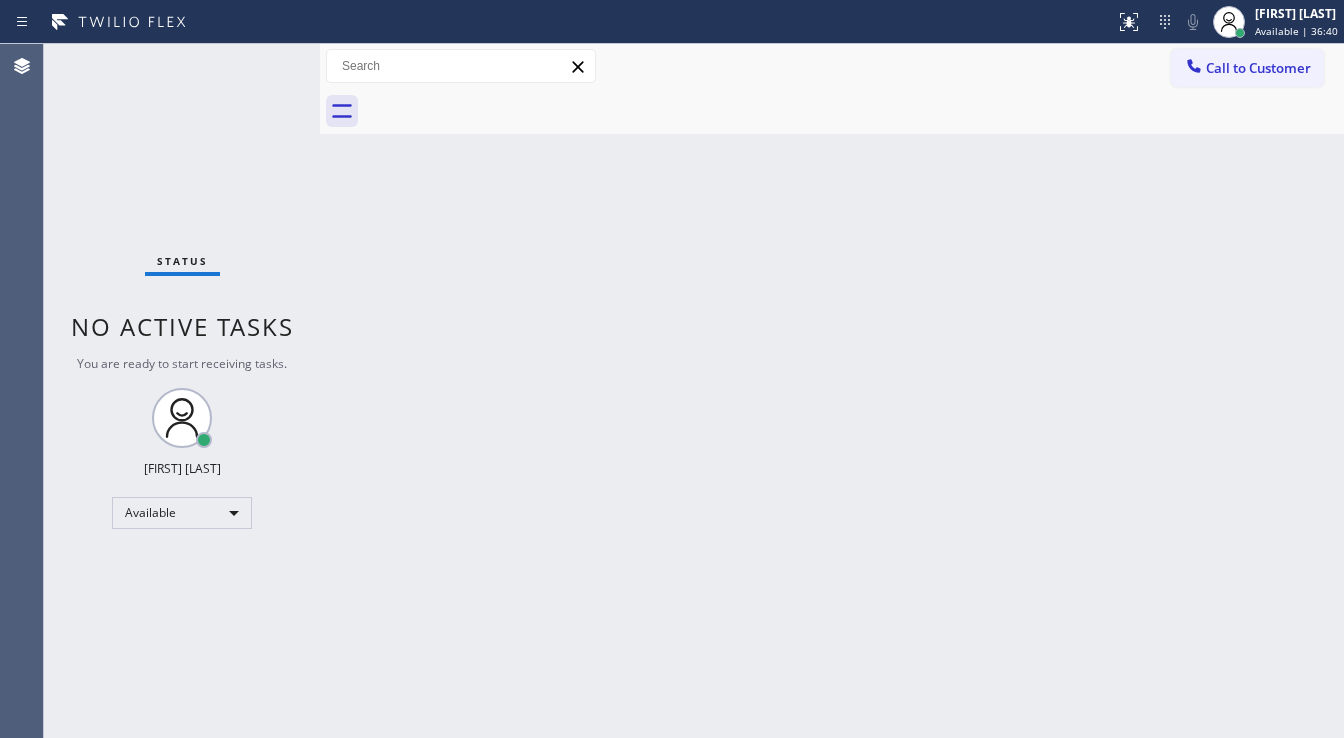 click on "Call to Customer" at bounding box center (1247, 68) 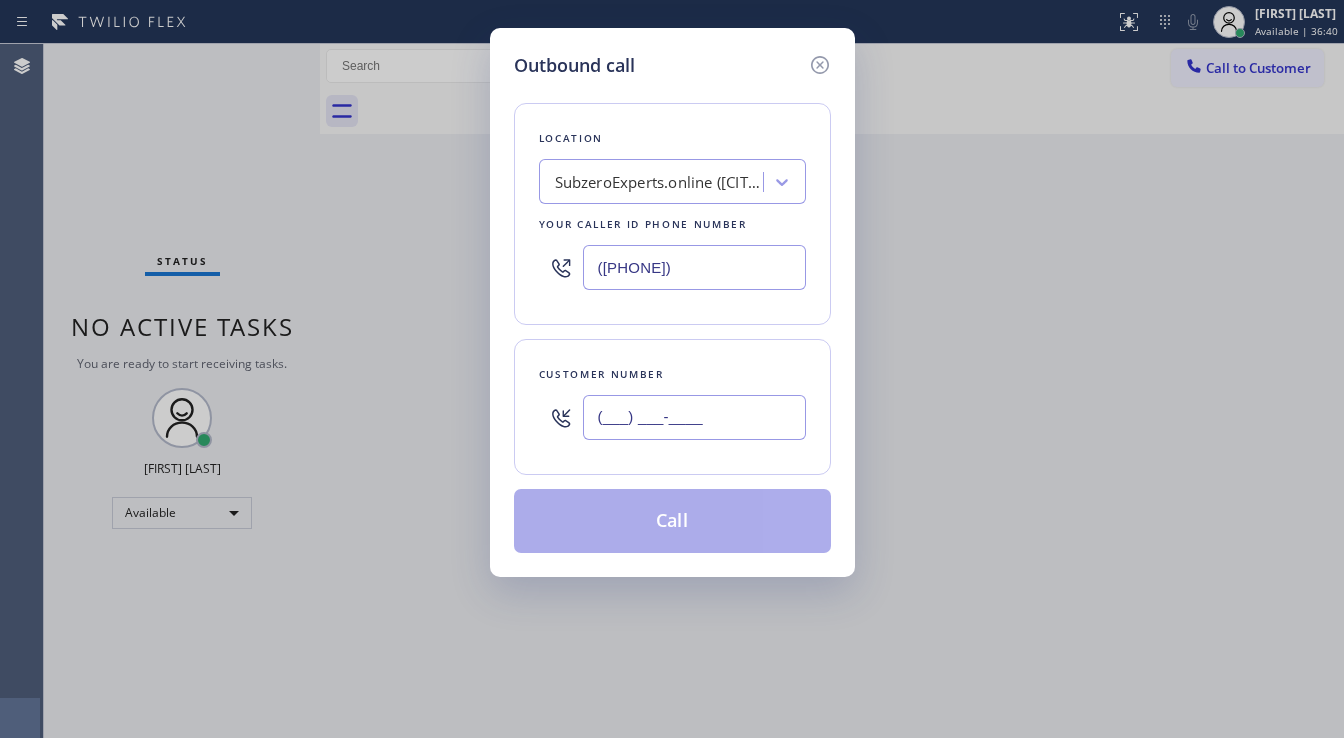 click on "(___) ___-____" at bounding box center (694, 417) 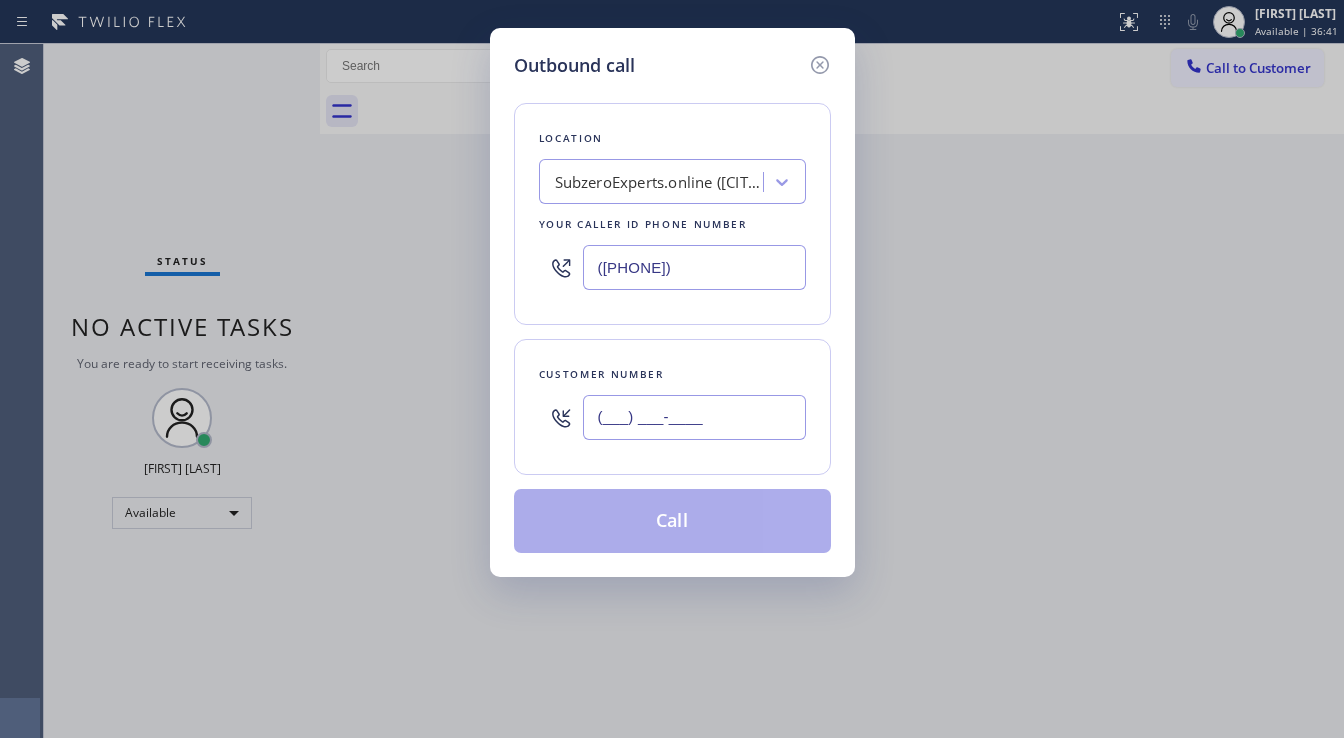 paste on "([PHONE])" 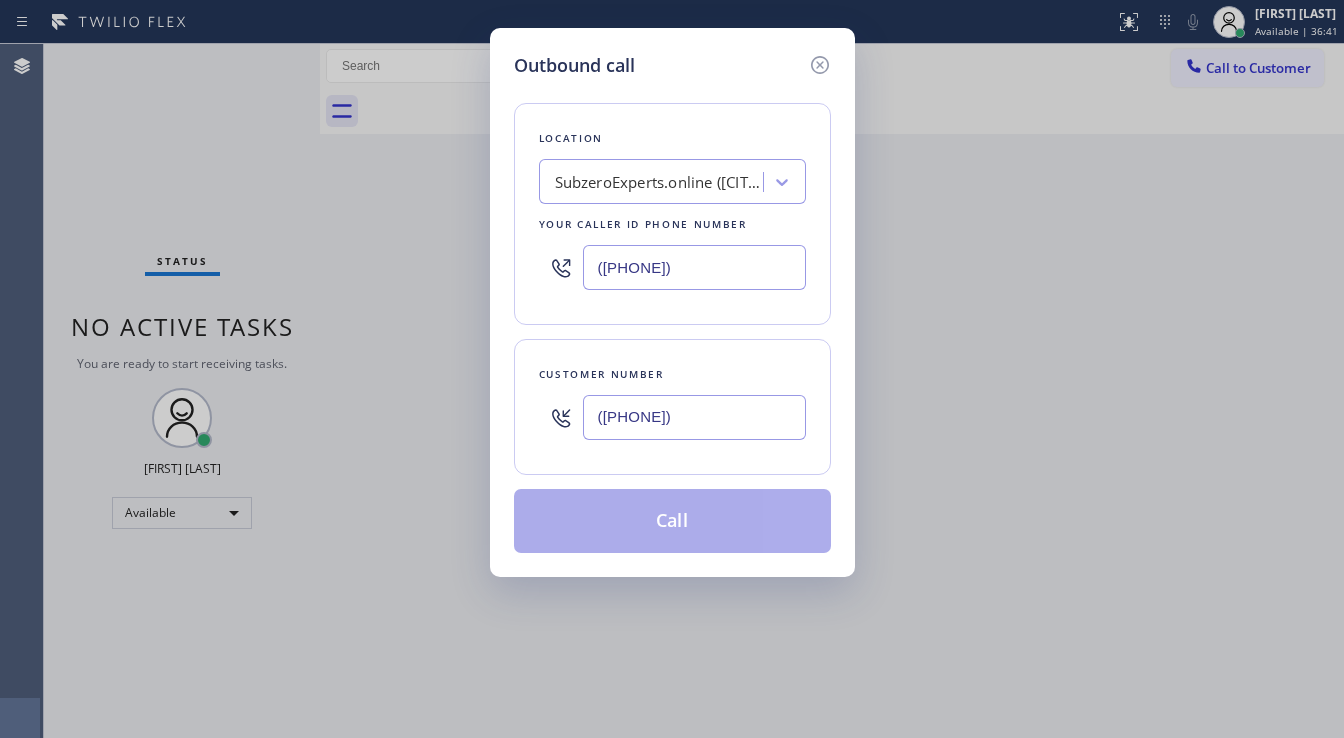 type on "([PHONE])" 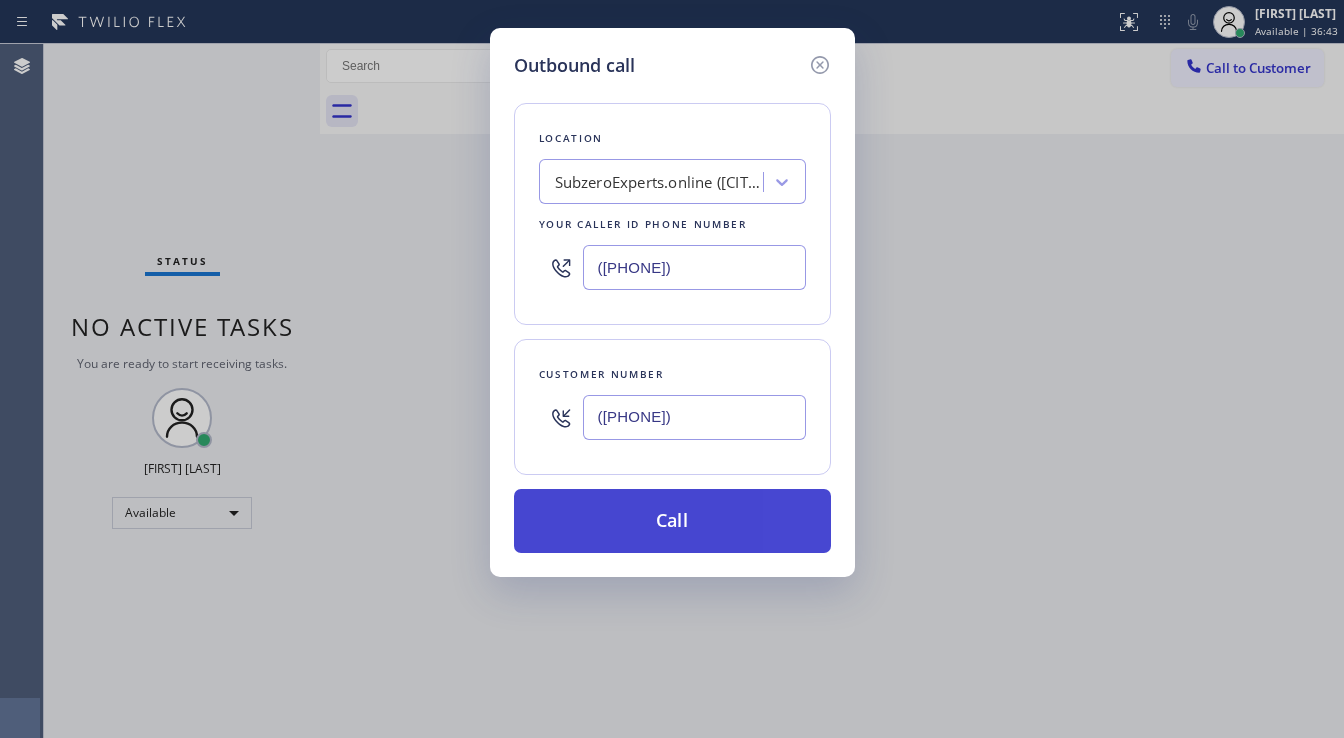 paste on "([PHONE])" 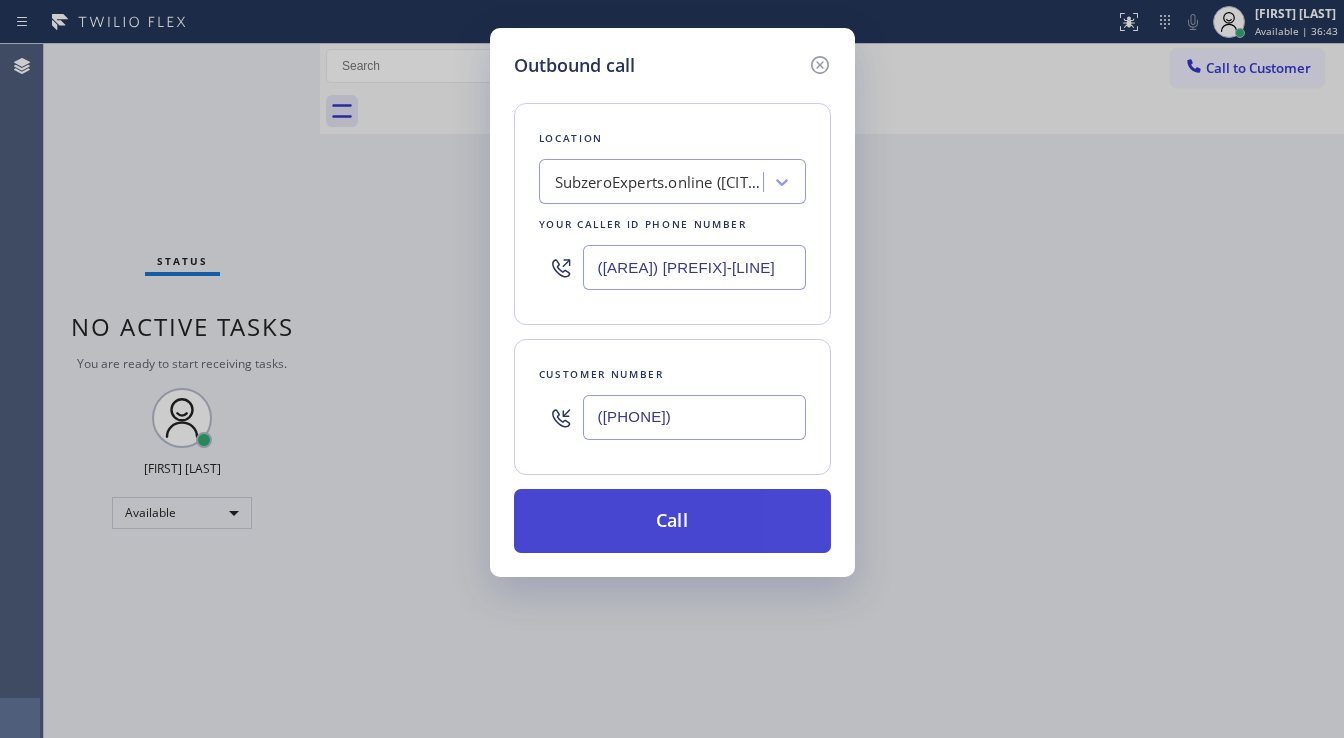 type on "([AREA]) [PREFIX]-[LINE]" 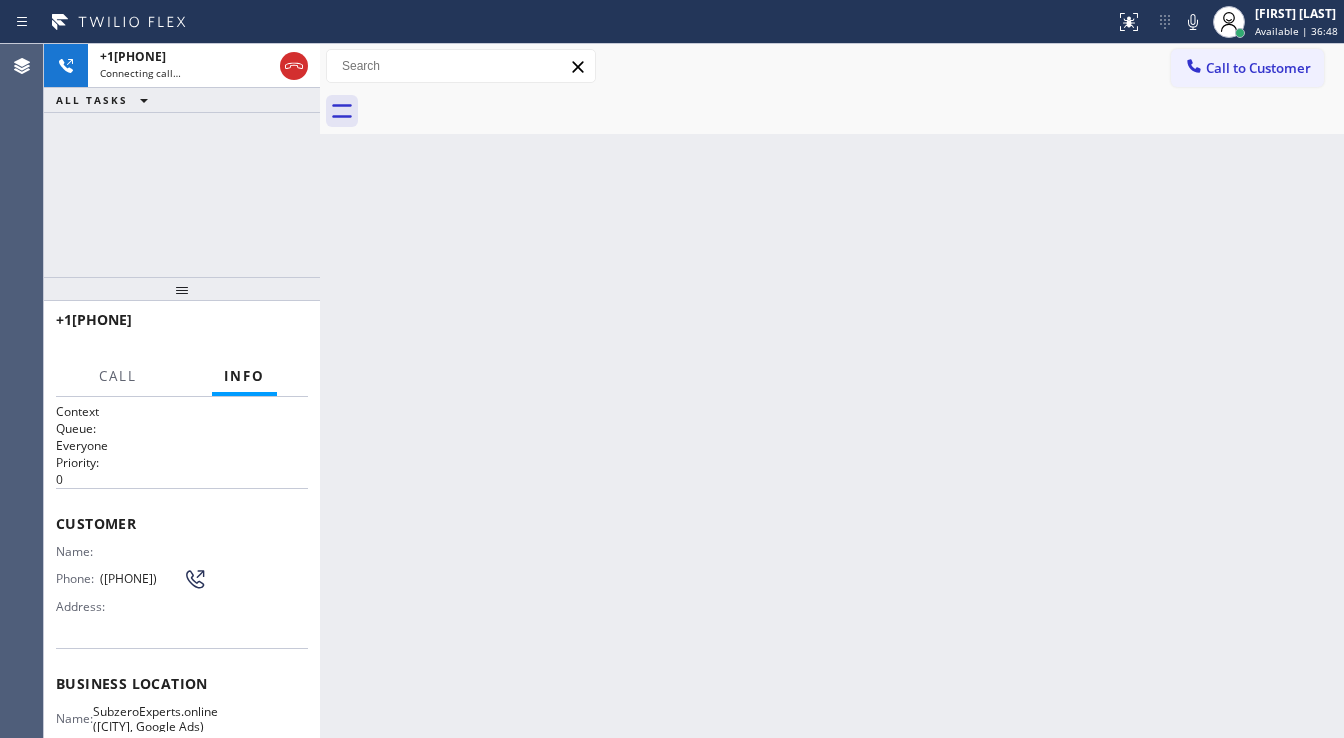 click at bounding box center [182, 289] 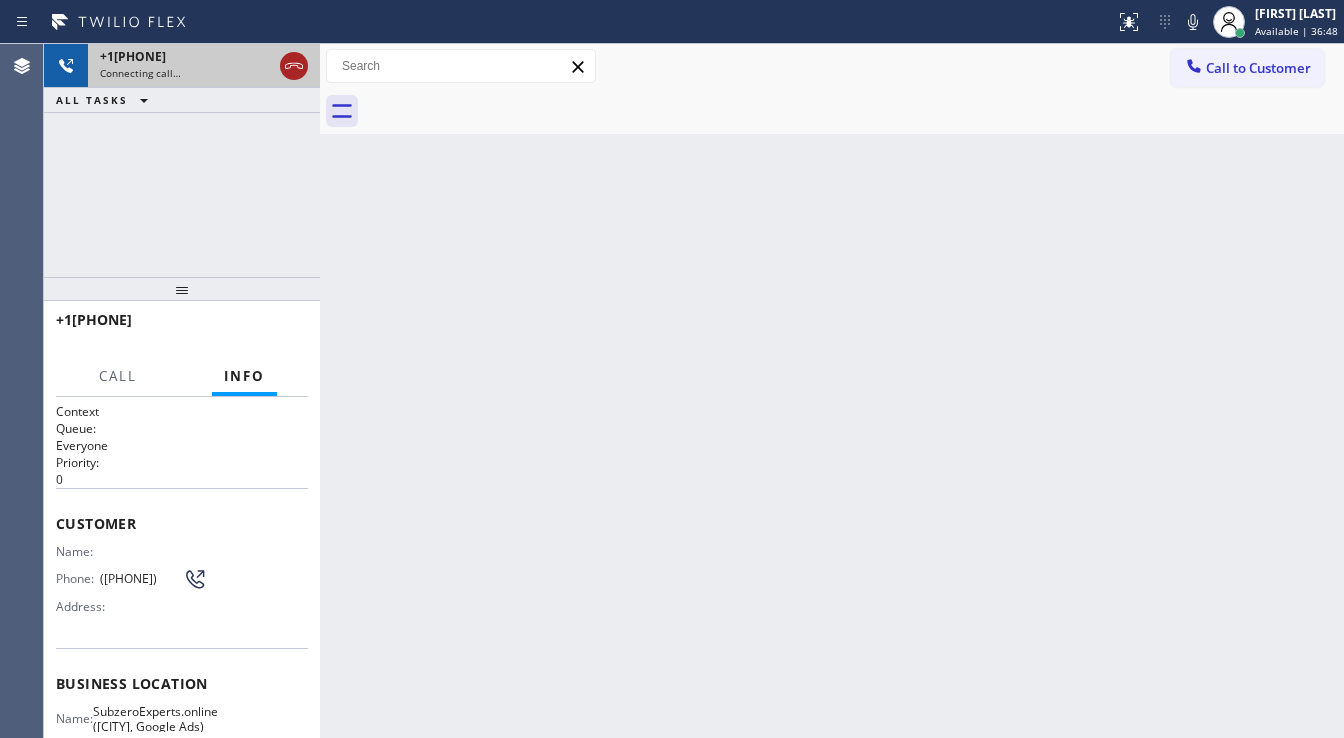 click 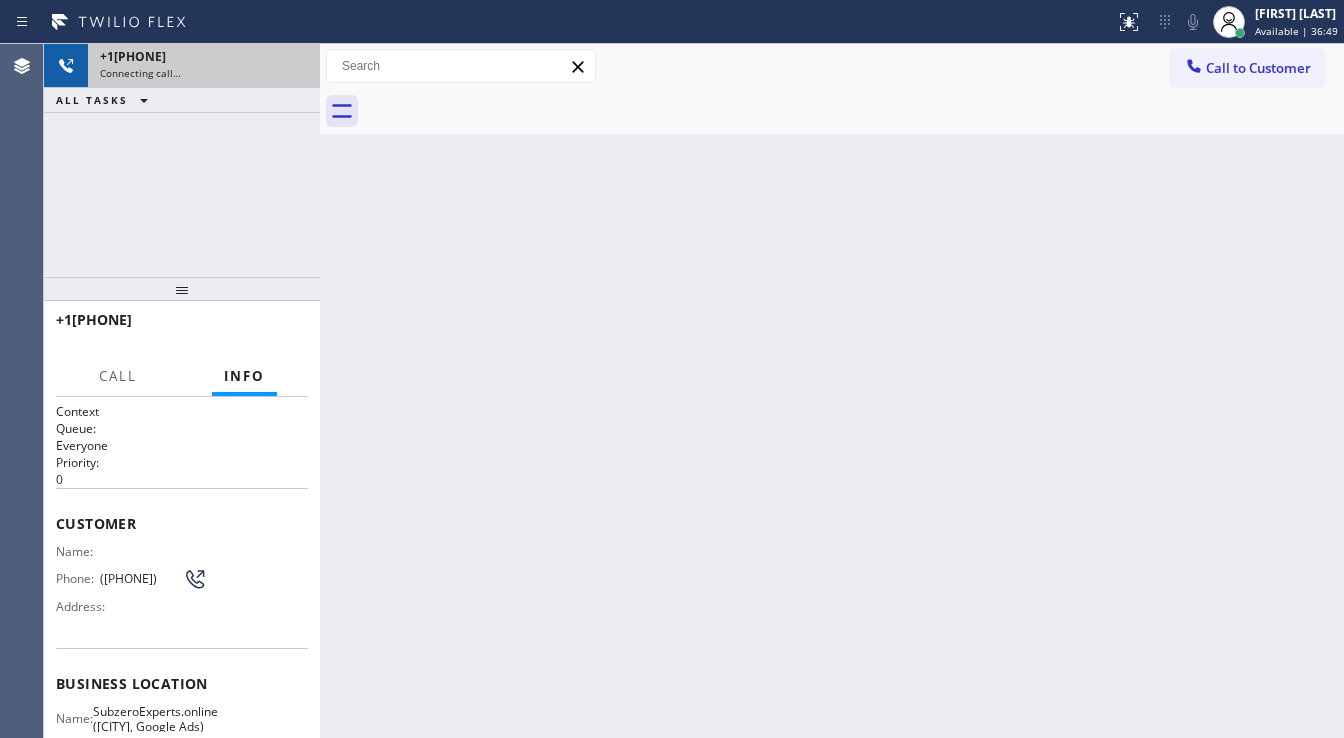 click on "+1[PHONE] Connecting call…" at bounding box center (200, 66) 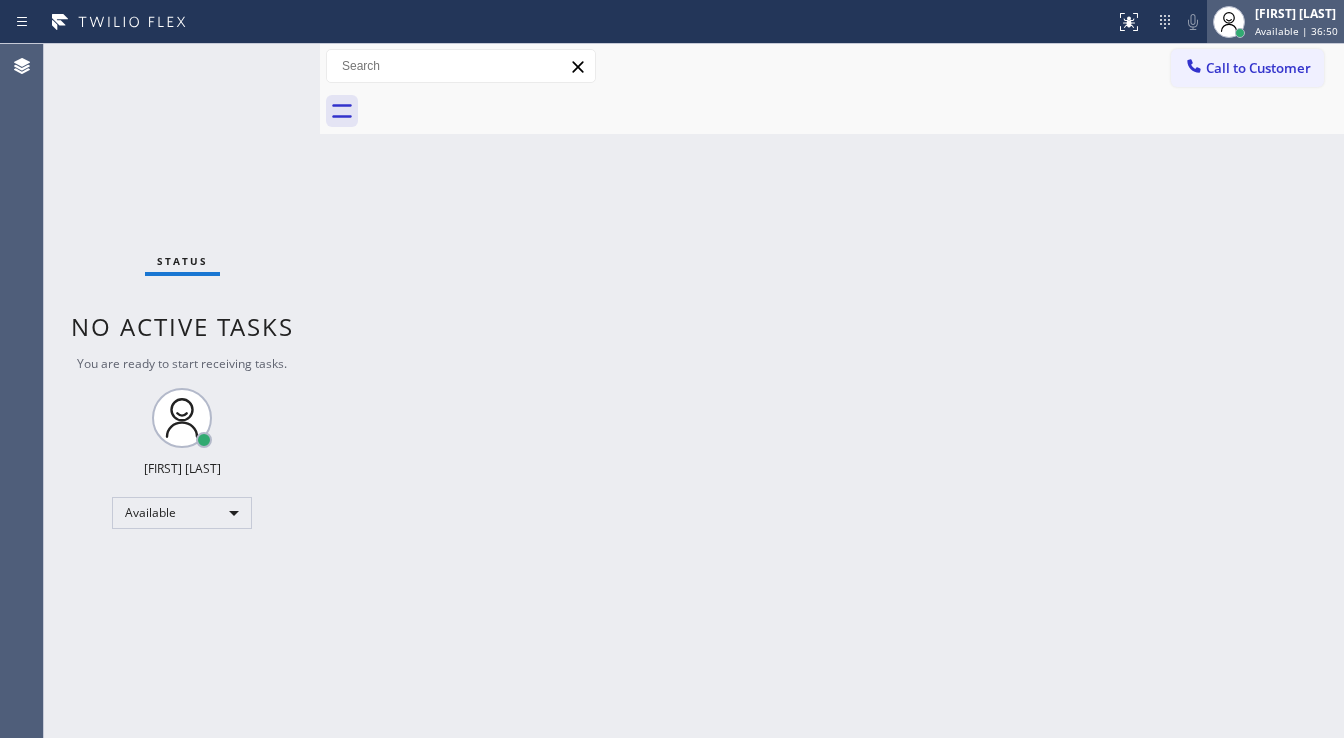 click on "[FIRST] [LAST]" at bounding box center [1296, 13] 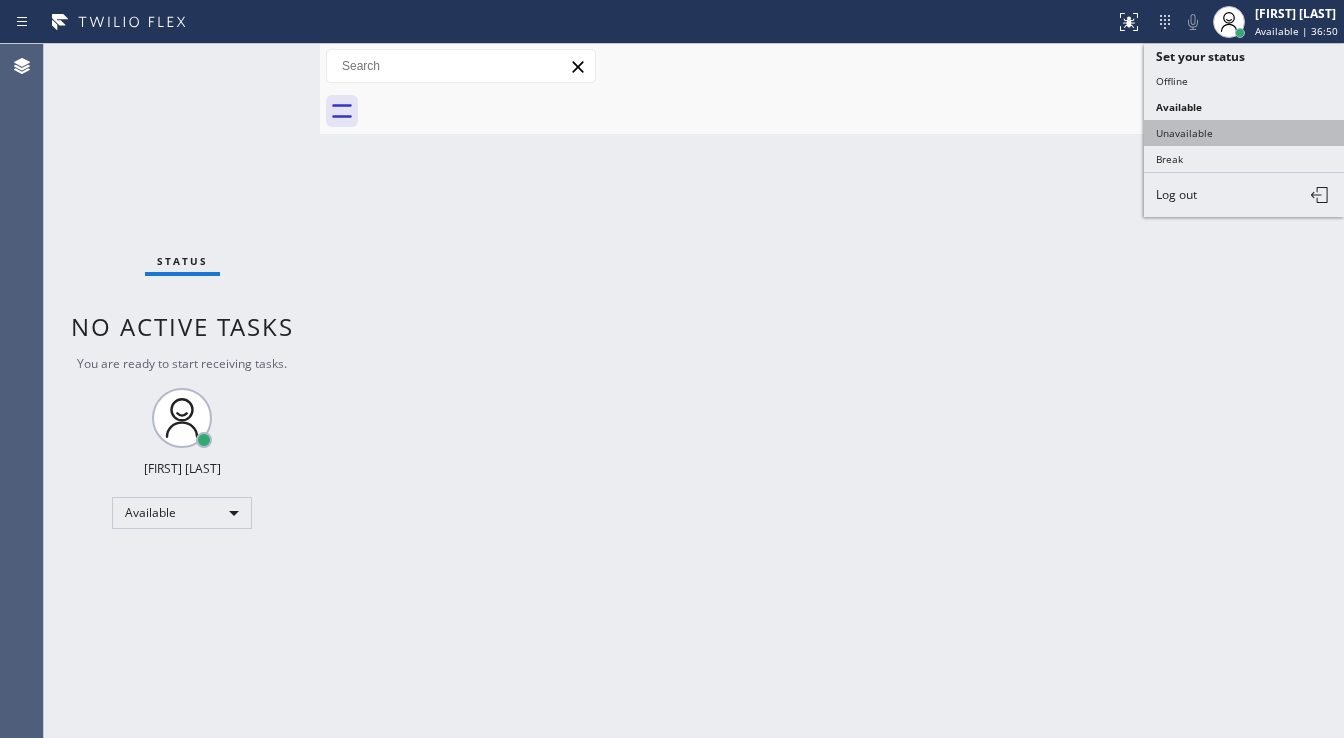 click on "Unavailable" at bounding box center [1244, 133] 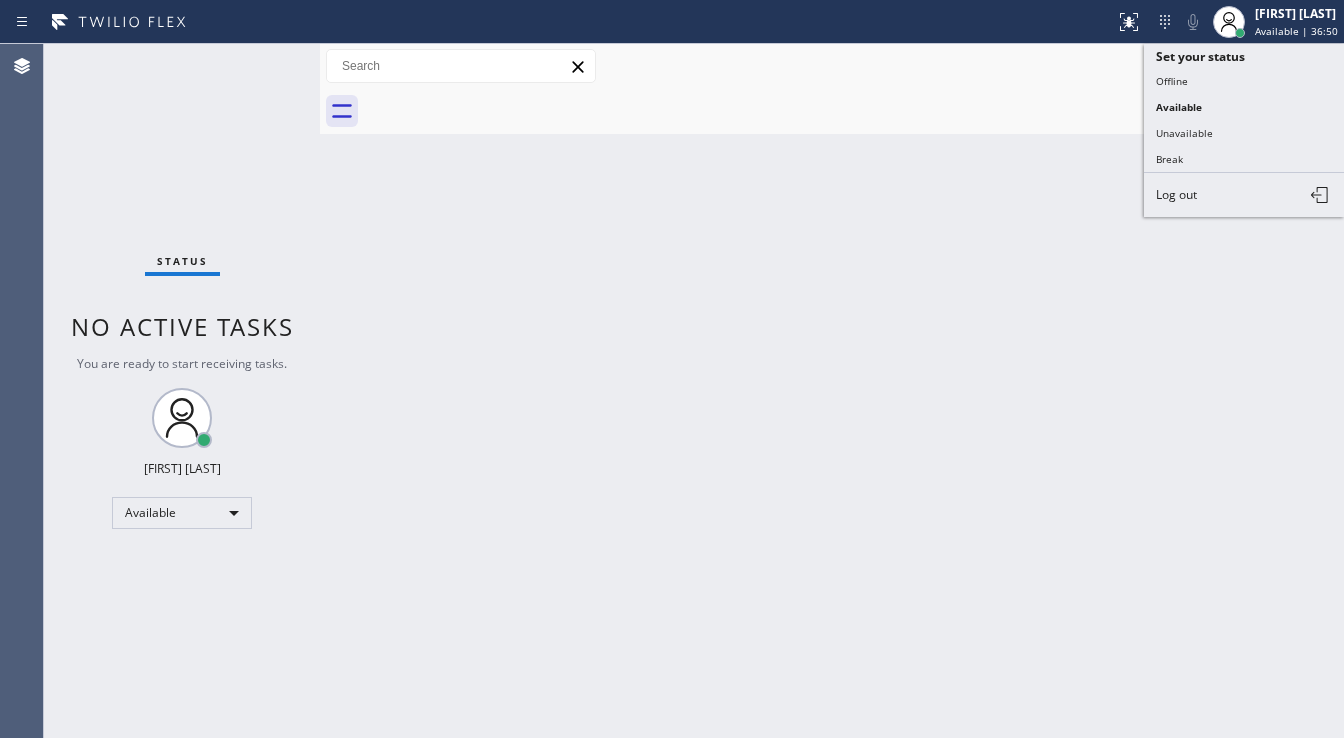 click on "Back to Dashboard Change Sender ID Customers Technicians Select a contact Outbound call Technician Search Technician Your caller id phone number Your caller id phone number Call Technician info Name   Phone none Address none Change Sender ID HVAC +[PHONE] 5 Star Appliance +[PHONE] Appliance Repair +[PHONE] Plumbing +[PHONE] Air Duct Cleaning +[PHONE]  Electricians +[PHONE] Cancel Change Check personal SMS Reset Change No tabs Call to Customer Outbound call Location Viking Appliance Repair Your caller id phone number ([PHONE]) Customer number Call Outbound call Technician Search Technician Your caller id phone number Your caller id phone number Call" at bounding box center (832, 391) 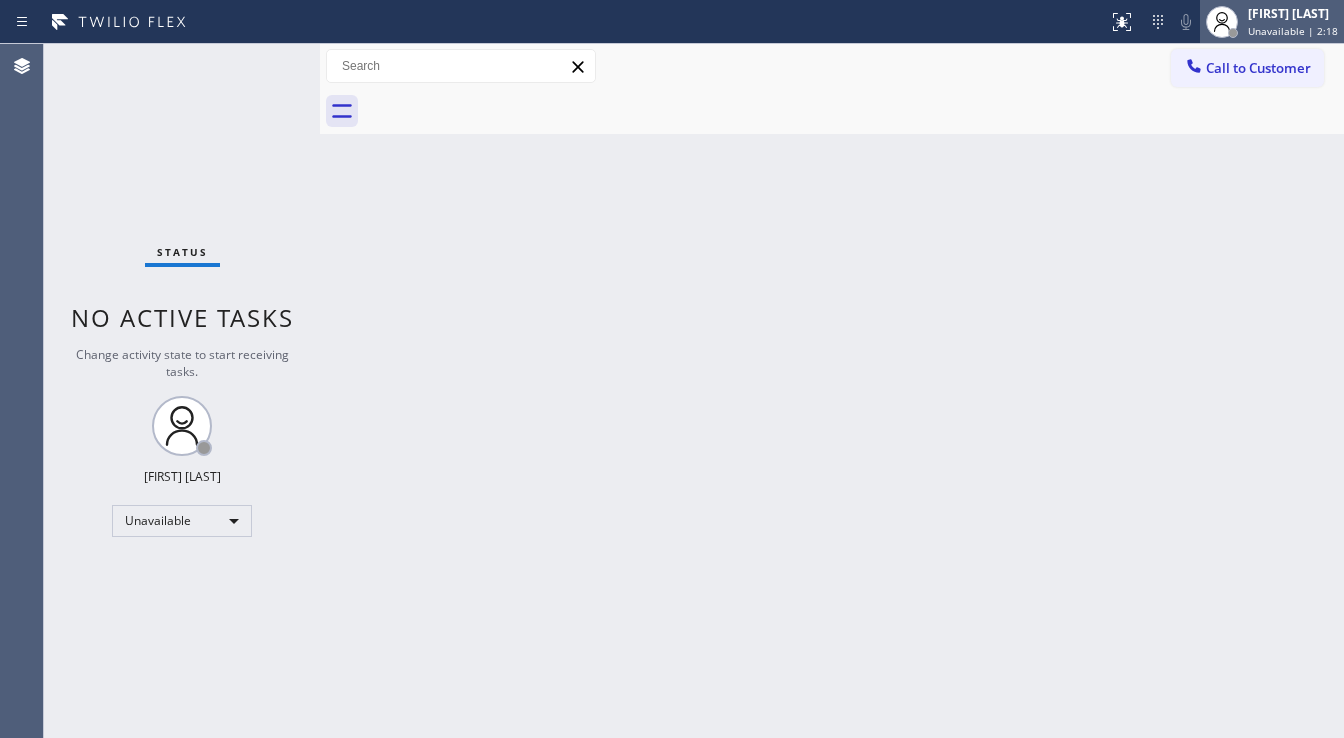 click on "[FIRST] [LAST]" at bounding box center (1293, 13) 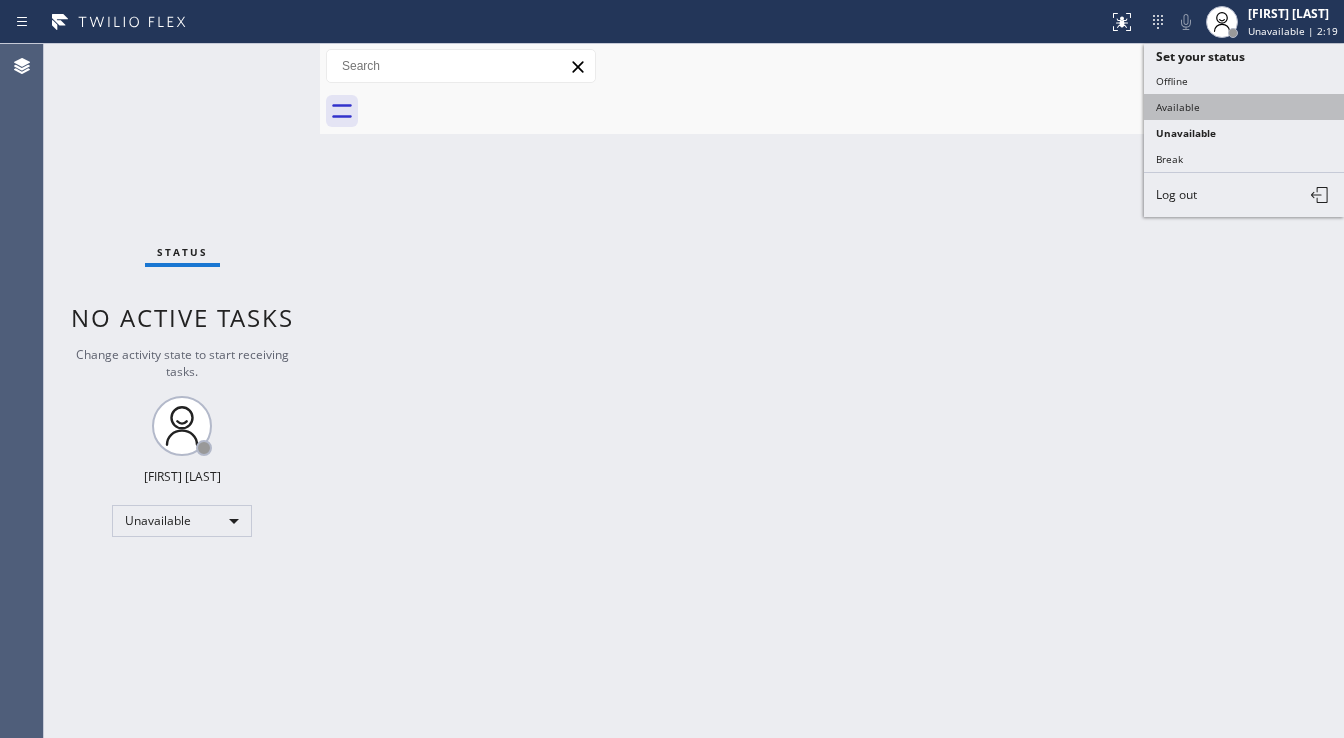 click on "Available" at bounding box center [1244, 107] 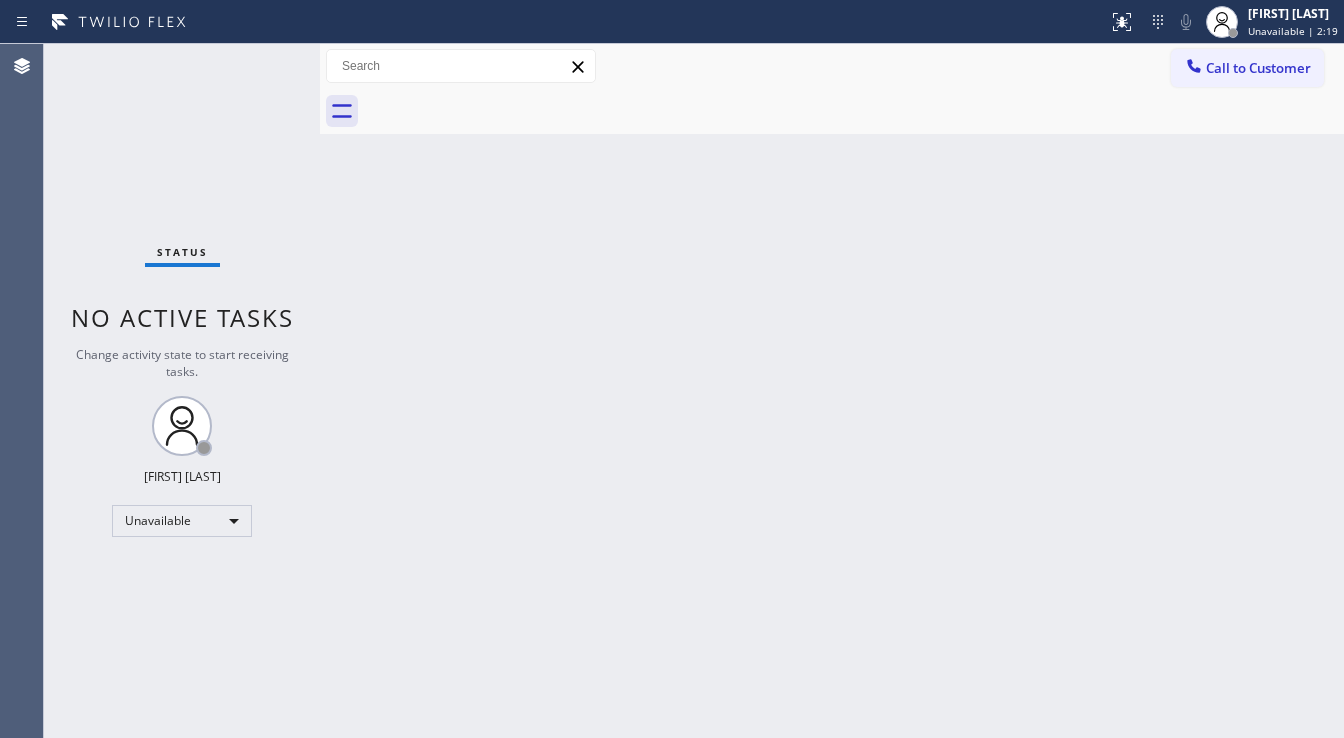 drag, startPoint x: 796, startPoint y: 304, endPoint x: 619, endPoint y: 696, distance: 430.10812 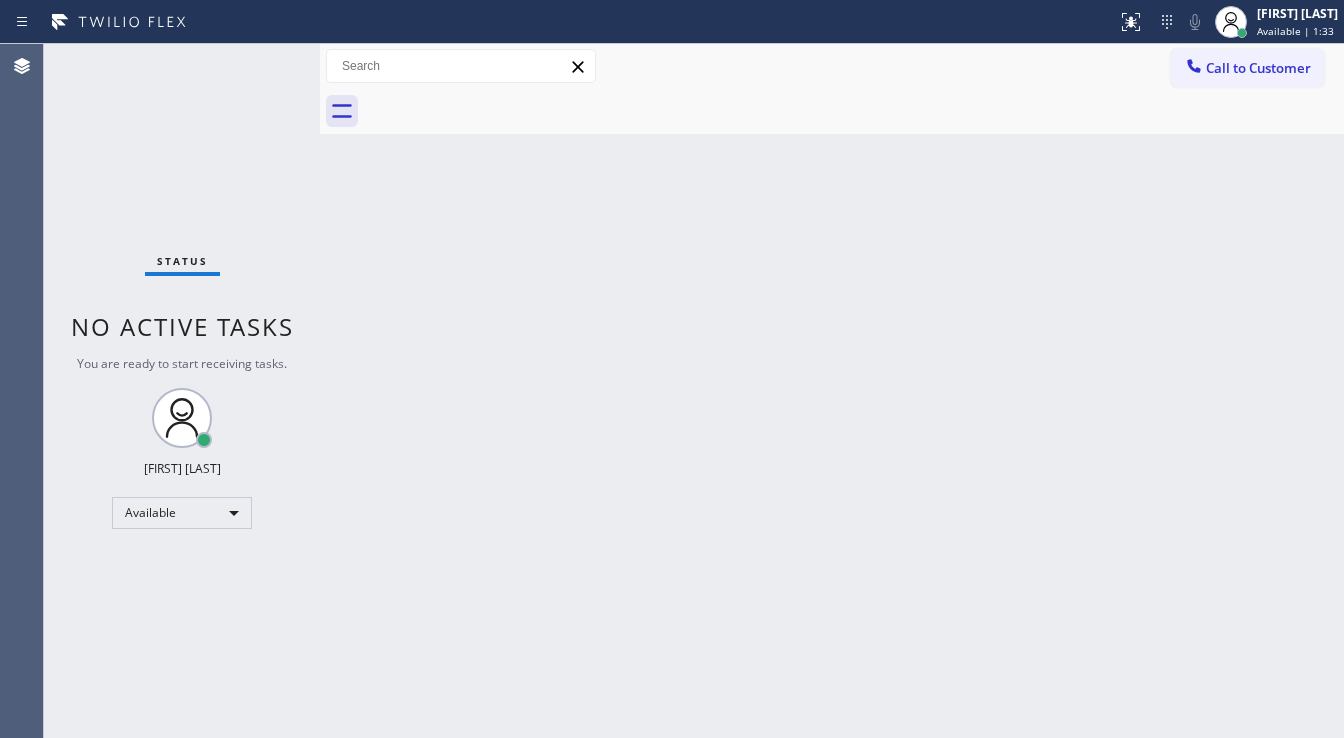 click on "Status   No active tasks     You are ready to start receiving tasks.   [FIRST] [LAST] Available" at bounding box center (182, 391) 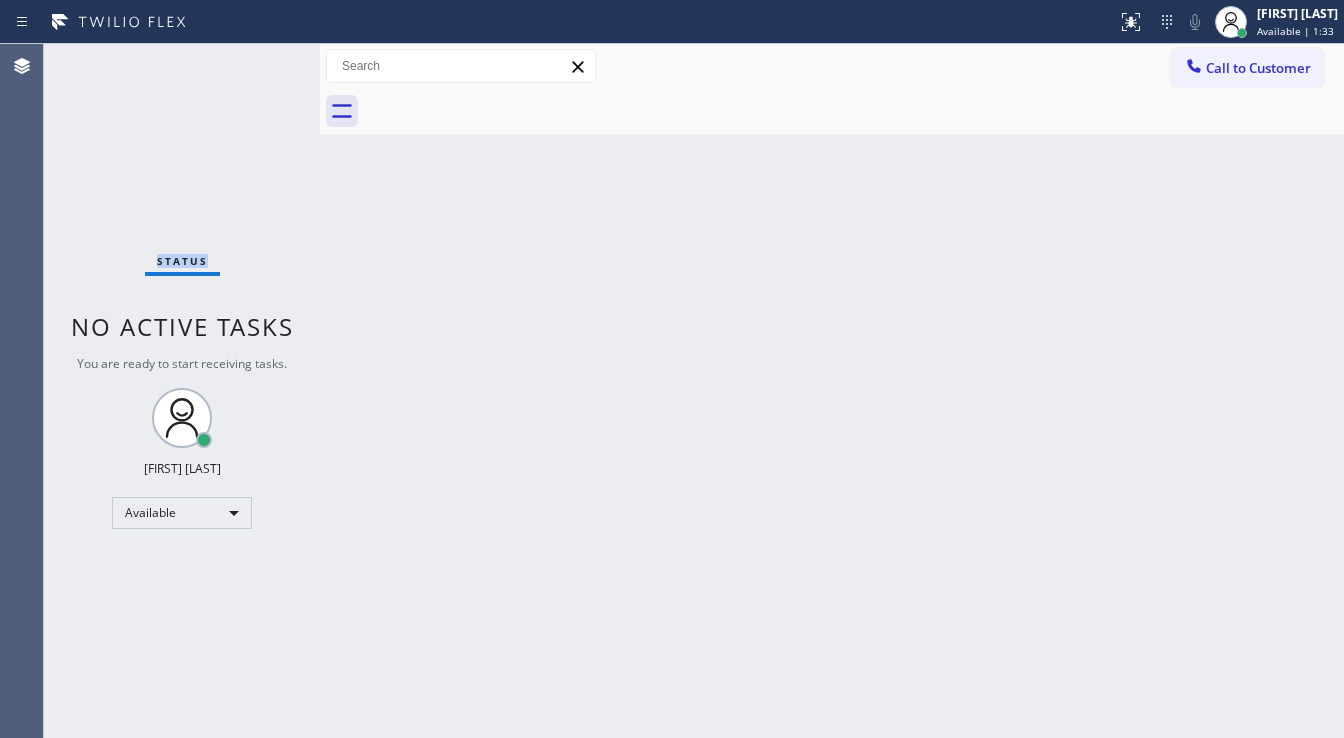 click on "Status   No active tasks     You are ready to start receiving tasks.   [FIRST] [LAST] Available" at bounding box center (182, 391) 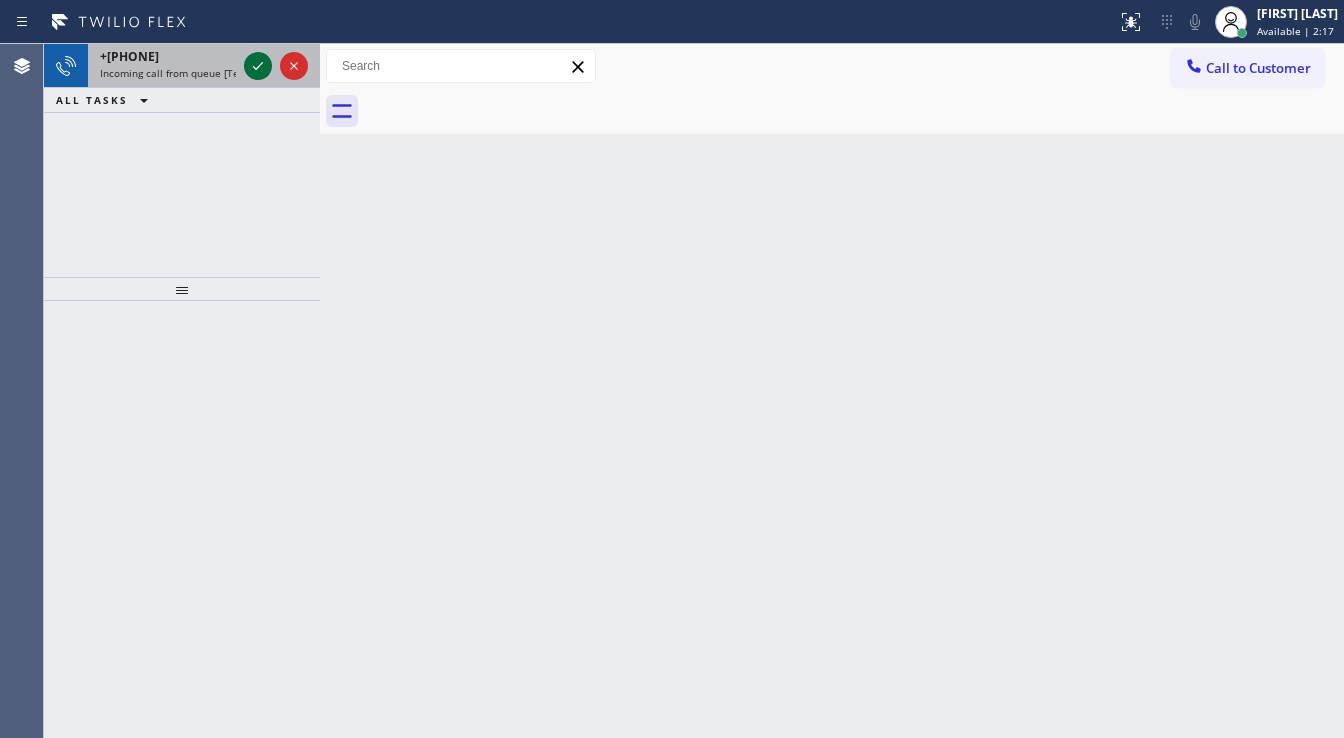 click 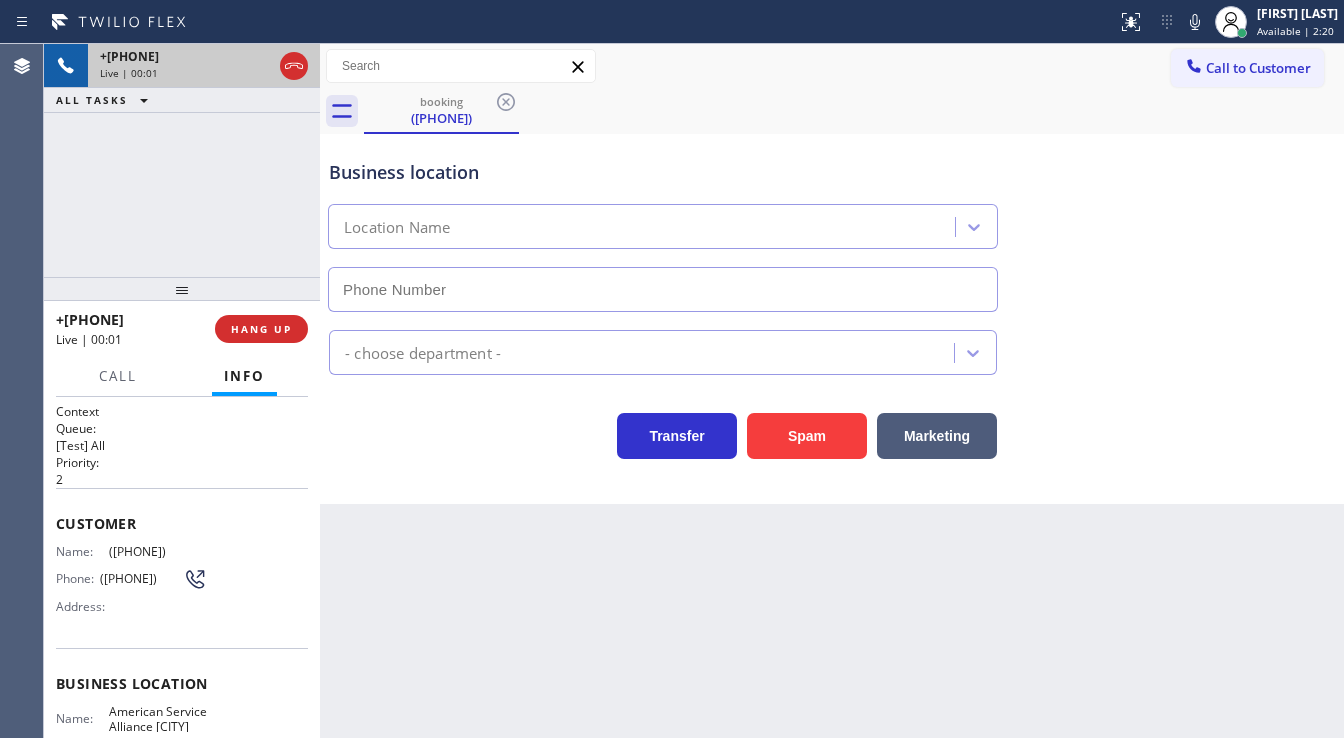 type on "([PHONE])" 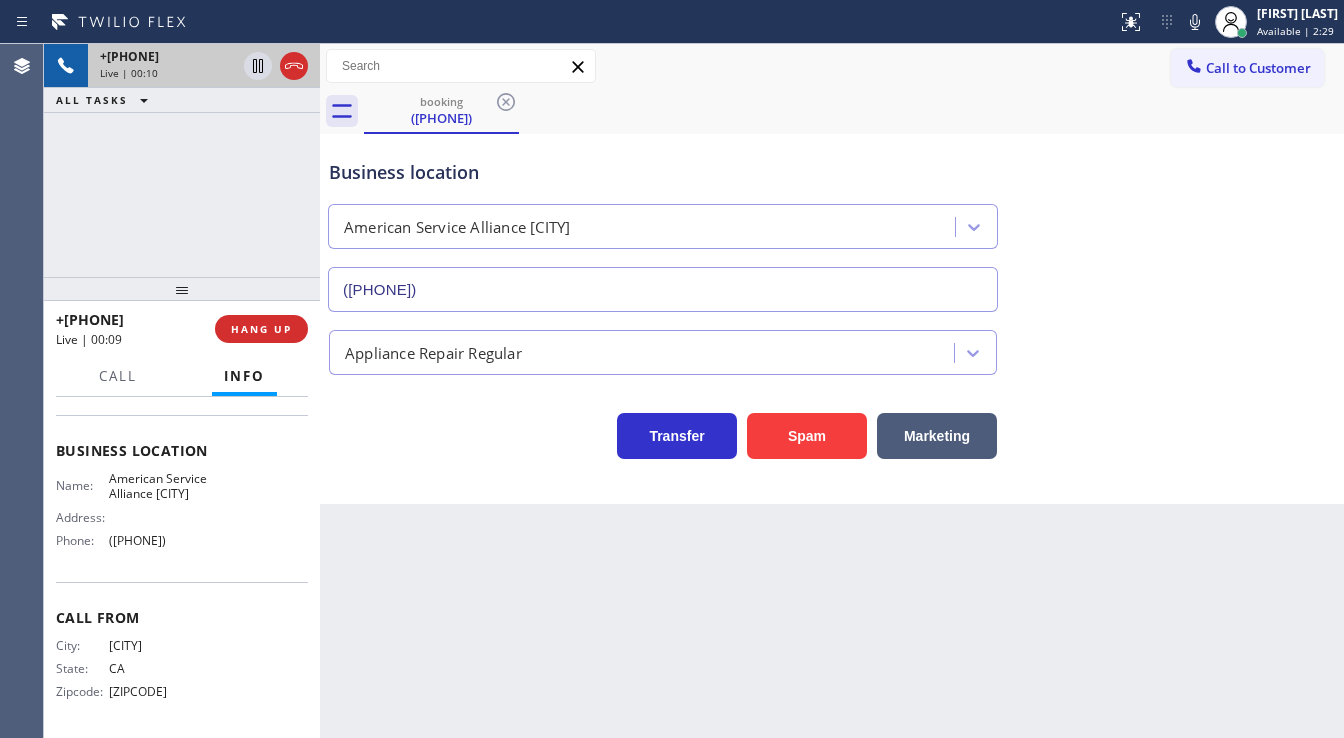 scroll, scrollTop: 240, scrollLeft: 0, axis: vertical 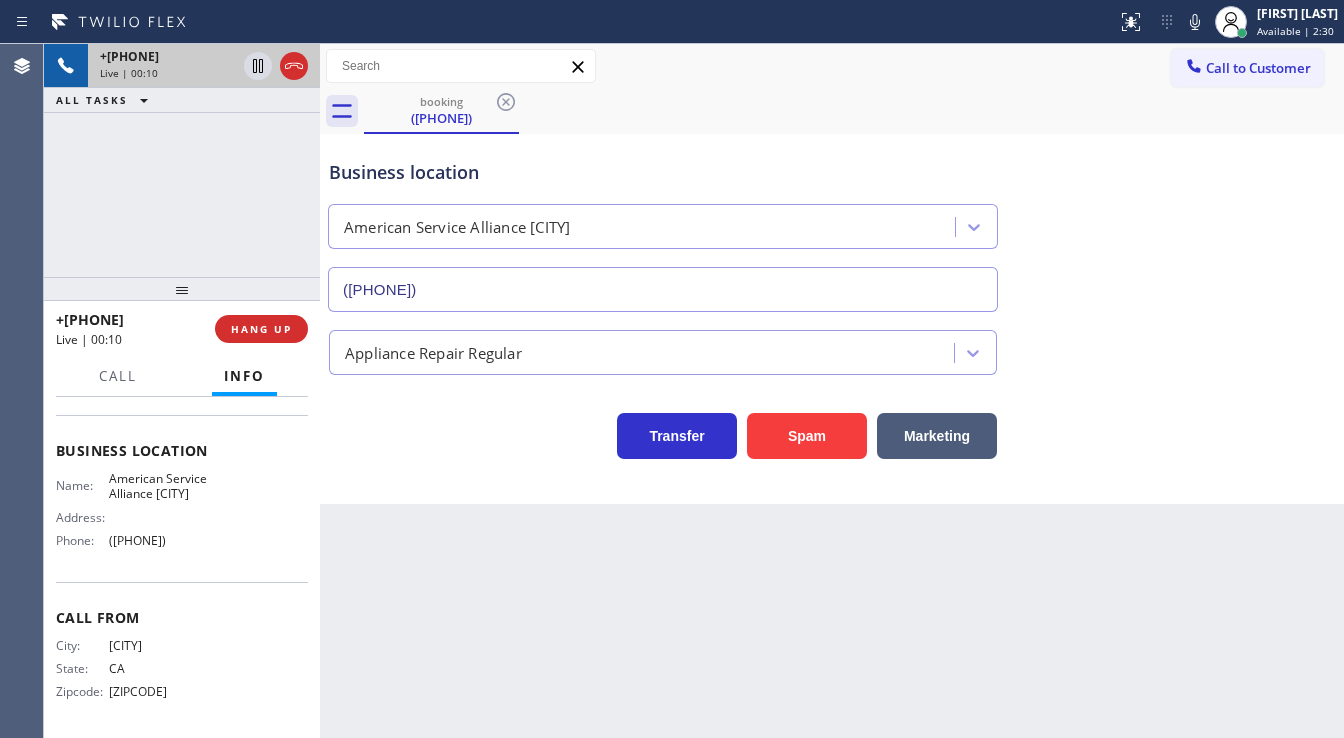 drag, startPoint x: 57, startPoint y: 517, endPoint x: 211, endPoint y: 563, distance: 160.72336 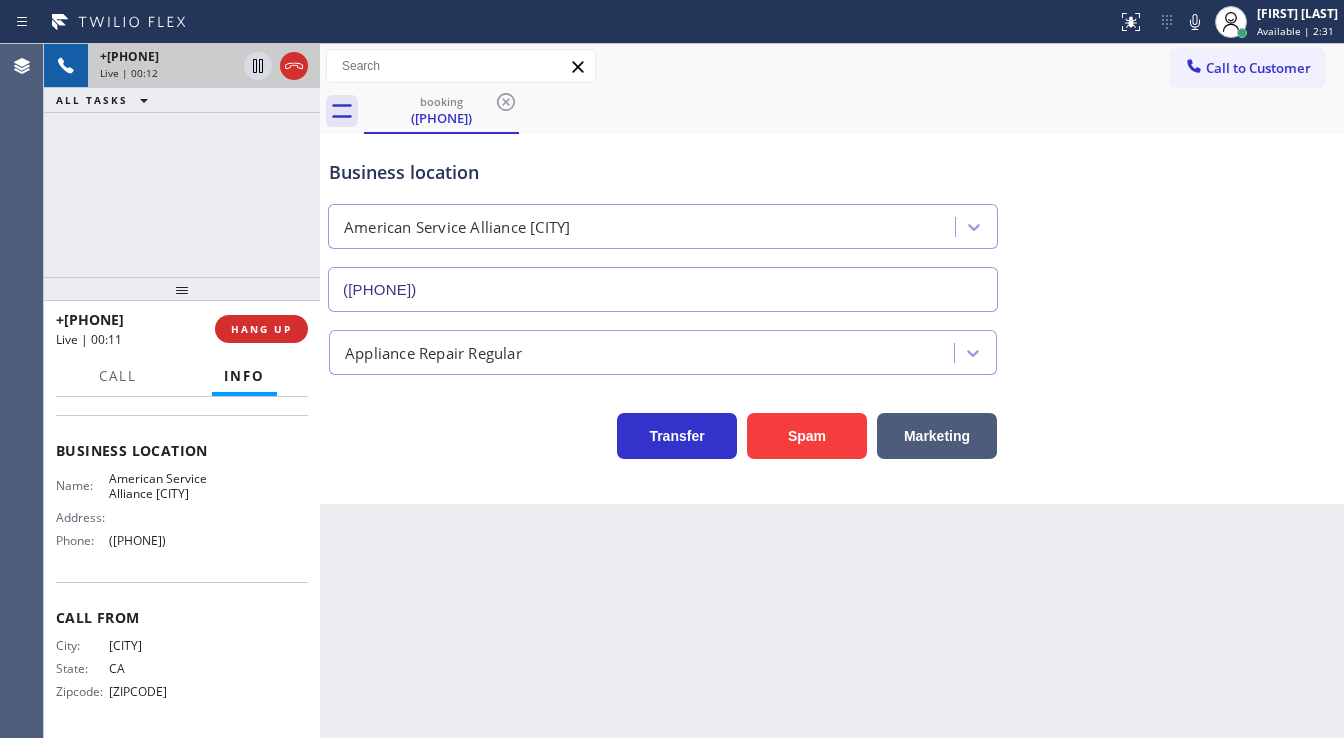 click on "+1[PHONE] Live | 00:12 ALL TASKS ALL TASKS ACTIVE TASKS TASKS IN WRAP UP" at bounding box center (182, 160) 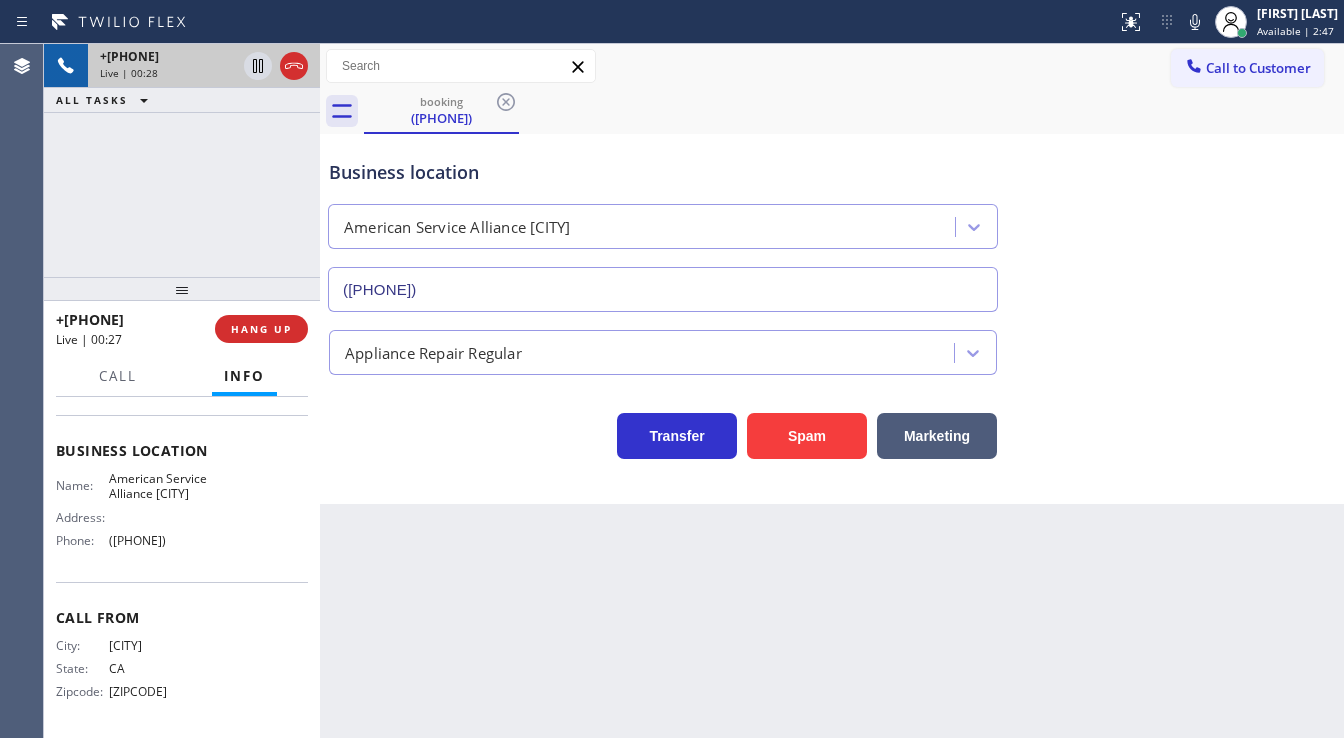 click on "+1[PHONE] Live | 00:28 ALL TASKS ALL TASKS ACTIVE TASKS TASKS IN WRAP UP" at bounding box center [182, 160] 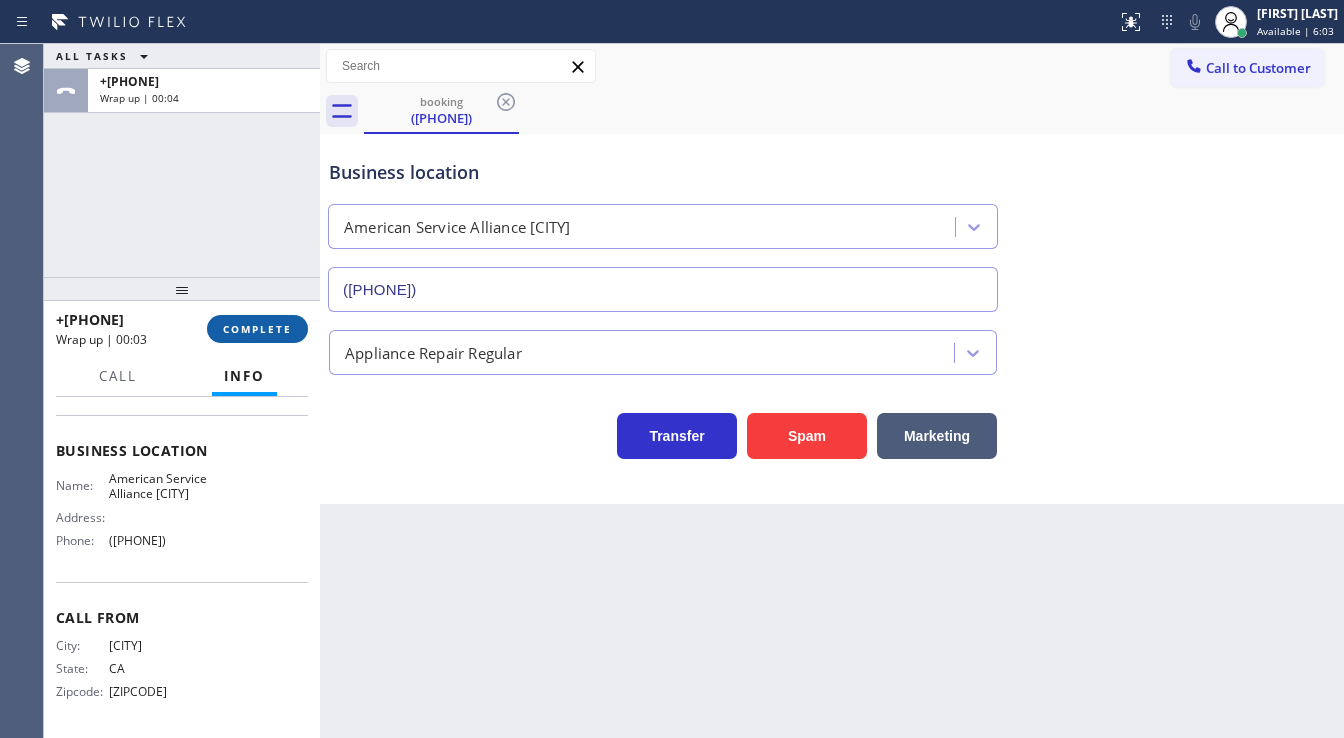 click on "COMPLETE" at bounding box center (257, 329) 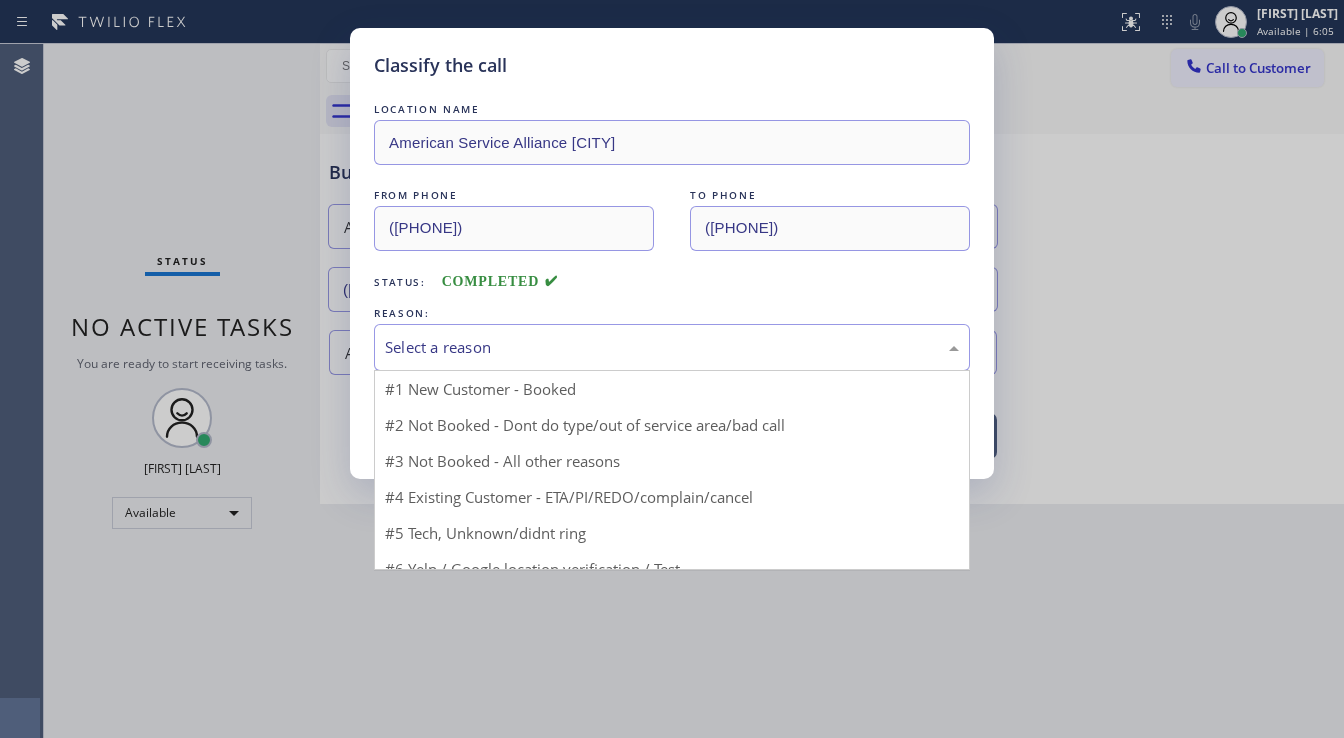 click on "Select a reason" at bounding box center (672, 347) 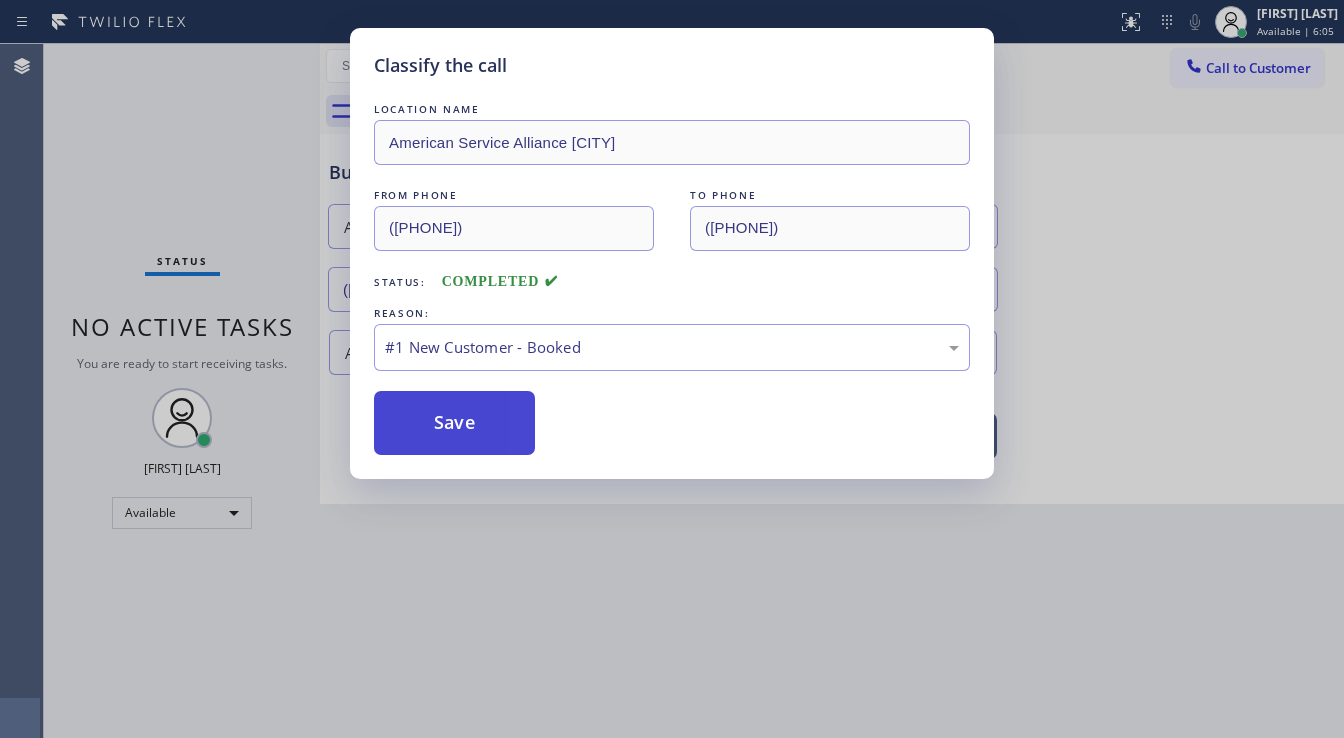 click on "Save" at bounding box center (454, 423) 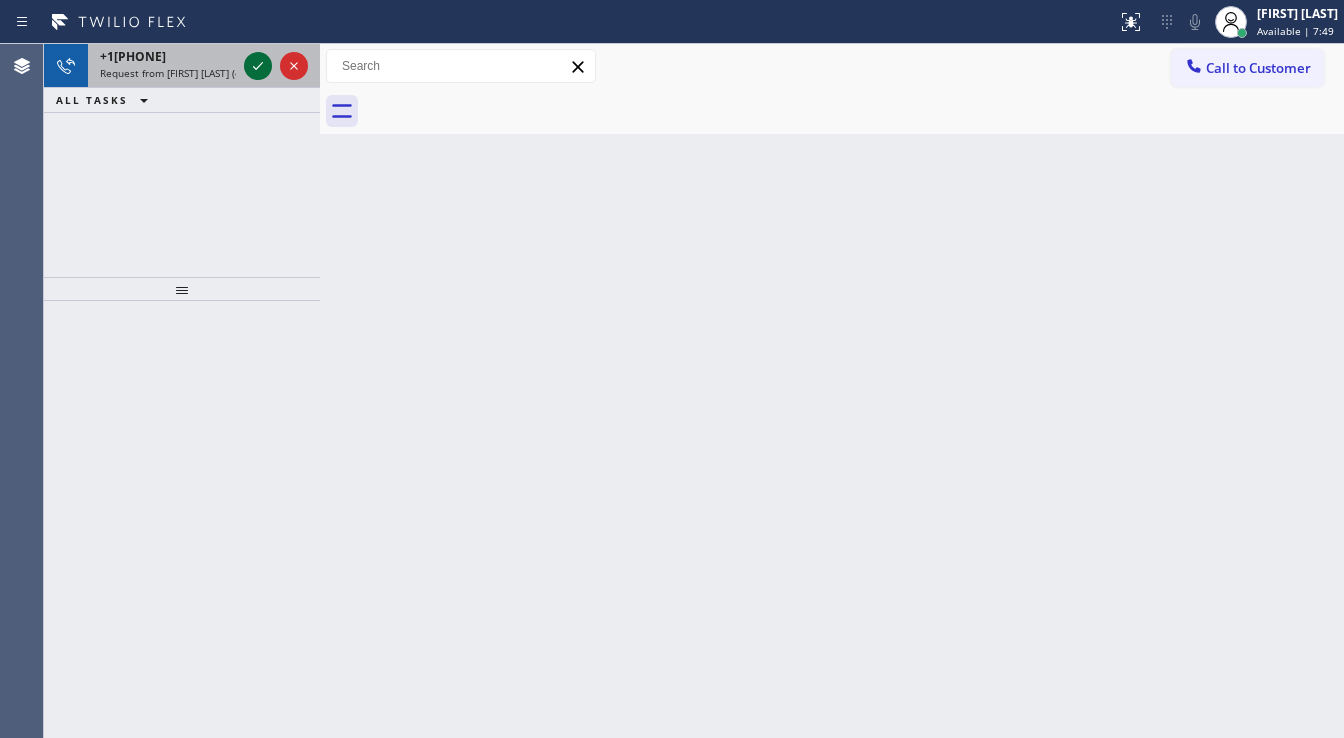 click 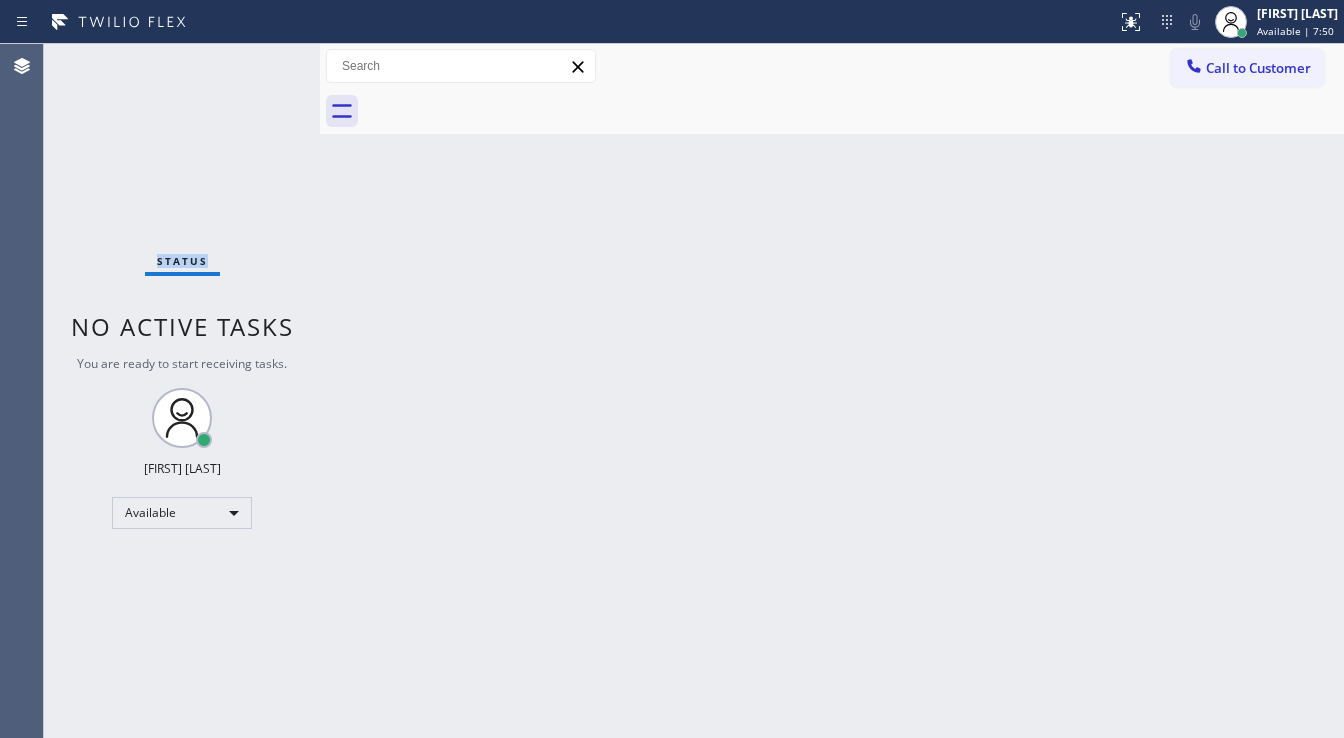 click on "Status   No active tasks     You are ready to start receiving tasks.   [FIRST] [LAST] Available" at bounding box center (182, 391) 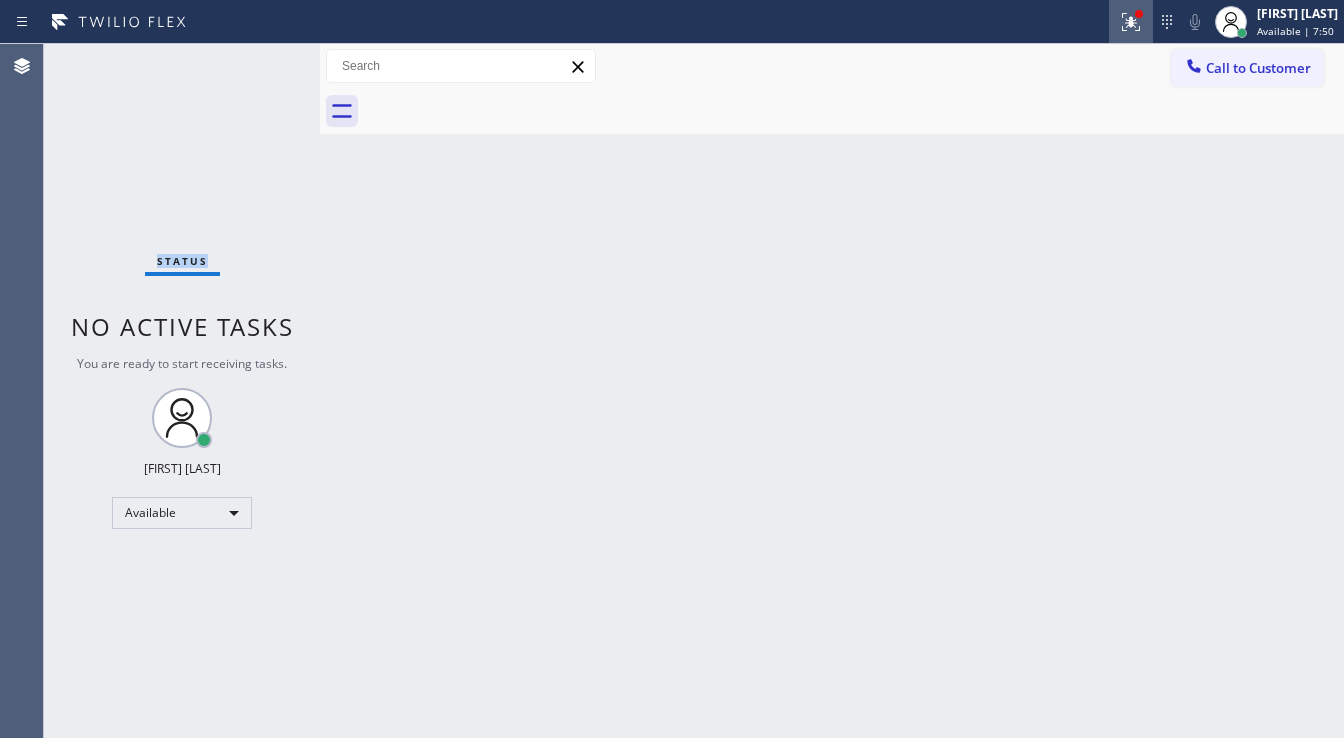 drag, startPoint x: 1116, startPoint y: 20, endPoint x: 1087, endPoint y: 216, distance: 198.13379 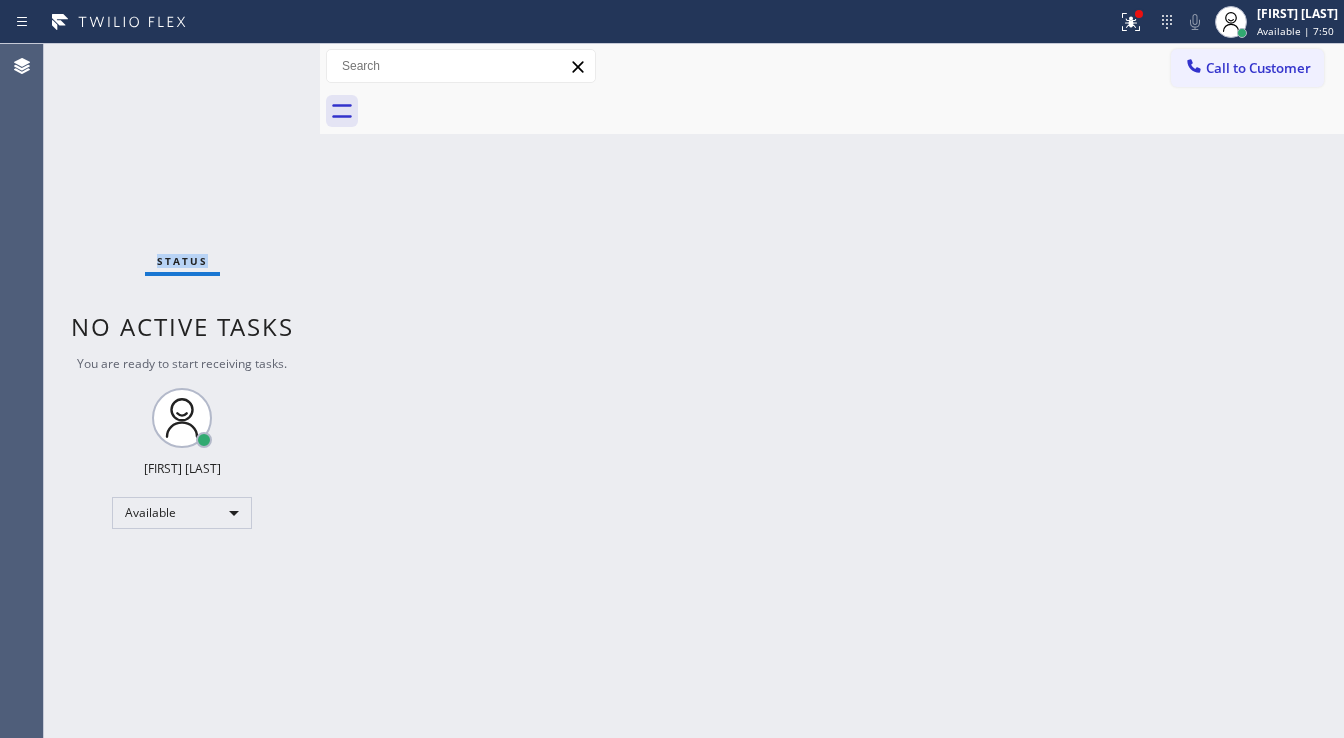 click 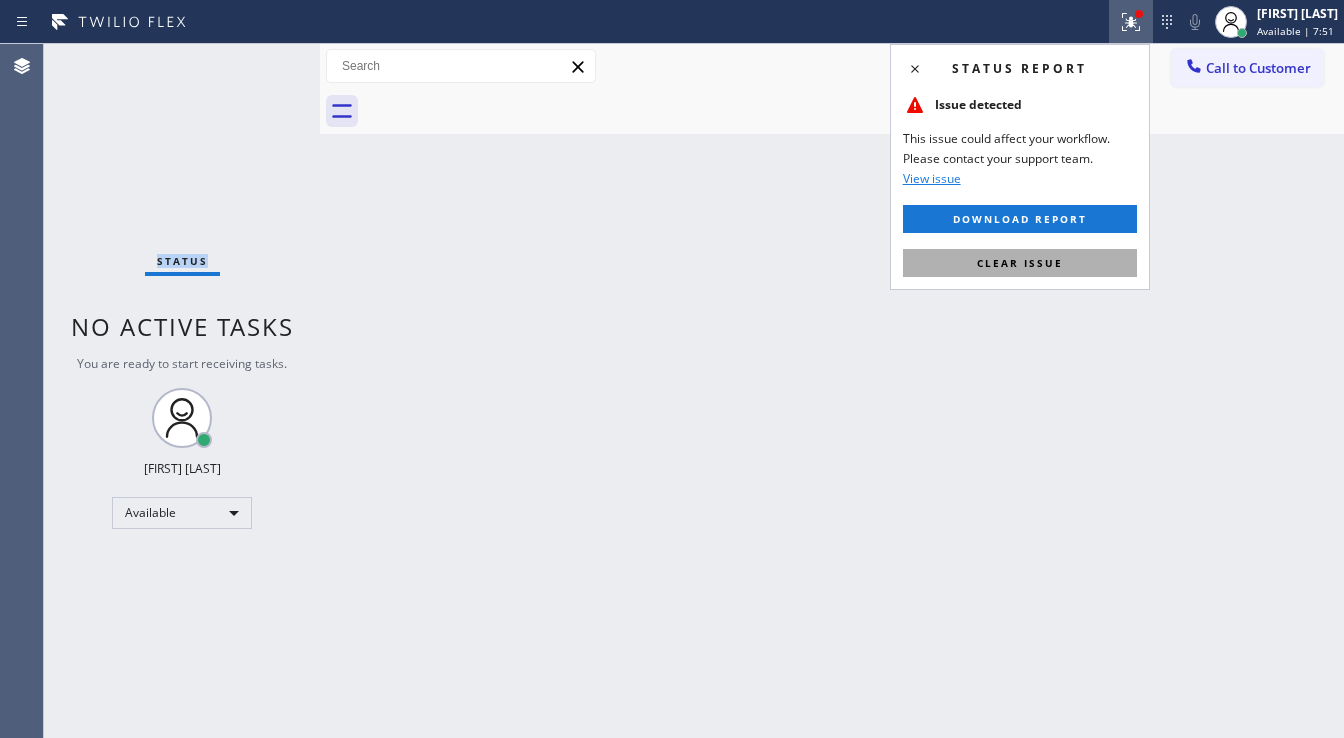 click on "Clear issue" at bounding box center [1020, 263] 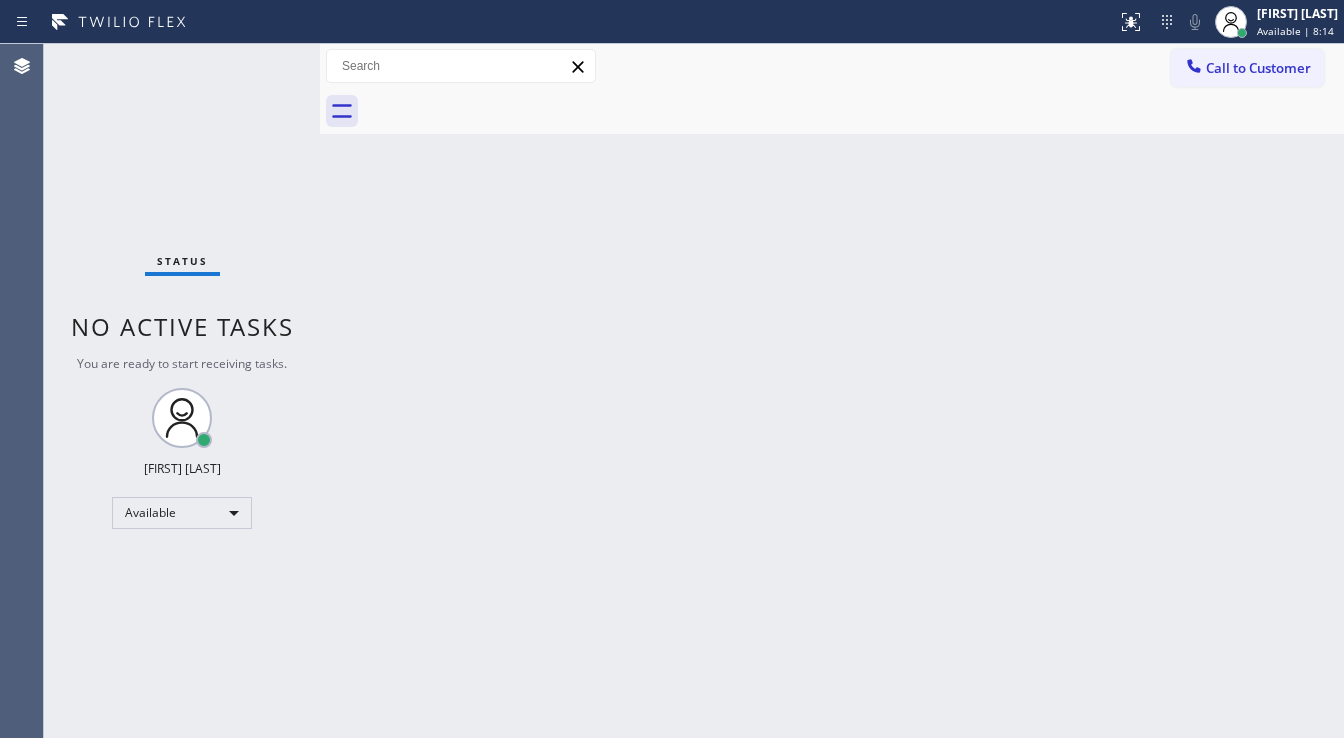 drag, startPoint x: 272, startPoint y: 60, endPoint x: 258, endPoint y: 52, distance: 16.124516 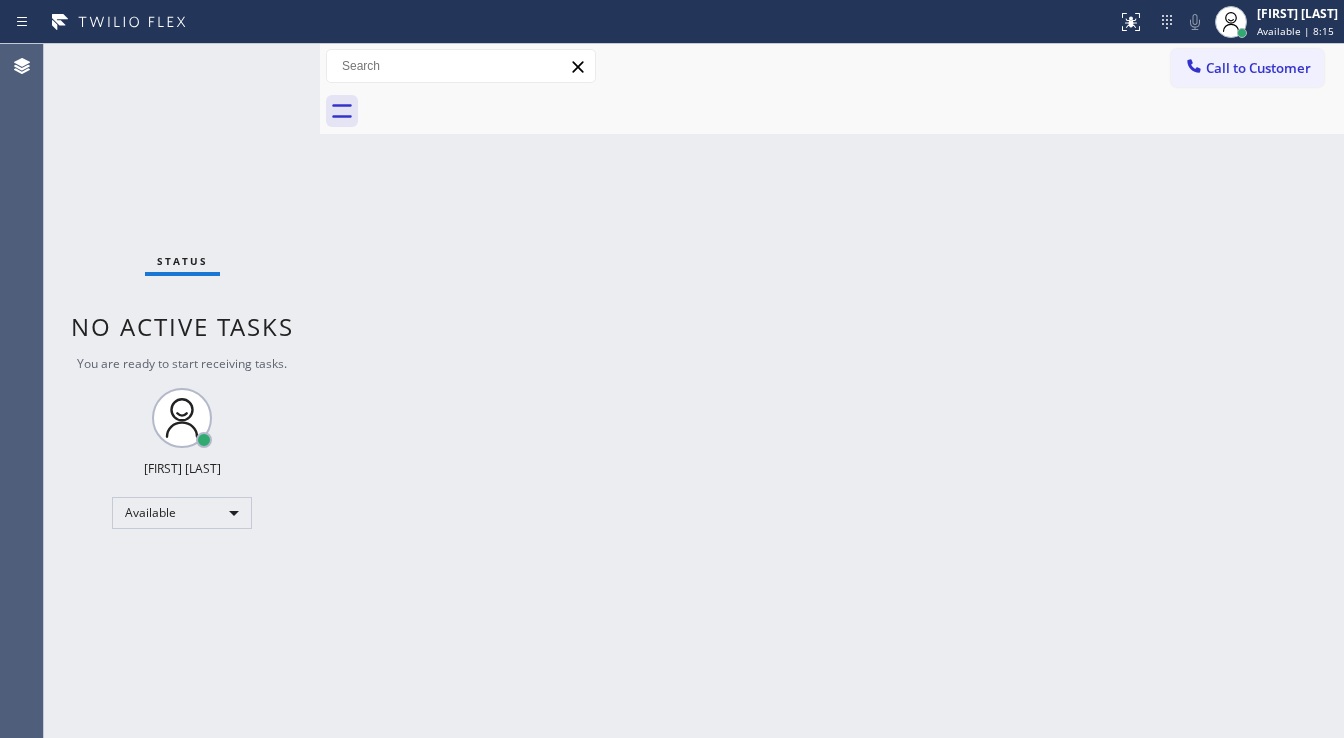 click on "Status   No active tasks     You are ready to start receiving tasks.   [FIRST] [LAST] Available" at bounding box center (182, 391) 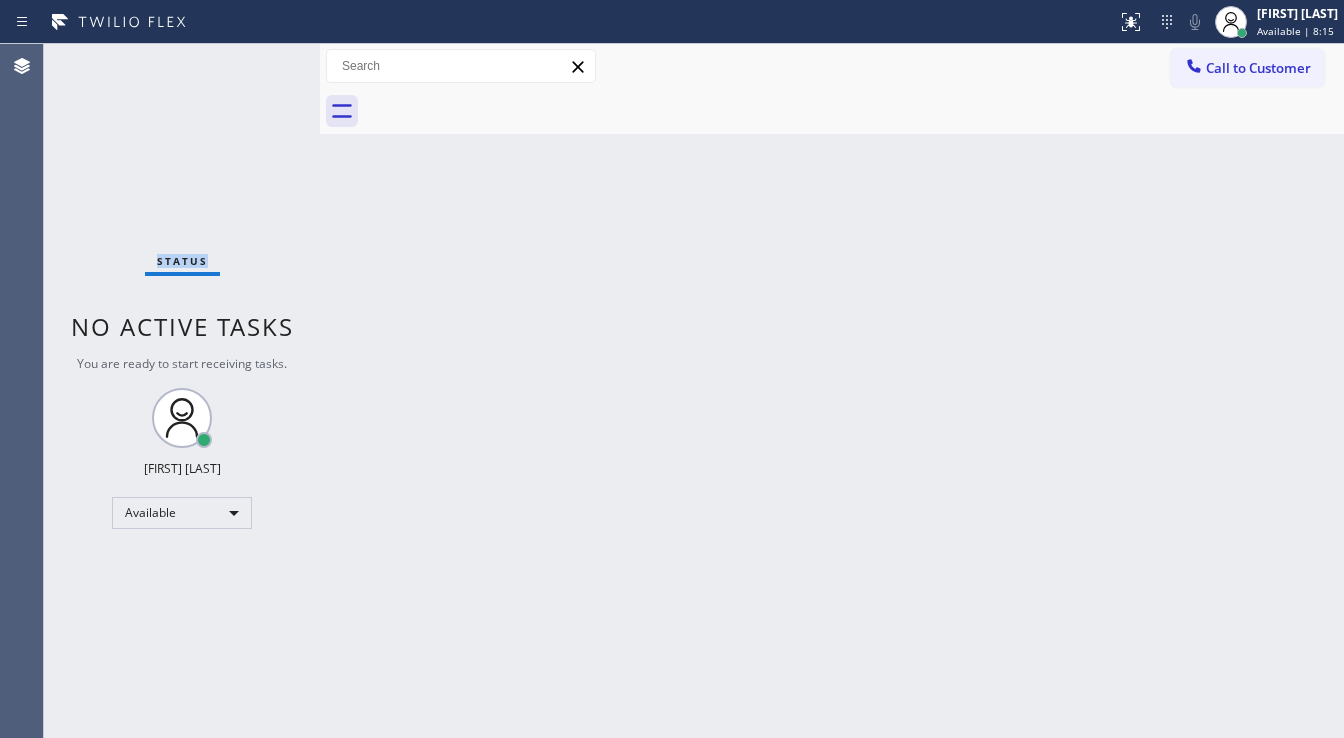 click on "Status   No active tasks     You are ready to start receiving tasks.   [FIRST] [LAST] Available" at bounding box center (182, 391) 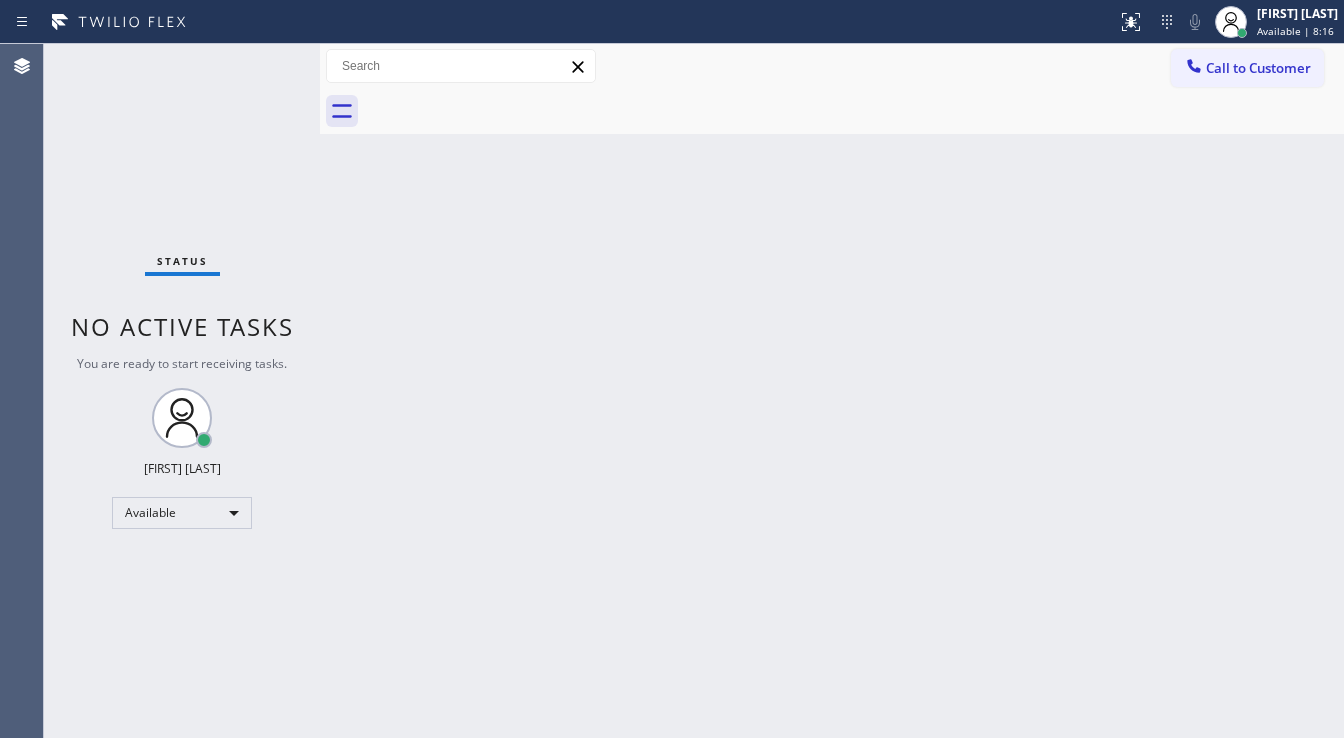 click on "Status   No active tasks     You are ready to start receiving tasks.   [FIRST] [LAST] Transfer Back to Dashboard Change Sender ID Customers Technicians Select a contact Outbound call Technician Search Technician Your caller id phone number Your caller id phone number Call Technician info Name   Phone none Address none Change Sender ID HVAC +1[PHONE] 5 Star Appliance +1[PHONE] Appliance Repair +1[PHONE] Plumbing +1[PHONE] Air Duct Cleaning +1[PHONE]  Electricians +1[PHONE] Cancel Change Check personal SMS Reset Change No tabs Call to Customer Outbound call Location Viking Appliance Repair Your caller id phone number ([PHONE]) Customer number Call Outbound call Technician Search Technician Your caller id phone number Your caller id phone number Call" at bounding box center [694, 391] 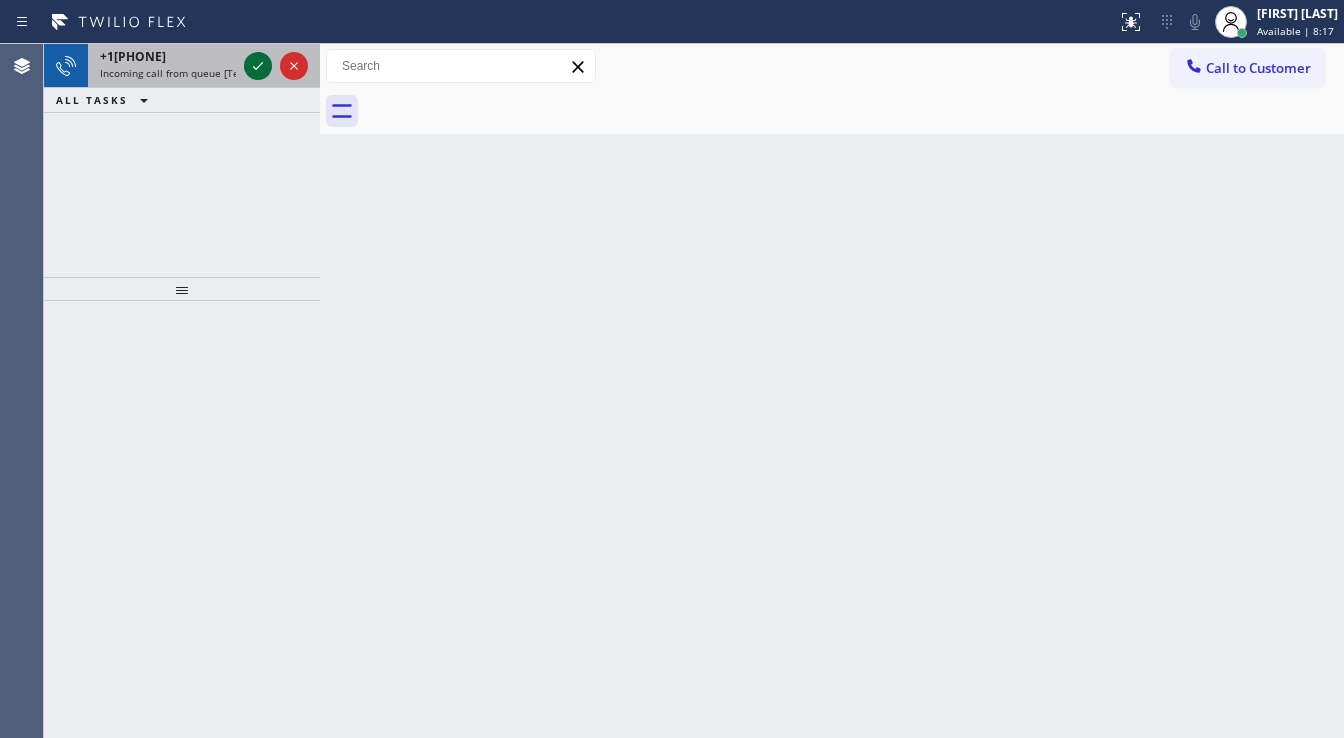click 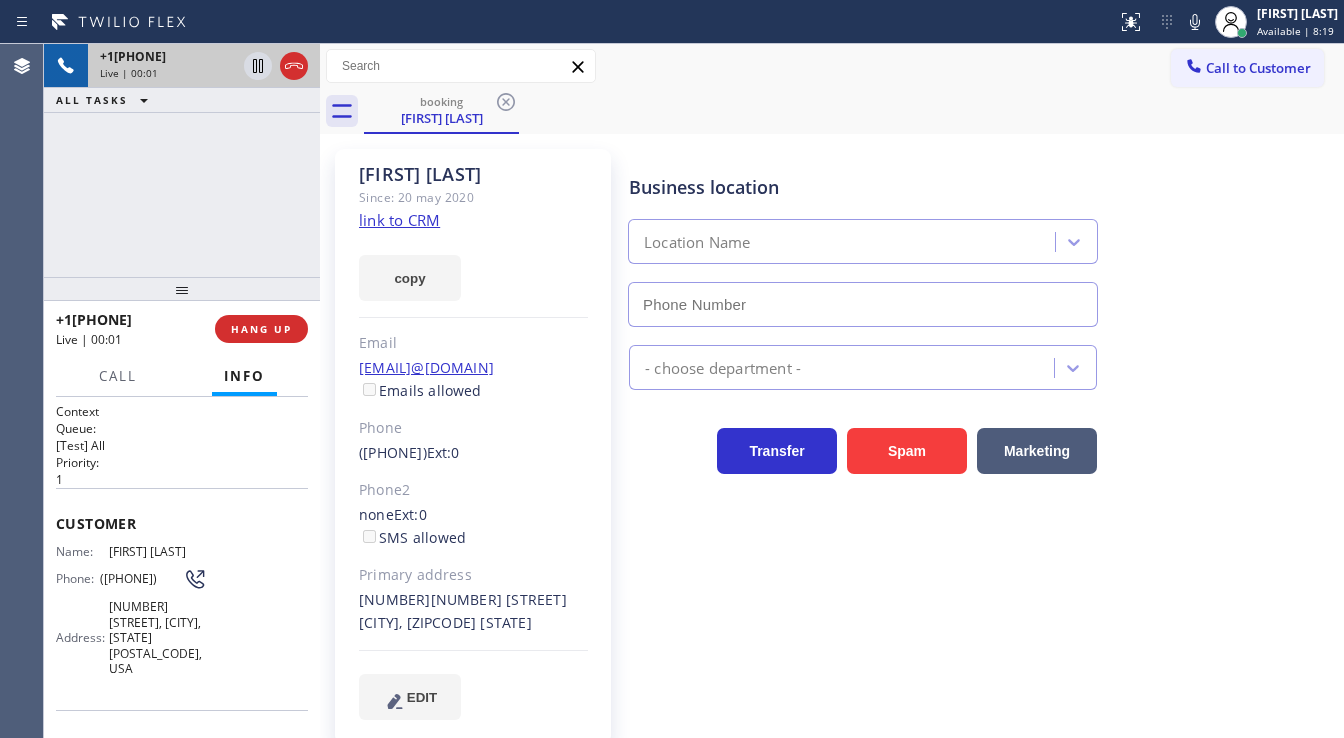 type on "([PHONE])" 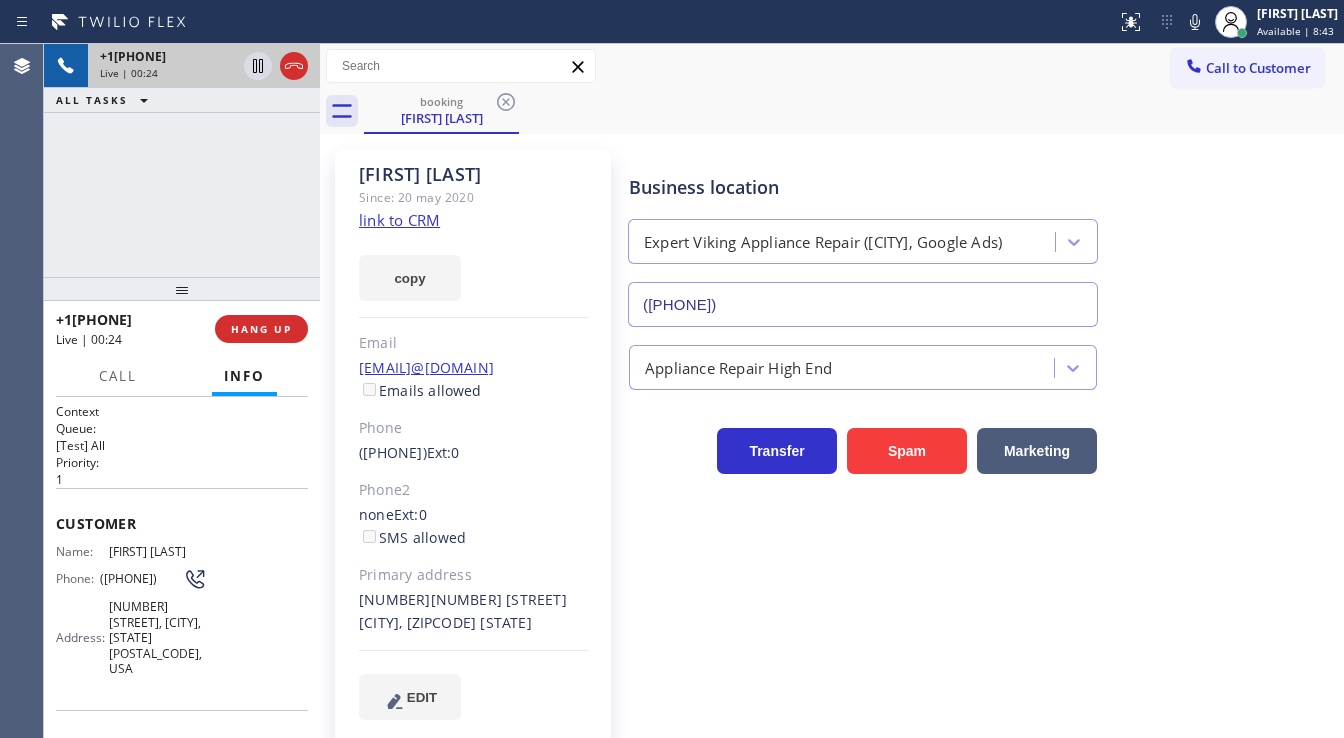click on "link to CRM" 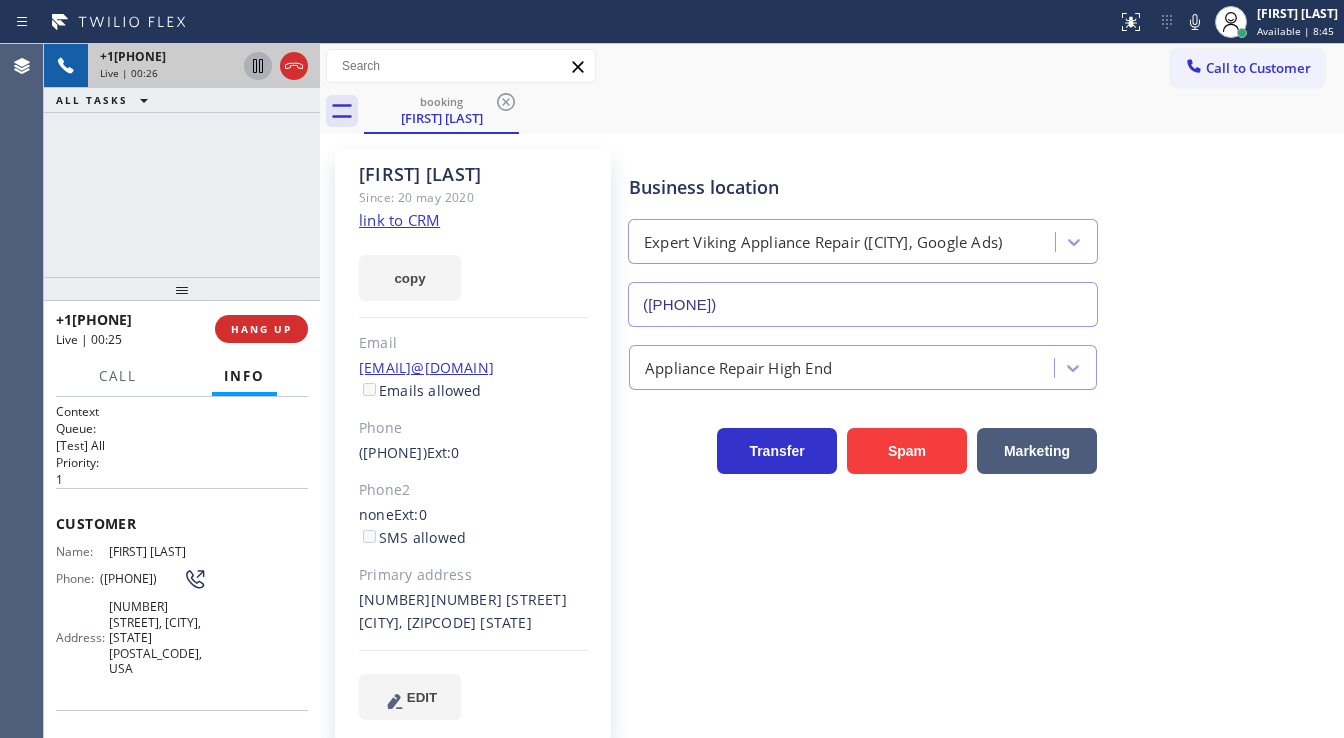 click 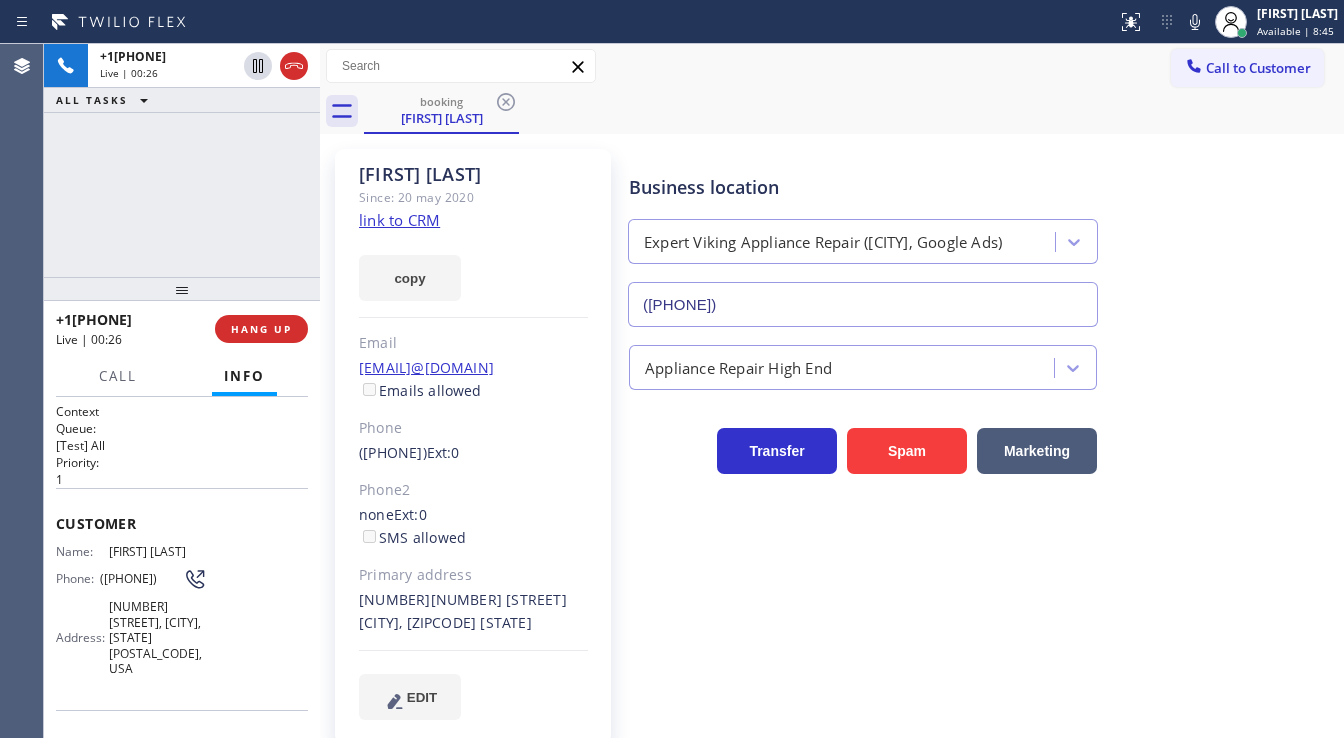 click 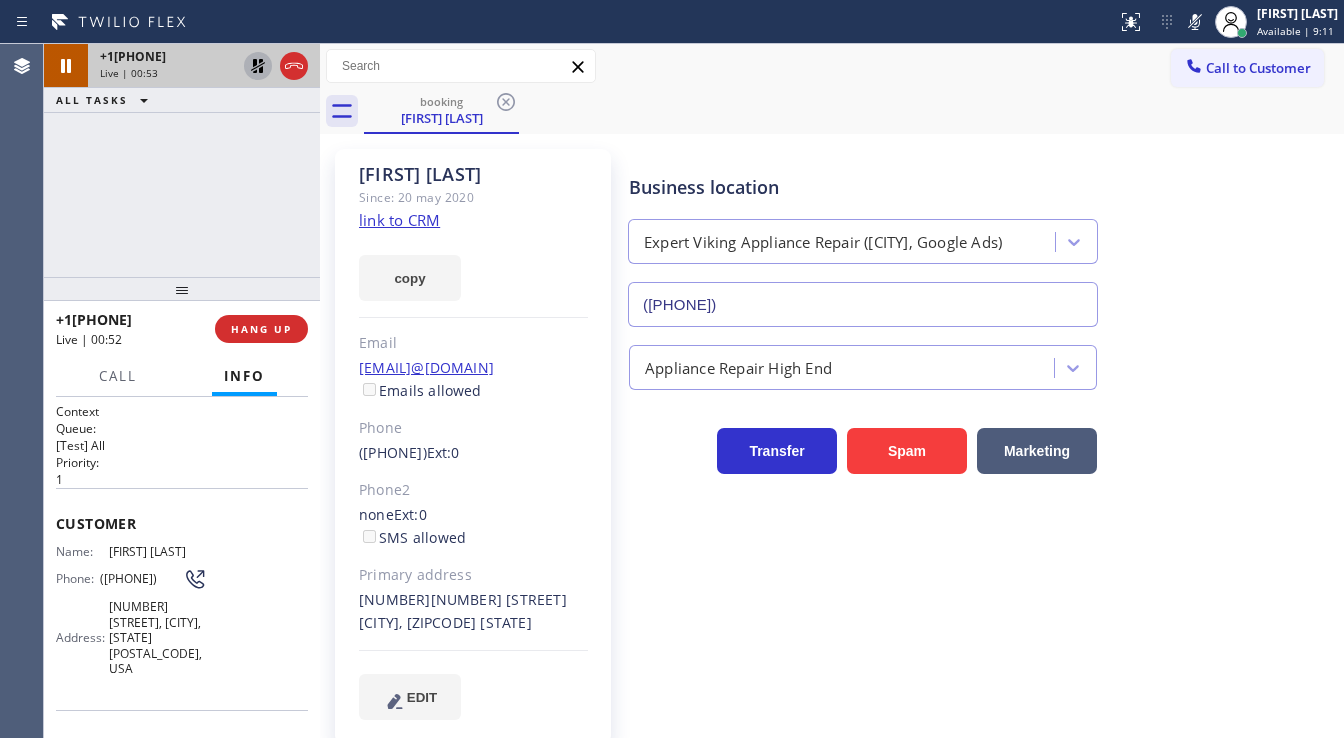 click 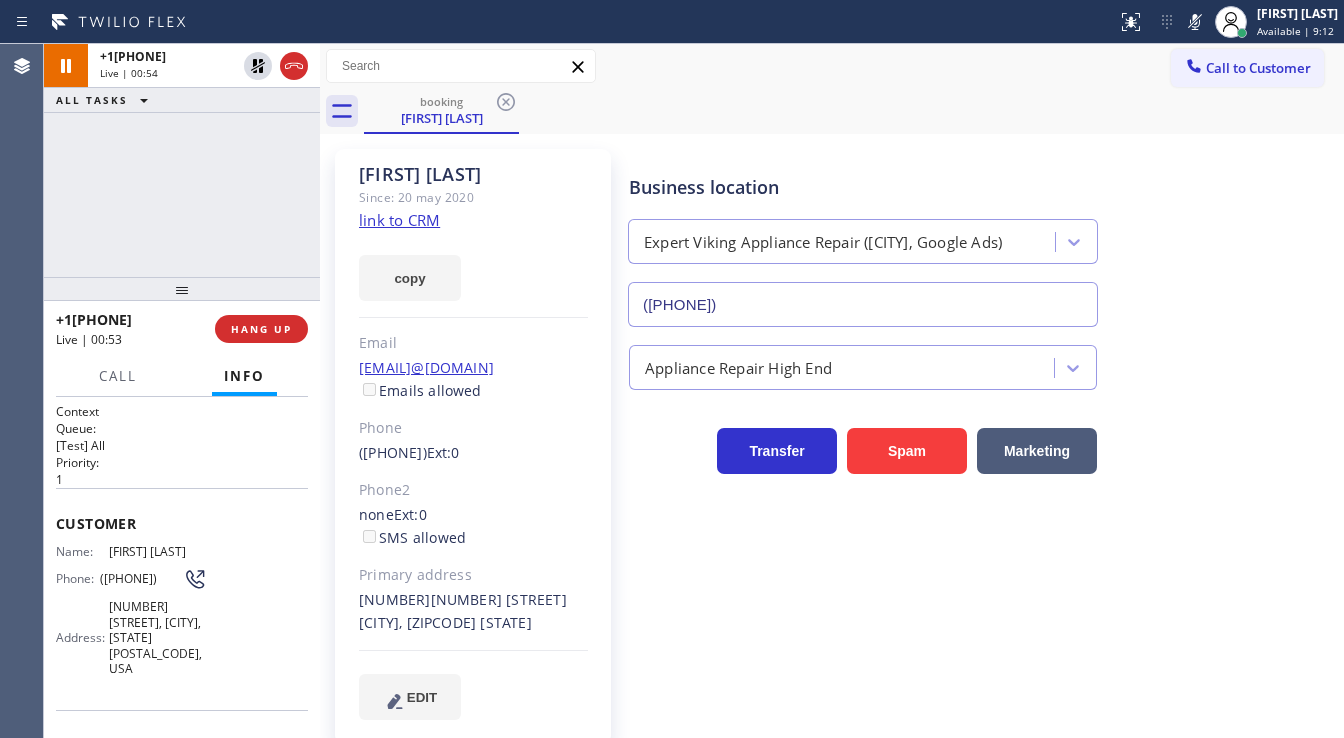 click 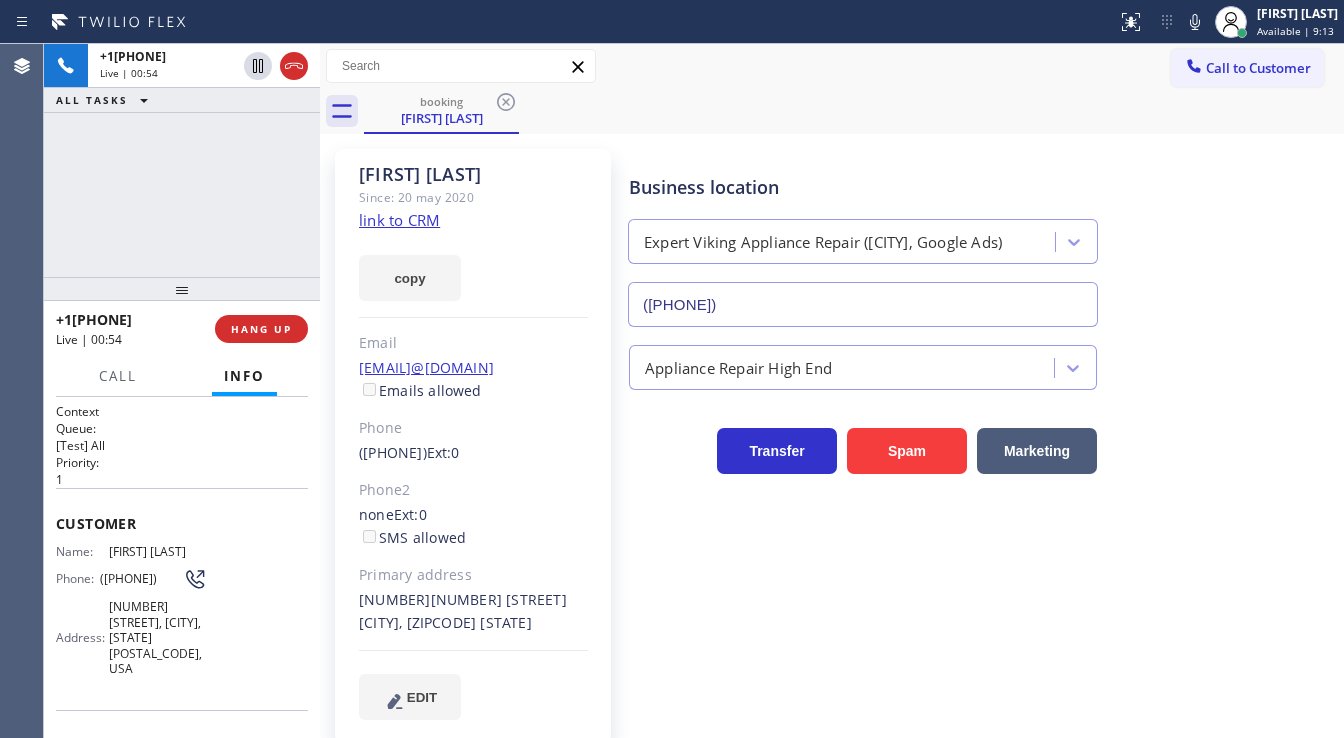 click on "+1[PHONE] Live | 00:54 ALL TASKS ALL TASKS ACTIVE TASKS TASKS IN WRAP UP" at bounding box center [182, 160] 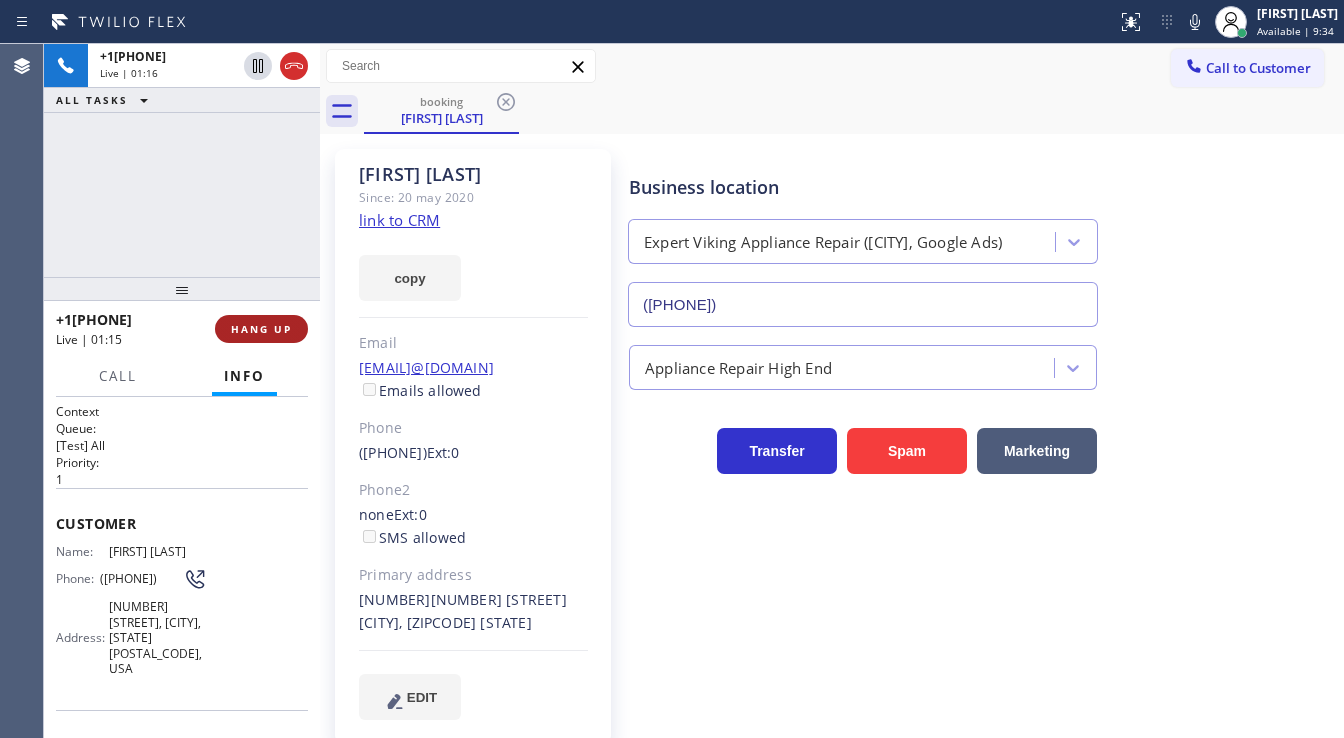 click on "HANG UP" at bounding box center (261, 329) 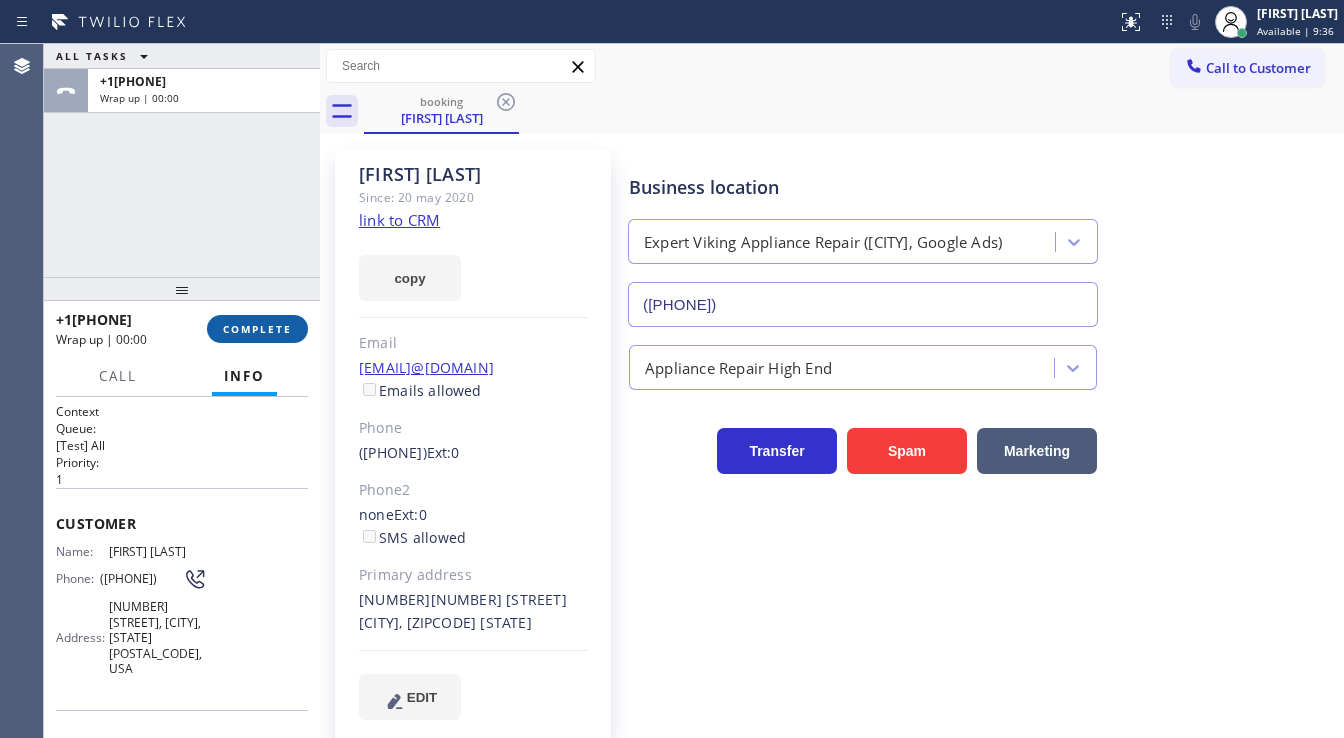 click on "COMPLETE" at bounding box center [257, 329] 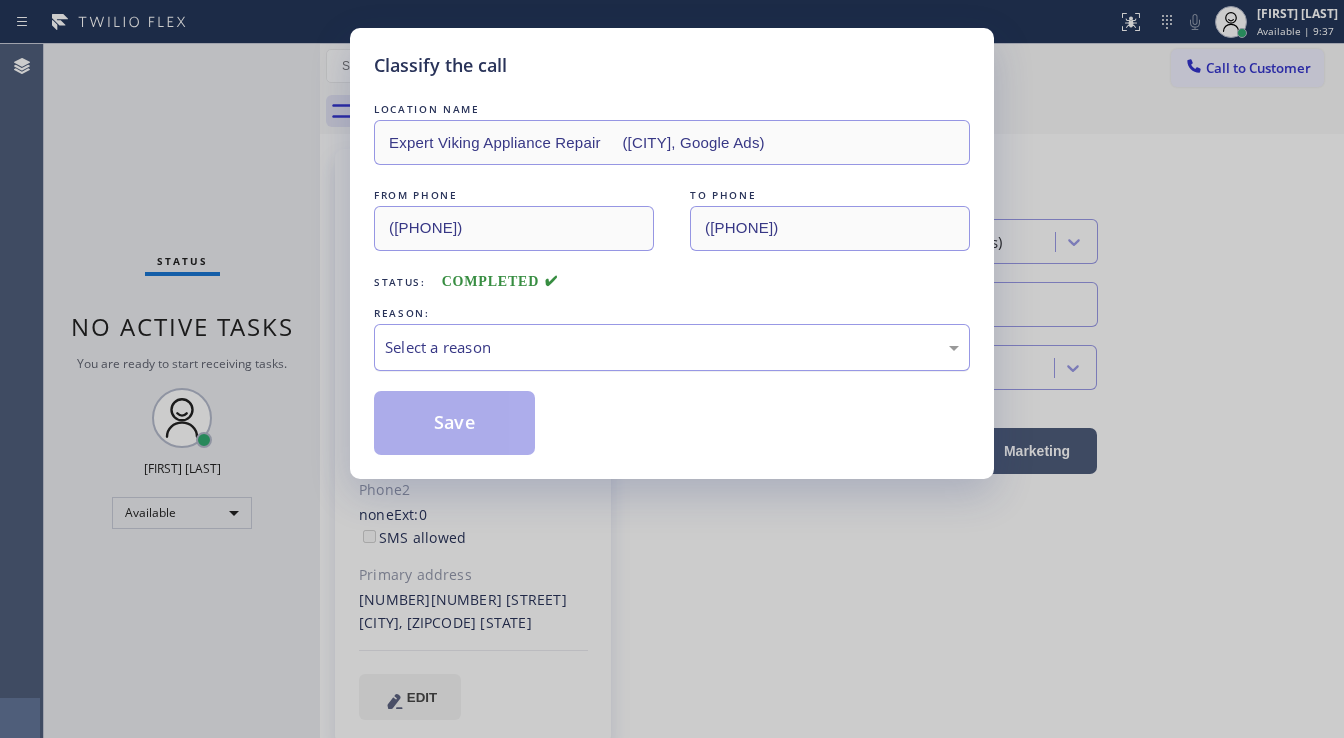 click on "Select a reason" at bounding box center (672, 347) 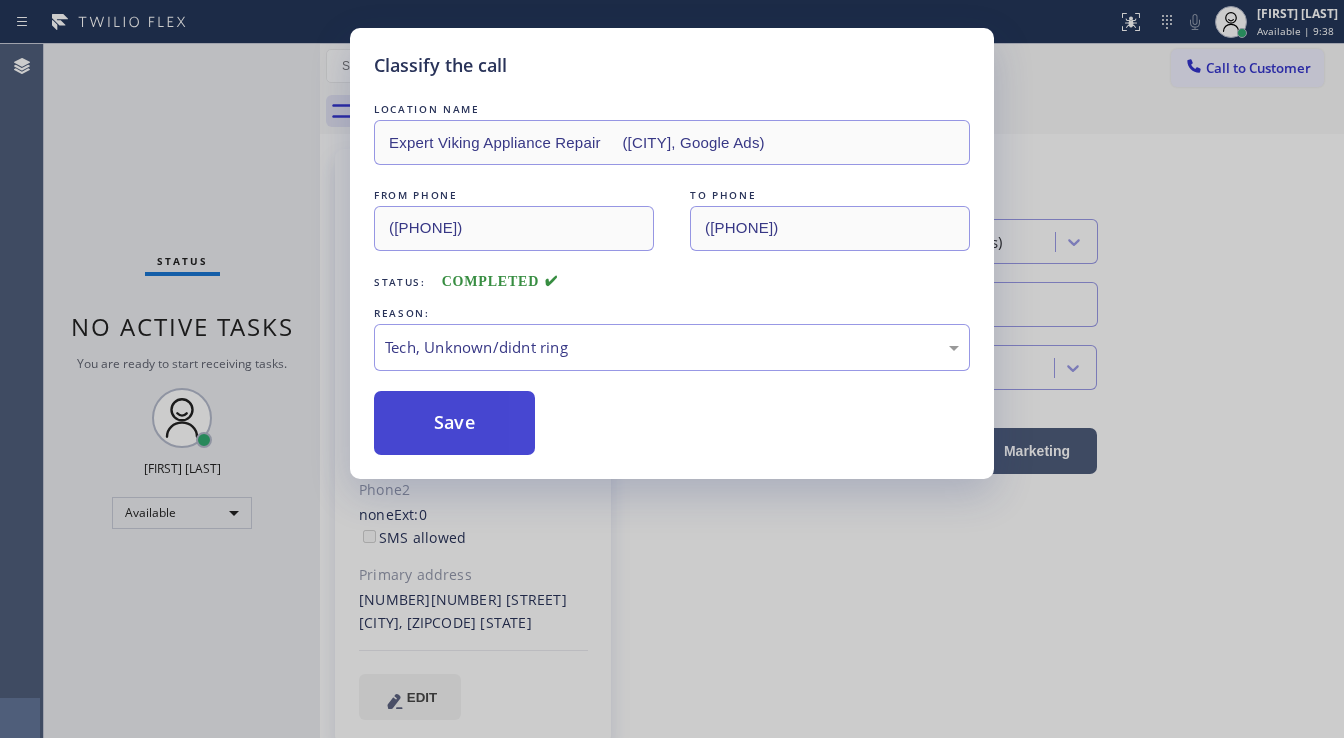 click on "Save" at bounding box center (454, 423) 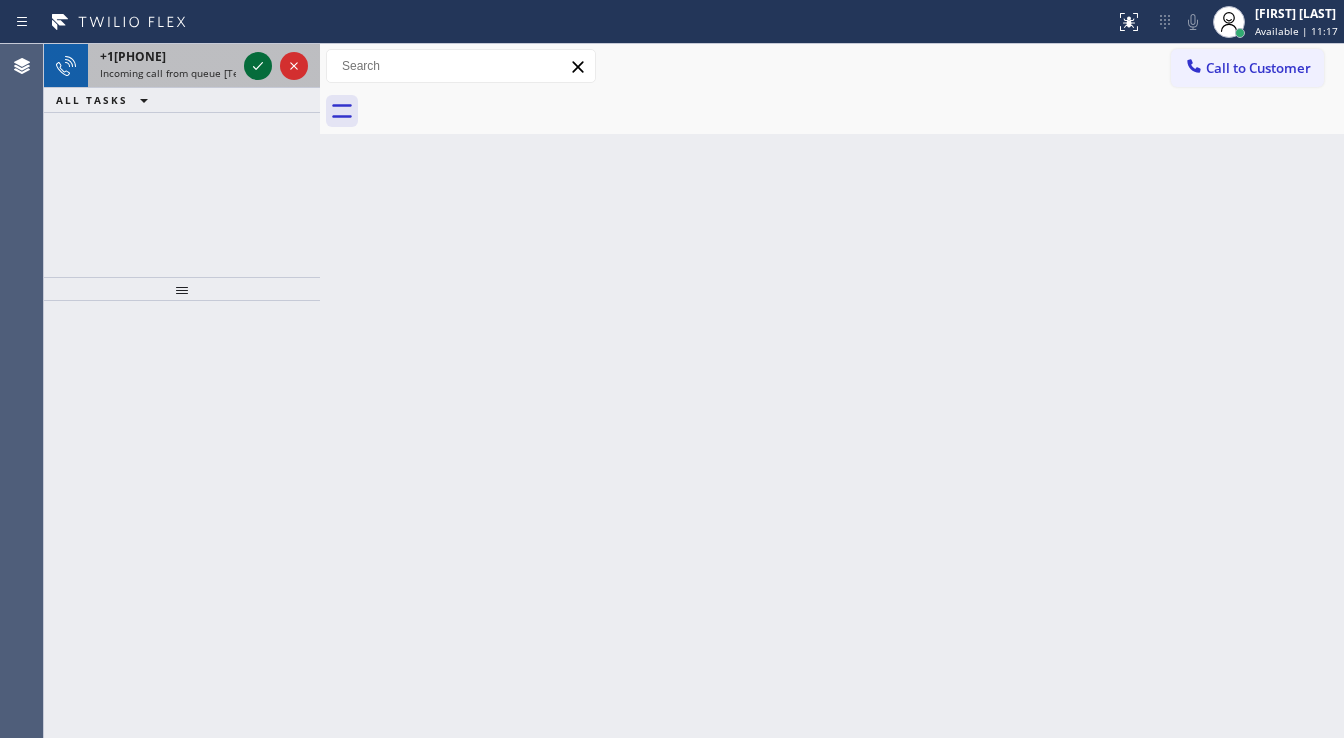 click 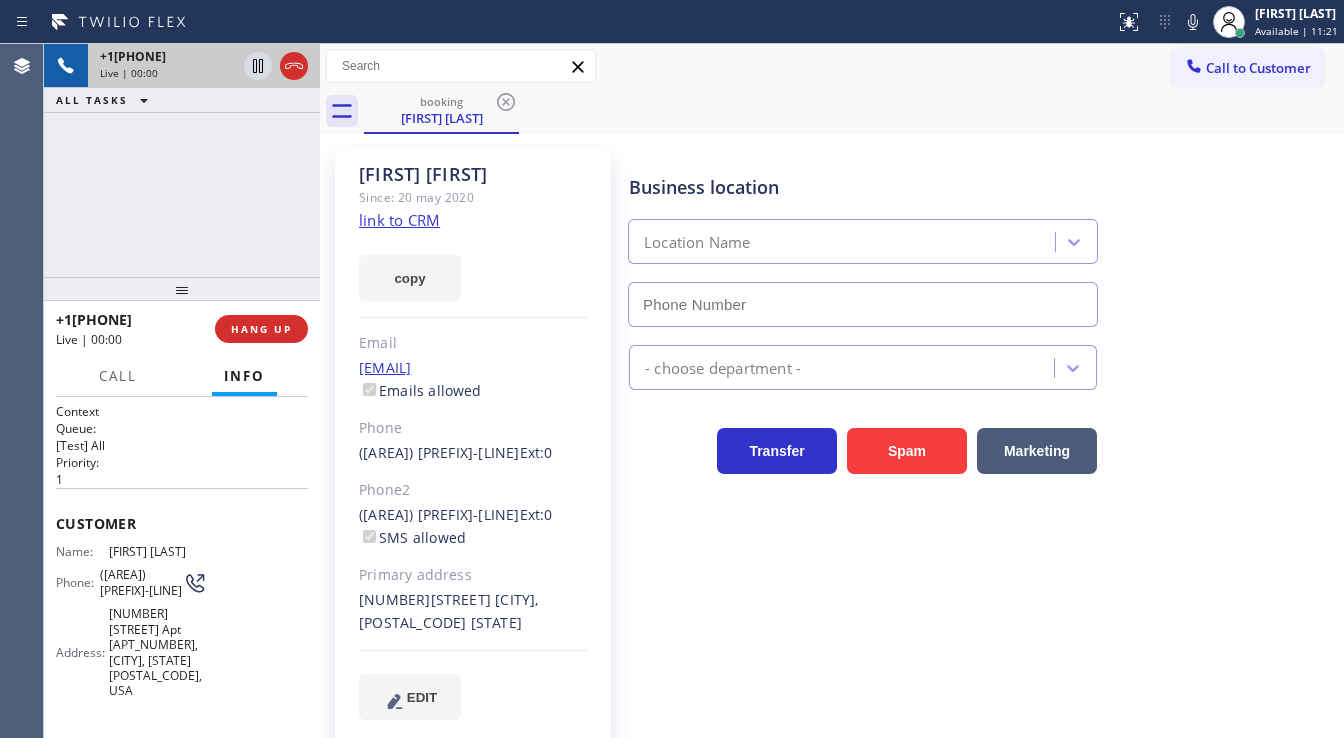 type on "([PHONE])" 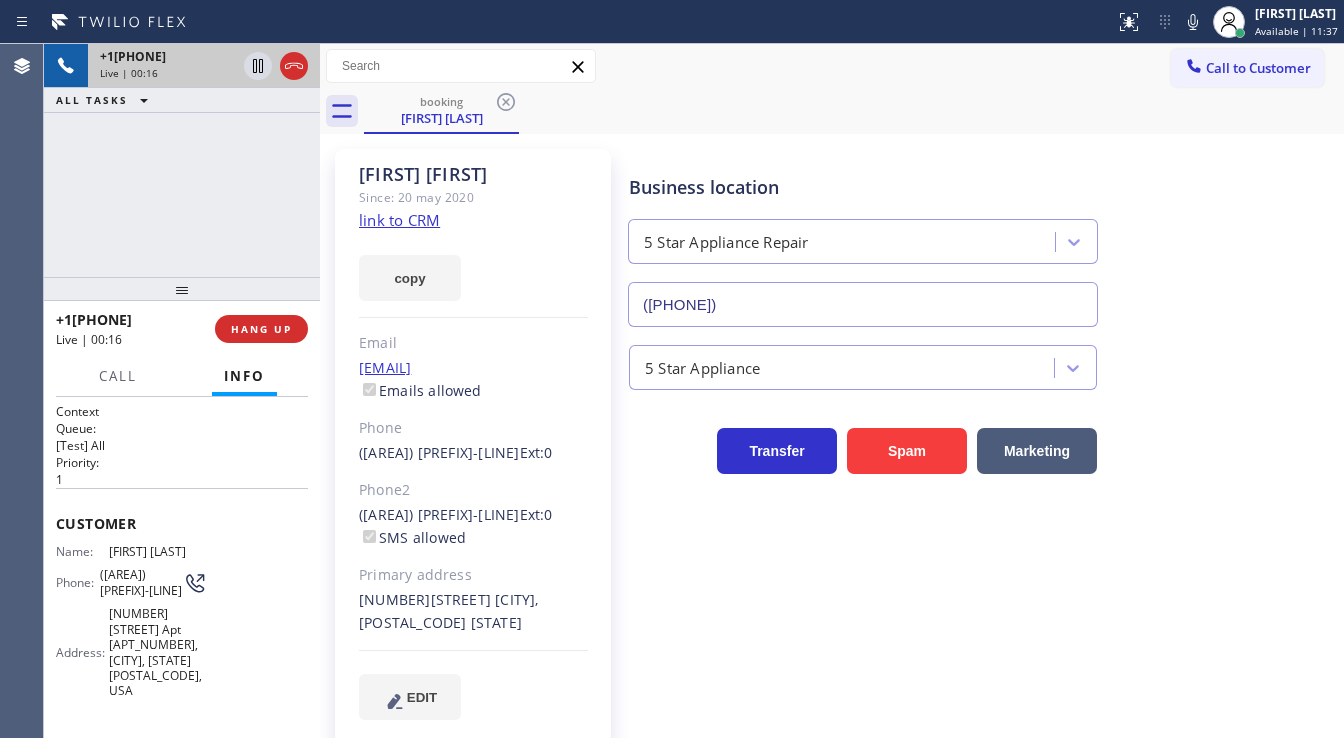 click on "+[PHONE] Live | 00:16 ALL TASKS ALL TASKS ACTIVE TASKS TASKS IN WRAP UP" at bounding box center [182, 160] 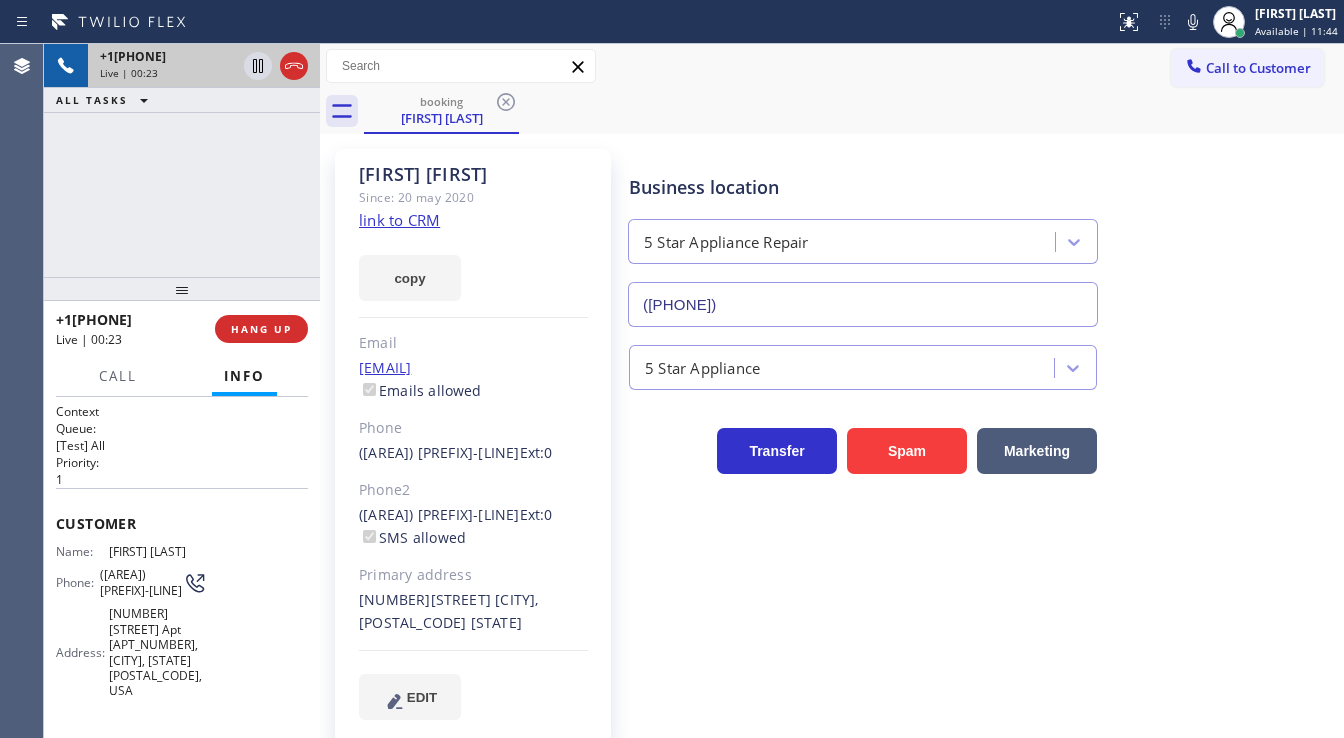 click on "link to CRM" 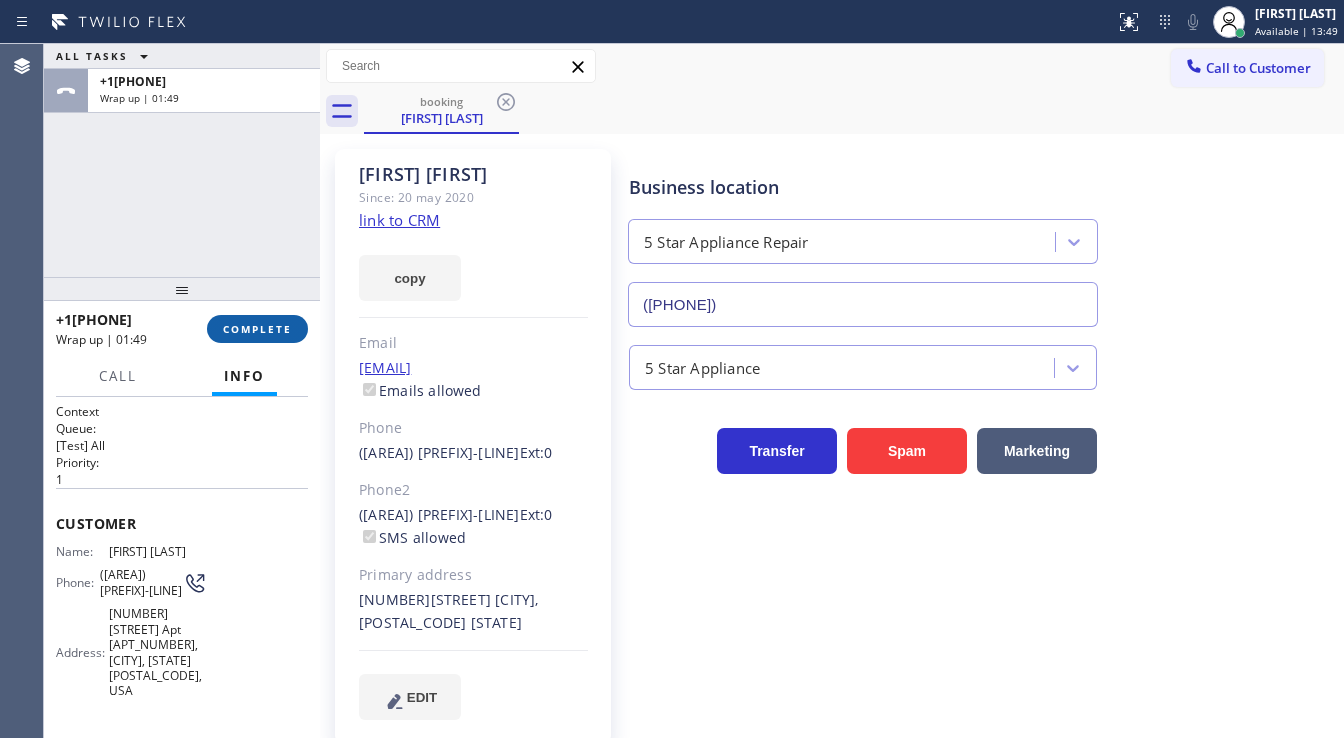 click at bounding box center [182, 289] 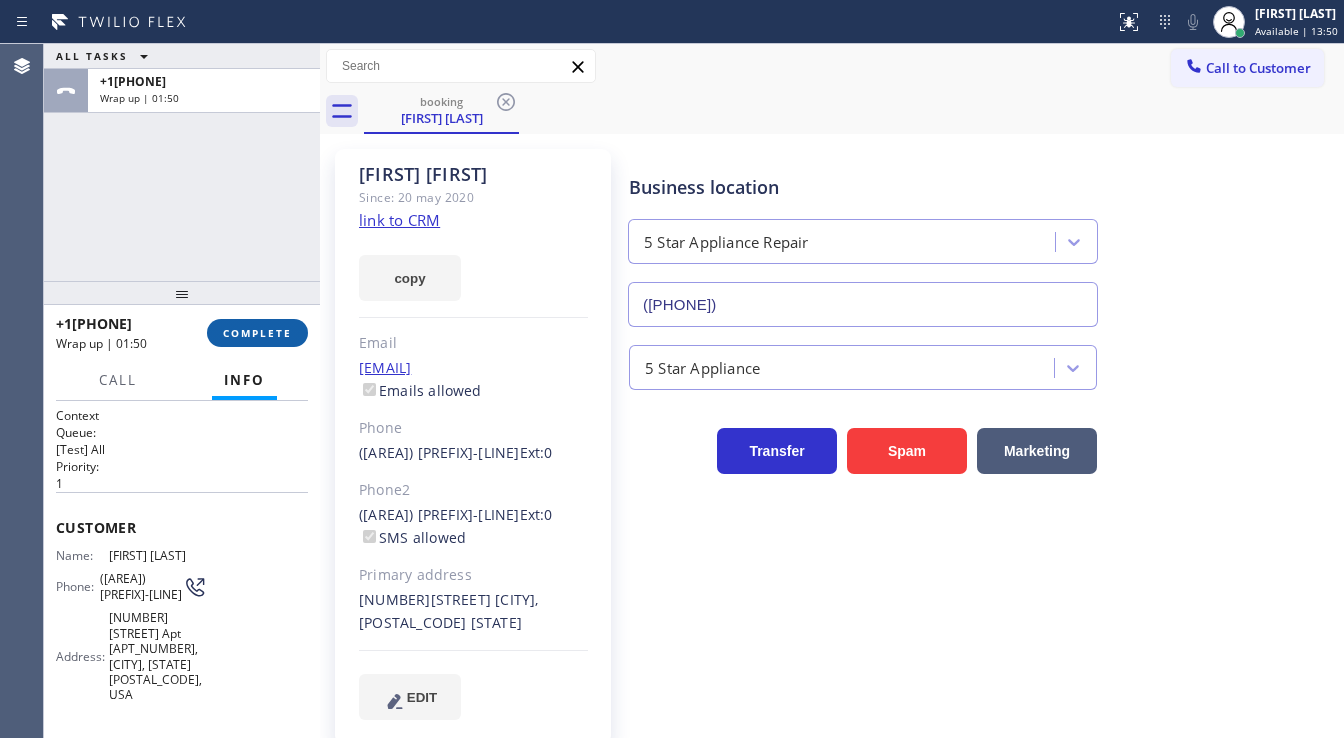 click on "COMPLETE" at bounding box center [257, 333] 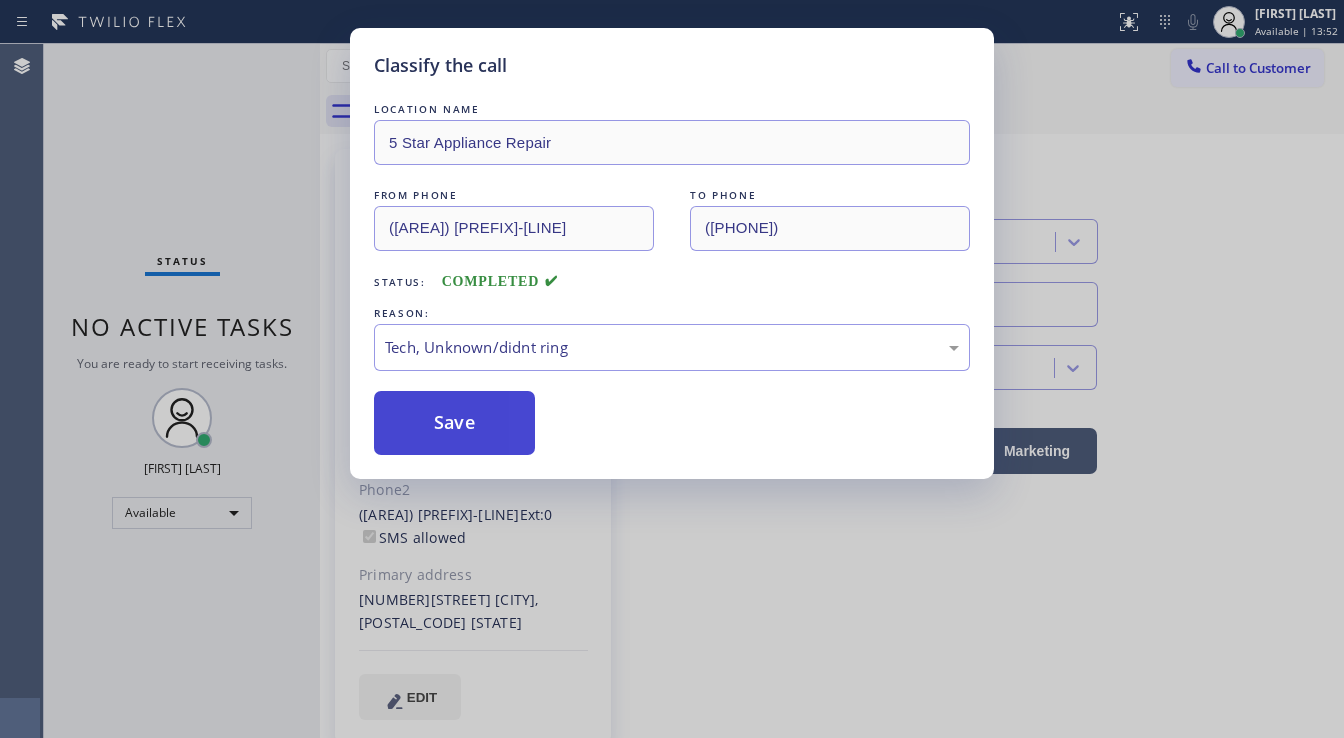 click on "Save" at bounding box center [454, 423] 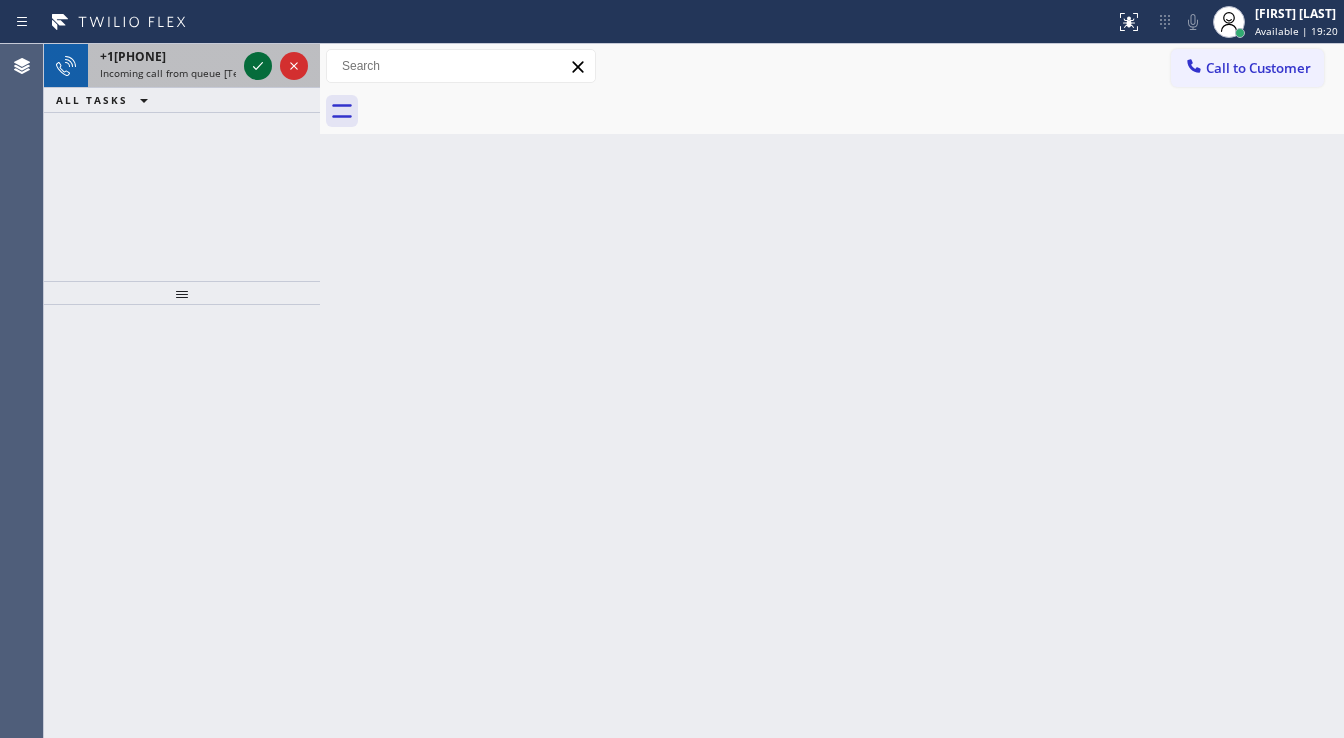 click 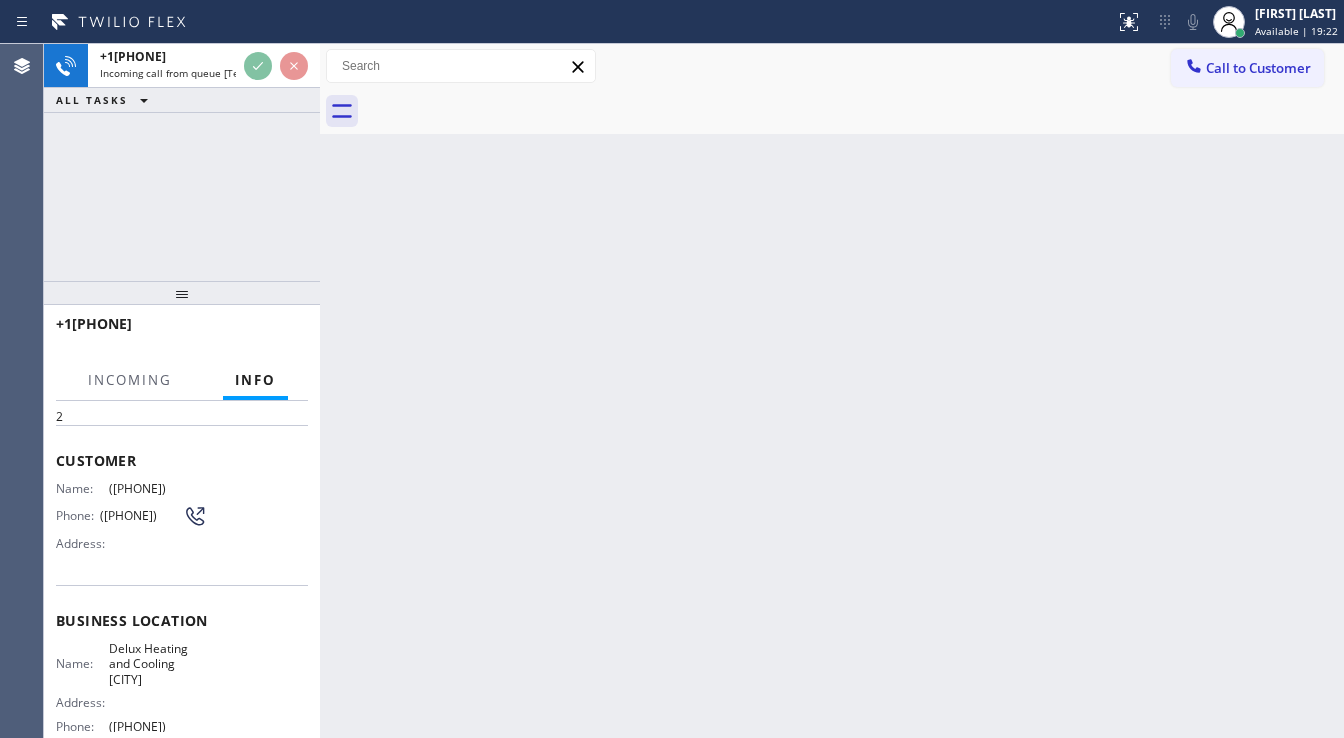 scroll, scrollTop: 160, scrollLeft: 0, axis: vertical 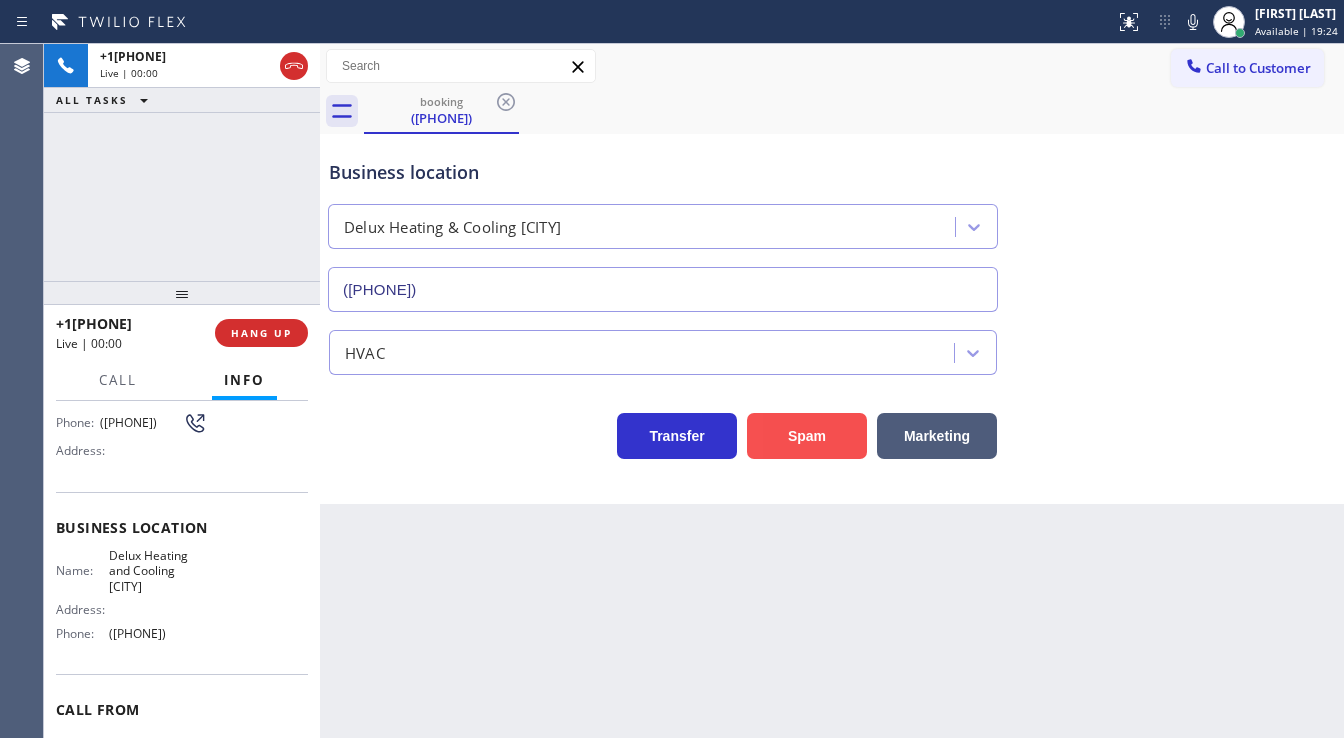 type on "([PHONE])" 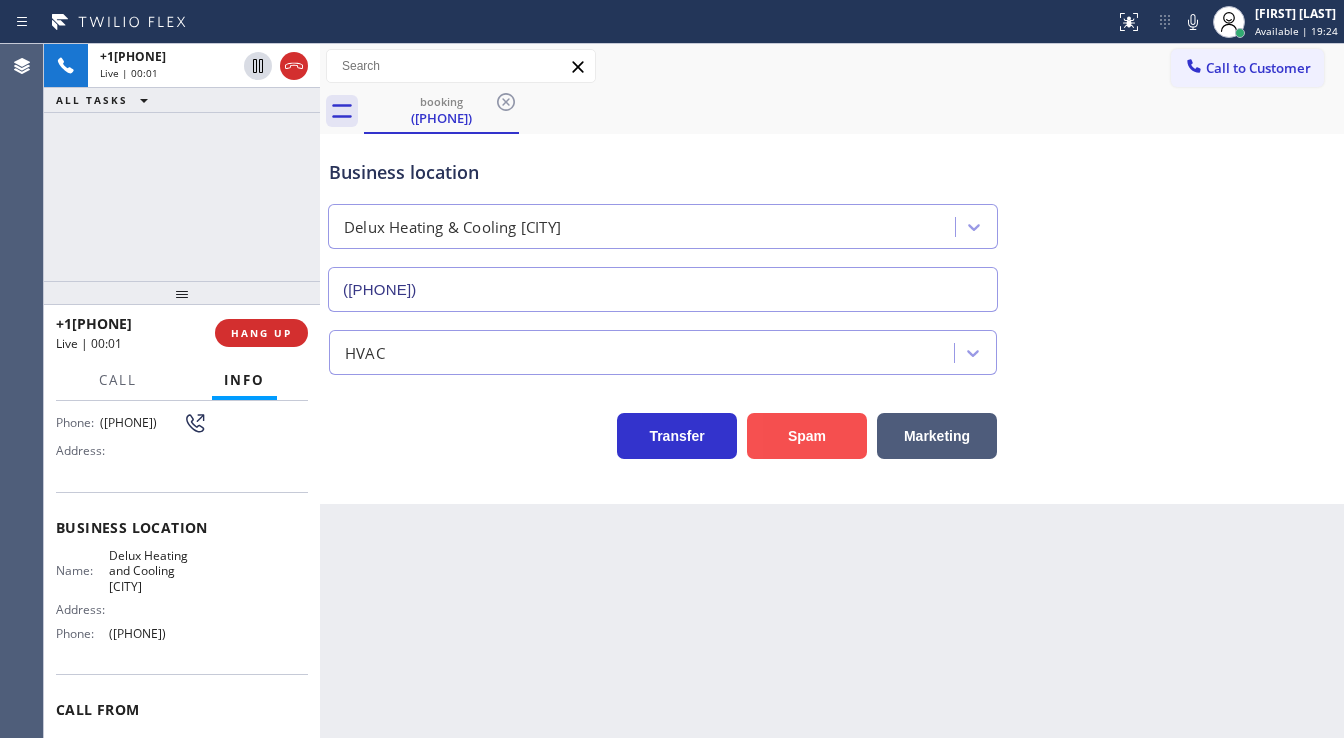 click on "Spam" at bounding box center [807, 436] 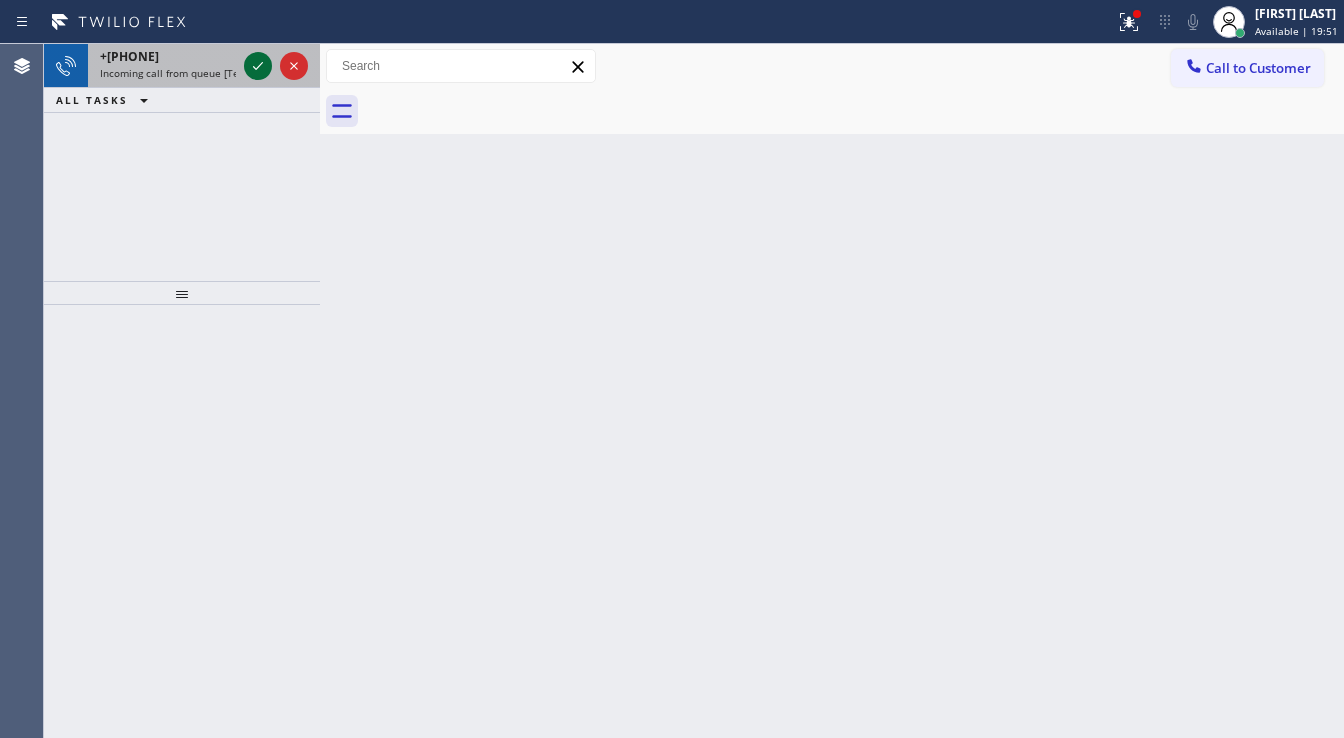 click 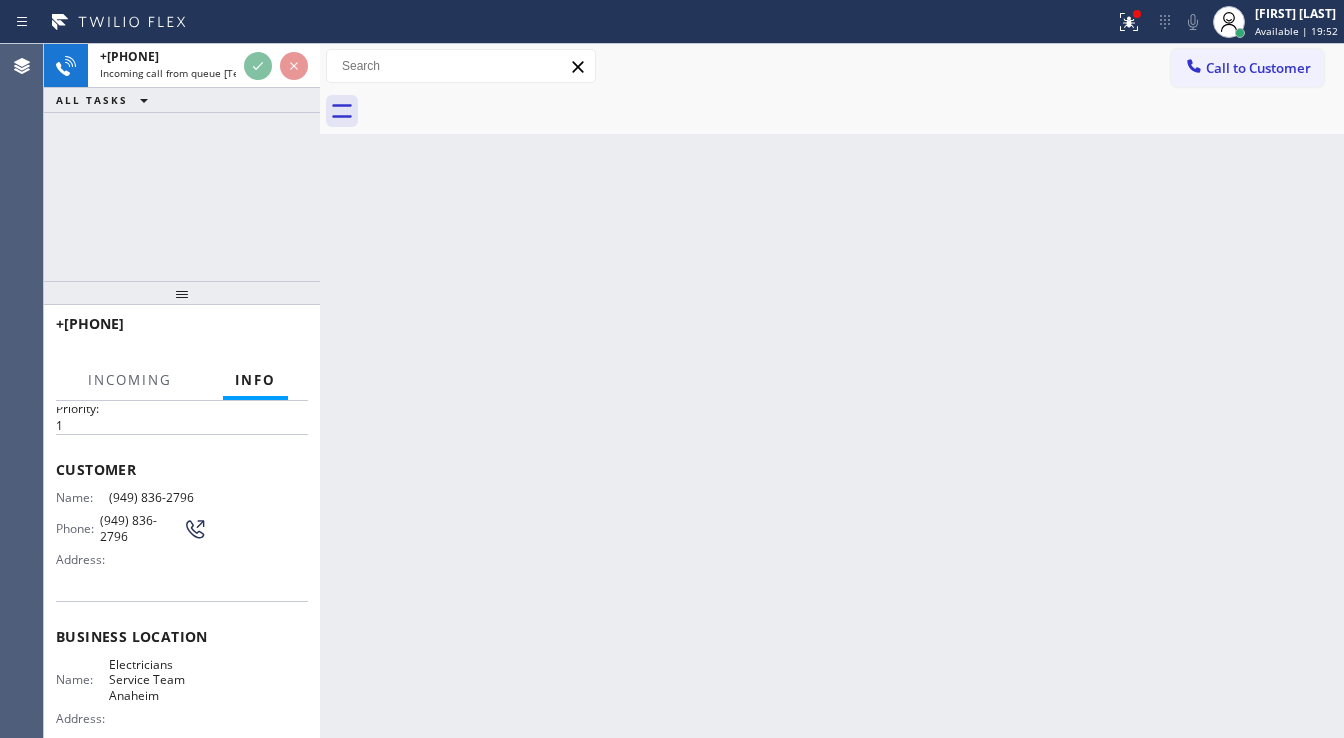 scroll, scrollTop: 160, scrollLeft: 0, axis: vertical 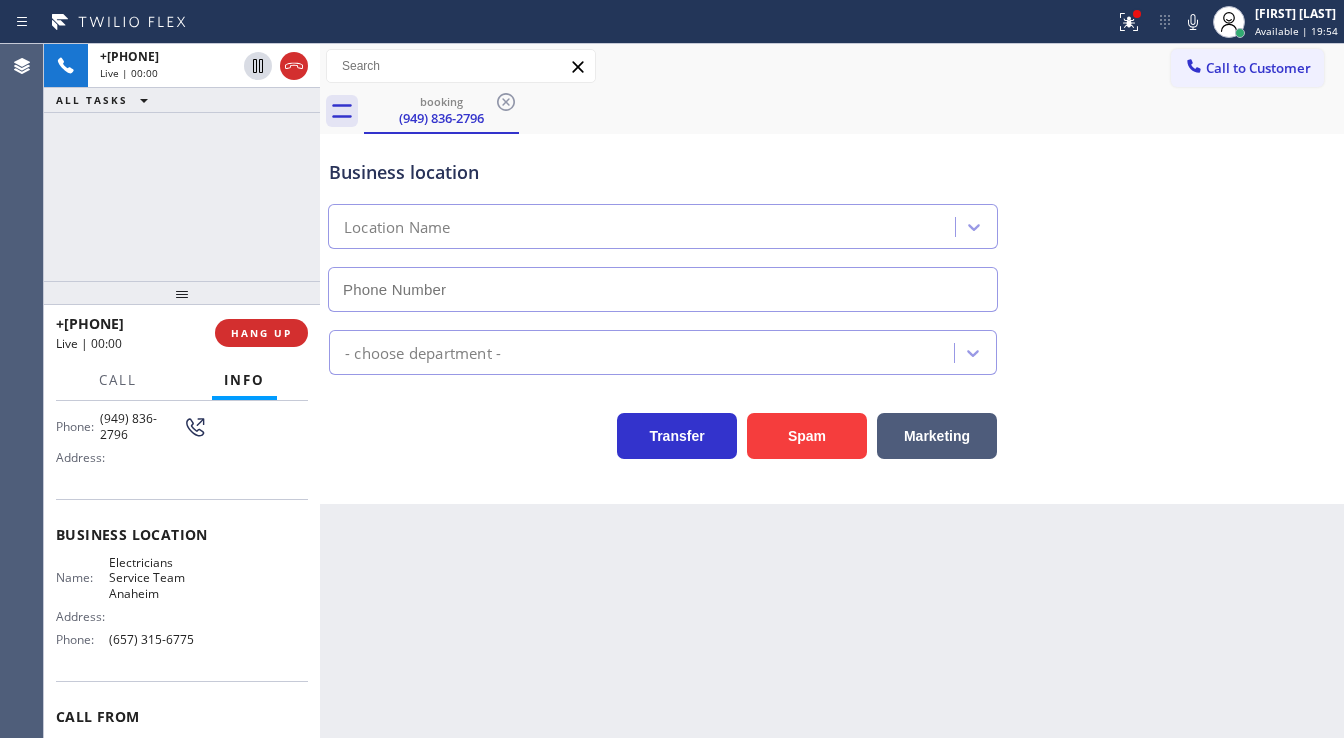 type on "(657) 315-6775" 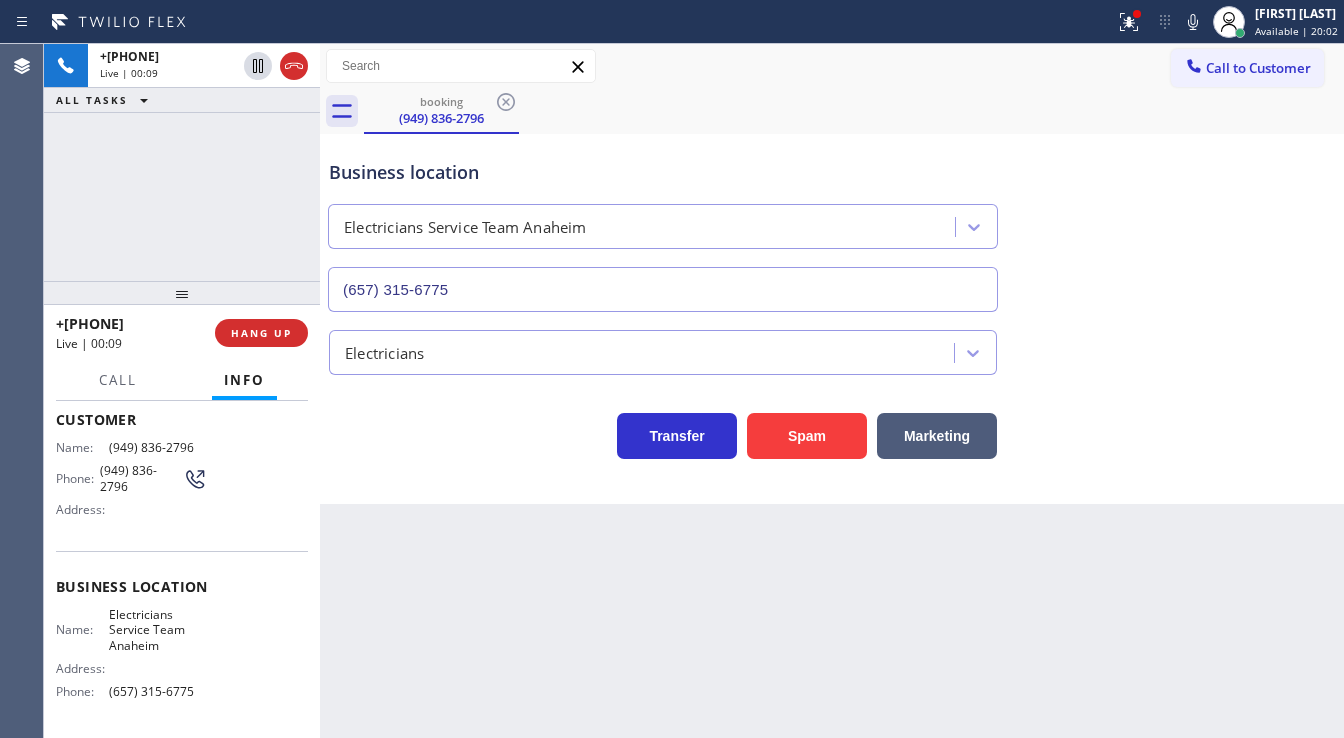 scroll, scrollTop: 80, scrollLeft: 0, axis: vertical 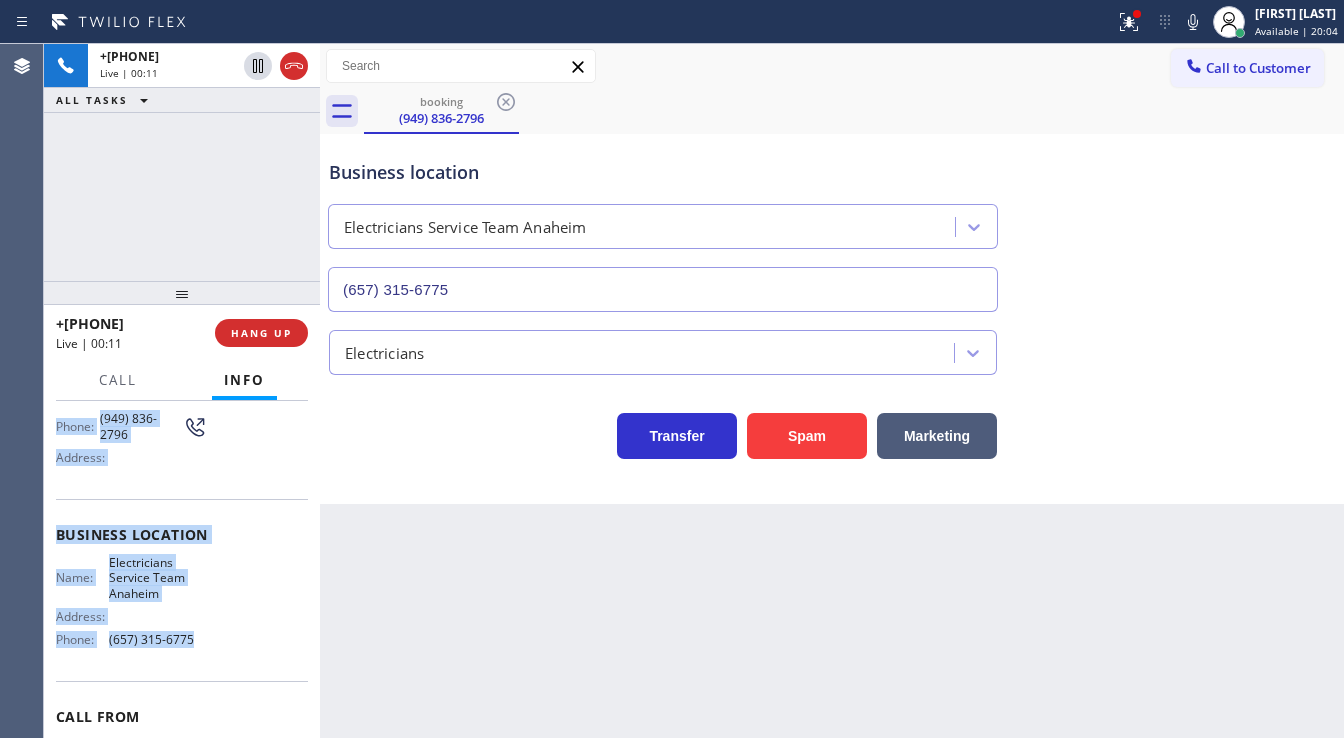 drag, startPoint x: 57, startPoint y: 437, endPoint x: 213, endPoint y: 629, distance: 247.38634 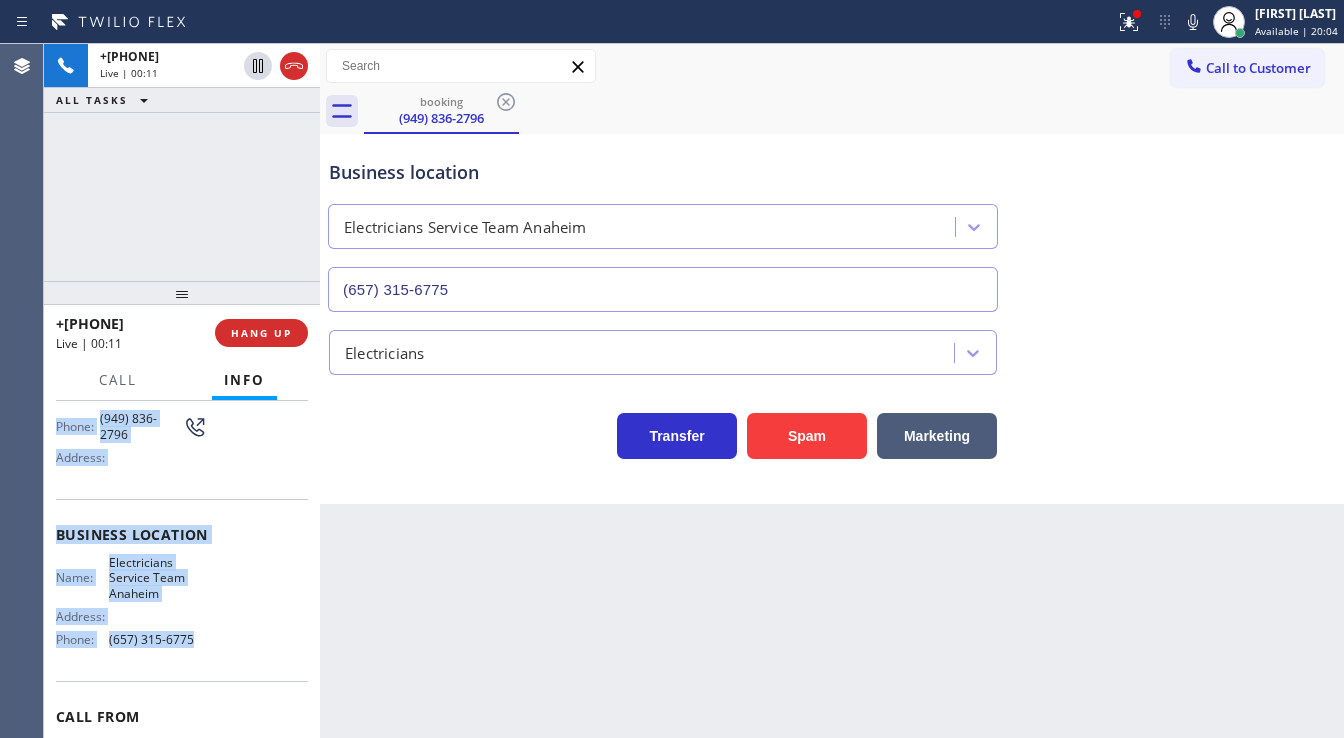 click on "Context Queue: [Test] All Priority: 1 Customer Name: ([AREA]) [PREFIX]-[LINE] Phone: ([AREA]) [PREFIX]-[LINE] Address: Business location Name: Electricians Service Team Anaheim Address:   Phone: ([AREA]) [PREFIX]-[LINE] Call From City: [CITY] State: [STATE] Zipcode: [ZIPCODE] Outbound call Location Electricians Service Team Anaheim Your caller id phone number ([AREA]) [PREFIX]-[LINE] Customer number ([AREA]) [PREFIX]-[LINE] Call" at bounding box center [182, 540] 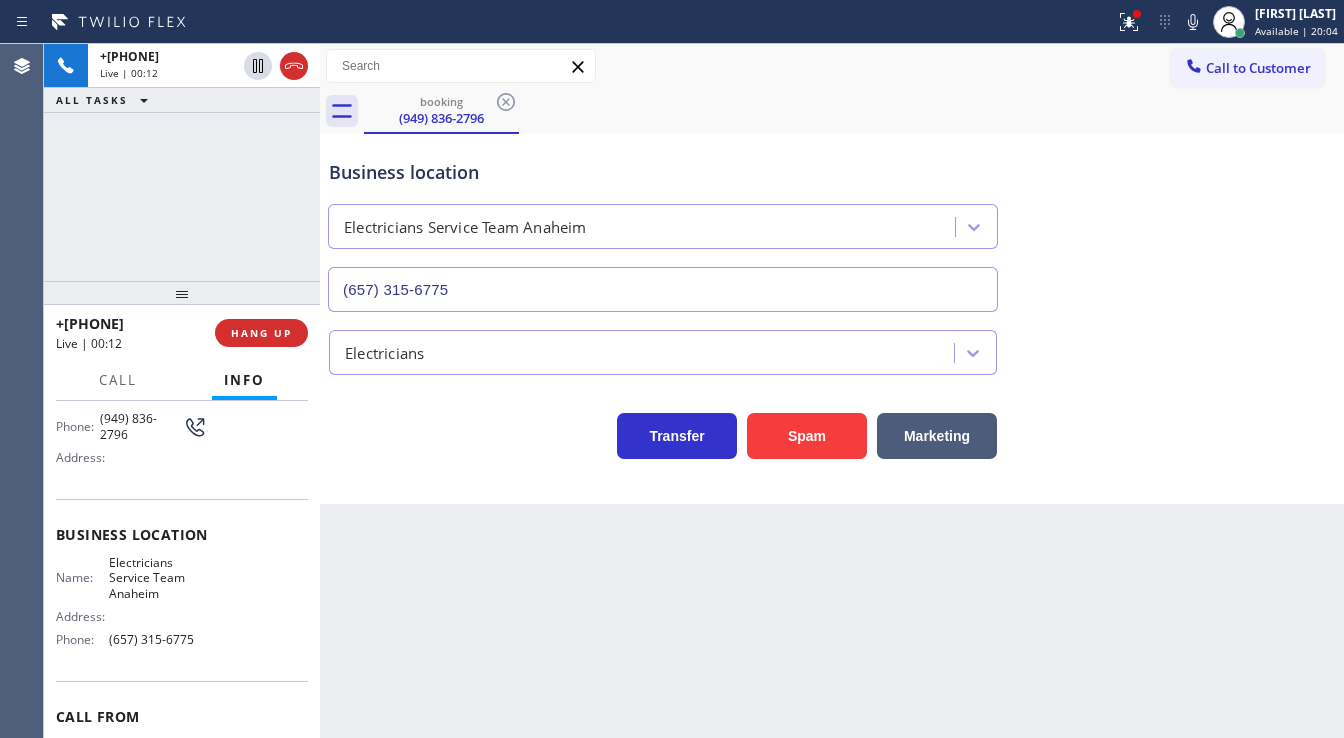 click on "+1[PHONE] Live | 00:12 ALL TASKS ALL TASKS ACTIVE TASKS TASKS IN WRAP UP" at bounding box center (182, 162) 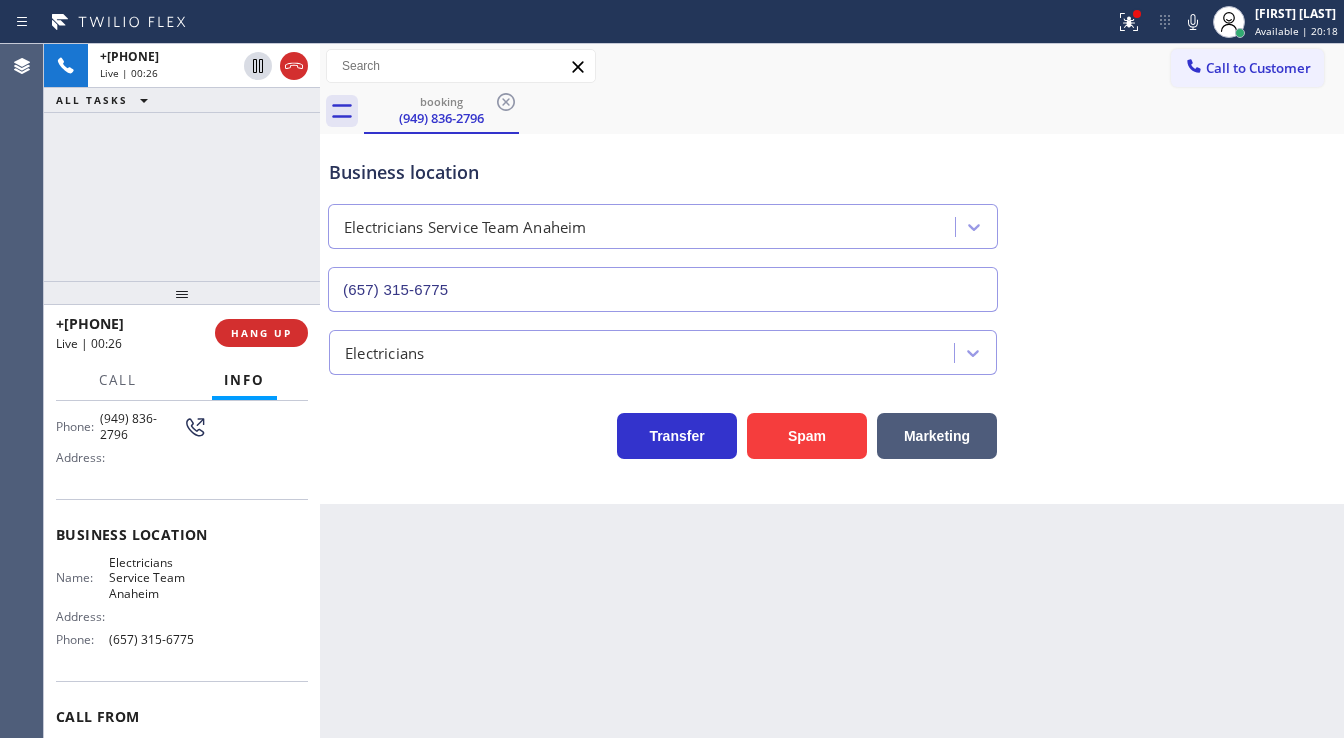 click on "+1[PHONE] Live | 00:26 ALL TASKS ALL TASKS ACTIVE TASKS TASKS IN WRAP UP" at bounding box center (182, 162) 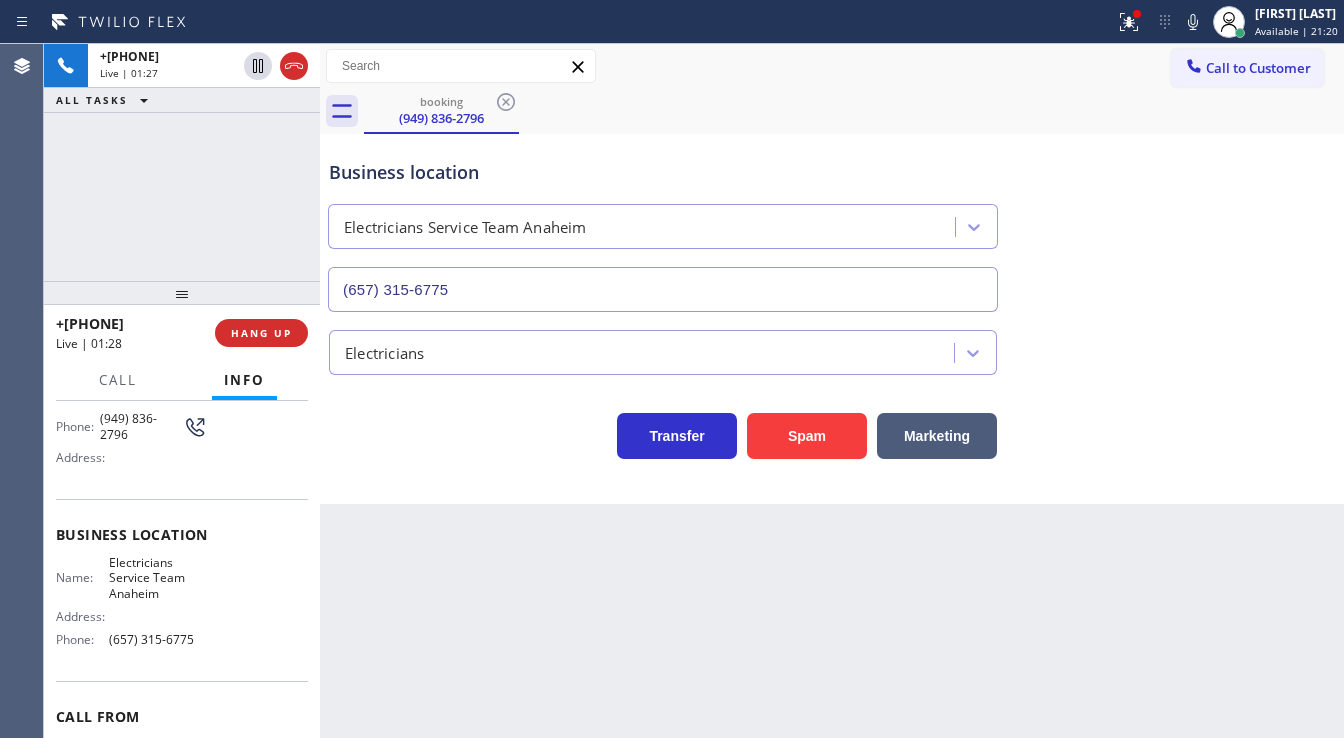 click on "+1[PHONE] Live | 01:27 ALL TASKS ALL TASKS ACTIVE TASKS TASKS IN WRAP UP" at bounding box center [182, 162] 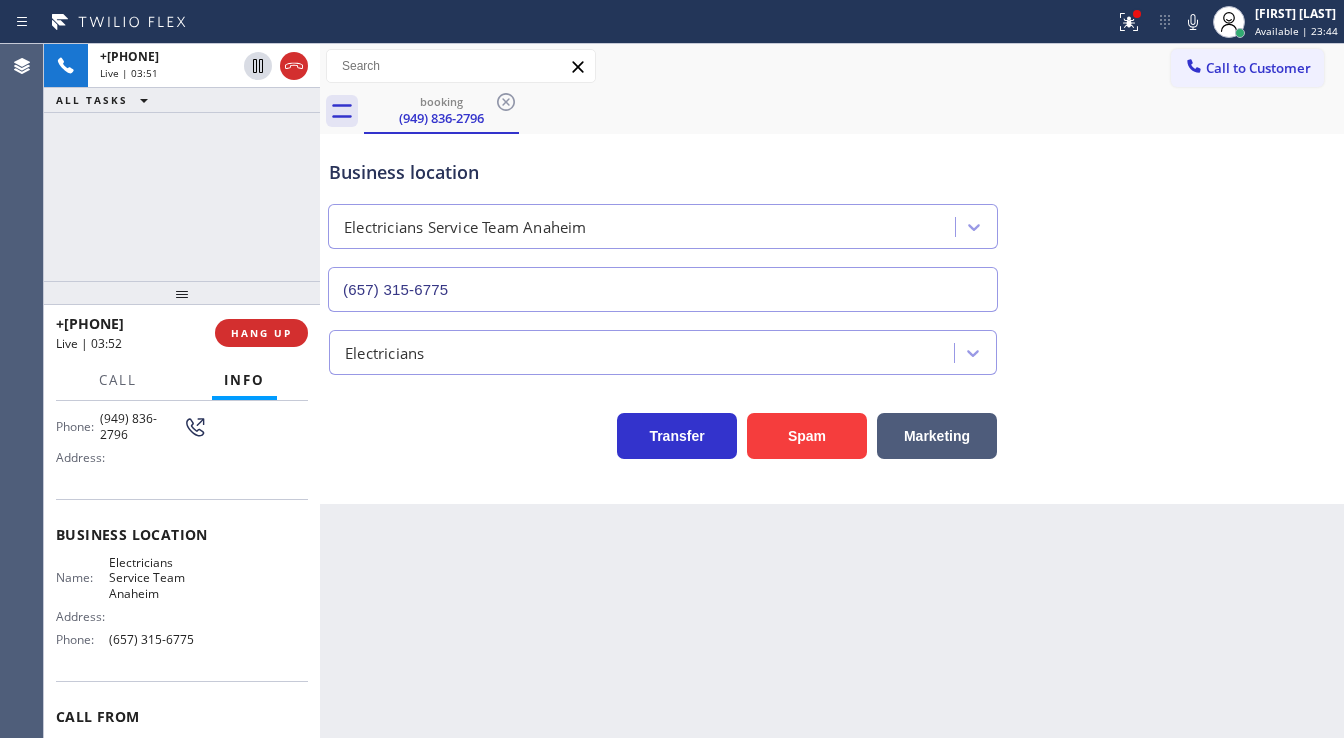 click on "+1[PHONE] Live | 03:51 ALL TASKS ALL TASKS ACTIVE TASKS TASKS IN WRAP UP" at bounding box center (182, 162) 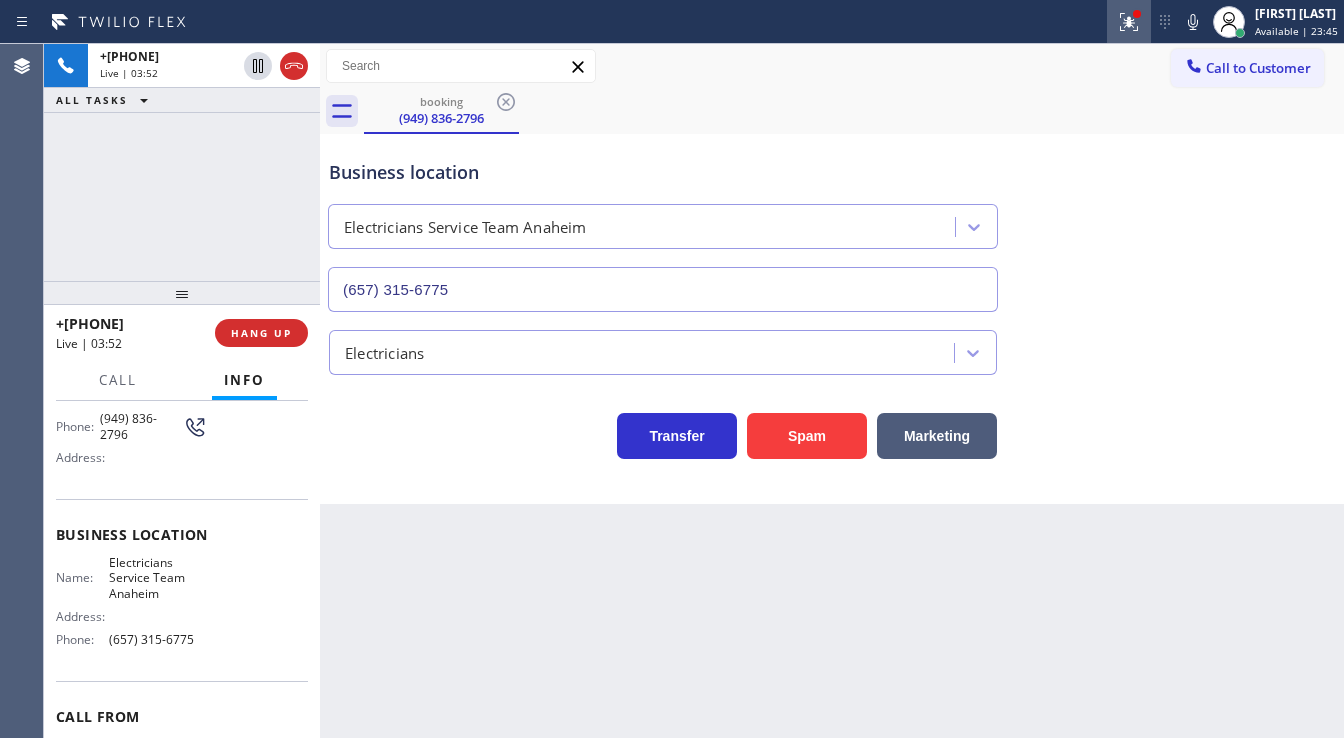 click 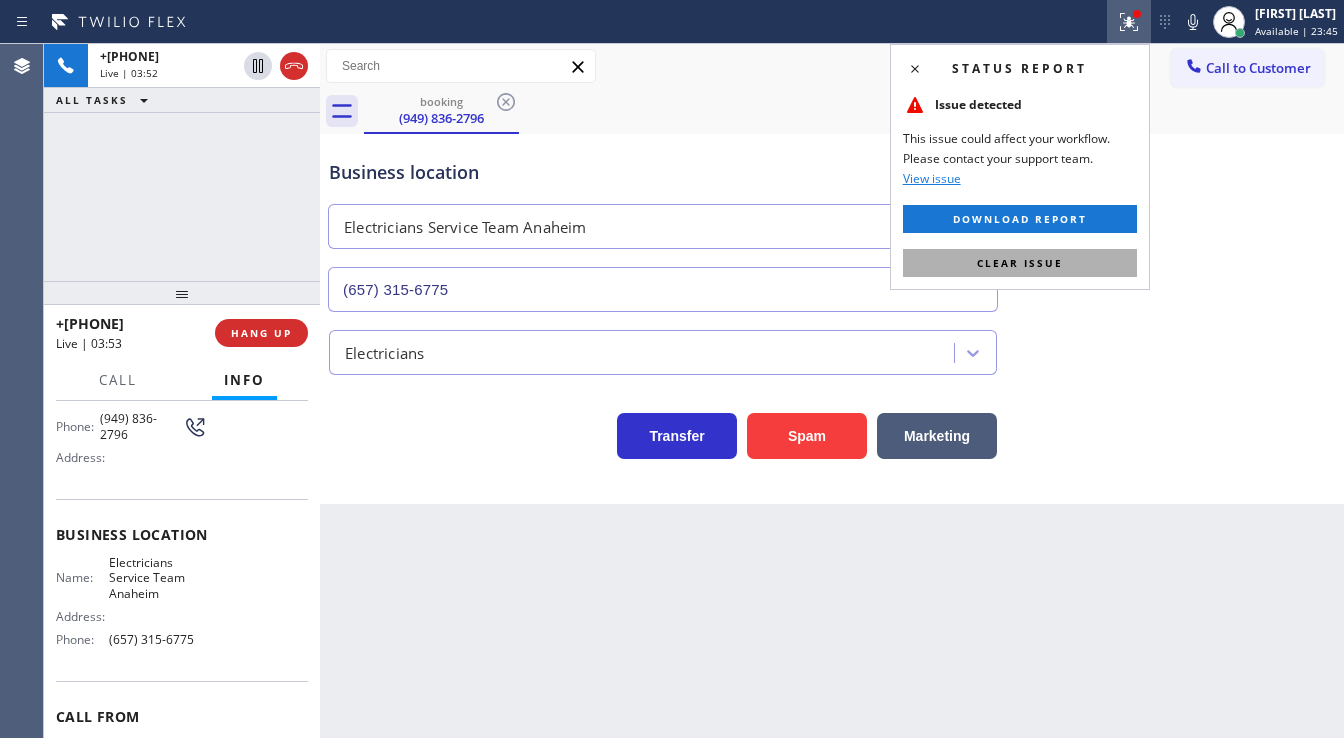 click on "Clear issue" at bounding box center (1020, 263) 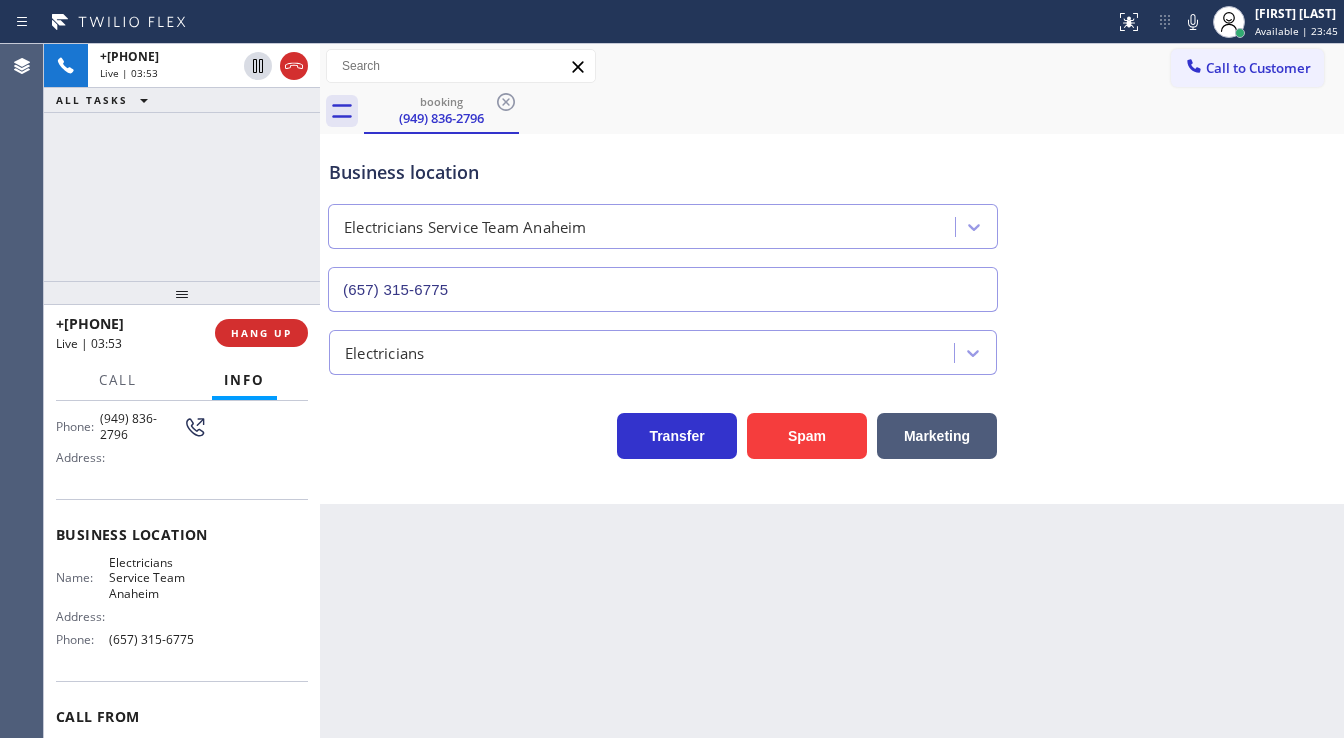 click on "Business location Electricians Service Team Anaheim ([PHONE])" at bounding box center (832, 221) 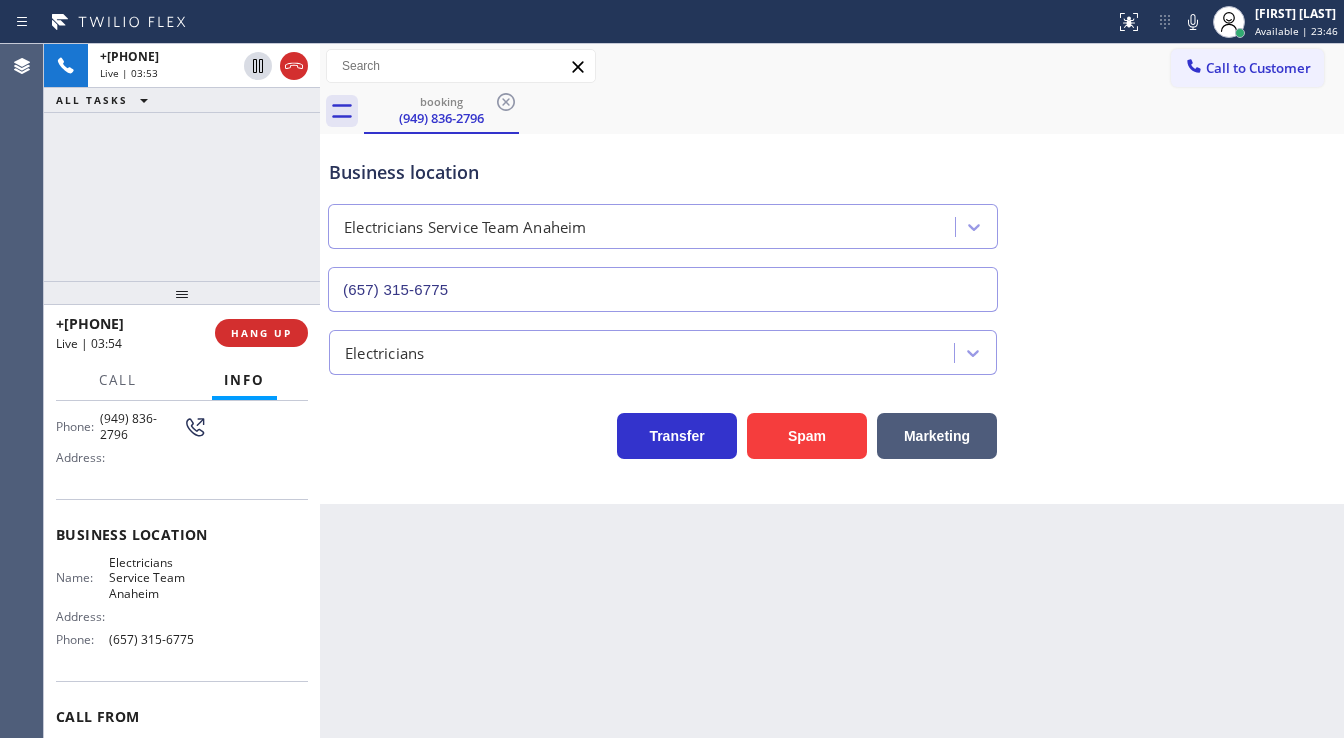 click 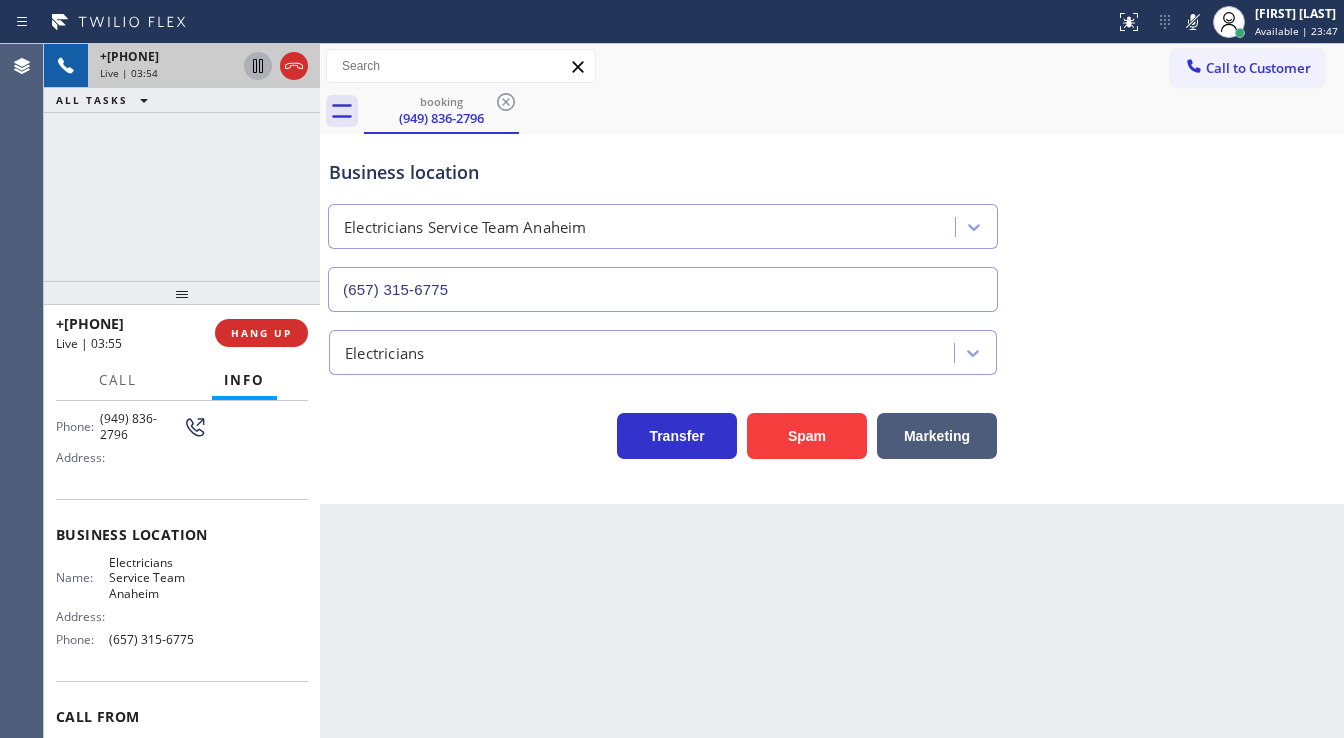 click 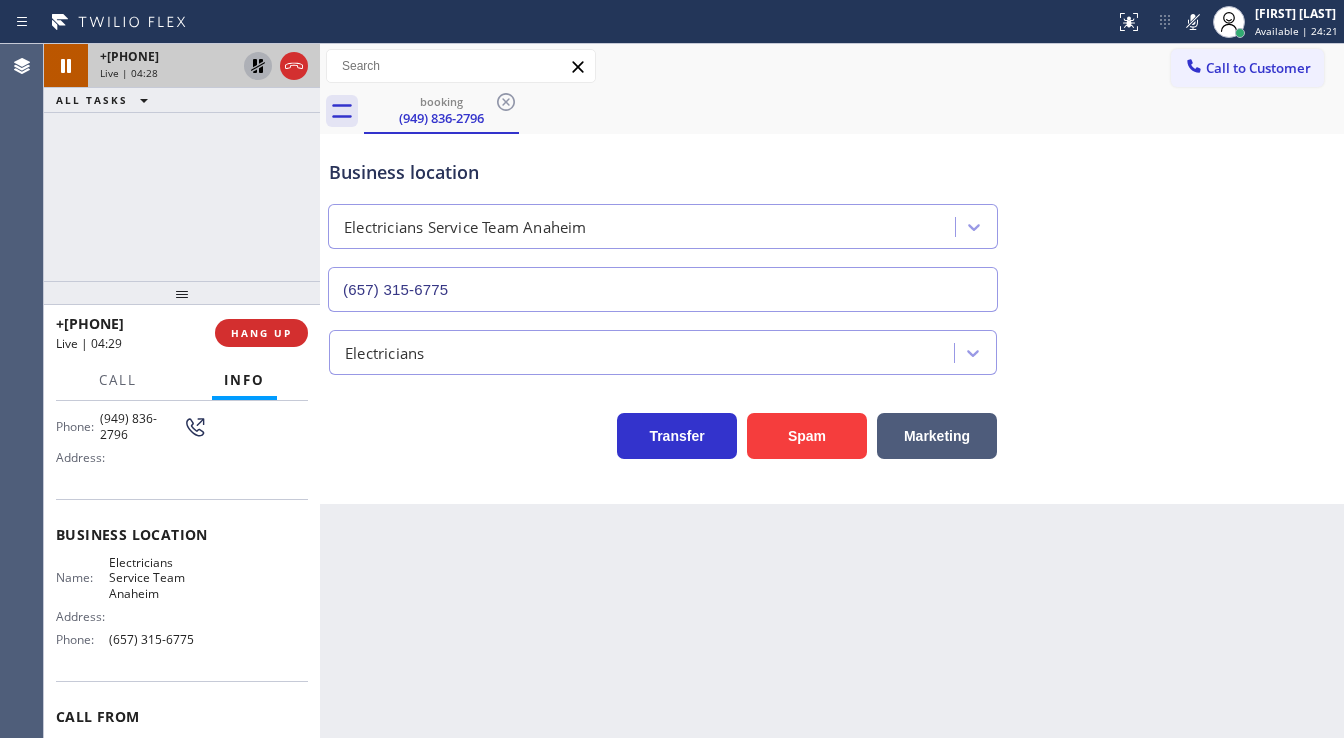 click 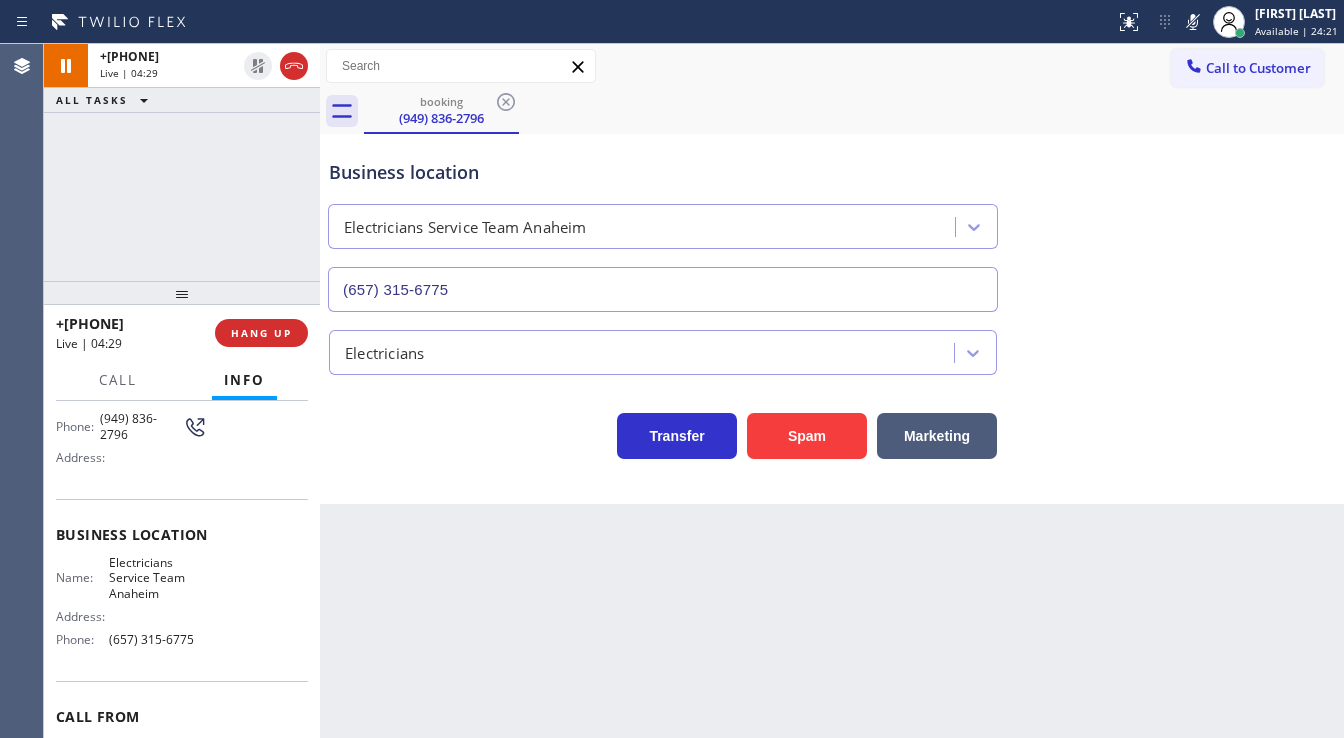 drag, startPoint x: 1188, startPoint y: 24, endPoint x: 1188, endPoint y: 47, distance: 23 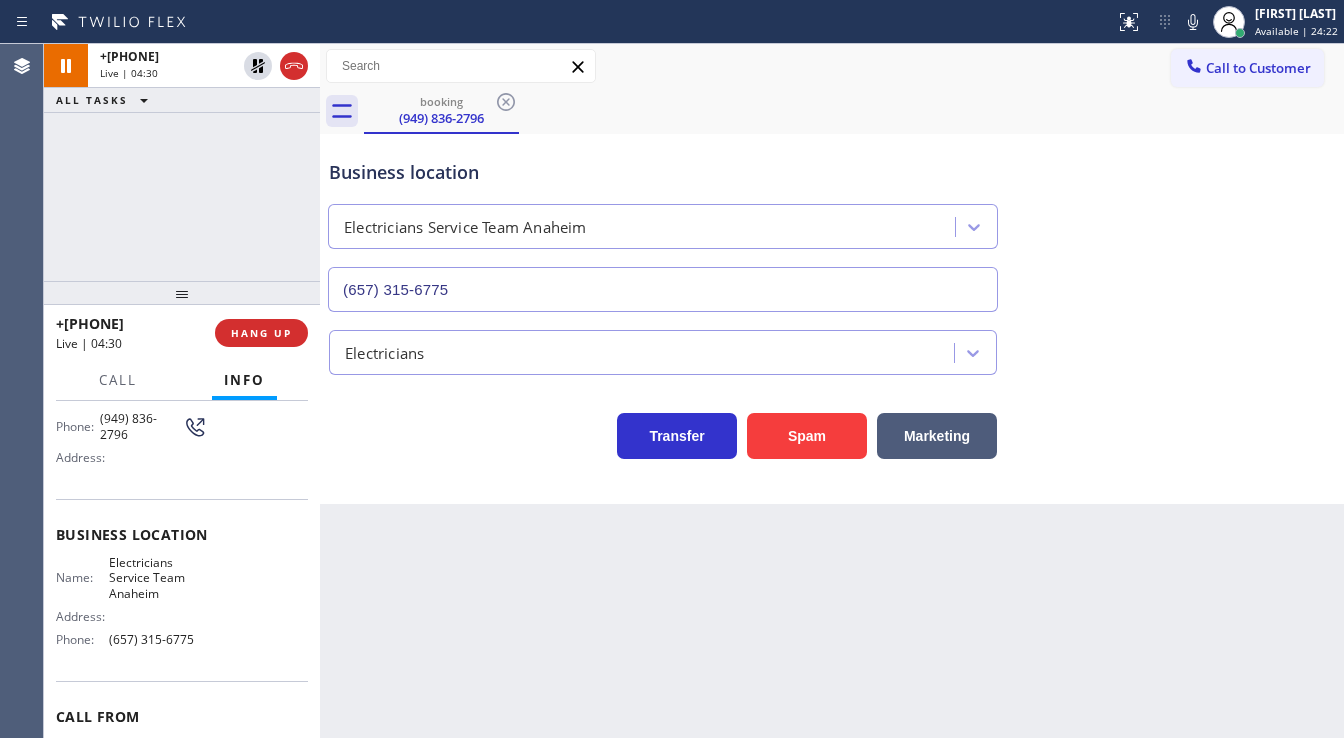 click on "Business location Electricians Service Team Anaheim ([PHONE])" at bounding box center [832, 221] 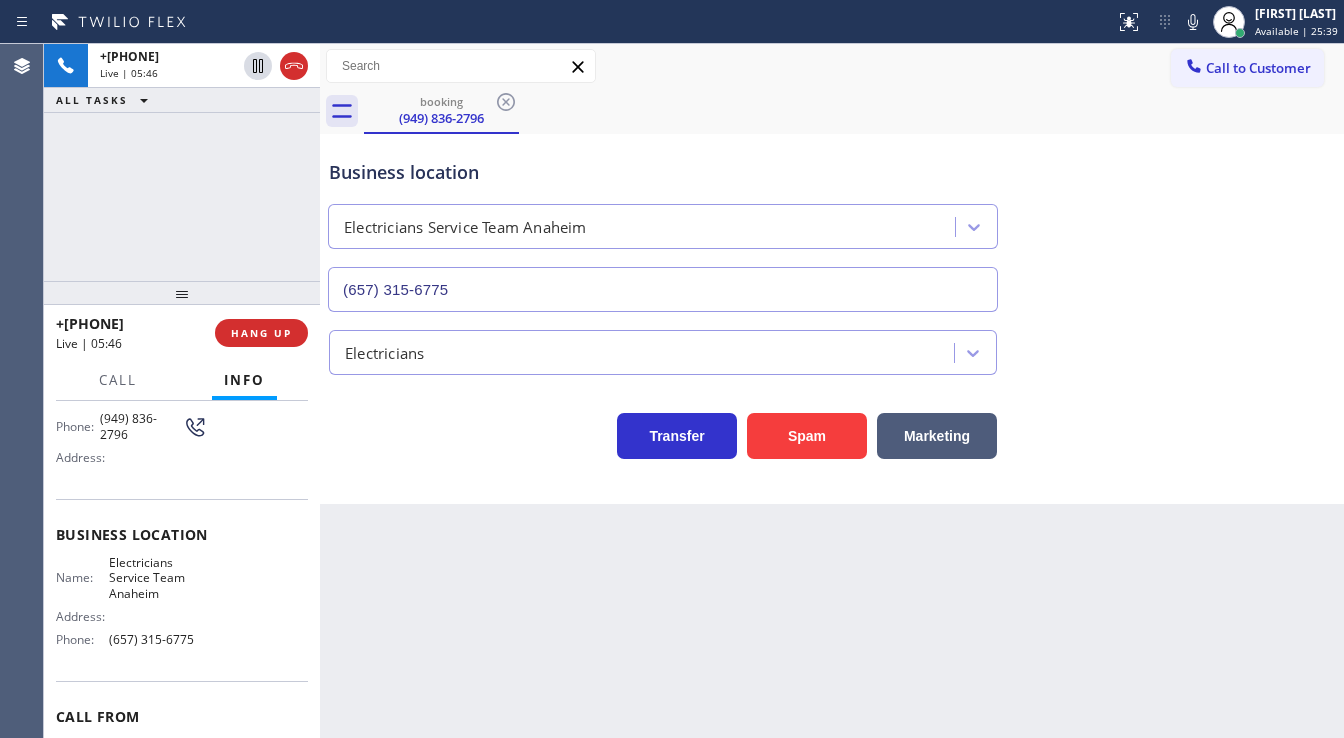 click on "+1[PHONE] Live | 05:46 ALL TASKS ALL TASKS ACTIVE TASKS TASKS IN WRAP UP" at bounding box center [182, 162] 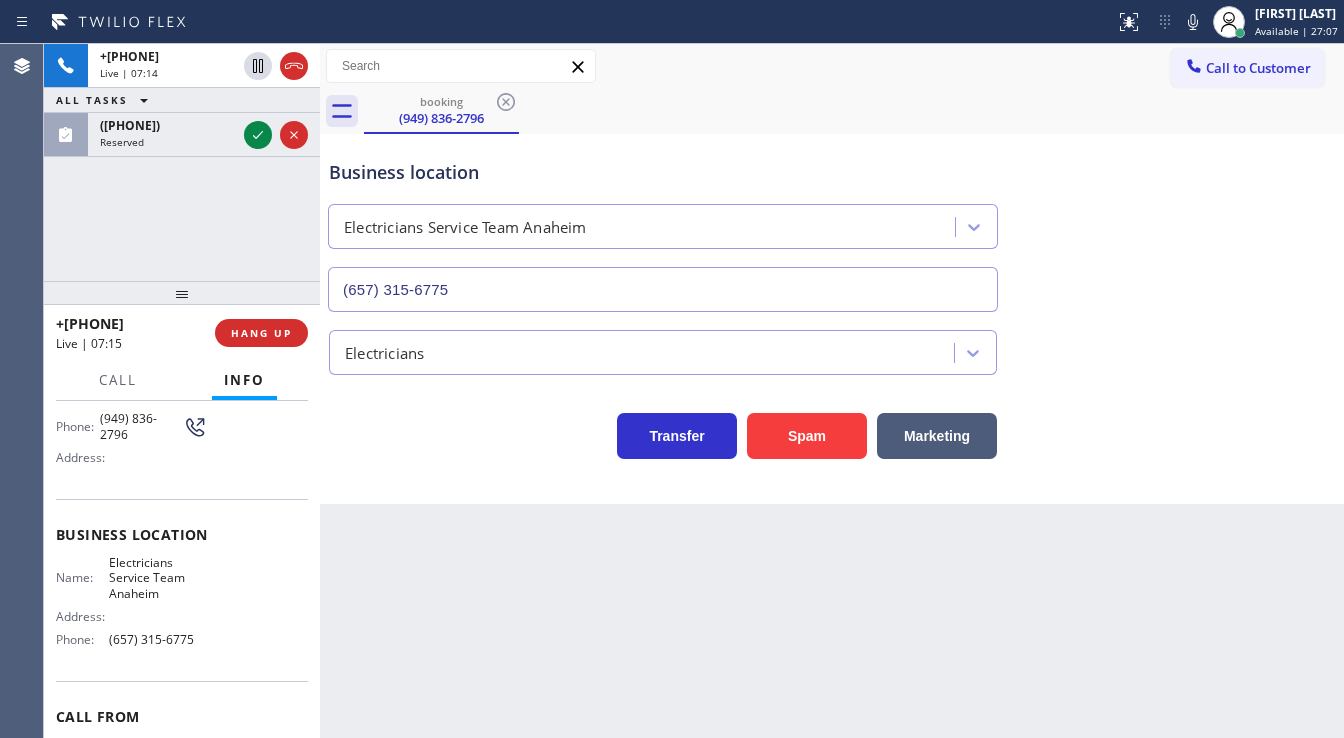click on "+1[PHONE] Live | 07:14 ALL TASKS ALL TASKS ACTIVE TASKS TASKS IN WRAP UP ([PHONE]) Reserved" at bounding box center [182, 162] 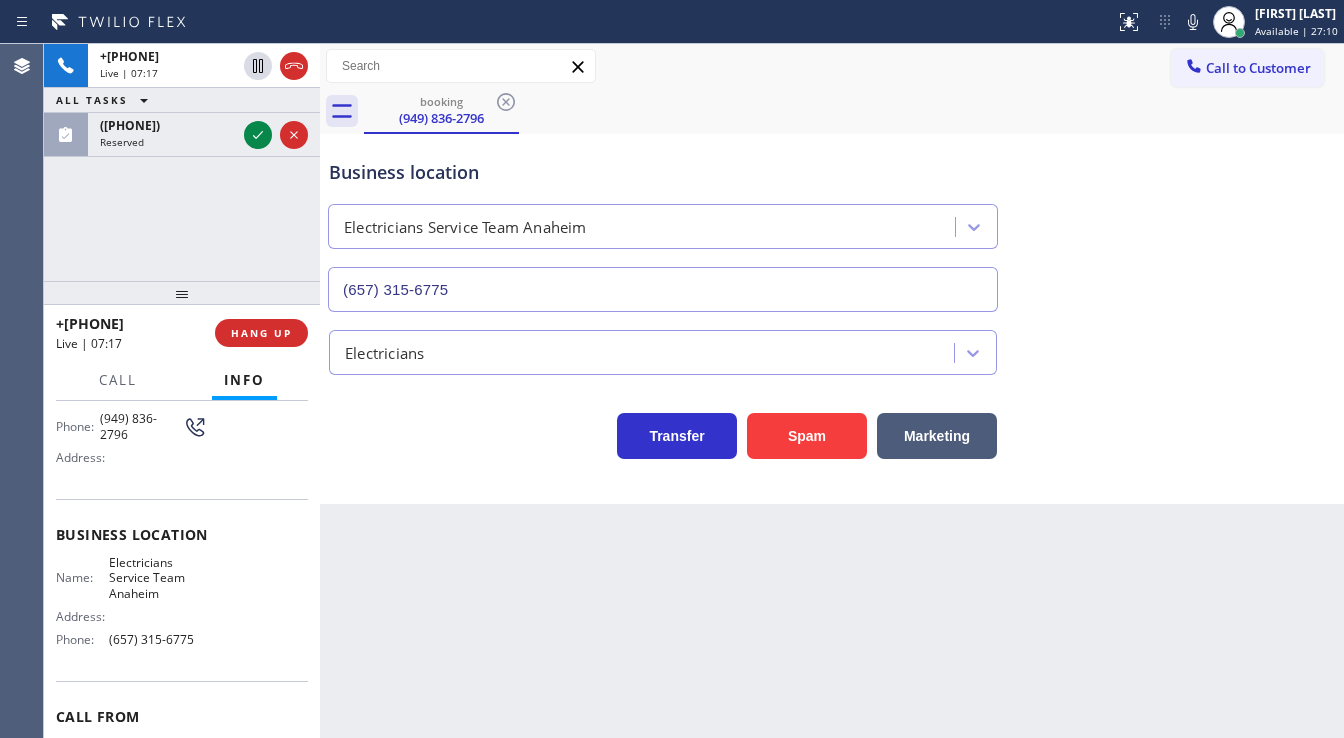 click on "+1[PHONE] Live | 07:17 ALL TASKS ALL TASKS ACTIVE TASKS TASKS IN WRAP UP ([PHONE]) Reserved" at bounding box center (182, 162) 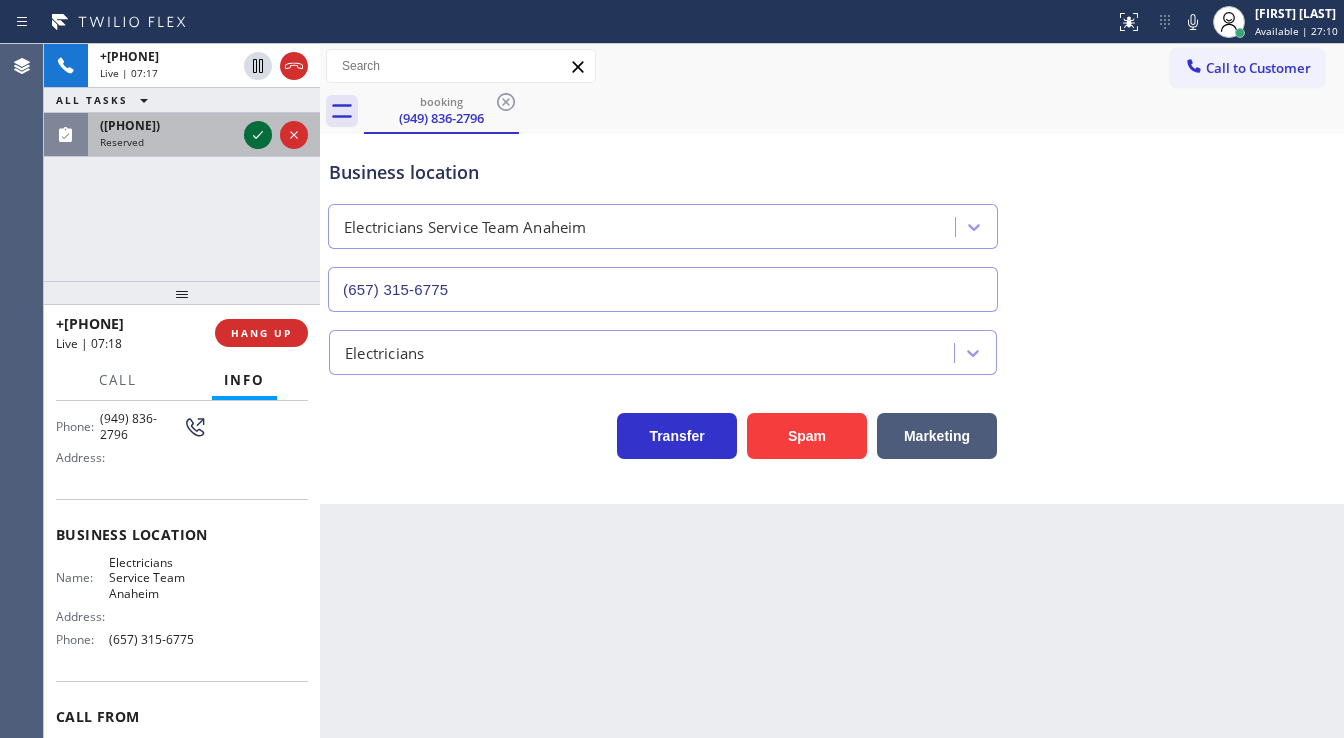 click 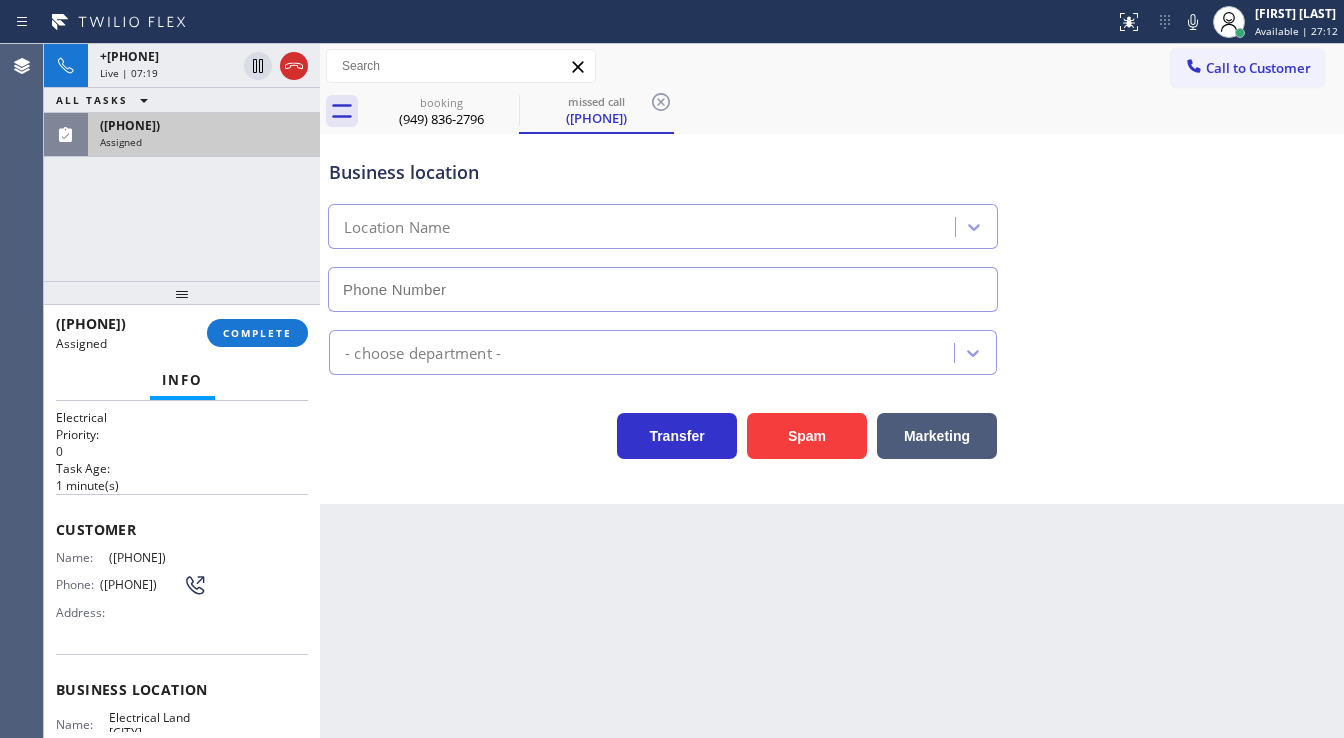 type on "([AREA]) [PREFIX]-[LINE]" 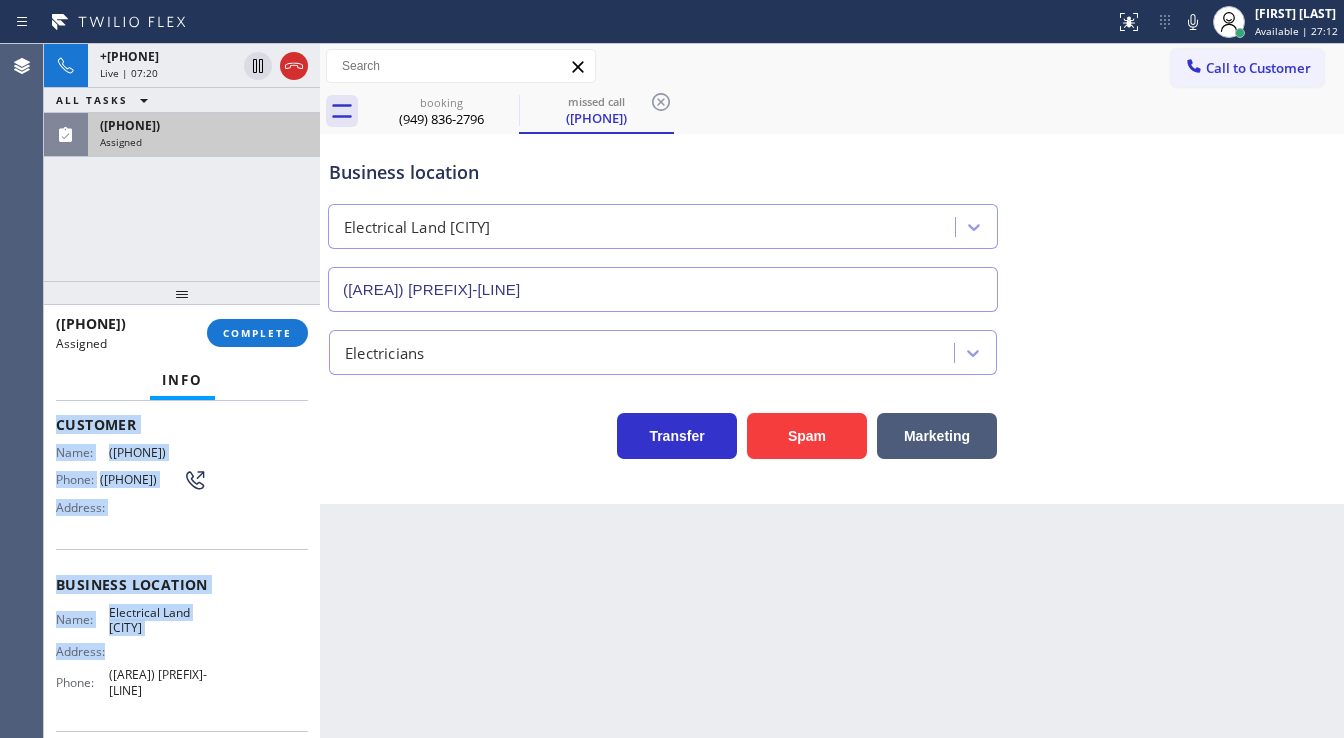 scroll, scrollTop: 192, scrollLeft: 0, axis: vertical 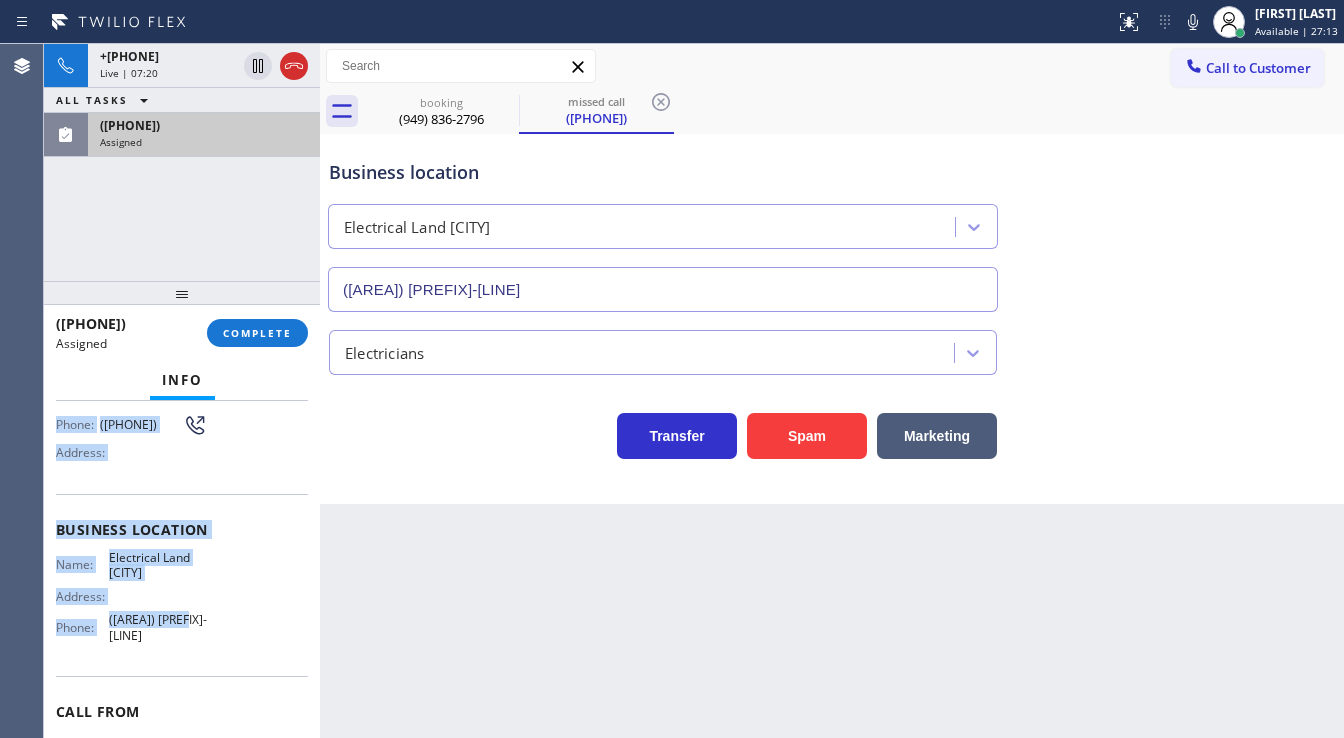 drag, startPoint x: 52, startPoint y: 518, endPoint x: 219, endPoint y: 626, distance: 198.87936 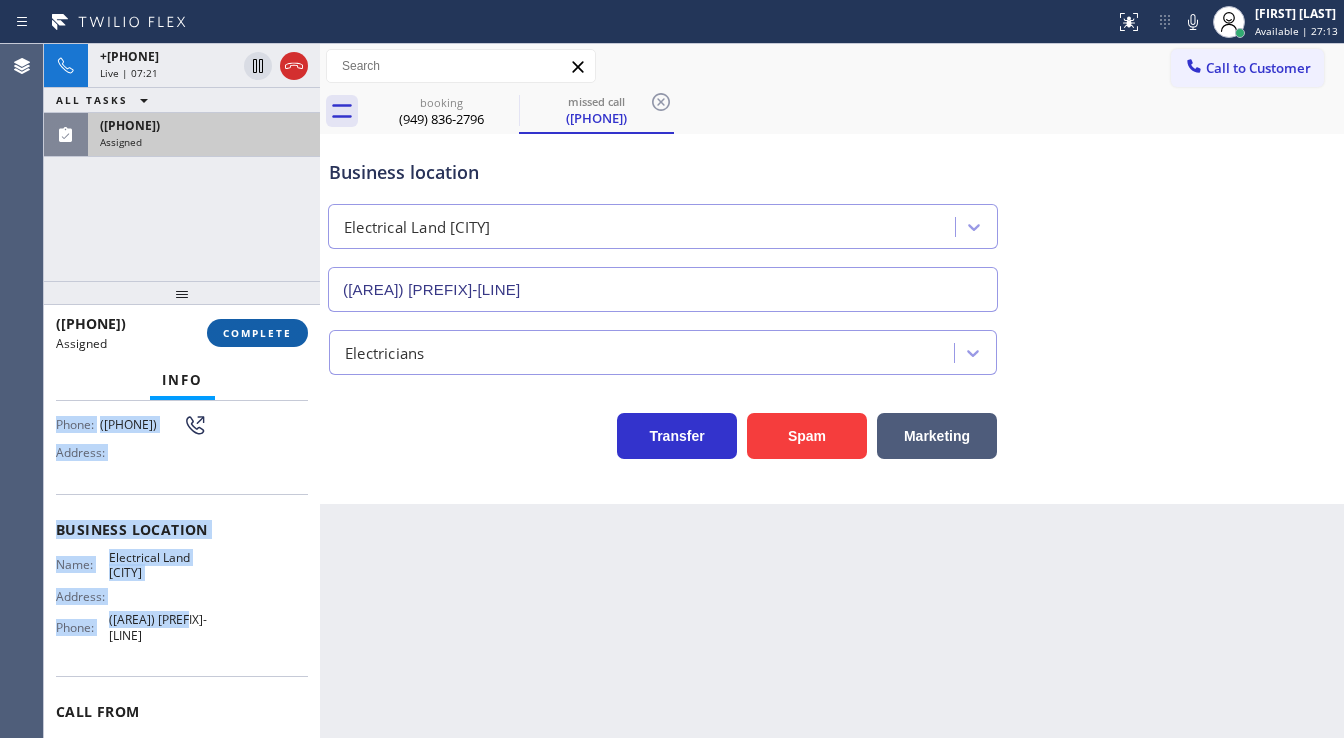 click on "COMPLETE" at bounding box center (257, 333) 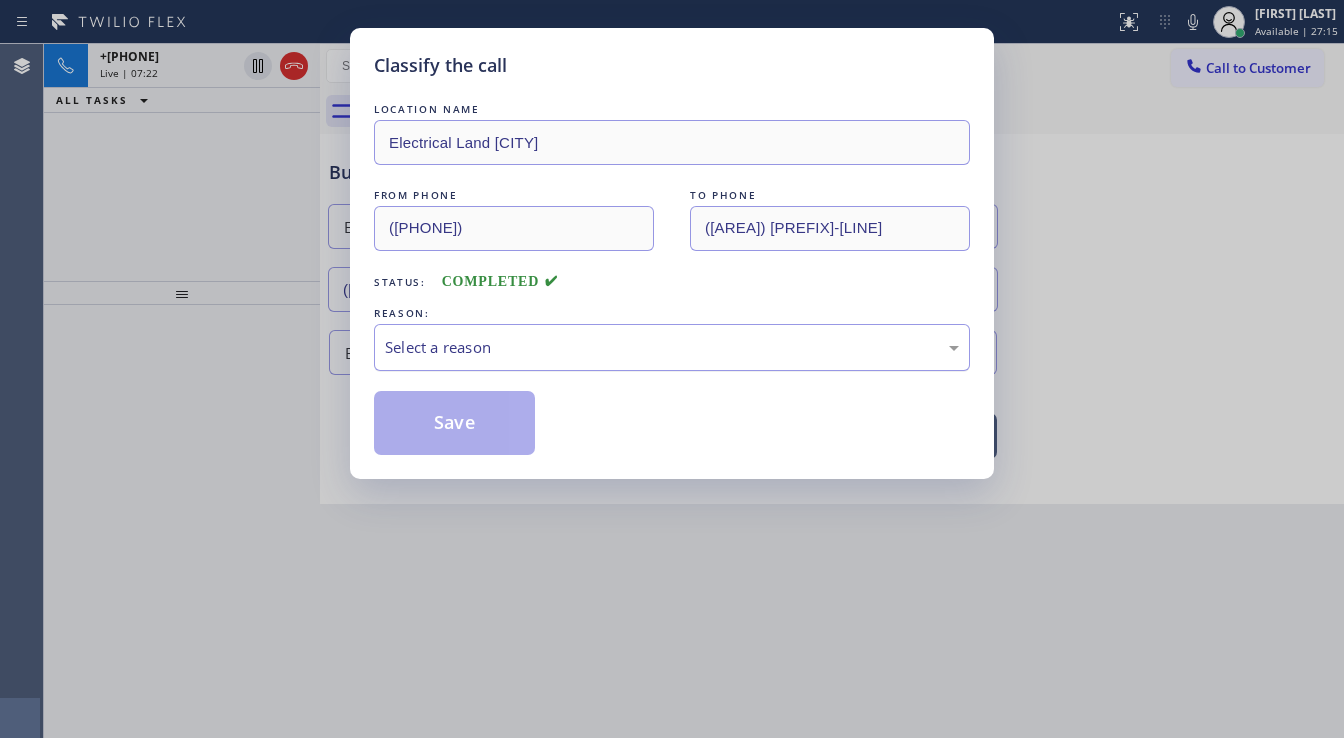 click on "Select a reason" at bounding box center [672, 347] 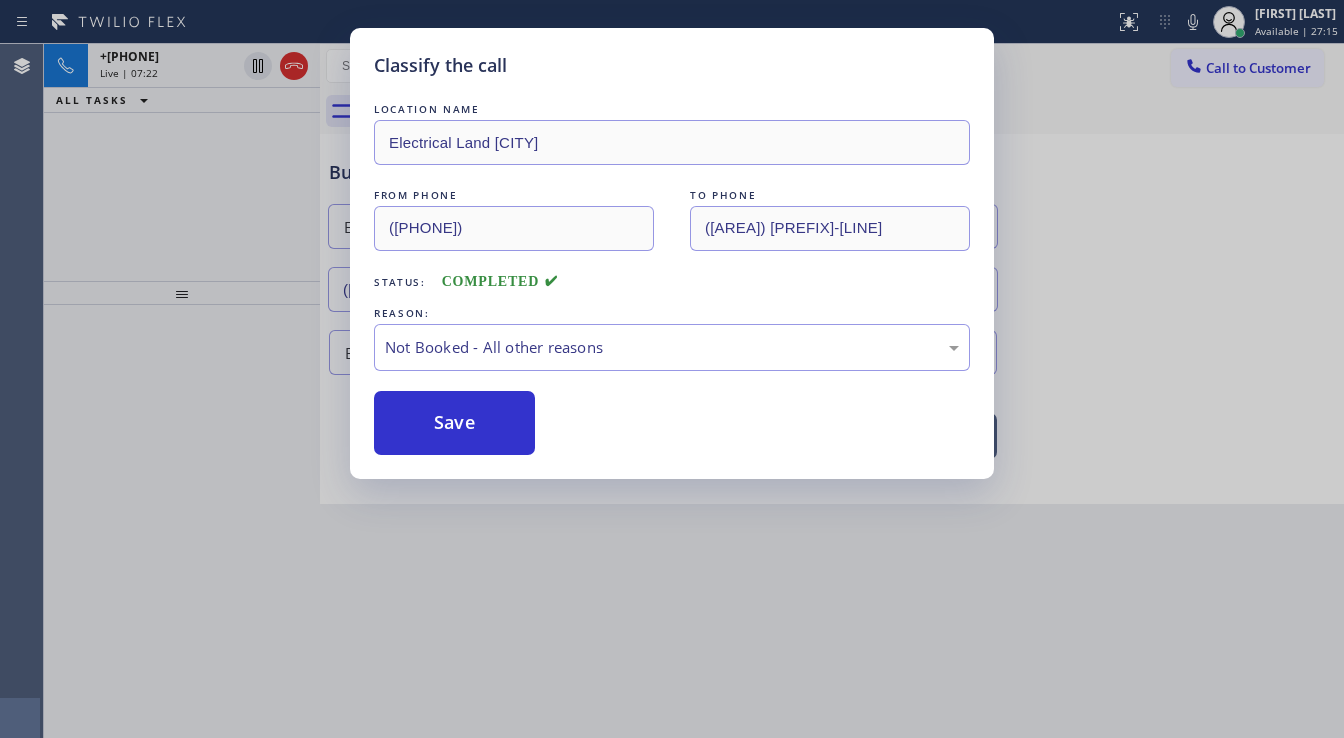 click on "Save" at bounding box center [454, 423] 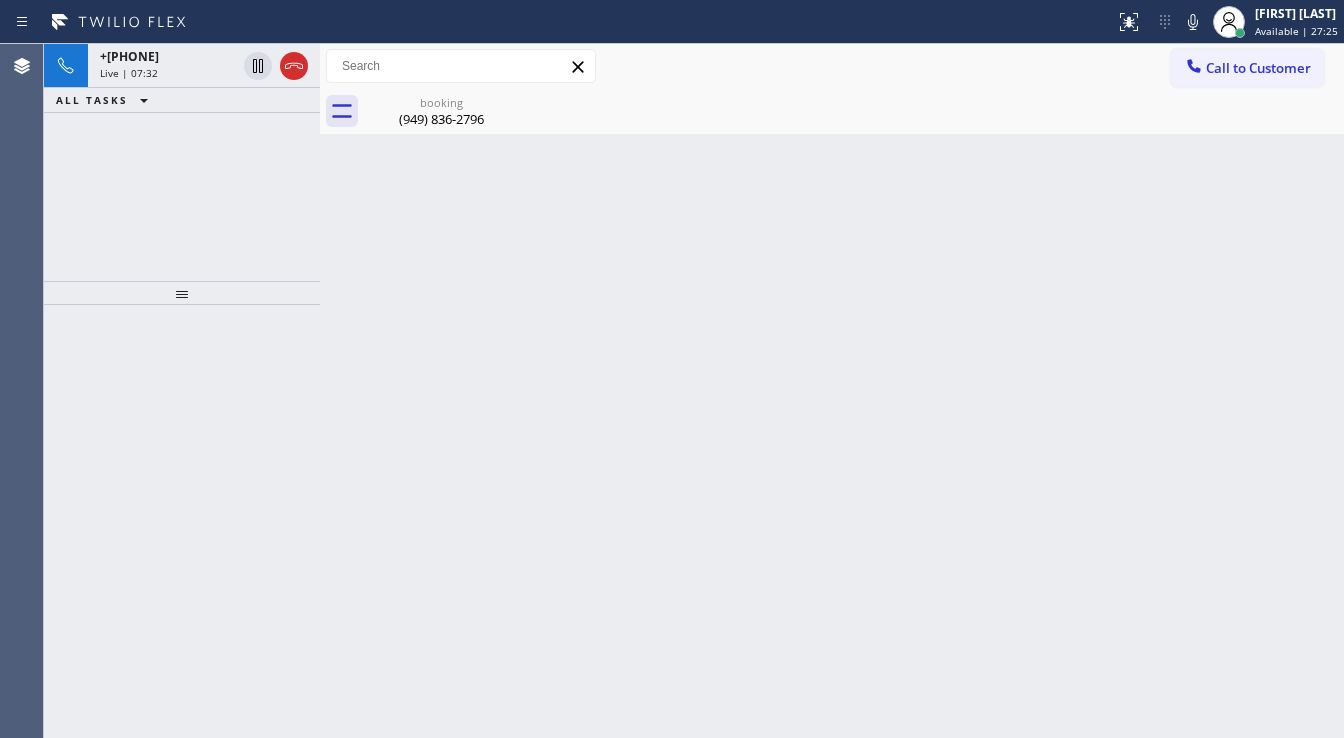 click on "+1[PHONE] Live | 07:32 ALL TASKS ALL TASKS ACTIVE TASKS TASKS IN WRAP UP" at bounding box center (182, 162) 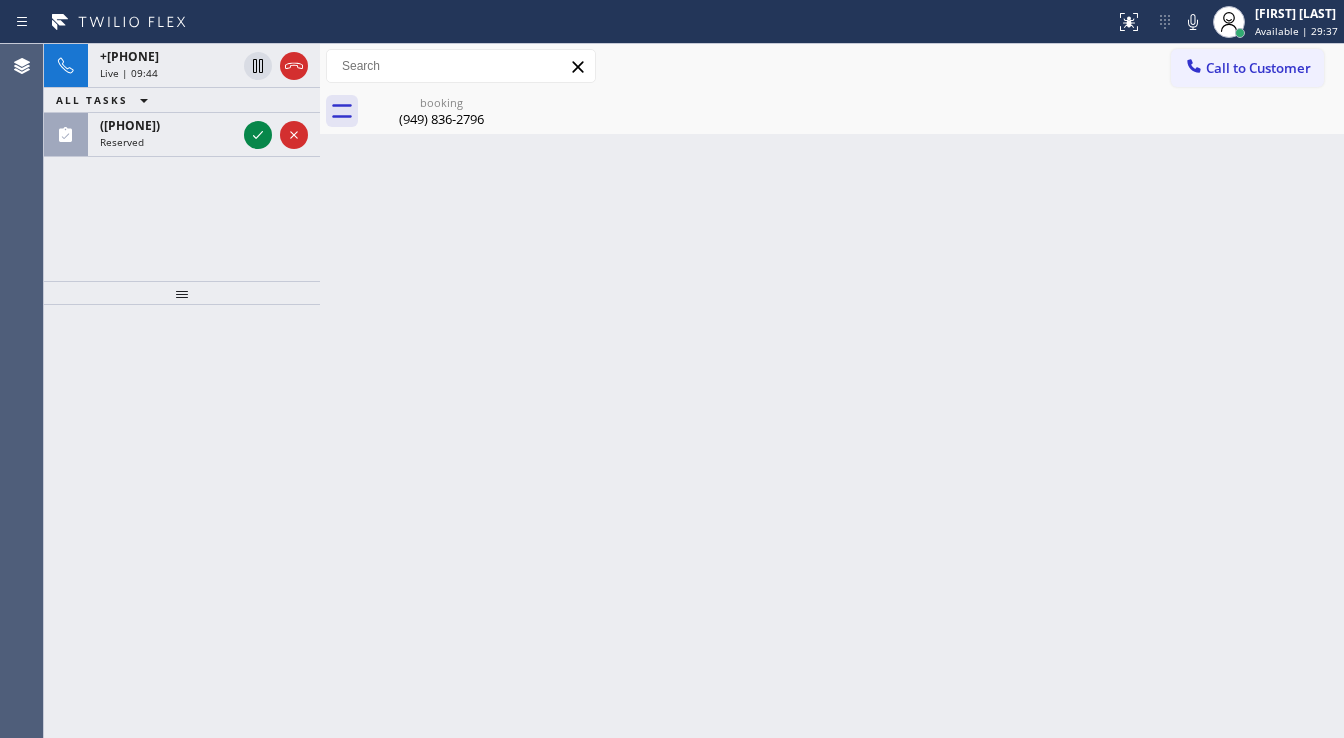 click on "Call to Customer Outbound call Location Viking Appliance Repair Your caller id phone number ([AREA]) [PREFIX]-[LINE] Customer number Call Outbound call Technician Search Technician Your caller id phone number Your caller id phone number Call" at bounding box center (832, 66) 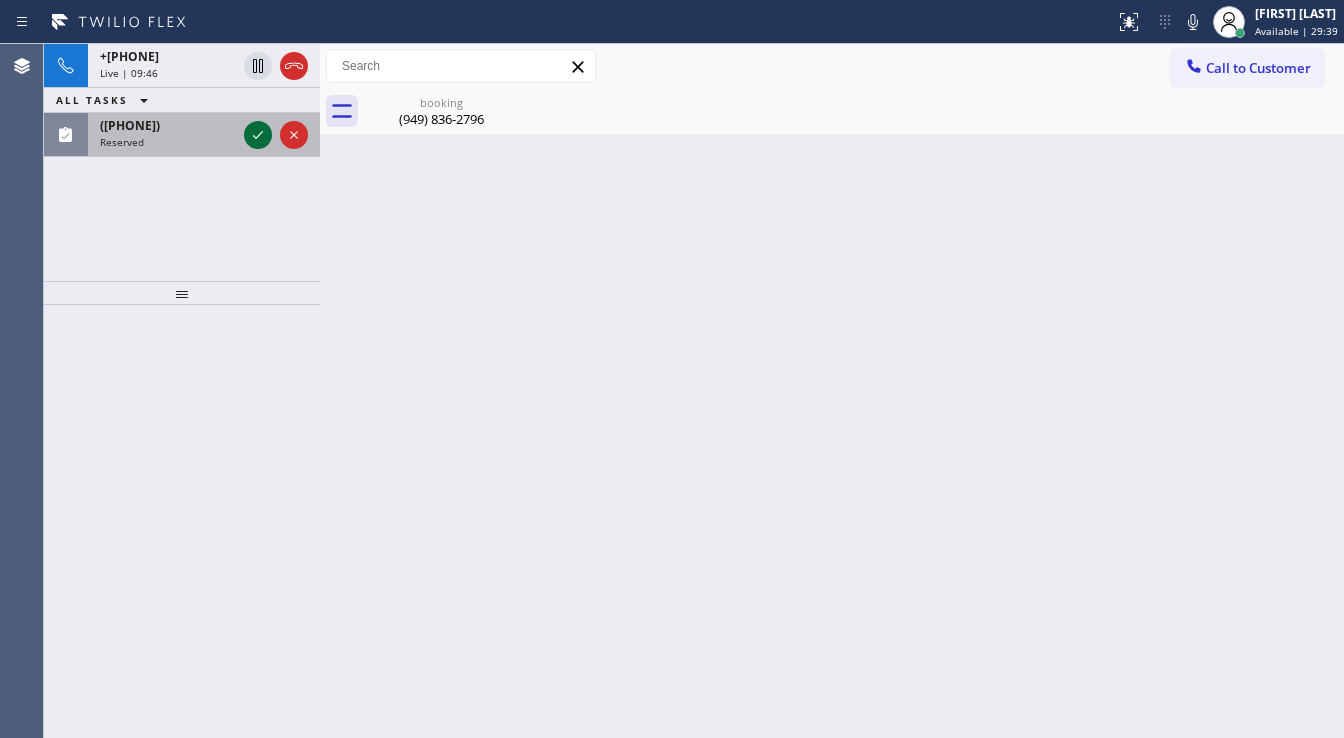 click at bounding box center (276, 135) 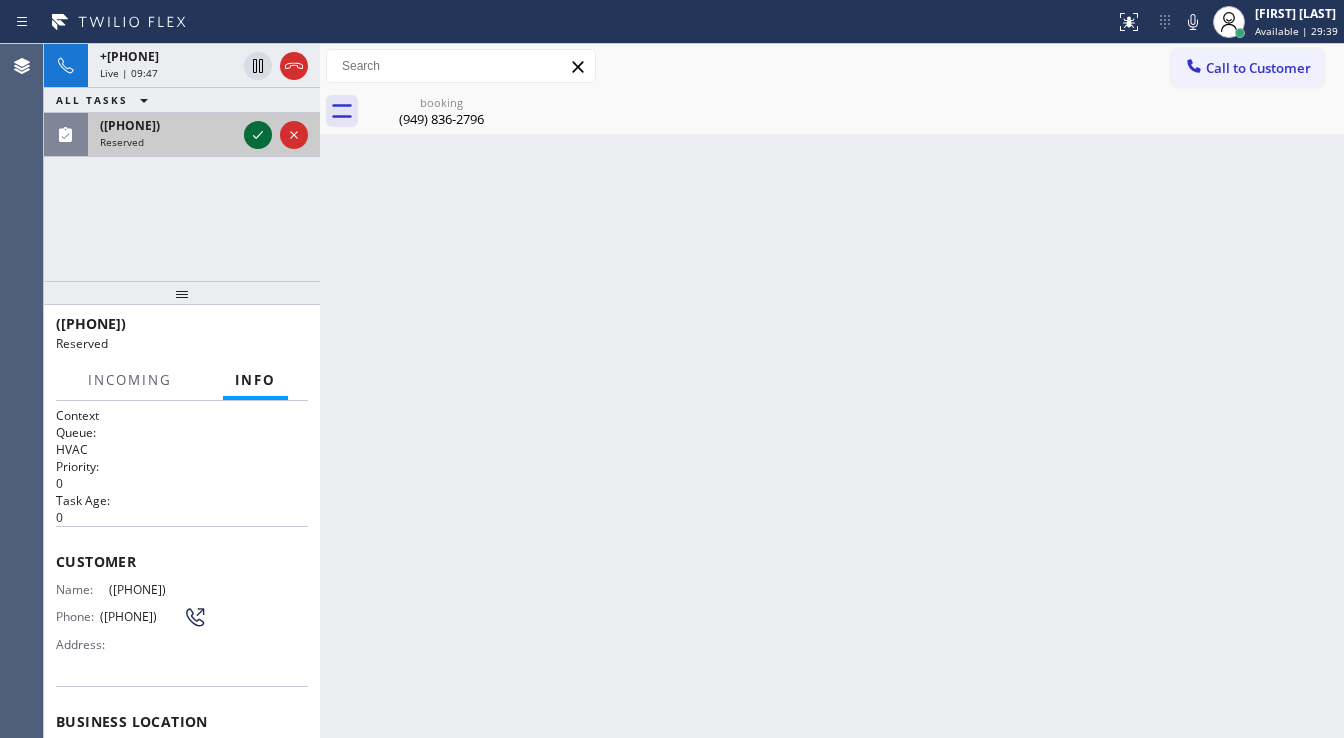 click 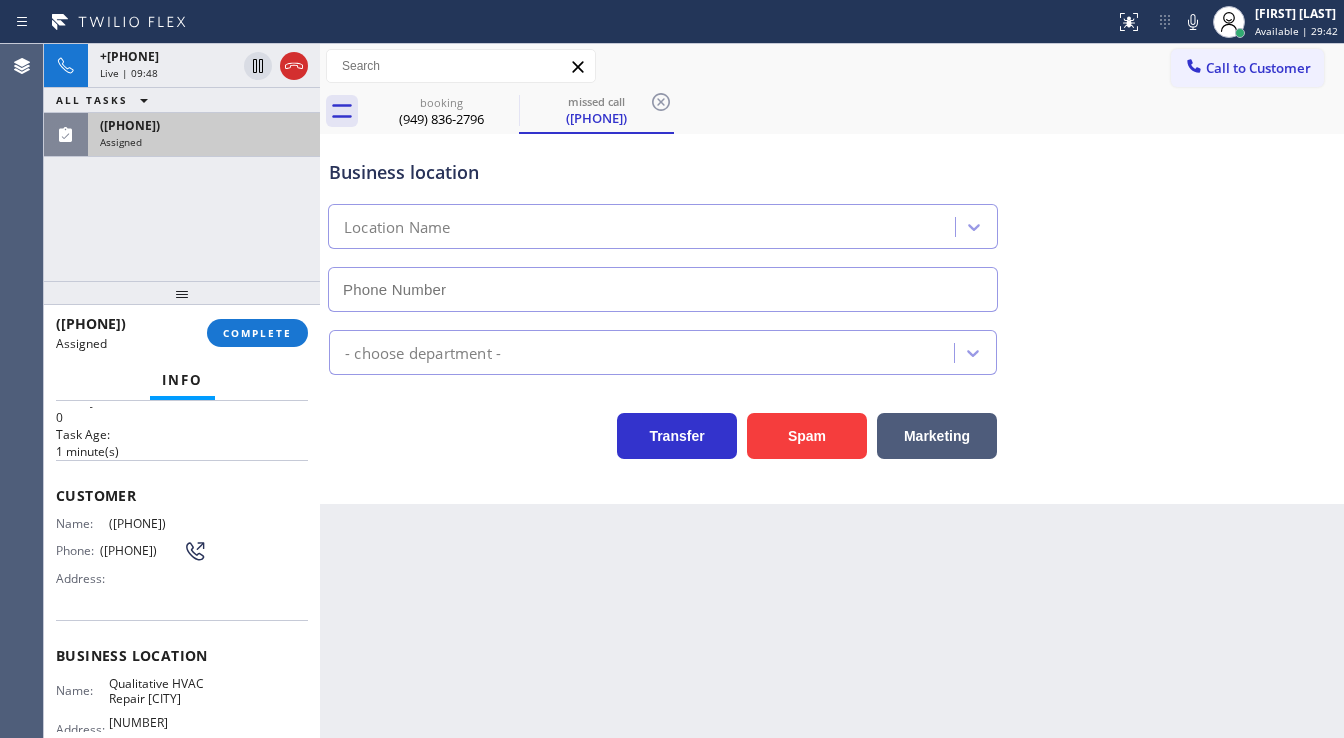 scroll, scrollTop: 160, scrollLeft: 0, axis: vertical 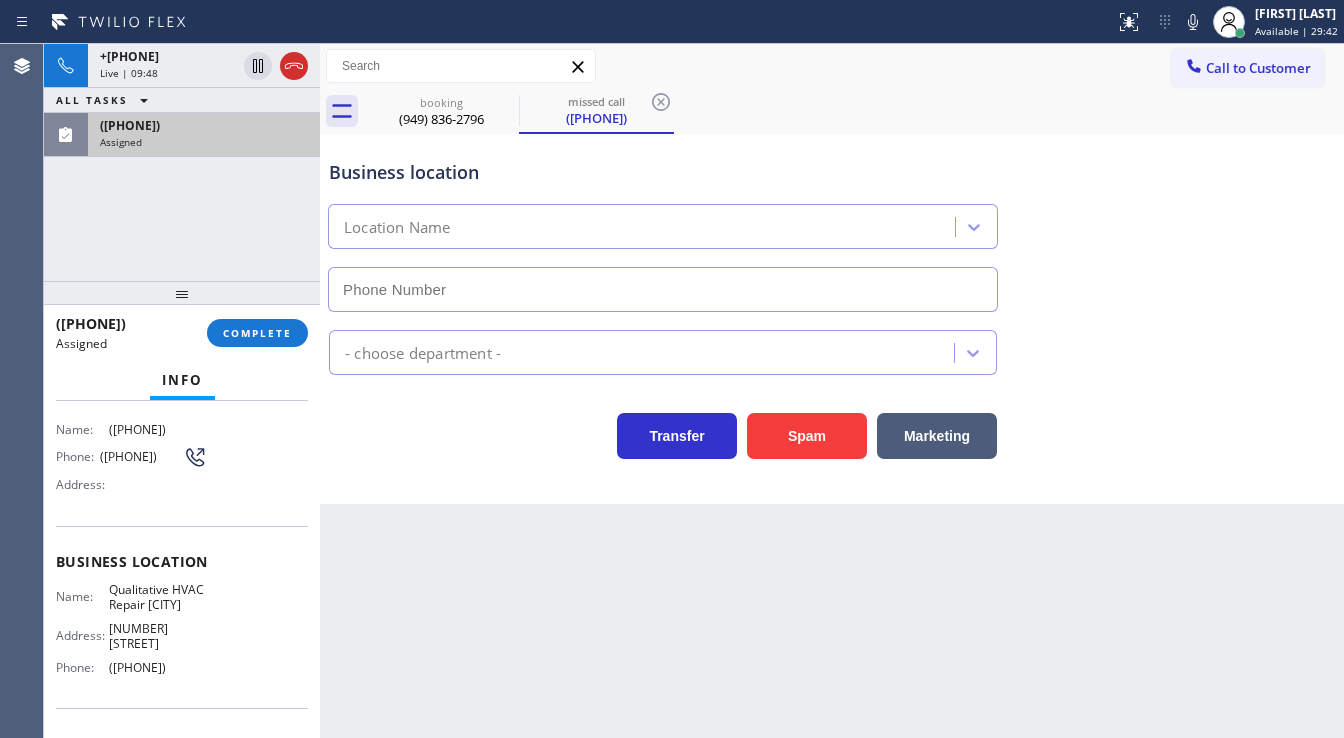 type on "([PHONE])" 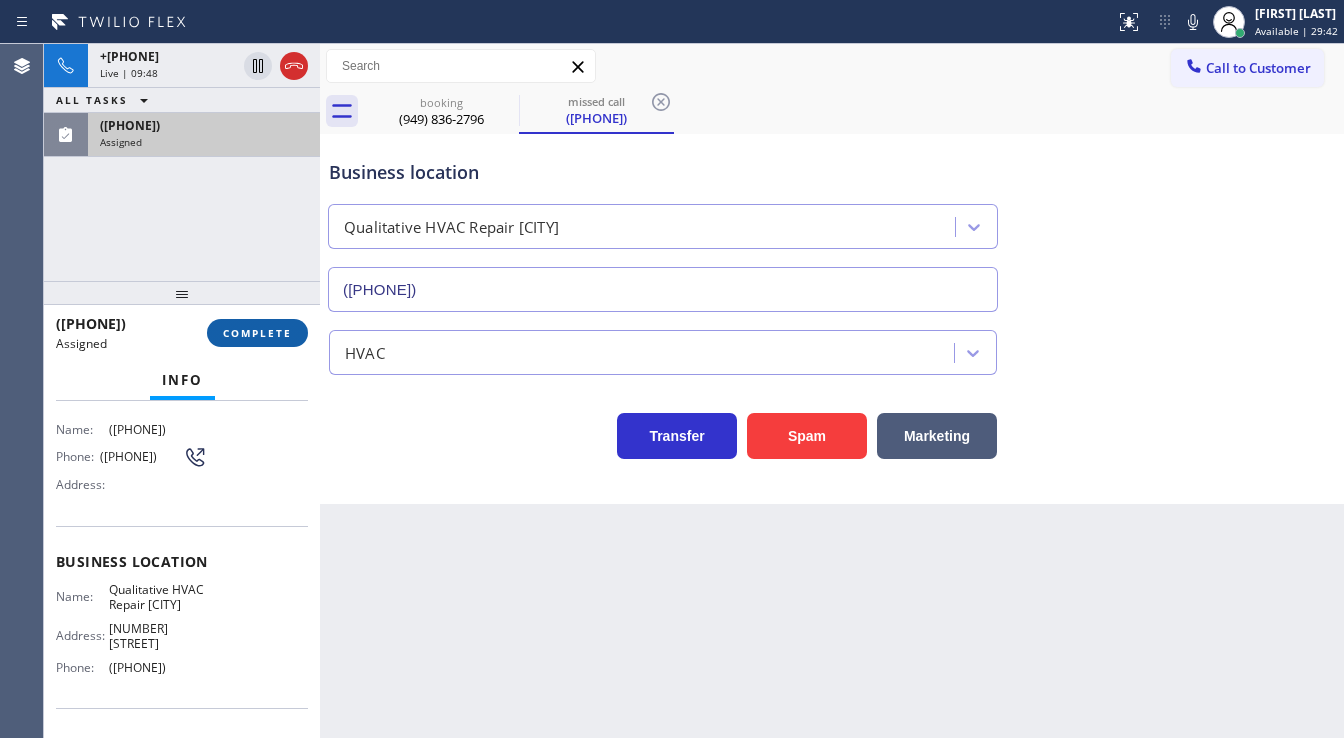 click on "COMPLETE" at bounding box center [257, 333] 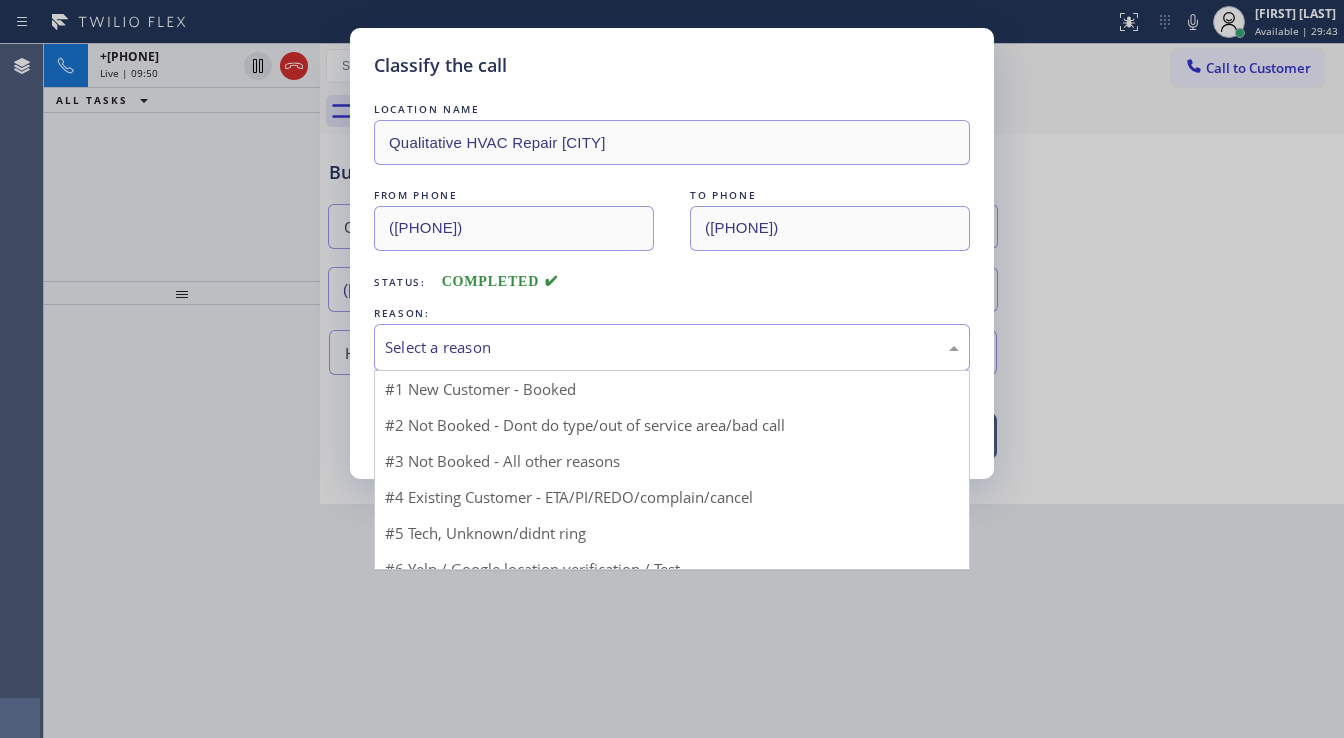 click on "Select a reason" at bounding box center [672, 347] 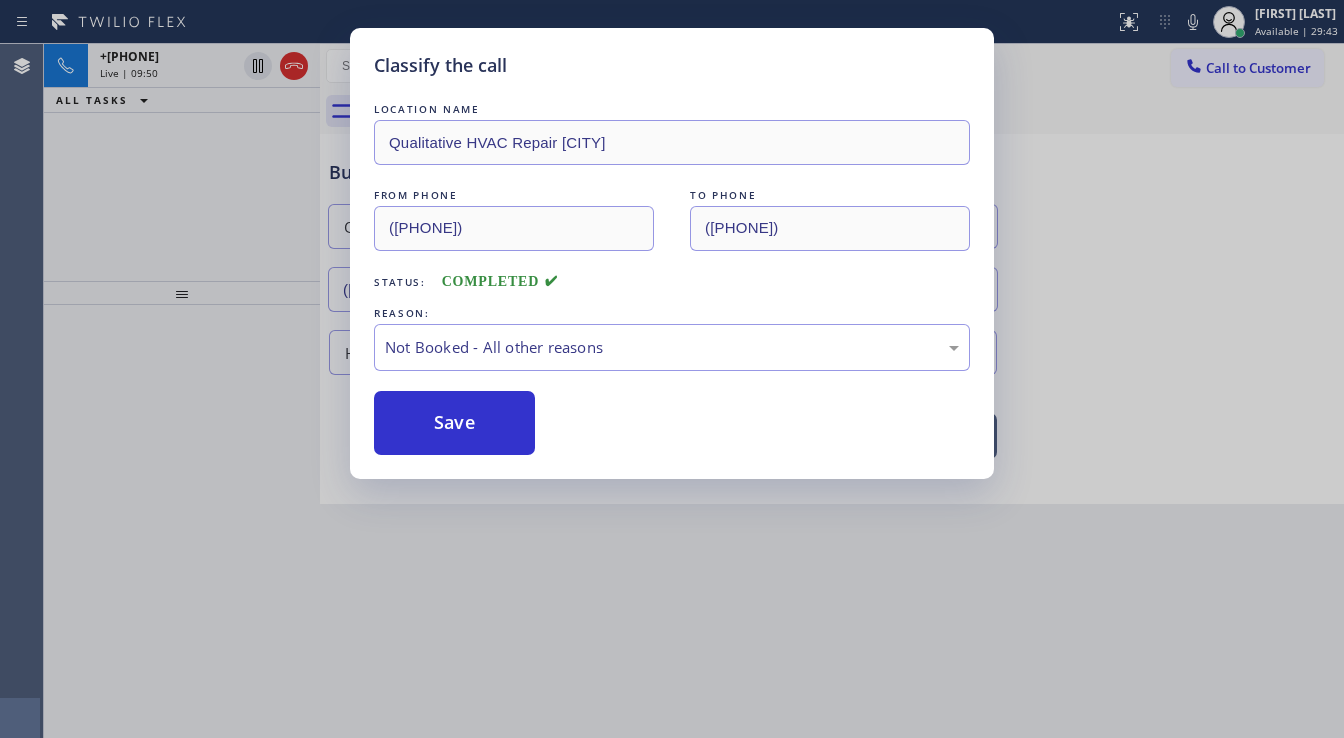 click on "Save" at bounding box center (454, 423) 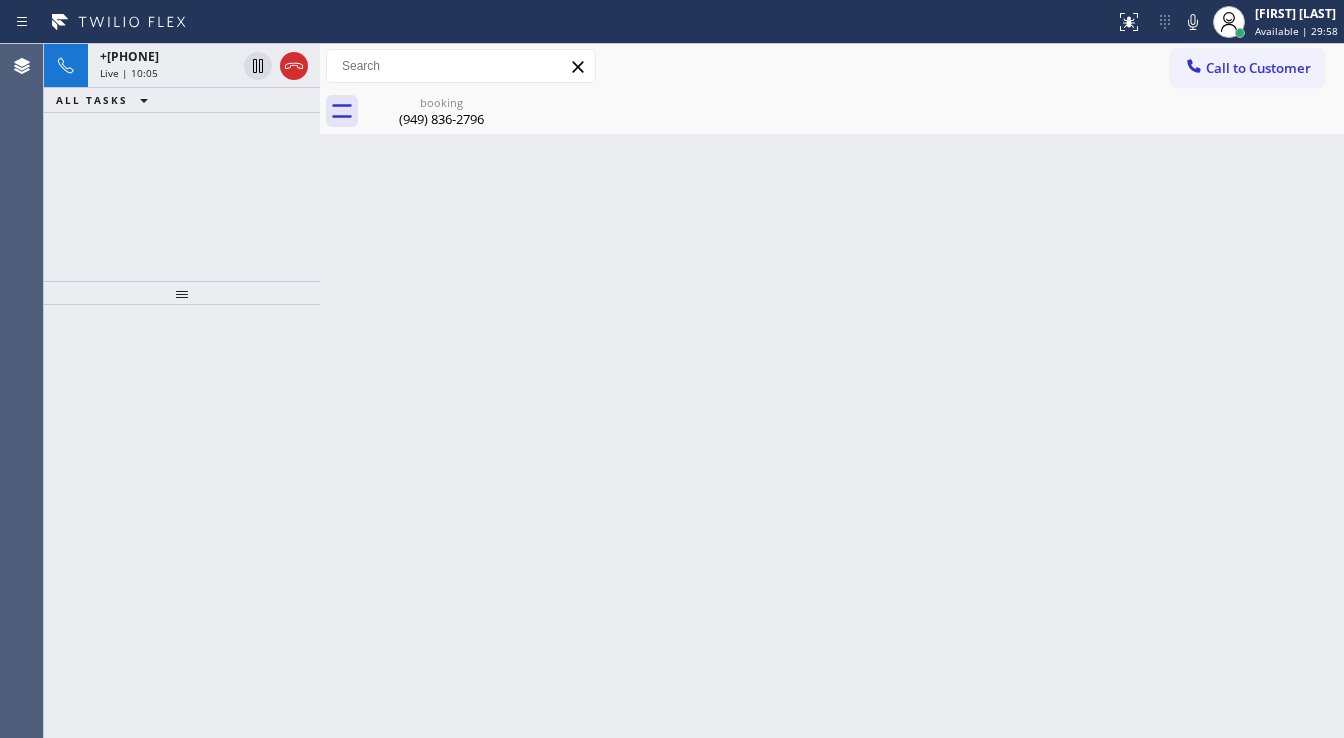 drag, startPoint x: 124, startPoint y: 210, endPoint x: 115, endPoint y: 215, distance: 10.29563 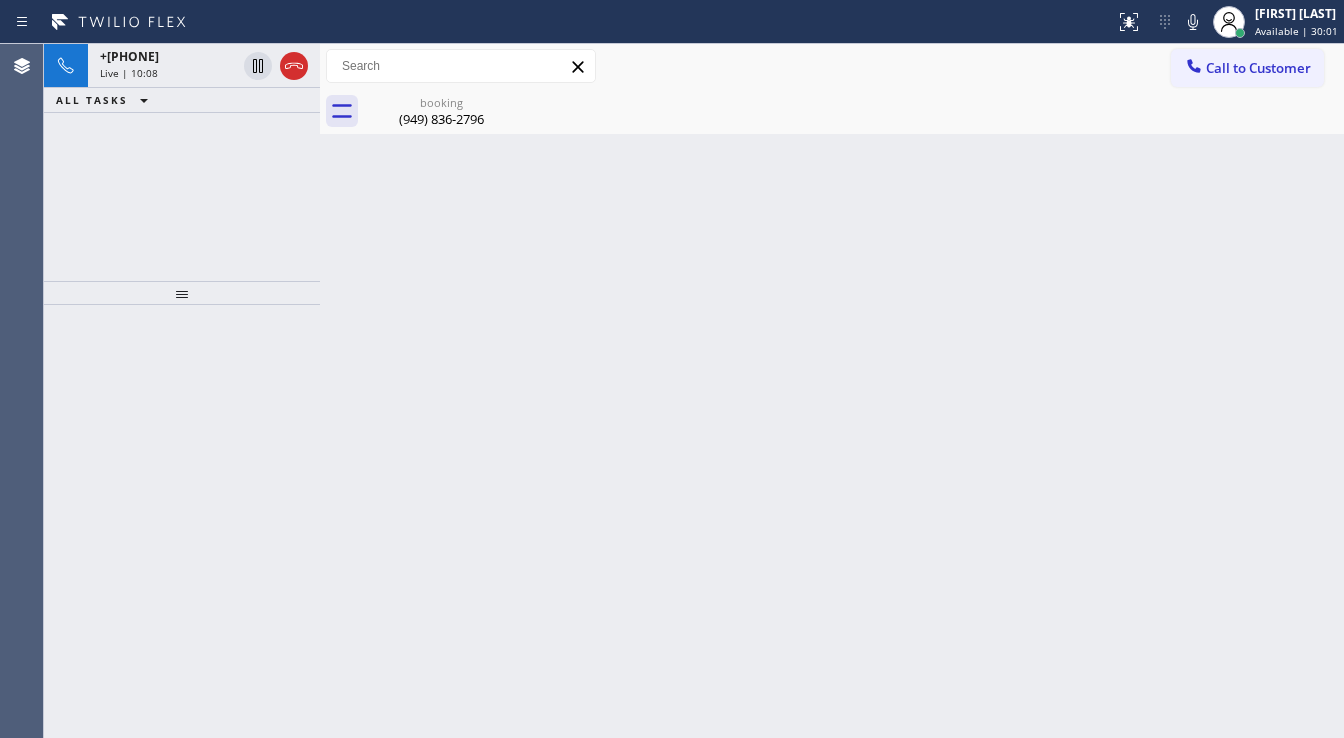 click on "Call to Customer Outbound call Location Viking Appliance Repair Your caller id phone number ([AREA]) [PREFIX]-[LINE] Customer number Call Outbound call Technician Search Technician Your caller id phone number Your caller id phone number Call" at bounding box center (832, 66) 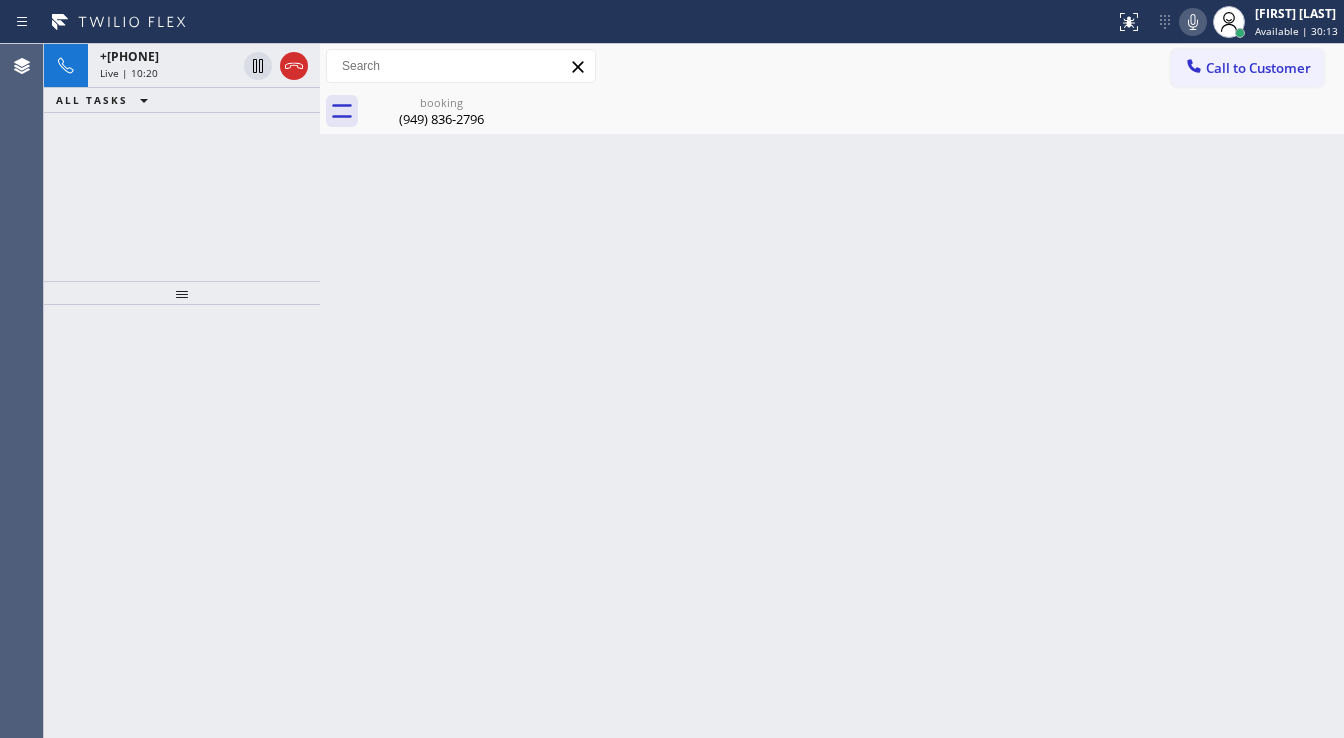click 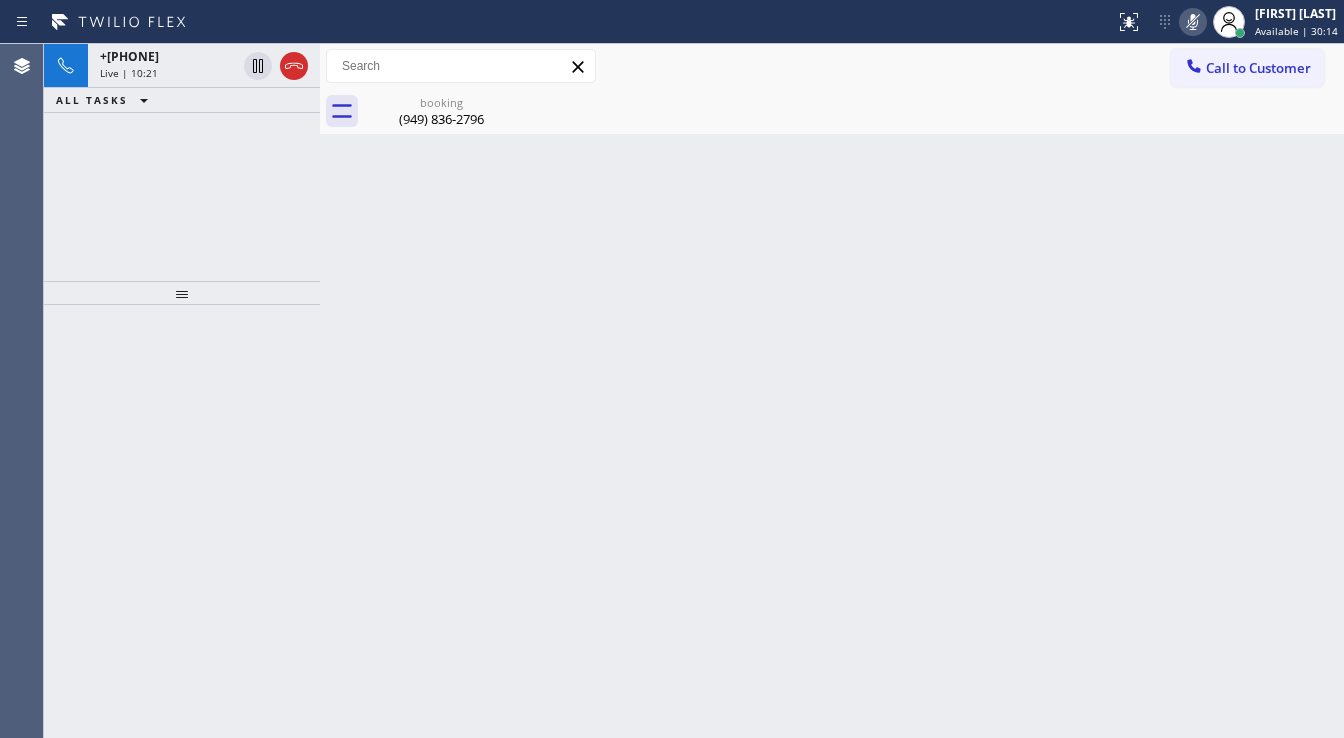 click 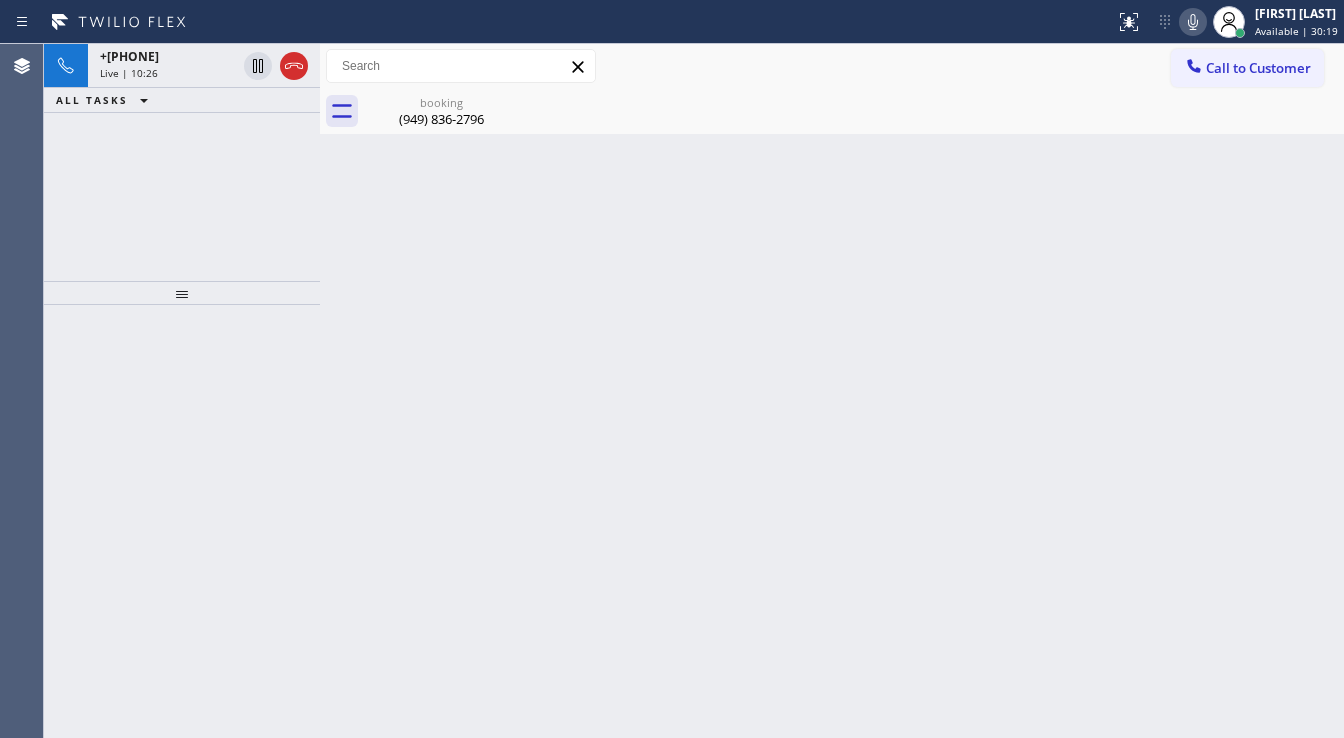 click on "Call to Customer Outbound call Location Viking Appliance Repair Your caller id phone number ([AREA]) [PREFIX]-[LINE] Customer number Call Outbound call Technician Search Technician Your caller id phone number Your caller id phone number Call" at bounding box center (832, 66) 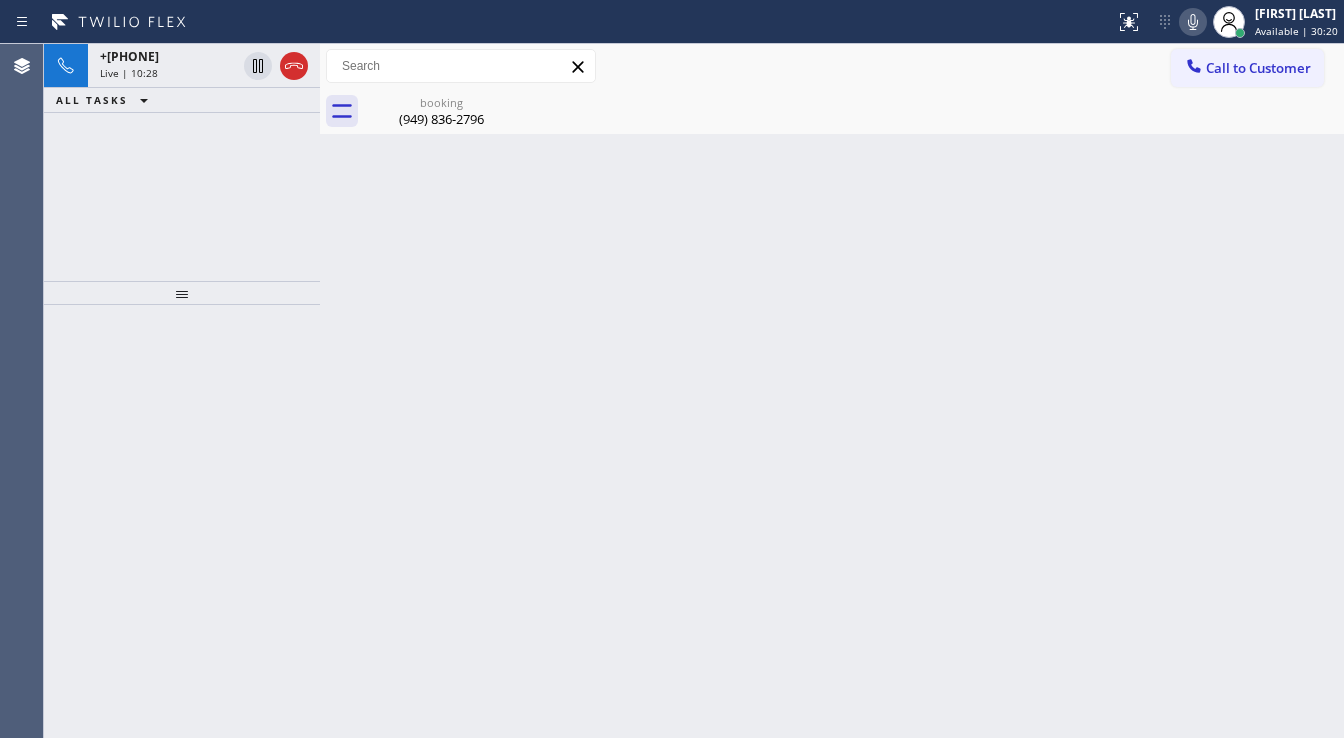click on "Call to Customer Outbound call Location Viking Appliance Repair Your caller id phone number ([AREA]) [PREFIX]-[LINE] Customer number Call Outbound call Technician Search Technician Your caller id phone number Your caller id phone number Call" at bounding box center (832, 66) 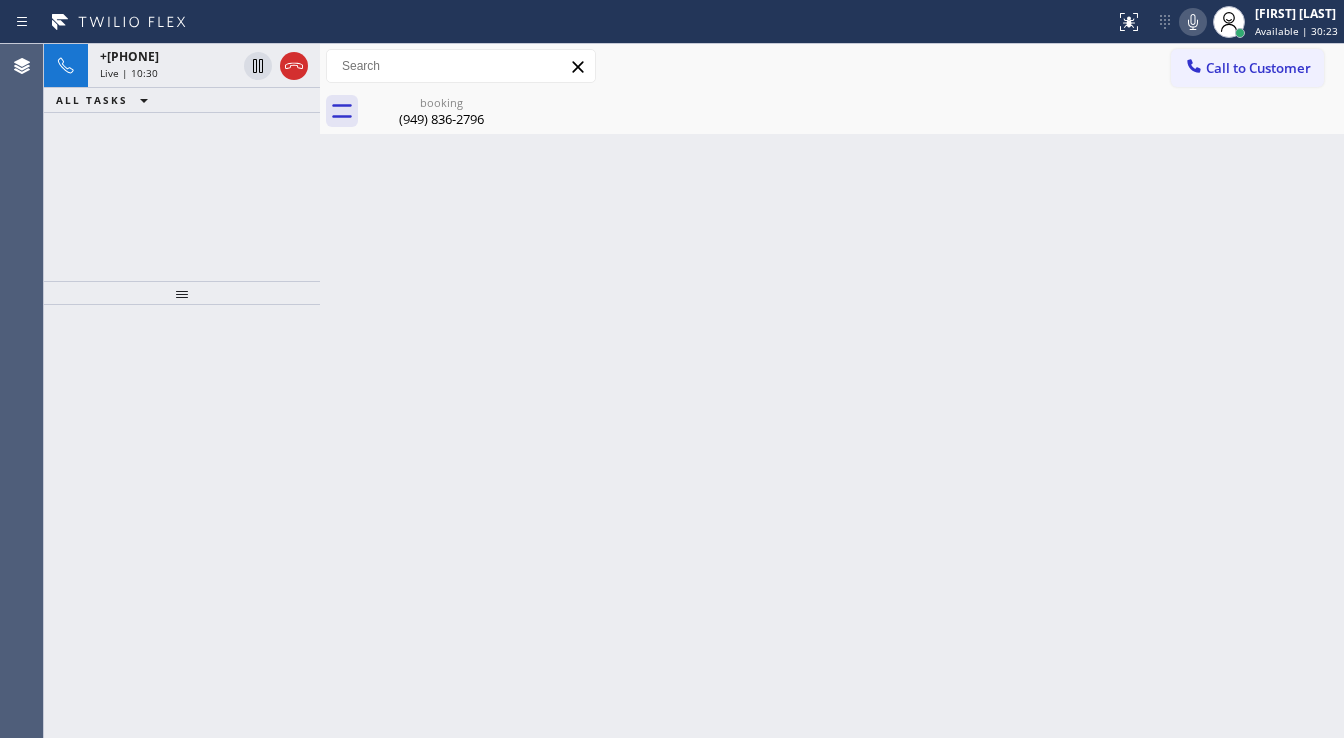 click 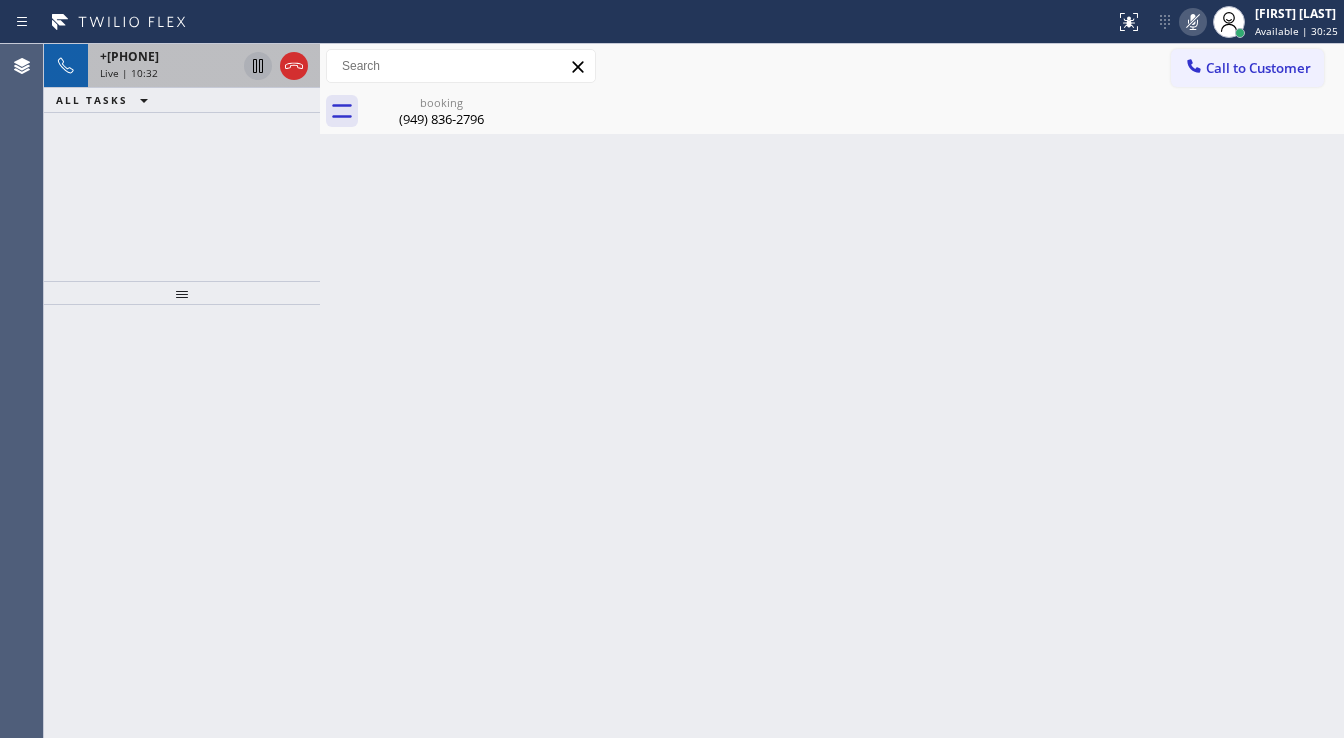 click 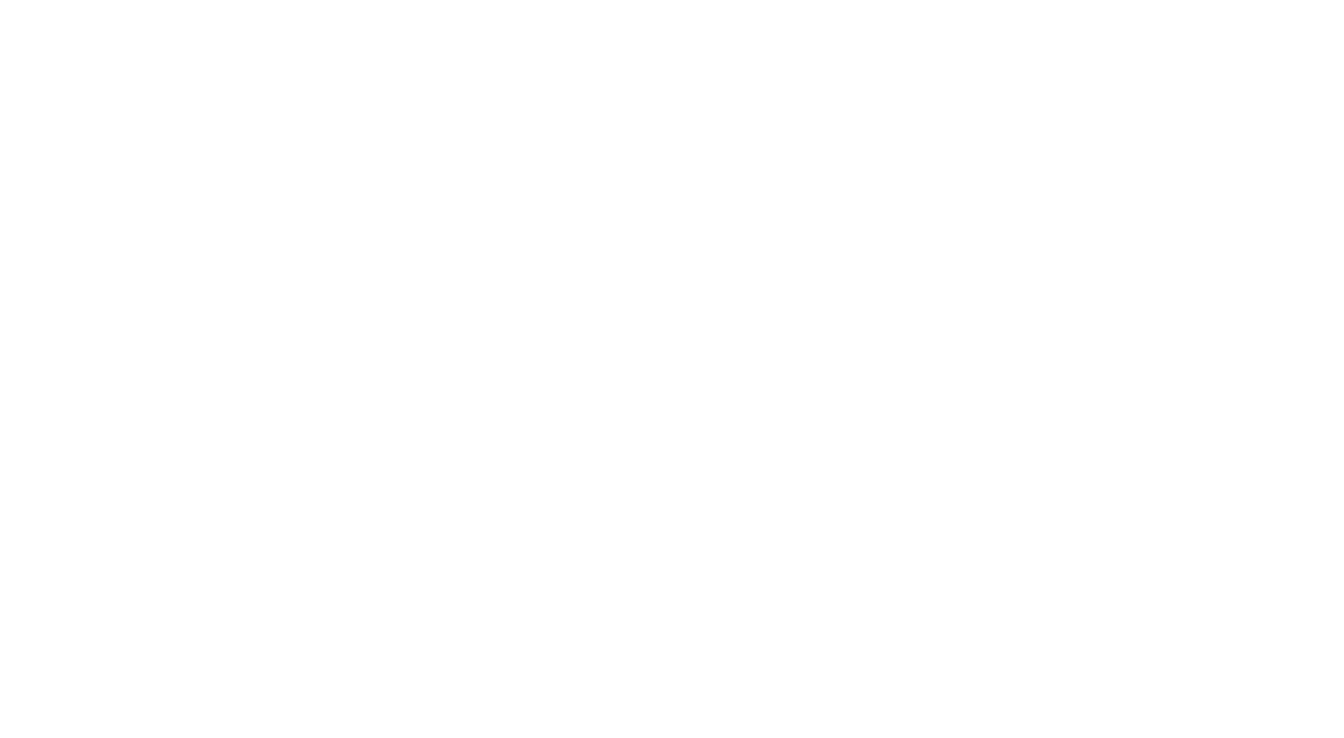 scroll, scrollTop: 0, scrollLeft: 0, axis: both 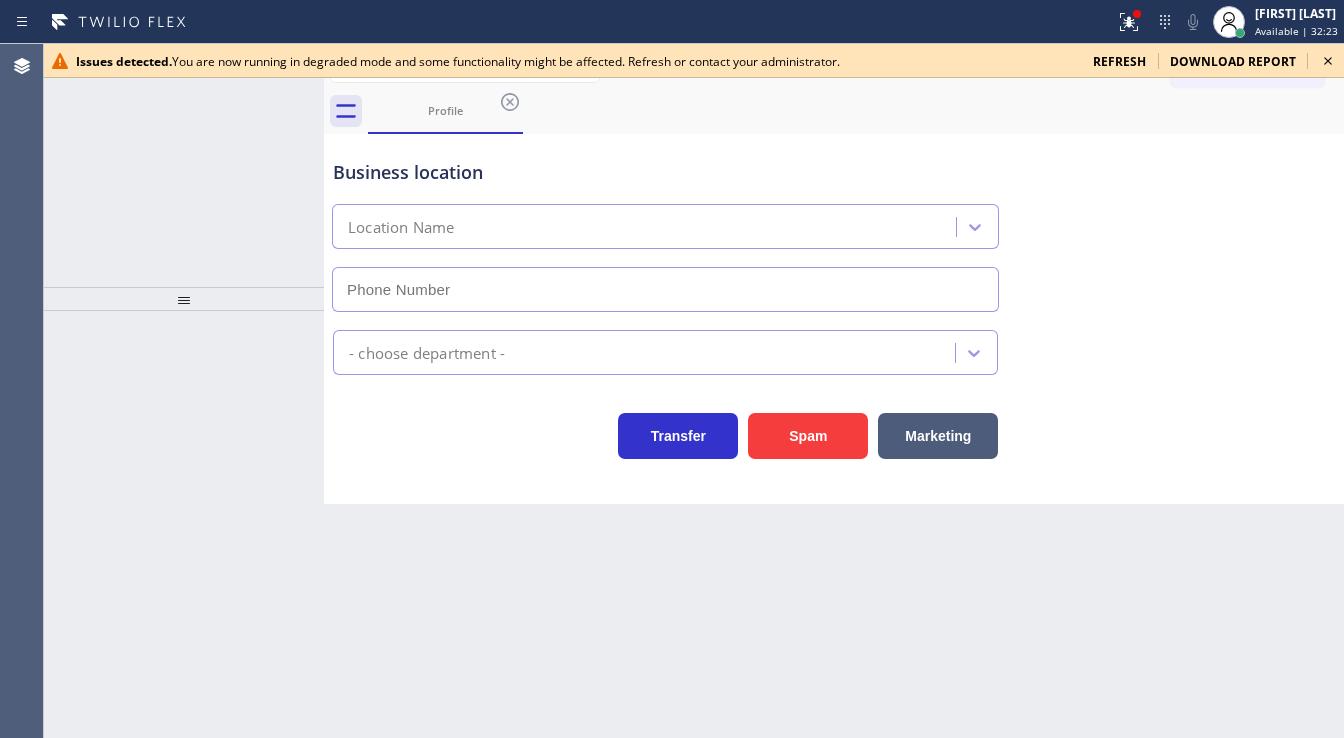 type on "(657) 315-6775" 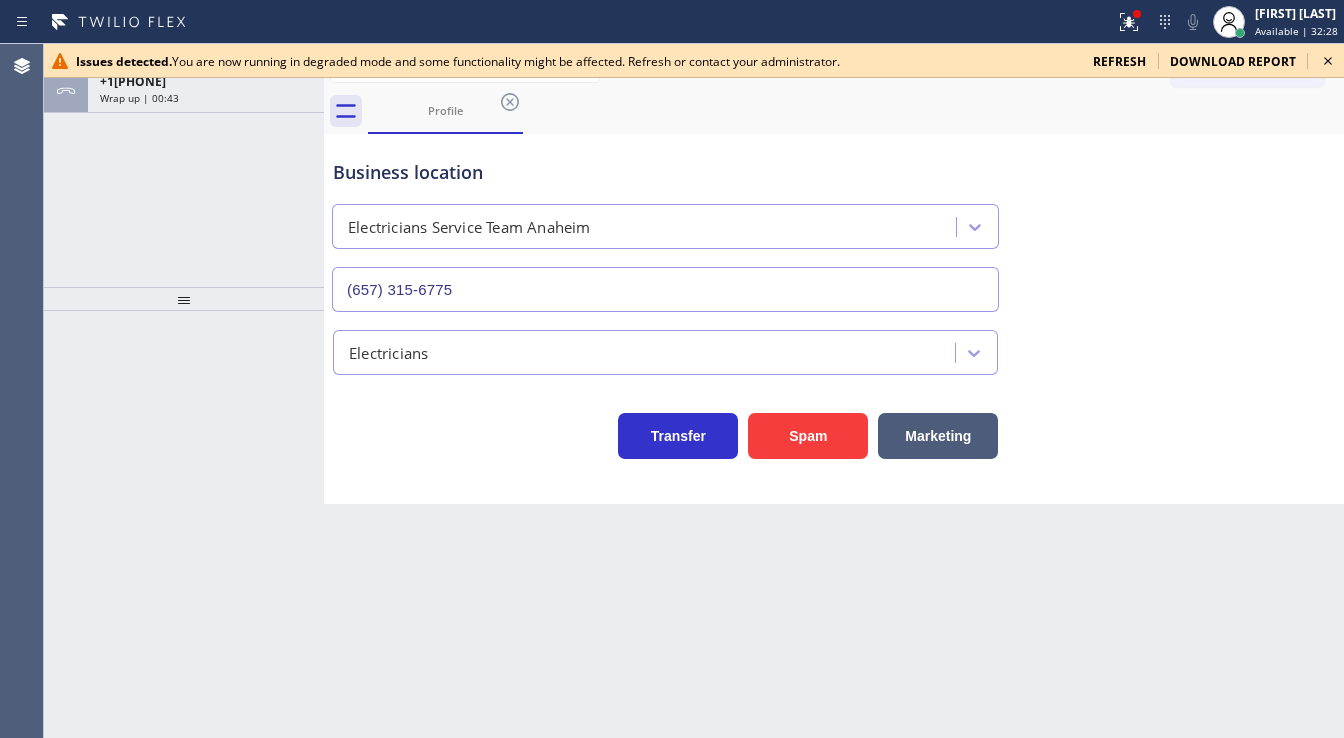 click 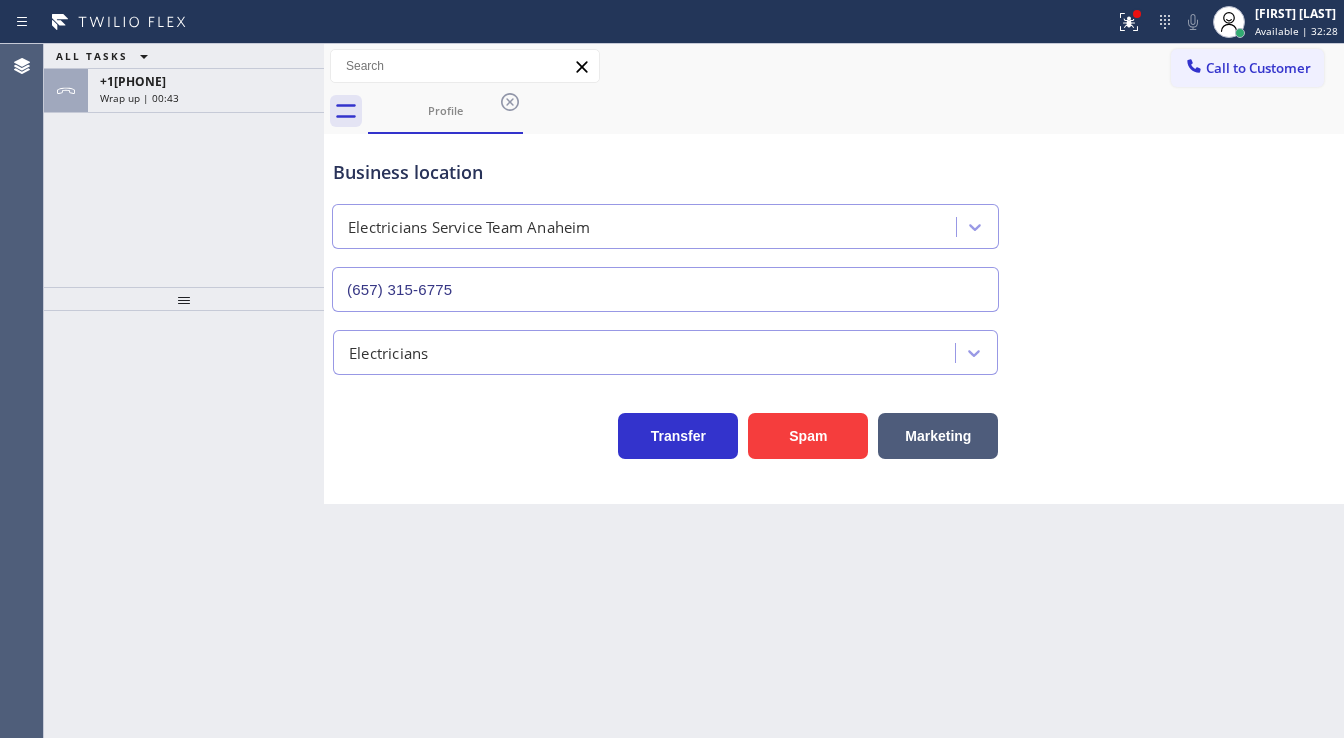 click on "Call to Customer" at bounding box center [1247, 68] 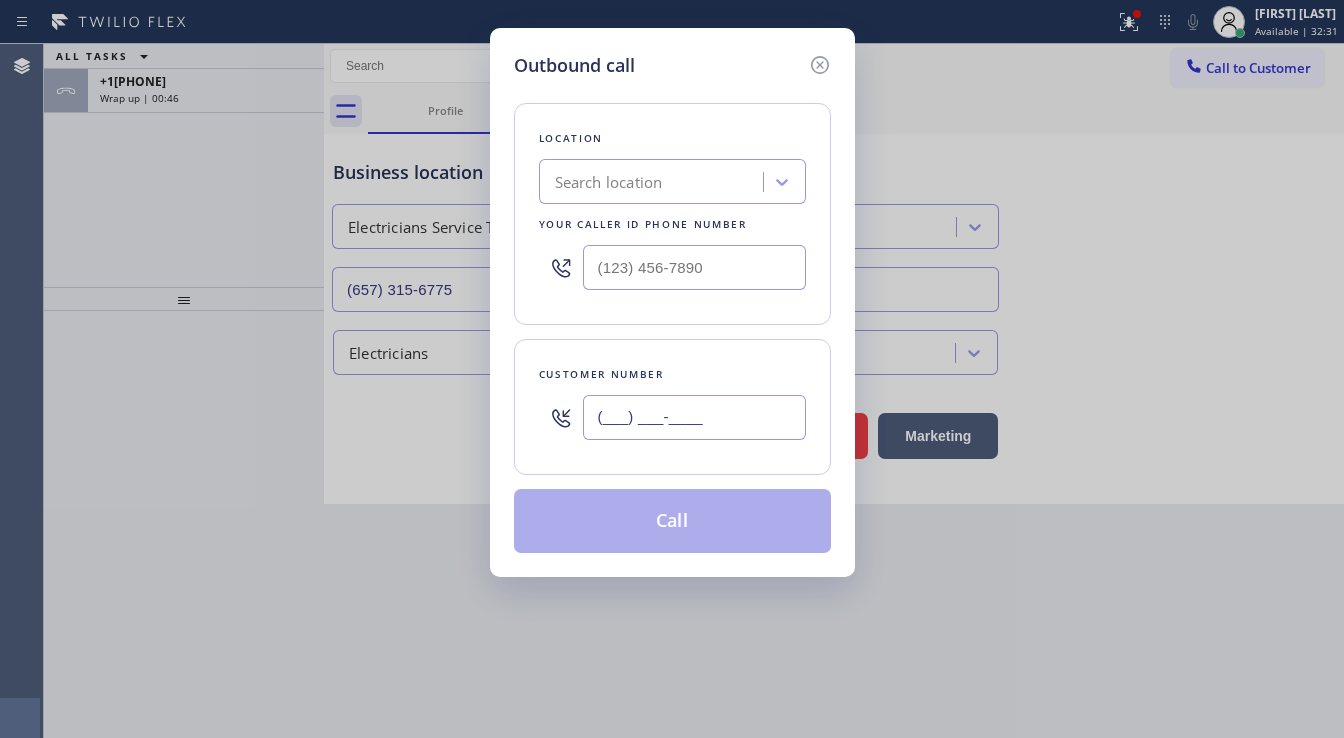 click on "(___) ___-____" at bounding box center [694, 417] 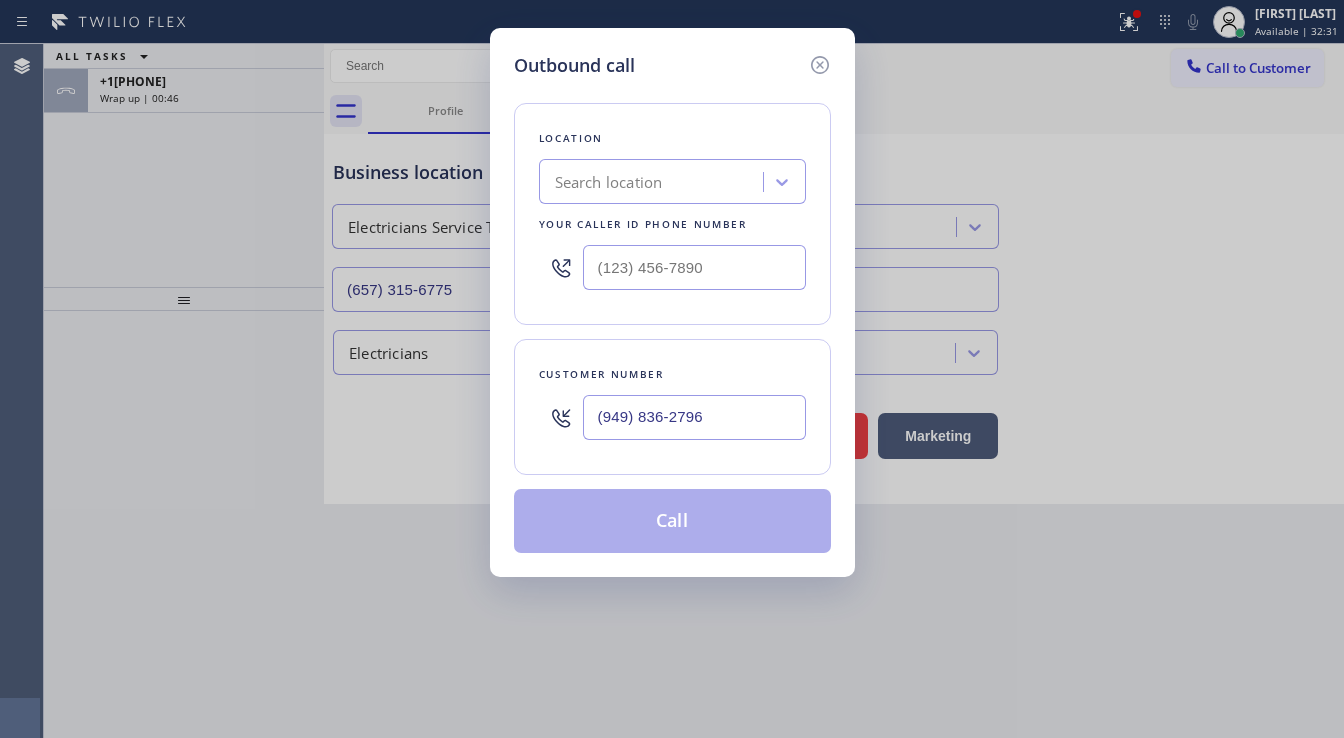 type on "(949) 836-2796" 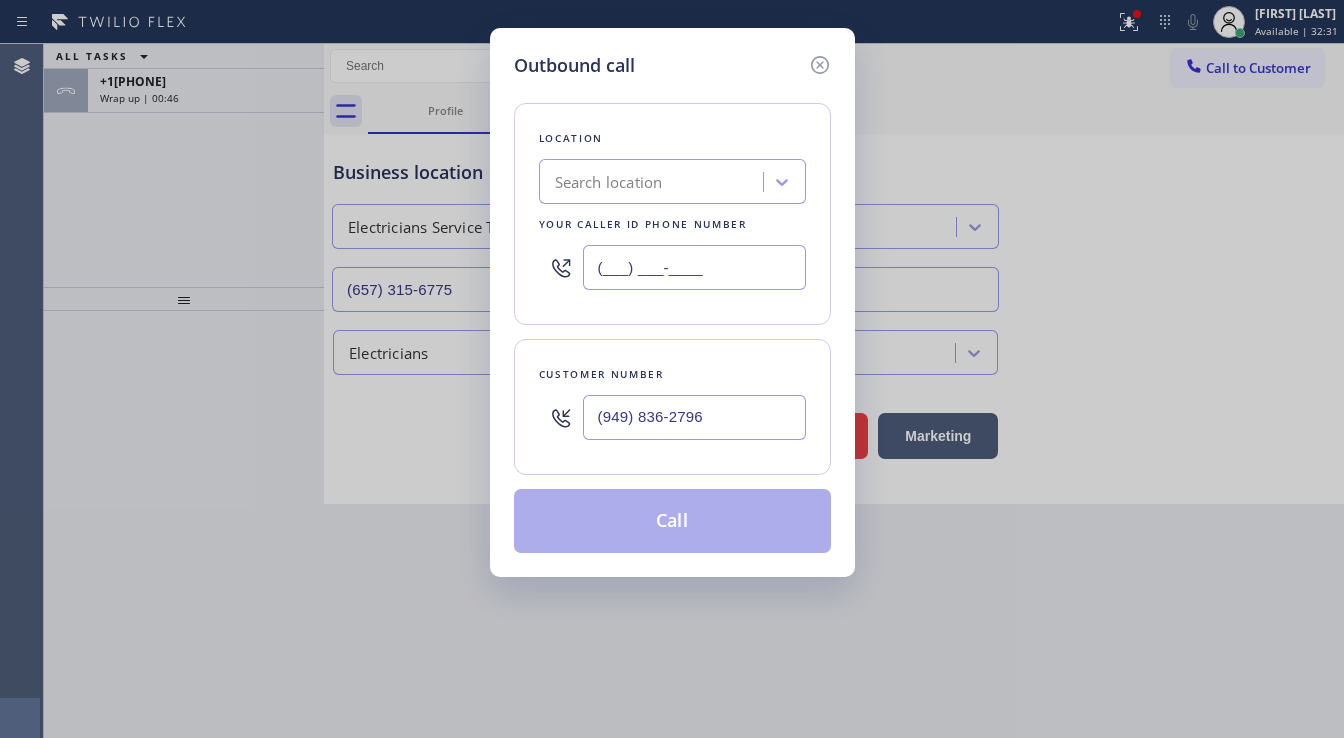 click on "(___) ___-____" at bounding box center [694, 267] 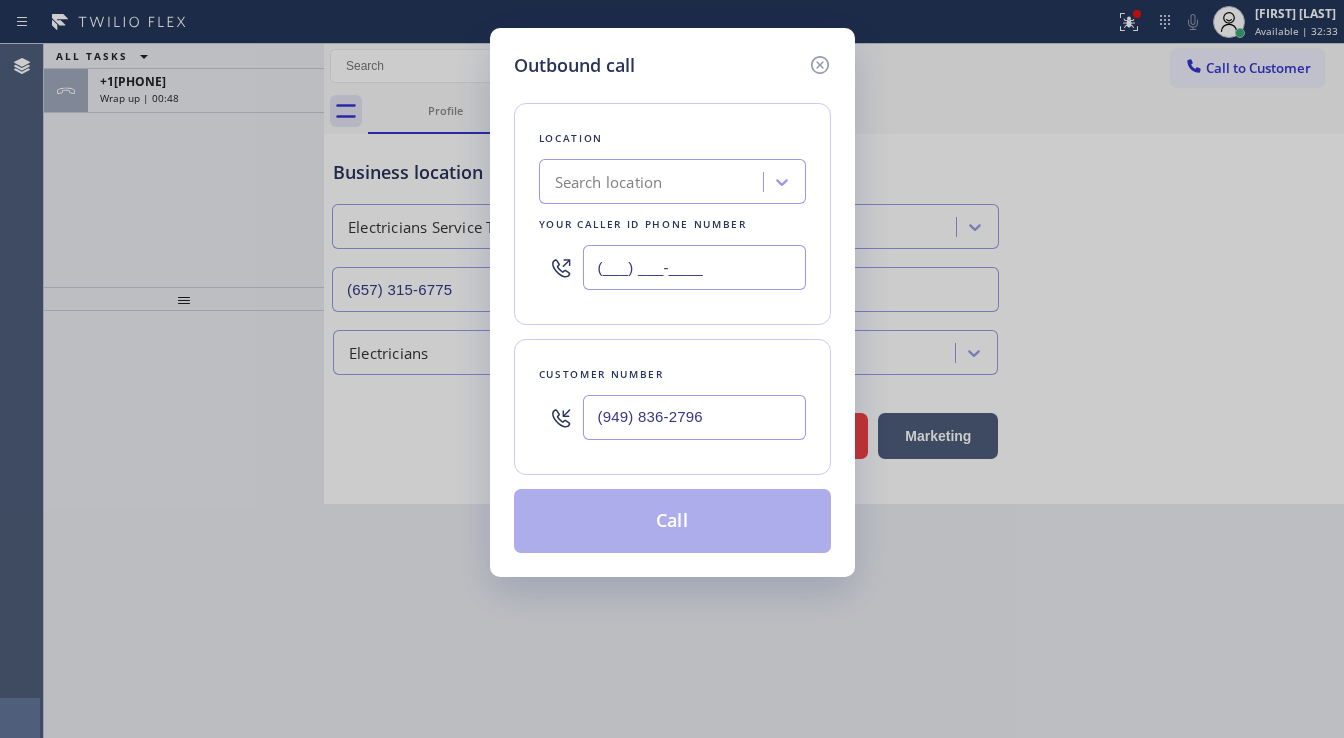 paste on "657) 315-6775" 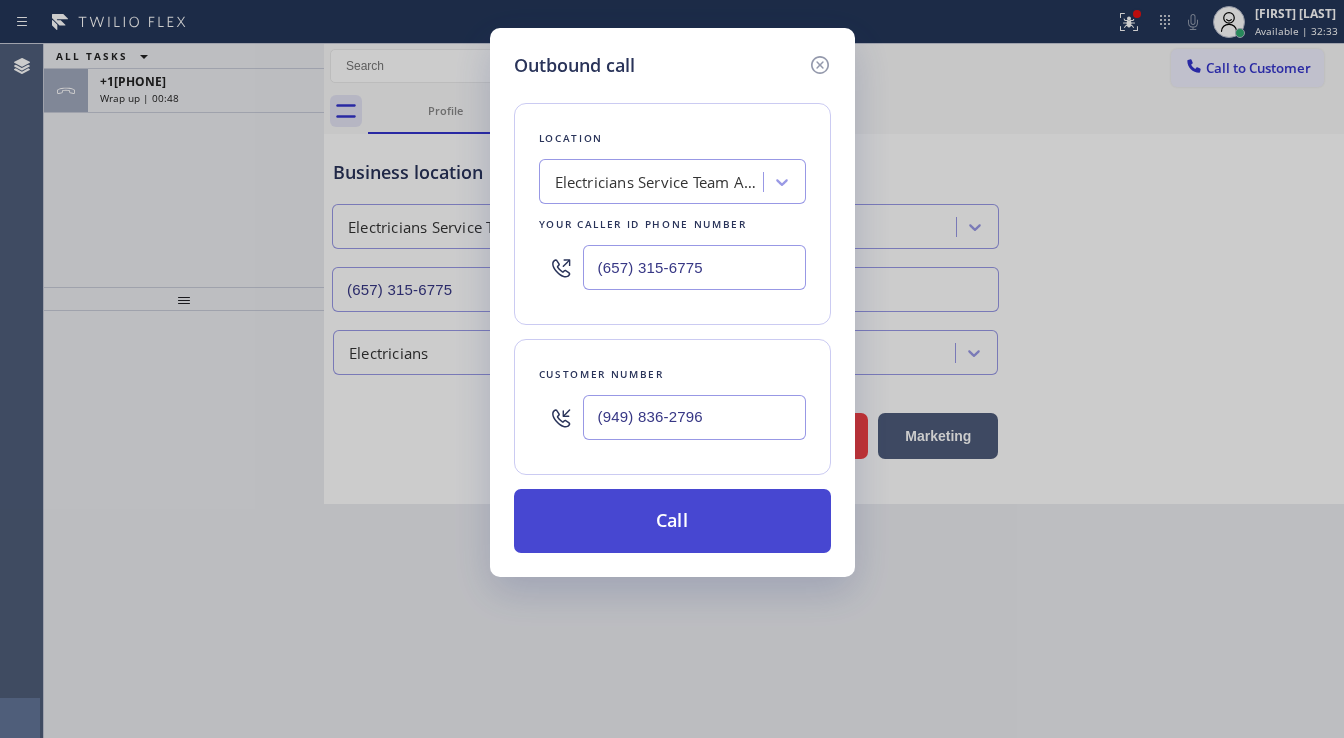 type on "(657) 315-6775" 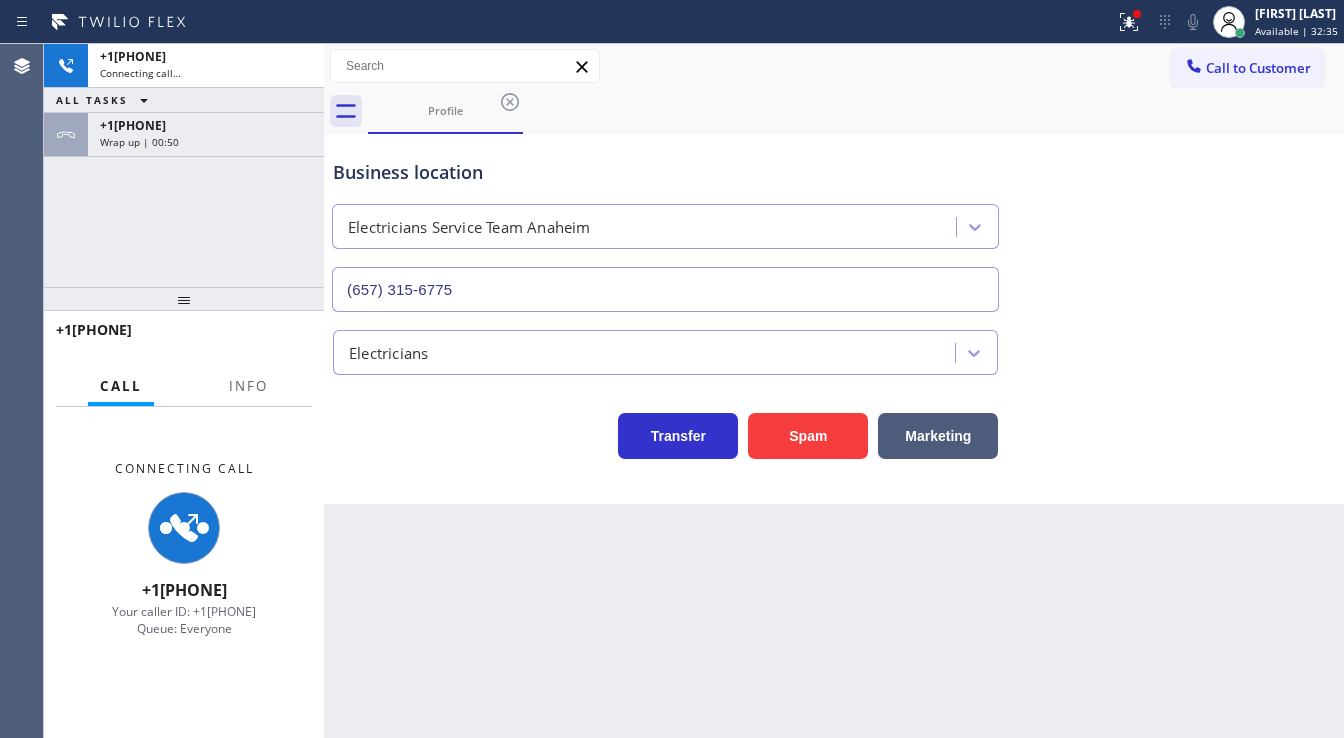 click on "+19498362796 Connecting call… ALL TASKS ALL TASKS ACTIVE TASKS TASKS IN WRAP UP +19498362796 Wrap up | 00:50" at bounding box center [184, 165] 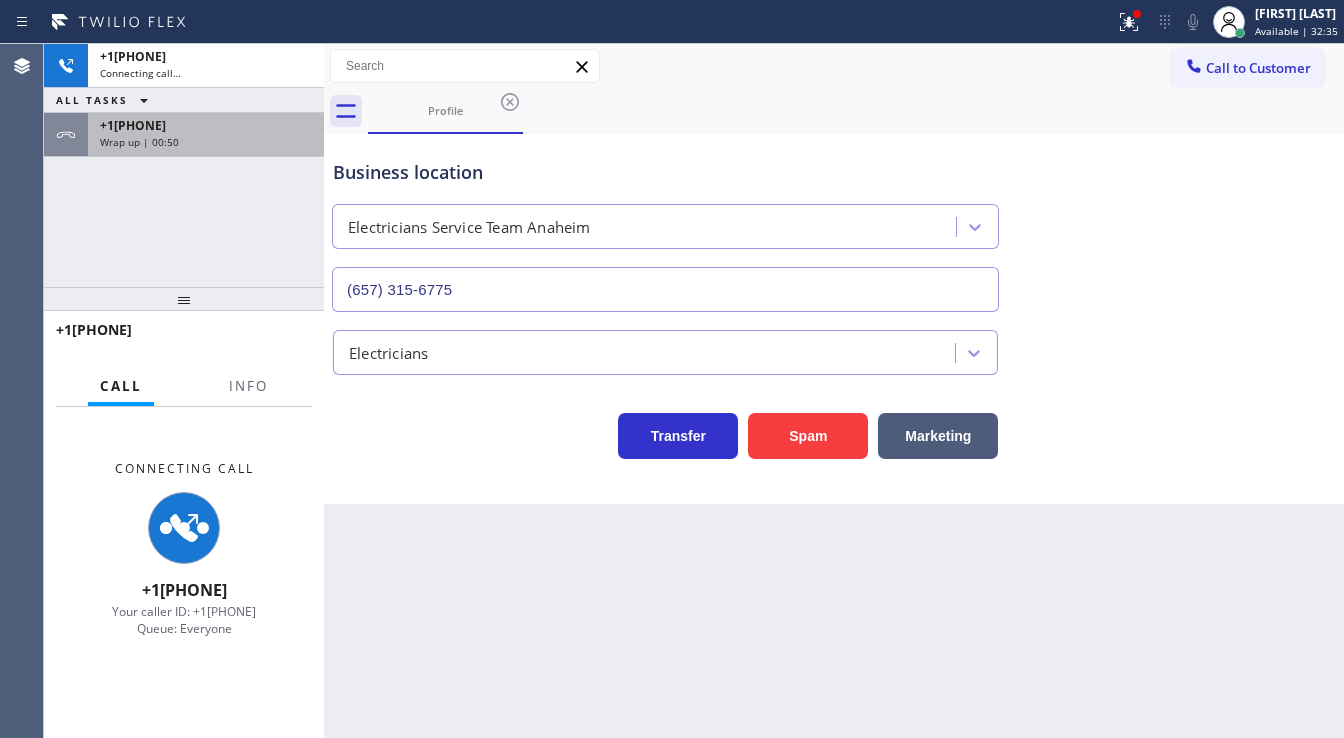 click on "+19498362796 Wrap up | 00:50" at bounding box center [202, 135] 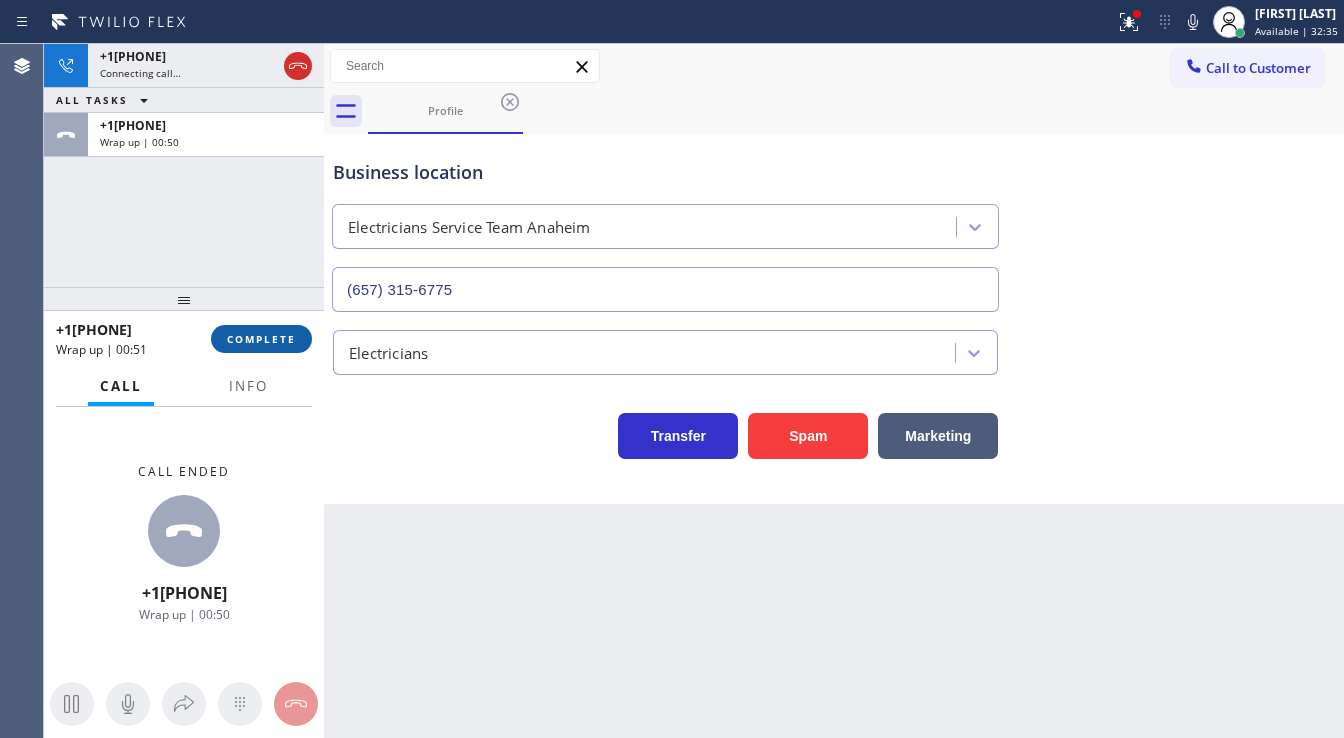click on "COMPLETE" at bounding box center [261, 339] 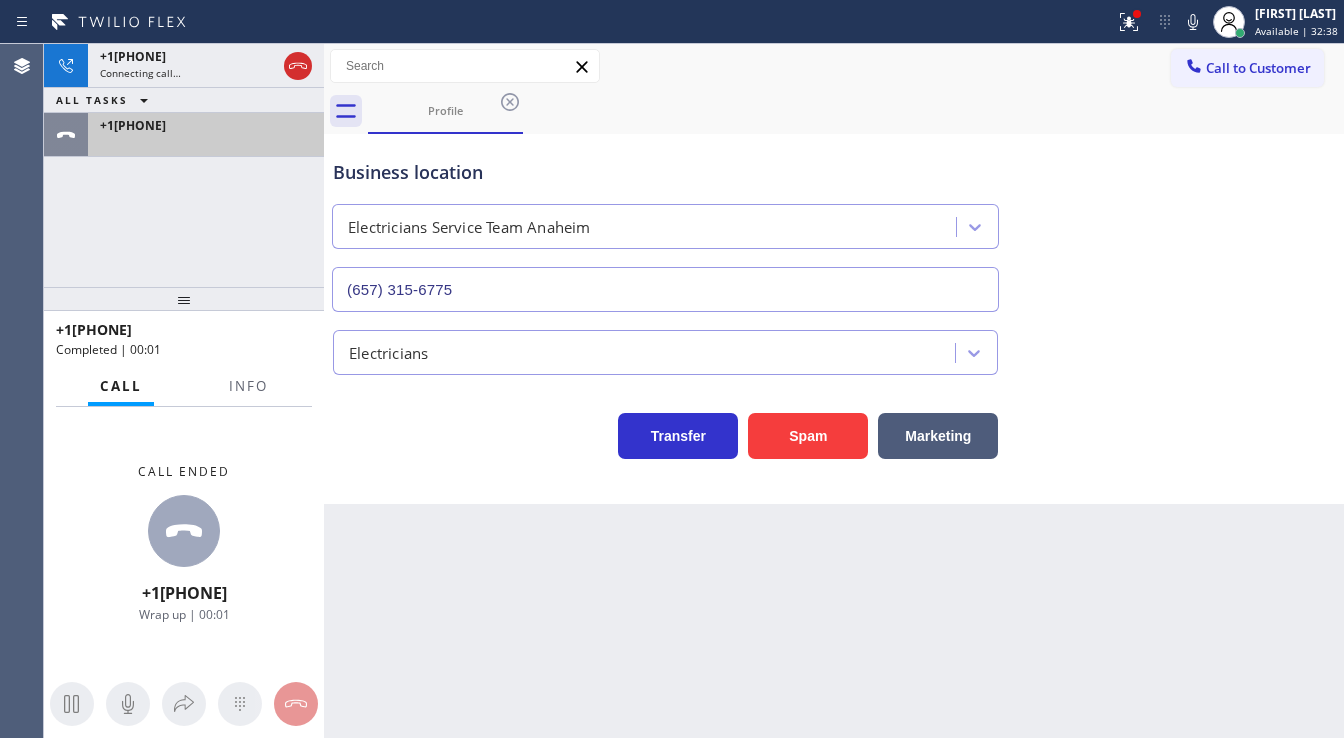 click on "+[PHONE]" at bounding box center [202, 135] 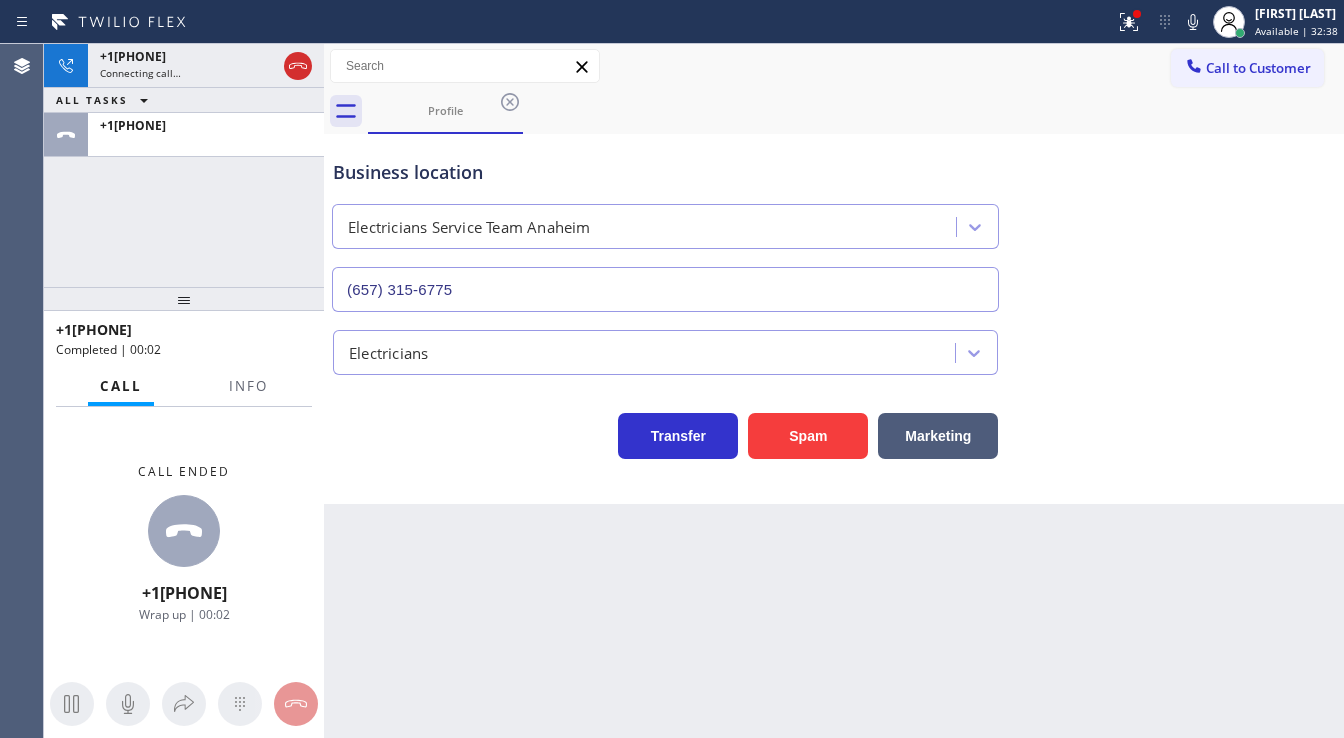 click on "+19498362796 Connecting call… ALL TASKS ALL TASKS ACTIVE TASKS TASKS IN WRAP UP +19498362796" at bounding box center (184, 165) 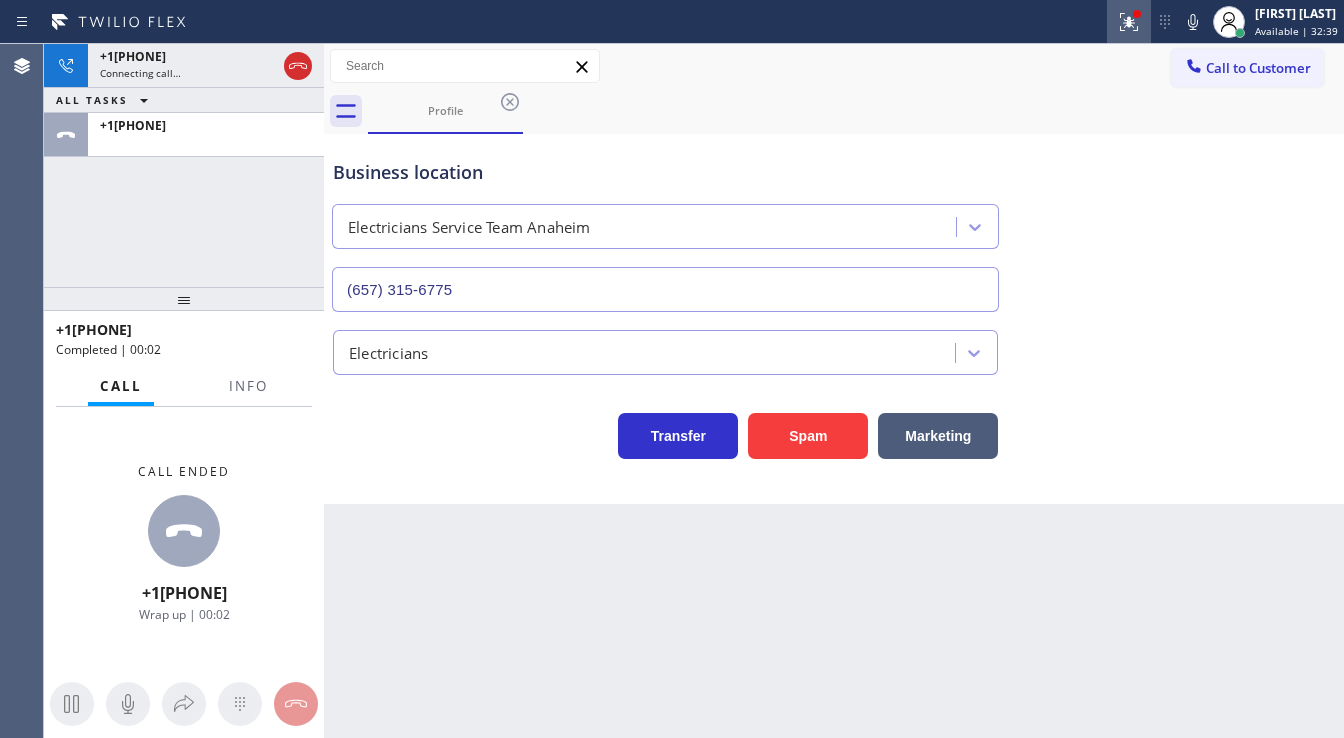 drag, startPoint x: 1134, startPoint y: 24, endPoint x: 1128, endPoint y: 142, distance: 118.15244 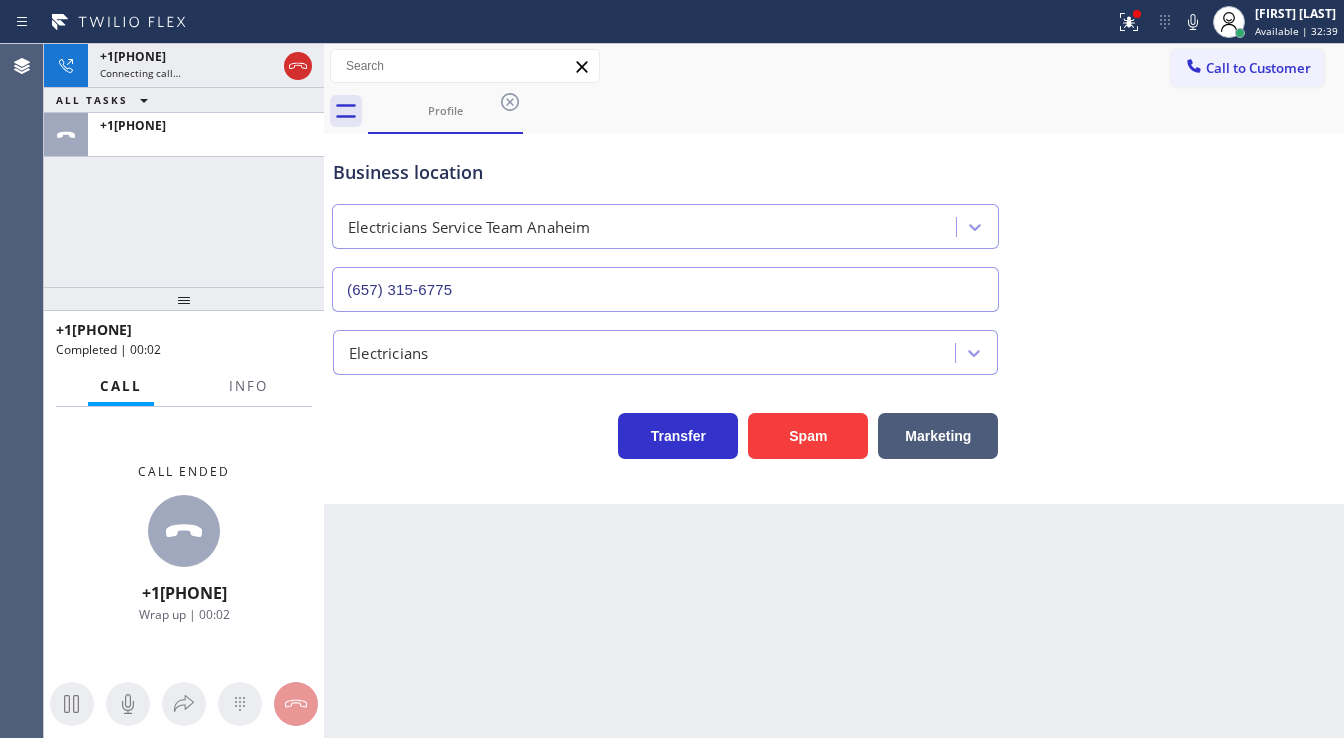 click 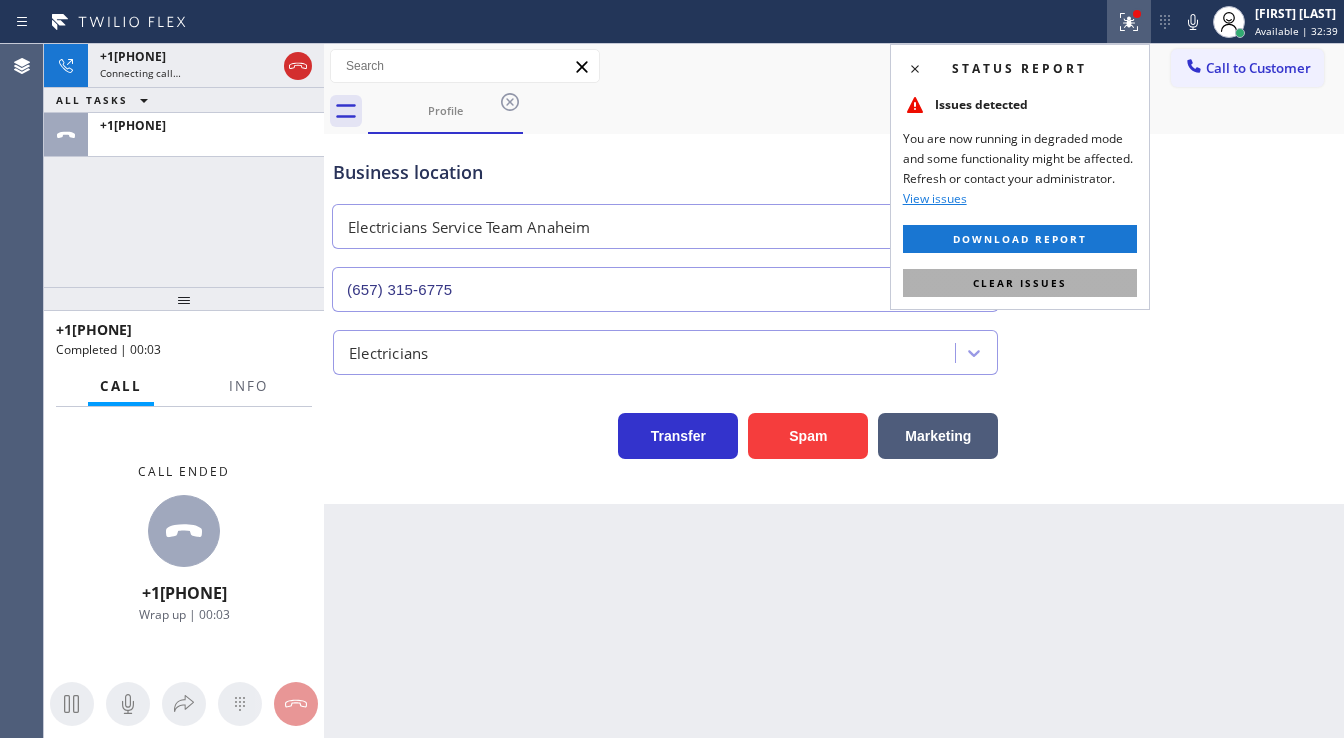 click on "Clear issues" at bounding box center (1020, 283) 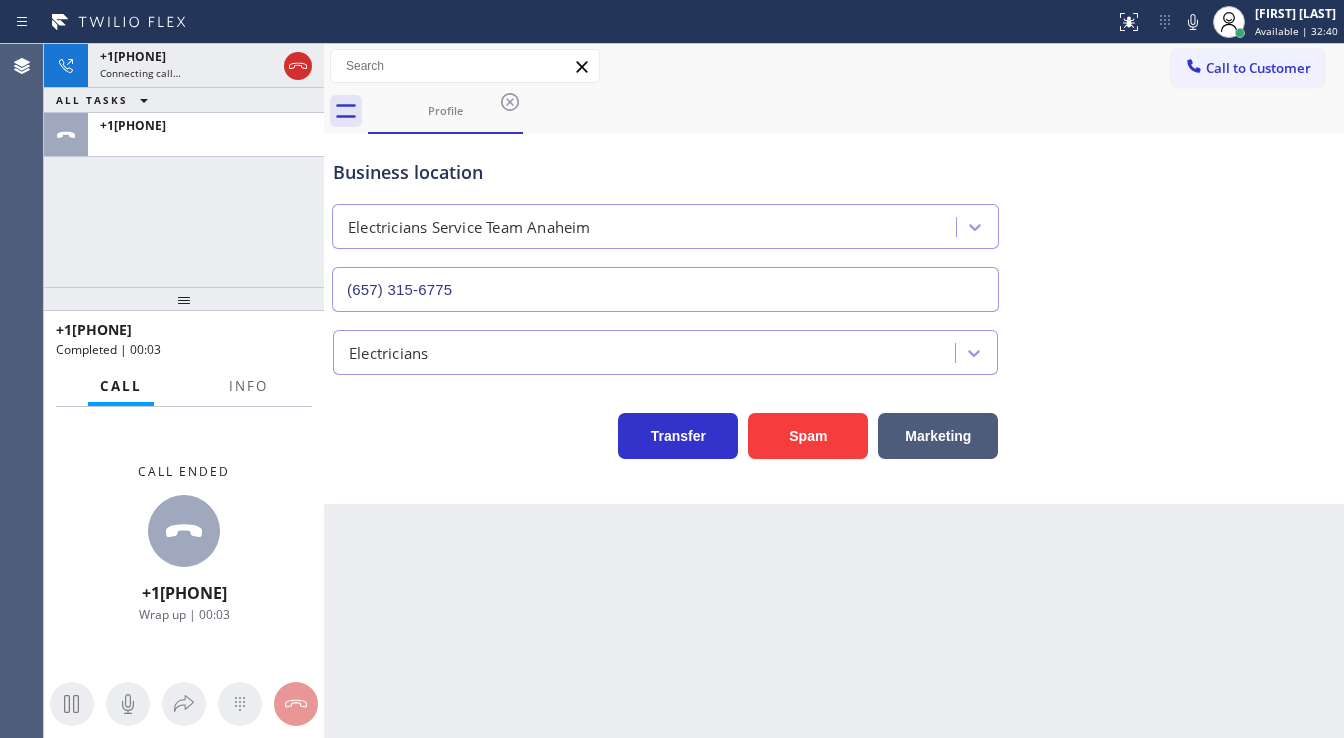 click on "Business location Electricians Service Team Anaheim ([PHONE])" at bounding box center [834, 221] 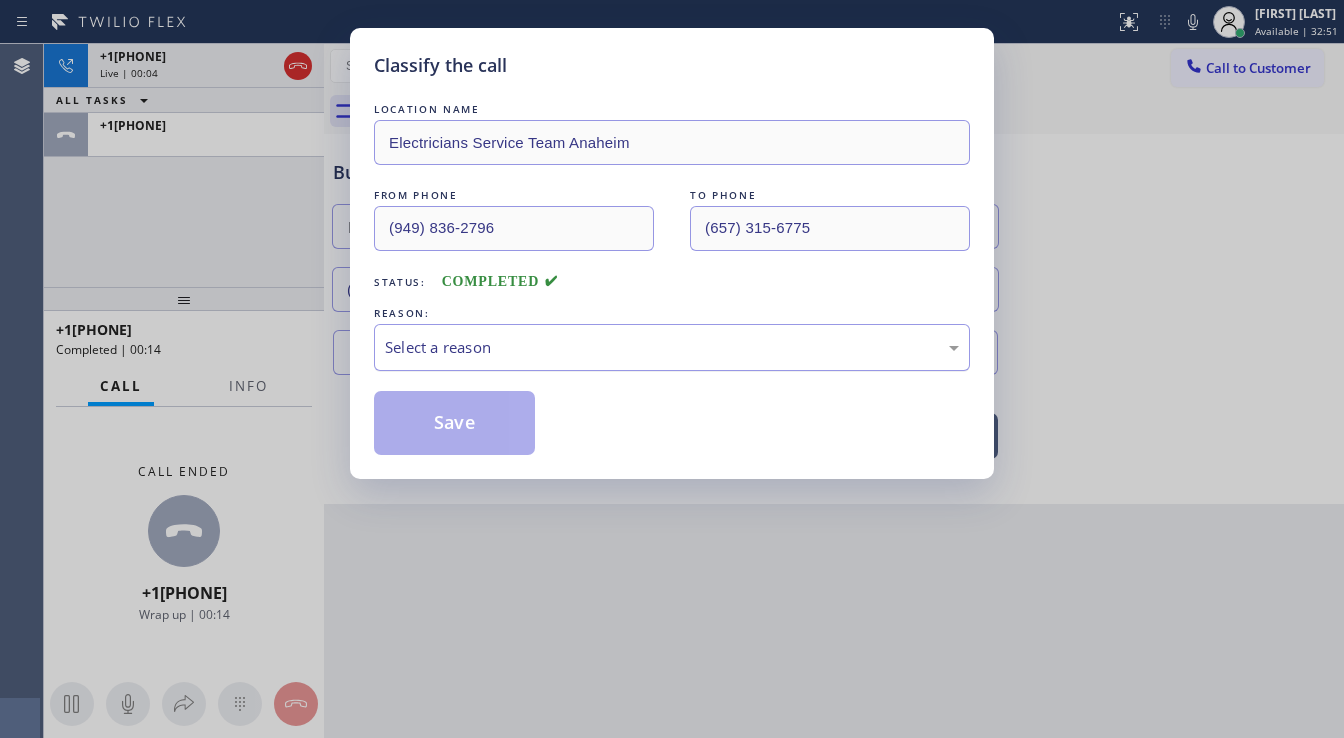 click on "Select a reason" at bounding box center (672, 347) 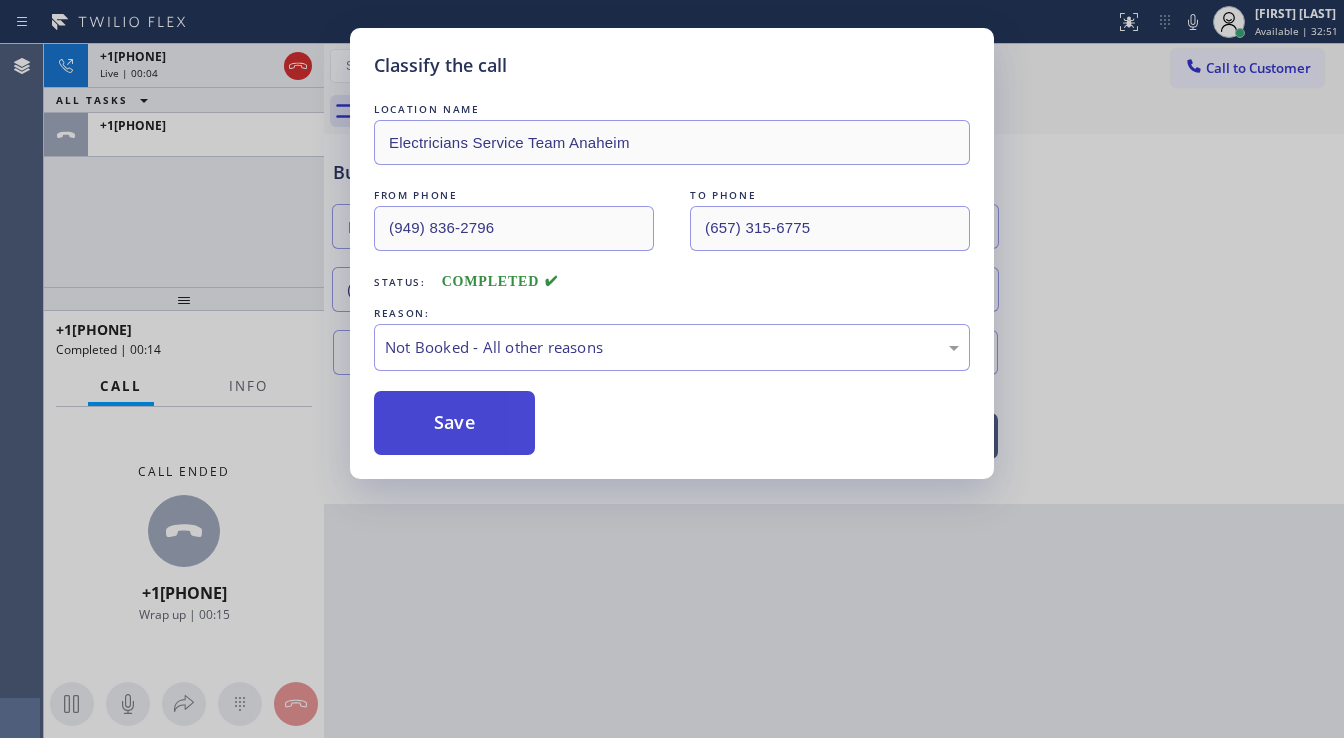 click on "Save" at bounding box center (454, 423) 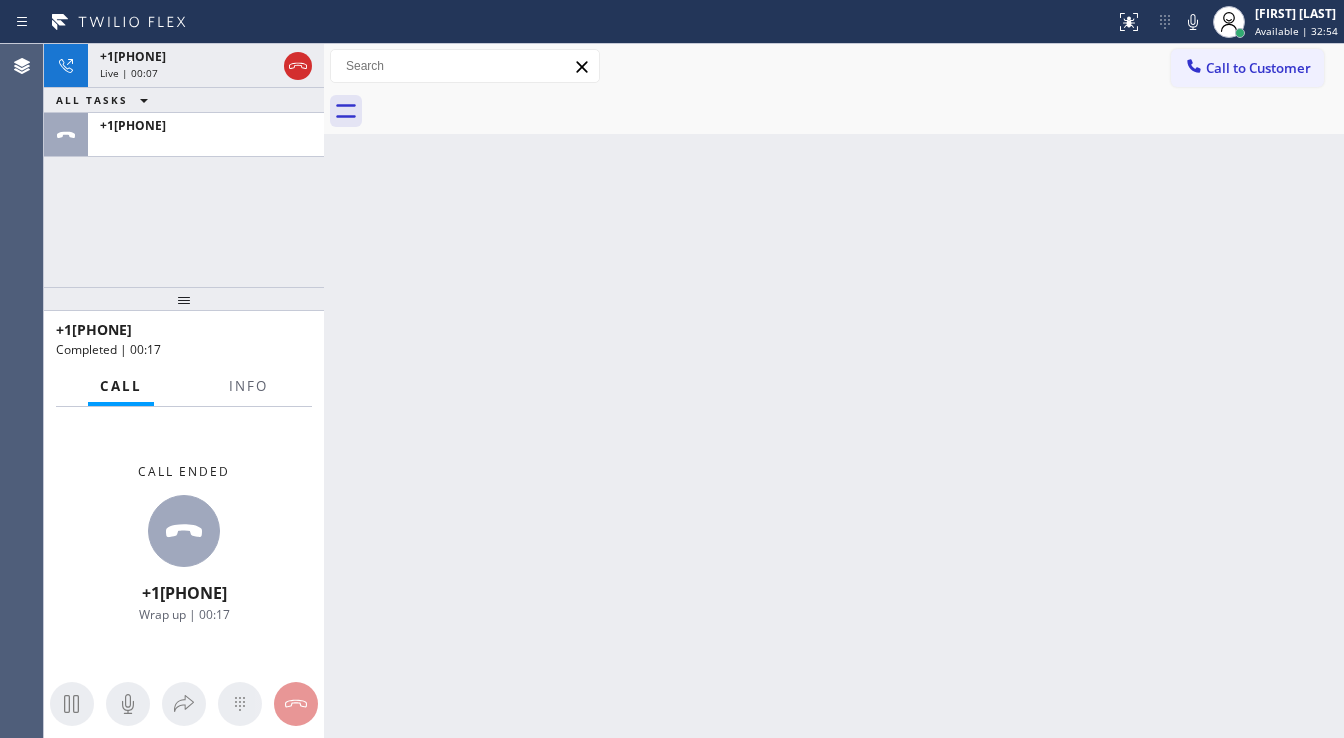 click on "+19498362796 Live | 00:07 ALL TASKS ALL TASKS ACTIVE TASKS TASKS IN WRAP UP +19498362796" at bounding box center (184, 165) 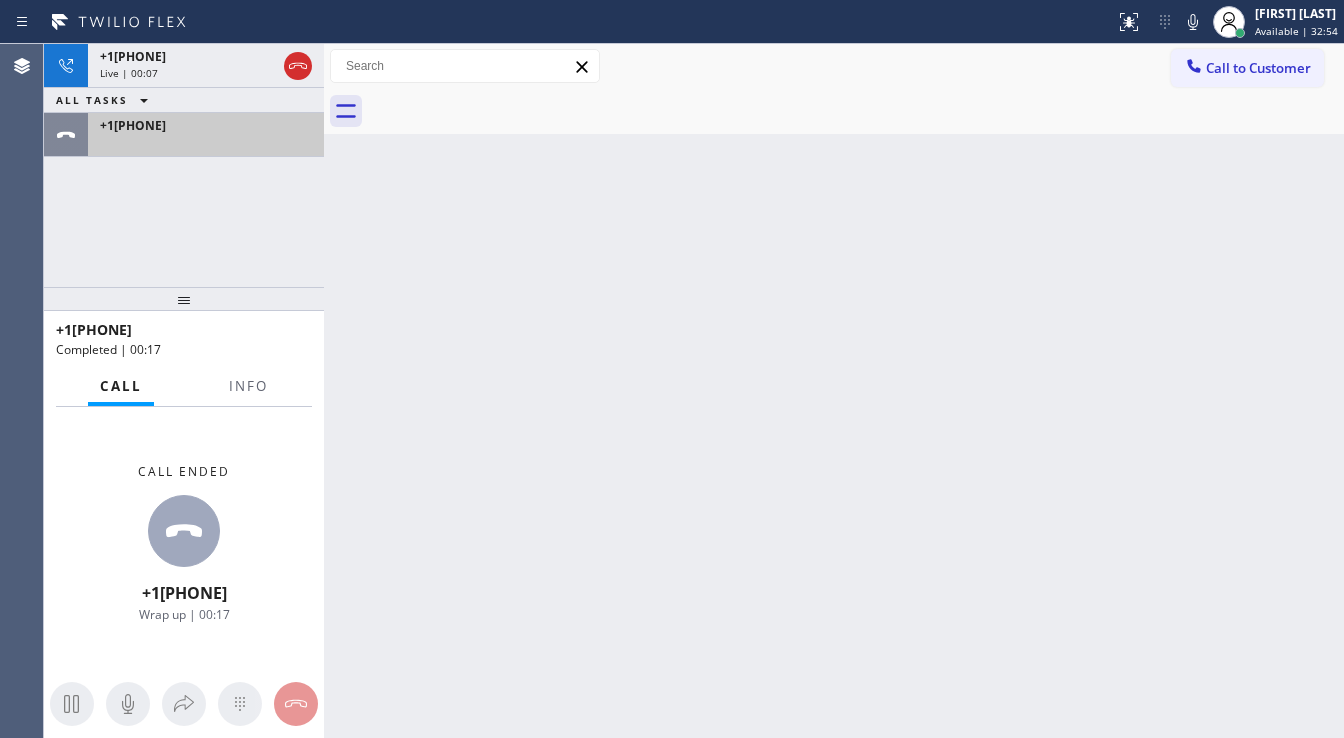 click on "+[PHONE]" at bounding box center [202, 135] 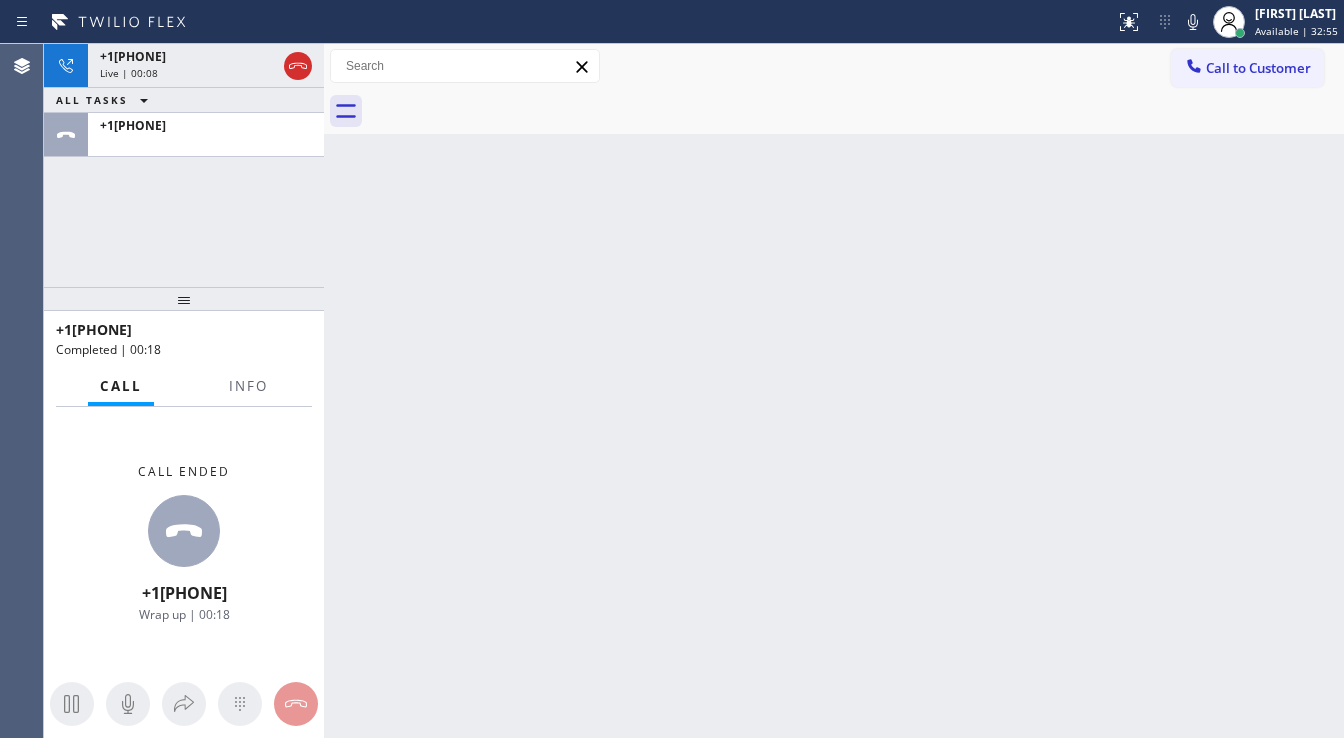 click on "+19498362796 Live | 00:08 ALL TASKS ALL TASKS ACTIVE TASKS TASKS IN WRAP UP +19498362796" at bounding box center [184, 165] 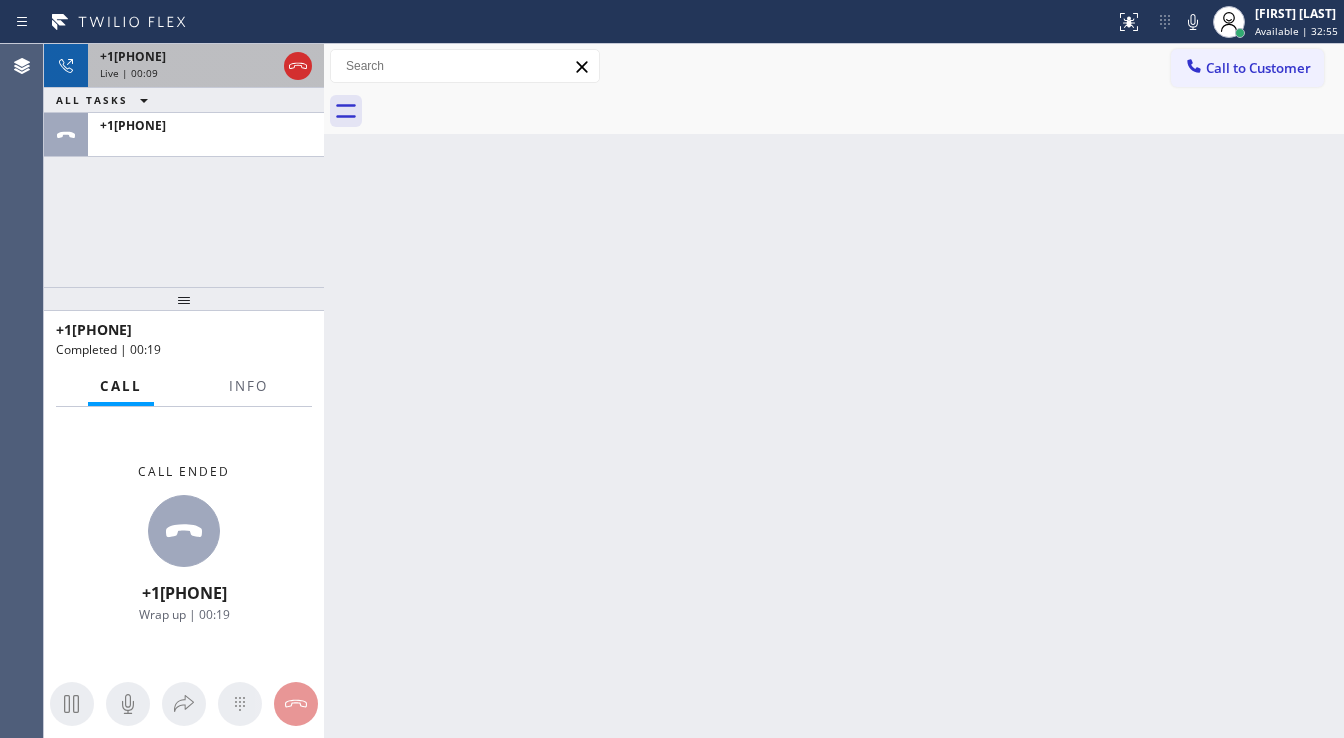 click on "Live | 00:09" at bounding box center (188, 73) 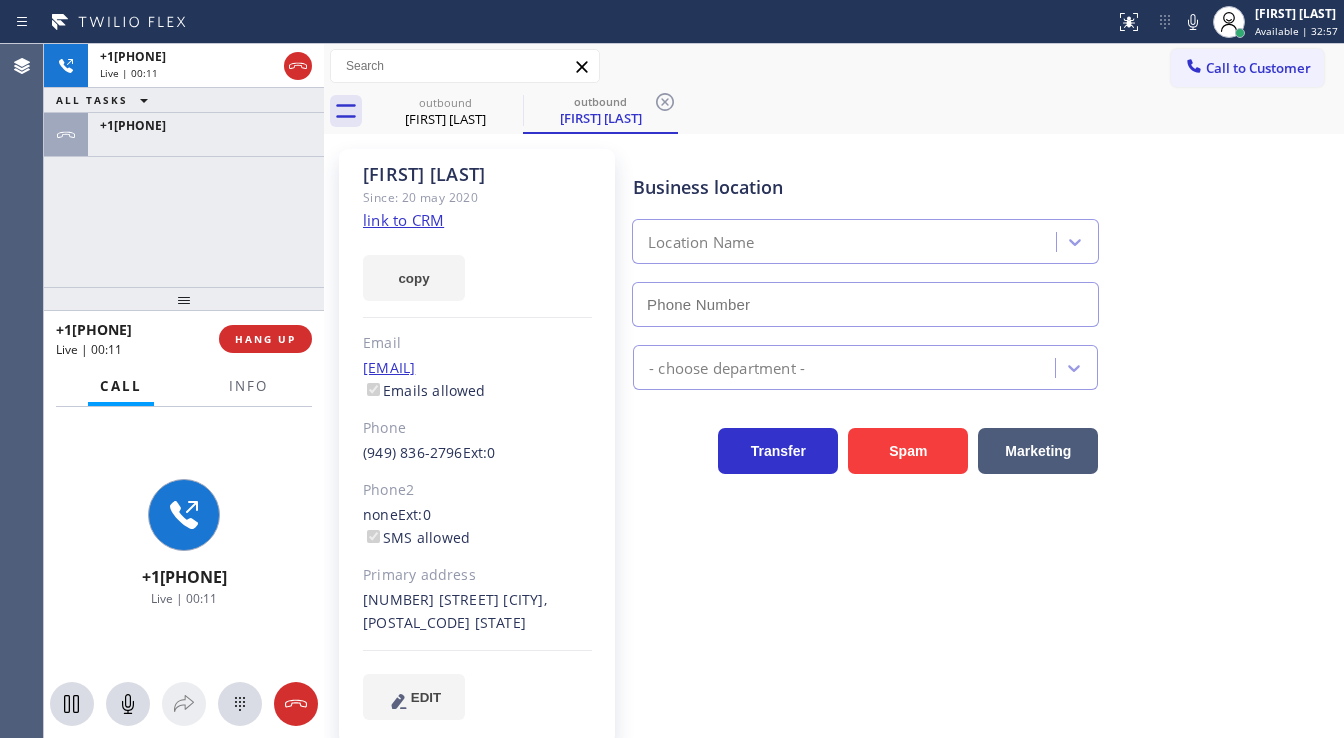 type on "(657) 315-6775" 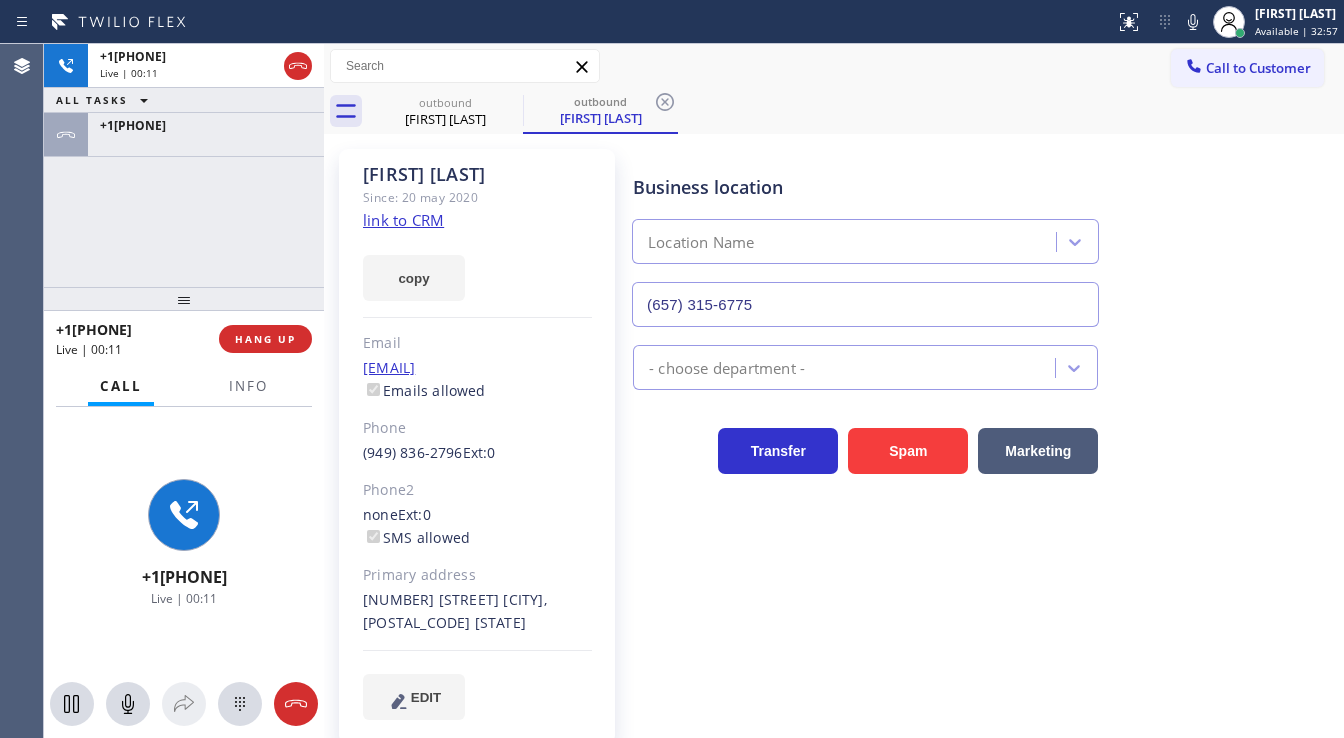 click on "+19498362796 Live | 00:11 ALL TASKS ALL TASKS ACTIVE TASKS TASKS IN WRAP UP +19498362796" at bounding box center (184, 165) 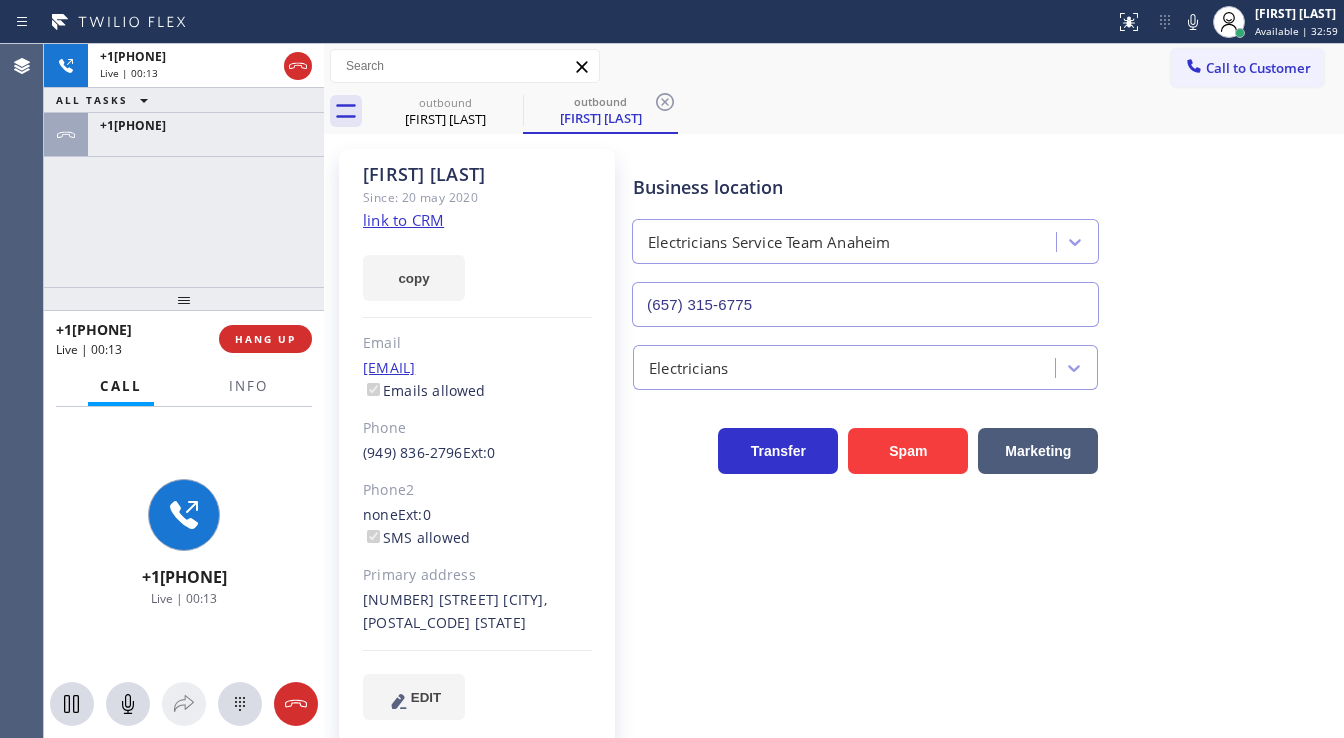 drag, startPoint x: 988, startPoint y: 55, endPoint x: 1098, endPoint y: 40, distance: 111.01801 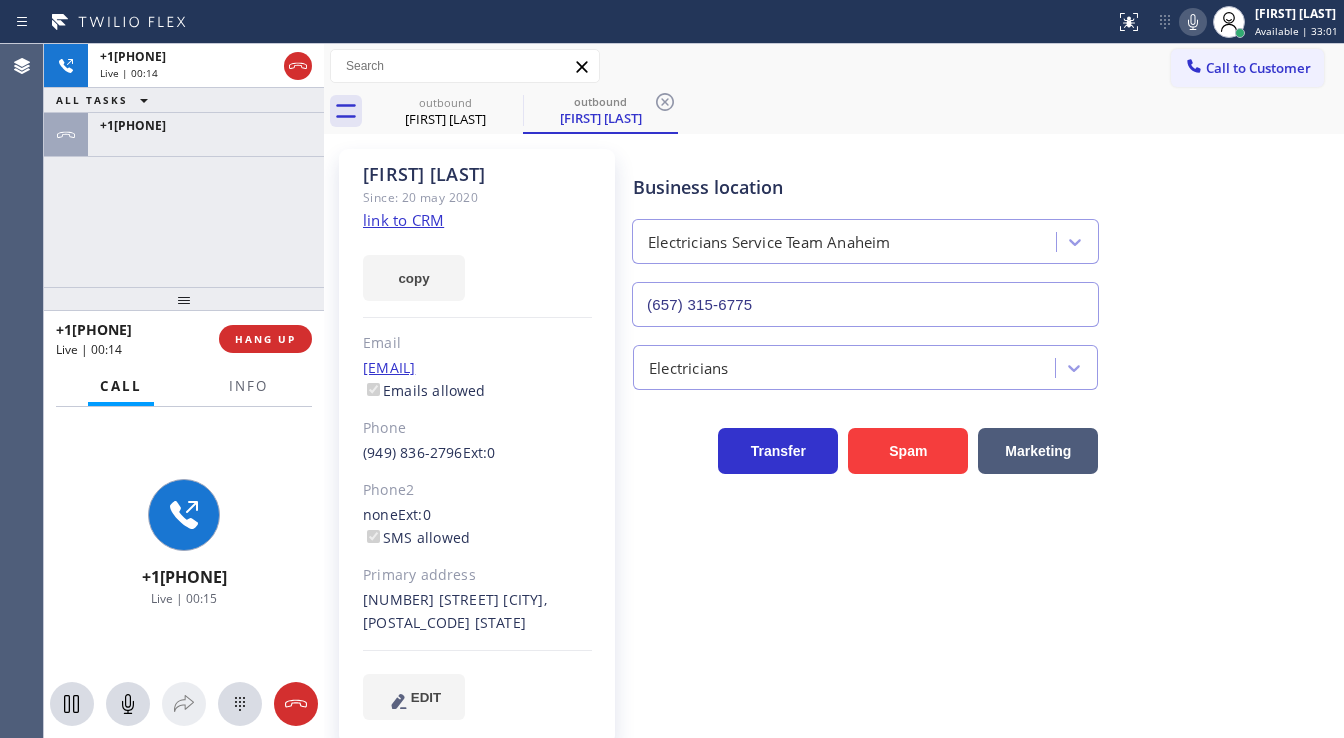click 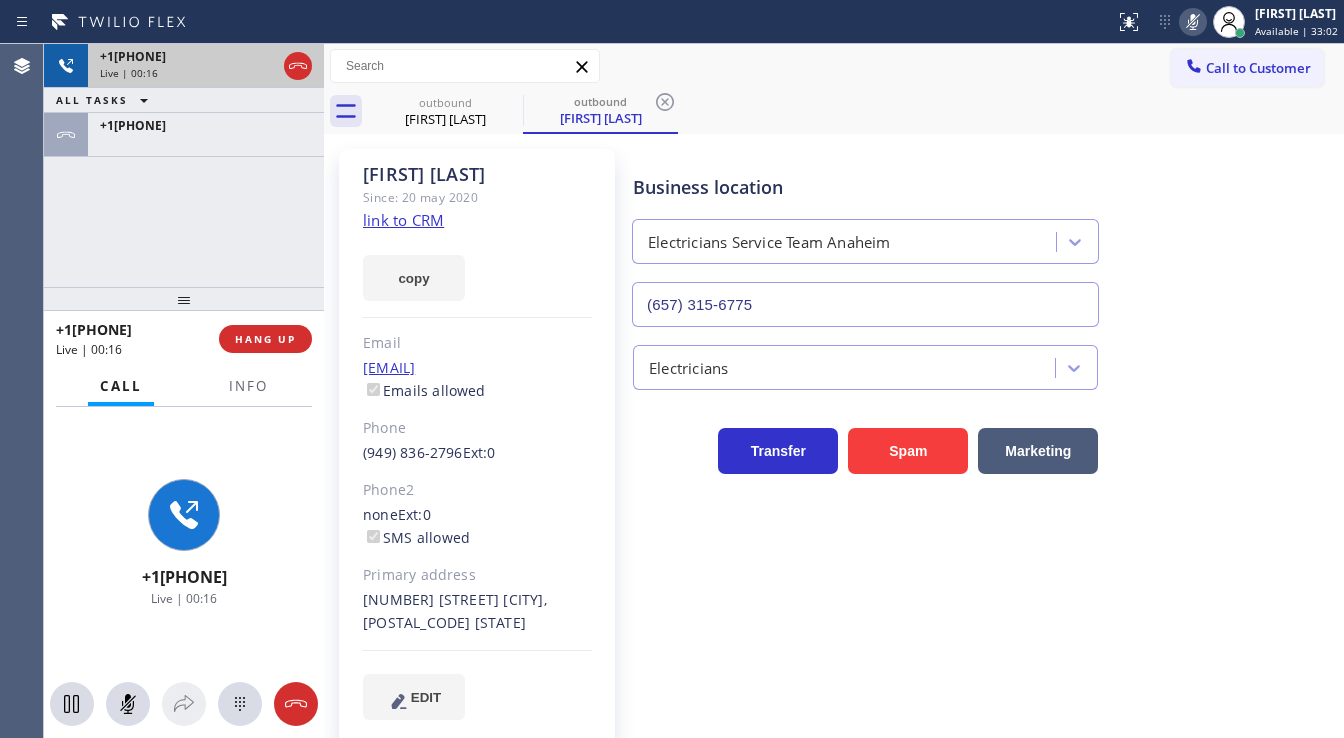click on "Live | 00:16" at bounding box center (188, 73) 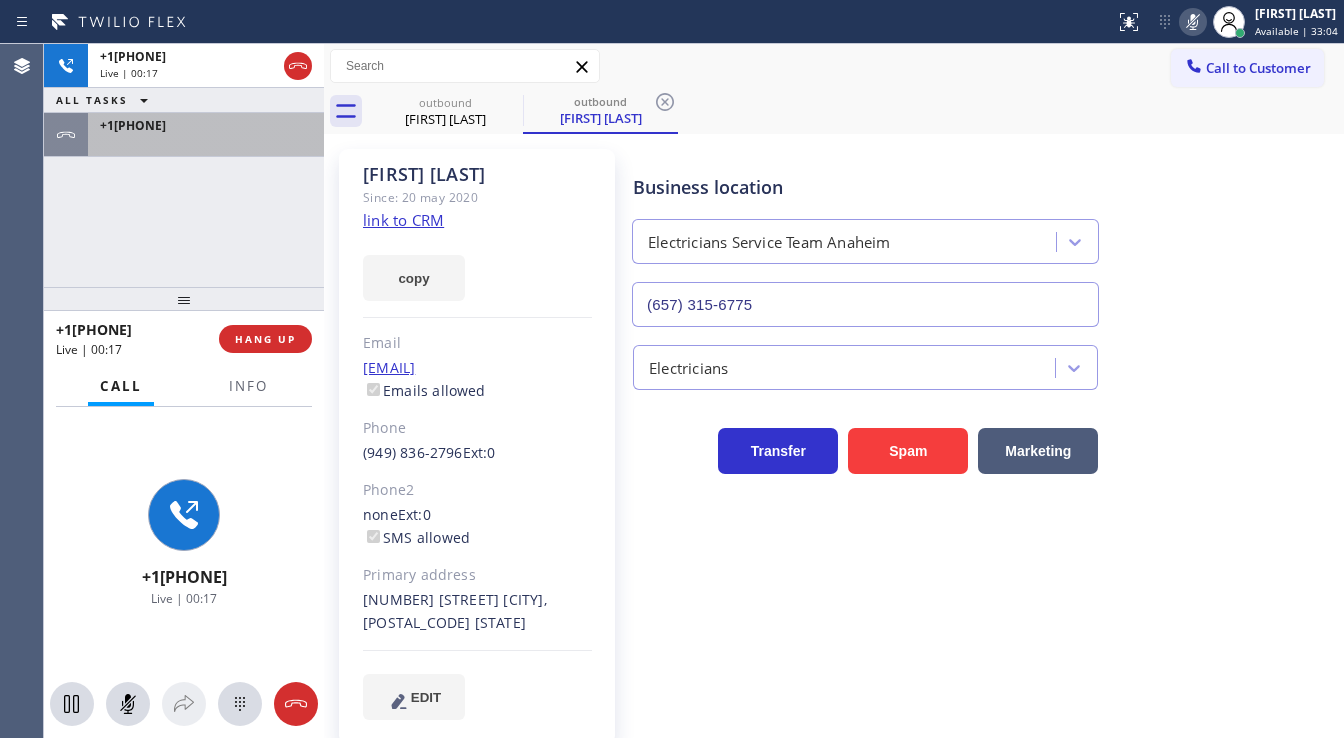 click at bounding box center (206, 142) 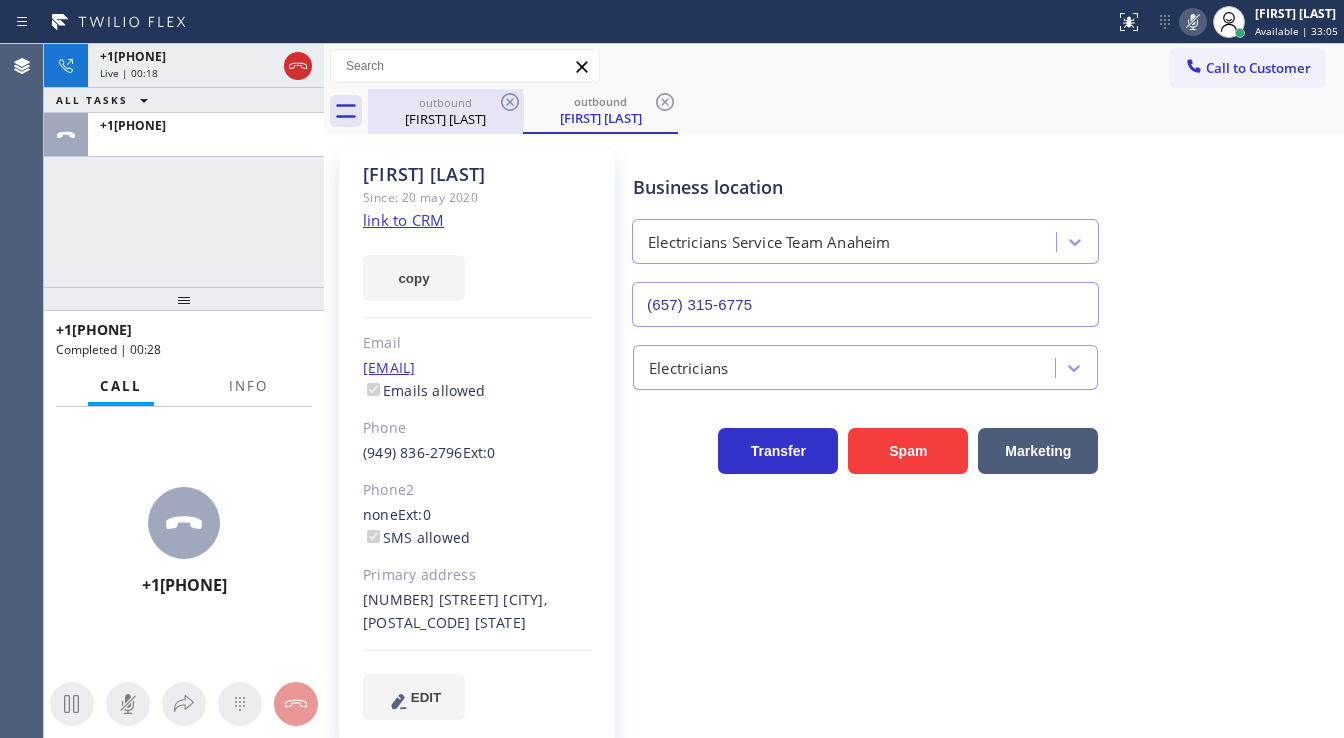 click on "Ellie Aflatoon" at bounding box center (445, 119) 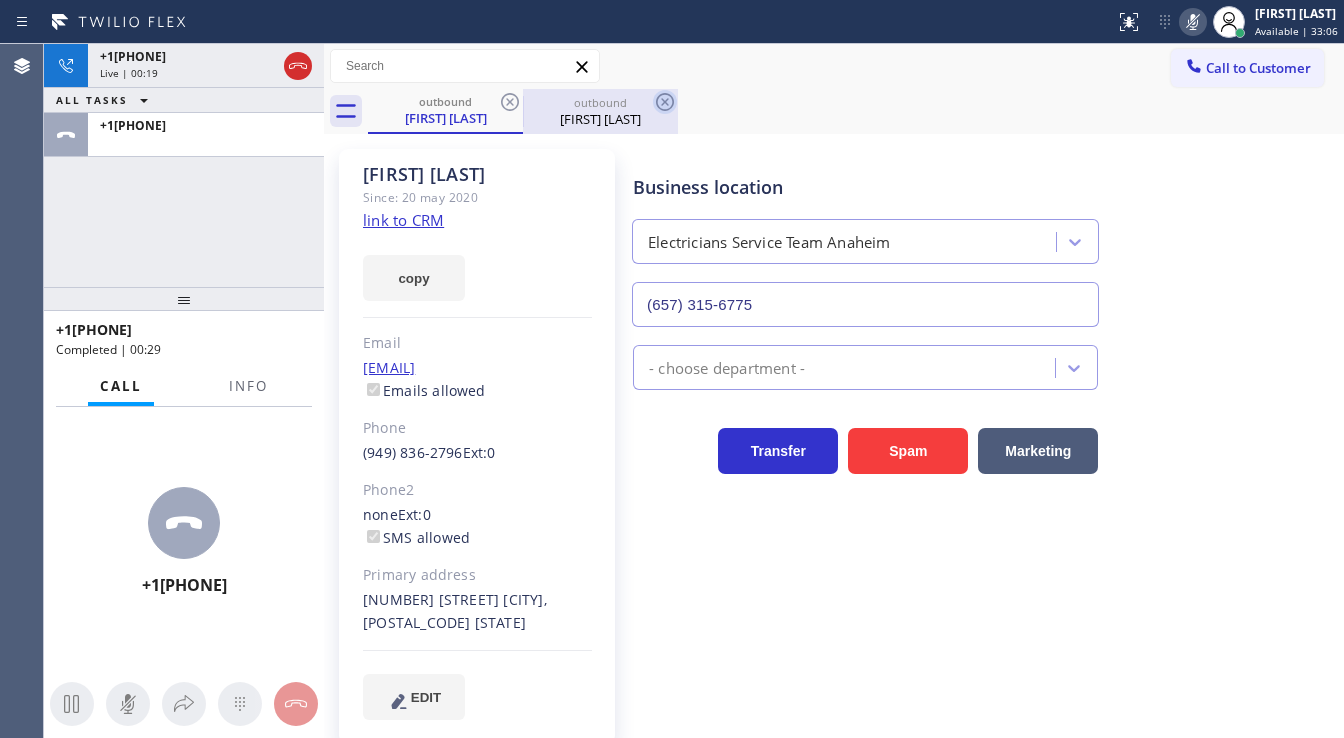 click 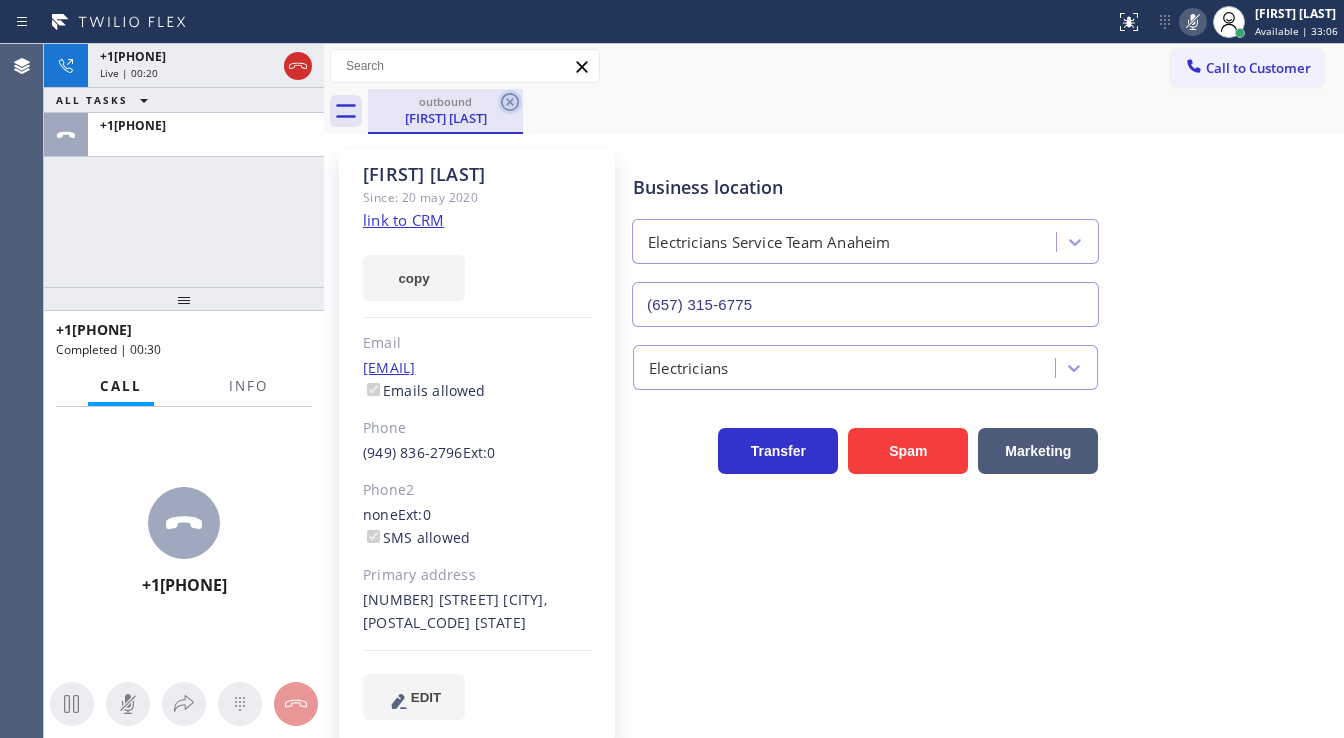 click 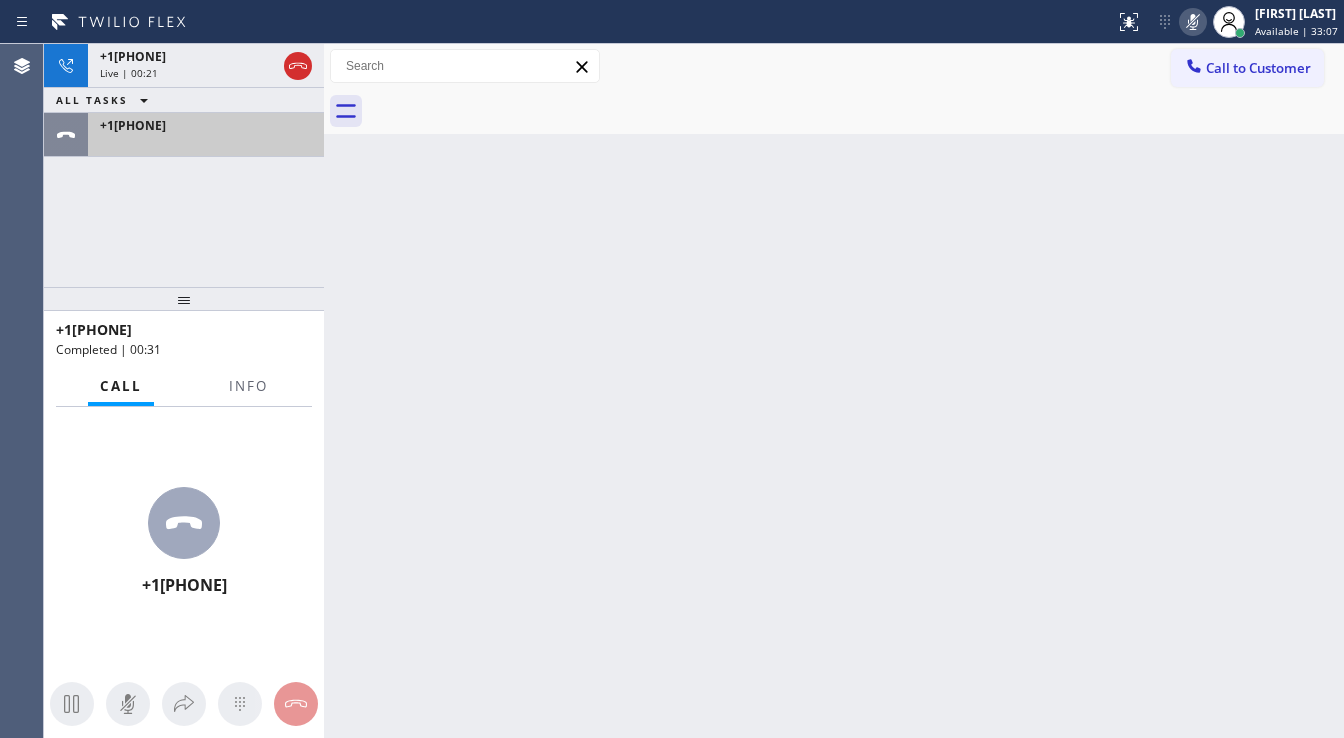 click at bounding box center (206, 142) 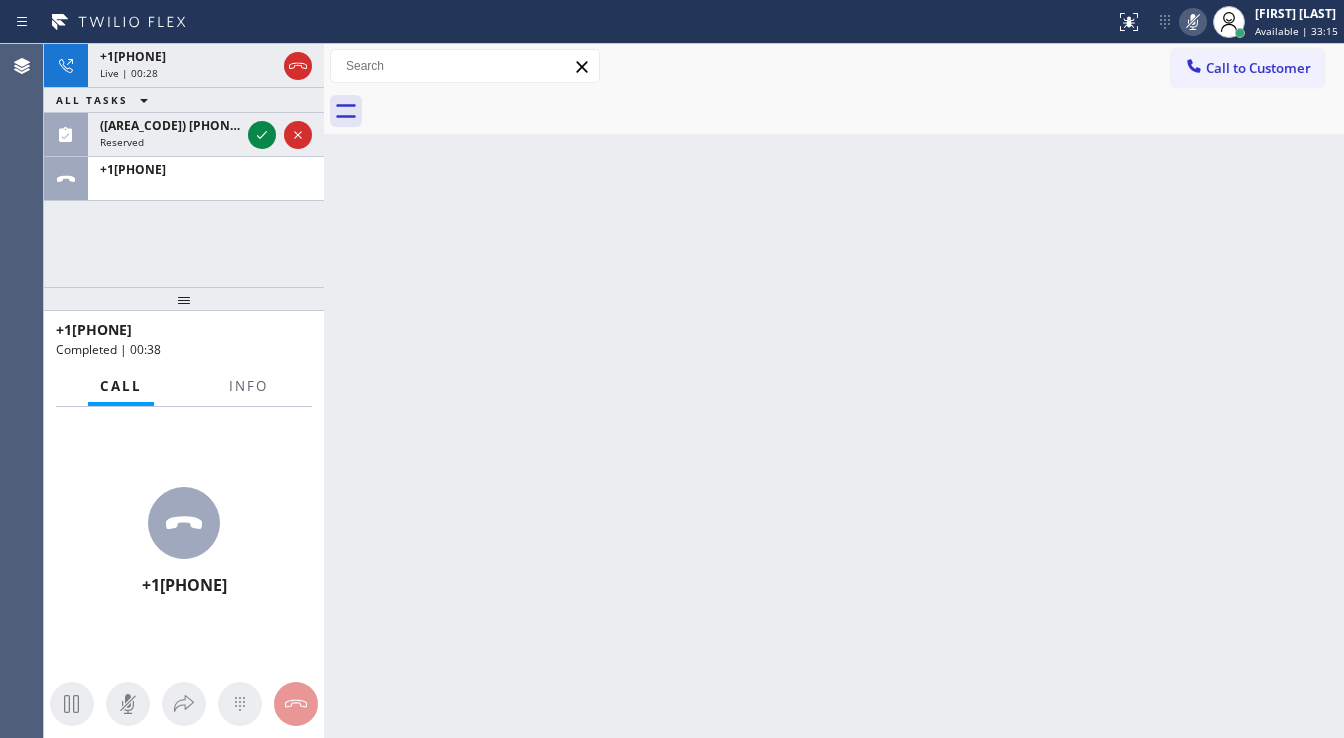 click 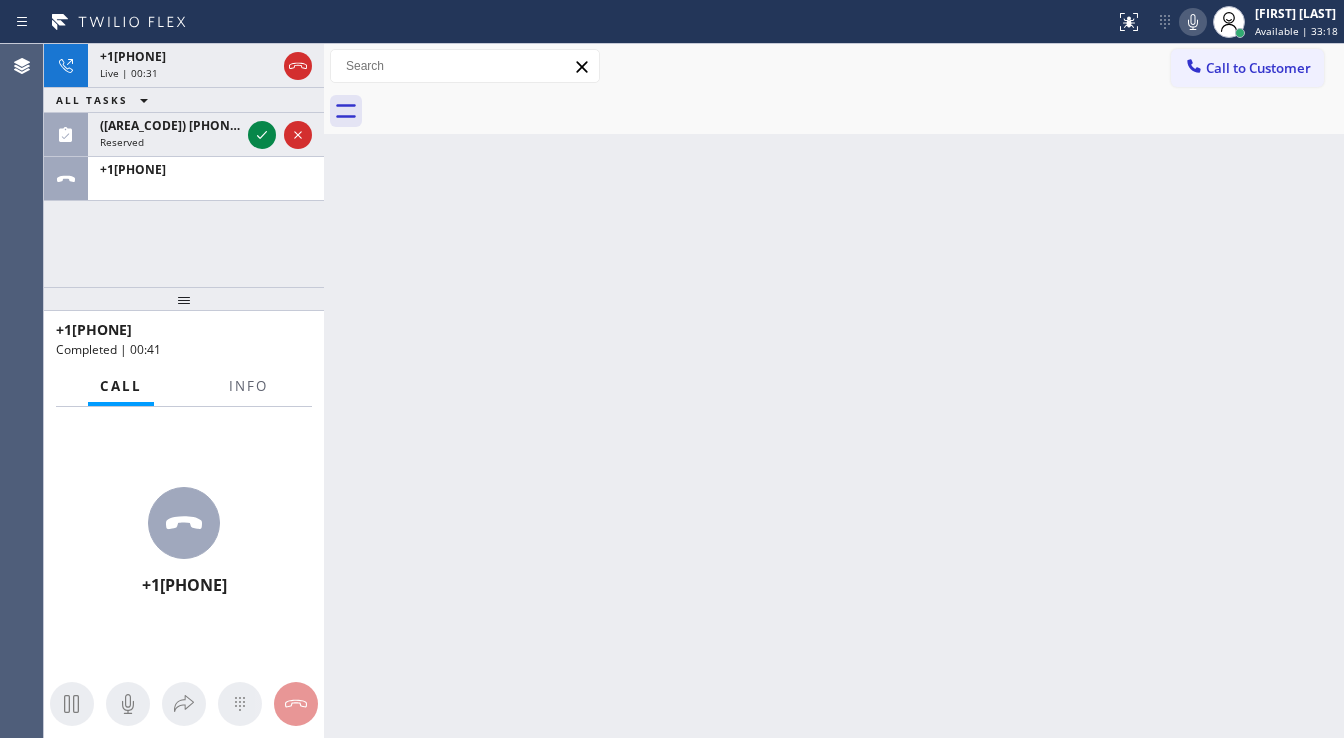 click on "+19498362796 Live | 00:31 ALL TASKS ALL TASKS ACTIVE TASKS TASKS IN WRAP UP (530) 290-2950 Reserved +19498362796" at bounding box center (184, 165) 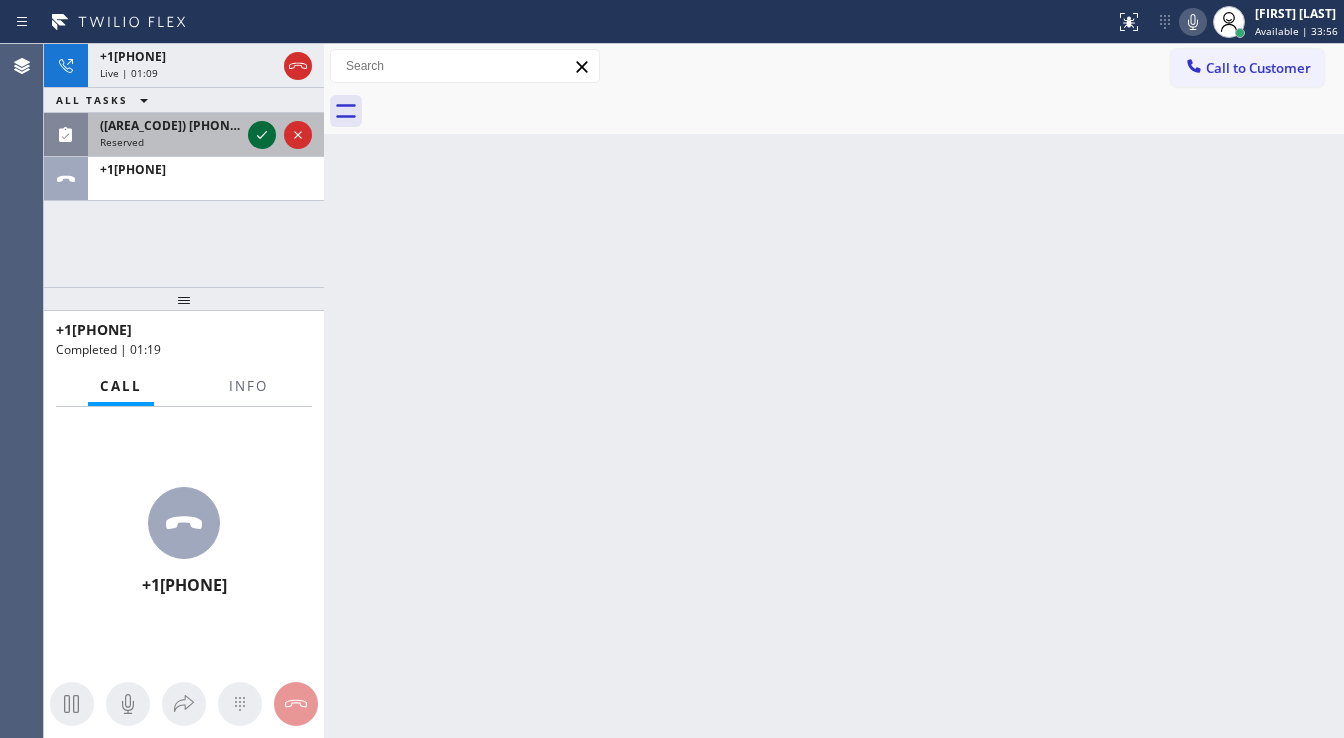 click 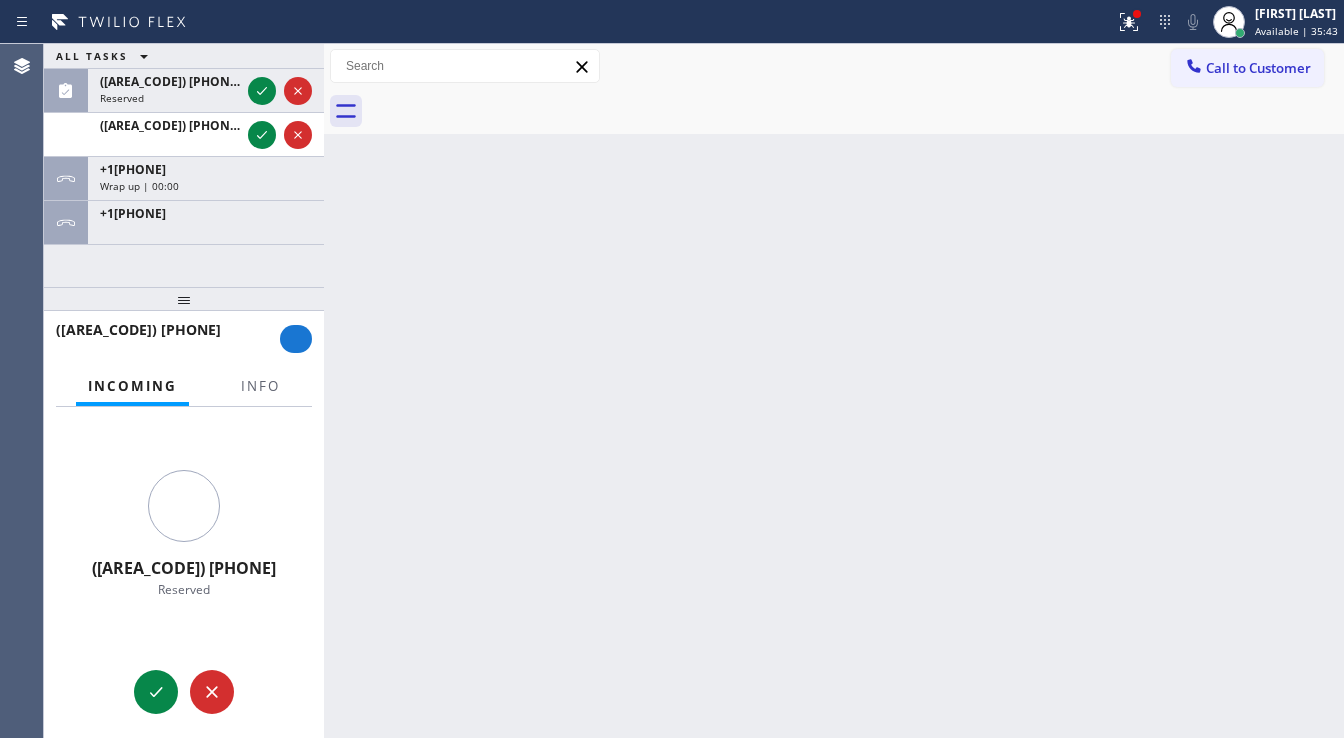 click on "ALL TASKS ALL TASKS ACTIVE TASKS TASKS IN WRAP UP (530) 290-2950 Reserved (530) 290-2950 +19498362796 Wrap up | 00:00 +19498362796" at bounding box center (184, 144) 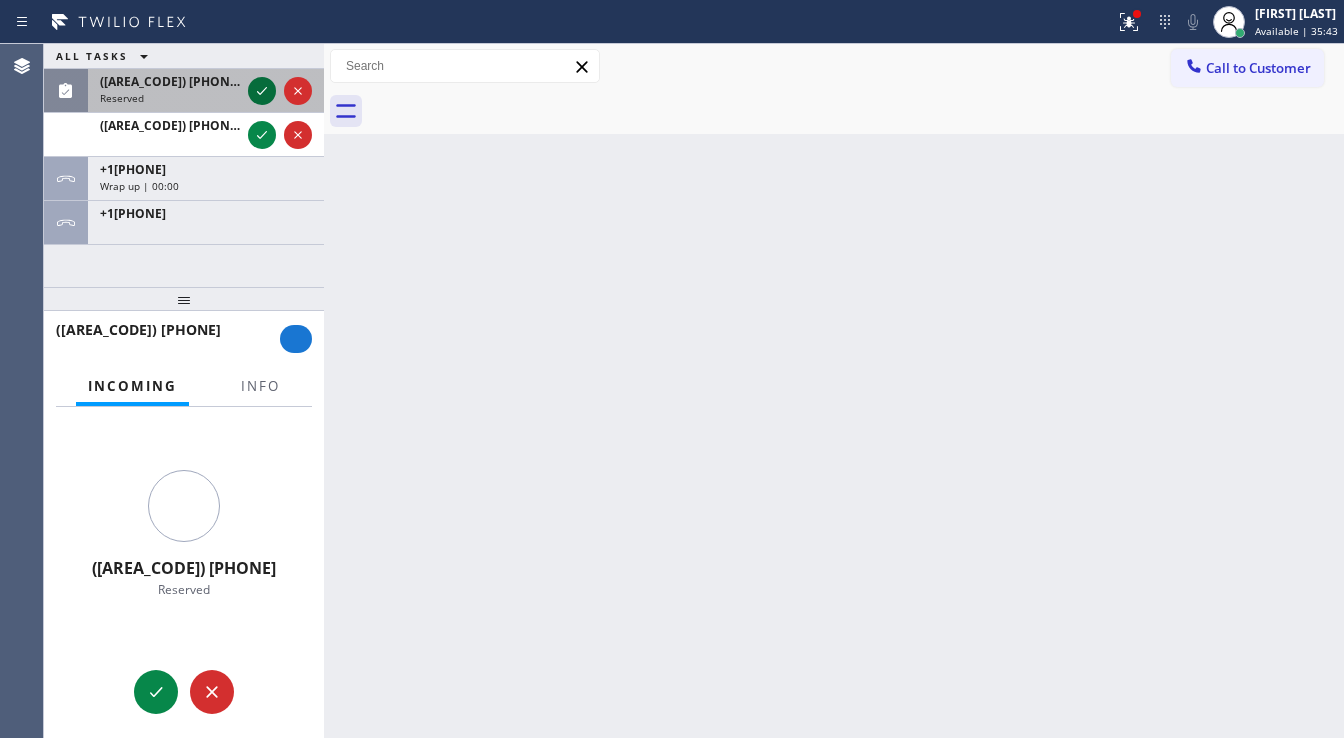 click 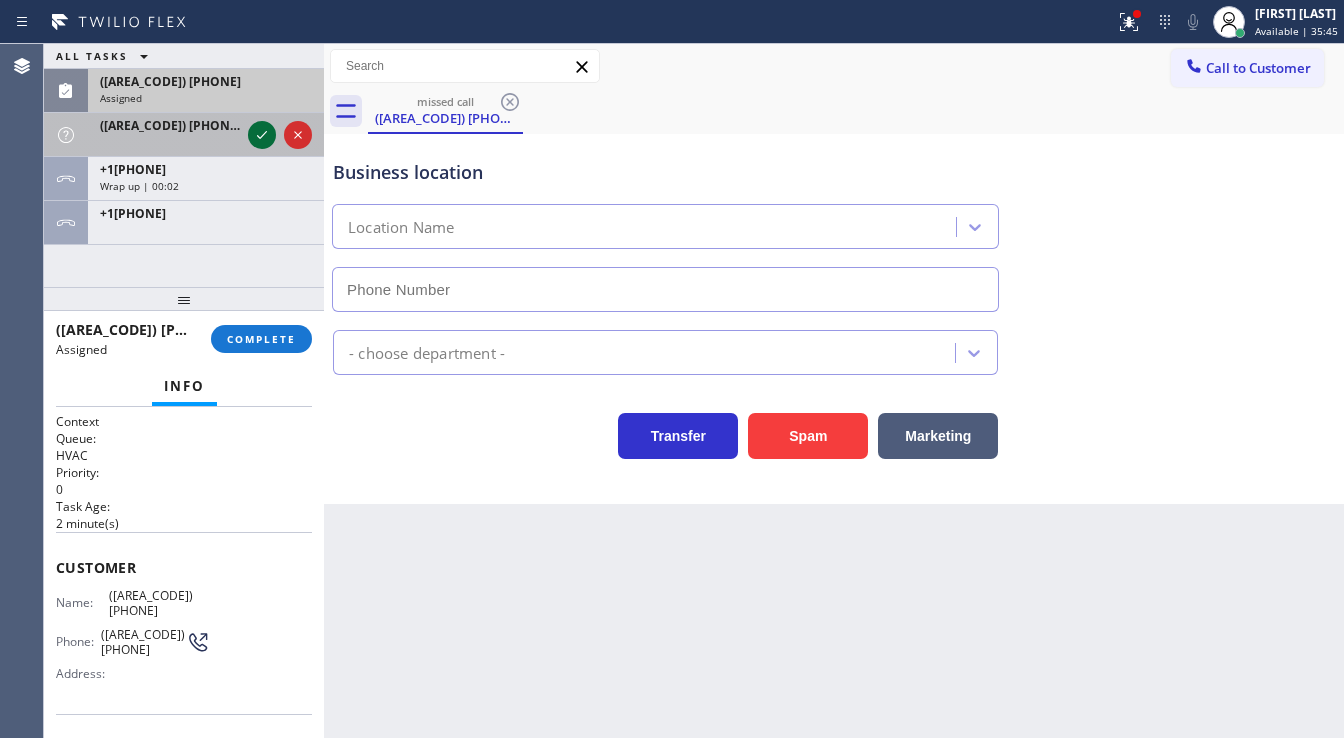click 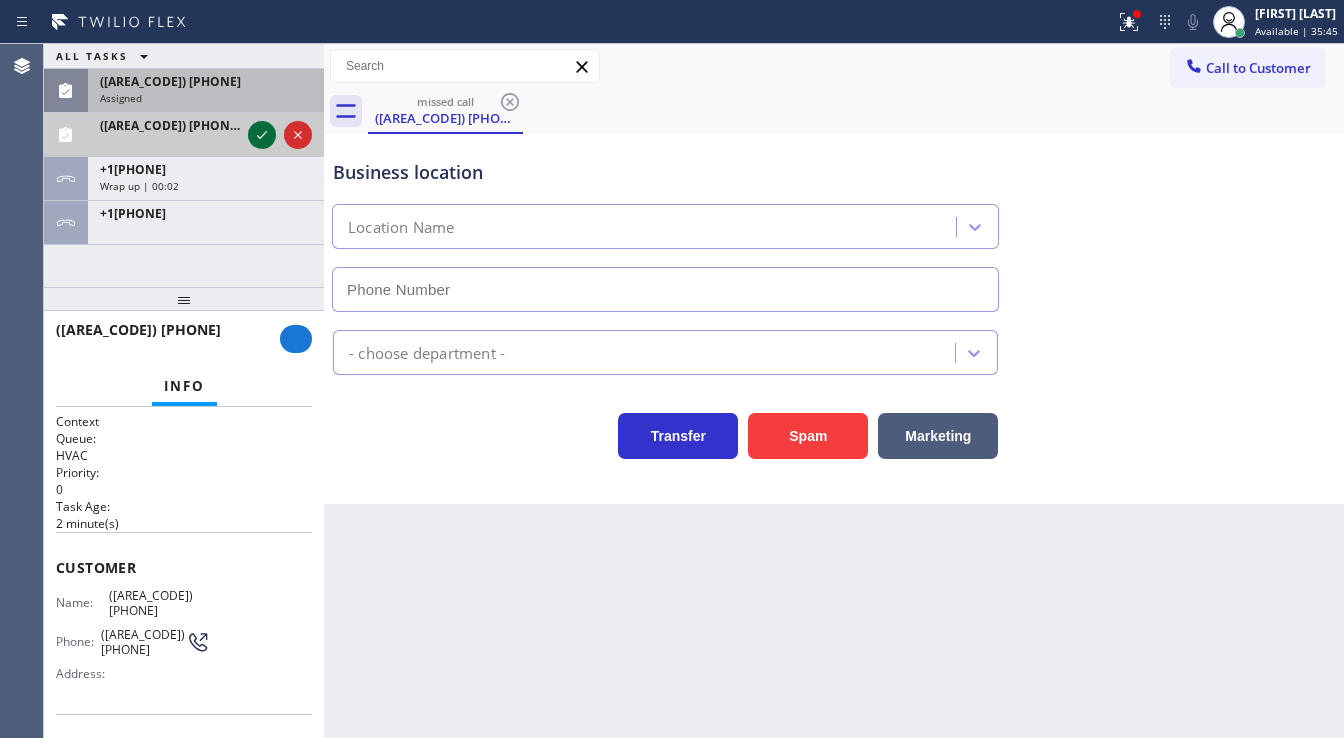 click 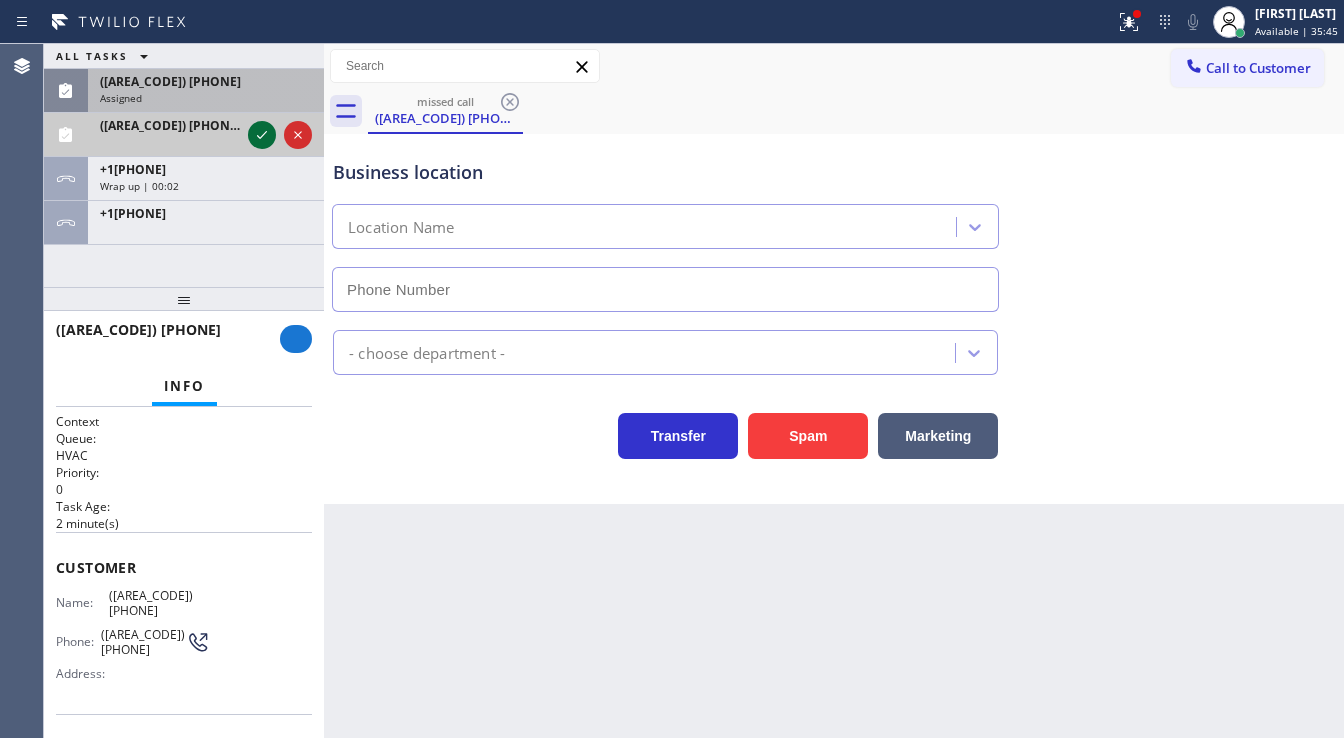 click 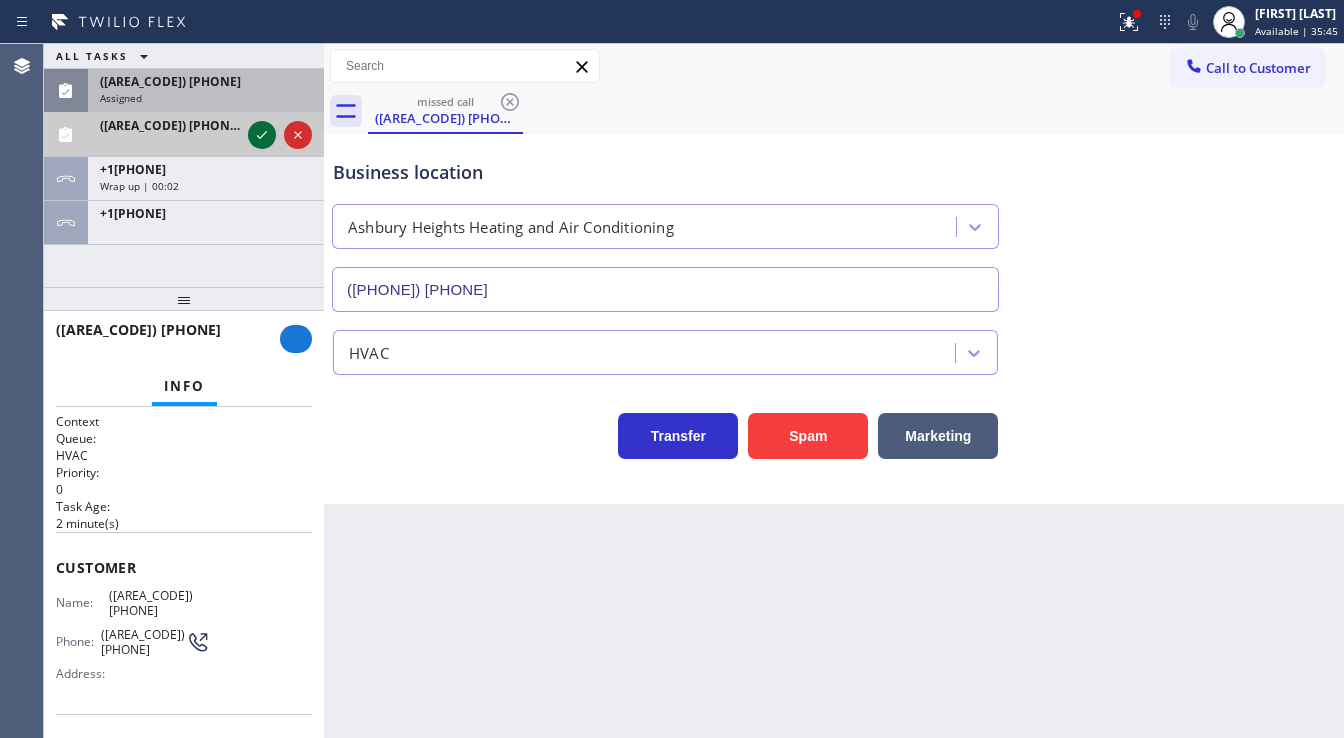 click 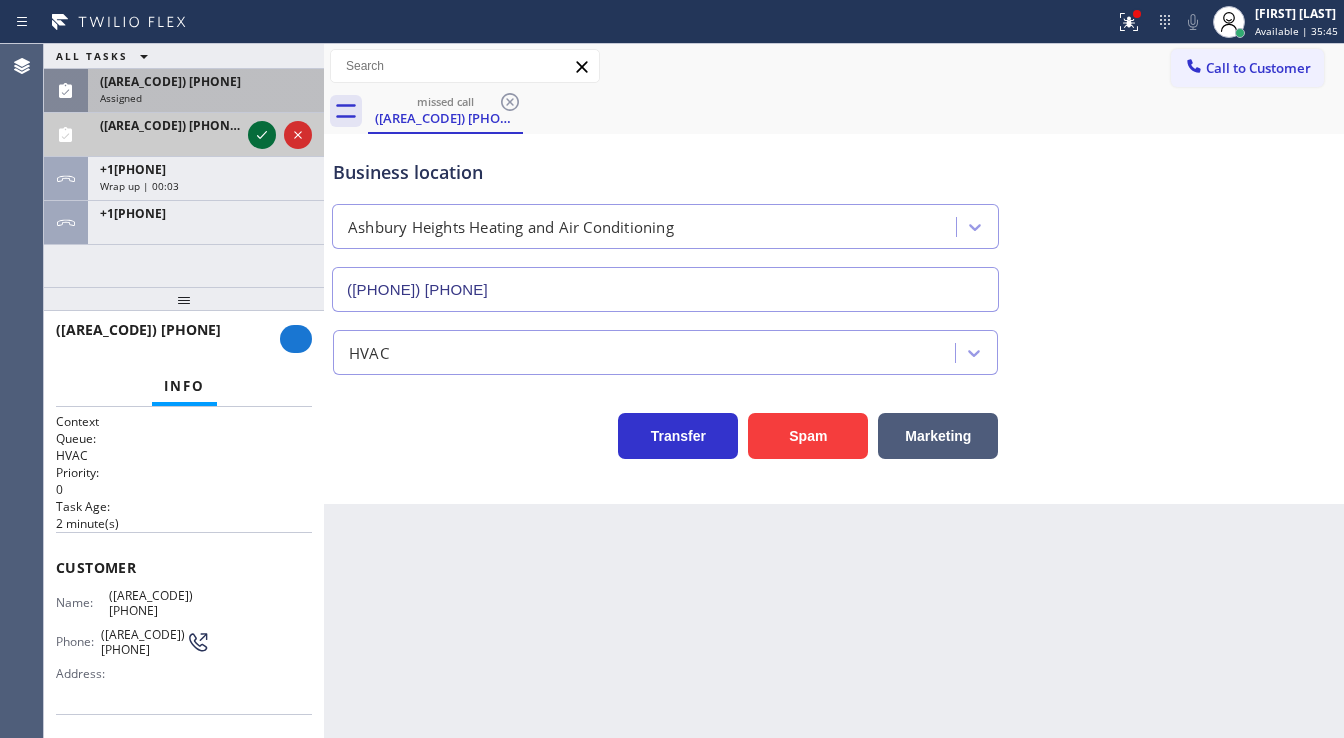 click 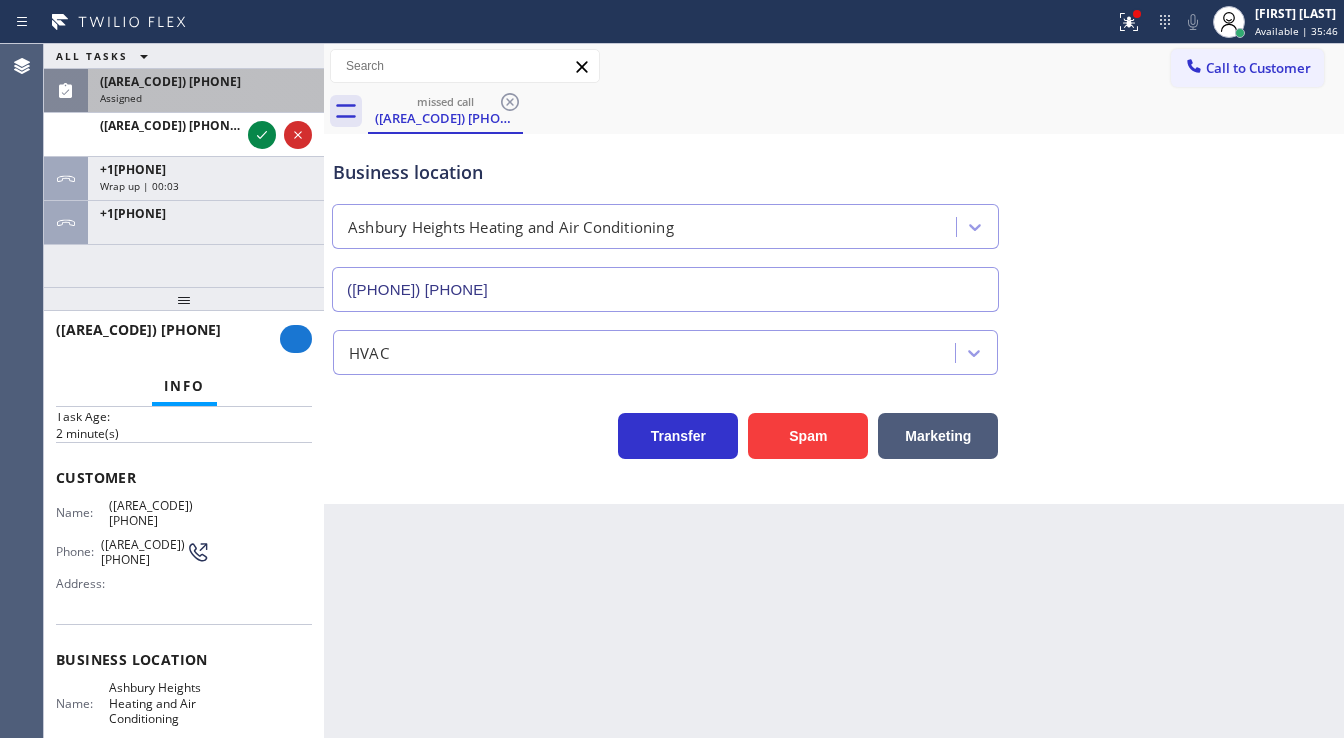 scroll, scrollTop: 160, scrollLeft: 0, axis: vertical 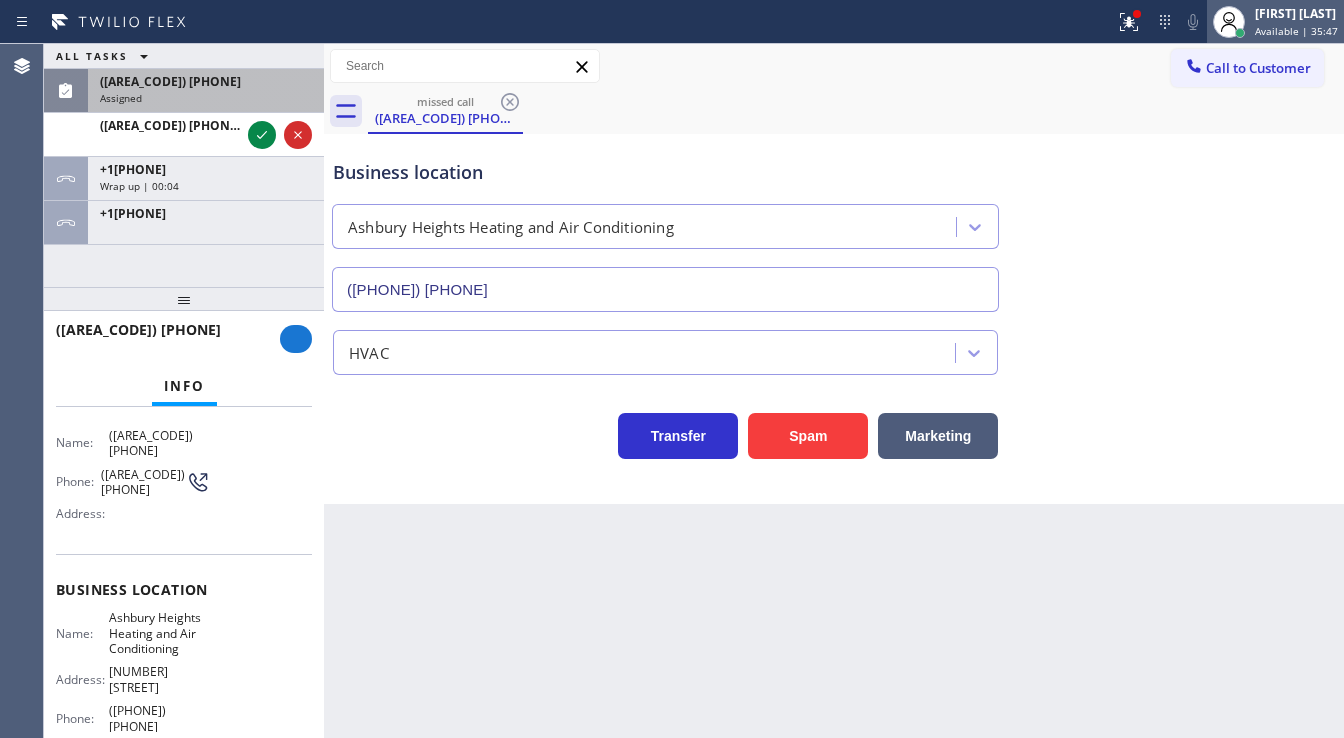 click on "Available | 35:47" at bounding box center (1296, 31) 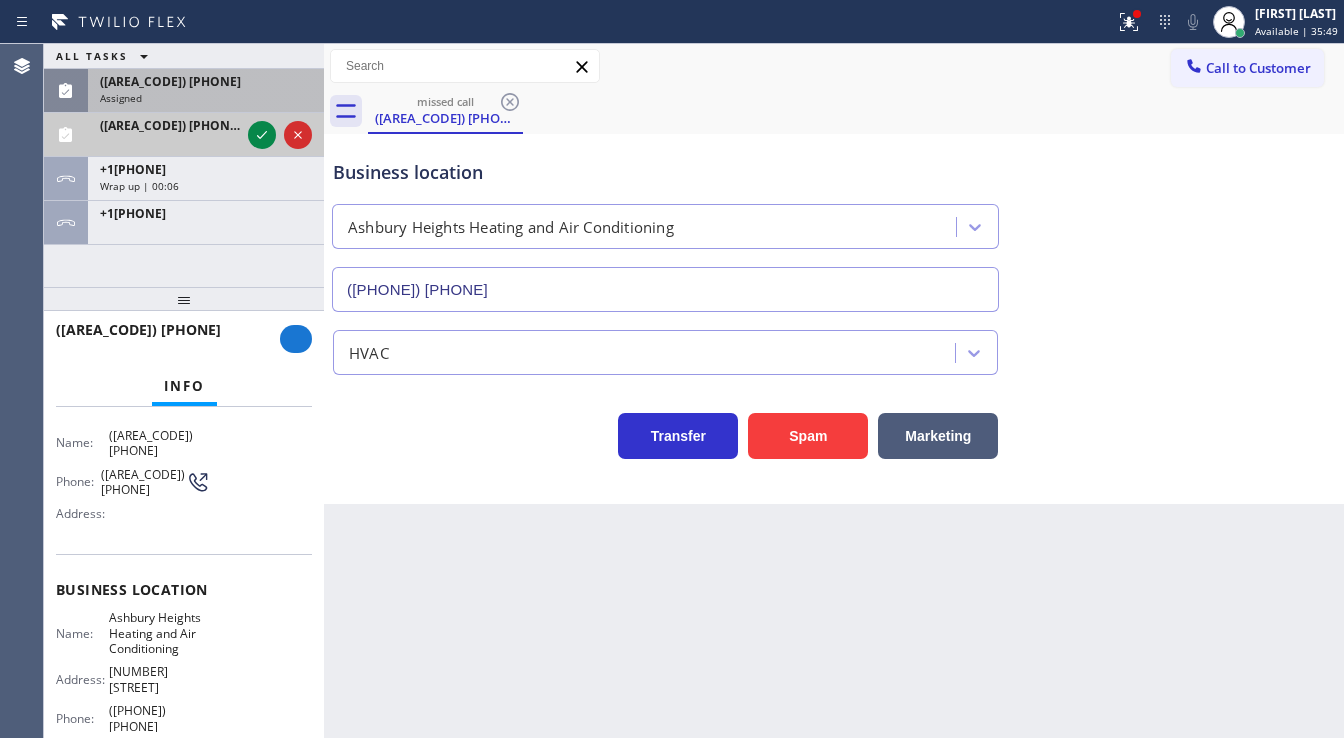 click at bounding box center (280, 135) 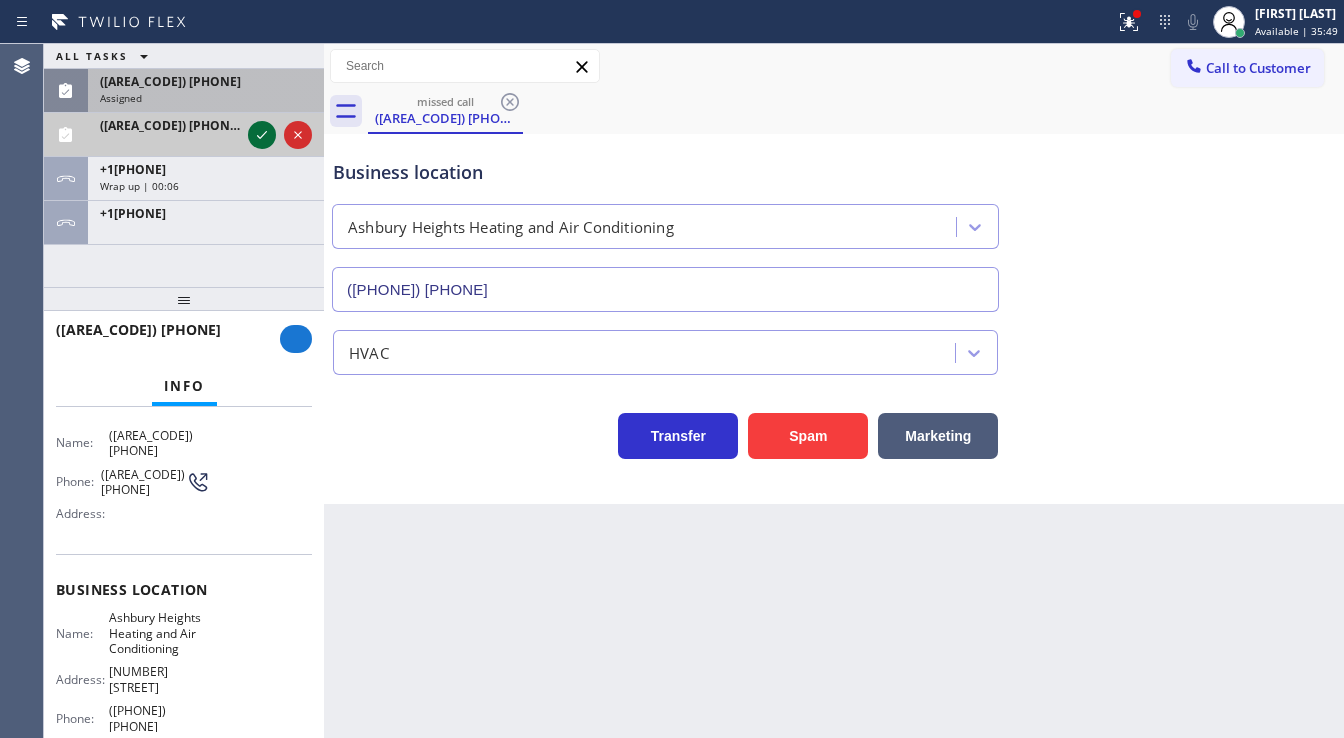 click 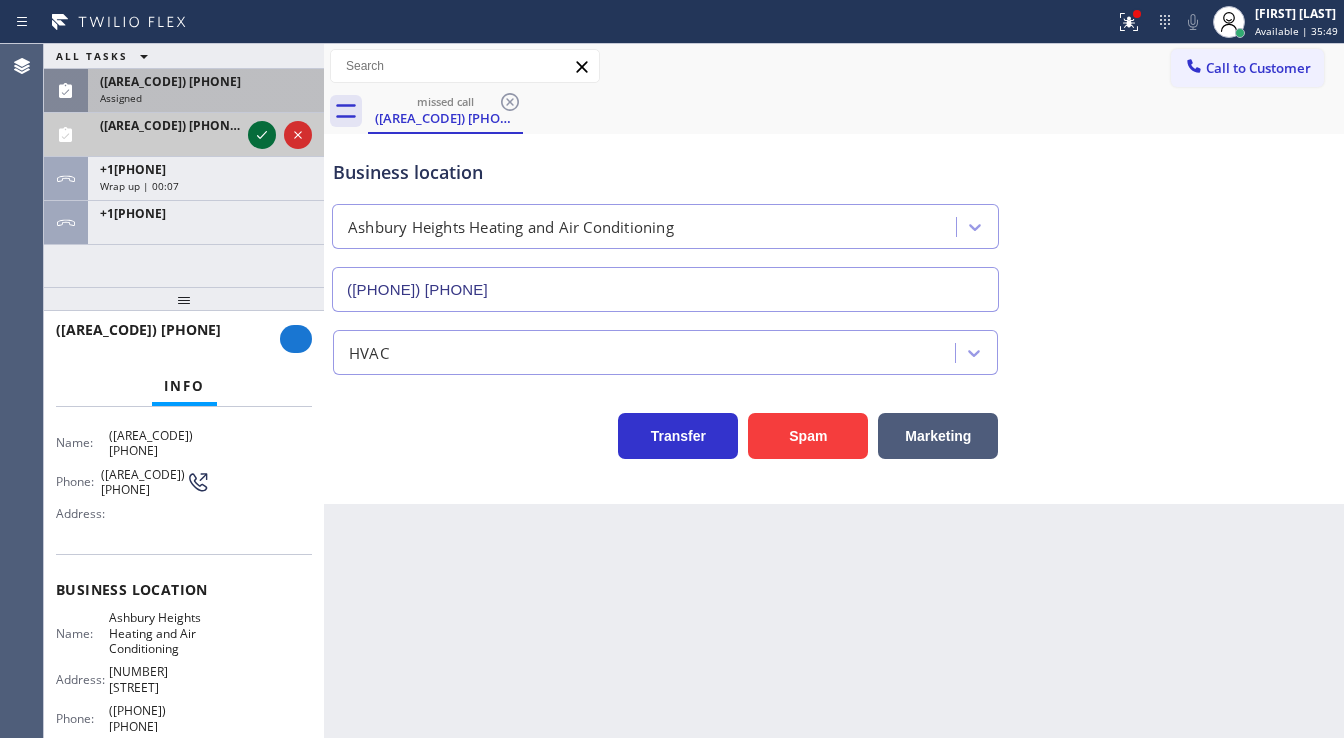 click 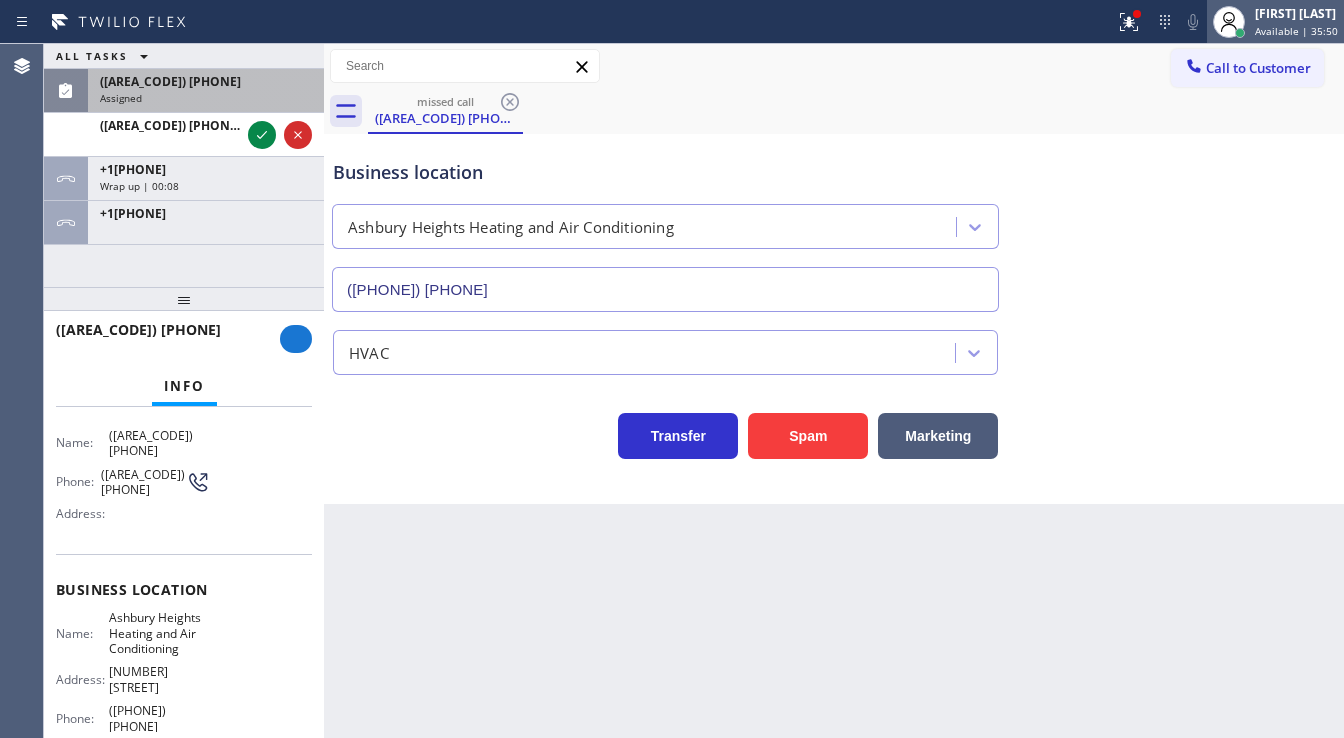 click on "Available | 35:50" at bounding box center (1296, 31) 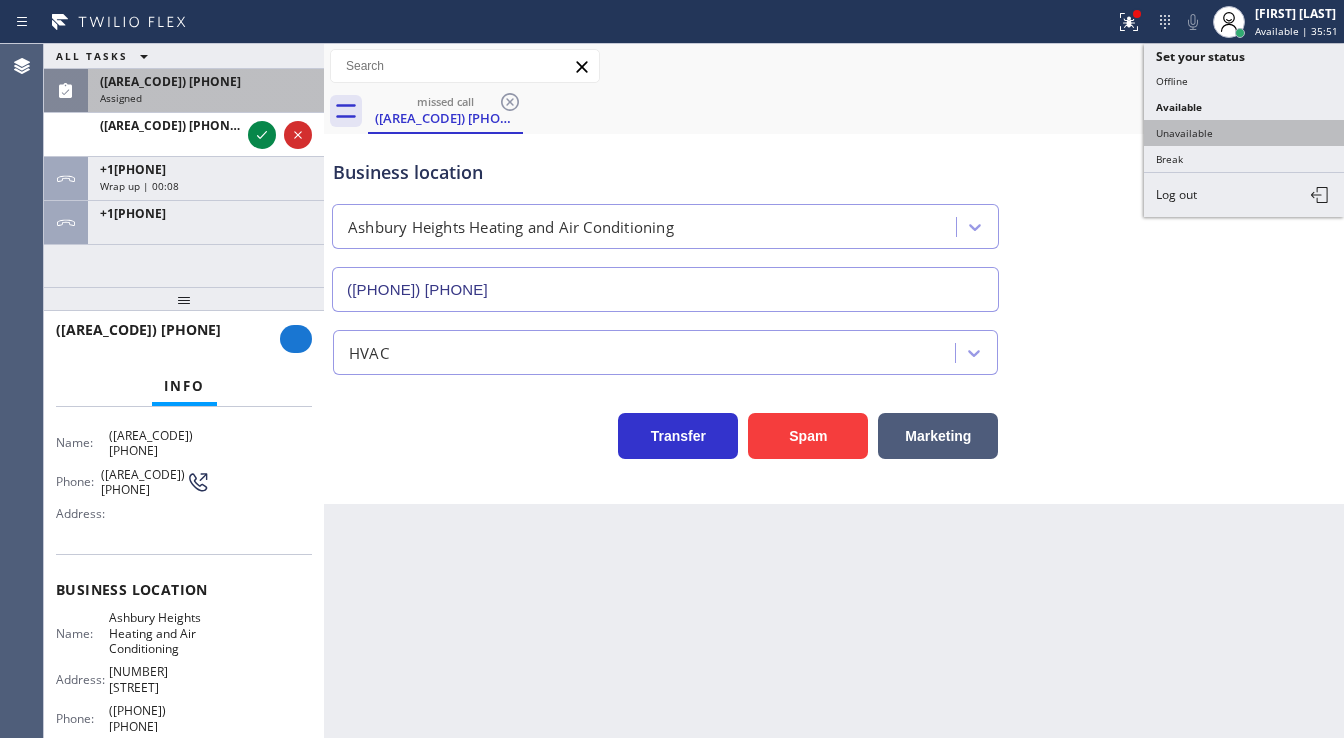 click on "Unavailable" at bounding box center [1244, 133] 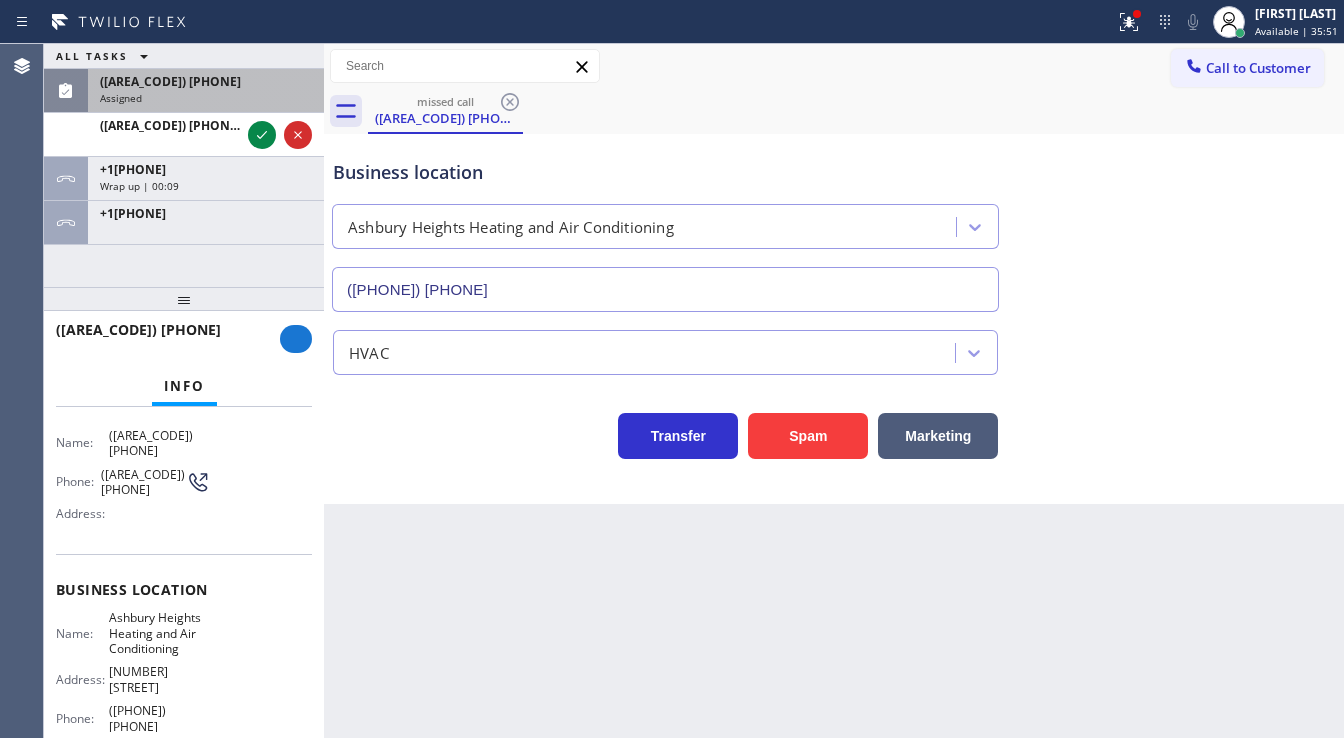 drag, startPoint x: 1078, startPoint y: 75, endPoint x: 1109, endPoint y: 36, distance: 49.819675 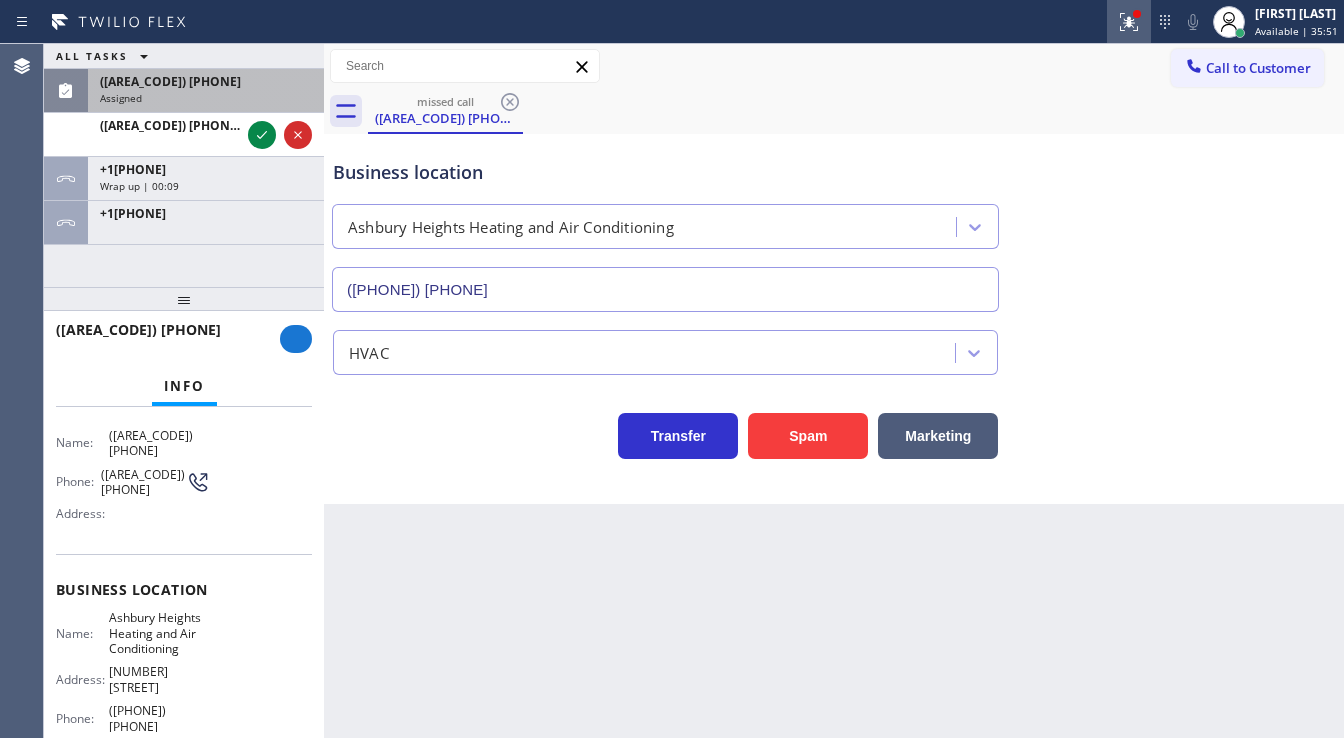 click on "Call to Customer Outbound call Location Electricians Service Team Anaheim Your caller id phone number (657) 315-6775 Customer number Call Outbound call Technician Search Technician Your caller id phone number Your caller id phone number Call" at bounding box center [834, 66] 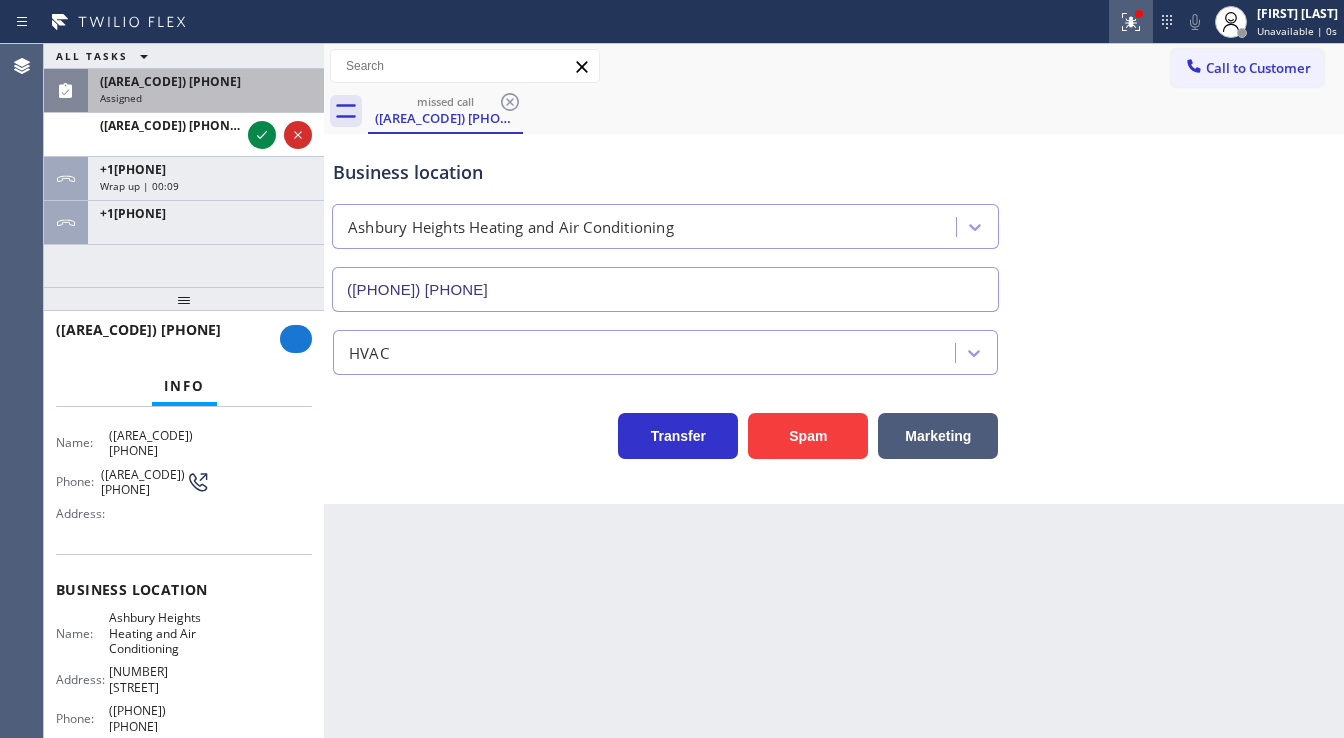 click 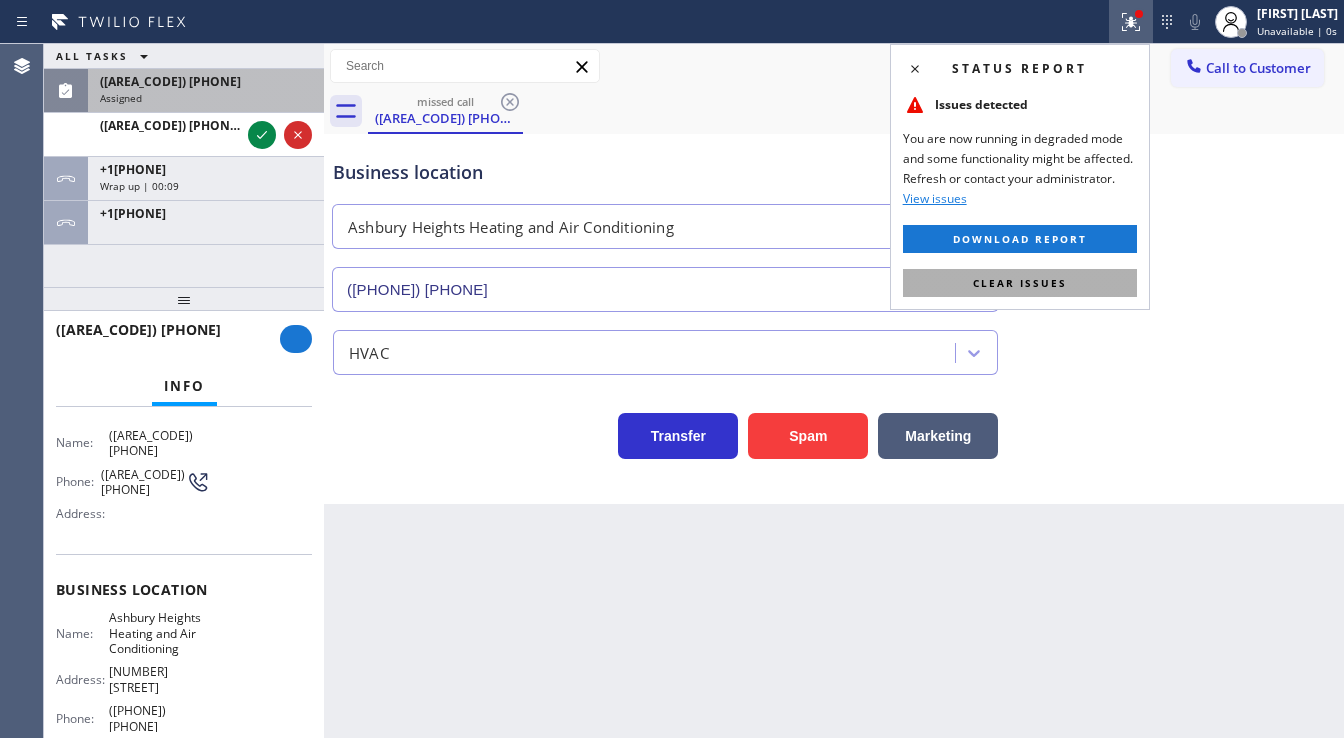 click on "Clear issues" at bounding box center [1020, 283] 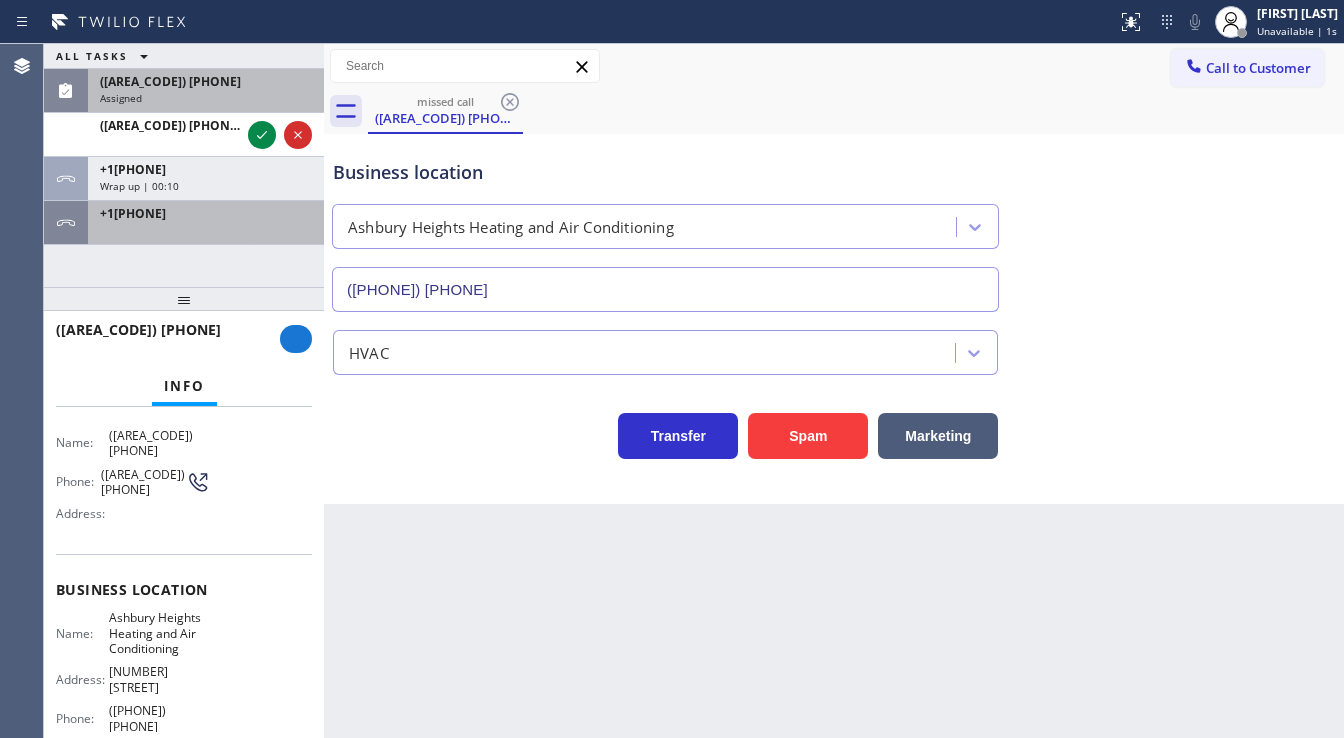 click on "+[PHONE]" at bounding box center [206, 213] 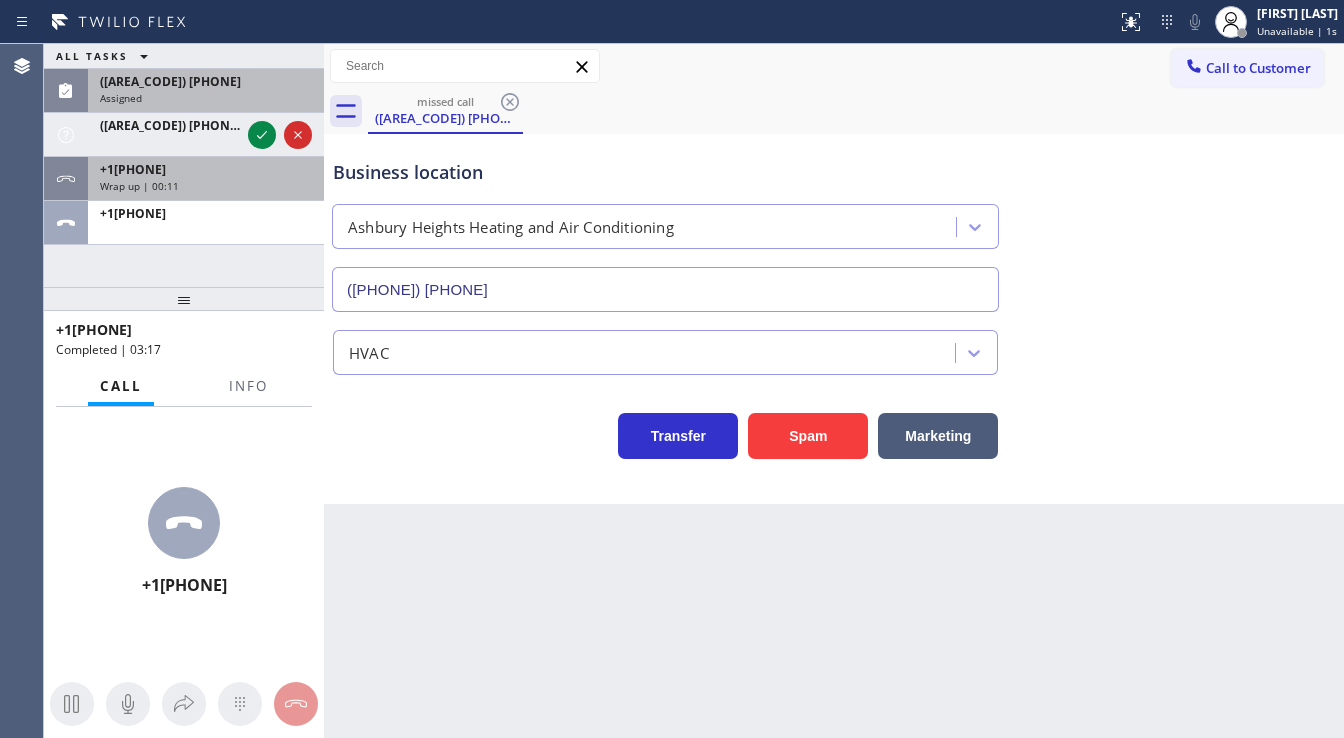 scroll, scrollTop: 128, scrollLeft: 0, axis: vertical 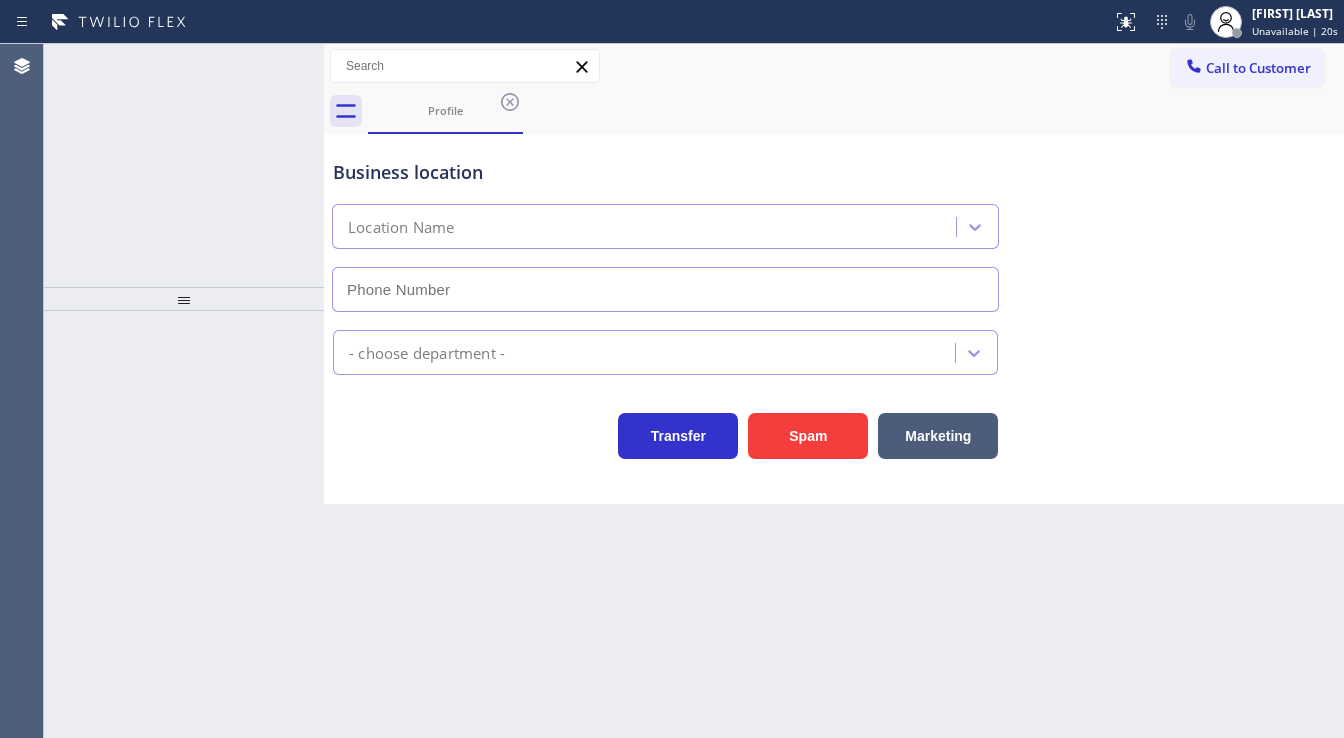 type on "(415) 630-8281" 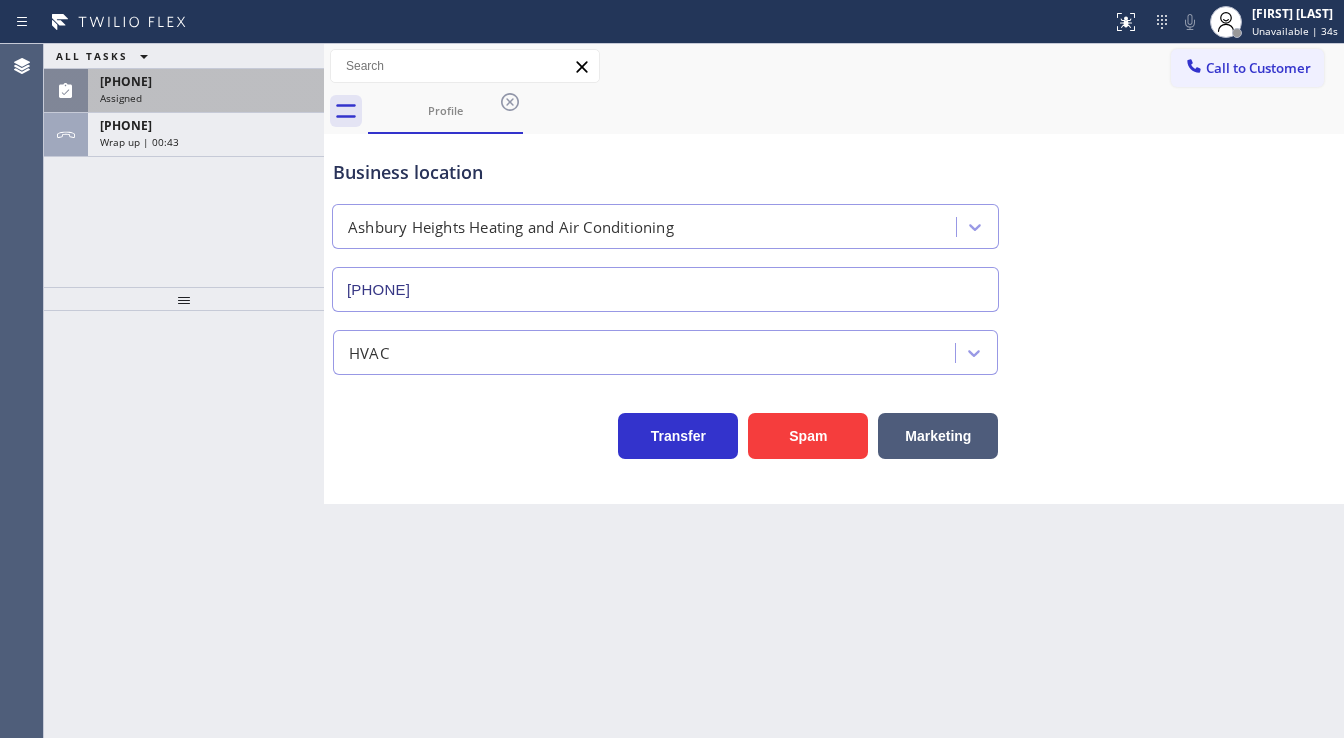 click on "Assigned" at bounding box center (206, 98) 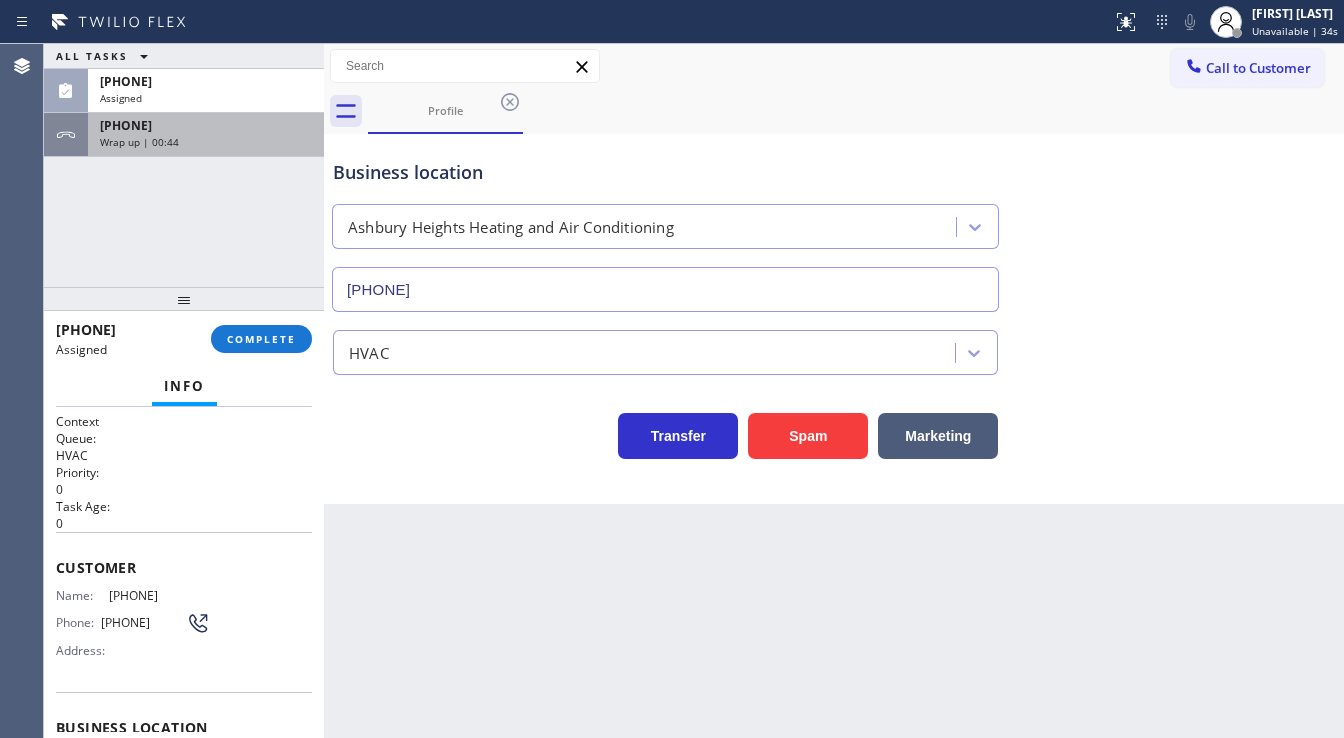 click on "+[PHONE]" at bounding box center [206, 125] 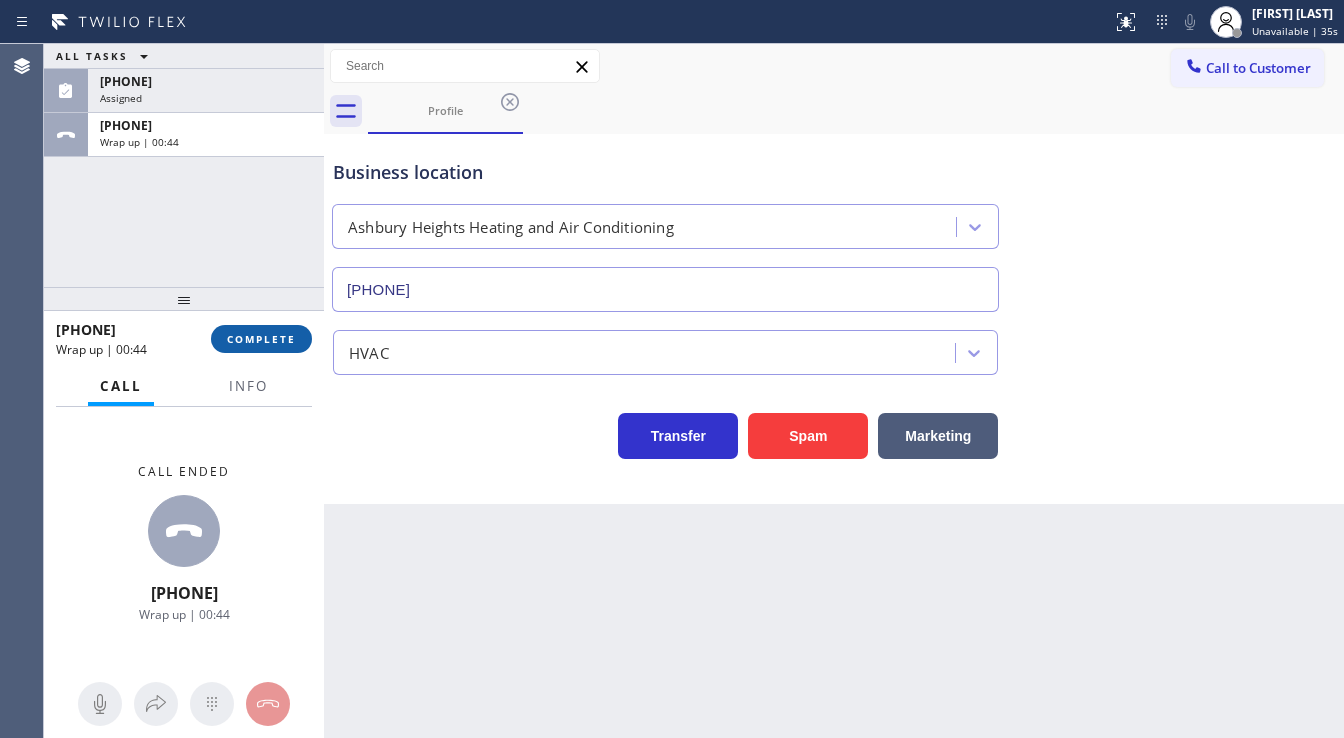 click on "COMPLETE" at bounding box center (261, 339) 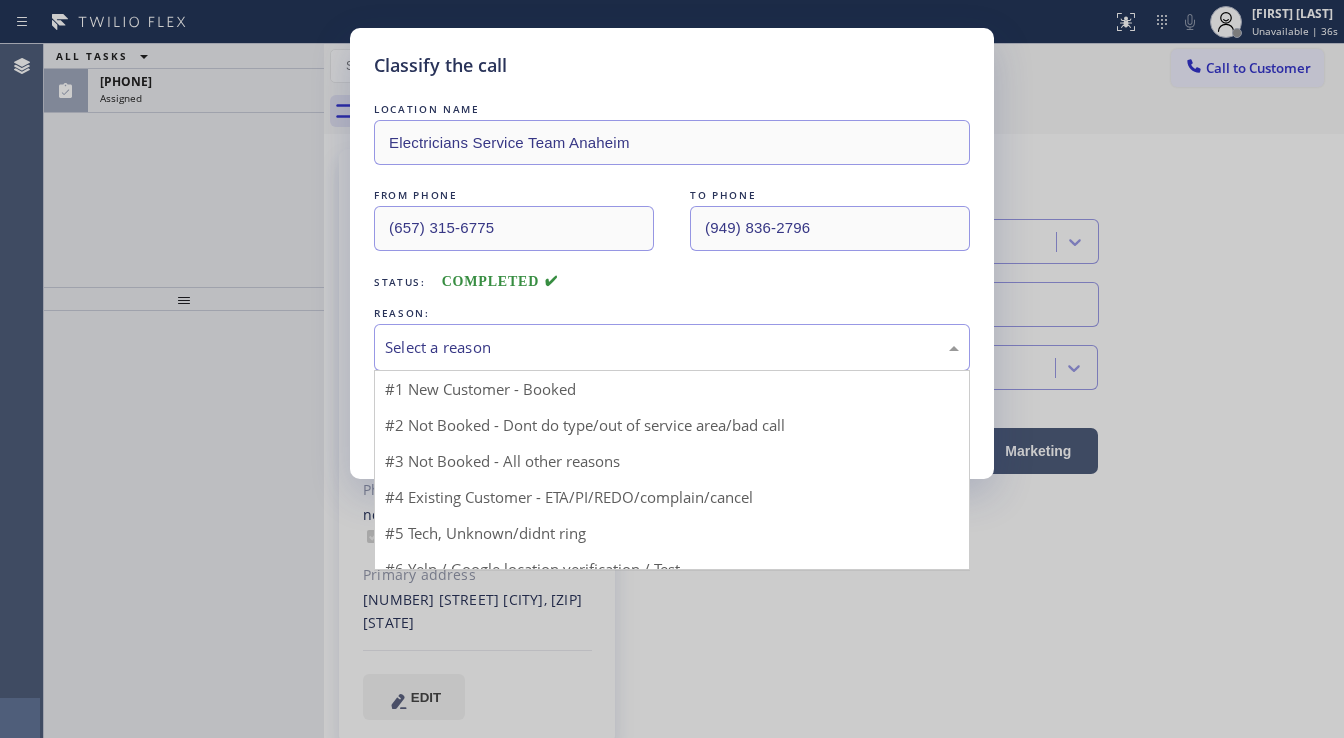 click on "Select a reason" at bounding box center [672, 347] 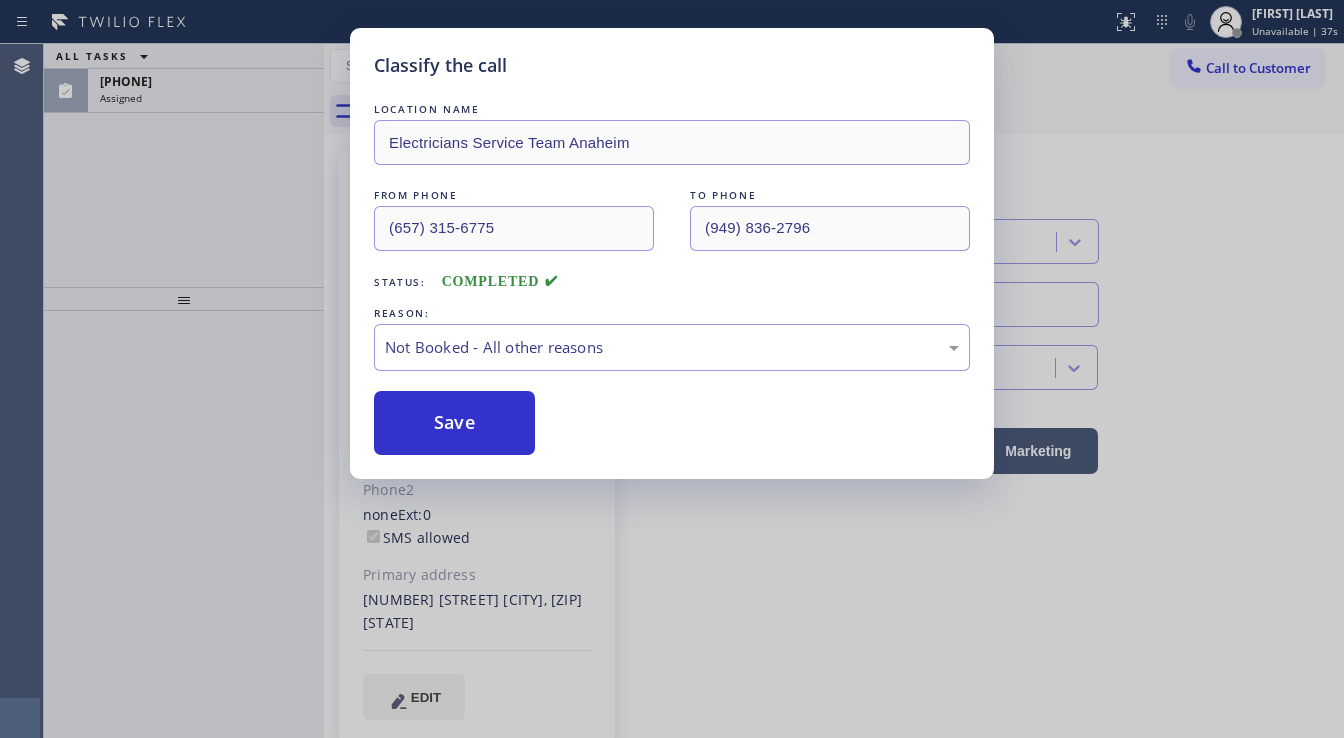 click on "Save" at bounding box center (454, 423) 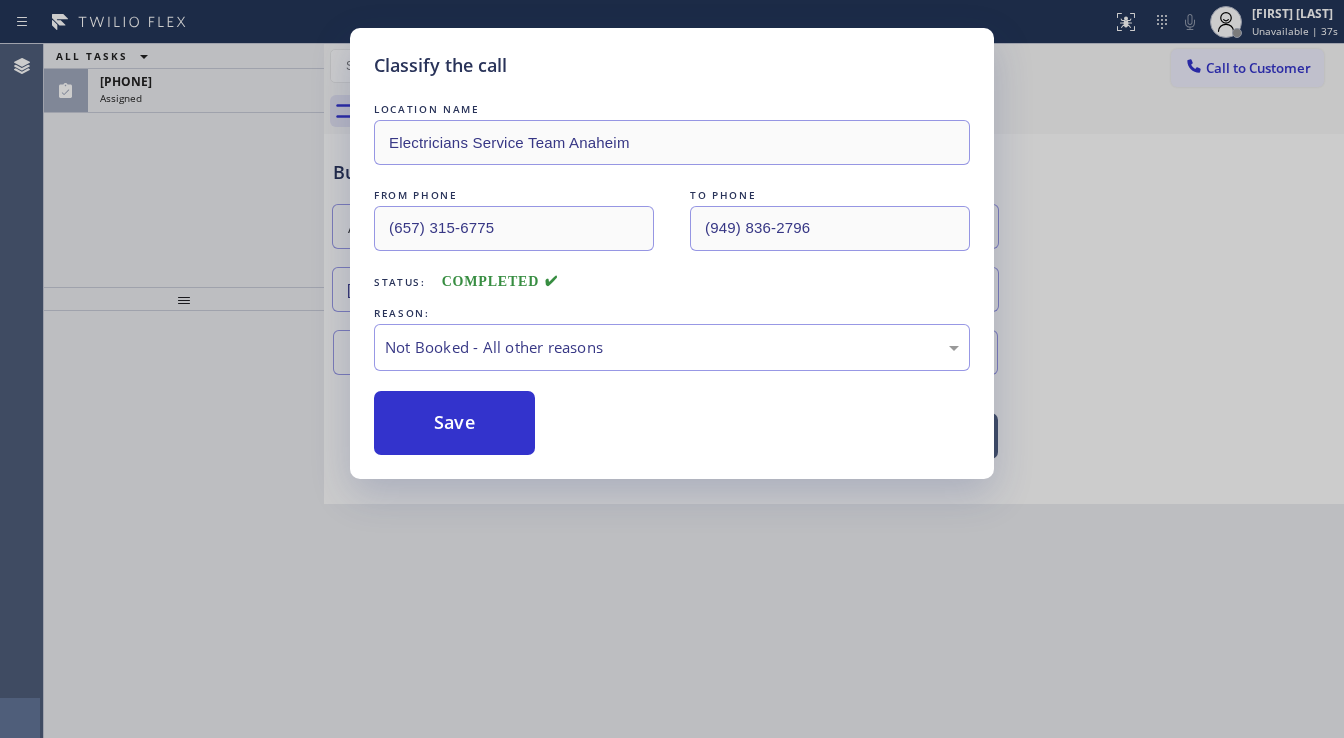 click on "Classify the call LOCATION NAME Electricians Service Team Anaheim FROM PHONE (657) 315-6775 TO PHONE (949) 836-2796 Status: COMPLETED REASON: Not Booked - All other reasons Save" at bounding box center (672, 369) 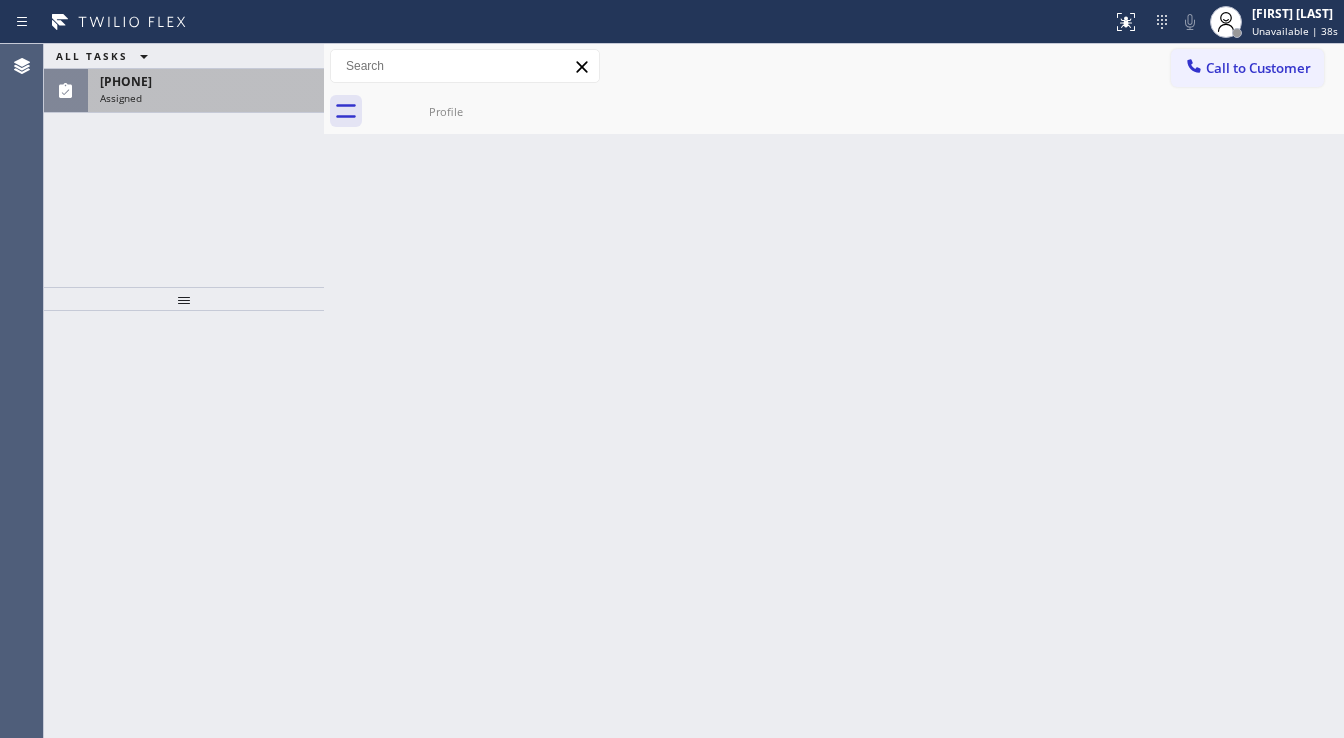 click on "(530) 290-2950" at bounding box center (206, 81) 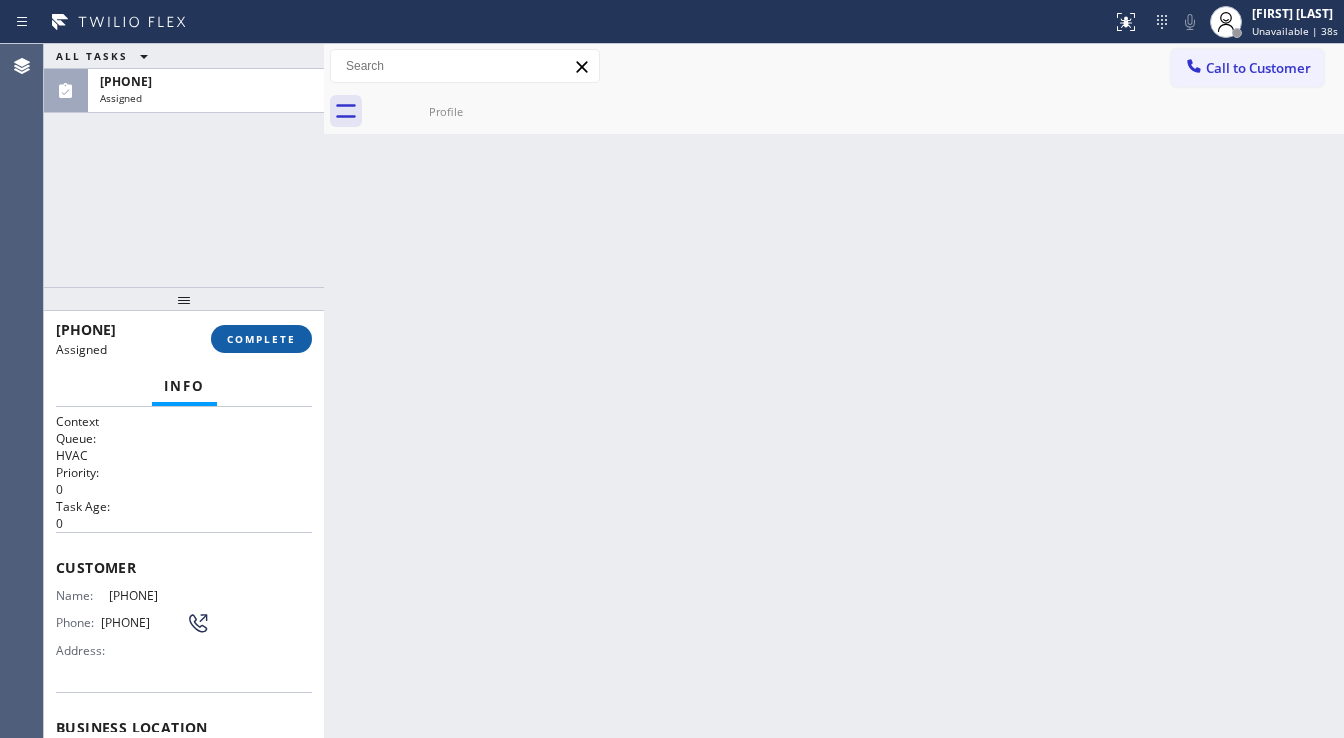 click on "COMPLETE" at bounding box center [261, 339] 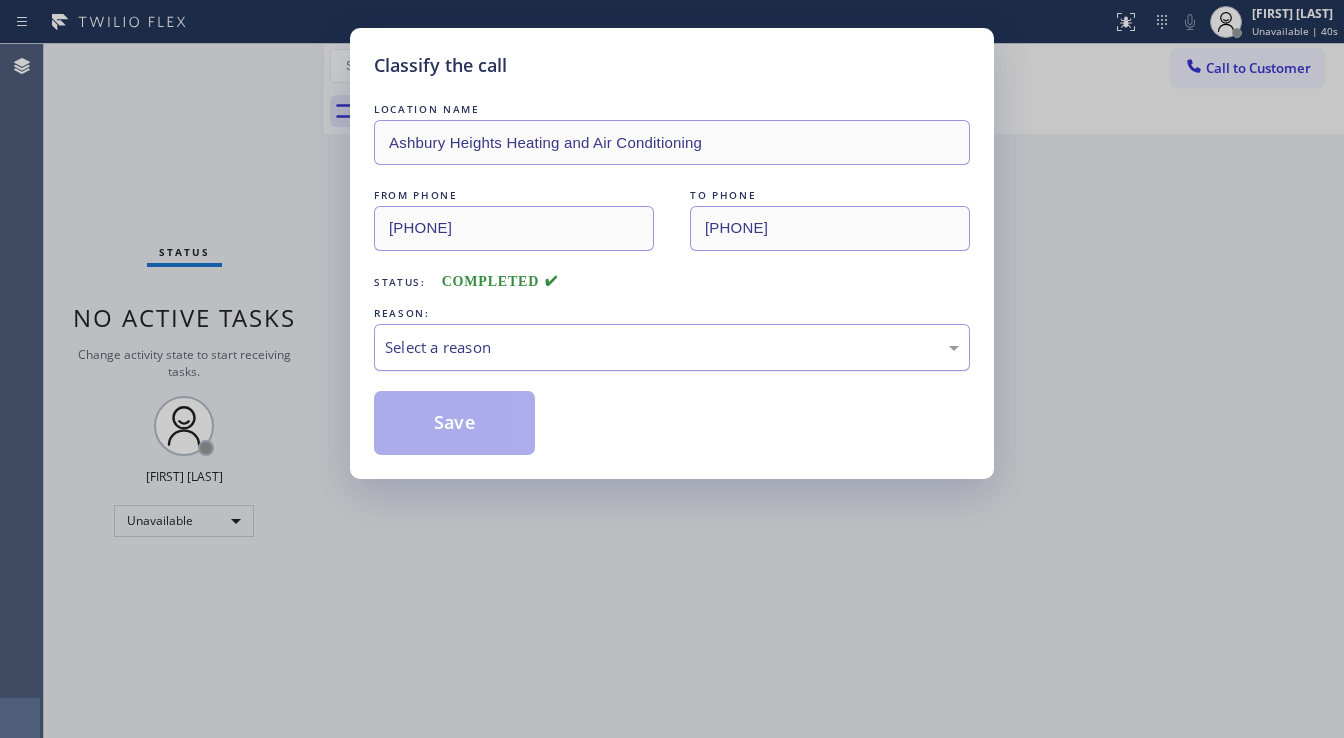 click on "Select a reason" at bounding box center (672, 347) 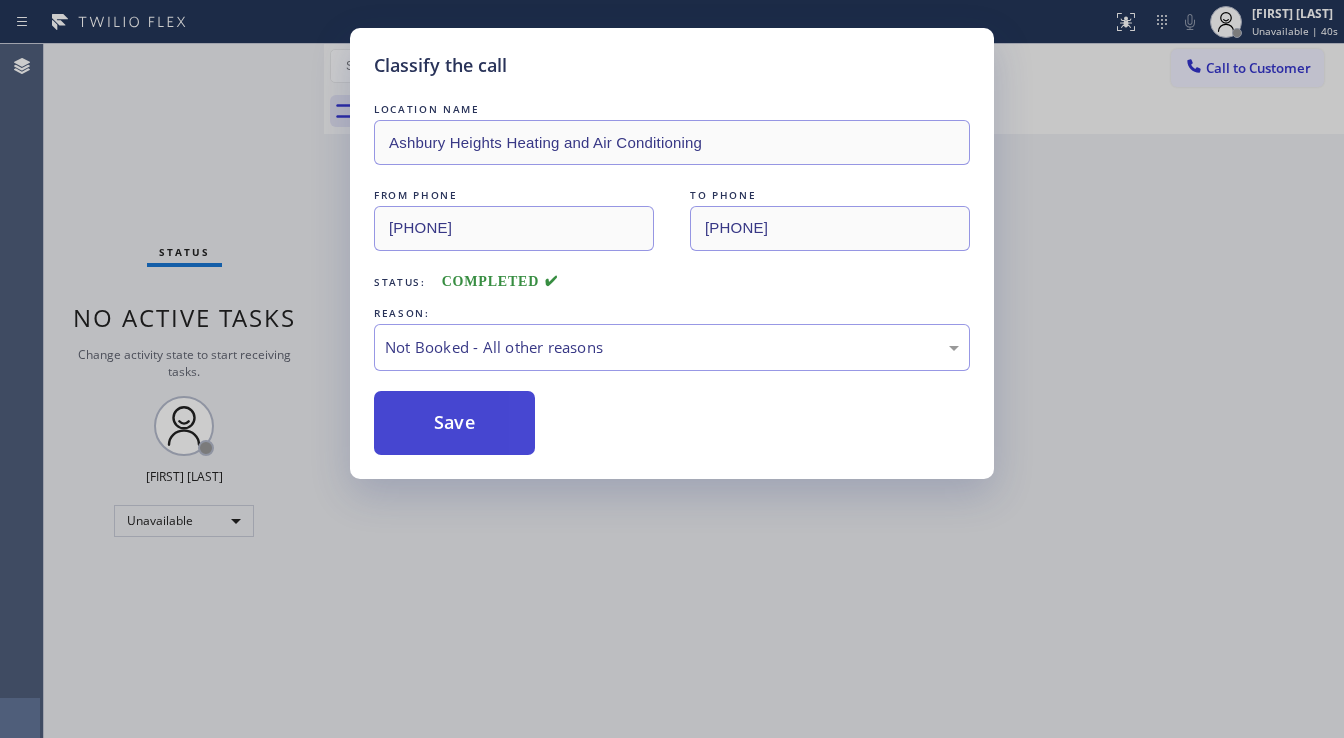 click on "Save" at bounding box center (454, 423) 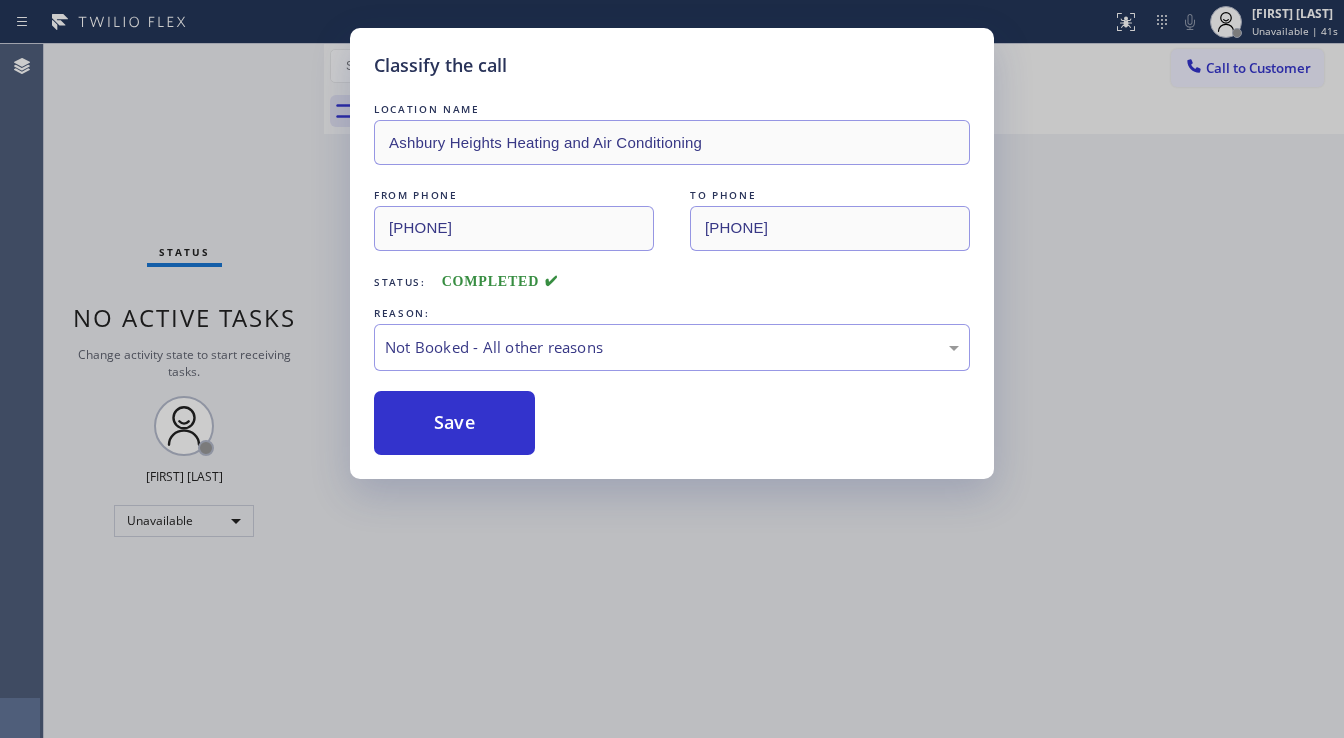 click on "Unavailable | 41s" at bounding box center [1295, 31] 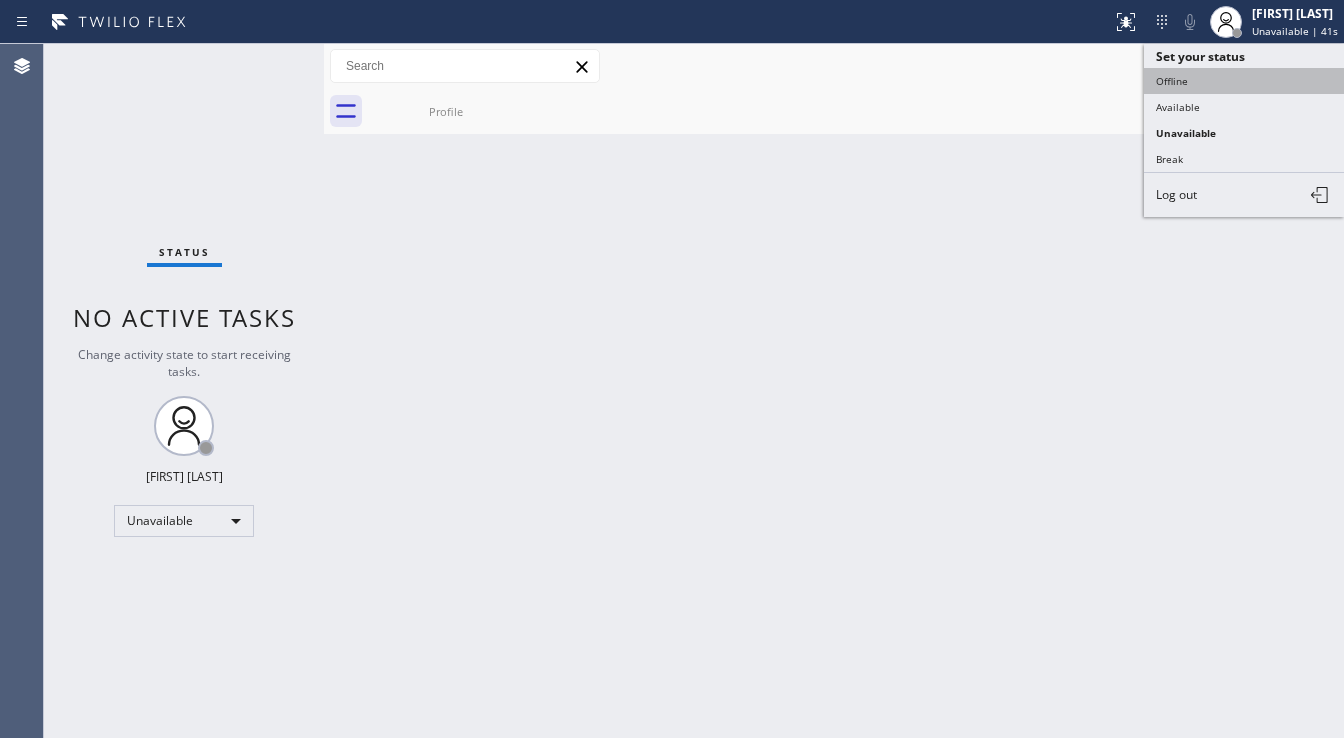click on "Offline" at bounding box center [1244, 81] 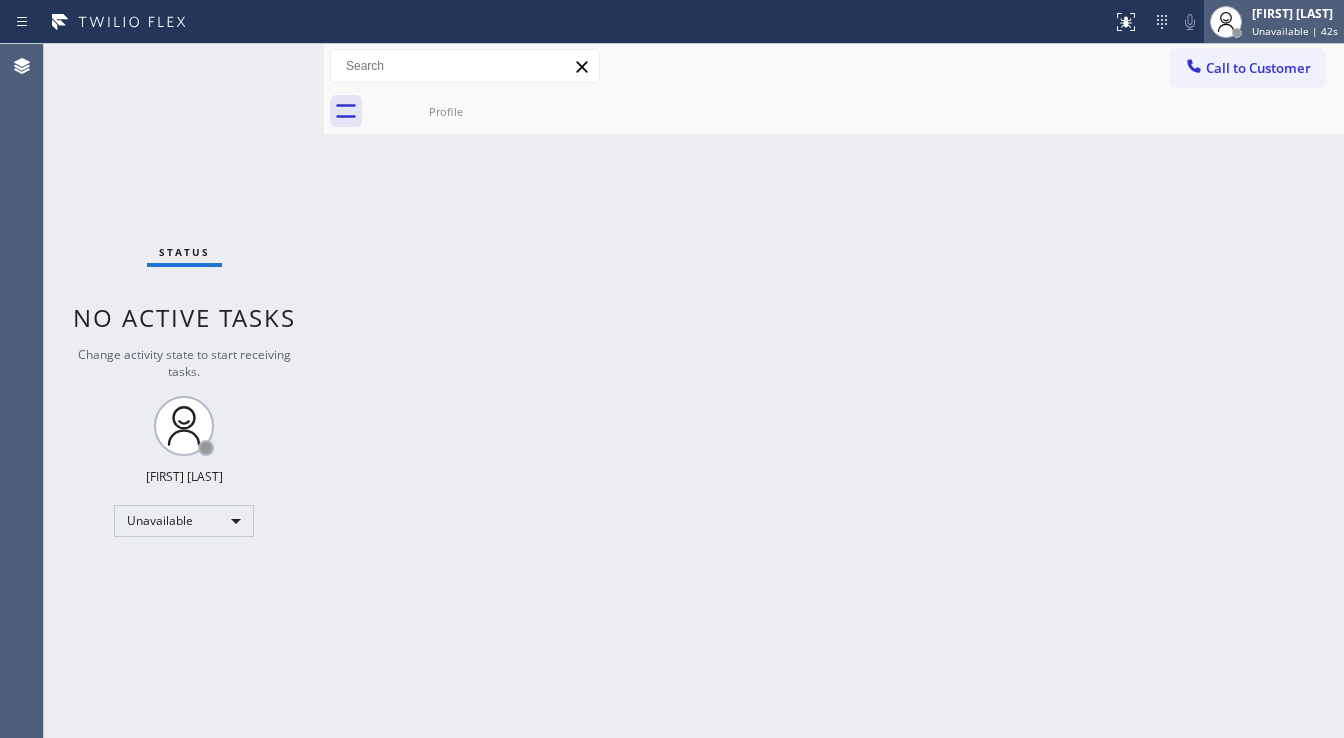 click on "Michael Javier Unavailable | 42s" at bounding box center (1296, 21) 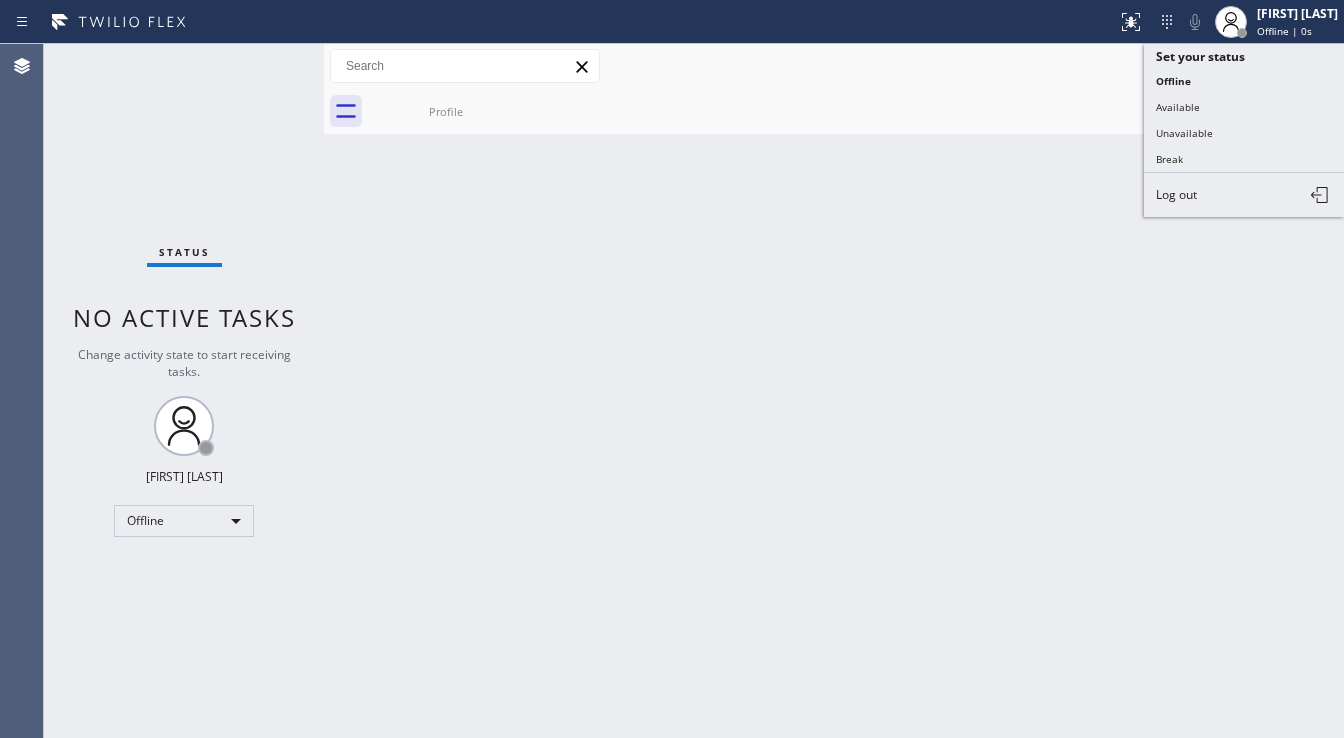 click on "Log out" at bounding box center (1244, 195) 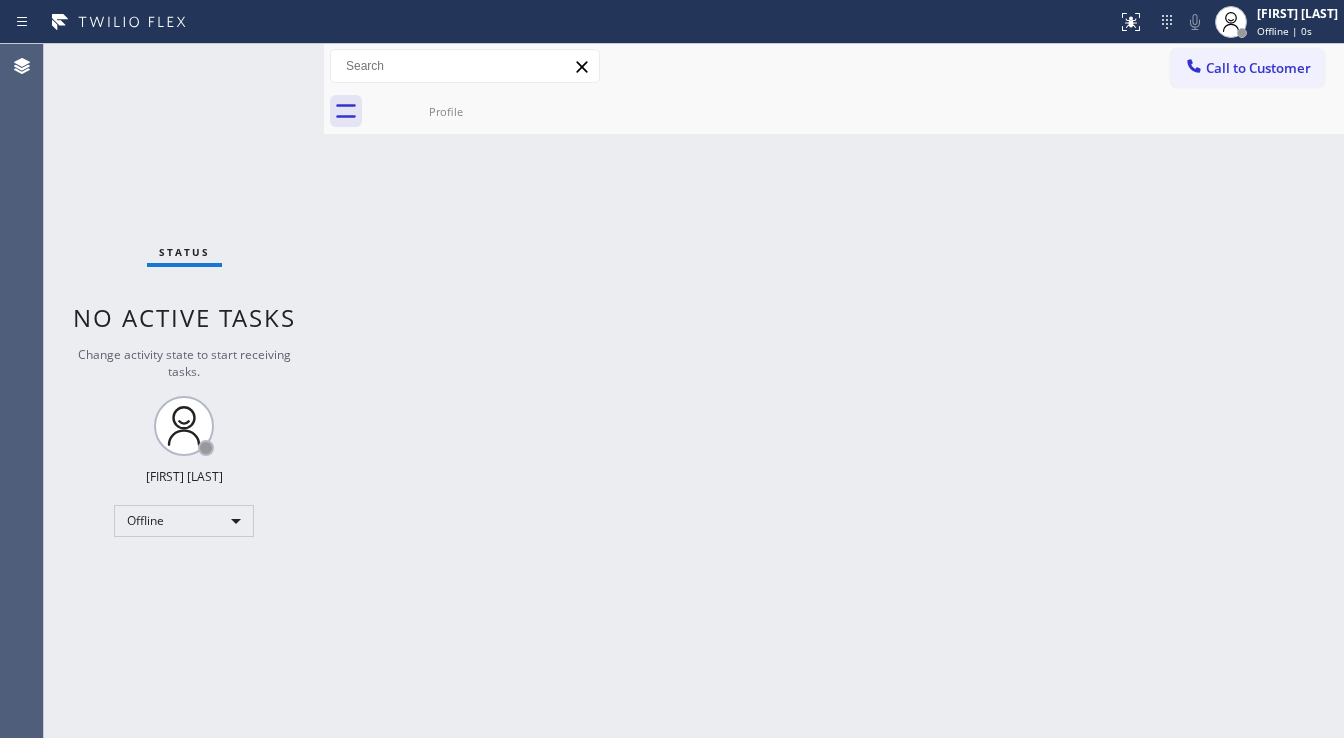 click on "Back to Dashboard Change Sender ID Customers Technicians Select a contact Outbound call Technician Search Technician Your caller id phone number Your caller id phone number Call Technician info Name   Phone none Address none Change Sender ID HVAC +18559994417 5 Star Appliance +18557314952 Appliance Repair +18554611149 Plumbing +18889090120 Air Duct Cleaning +18006865038  Electricians +18005688664 Cancel Change Check personal SMS Reset Change Profile Call to Customer Outbound call Location Search location Your caller id phone number Customer number Call Outbound call Technician Search Technician Your caller id phone number Your caller id phone number Call Profile" at bounding box center [834, 391] 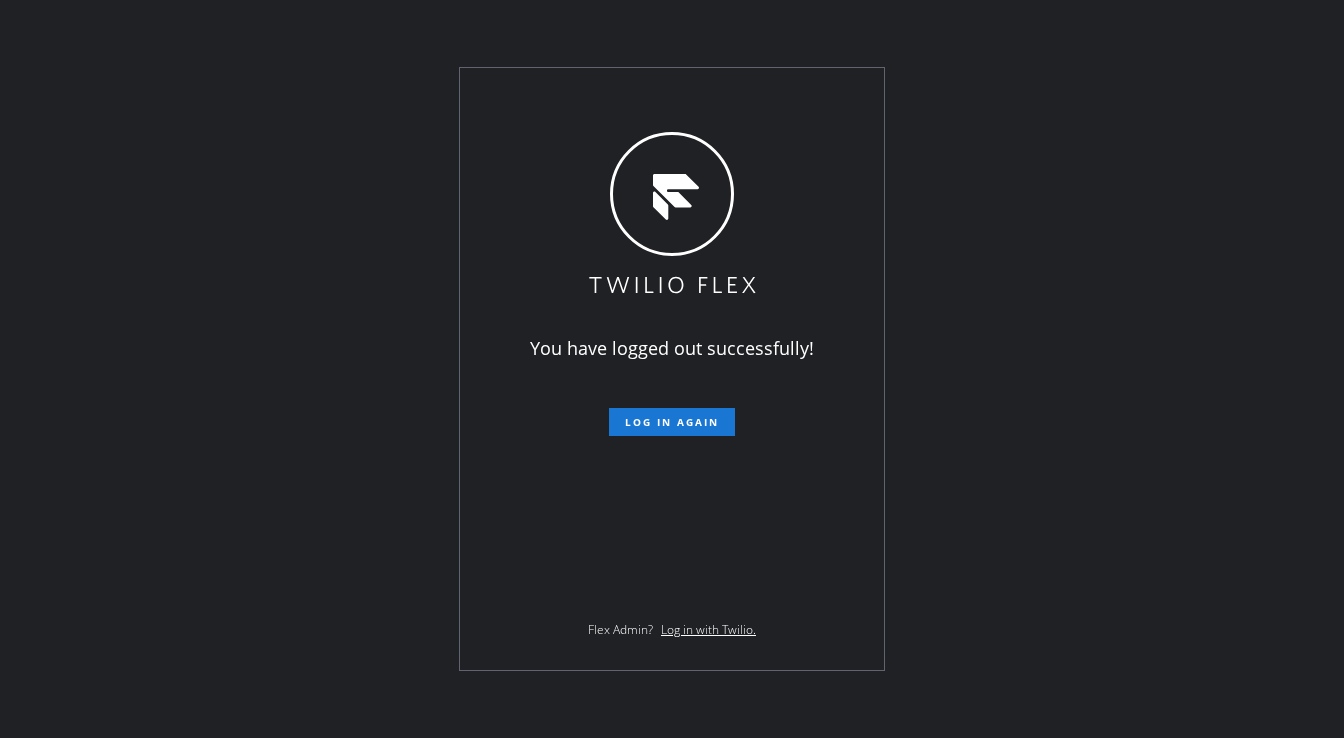 click on "You have logged out successfully! Log in again Flex Admin? Log in with Twilio." at bounding box center [672, 369] 